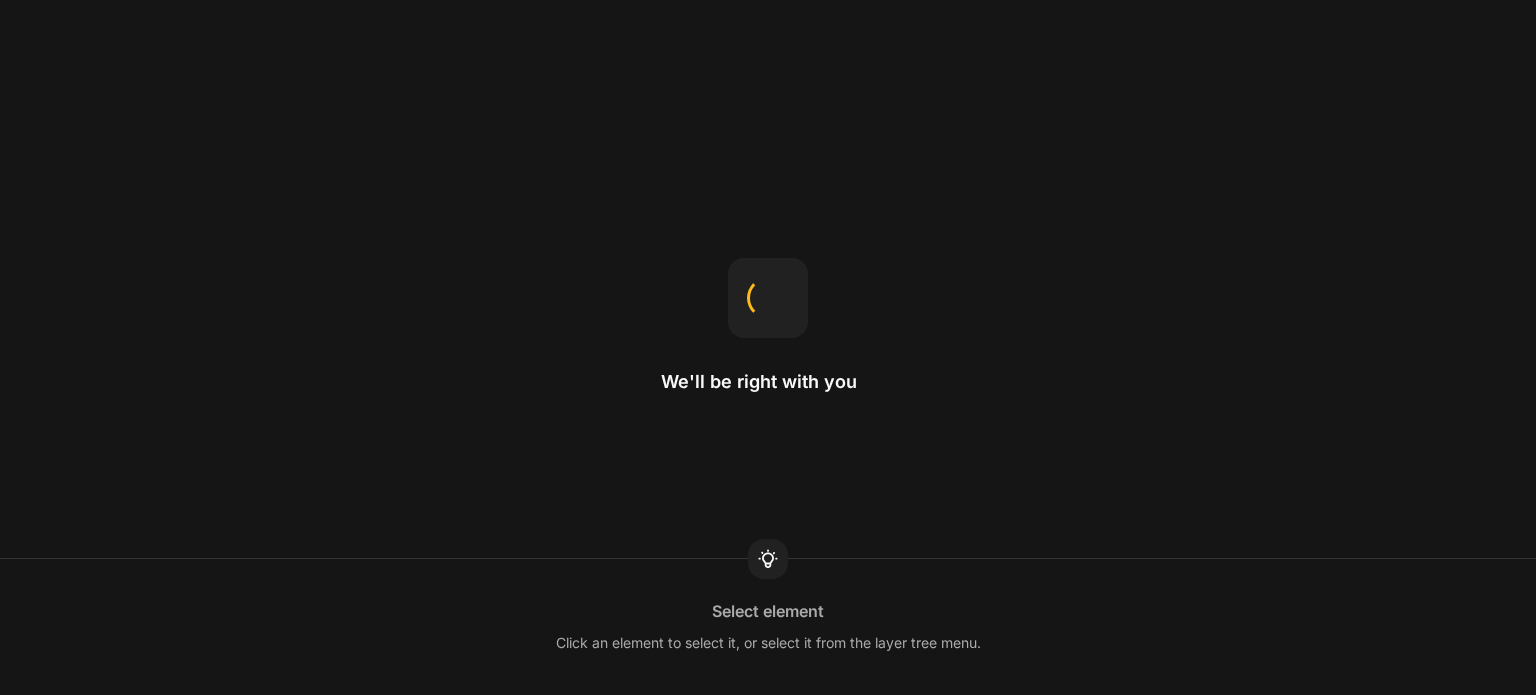 scroll, scrollTop: 0, scrollLeft: 0, axis: both 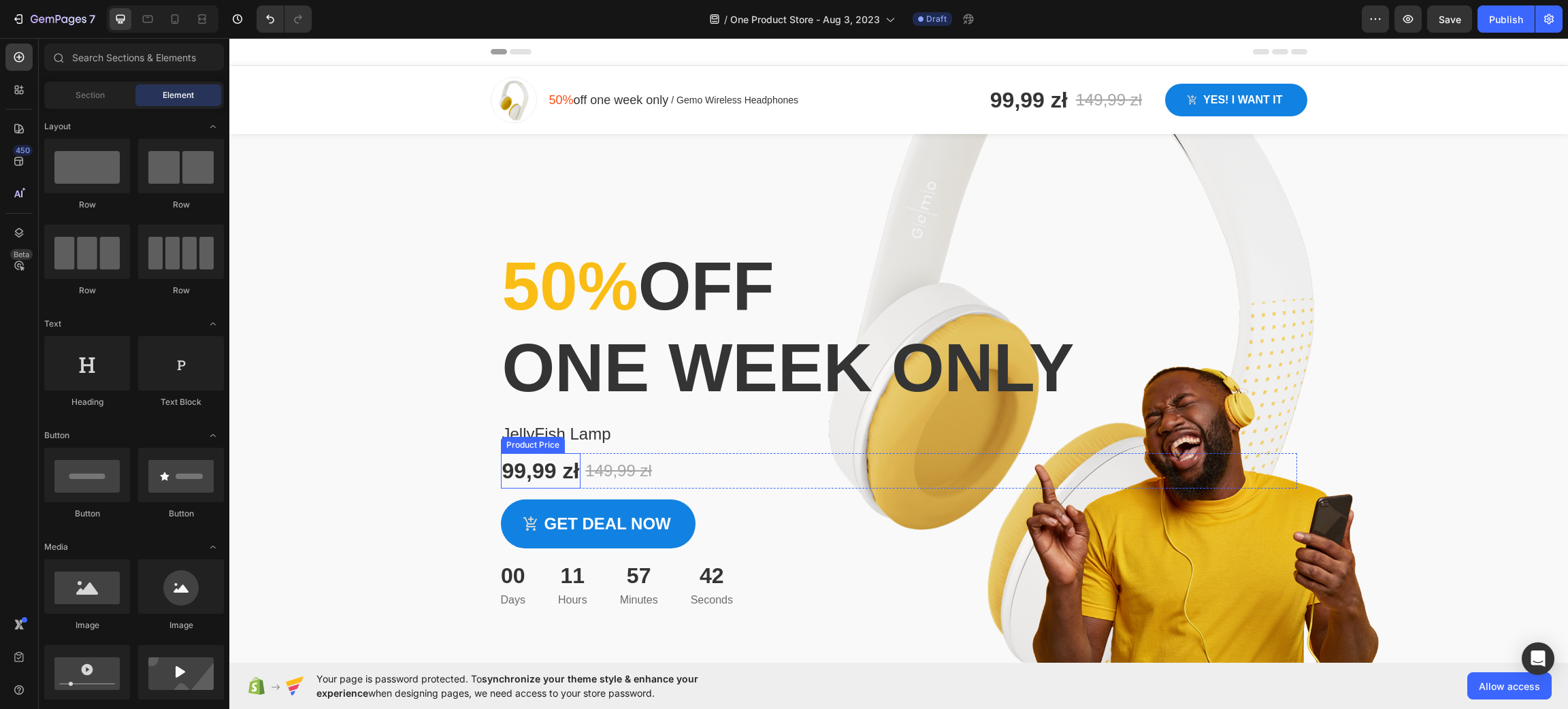 click on "99,99 zł" at bounding box center (541, 471) 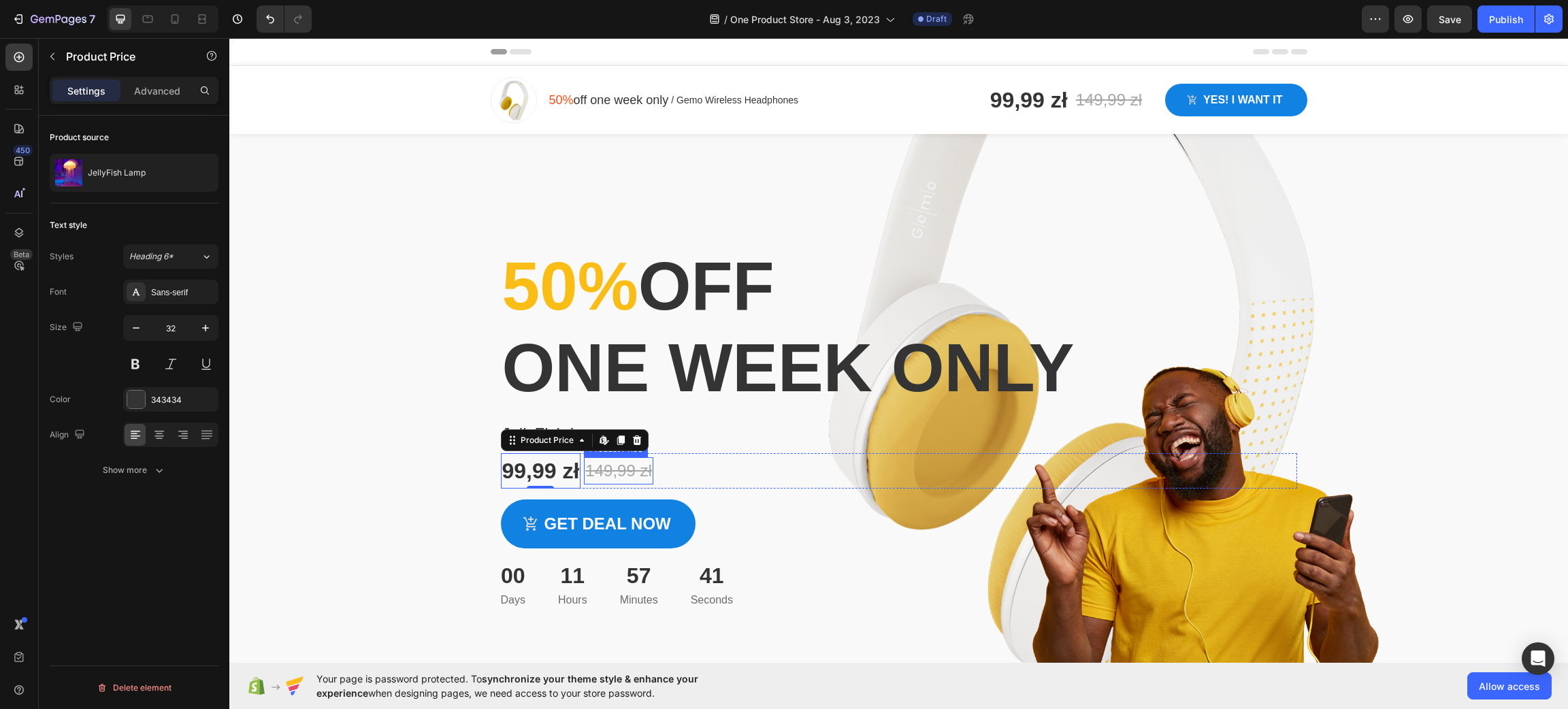 click on "149,99 zł Product Price Product Price" at bounding box center [618, 471] 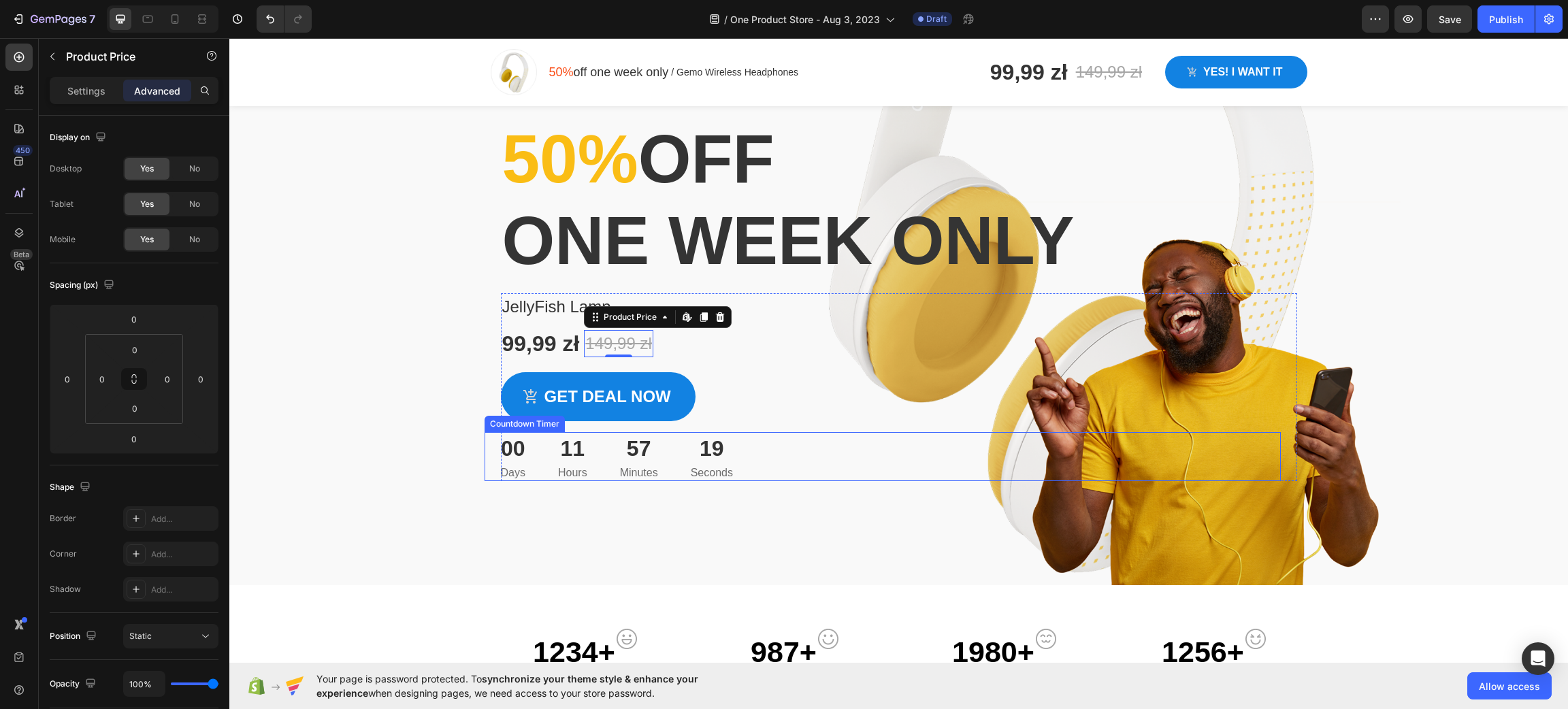 scroll, scrollTop: 102, scrollLeft: 0, axis: vertical 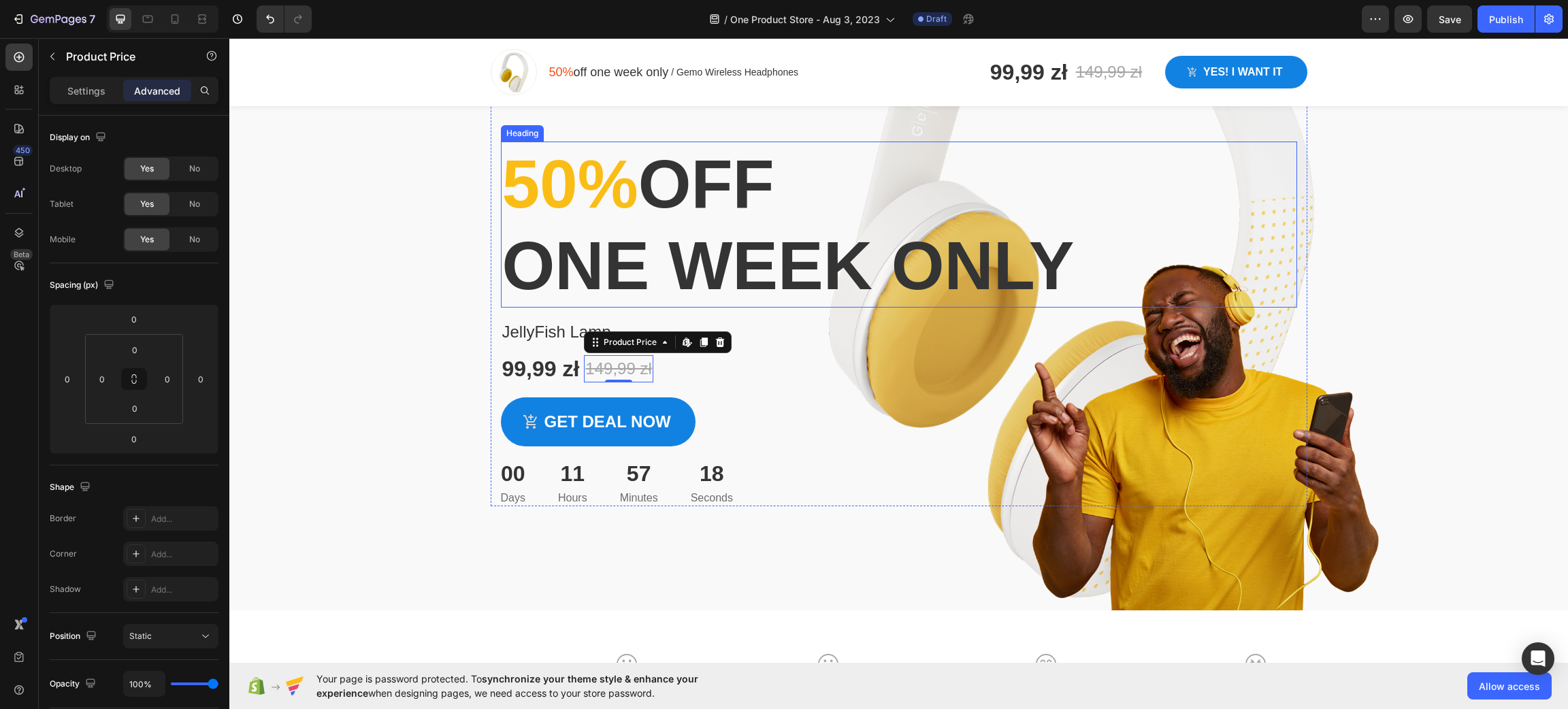 click on "50%  off one week only" at bounding box center [899, 225] 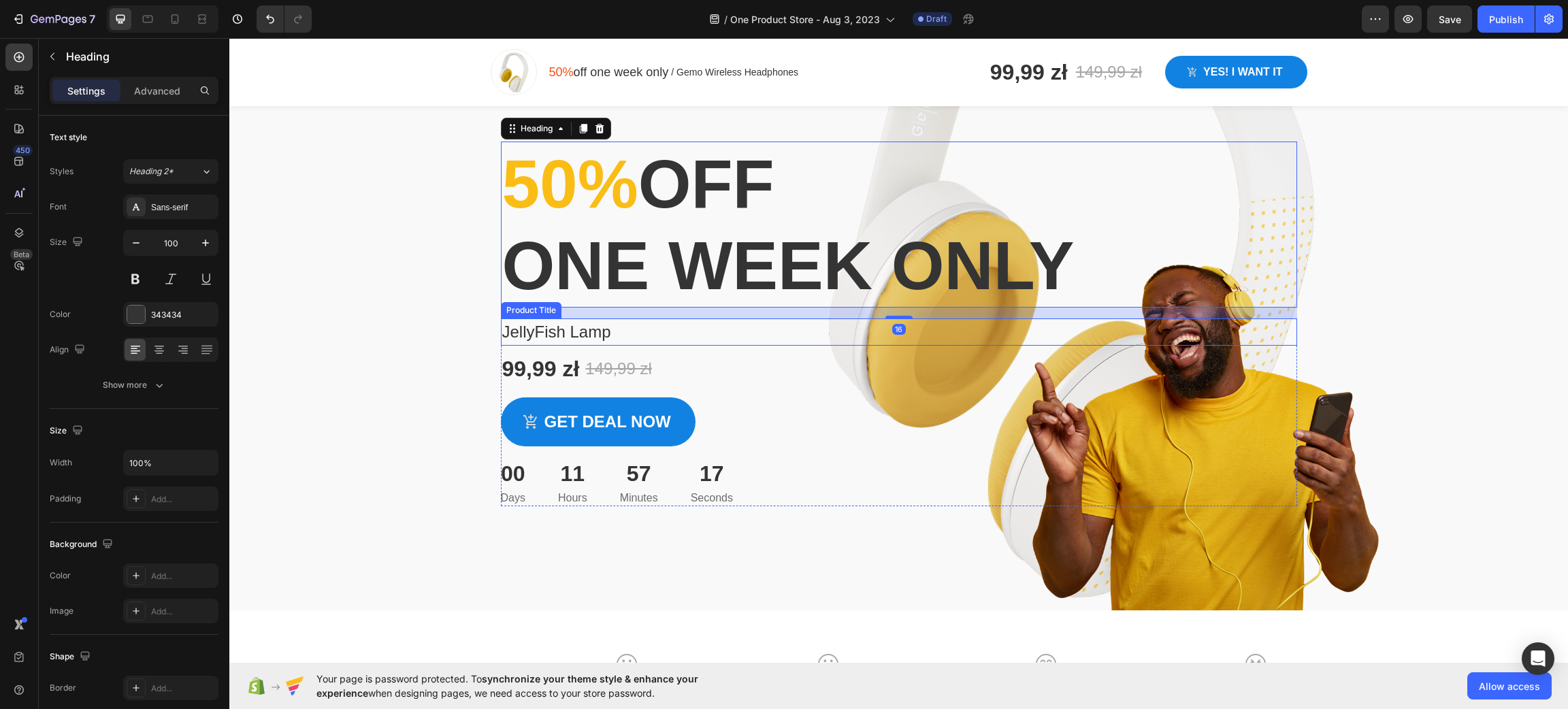 click on "99,99 zł" at bounding box center (541, 369) 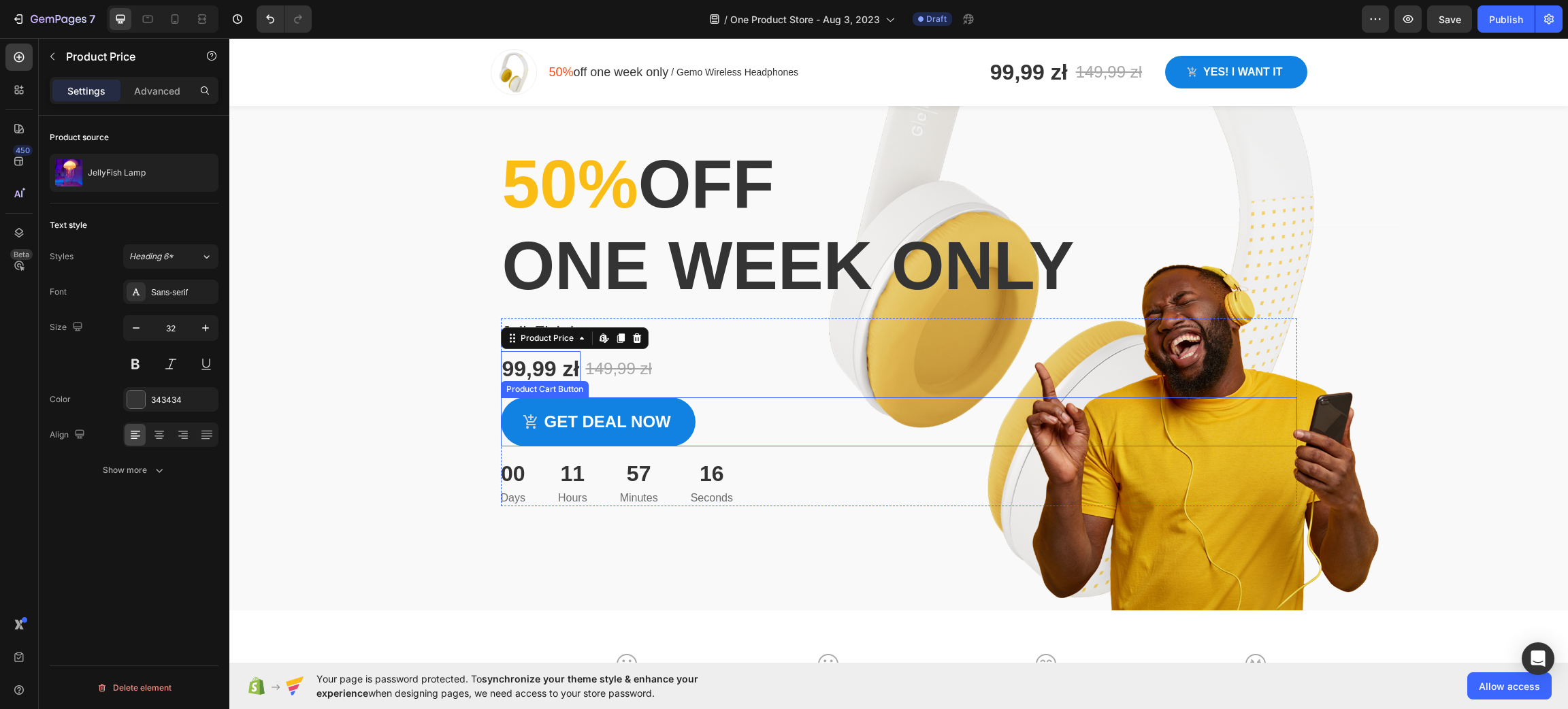click on "Get deal now Product Cart Button" at bounding box center (899, 422) 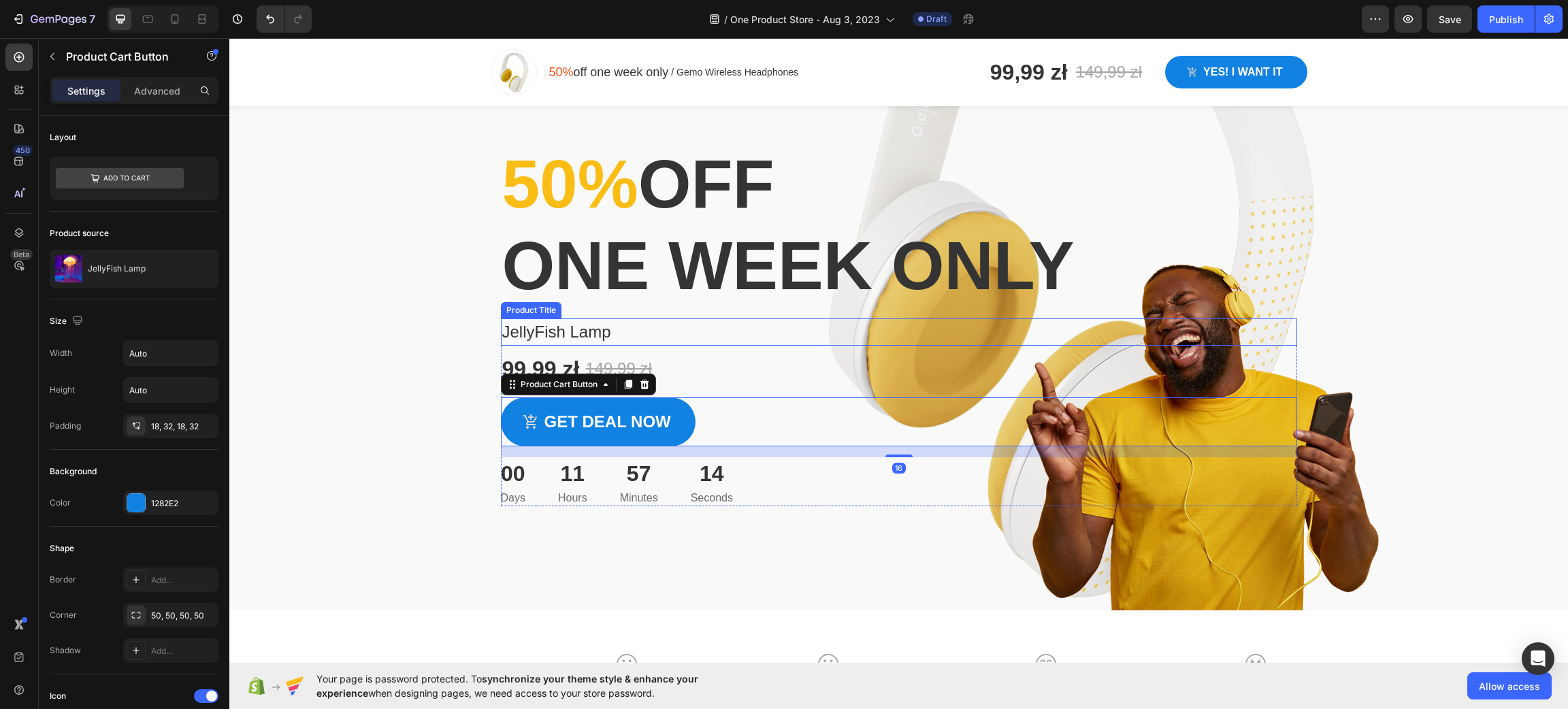 click on "50%  off one week only" at bounding box center (899, 225) 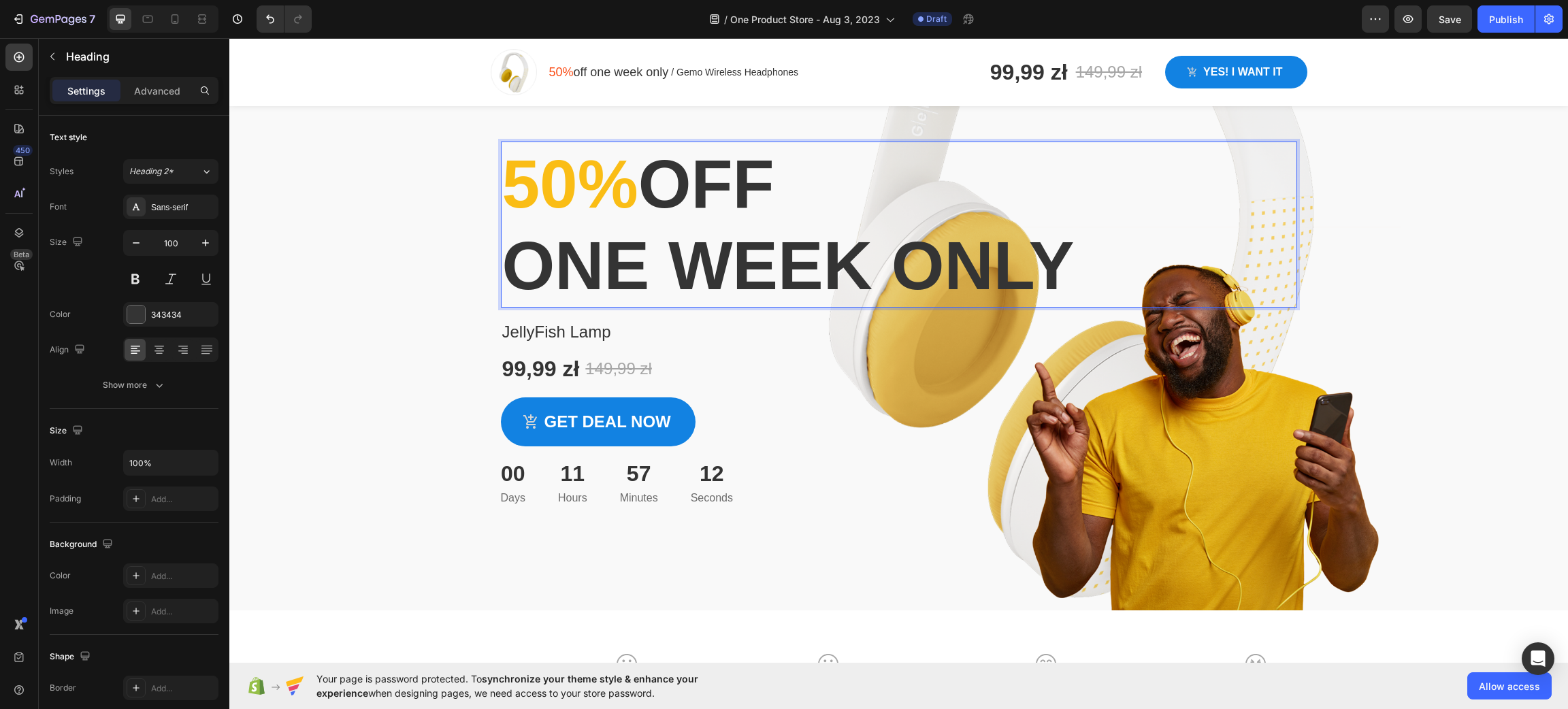 click on "50%  off one week only" at bounding box center (899, 225) 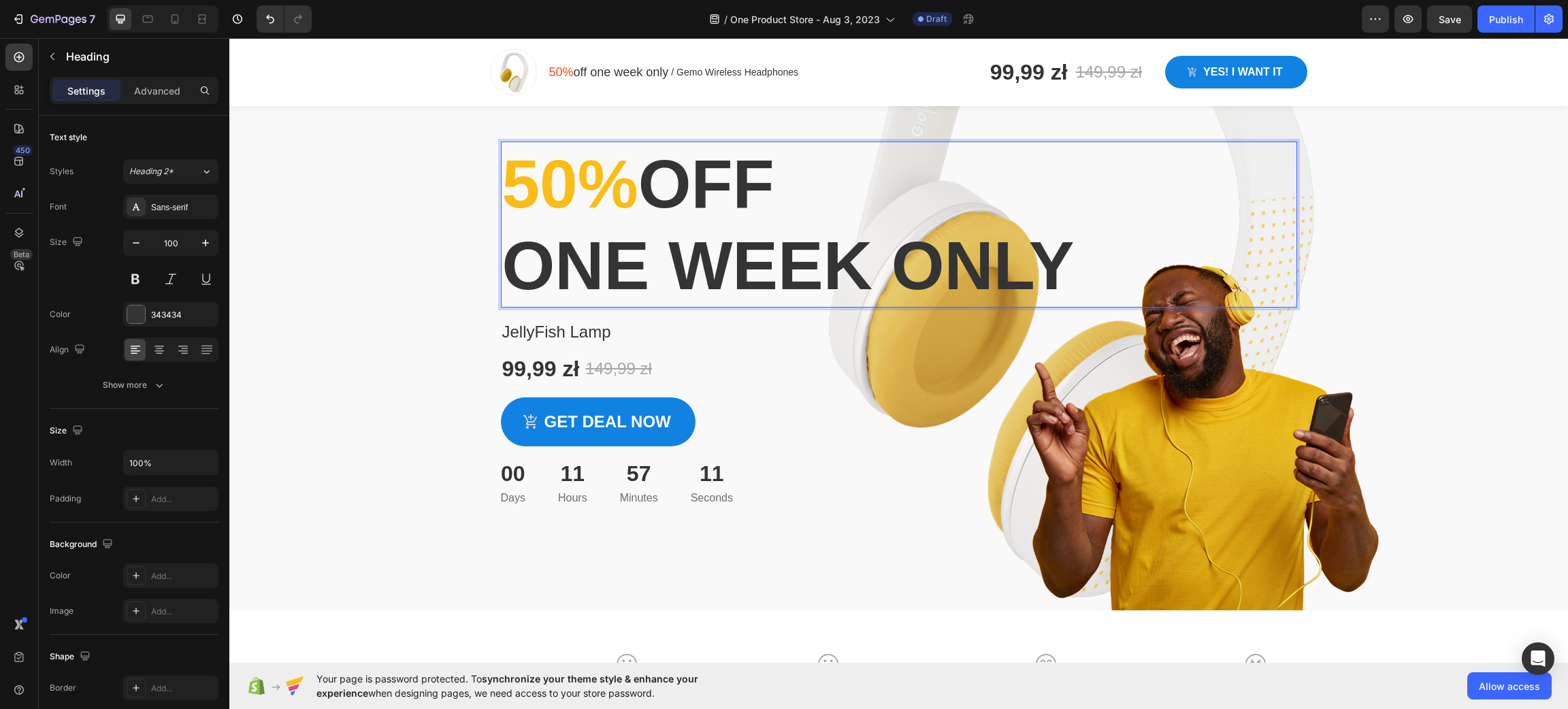click on "50%  off one week only" at bounding box center (899, 225) 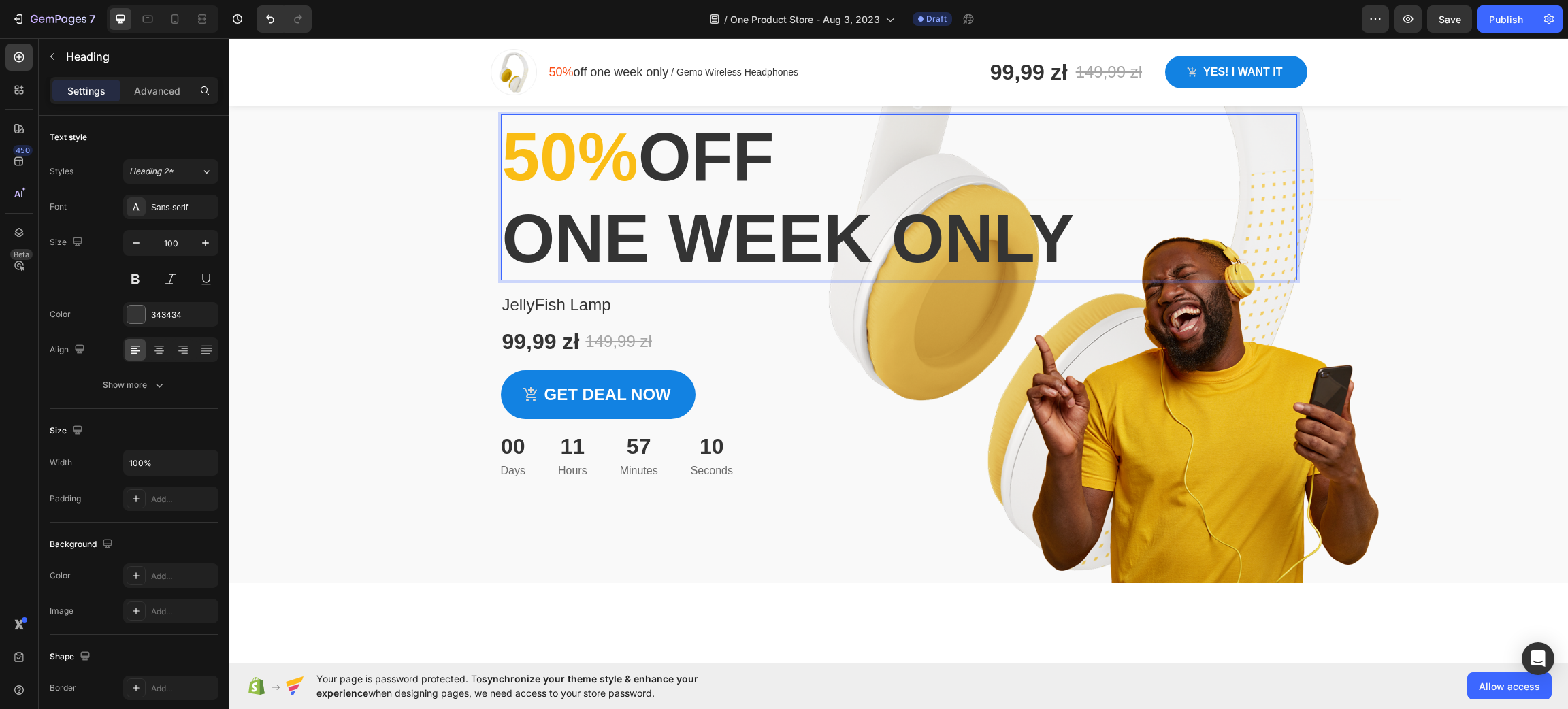 scroll, scrollTop: 0, scrollLeft: 0, axis: both 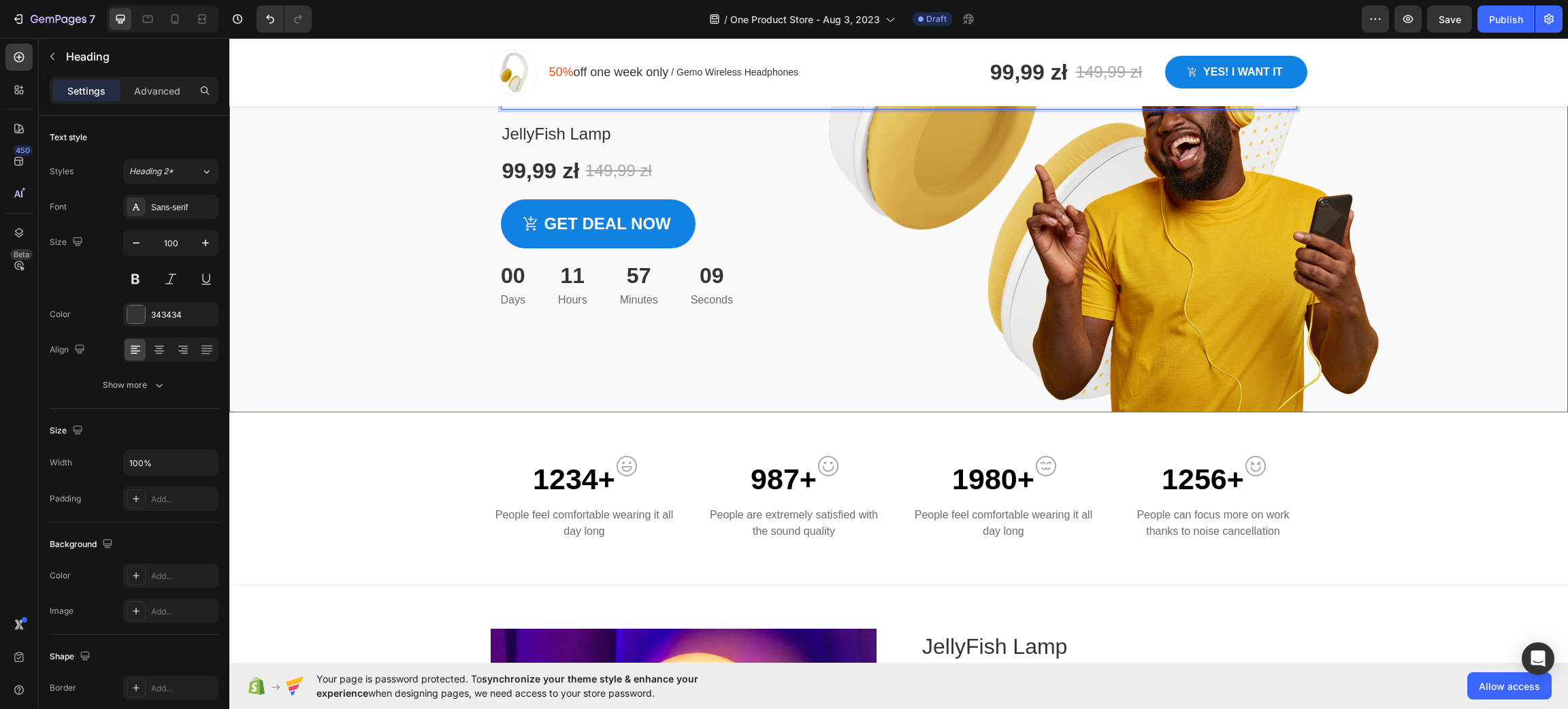 click at bounding box center [898, 123] 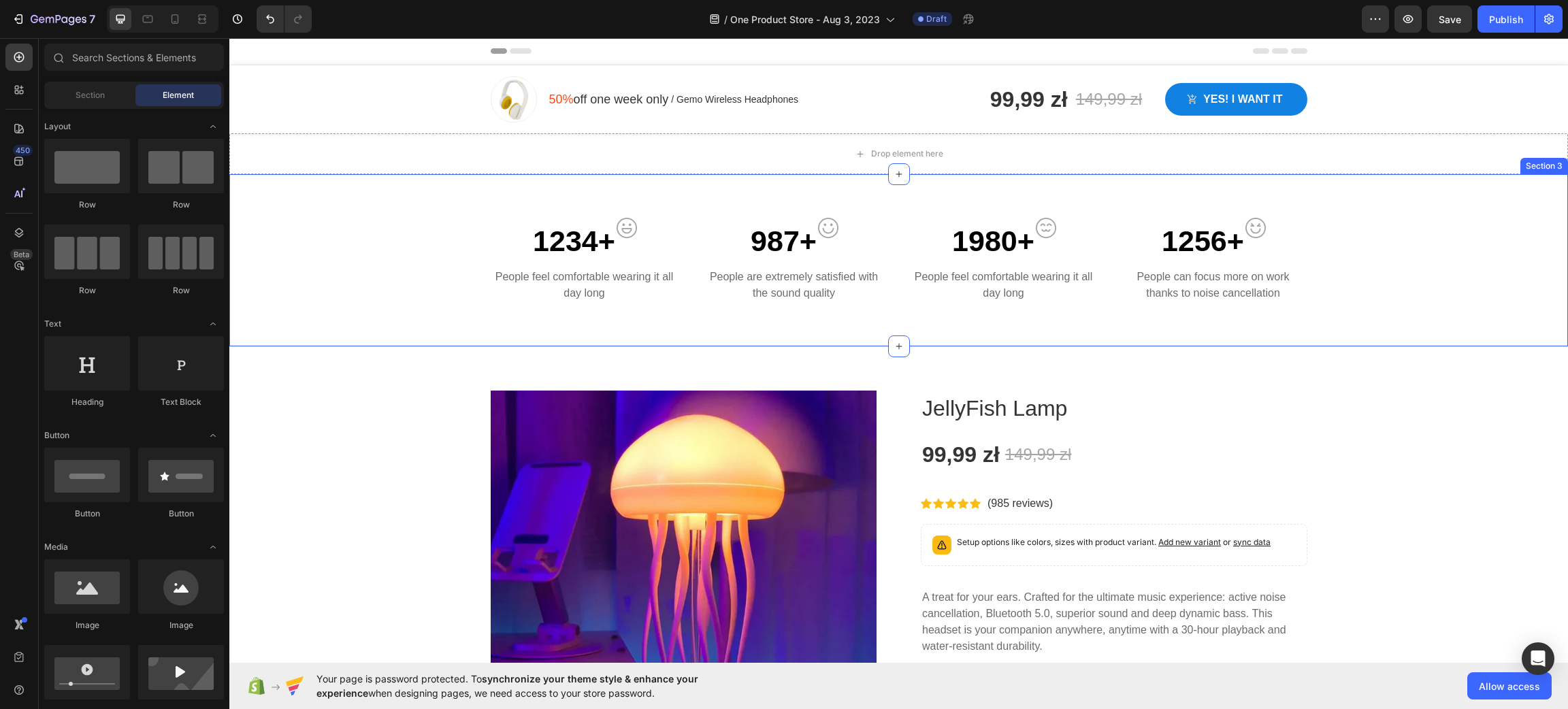 scroll, scrollTop: 0, scrollLeft: 0, axis: both 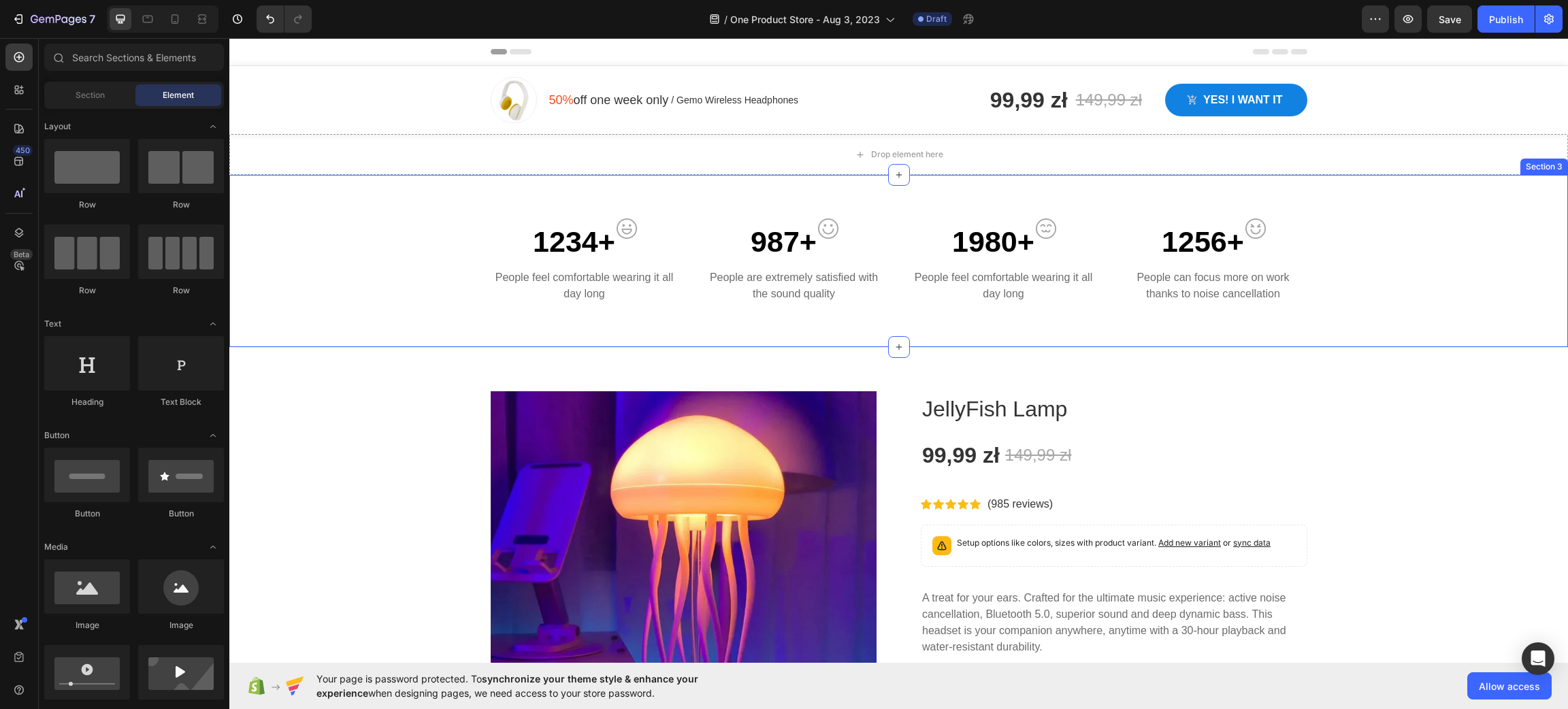 click on "1234+ Text block Image Row People feel comfortable wearing it all day long Text block 987+ Text block Image Row People are extremely satisfied with the sound quality Text block 1980+ Text block Image Row People feel comfortable wearing it all day long Text block 1256+ Text block Image Row People can focus more on work thanks to noise cancellation Text block Row Section 3" at bounding box center [898, 261] 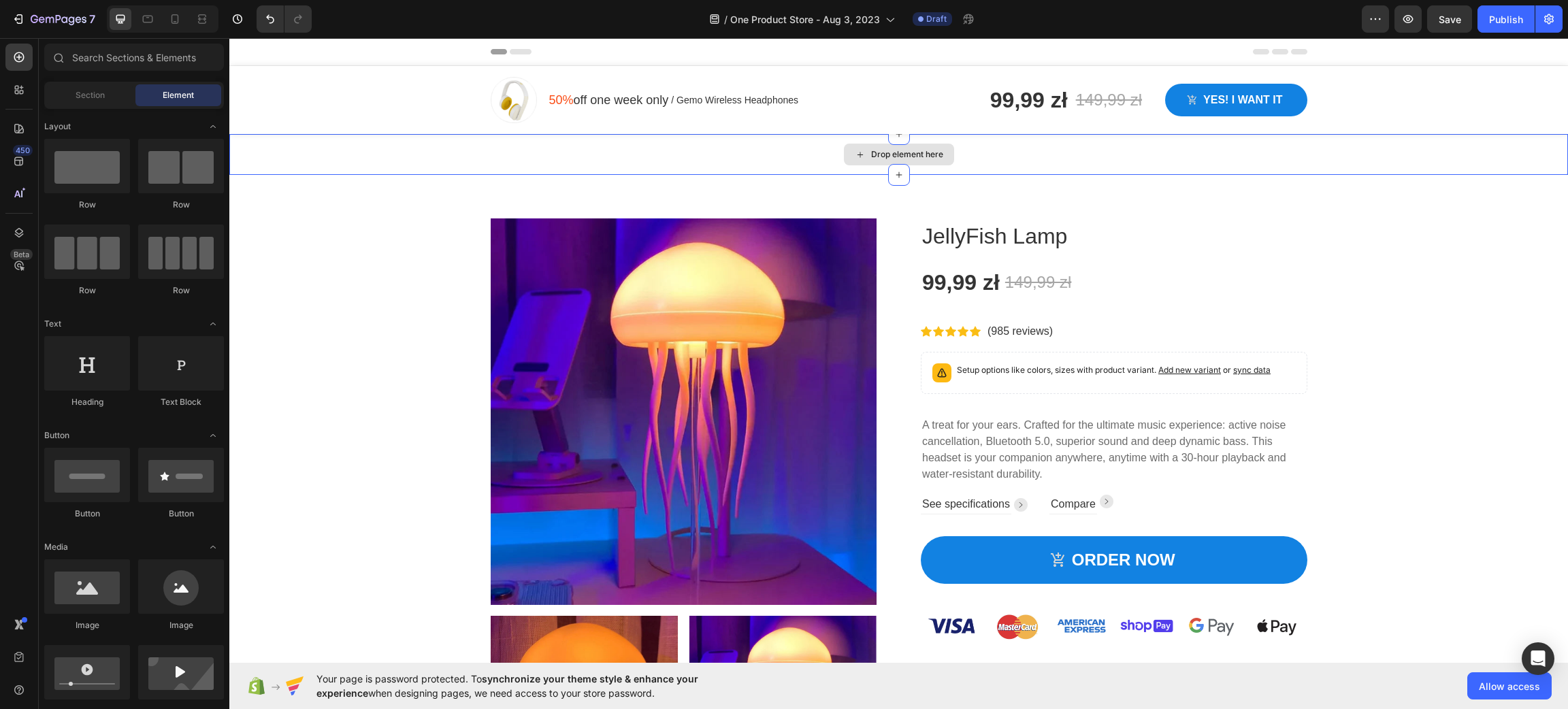 click on "Drop element here" at bounding box center [899, 154] 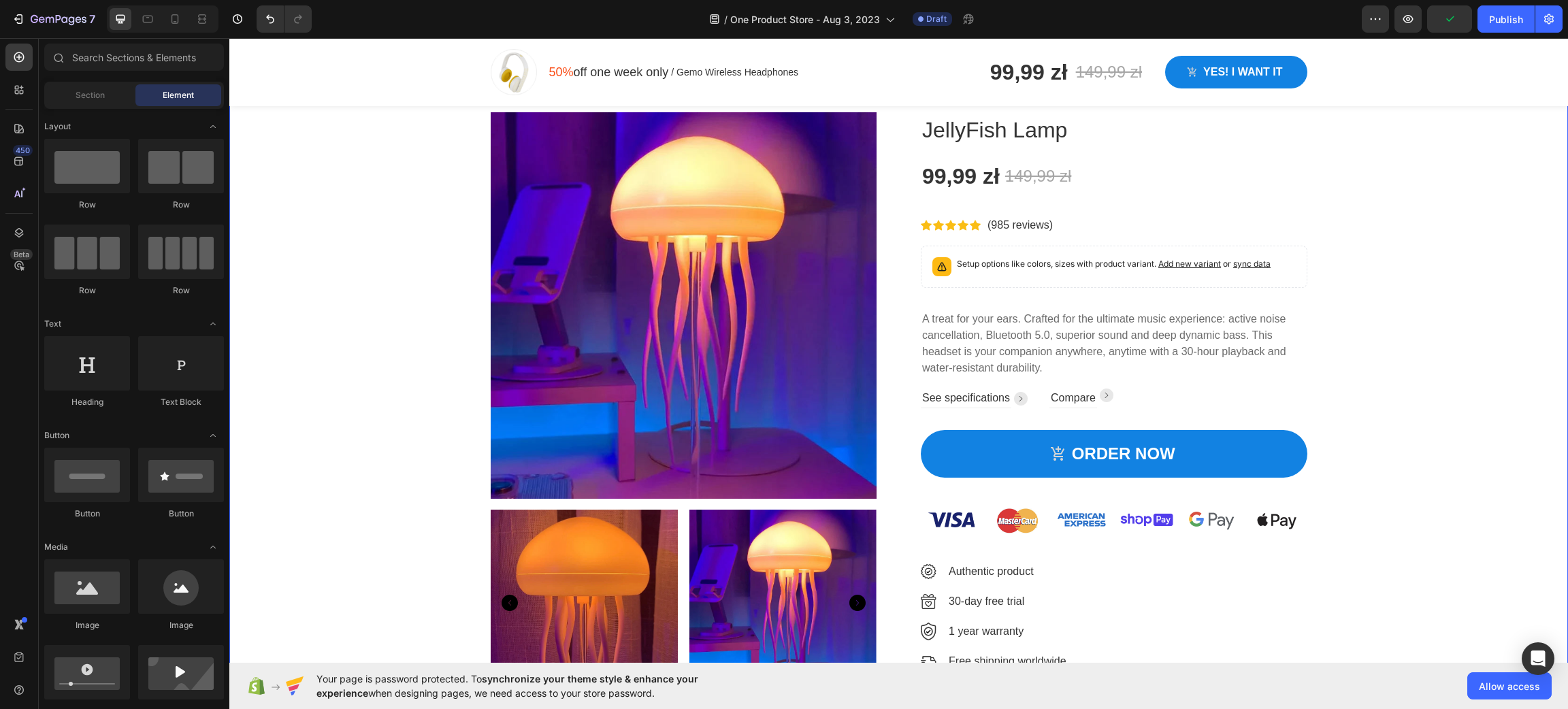 scroll, scrollTop: 102, scrollLeft: 0, axis: vertical 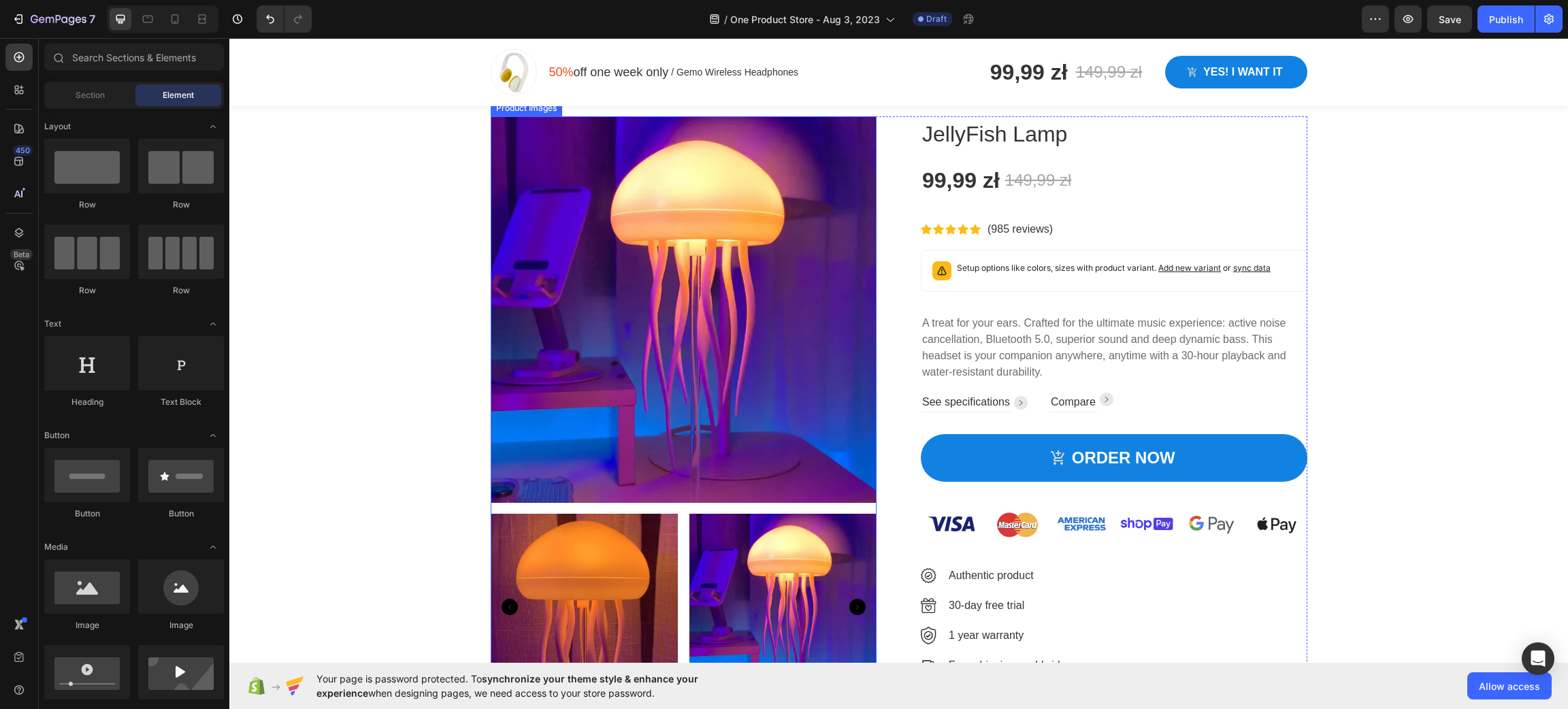click at bounding box center [584, 608] 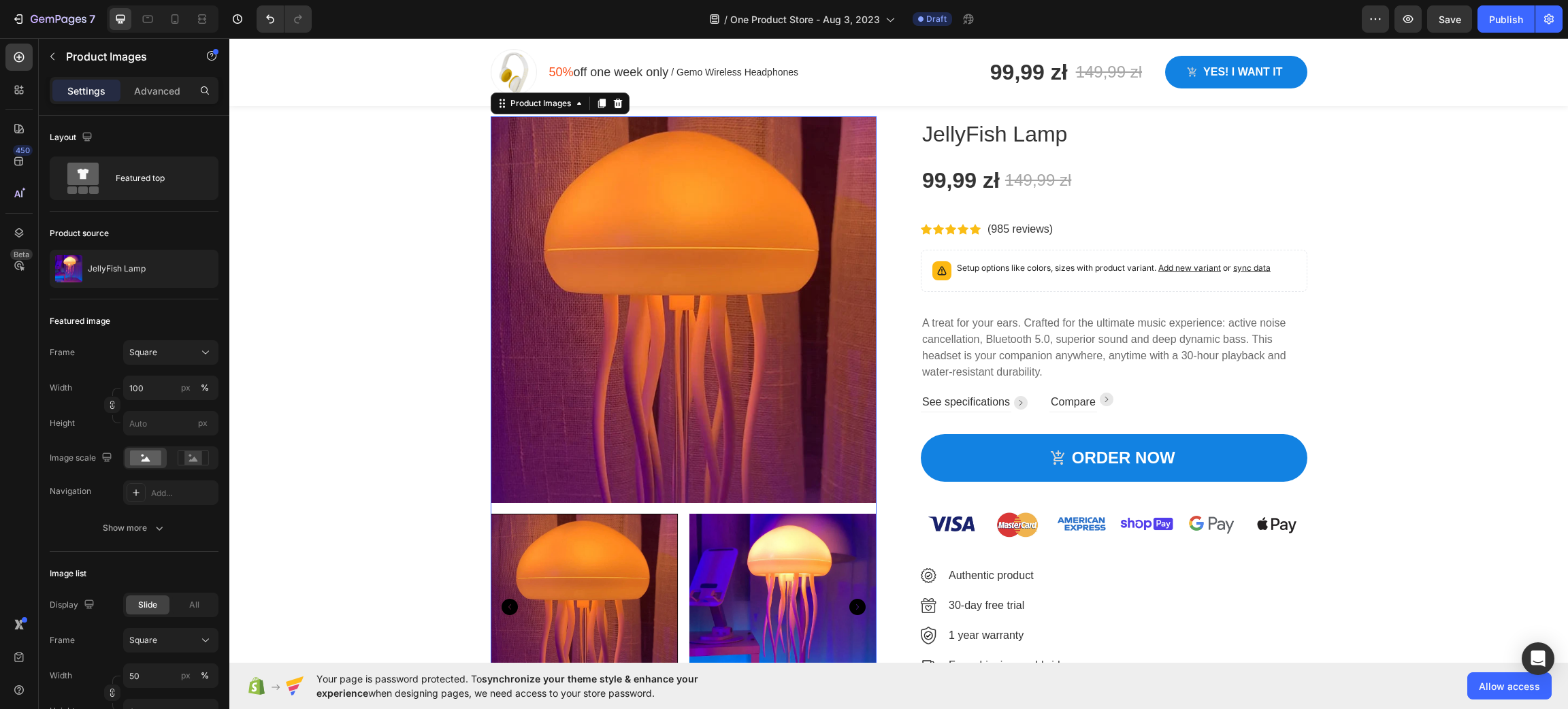 click at bounding box center [783, 608] 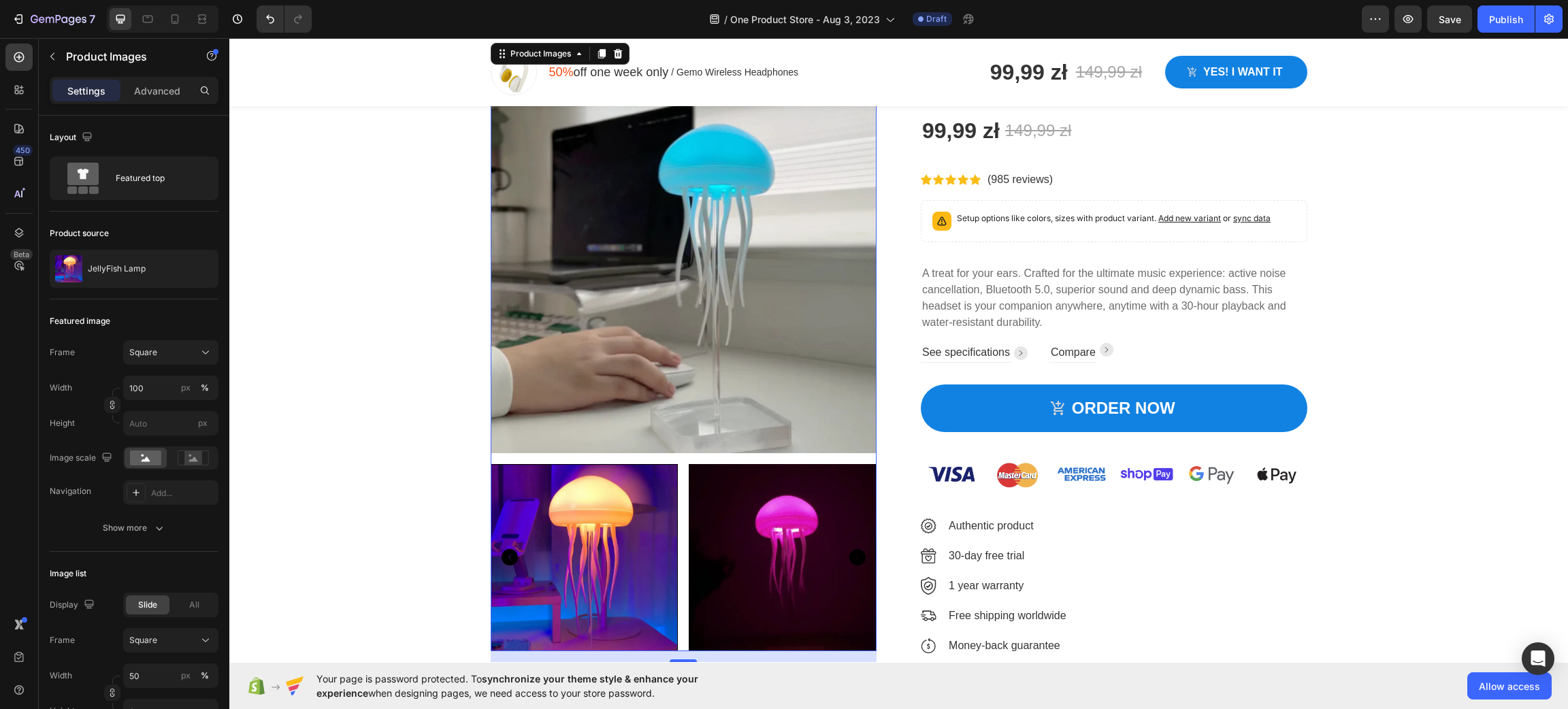 scroll, scrollTop: 204, scrollLeft: 0, axis: vertical 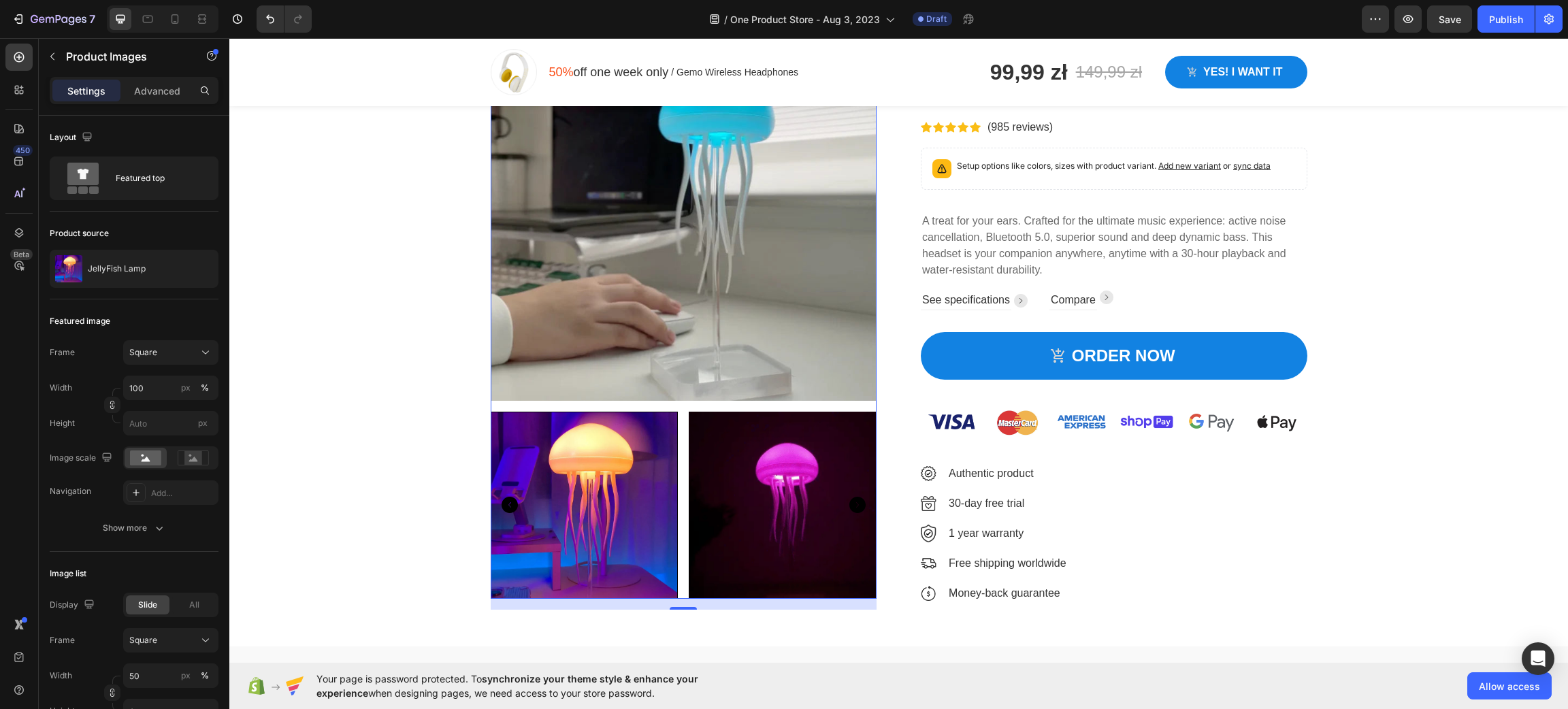 click at bounding box center (585, 506) 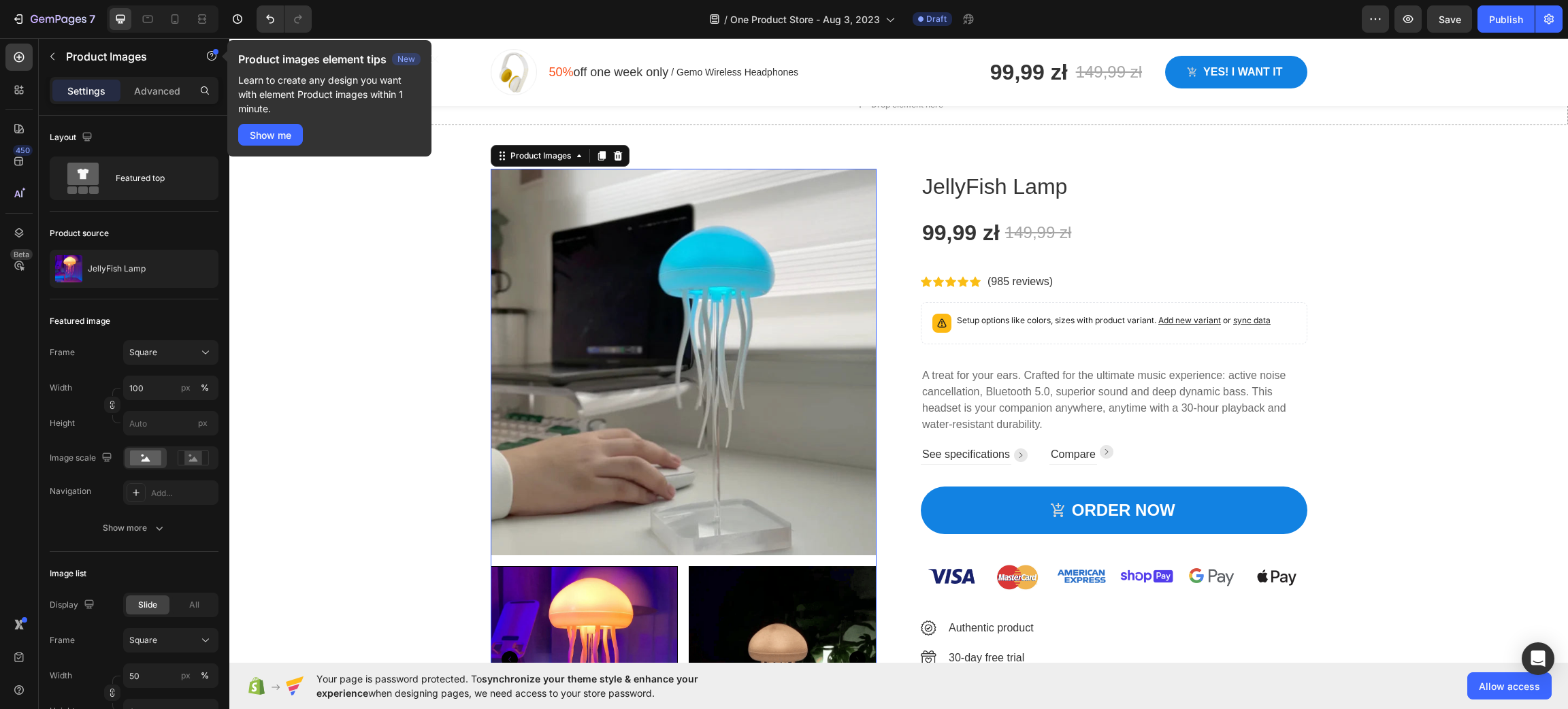scroll, scrollTop: 102, scrollLeft: 0, axis: vertical 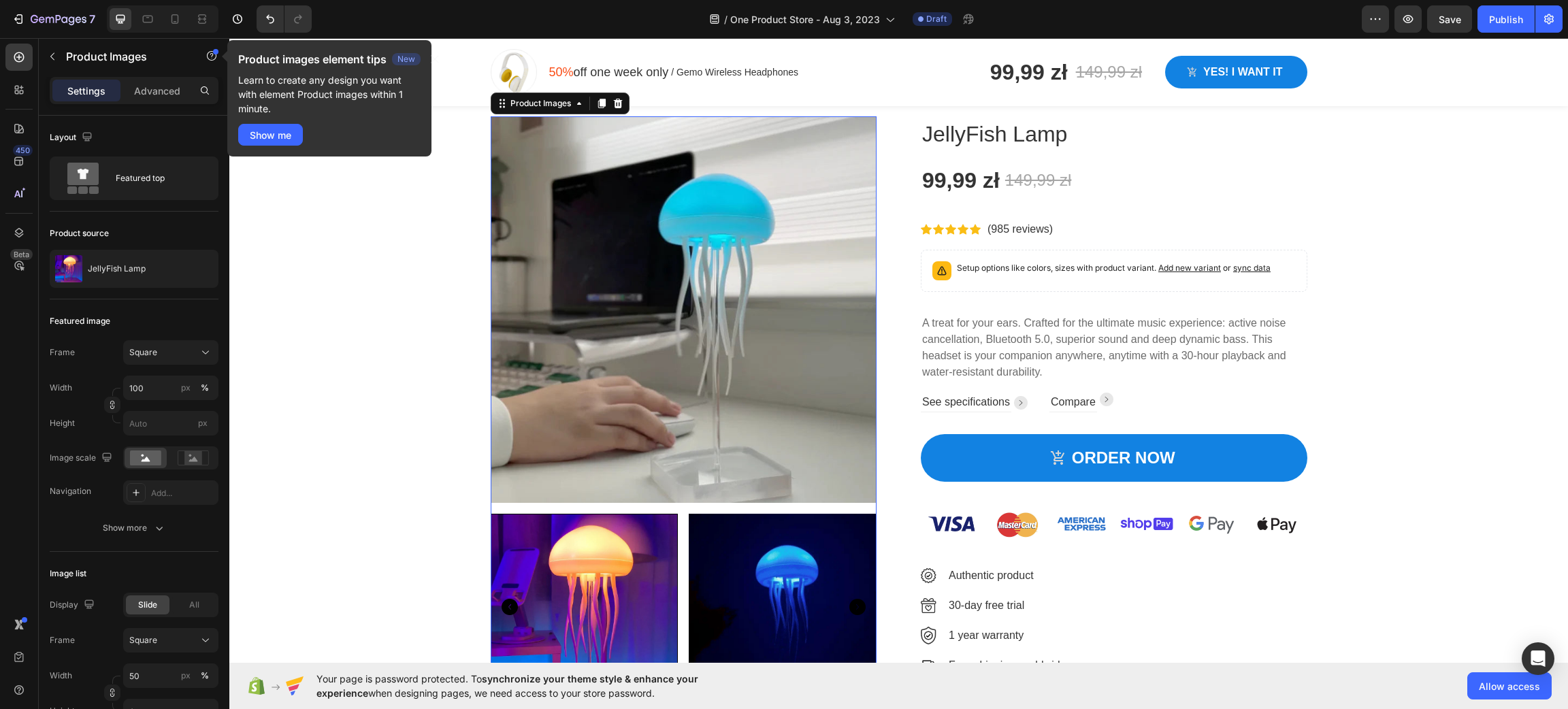 click on "Product Images   16 JellyFish Lamp Product Title 99,99 zł Product Price Product Price 149,99 zł Product Price Product Price Row                Icon                Icon                Icon                Icon                Icon Icon List Hoz (985 reviews) Text block Row Setup options like colors, sizes with product variant.       Add new variant   or   sync data Product Variants & Swatches A treat for your ears. Crafted for the ultimate music experience: active noise cancellation, Bluetooth 5.0, superior sound and deep dynamic bass. This headset is your companion anywhere, anytime with a 30-hour playback and water-resistant durability. Text block See specifications Text block Image Row Compare Text block Image Row Row ORDER NOW Product Cart Button Image Image Authentic product Text block Image 30-day free trial Text block Image 1 year warranty Text block Image Free shipping worldwide Text block Image Money-back guarantee Text block Icon List Product" at bounding box center (898, 416) 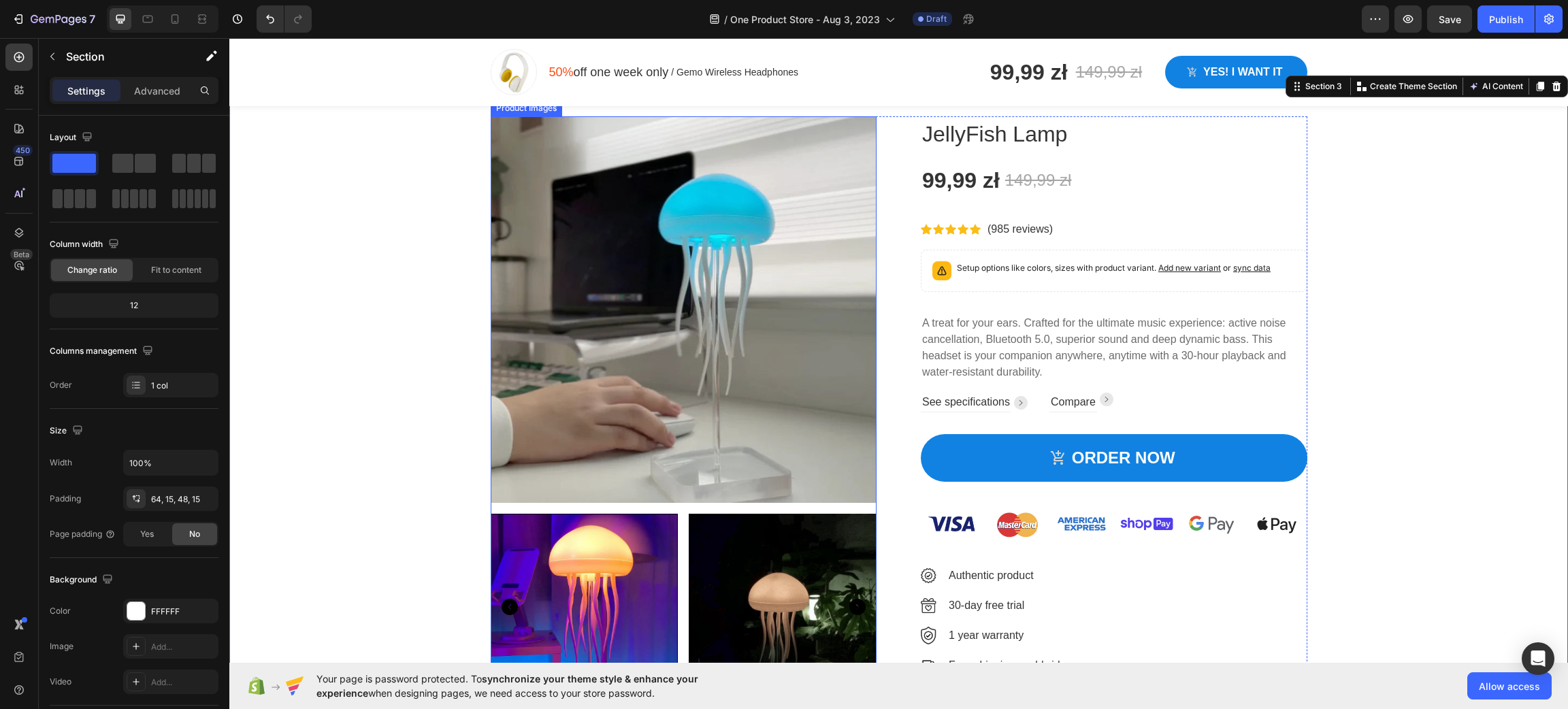 click at bounding box center [683, 310] 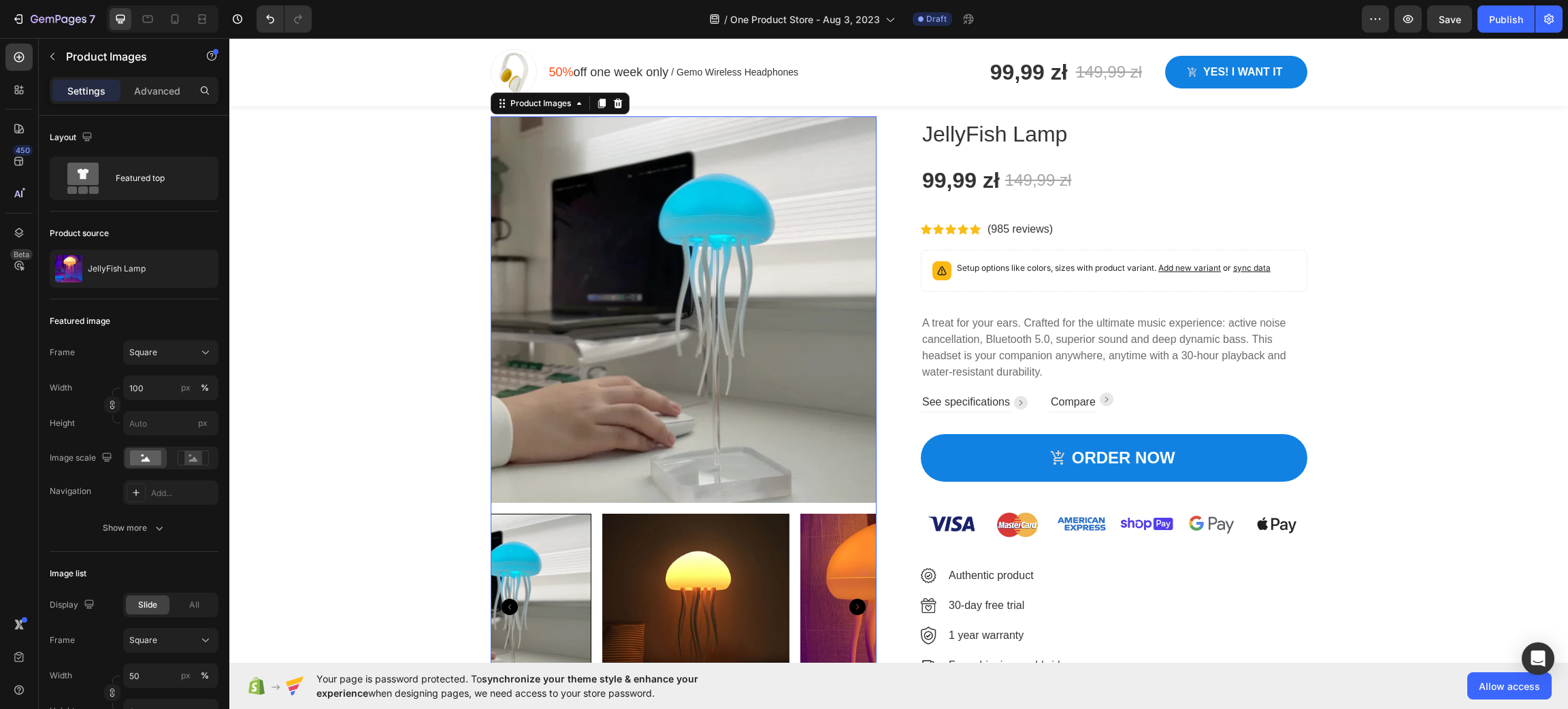 click at bounding box center [497, 608] 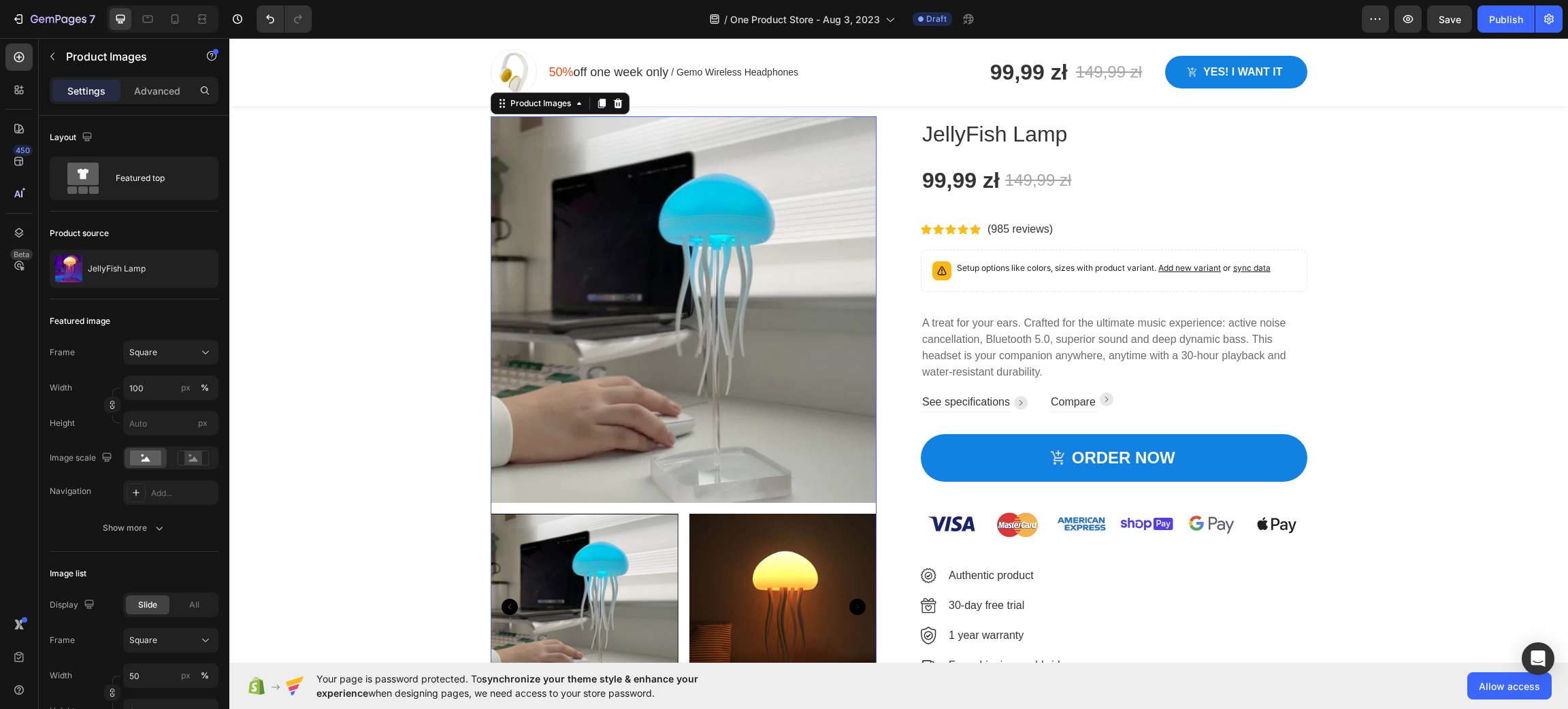 click 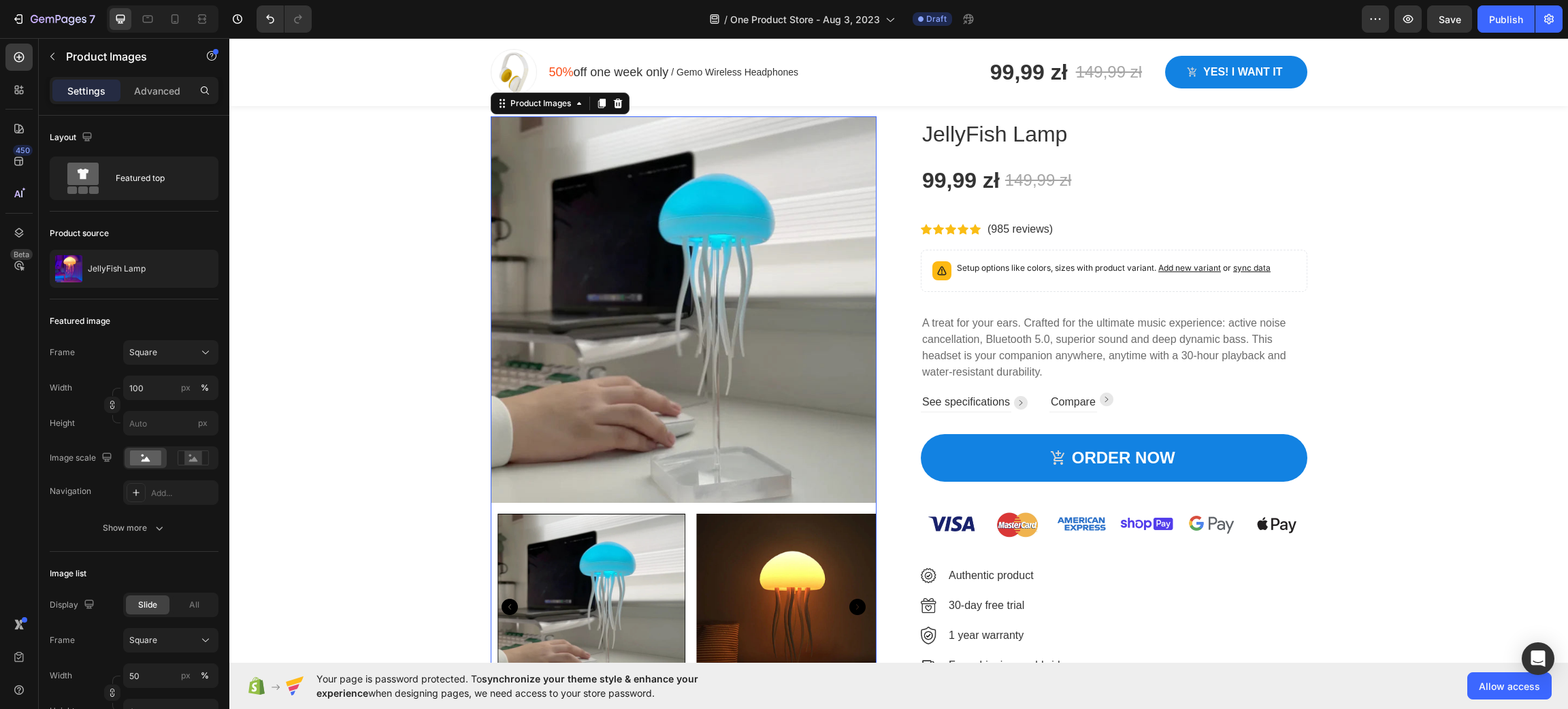 click 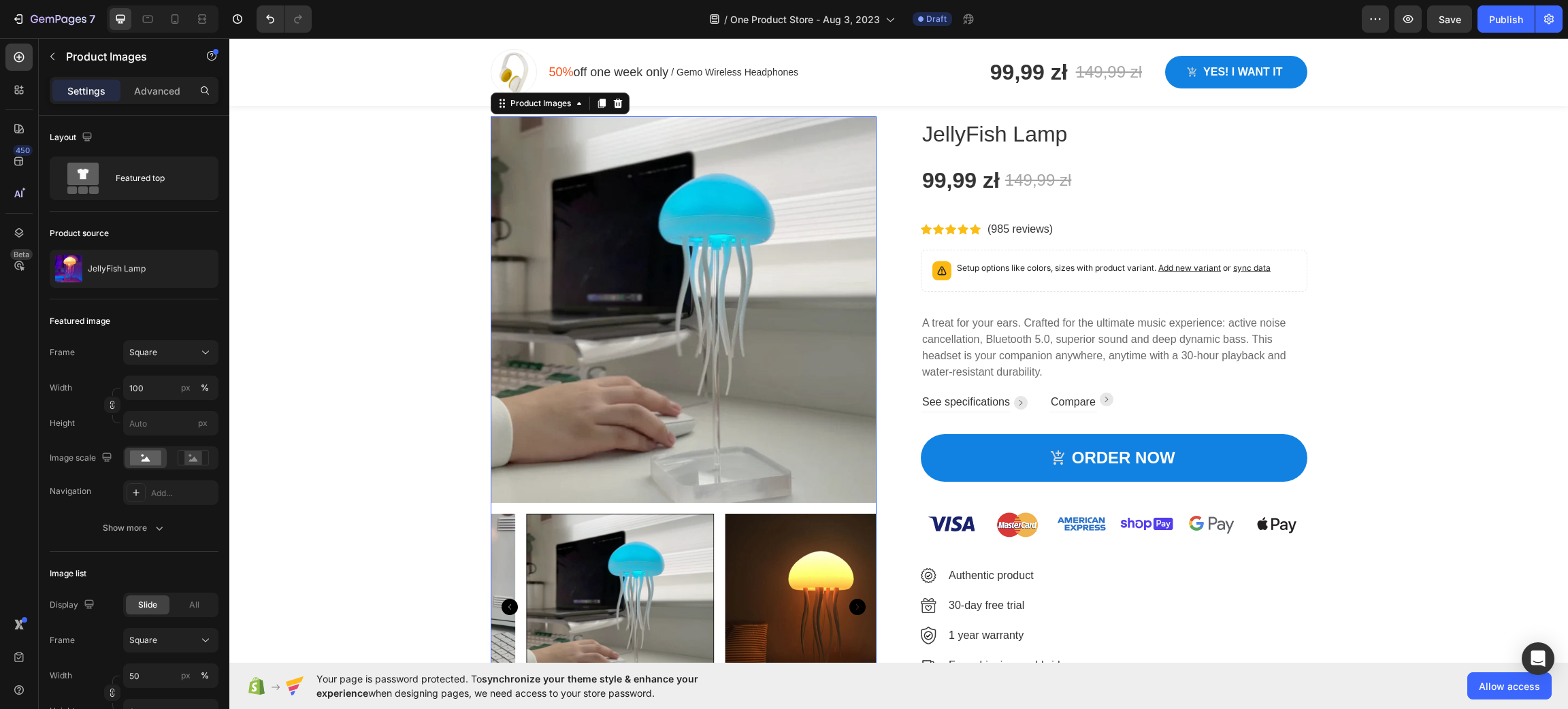 click 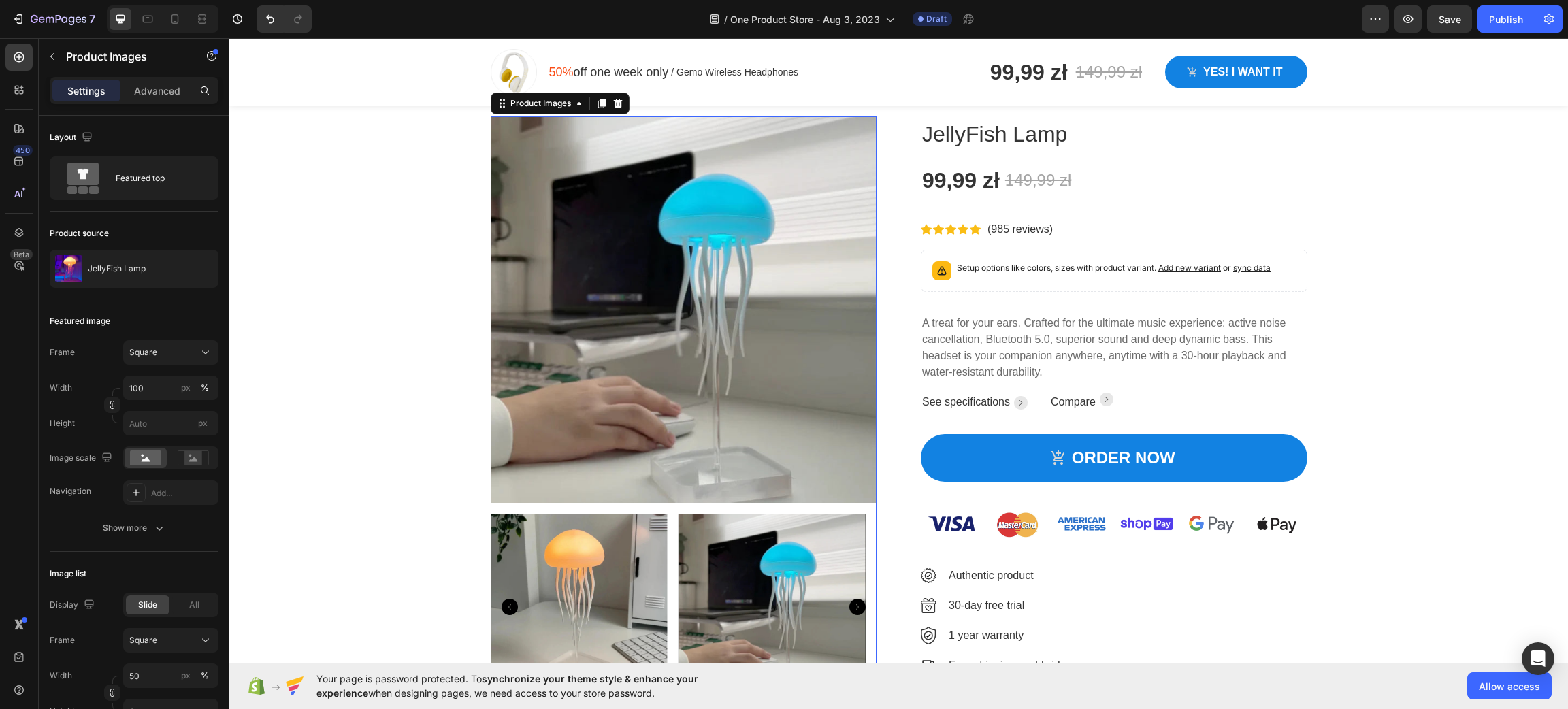 click 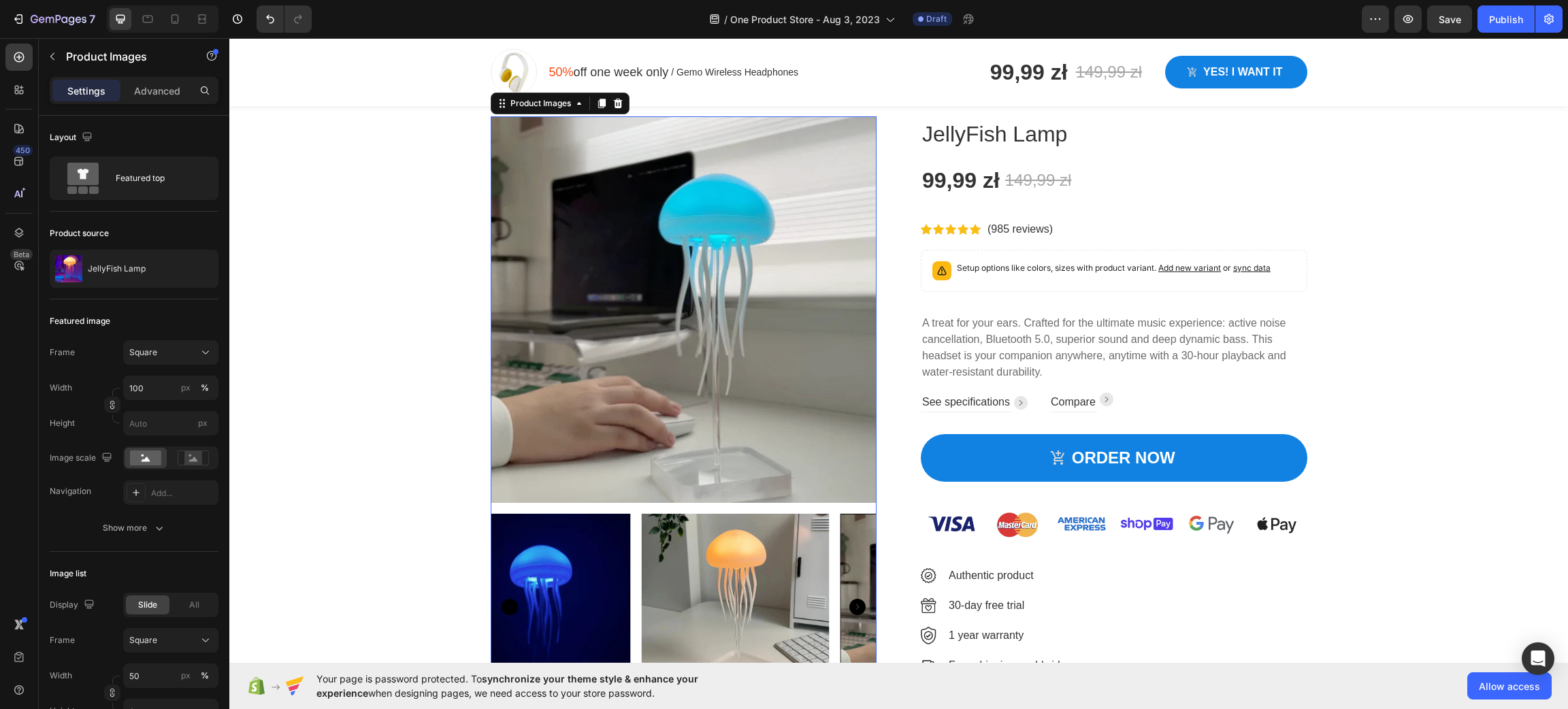 click 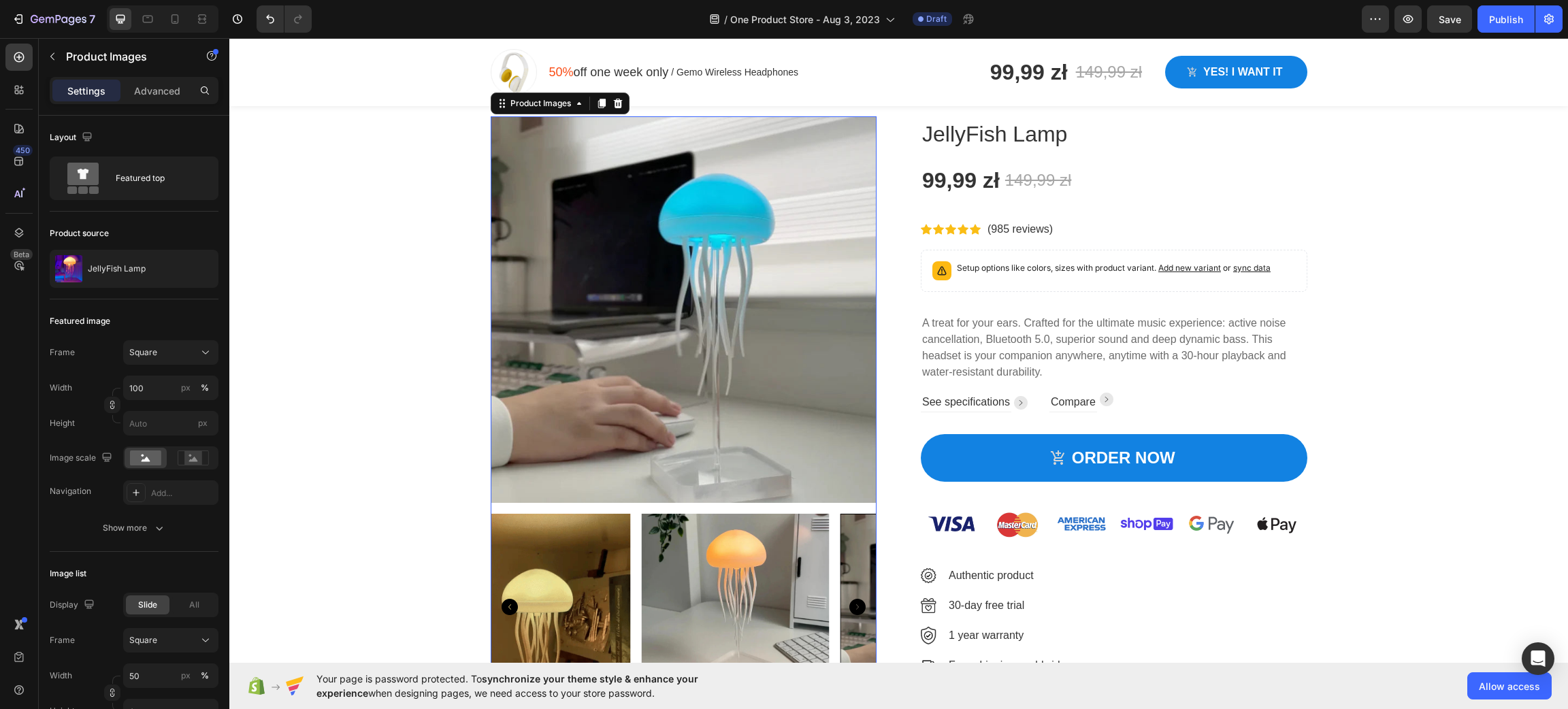 click 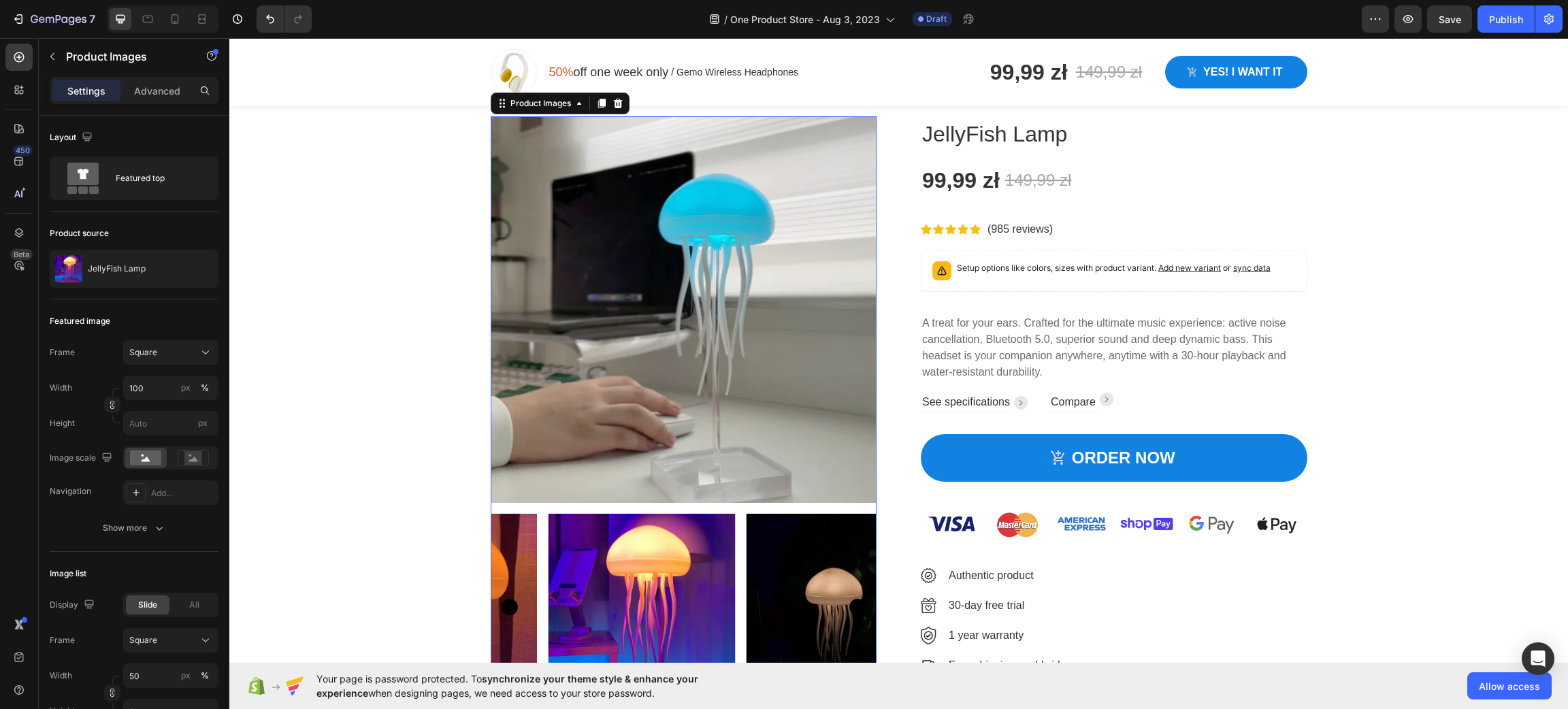 click 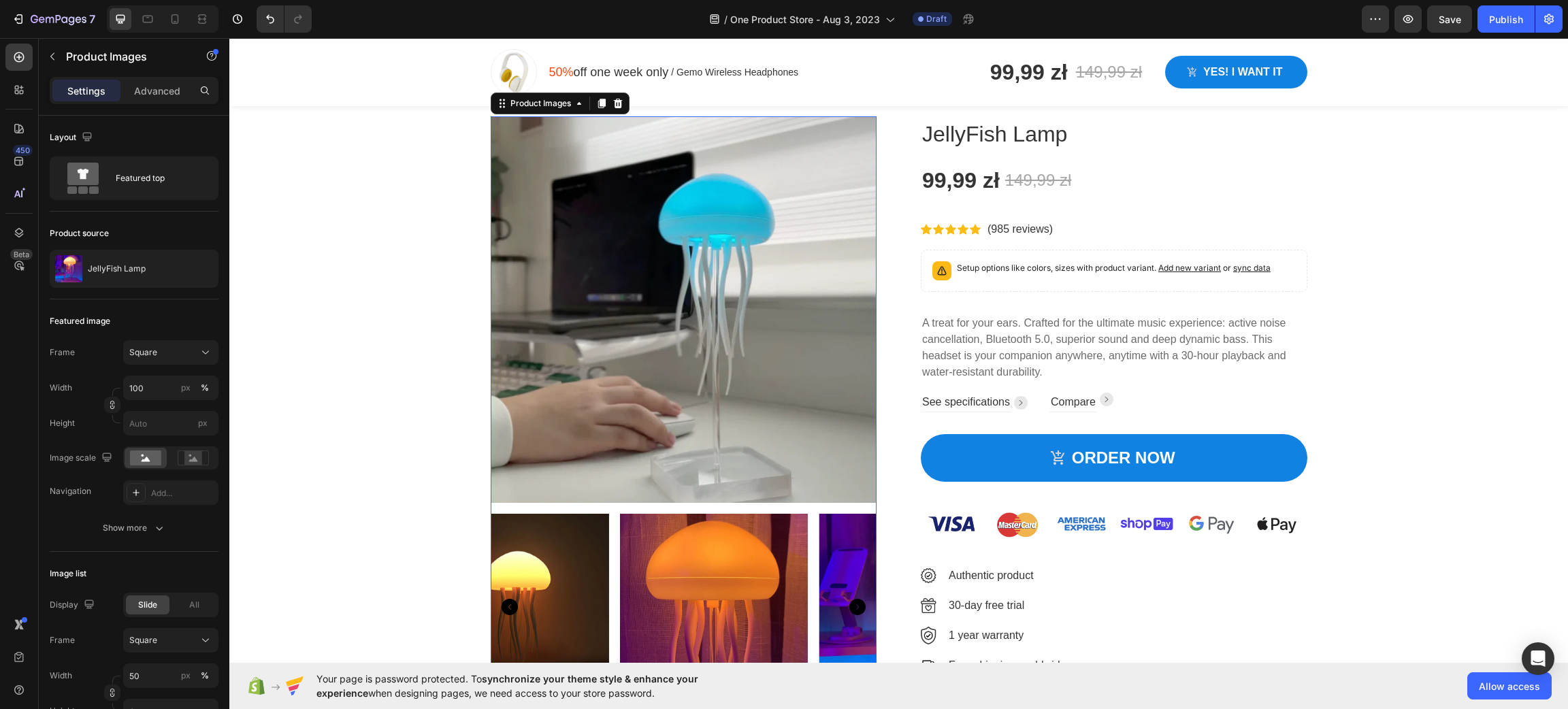 click 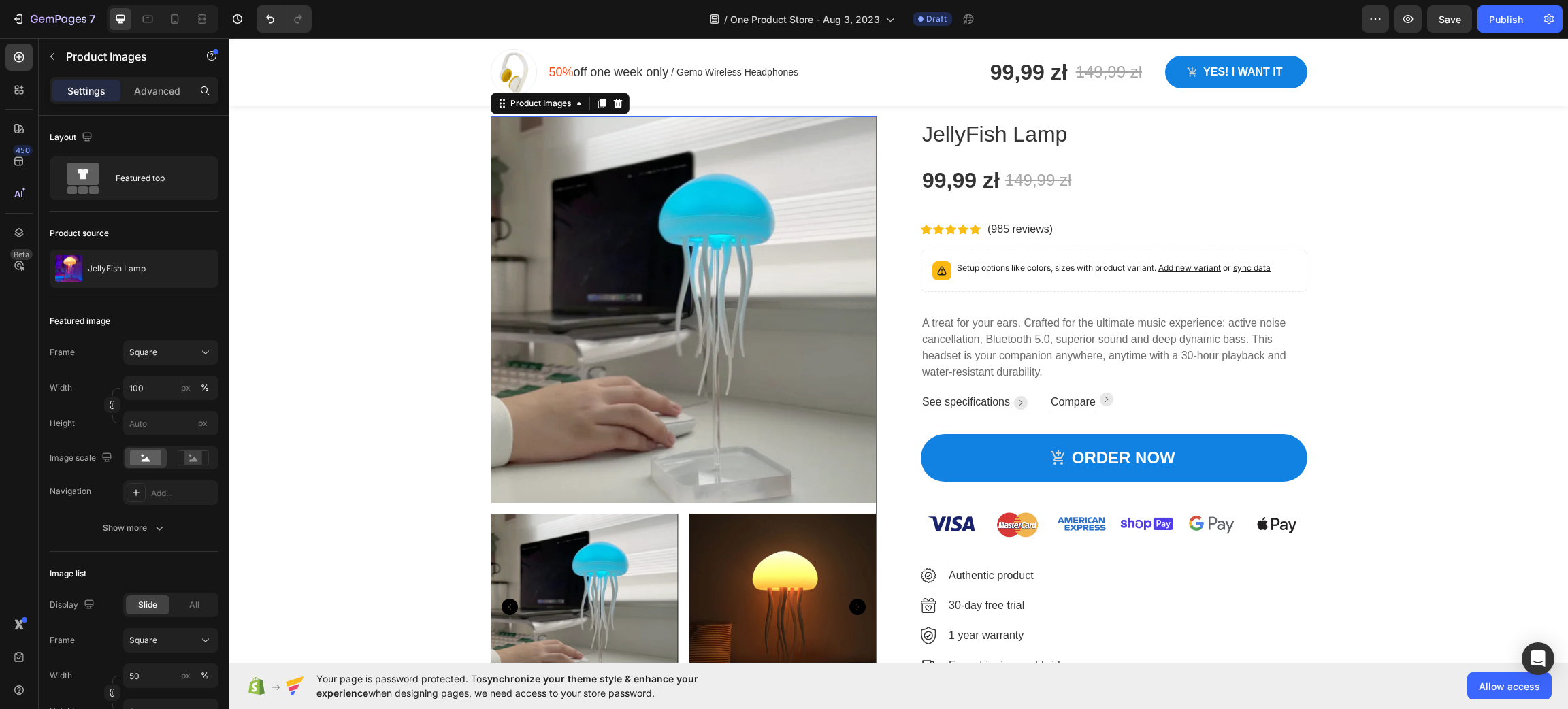 click 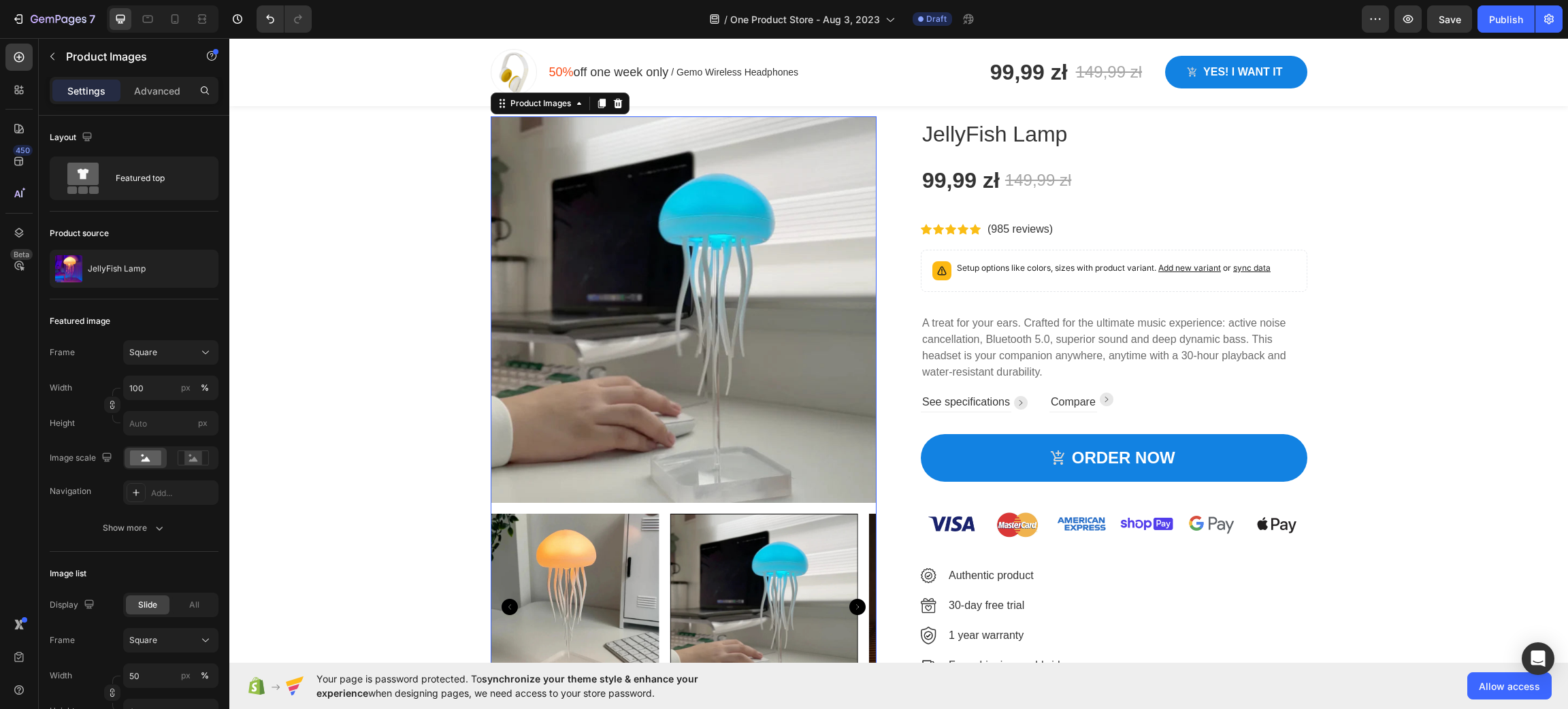 click 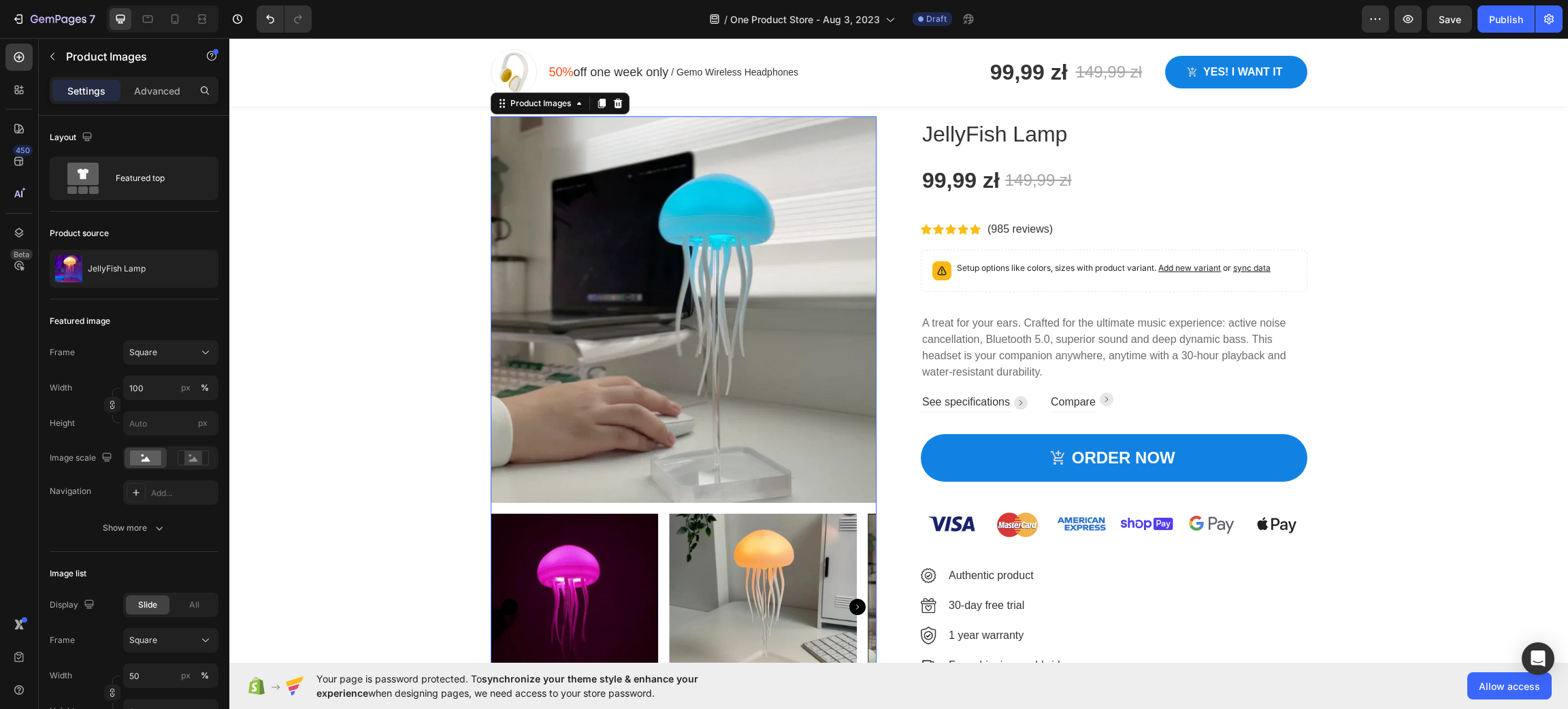 click 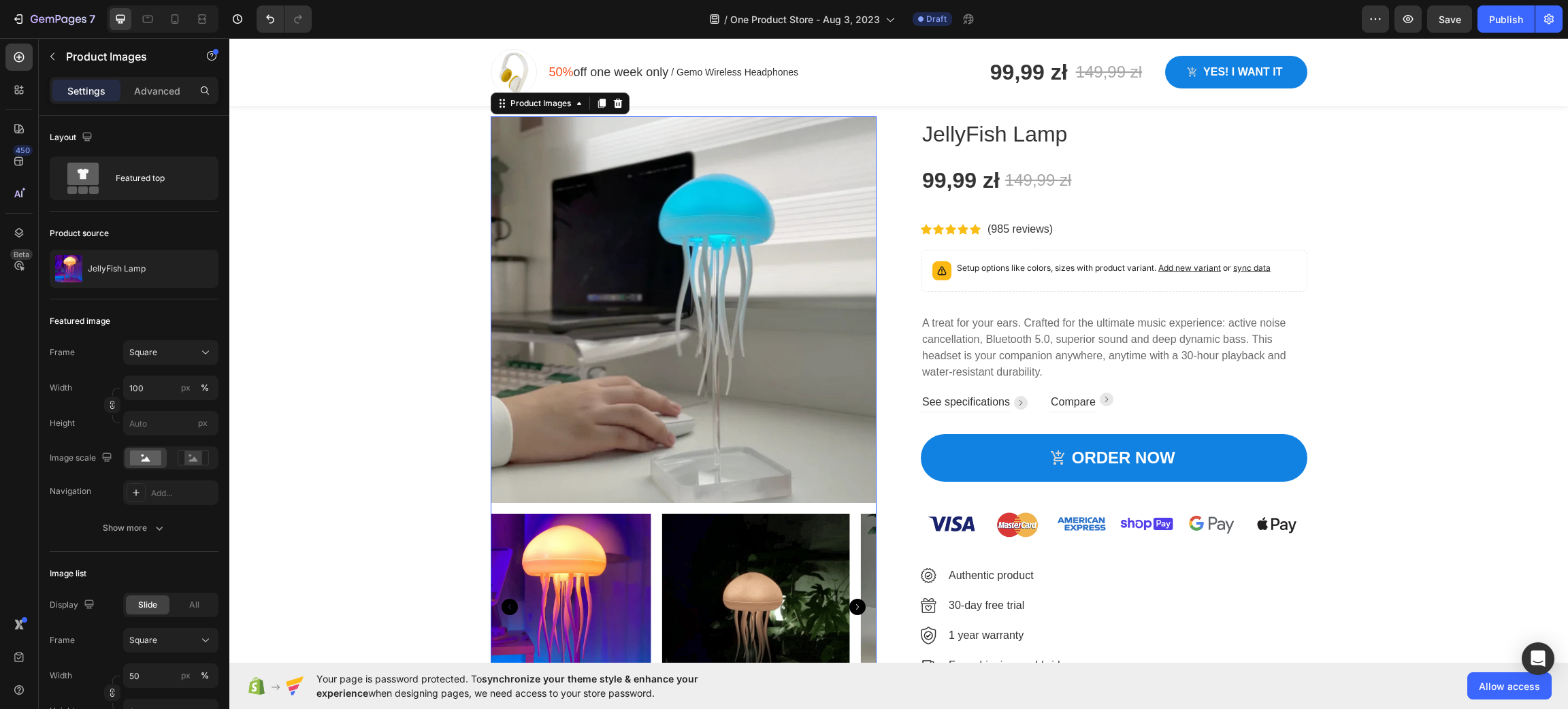 click 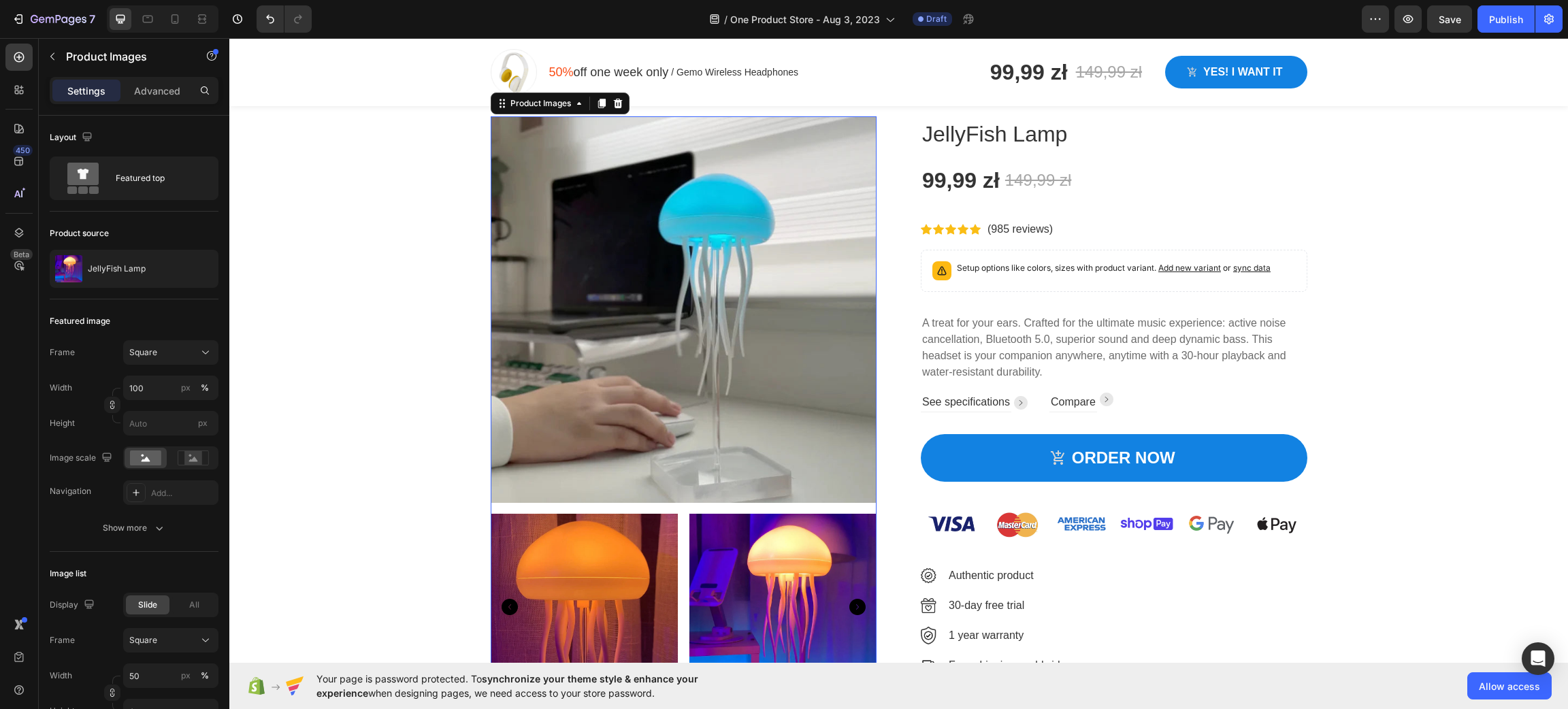 click at bounding box center [783, 608] 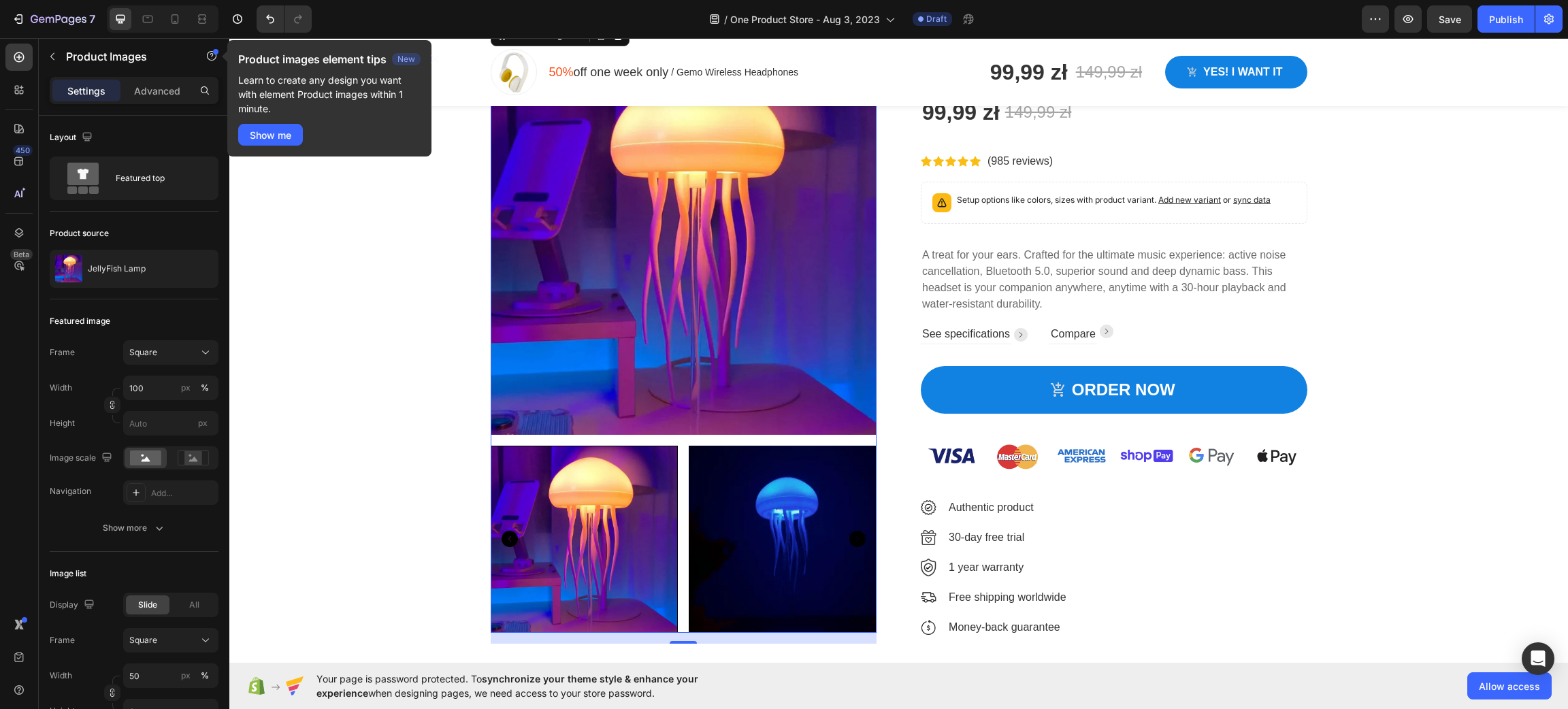scroll, scrollTop: 306, scrollLeft: 0, axis: vertical 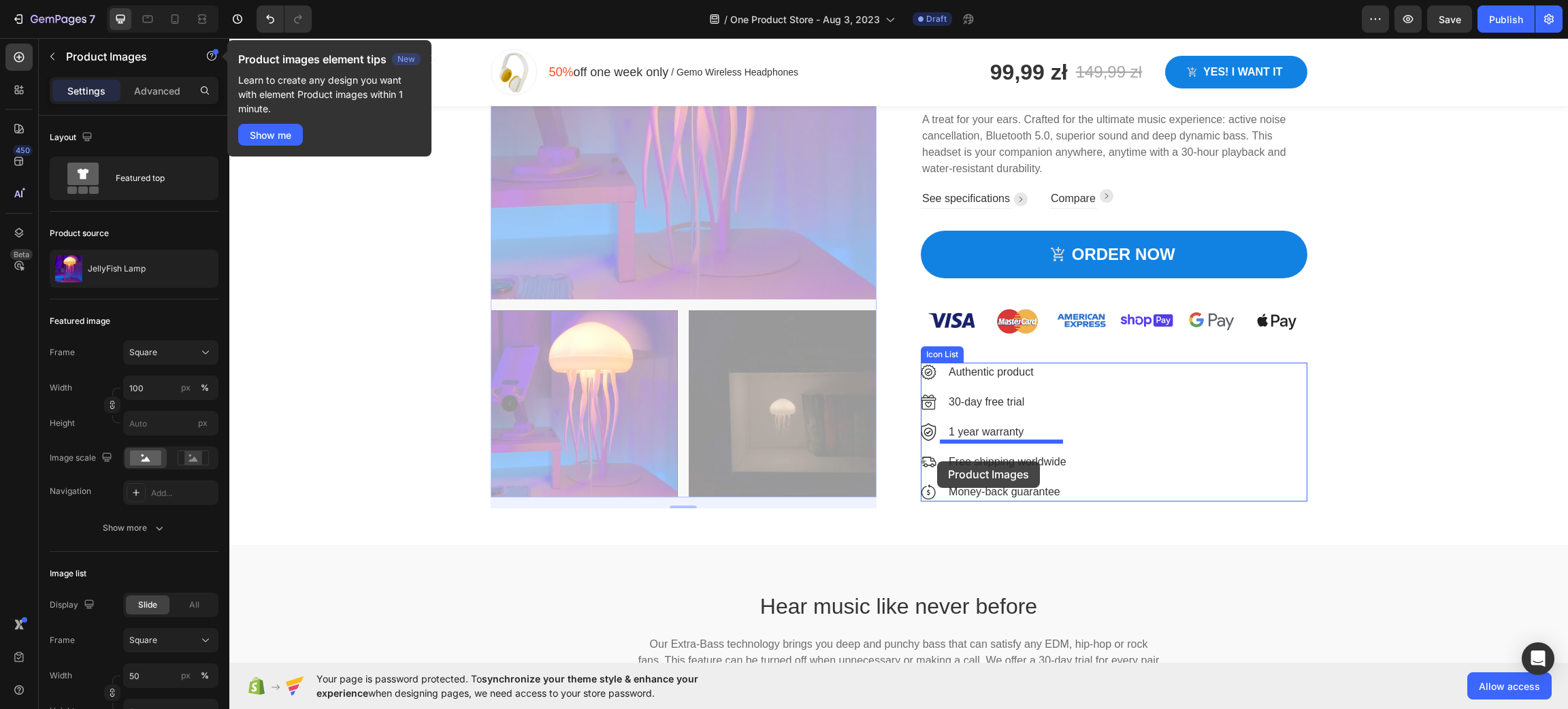 click at bounding box center [898, 2660] 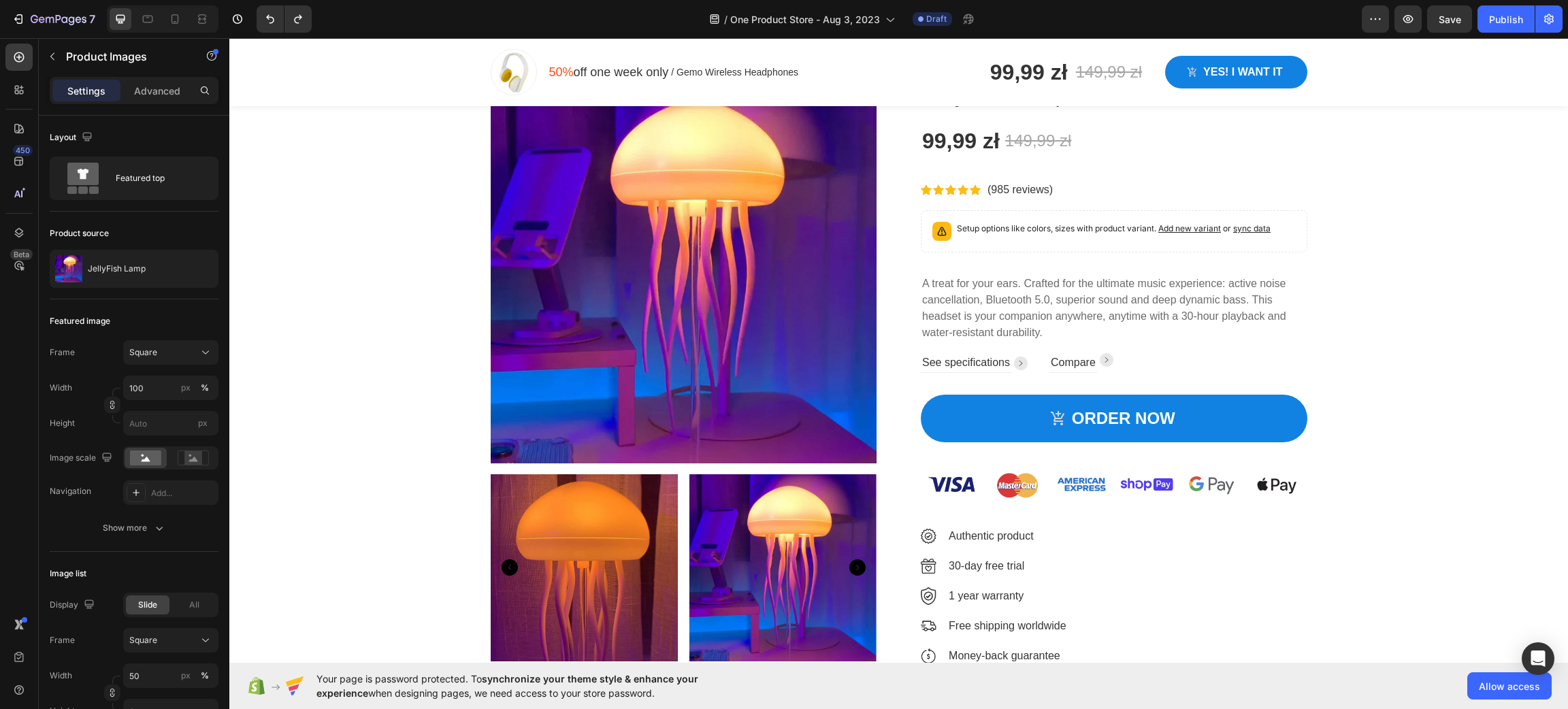 scroll, scrollTop: 102, scrollLeft: 0, axis: vertical 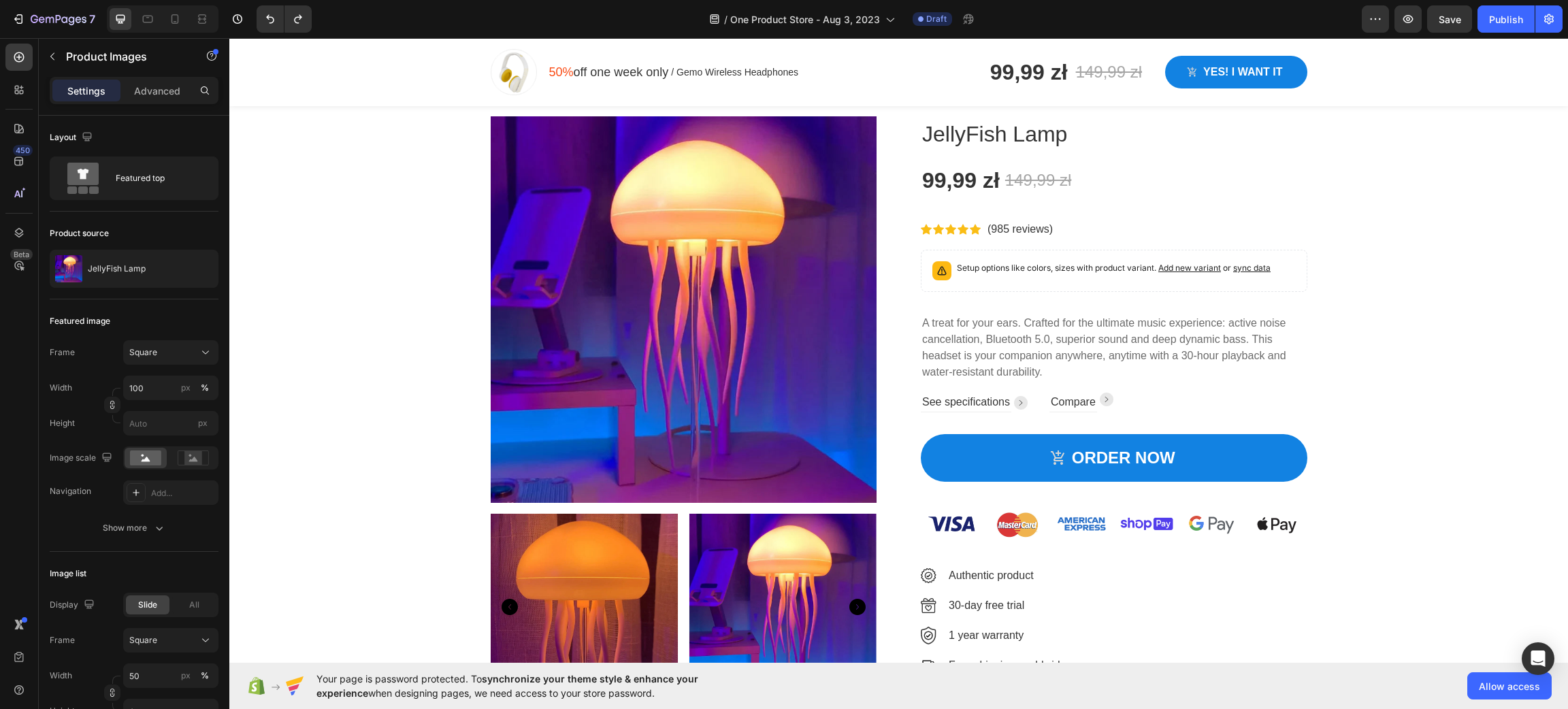 click at bounding box center (684, 310) 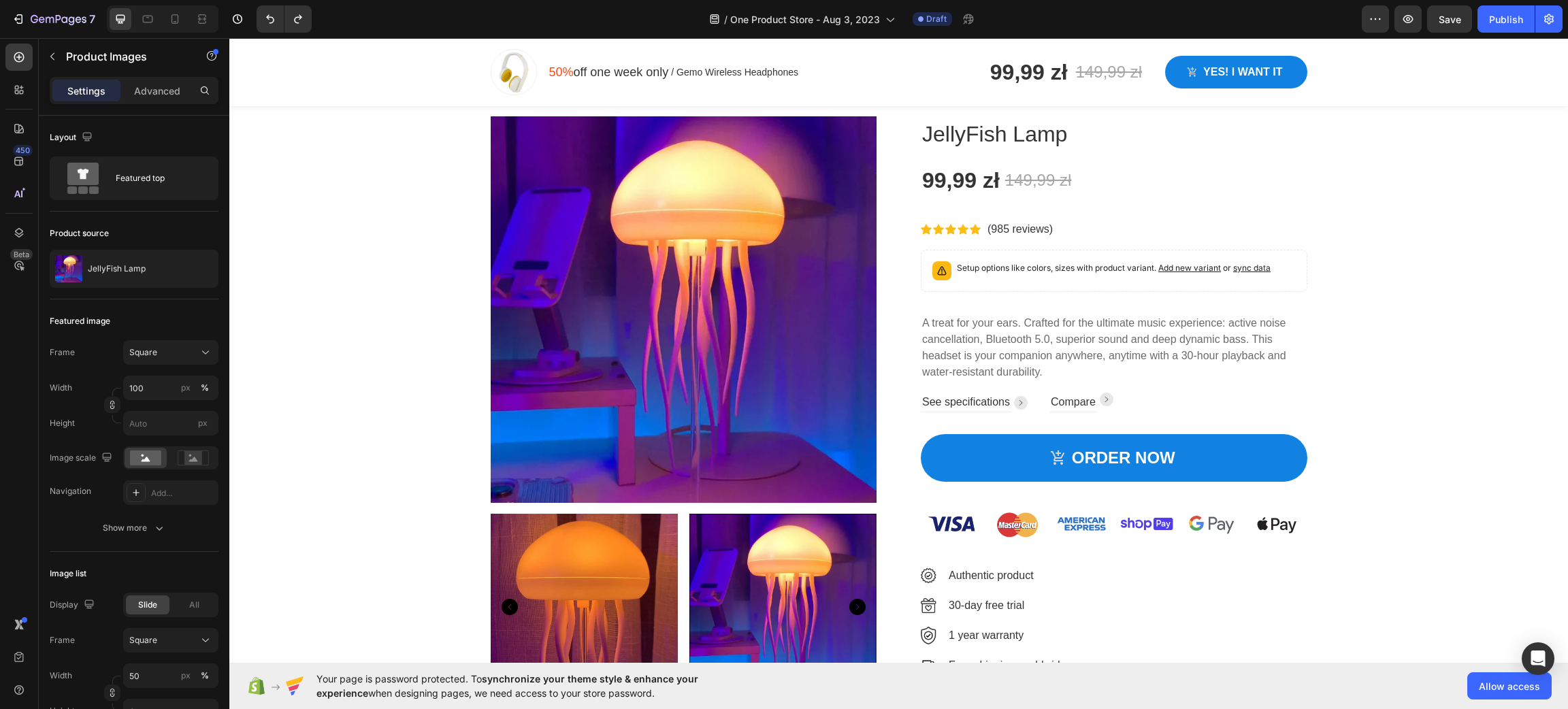 click at bounding box center (684, 310) 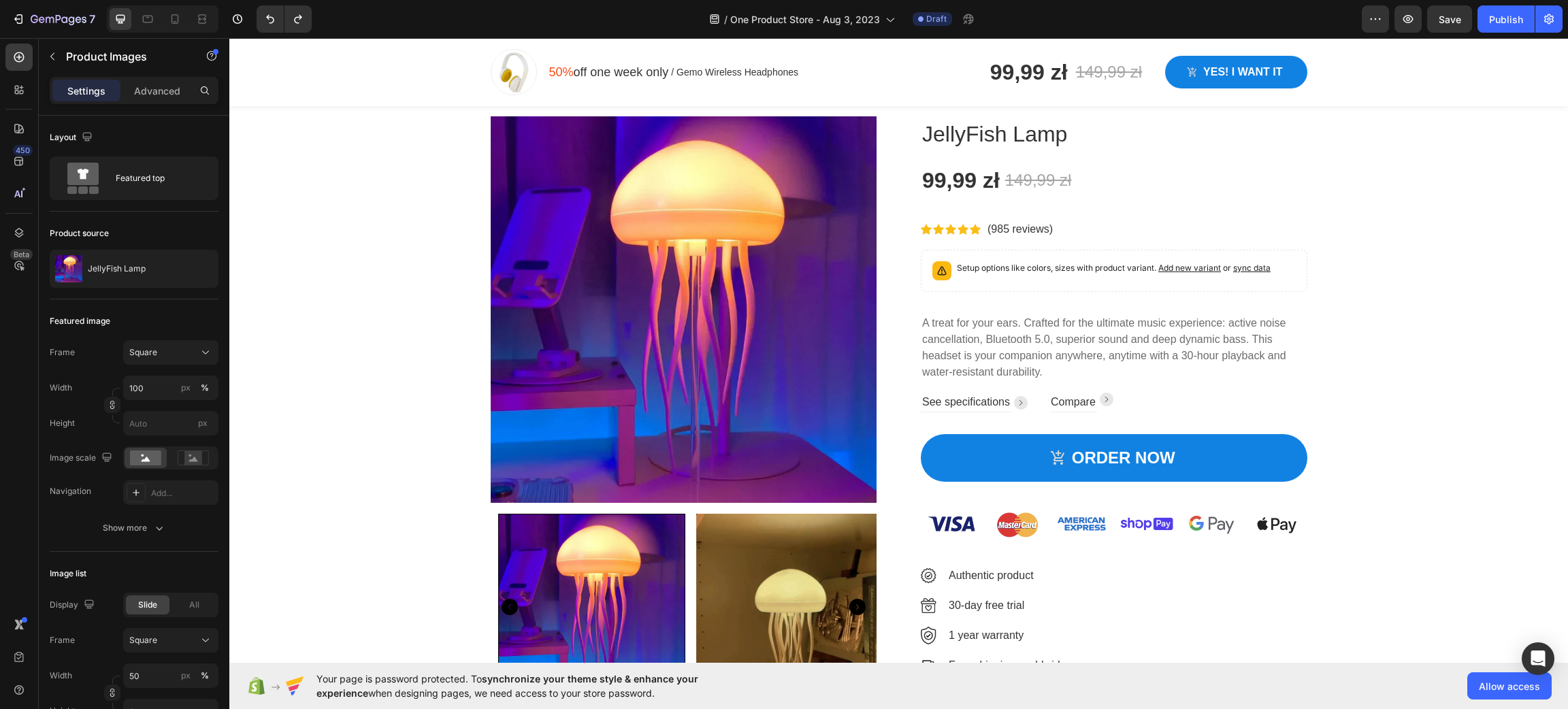 click at bounding box center [684, 310] 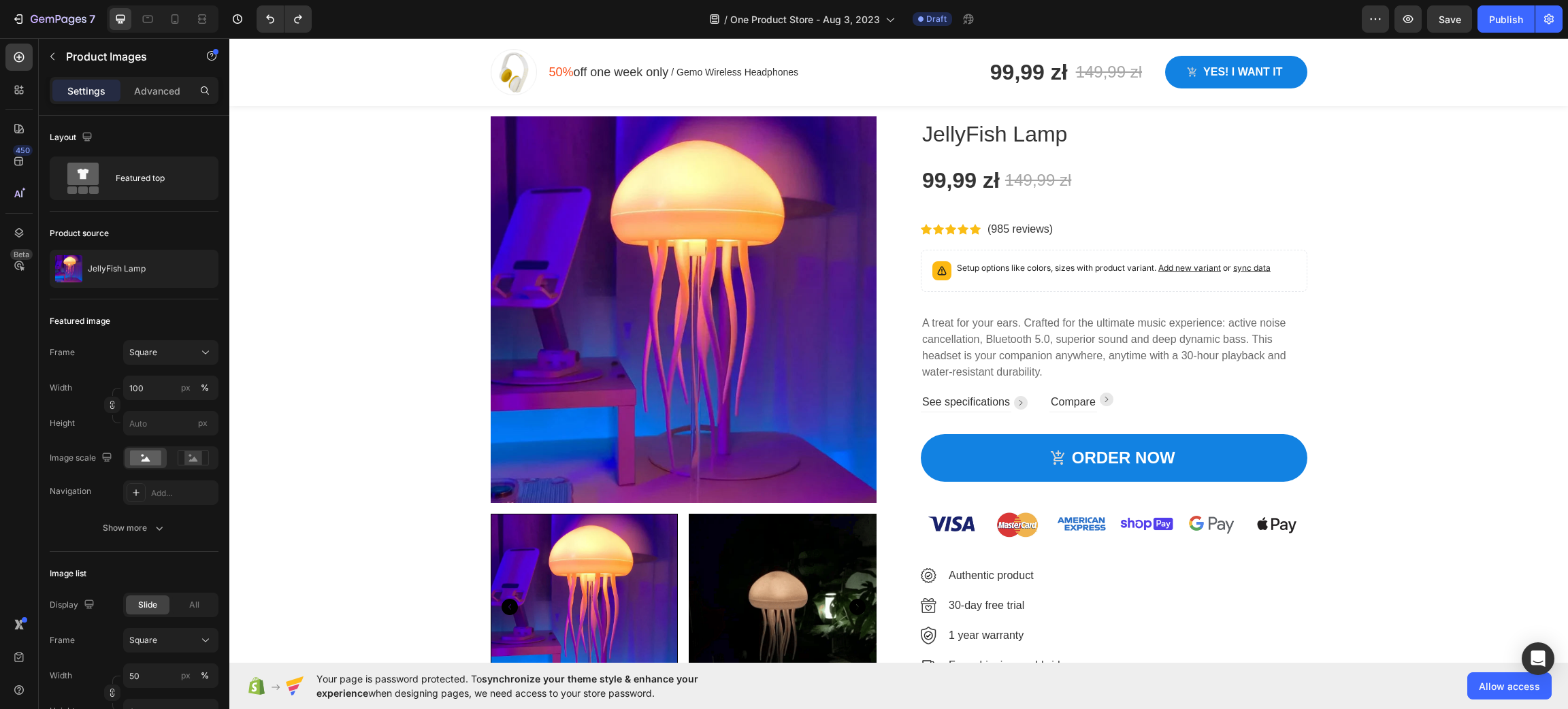 click at bounding box center [684, 310] 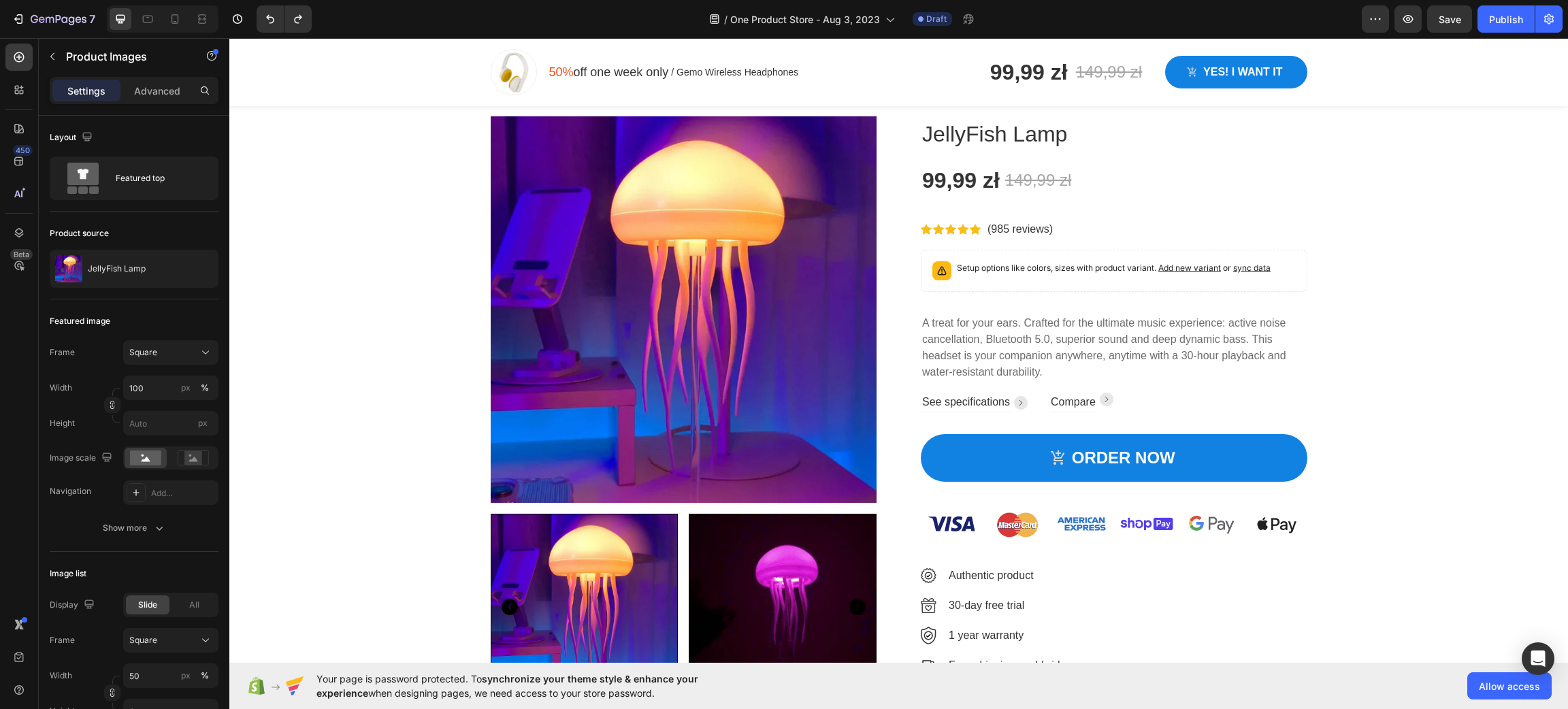 click at bounding box center [684, 310] 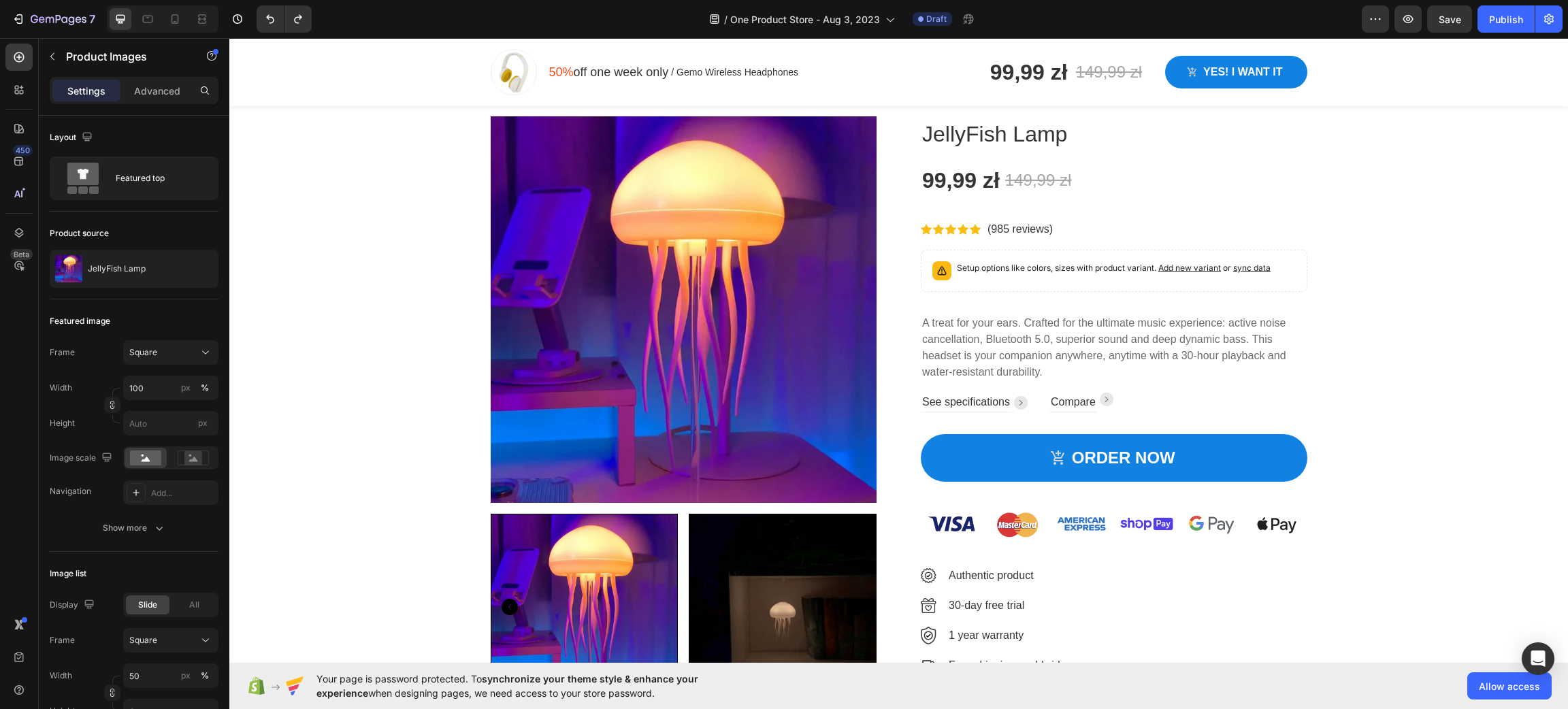 click at bounding box center (684, 310) 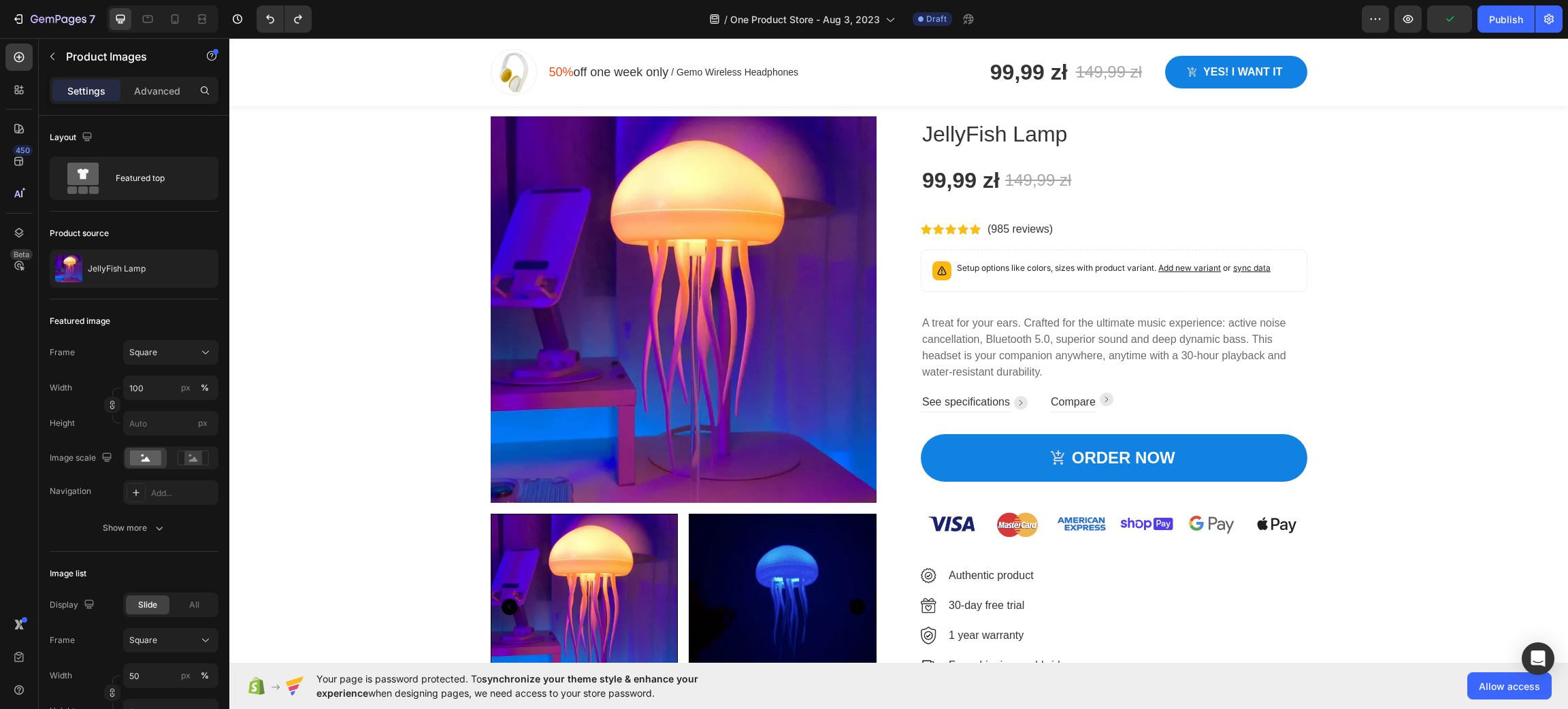 click at bounding box center [684, 310] 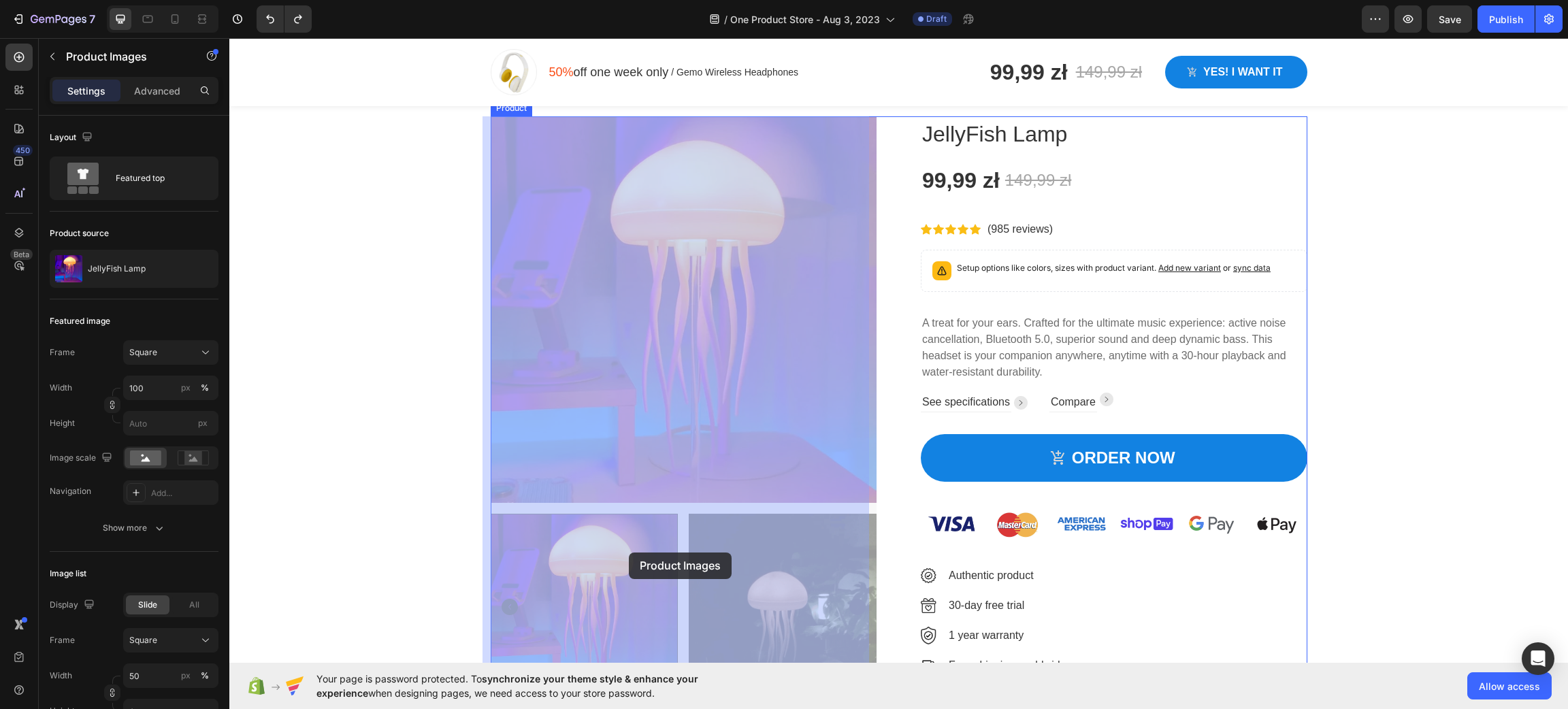 drag, startPoint x: 655, startPoint y: 567, endPoint x: 627, endPoint y: 555, distance: 30.46309 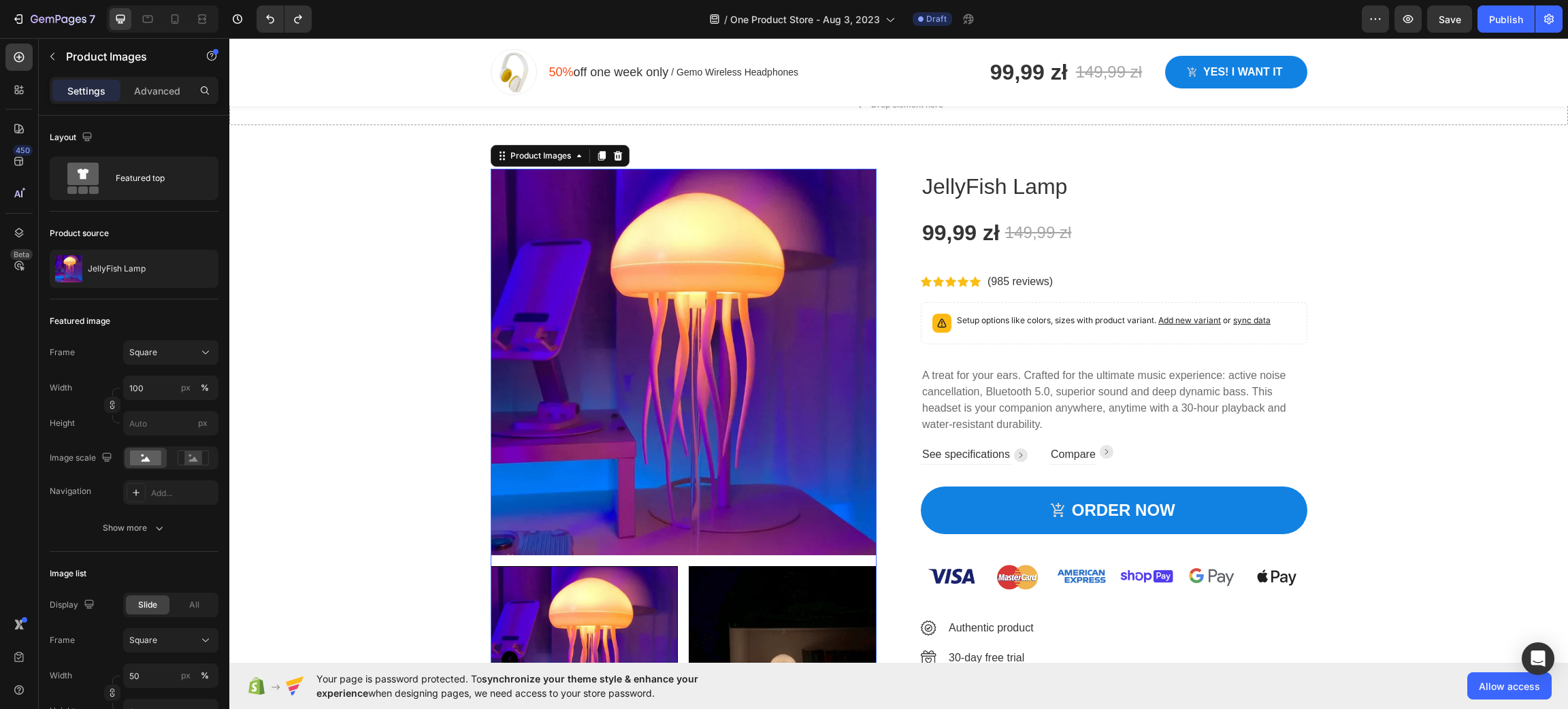 scroll, scrollTop: 102, scrollLeft: 0, axis: vertical 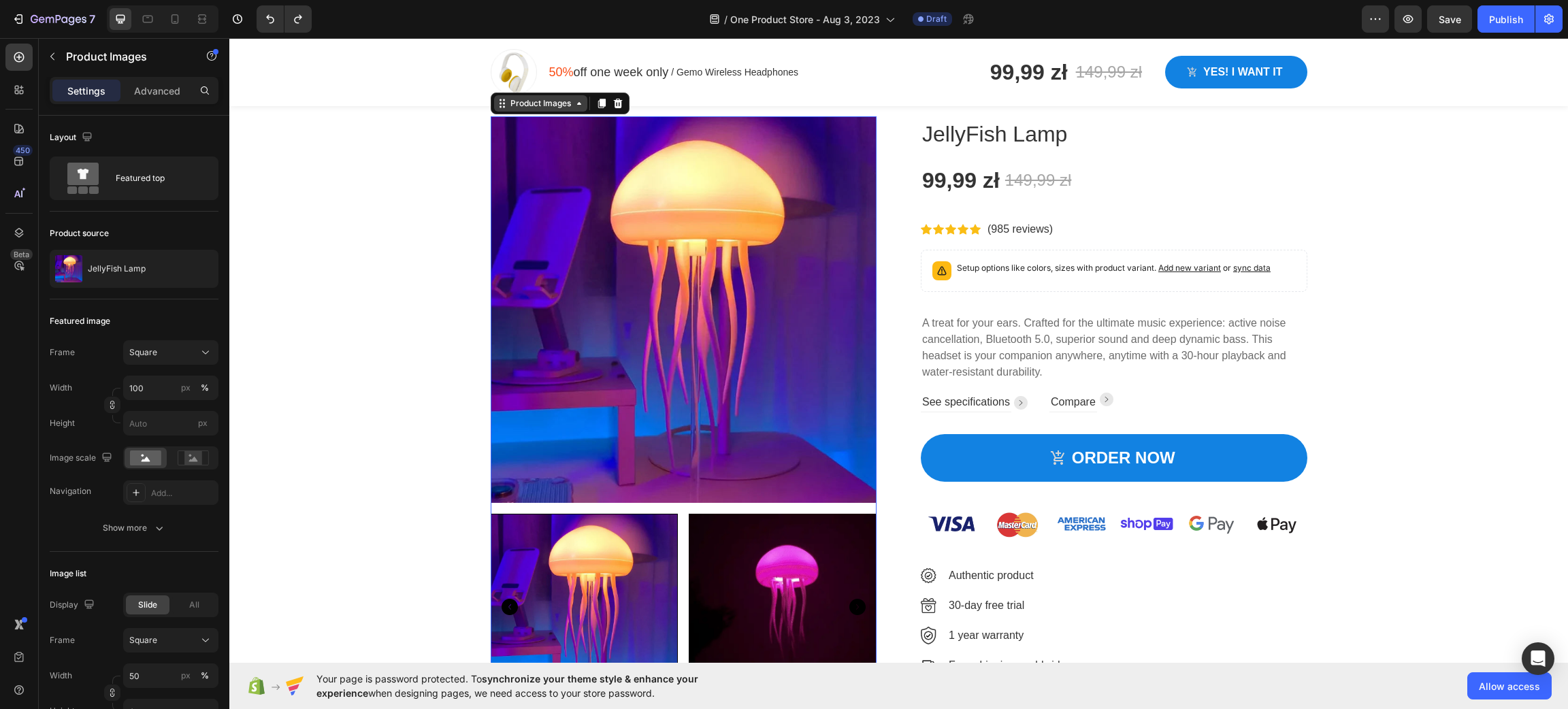 click 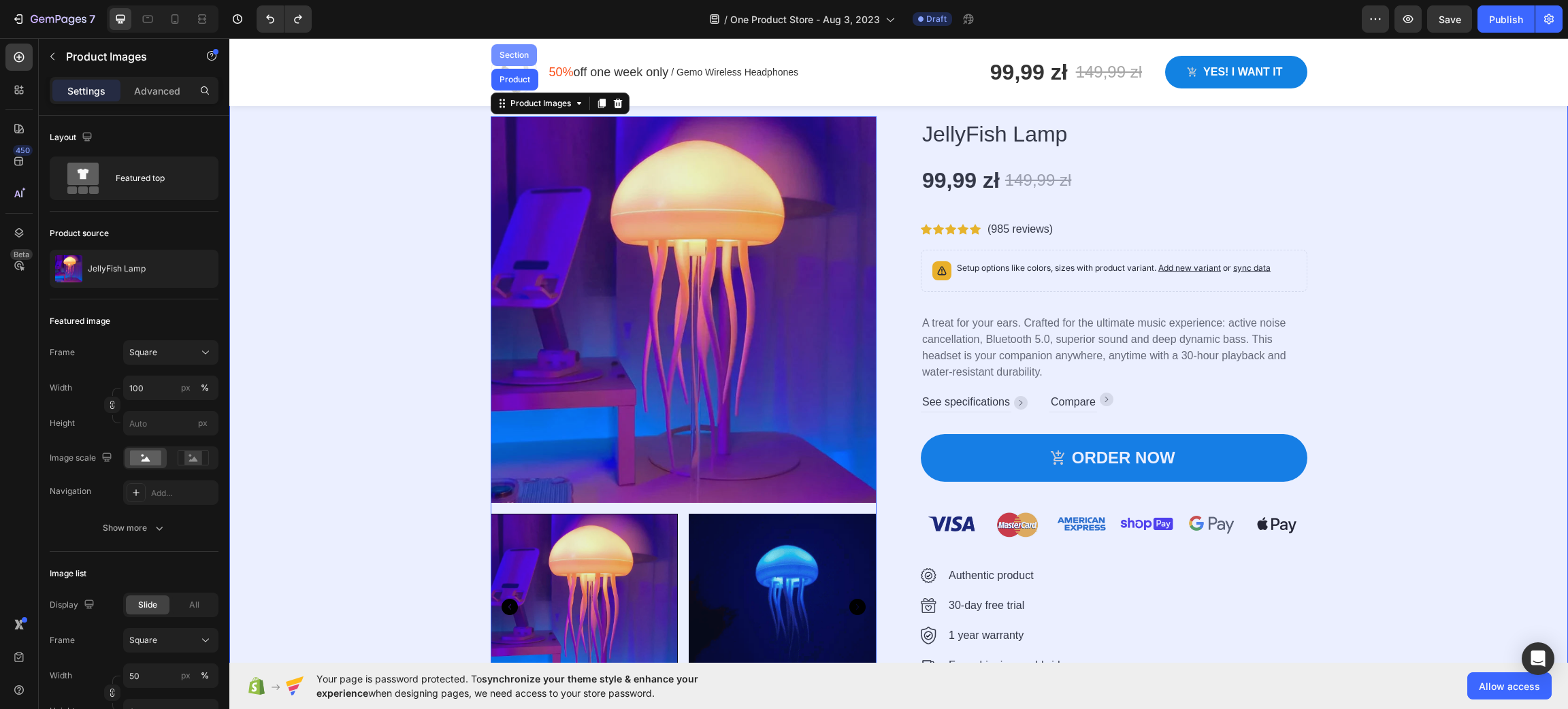 click on "Section" at bounding box center (514, 55) 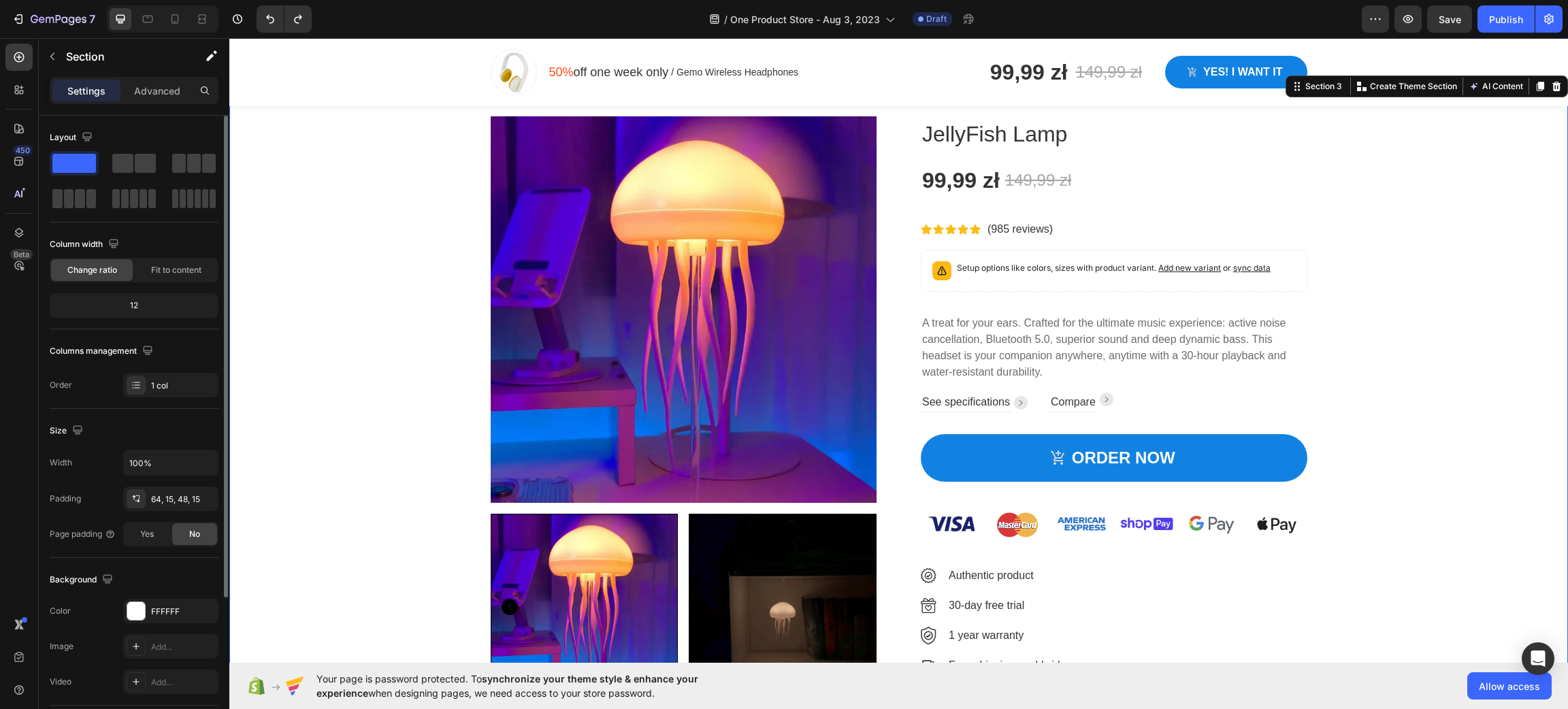 click on "Layout" at bounding box center (134, 169) 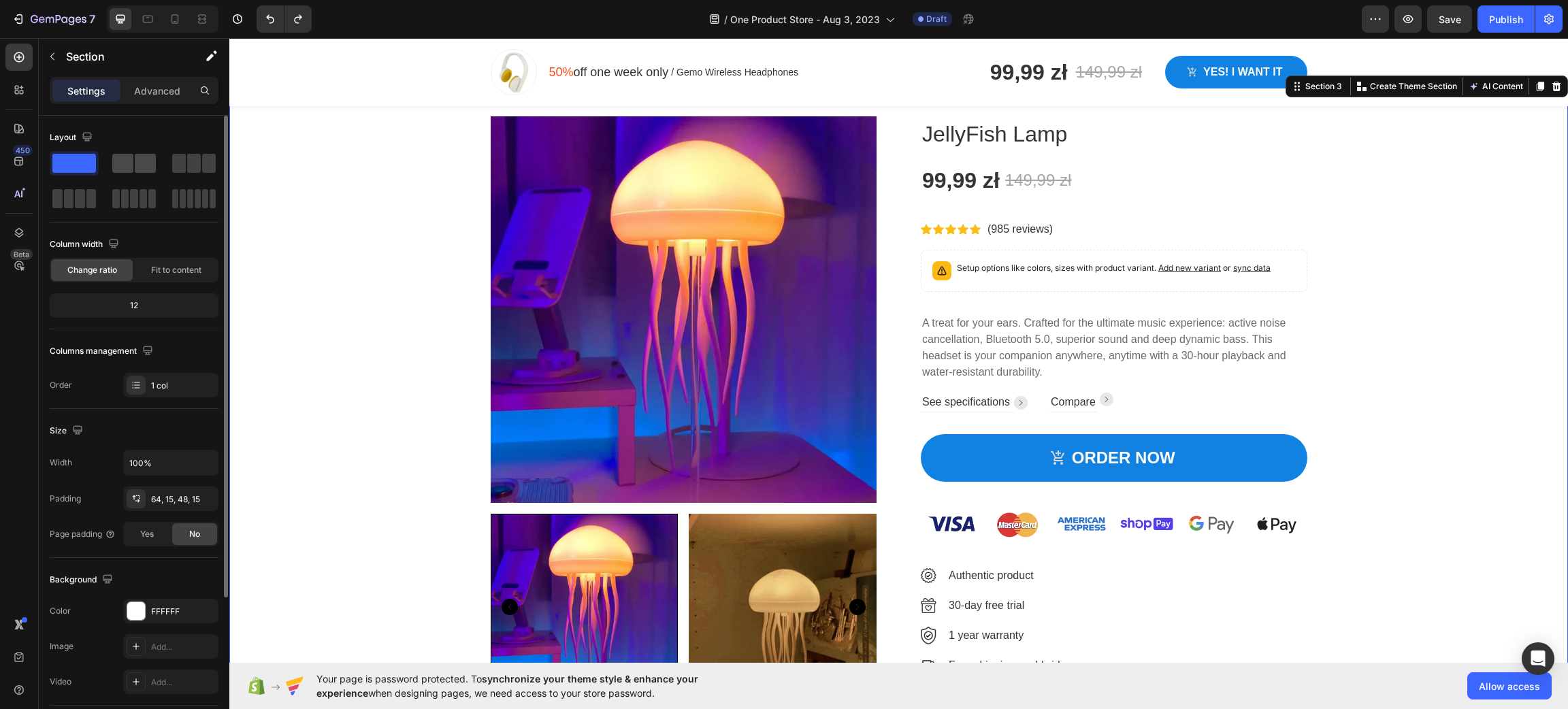 click at bounding box center (134, 163) 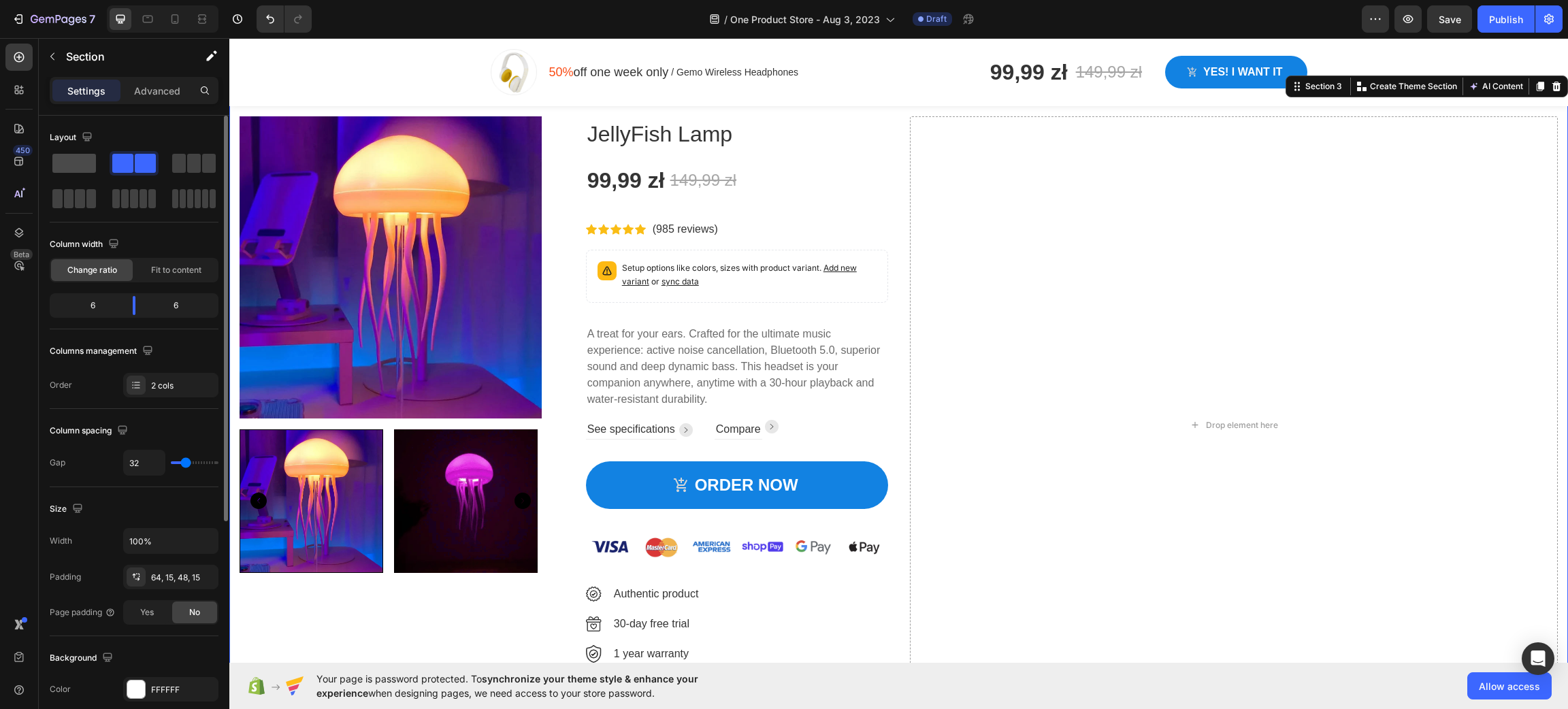 click 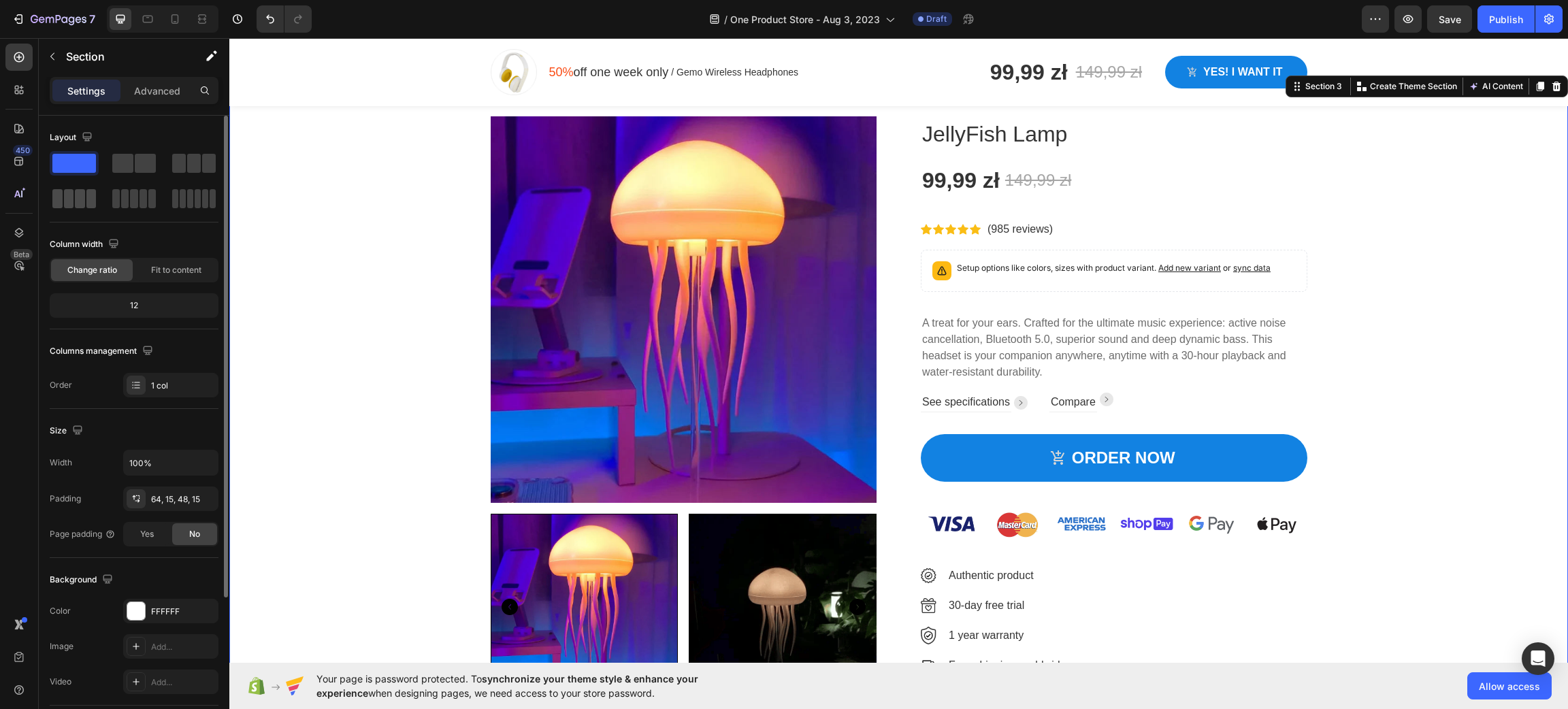 click 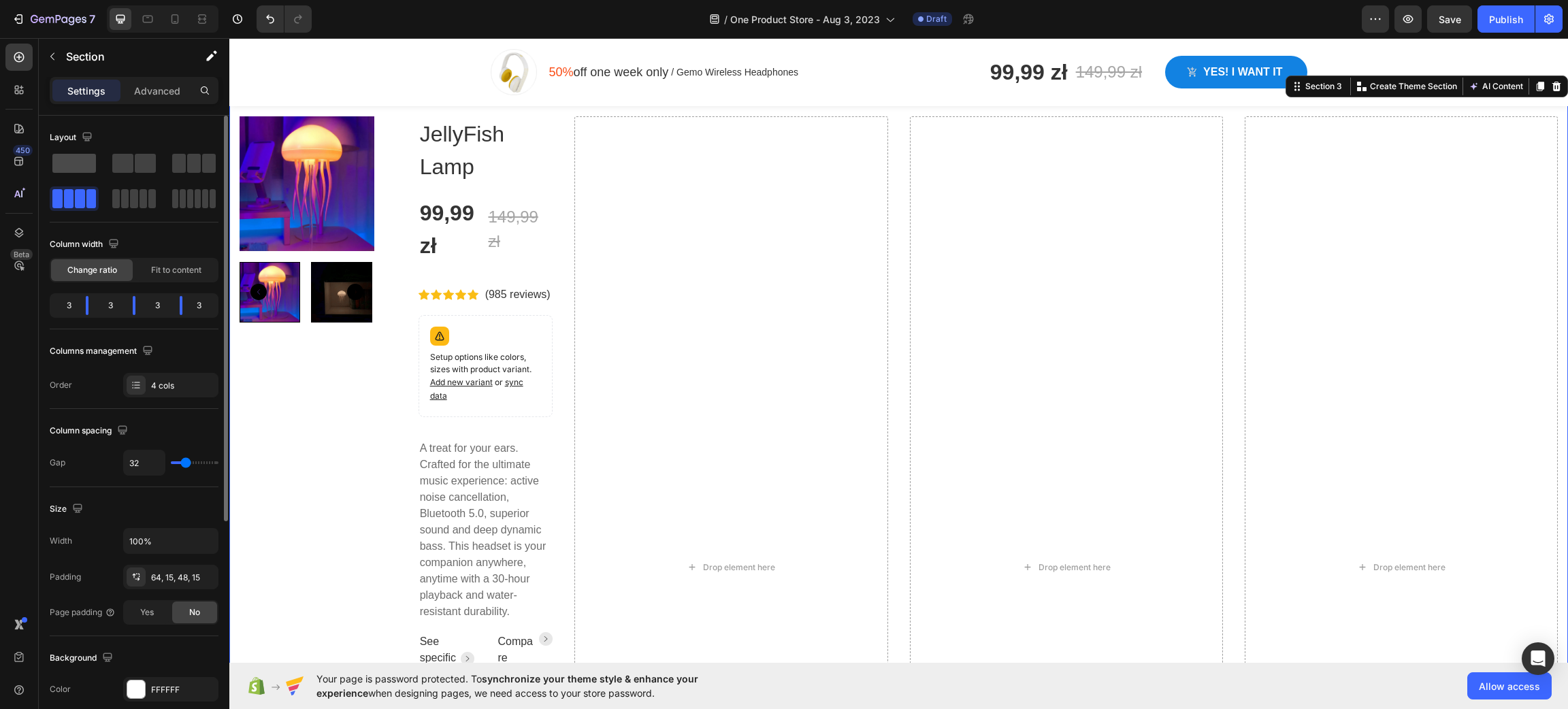 click 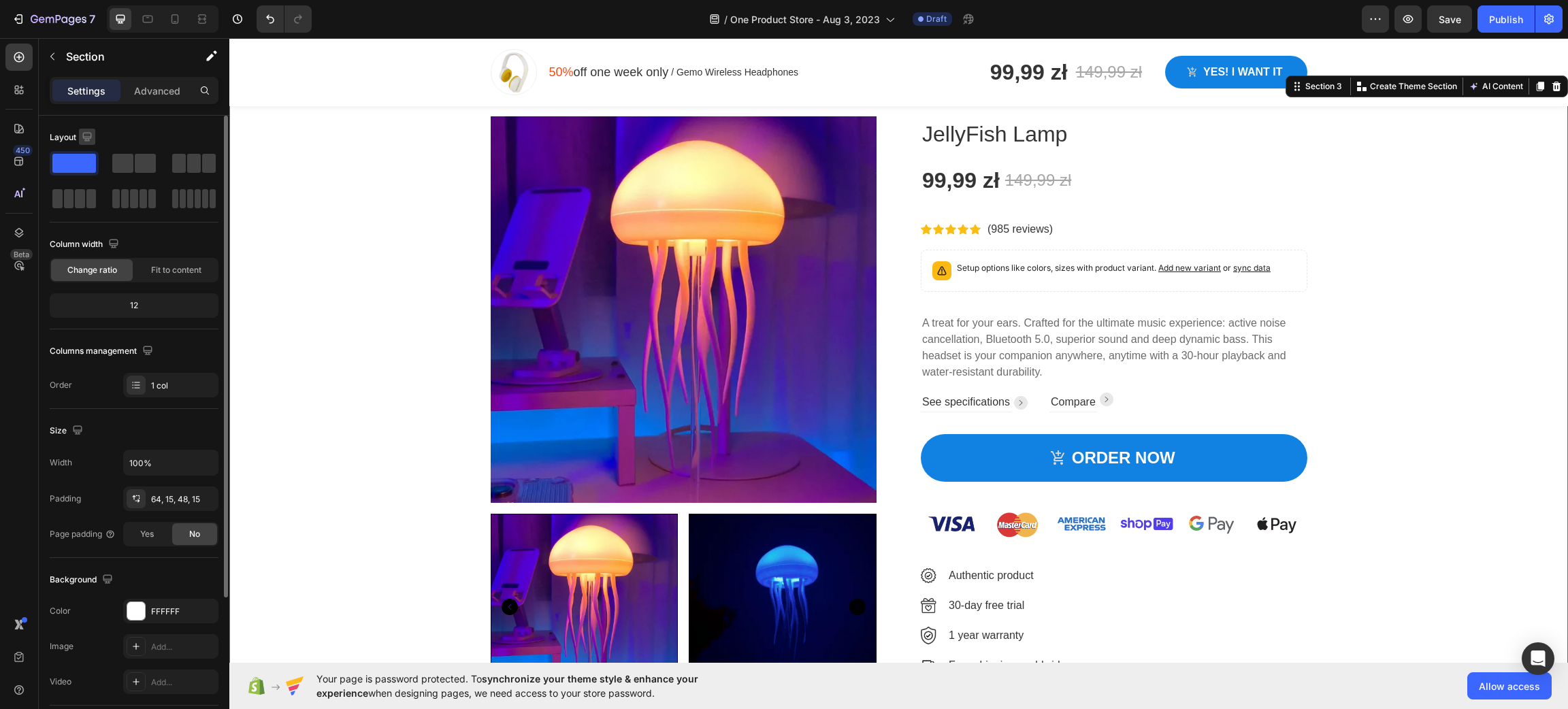 click 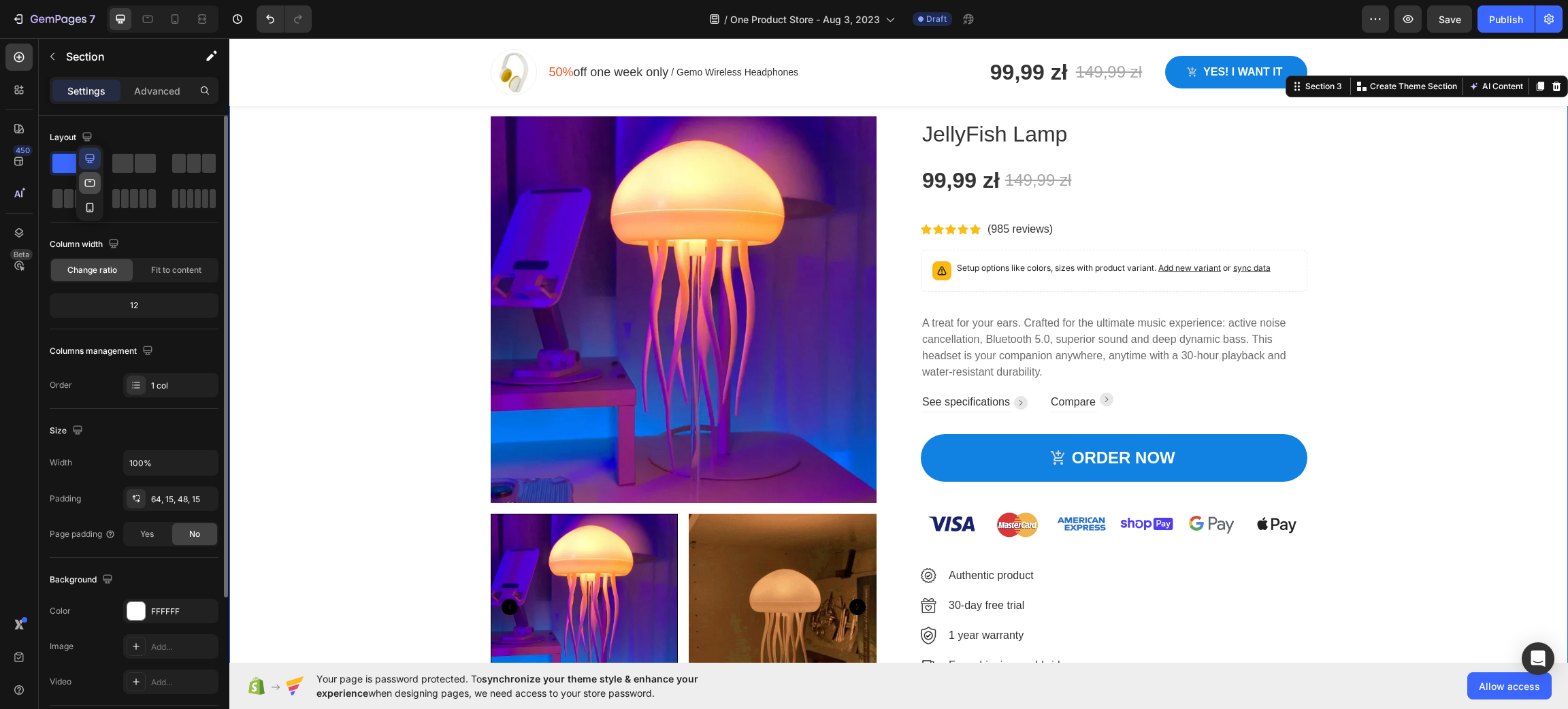 click 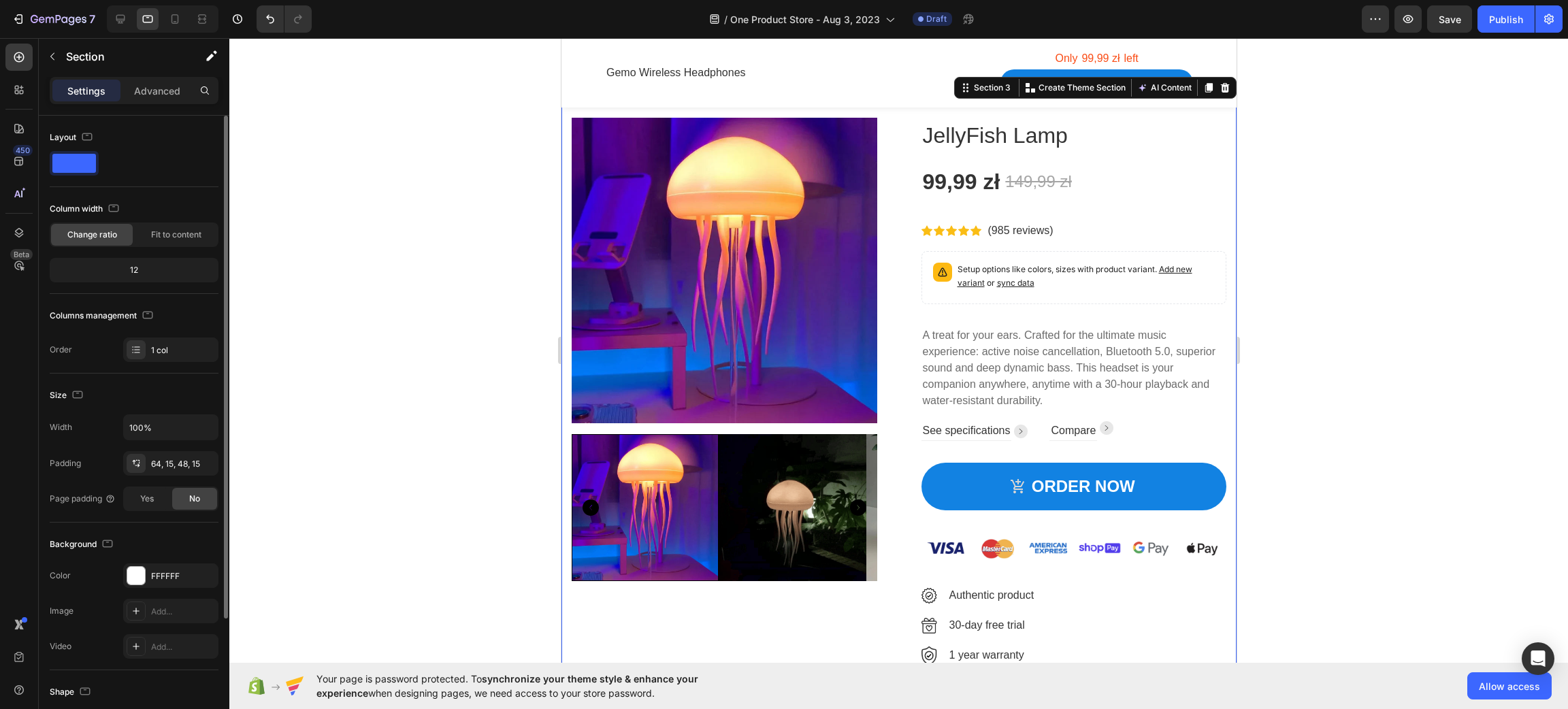 scroll, scrollTop: 90, scrollLeft: 0, axis: vertical 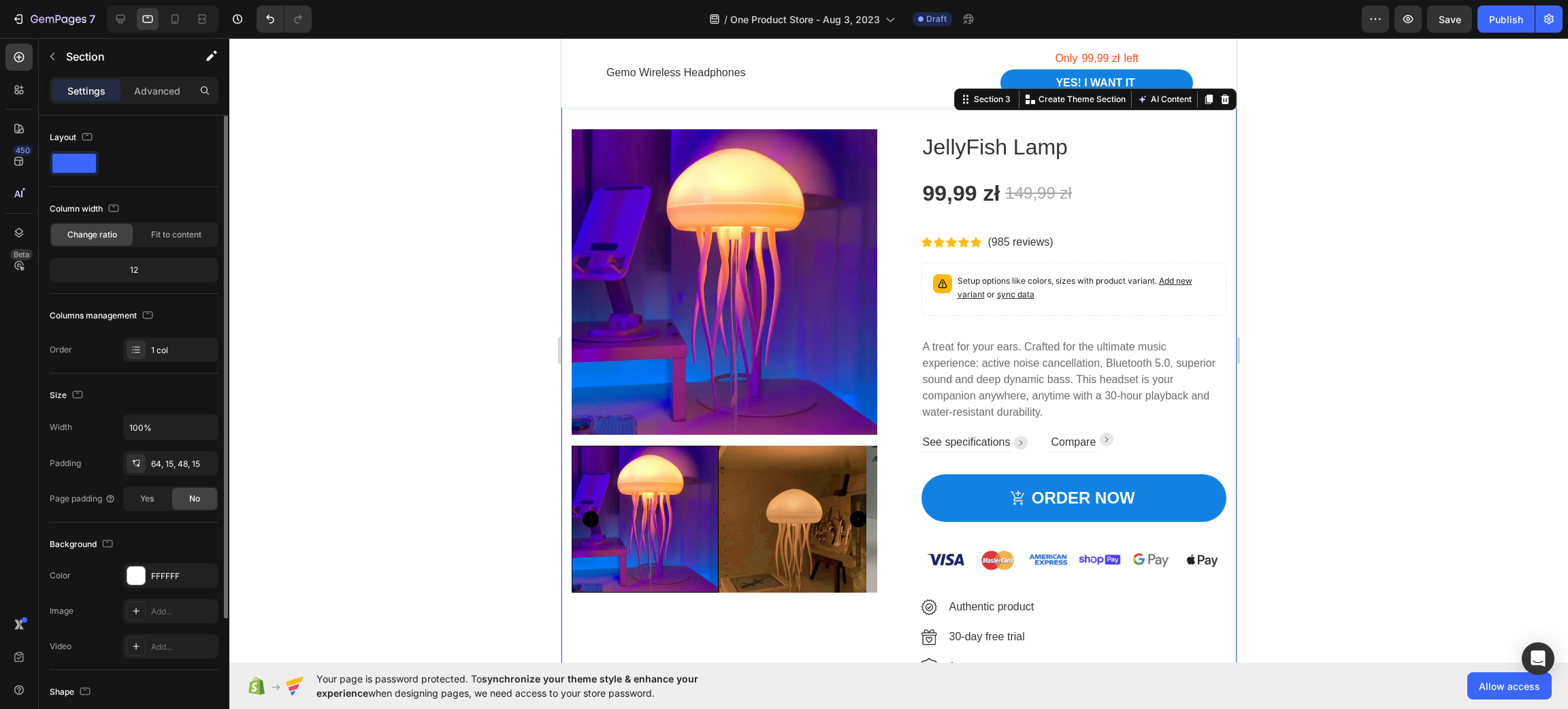 click on "Layout" at bounding box center (134, 137) 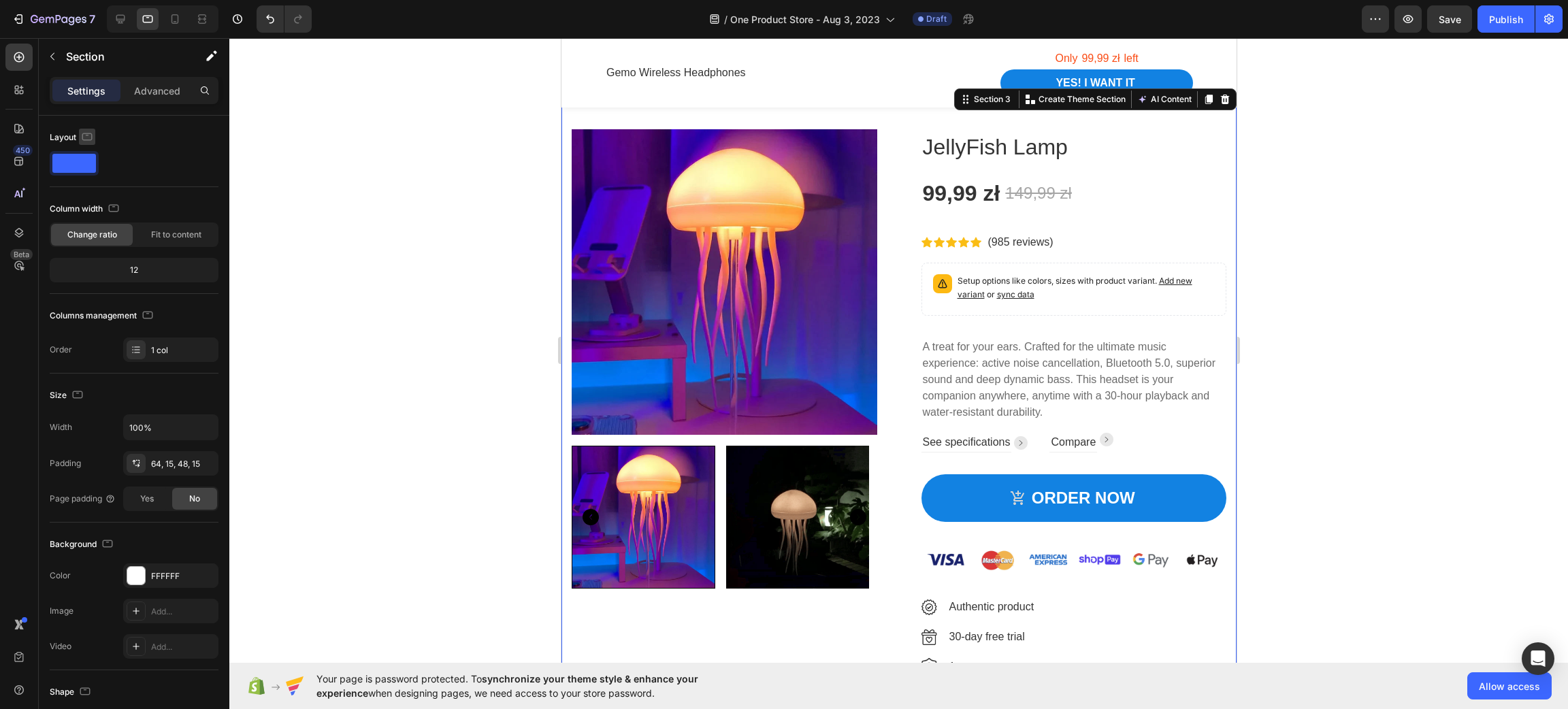 click 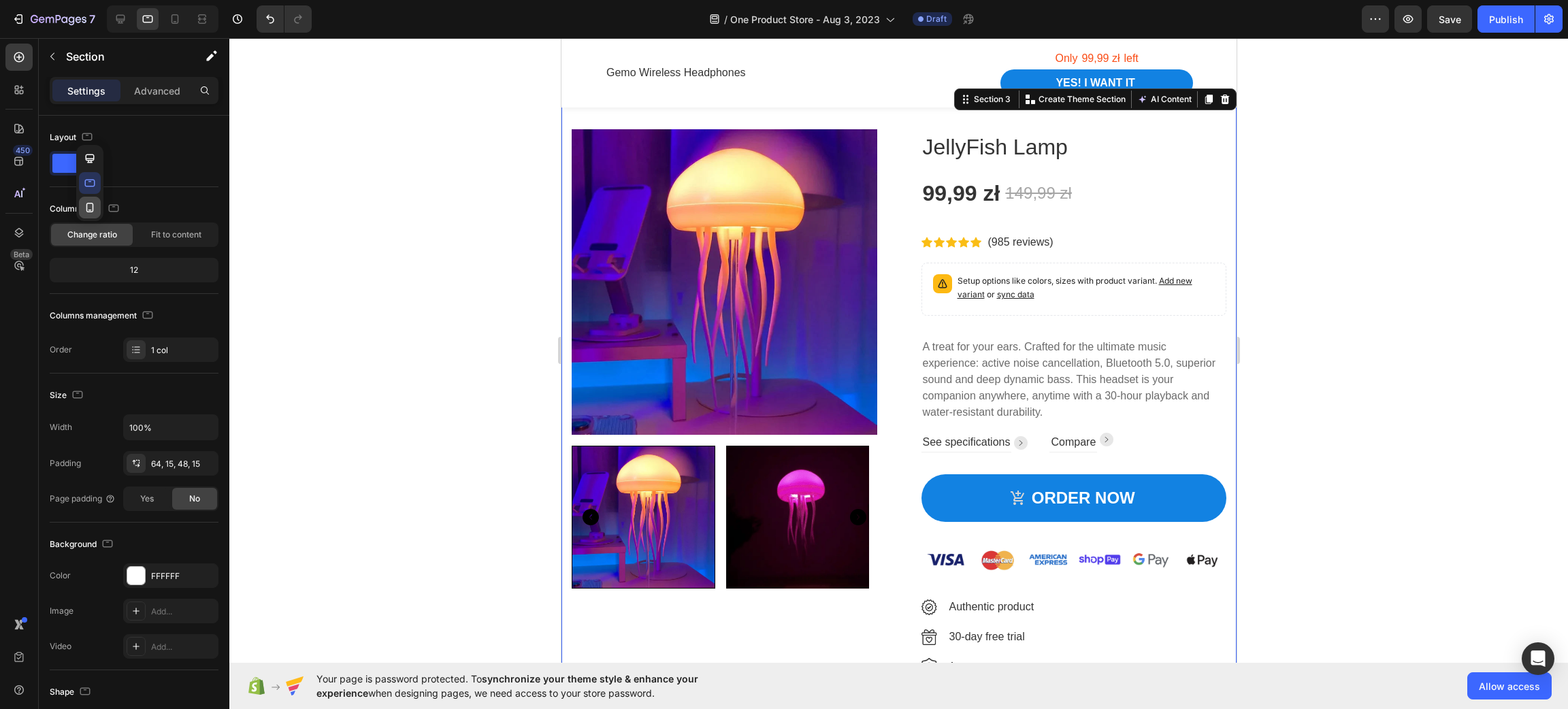 drag, startPoint x: 88, startPoint y: 191, endPoint x: 88, endPoint y: 201, distance: 10 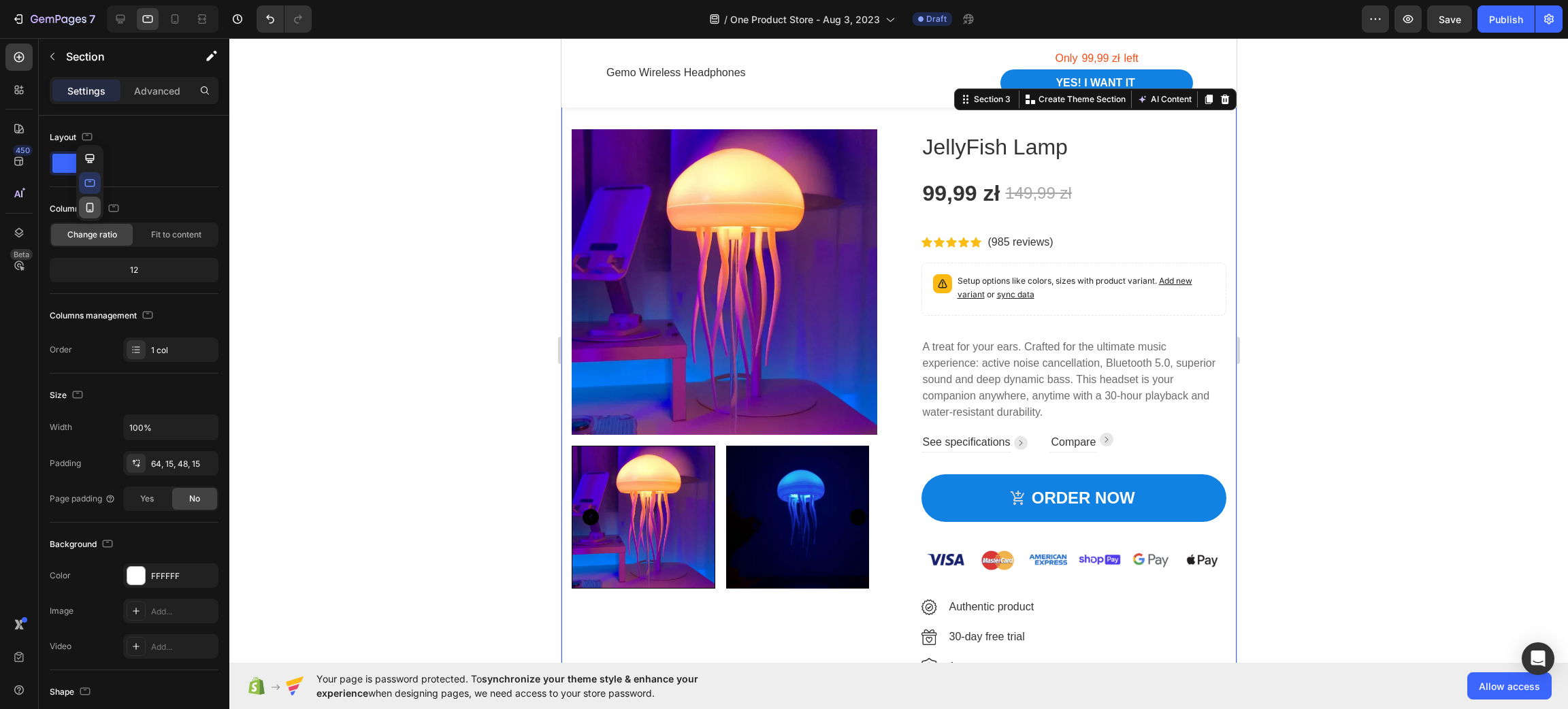 click at bounding box center (90, 183) 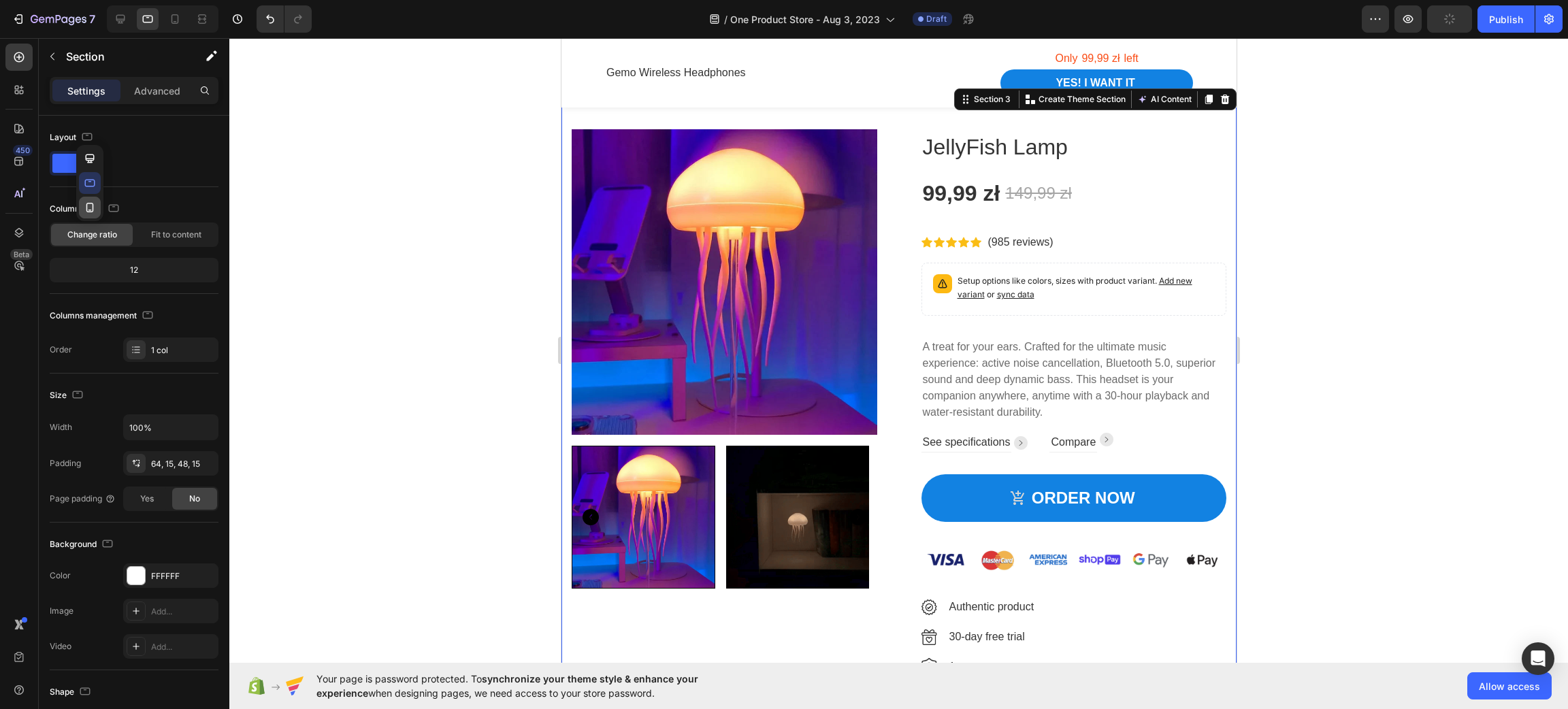 click 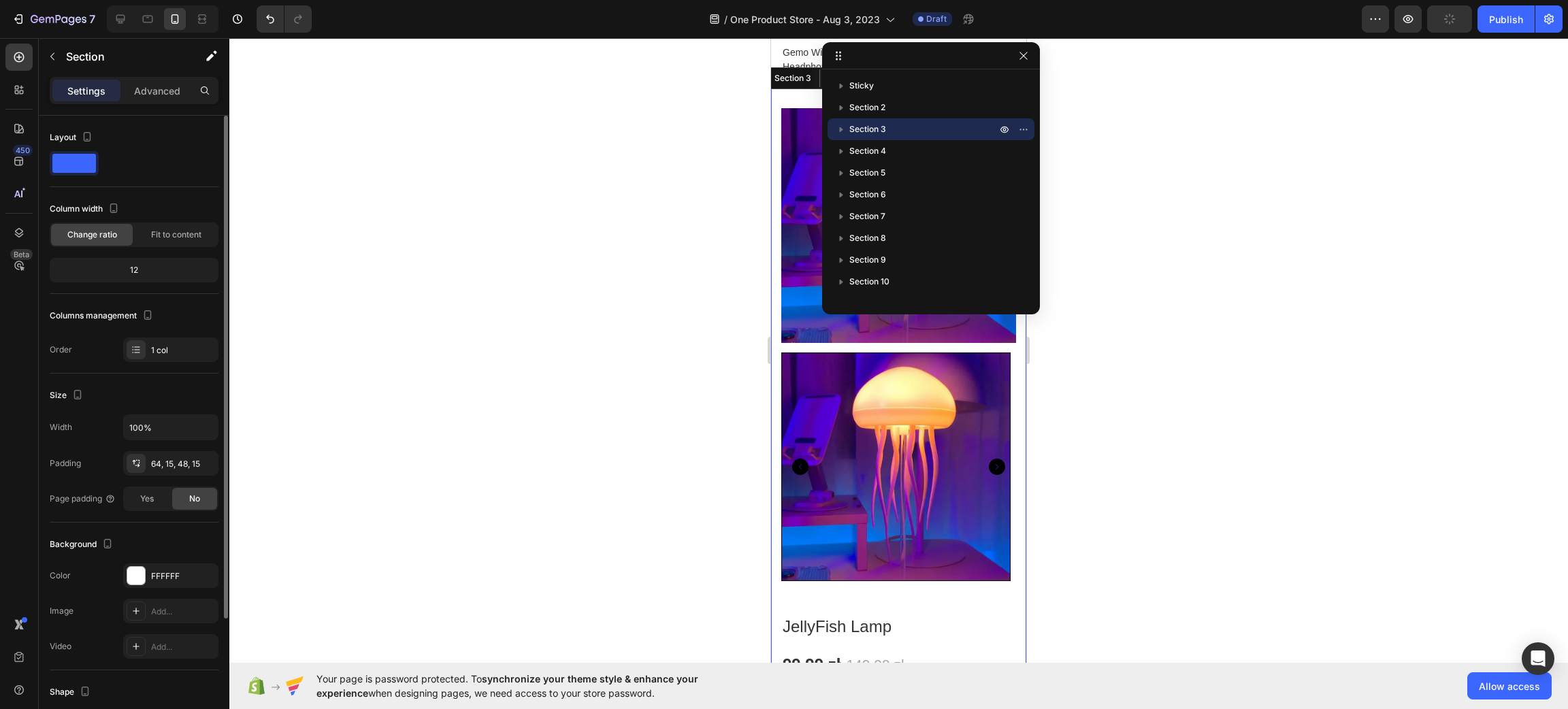 scroll, scrollTop: 81, scrollLeft: 0, axis: vertical 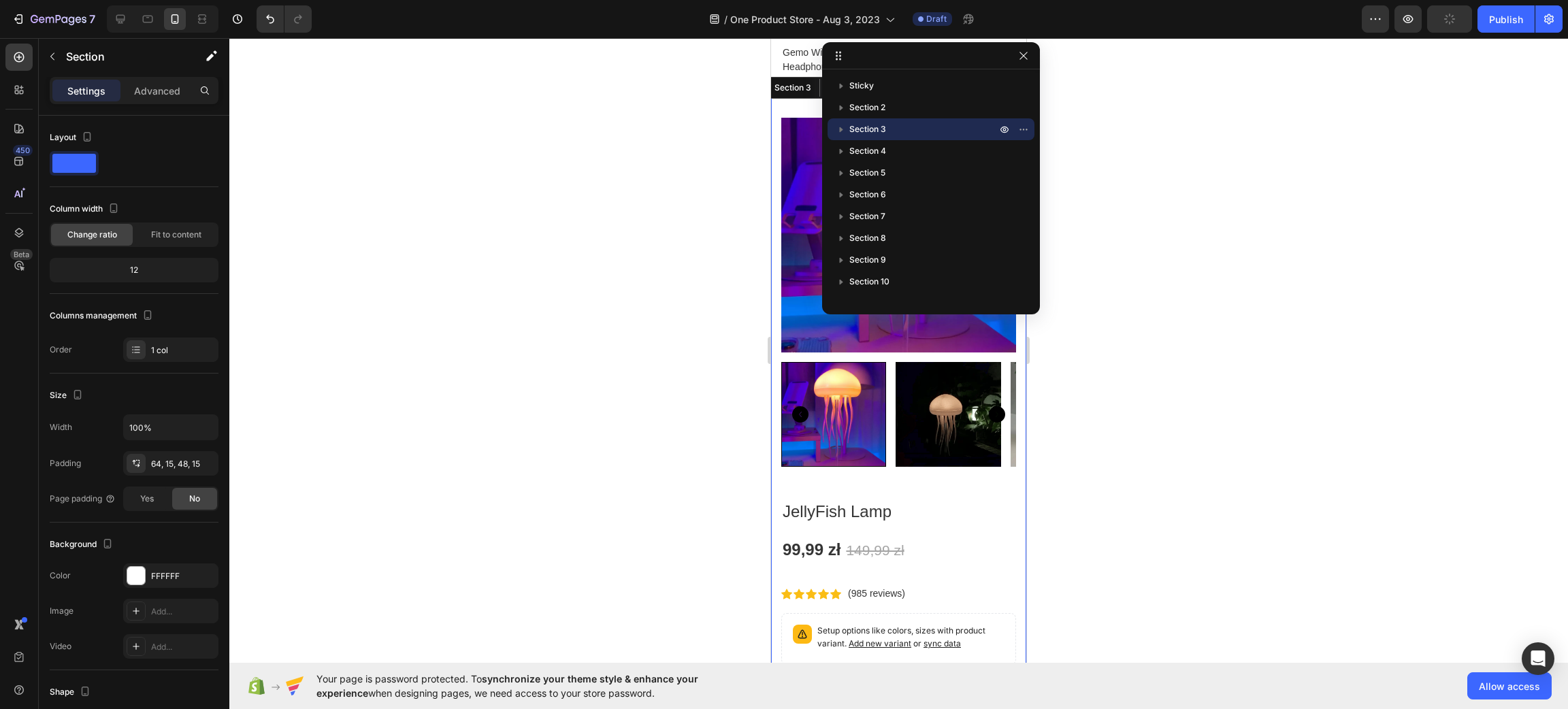 click 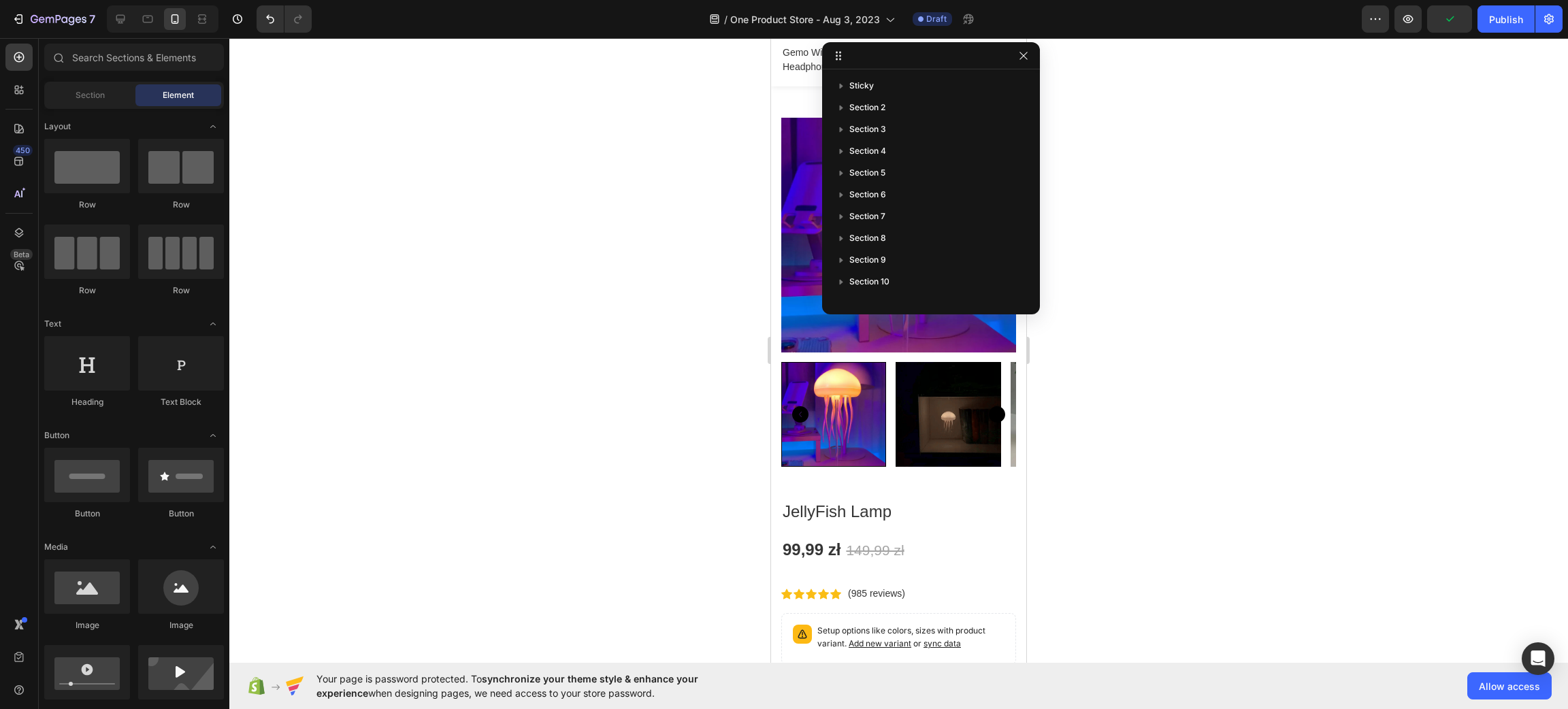 click on "Layout
Row
Row
Row
Row Text
Heading
Text Block Button
Button
Button Media
Image
Image
Video
Video Banner
Hero Banner" at bounding box center [134, 2125] 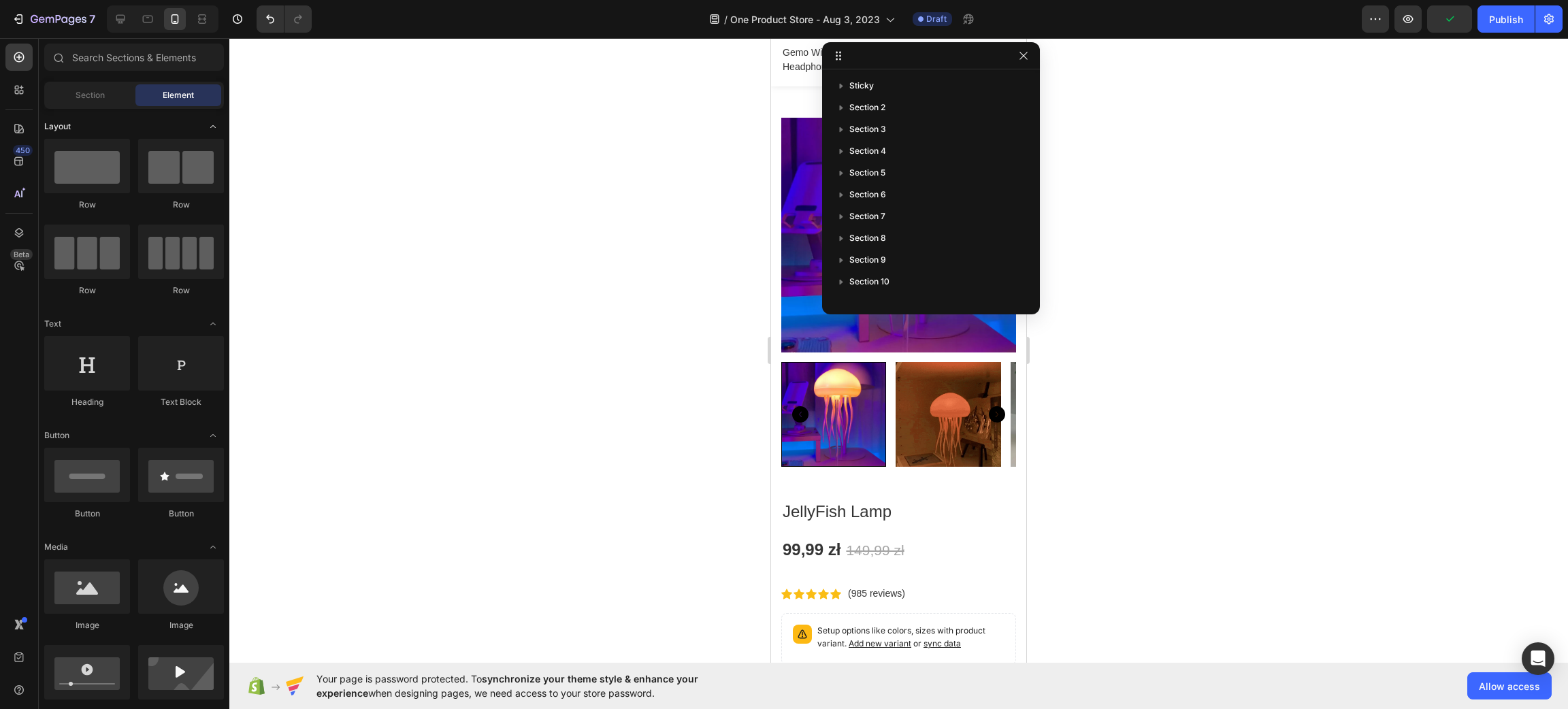 click on "Layout" 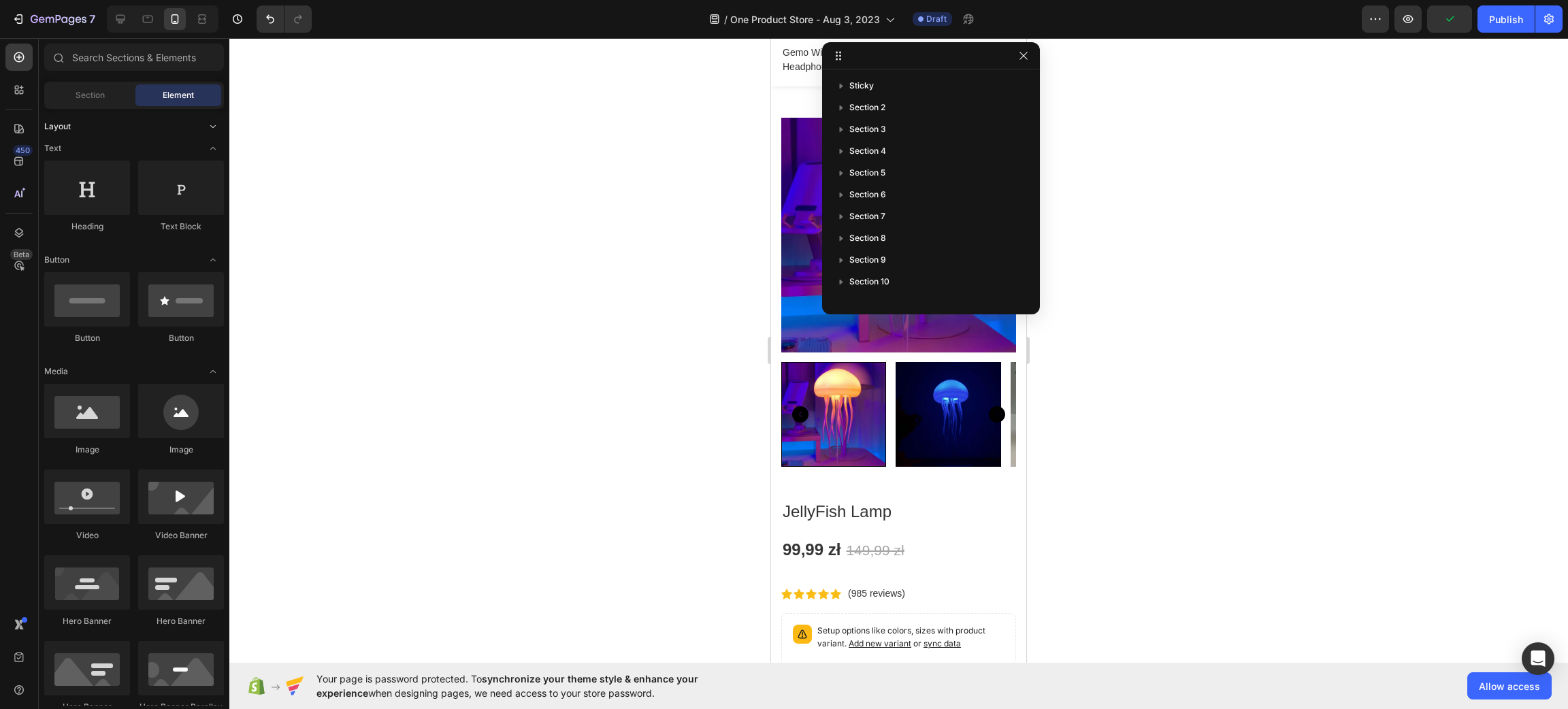 click on "Layout" 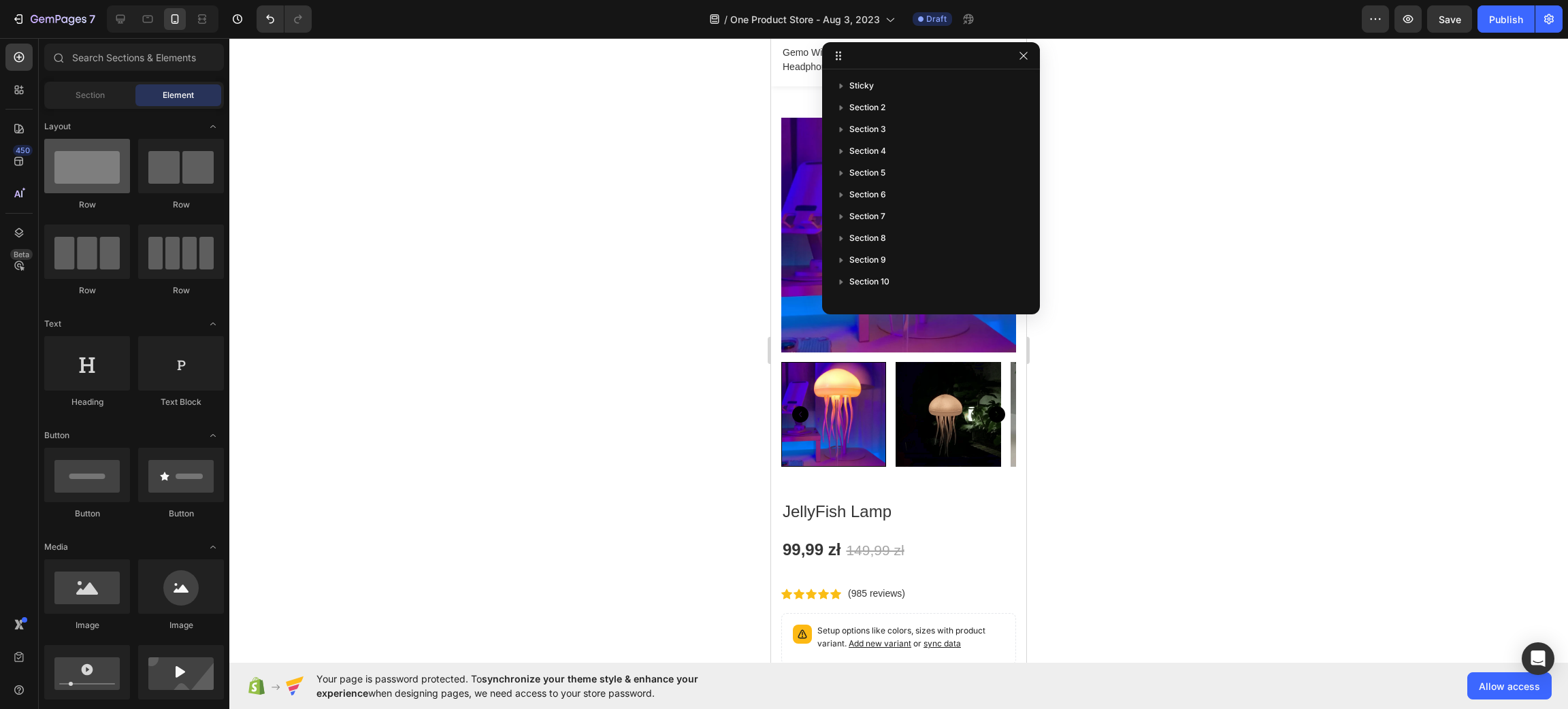 click at bounding box center (87, 166) 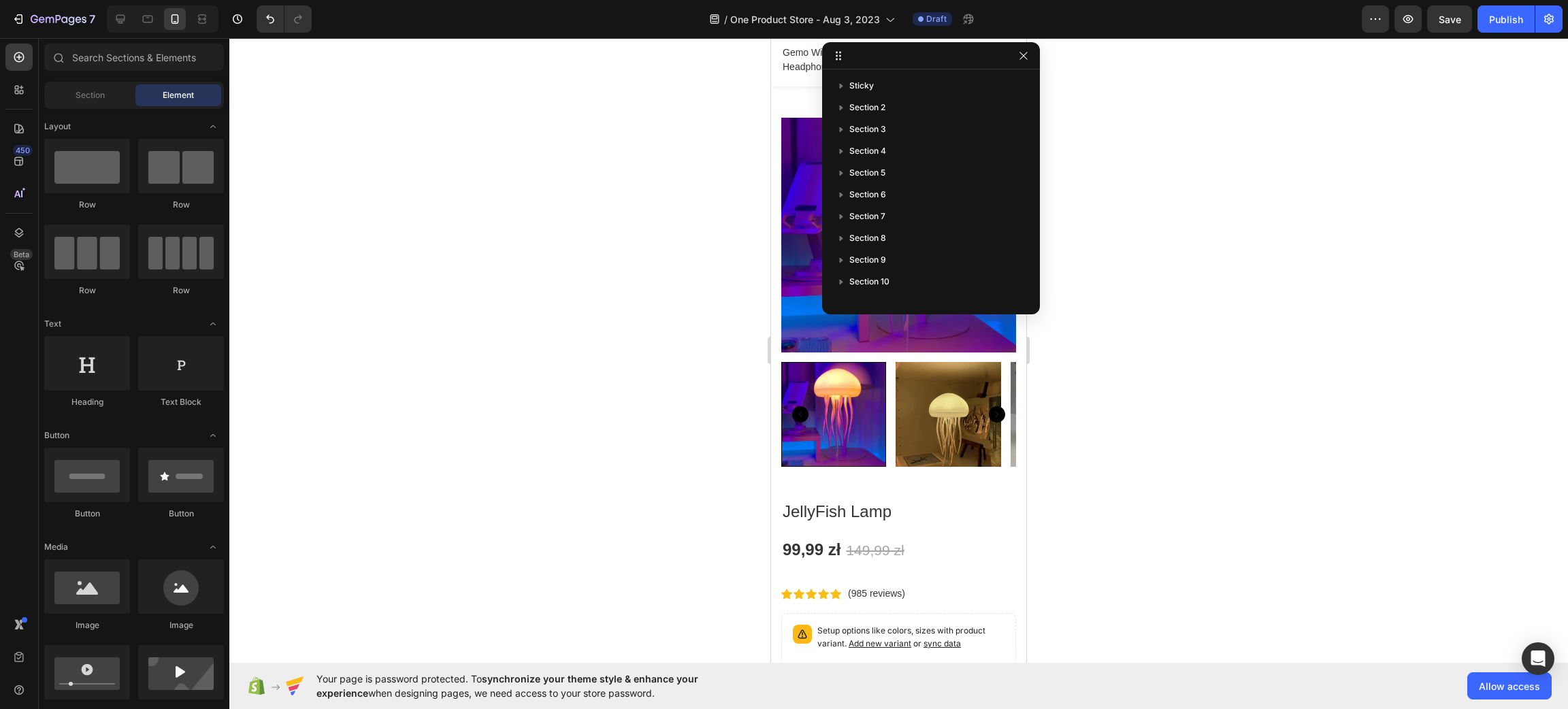 drag, startPoint x: 513, startPoint y: 167, endPoint x: 561, endPoint y: 167, distance: 48 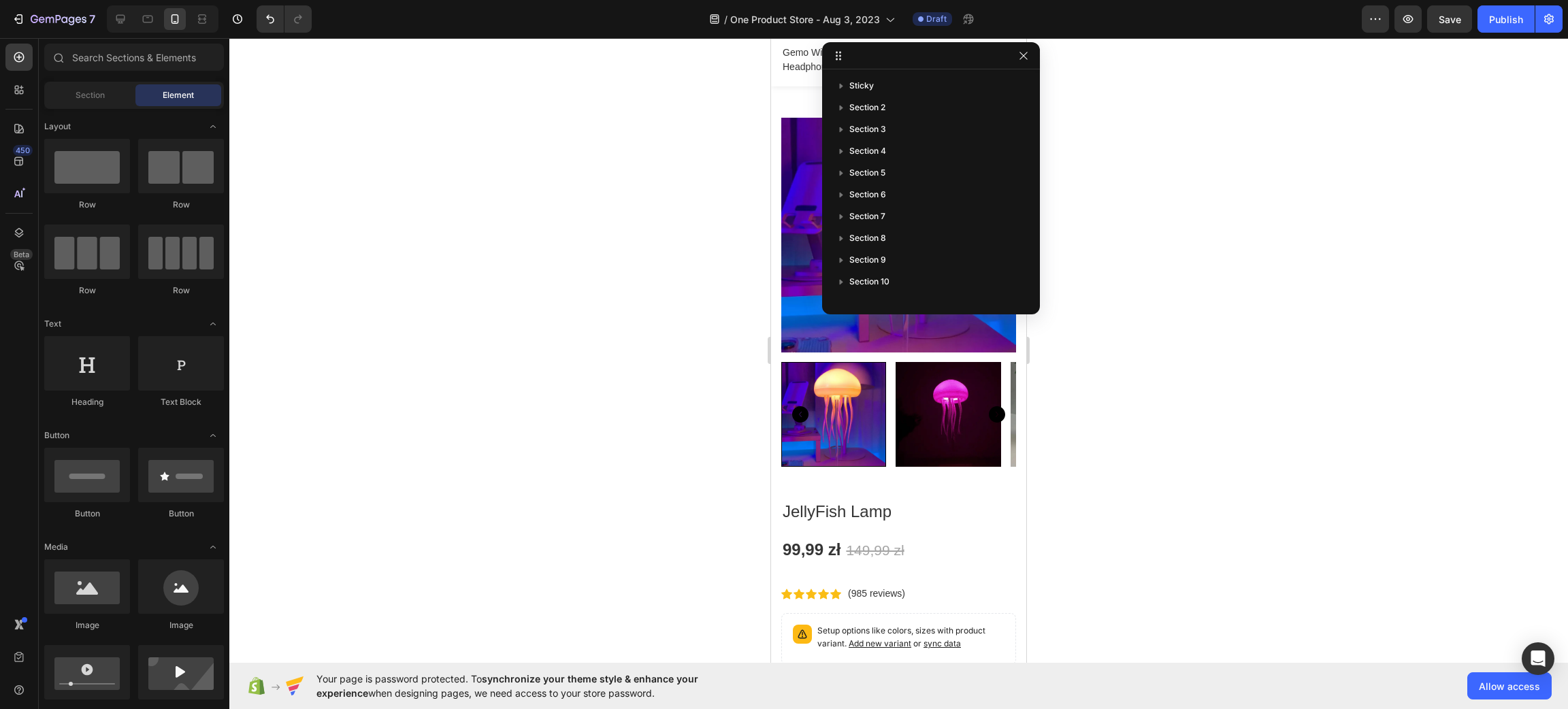 click 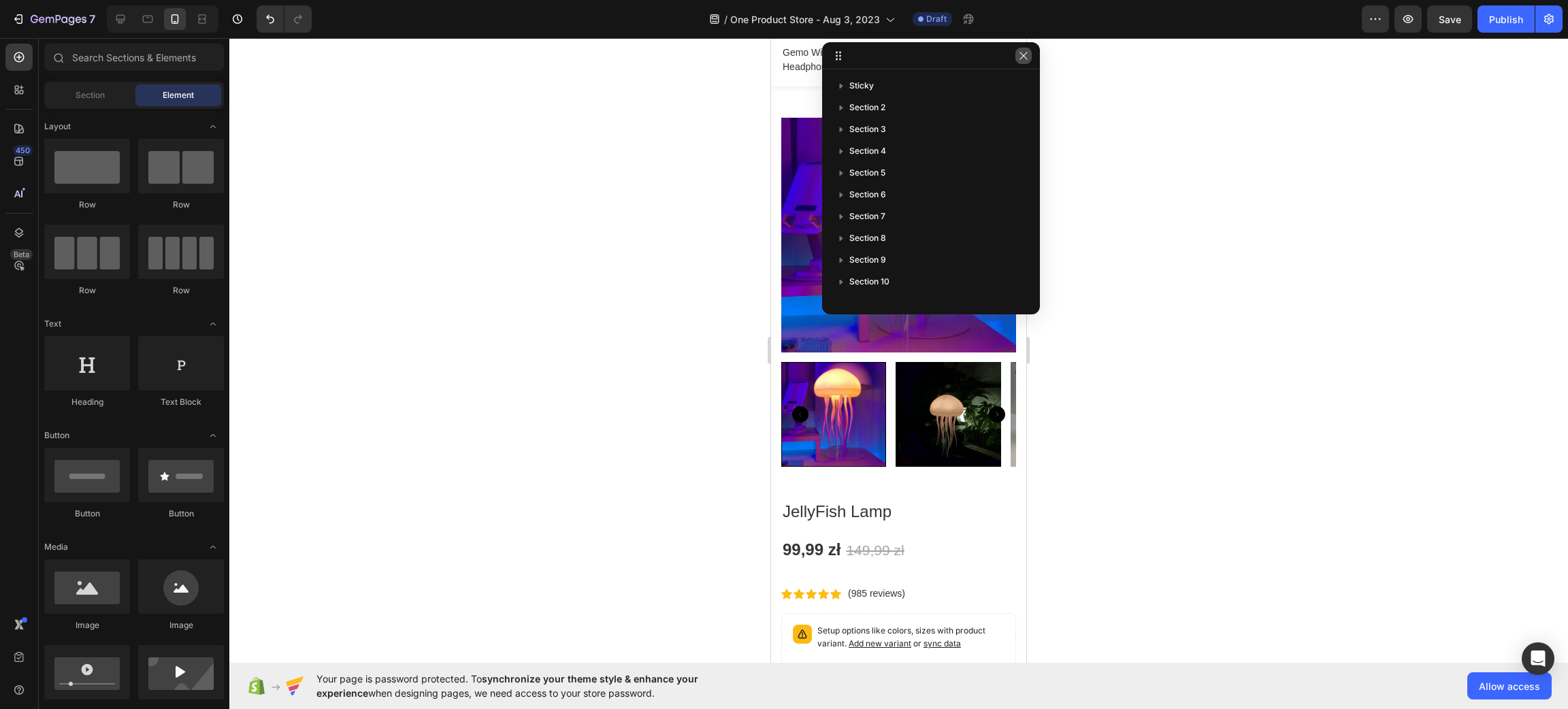click 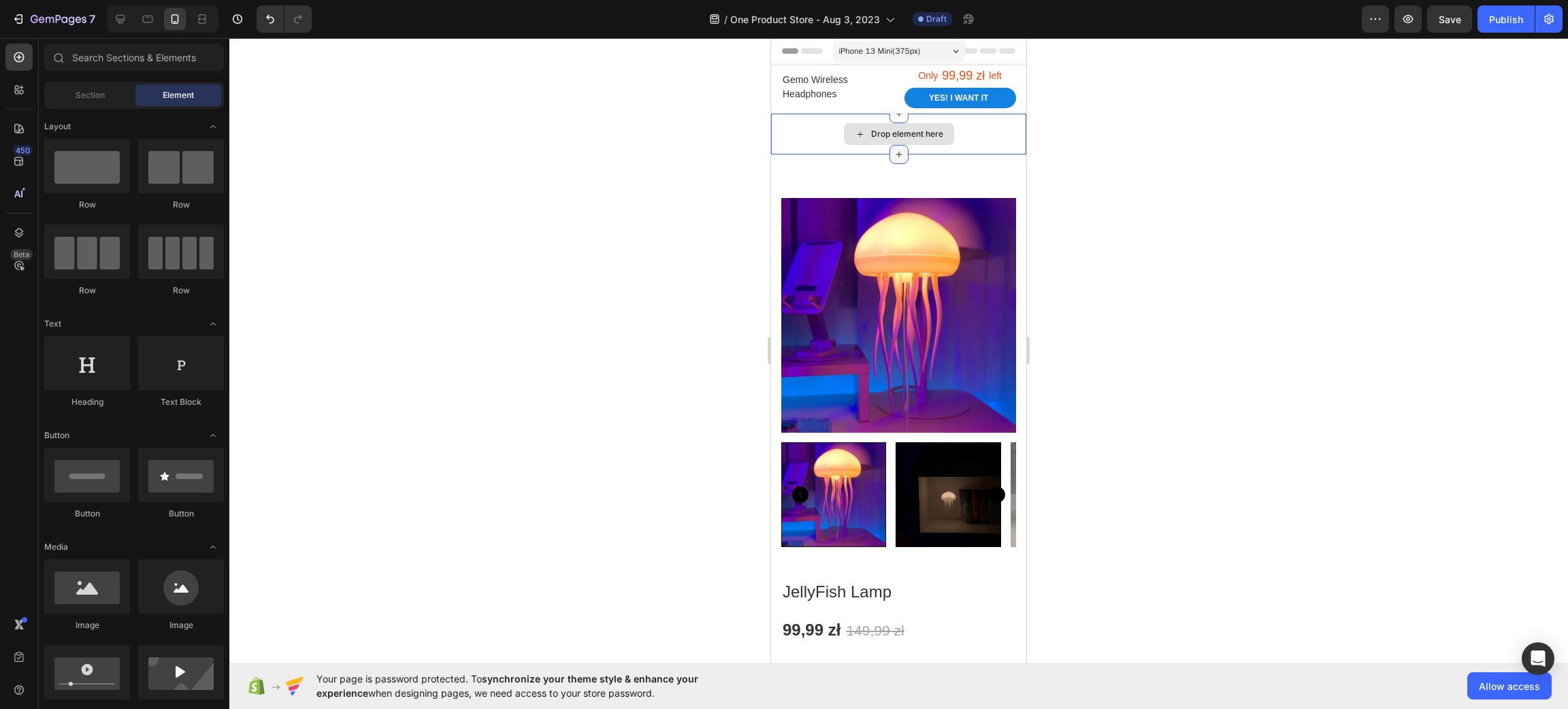 scroll, scrollTop: 0, scrollLeft: 0, axis: both 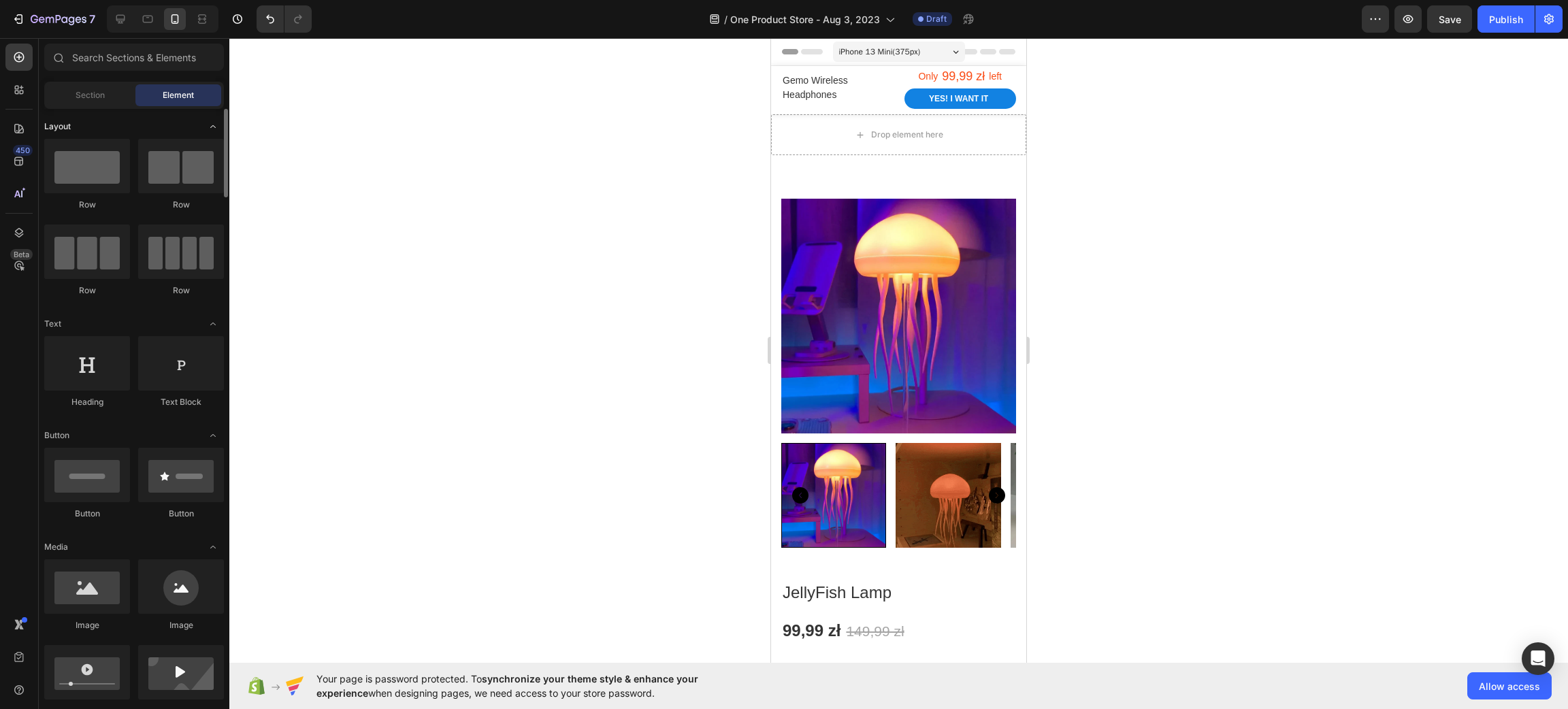 click on "Layout" 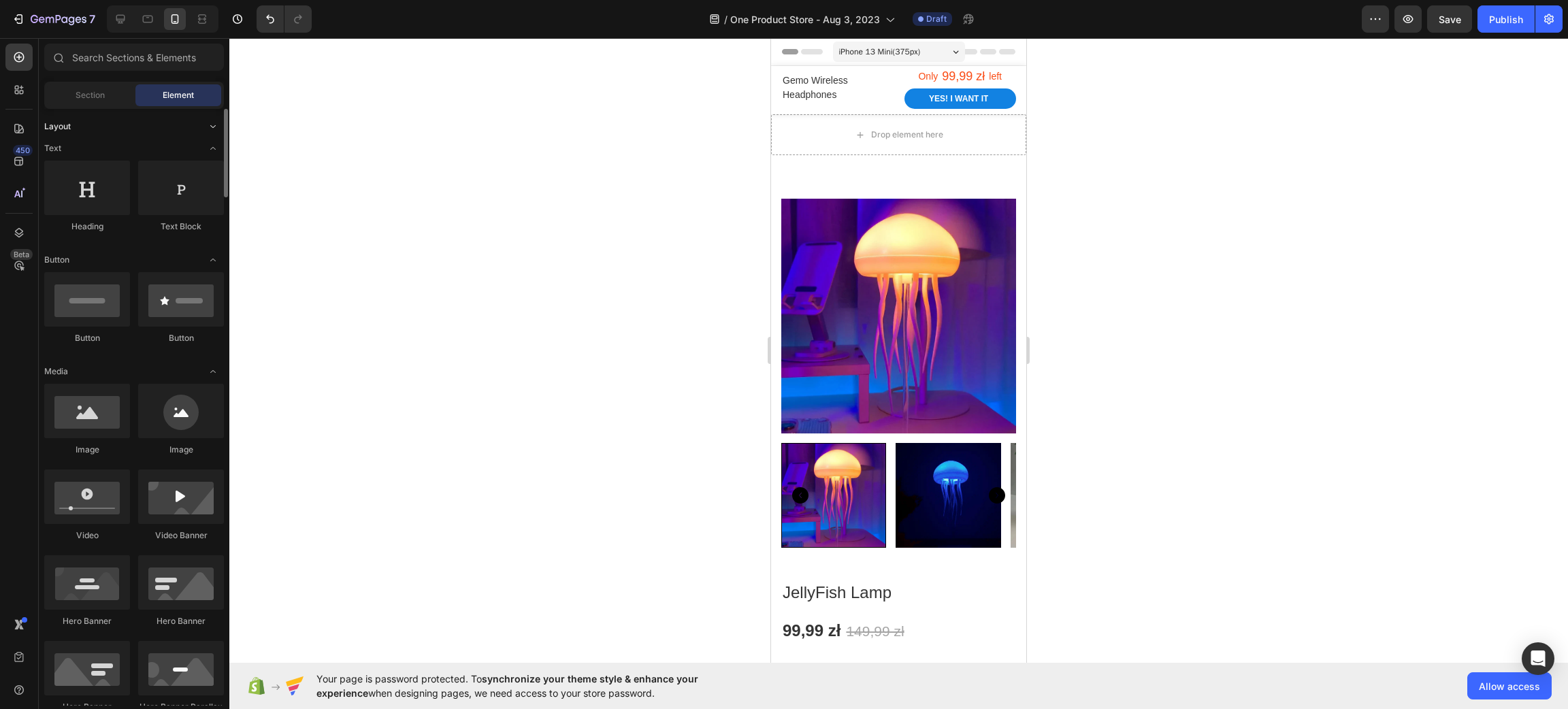 click on "Layout" 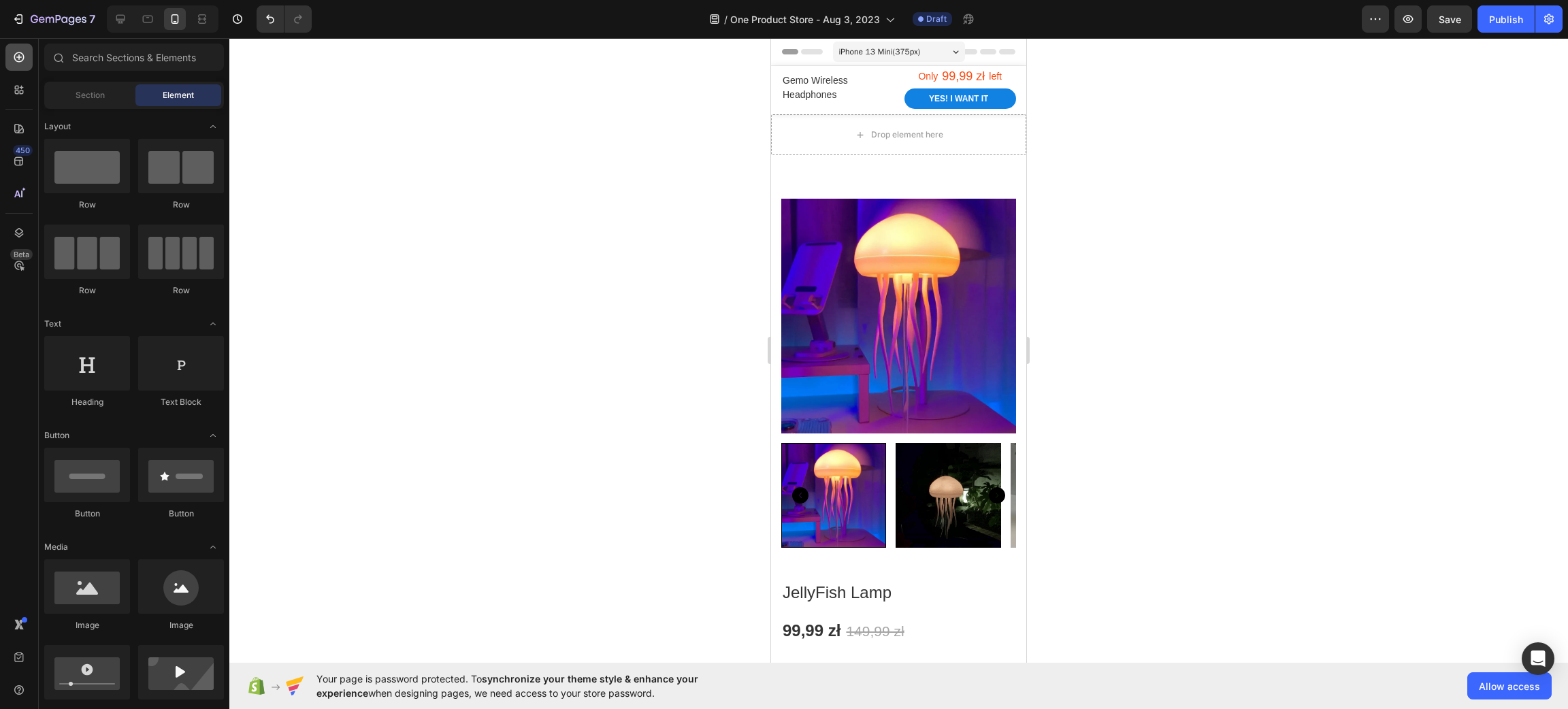click 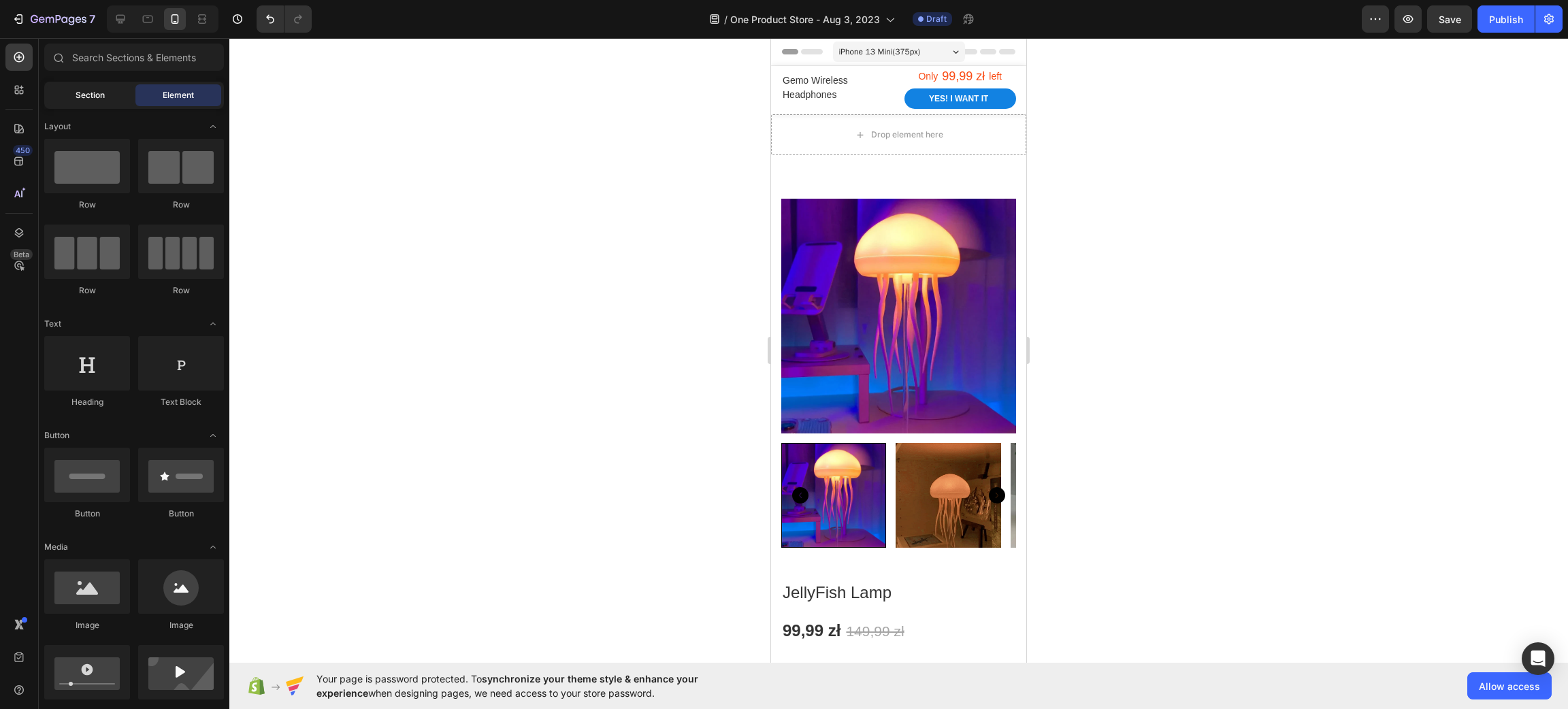 click on "Section" 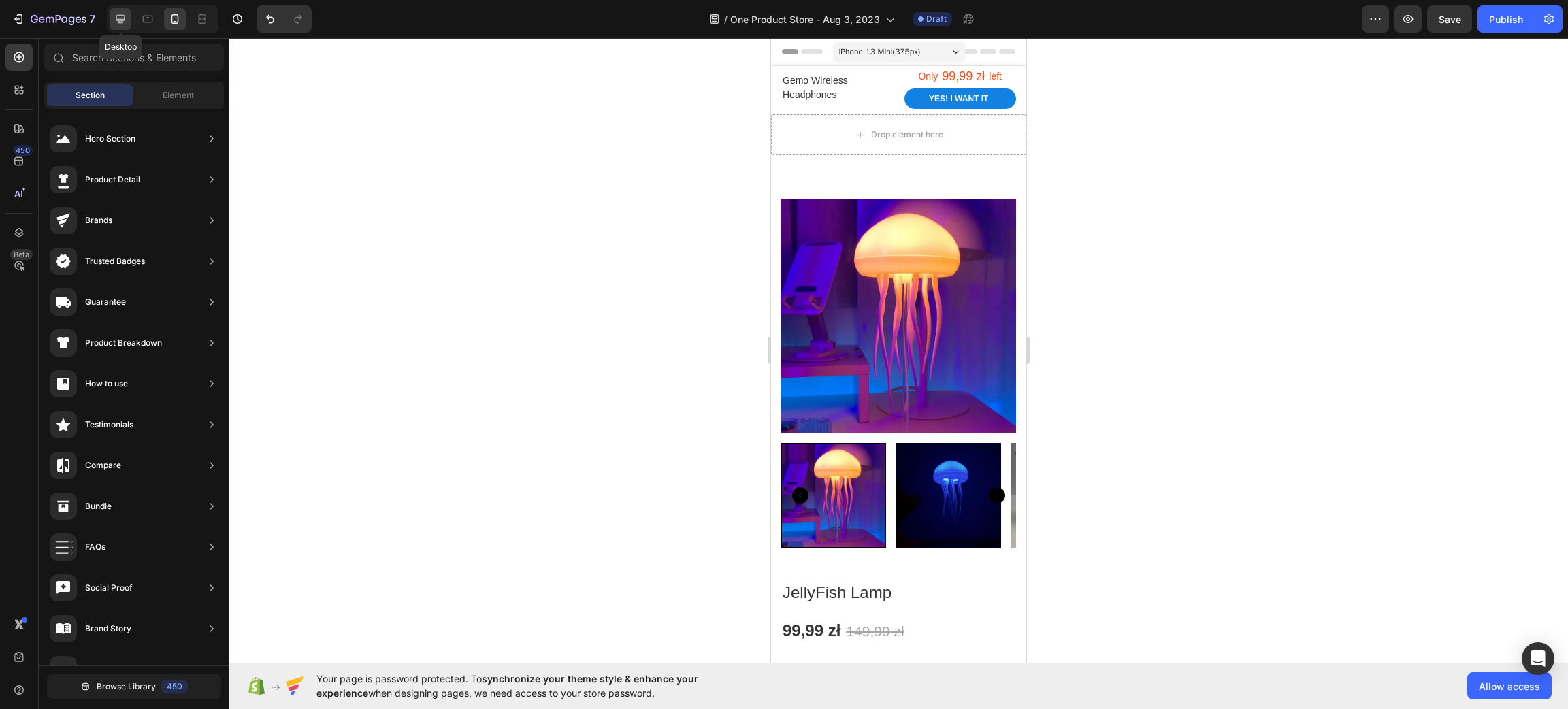 click 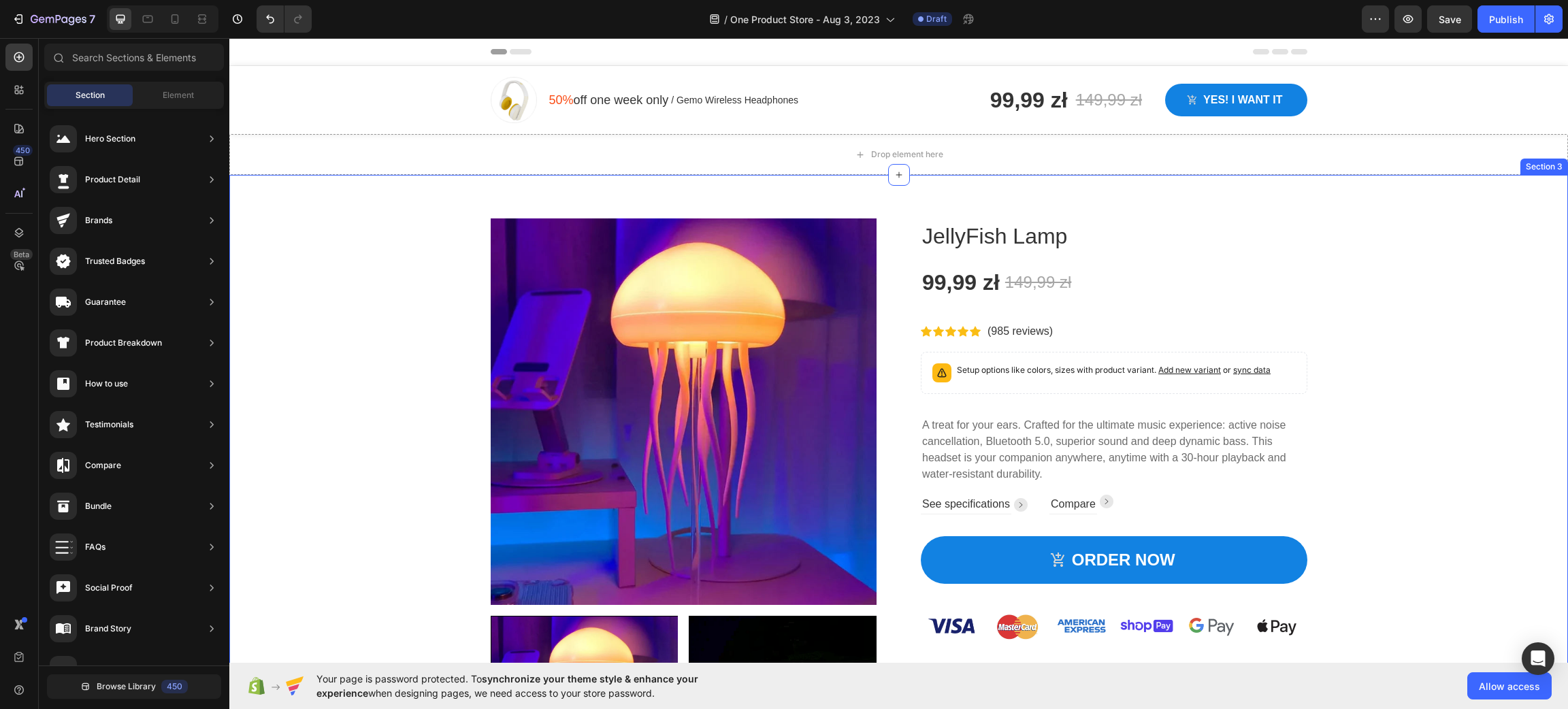 click on "Product Images JellyFish Lamp Product Title 99,99 zł Product Price Product Price 149,99 zł Product Price Product Price Row                Icon                Icon                Icon                Icon                Icon Icon List Hoz (985 reviews) Text block Row Setup options like colors, sizes with product variant.       Add new variant   or   sync data Product Variants & Swatches A treat for your ears. Crafted for the ultimate music experience: active noise cancellation, Bluetooth 5.0, superior sound and deep dynamic bass. This headset is your companion anywhere, anytime with a 30-hour playback and water-resistant durability. Text block See specifications Text block Image Row Compare Text block Image Row Row ORDER NOW Product Cart Button Image Image Authentic product Text block Image 30-day free trial Text block Image 1 year warranty Text block Image Free shipping worldwide Text block Image Money-back guarantee Text block Icon List Product" at bounding box center (898, 518) 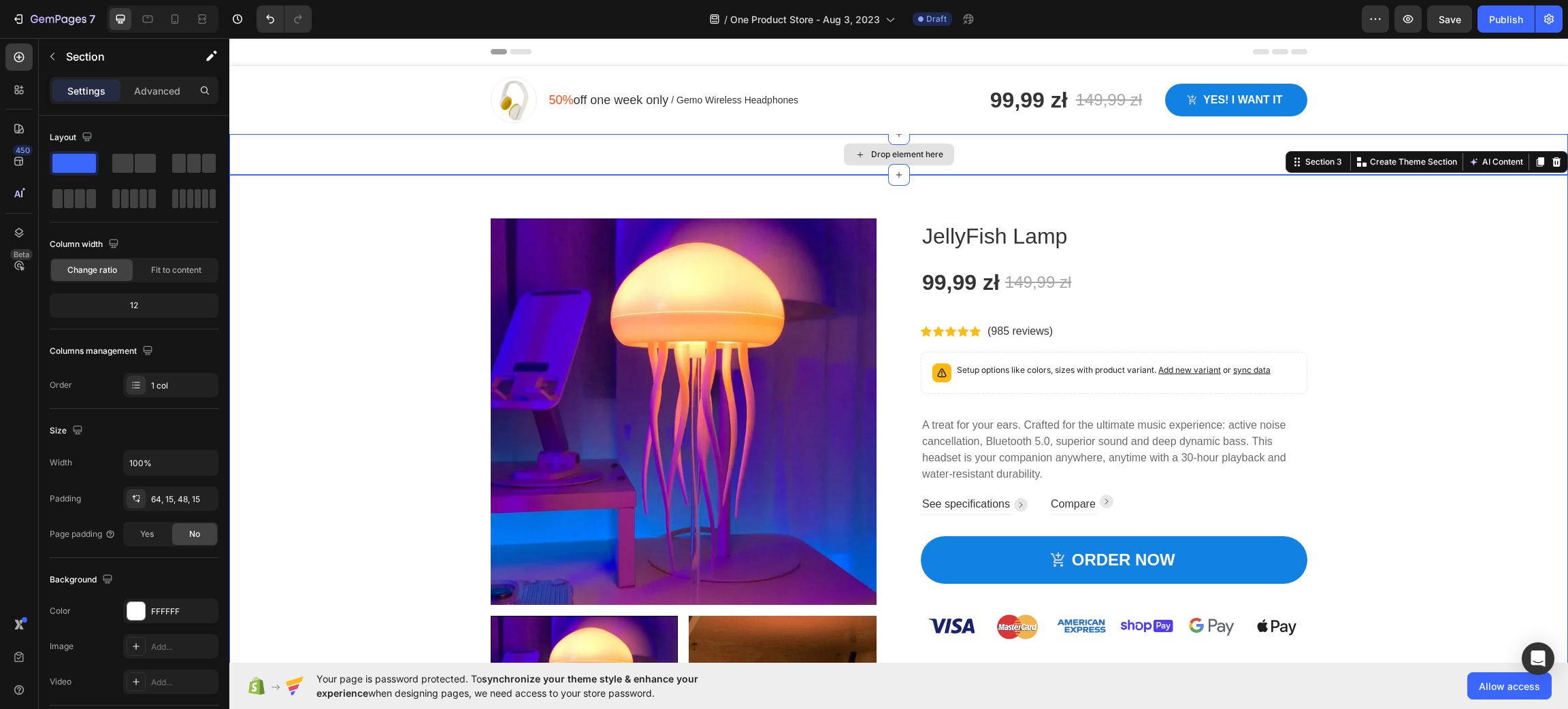 click on "/ Gemo Wireless Headphones" at bounding box center (734, 100) 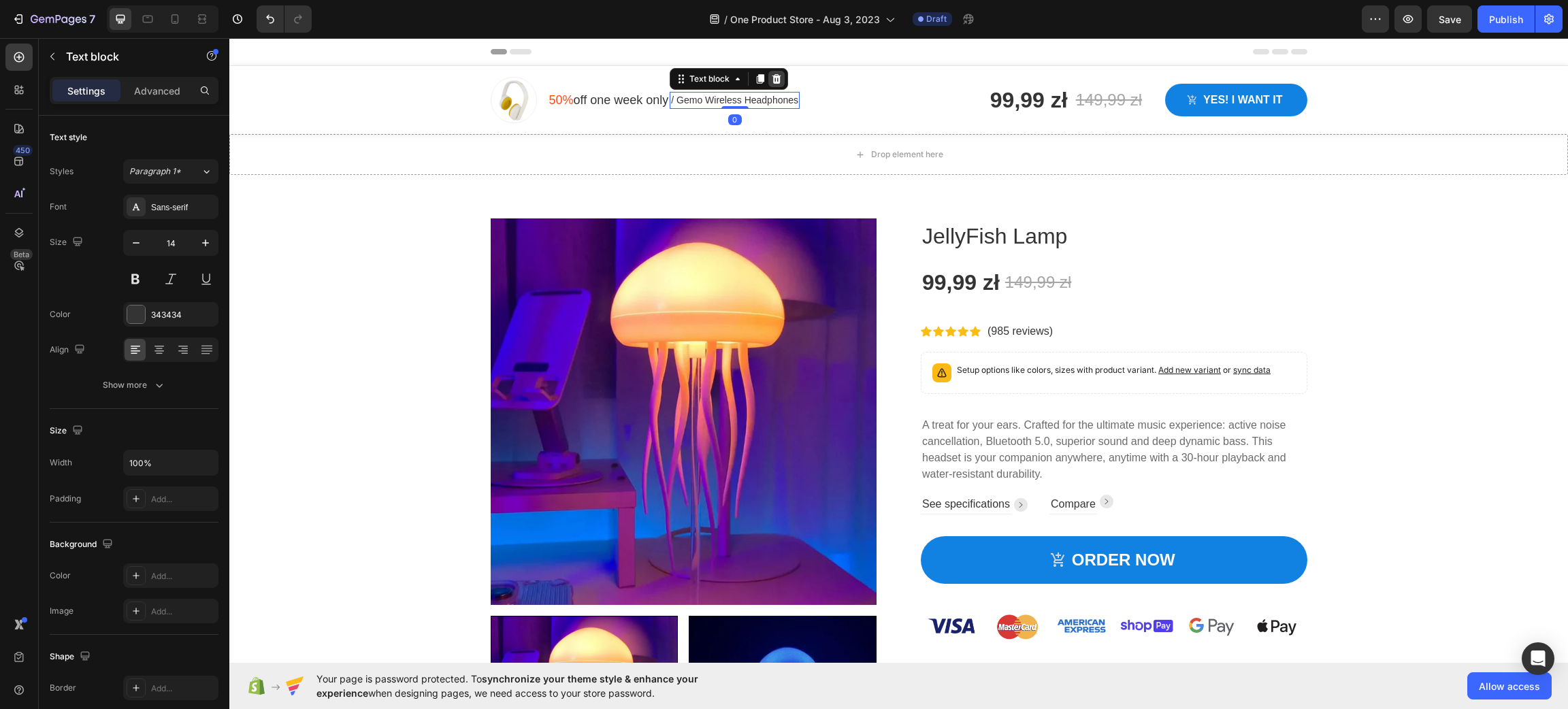 click 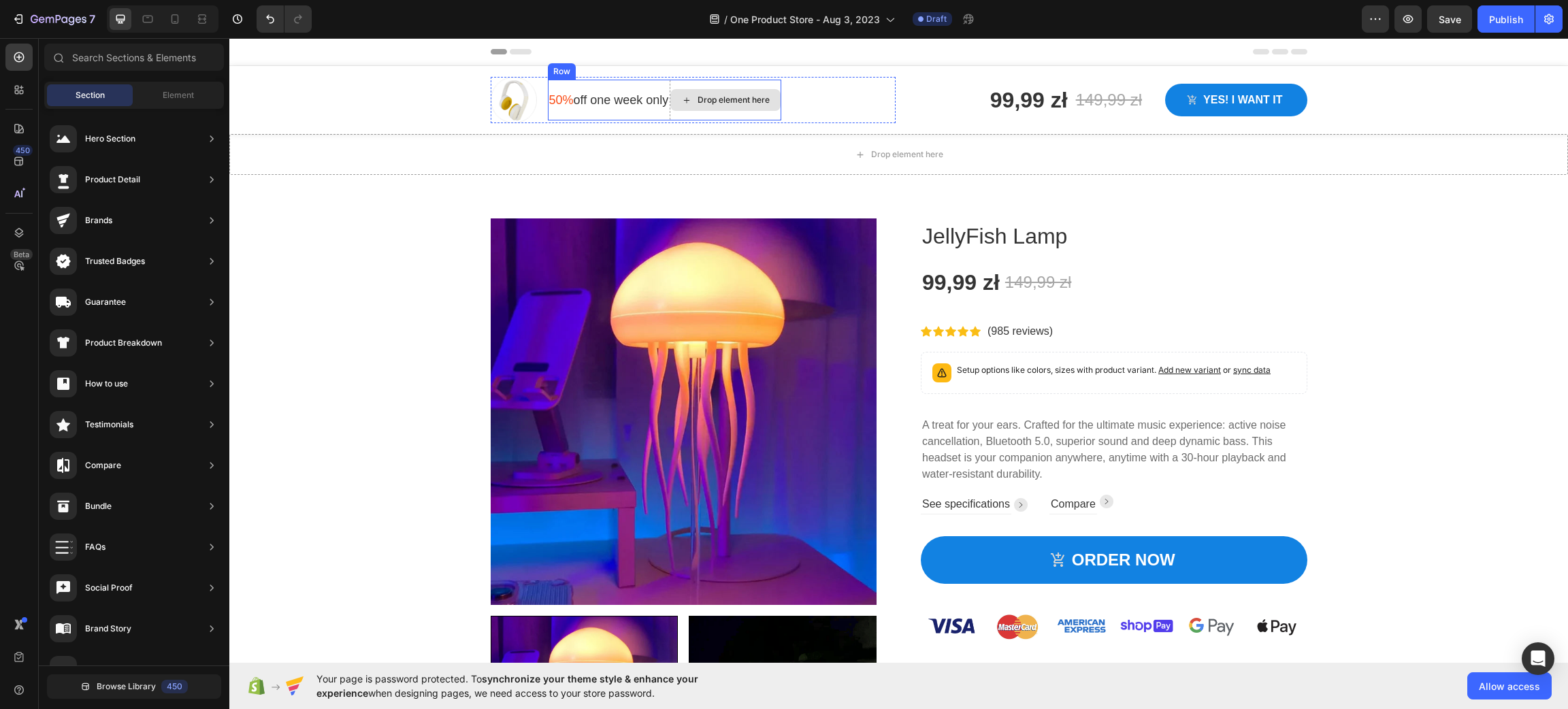click on "50%  off one week only" at bounding box center (609, 100) 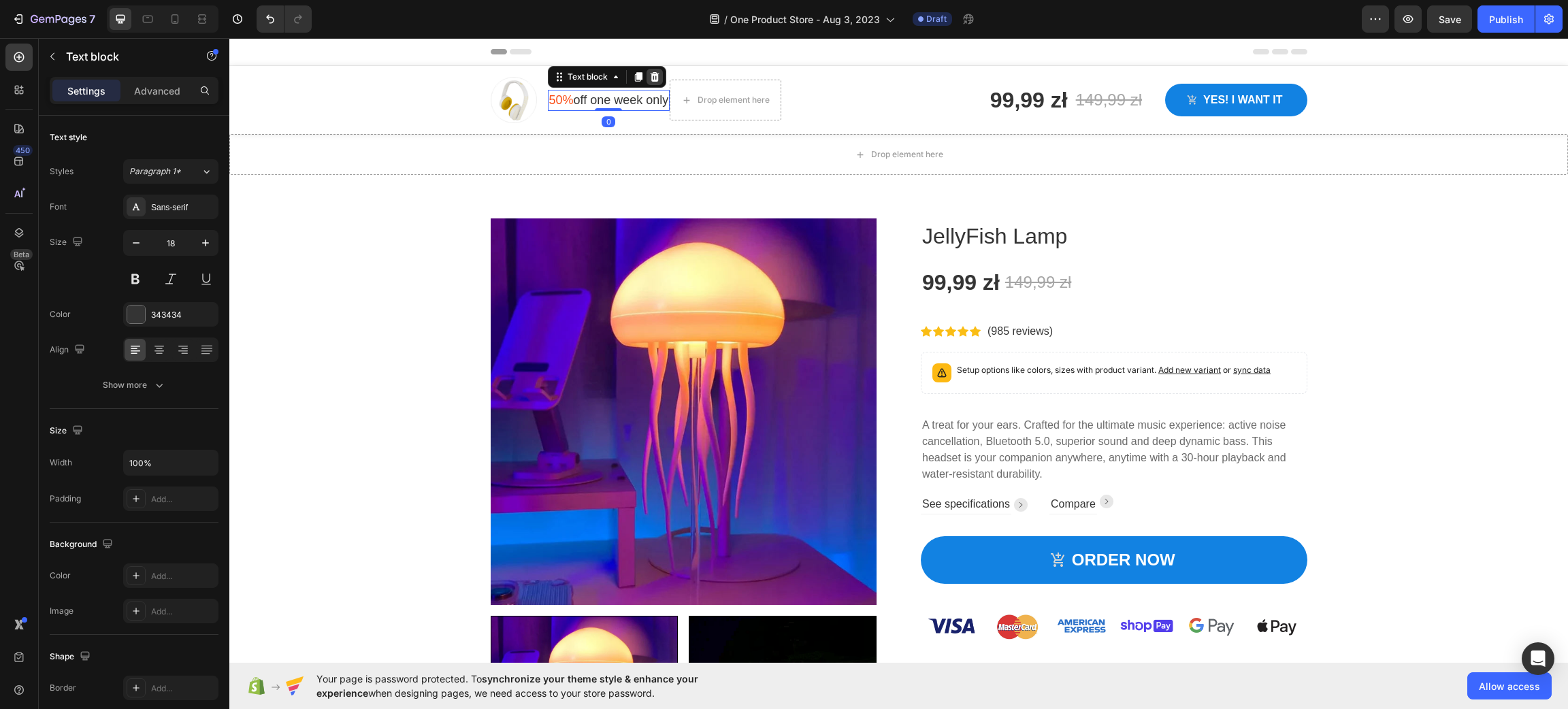click 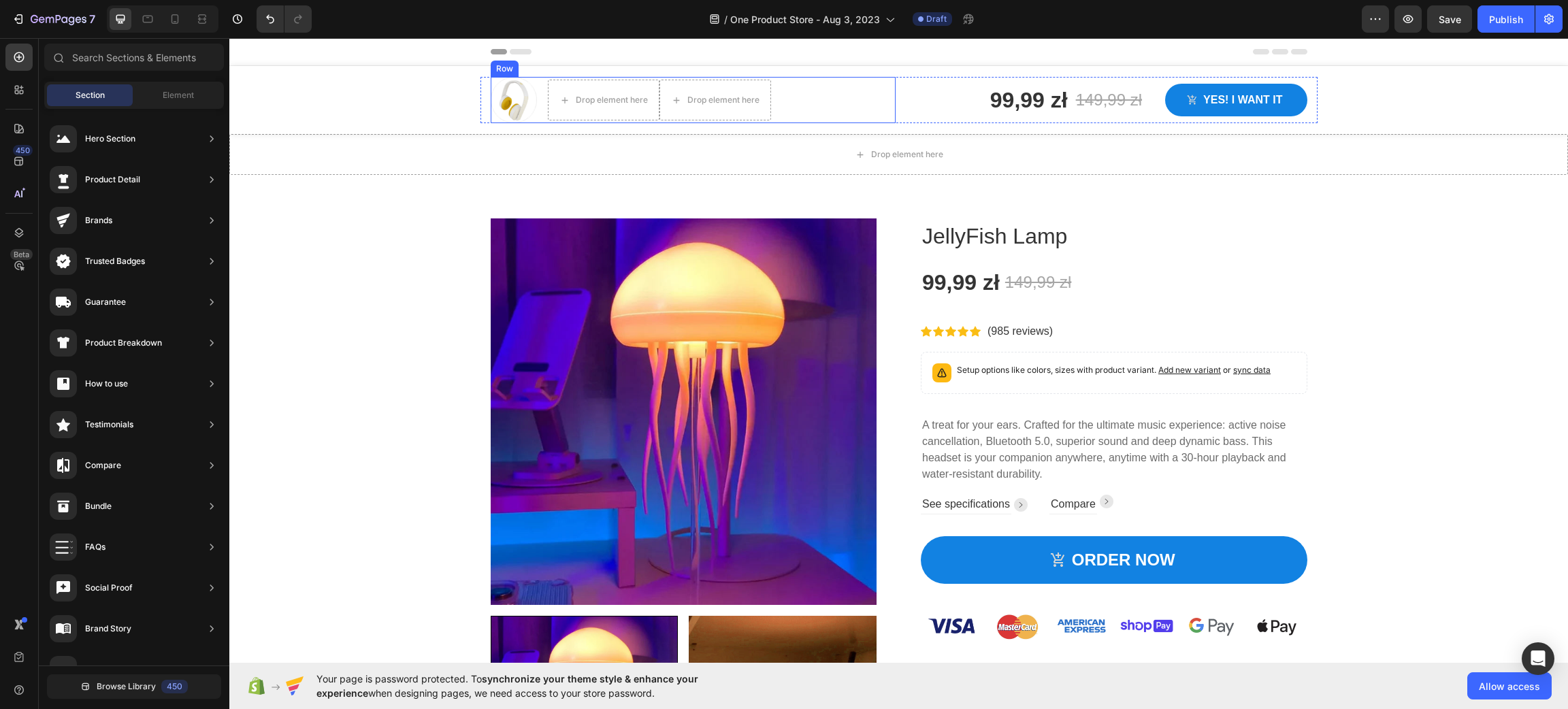 click on "Image
Drop element here
Drop element here Row Row" at bounding box center [693, 100] 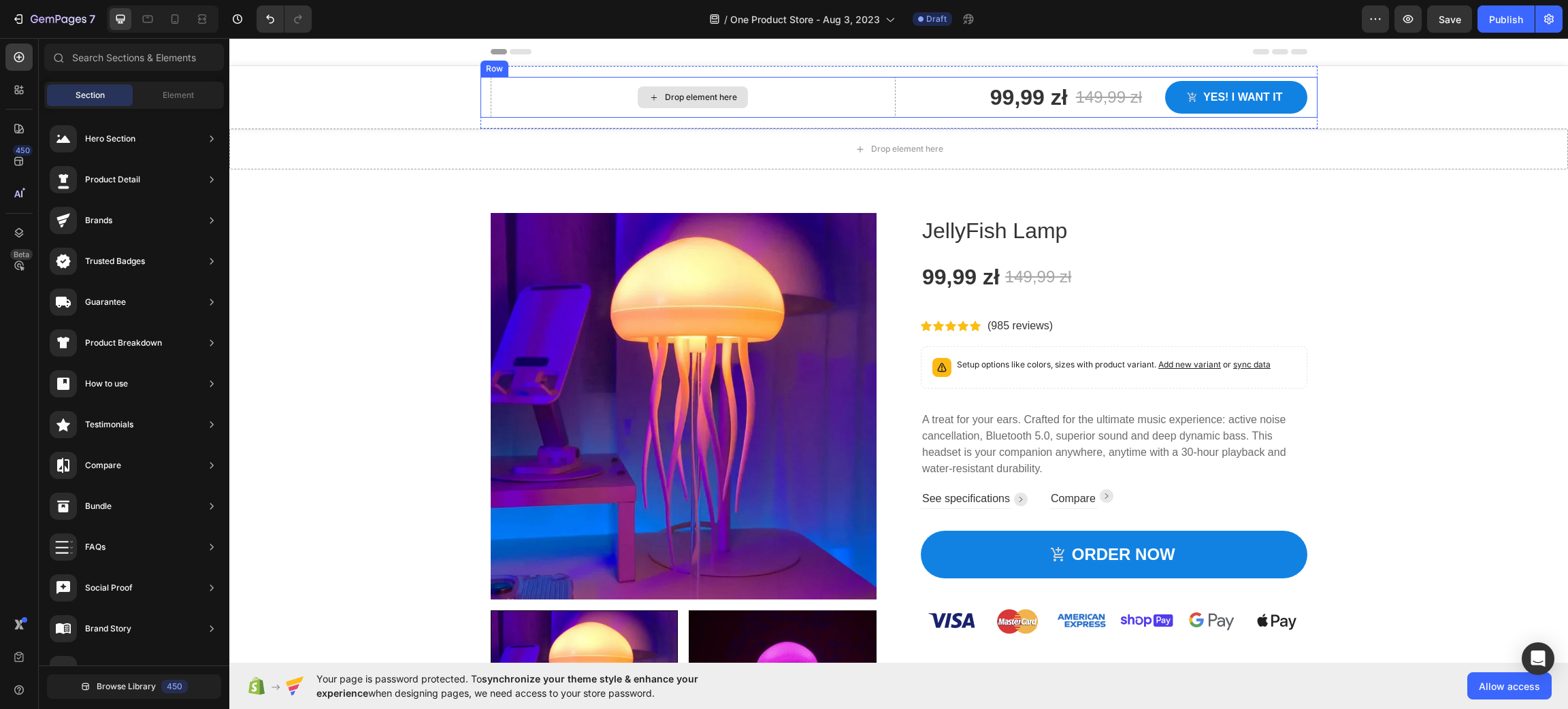 click on "99,99 zł Product Price Product Price 149,99 zł Product Price Product Price Row Yes! i want it Product Cart Button Row" at bounding box center (1105, 97) 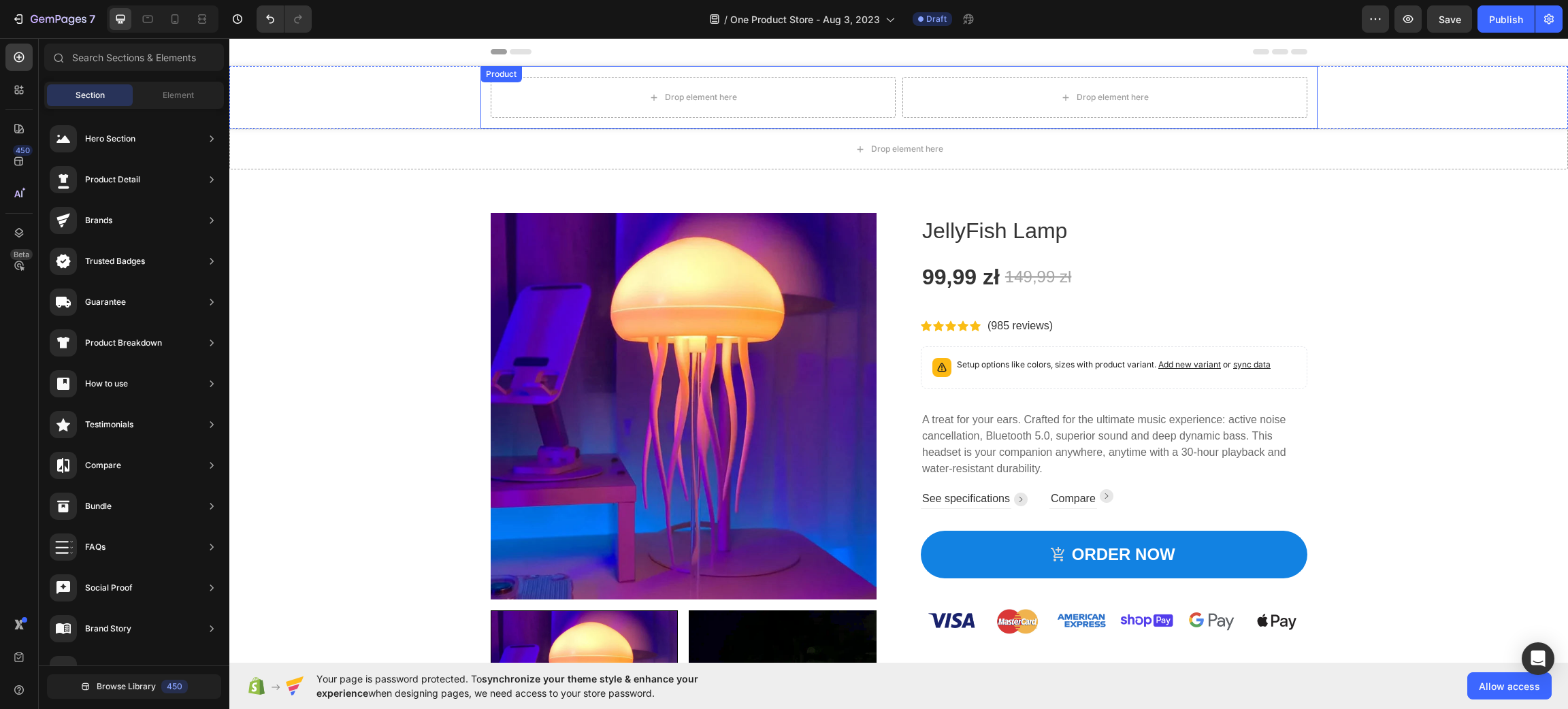 click on "Drop element here
Drop element here Row Gemo Wireless Headphones Text block Only Text block 99,99 zł Product Price Product Price left Text block Row Yes! i want it Product Cart Button Row Product" at bounding box center (899, 97) 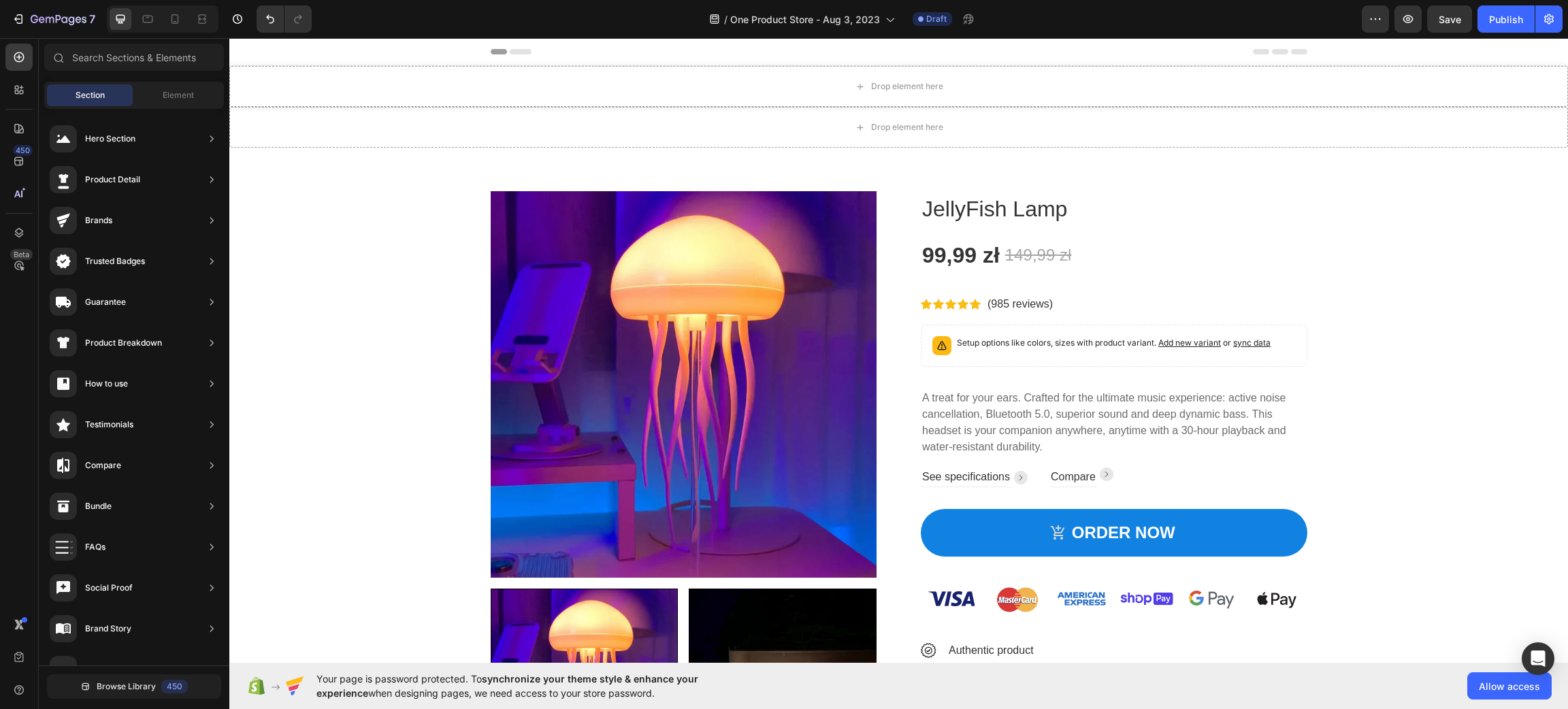 click on "Header" at bounding box center [899, 52] 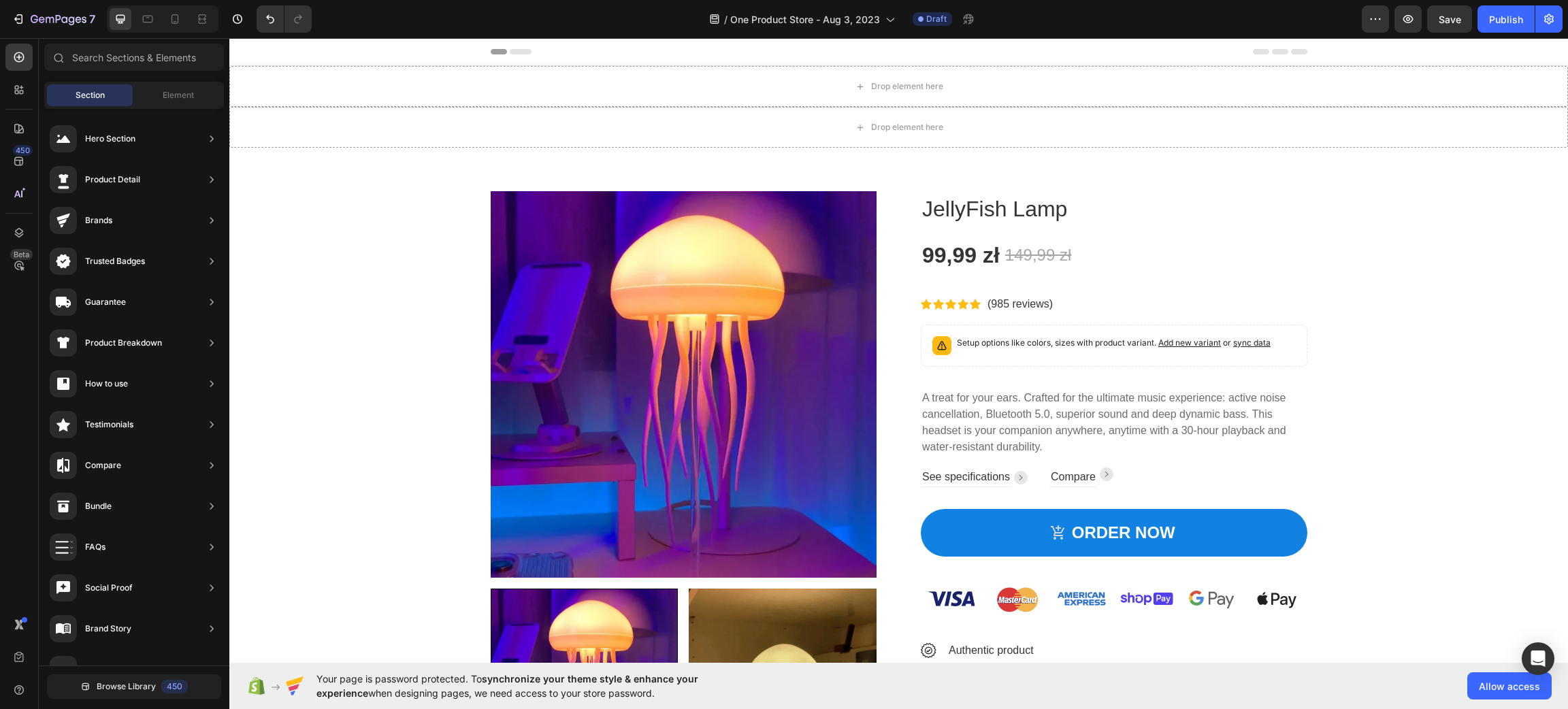 click on "Drop element here" at bounding box center [898, 86] 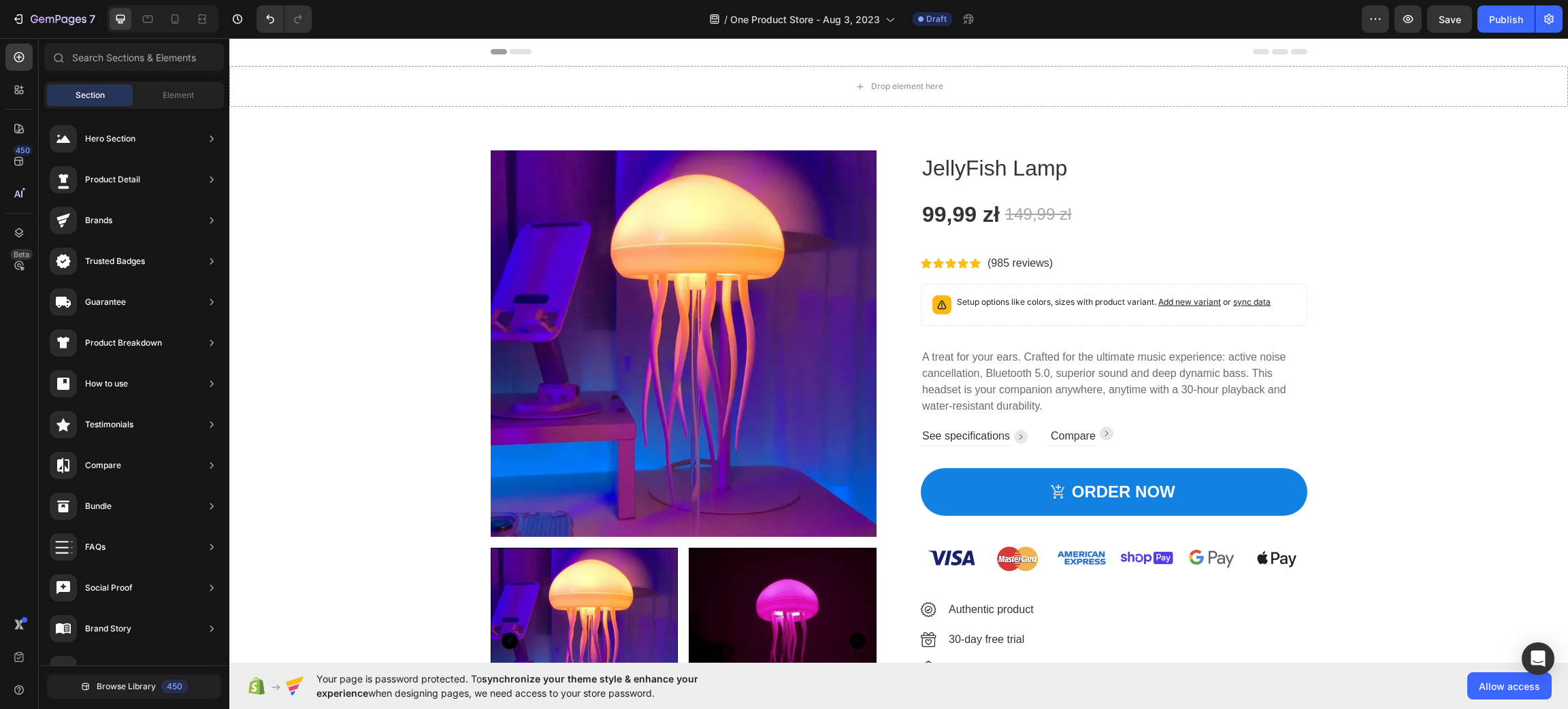 click on "Header" at bounding box center [899, 52] 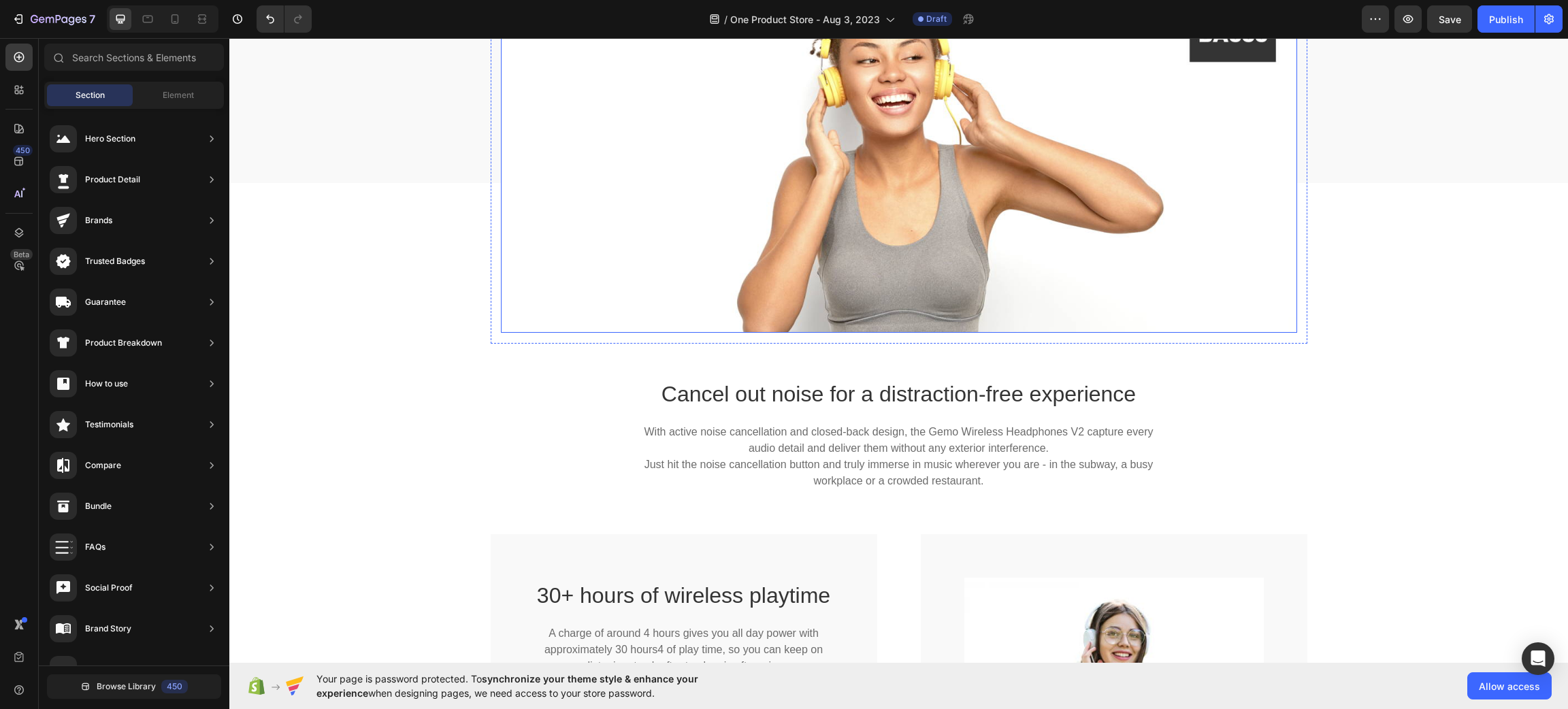 scroll, scrollTop: 817, scrollLeft: 0, axis: vertical 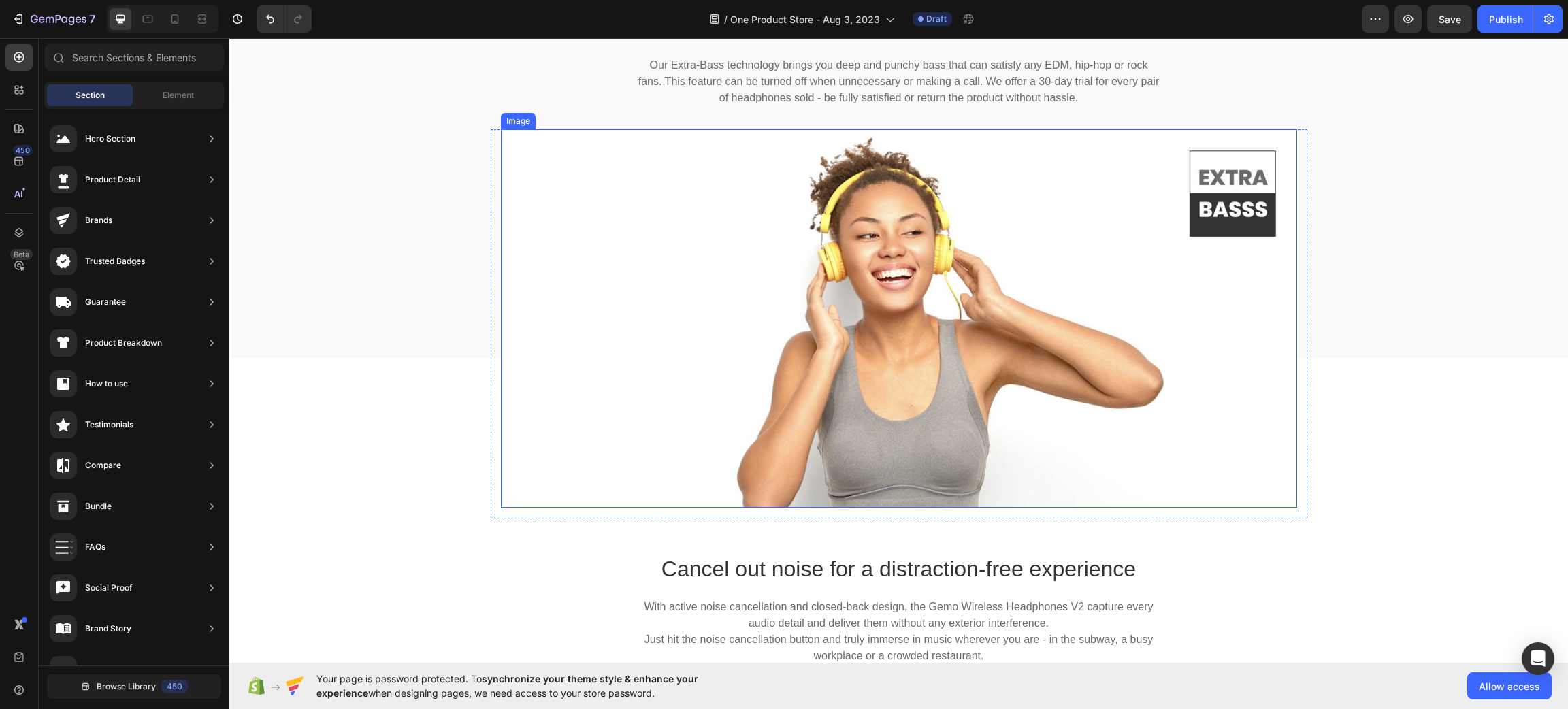 click at bounding box center [899, 318] 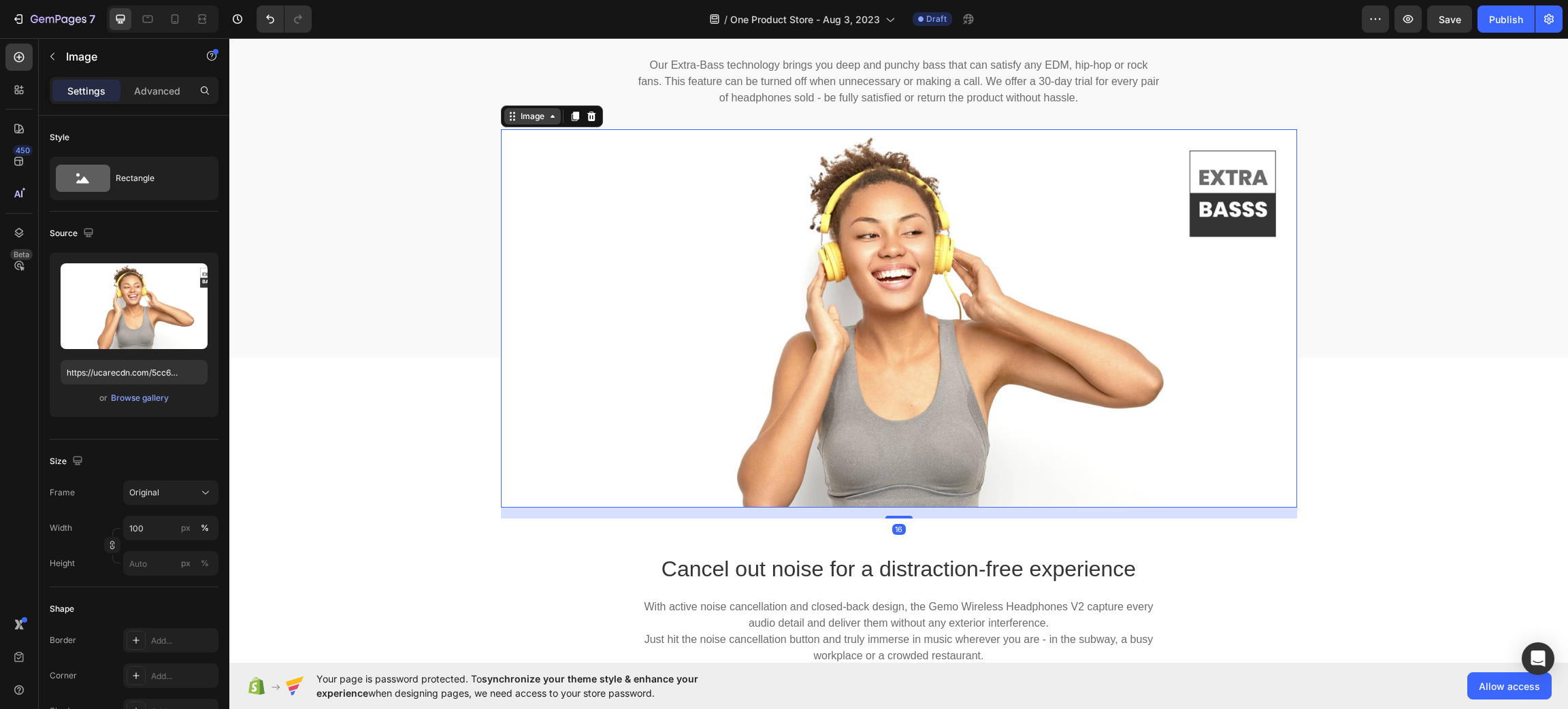 click on "Image" at bounding box center (532, 116) 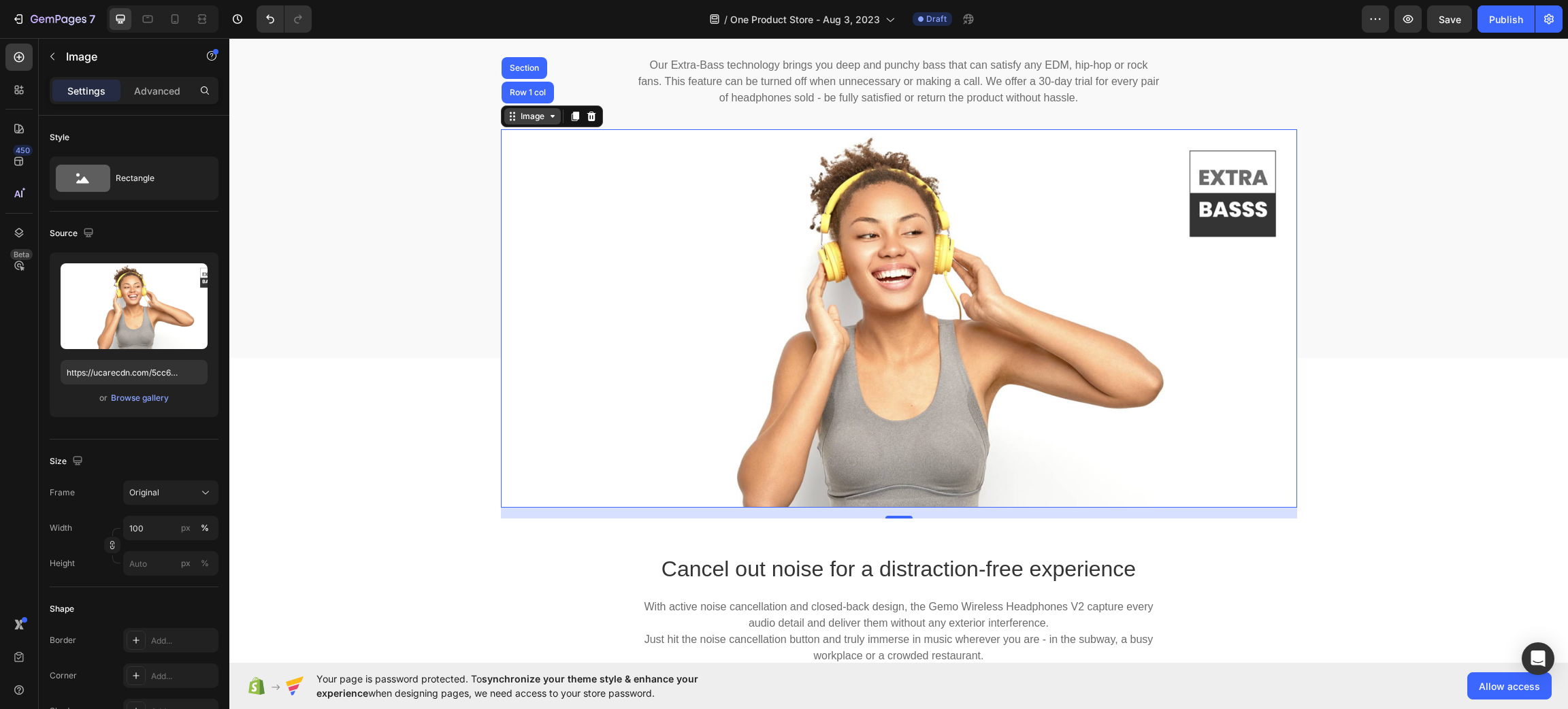drag, startPoint x: 541, startPoint y: 122, endPoint x: 404, endPoint y: 342, distance: 259.16983 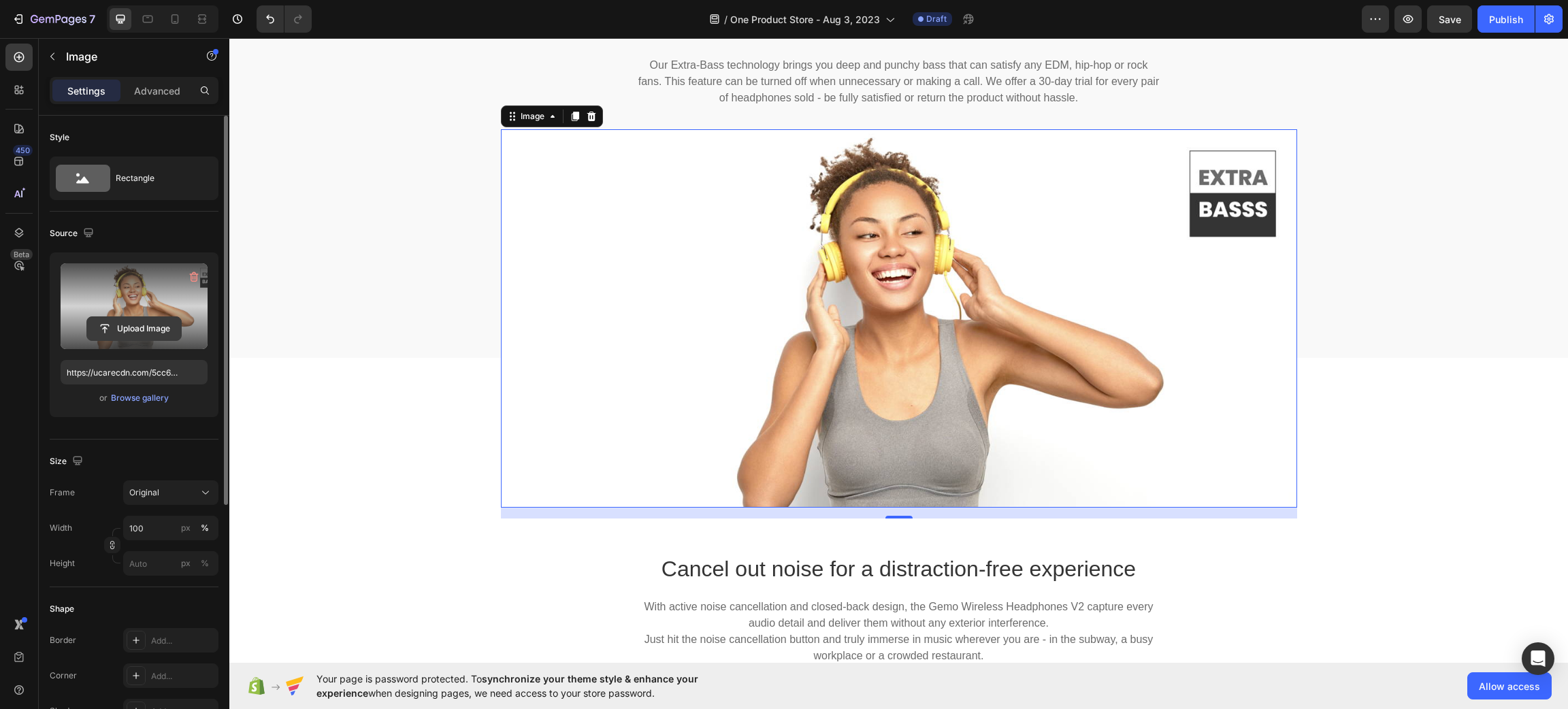 click 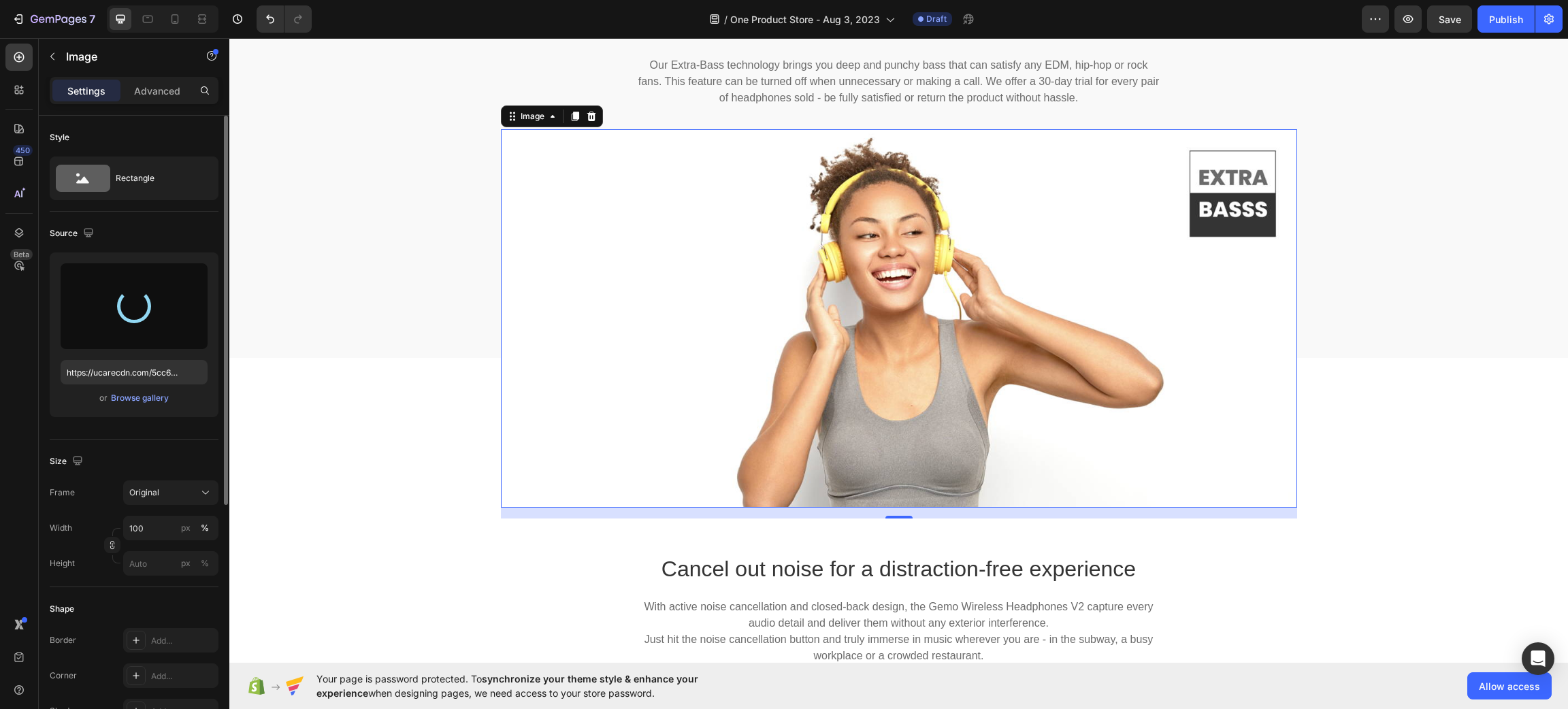 type on "https://cdn.shopify.com/s/files/1/0934/6685/3751/files/gempages_578349198554956476-4a04cab1-bee0-4a56-b20b-ab974f9fbd38.webp" 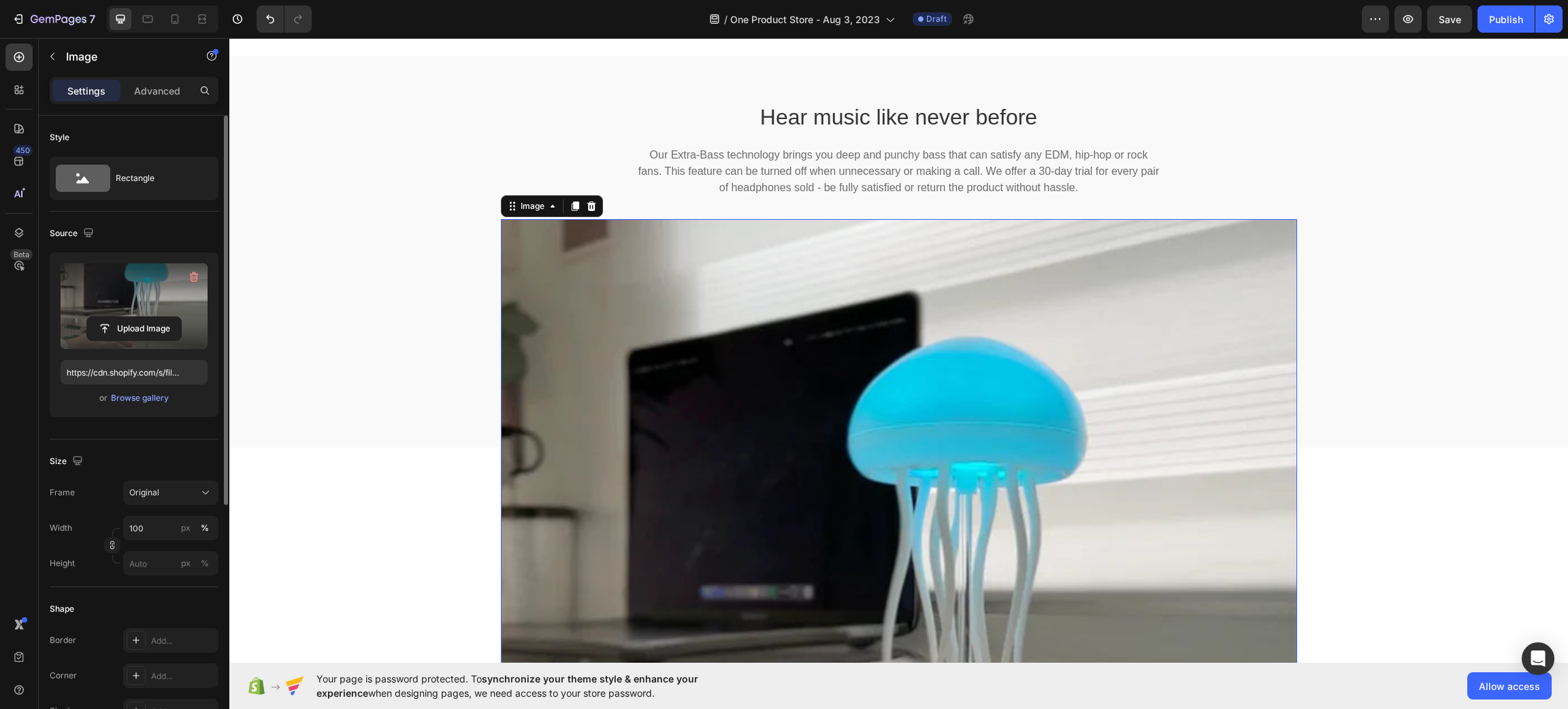 scroll, scrollTop: 612, scrollLeft: 0, axis: vertical 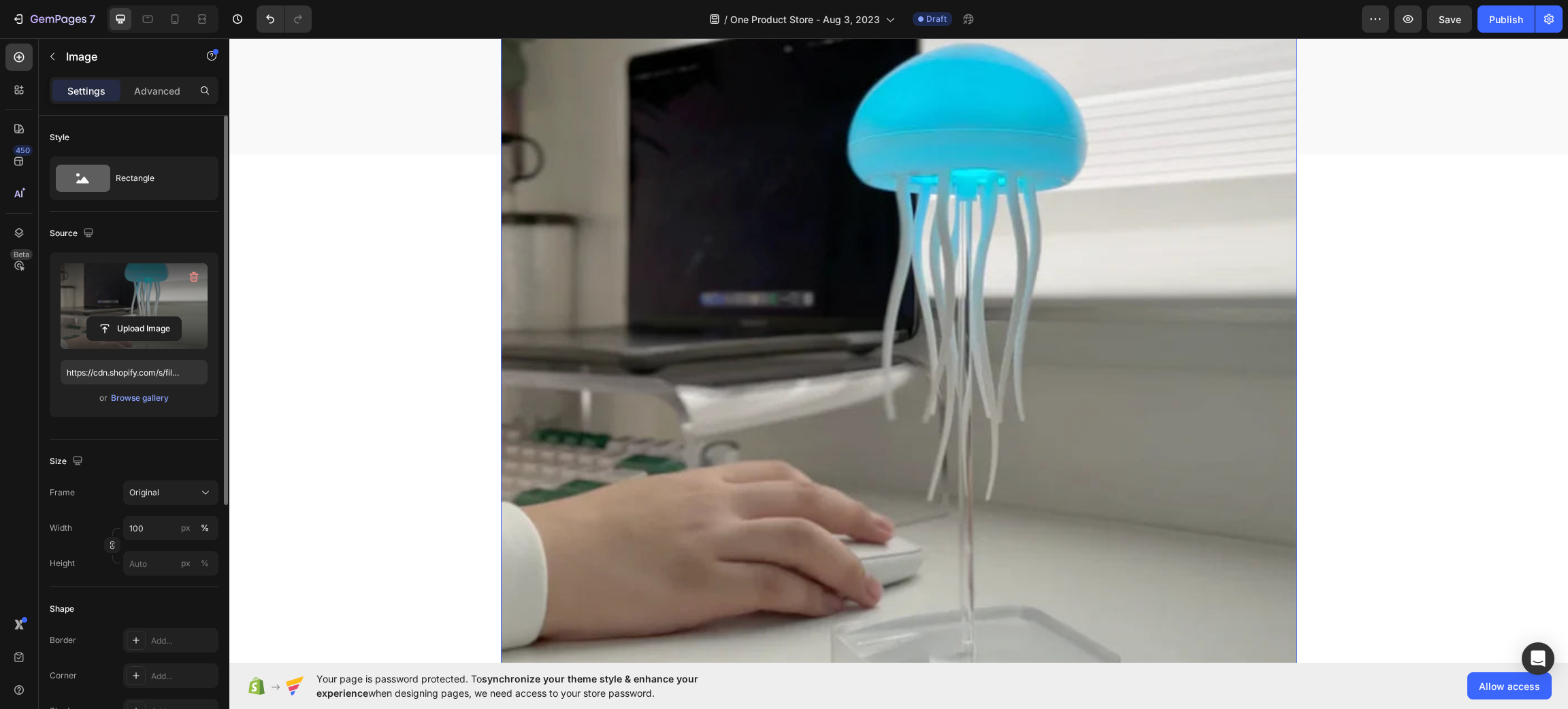 click at bounding box center (899, 324) 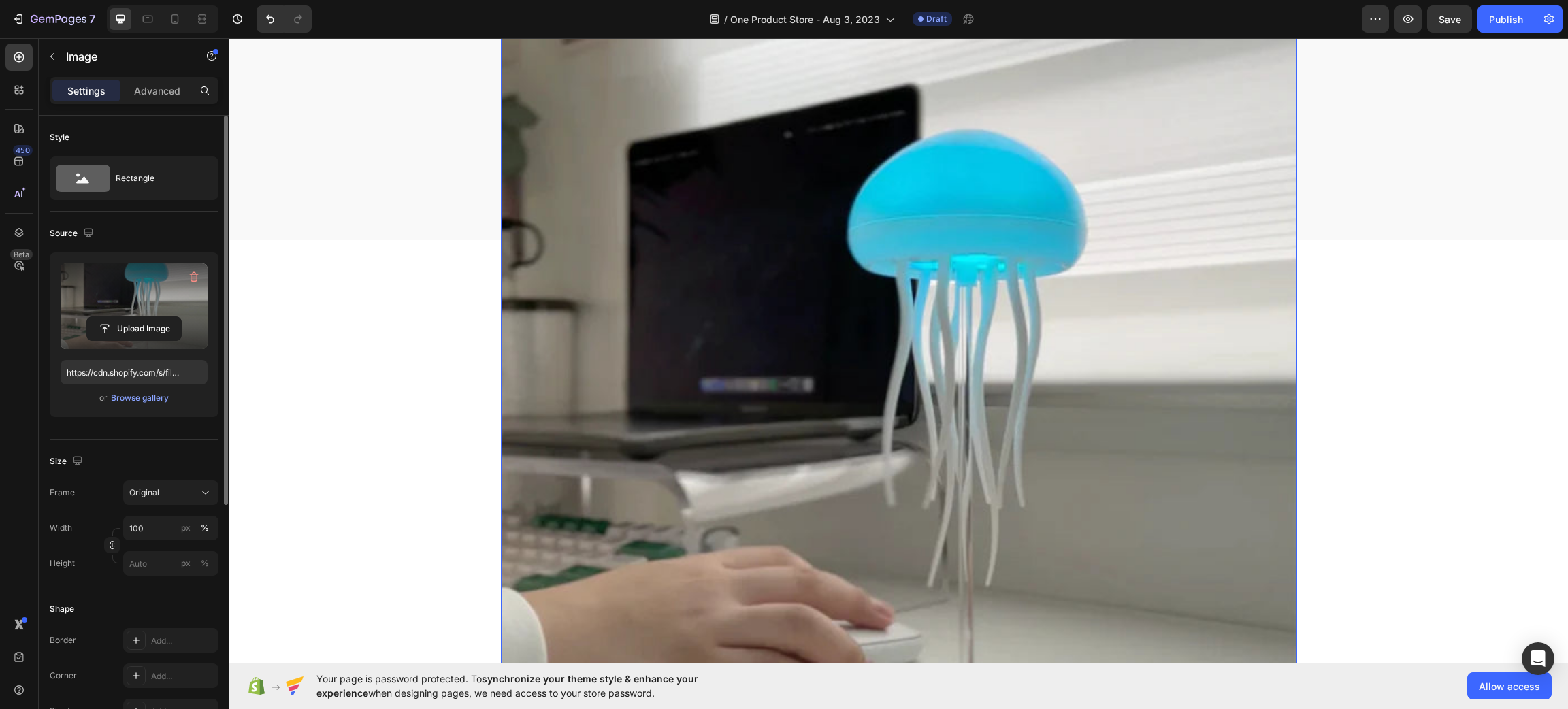 scroll, scrollTop: 817, scrollLeft: 0, axis: vertical 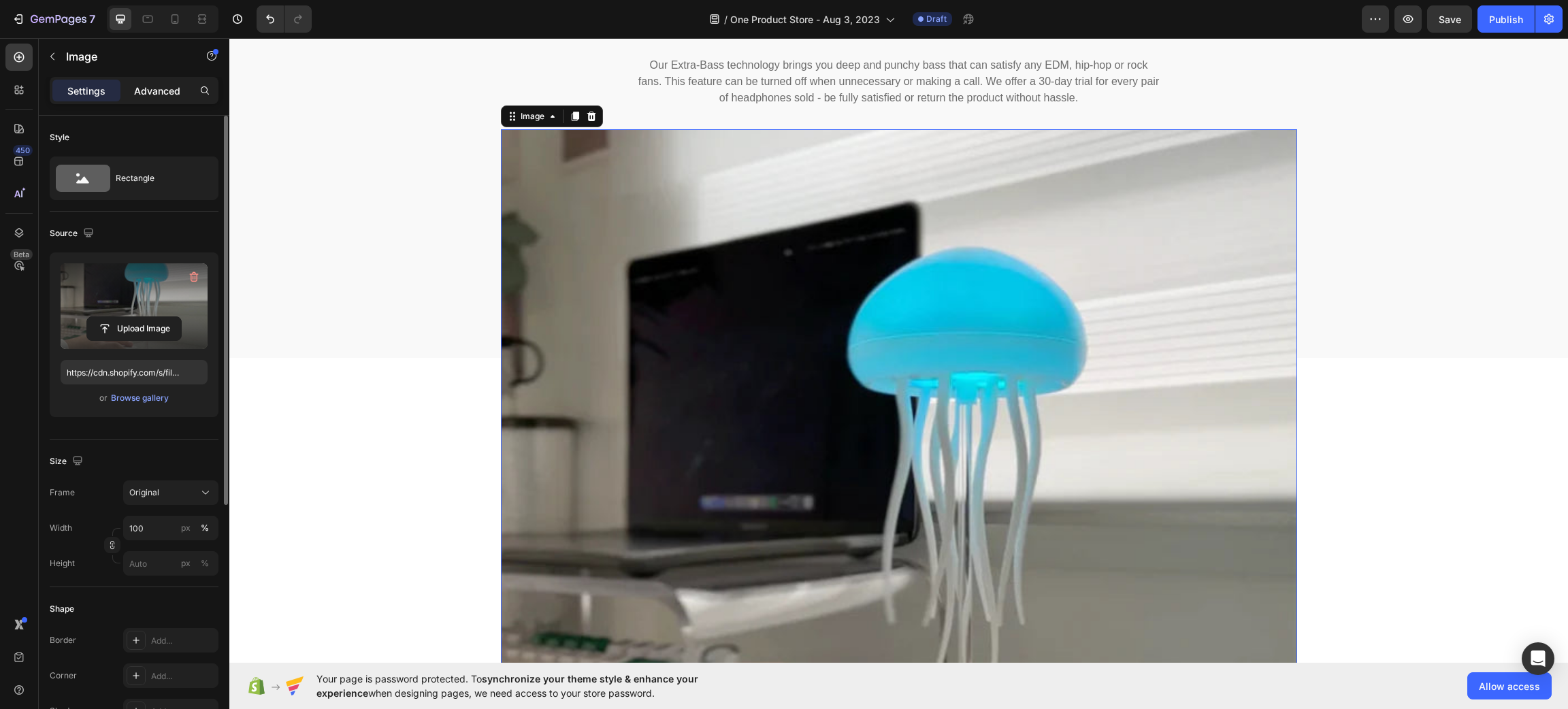click on "Advanced" at bounding box center [157, 90] 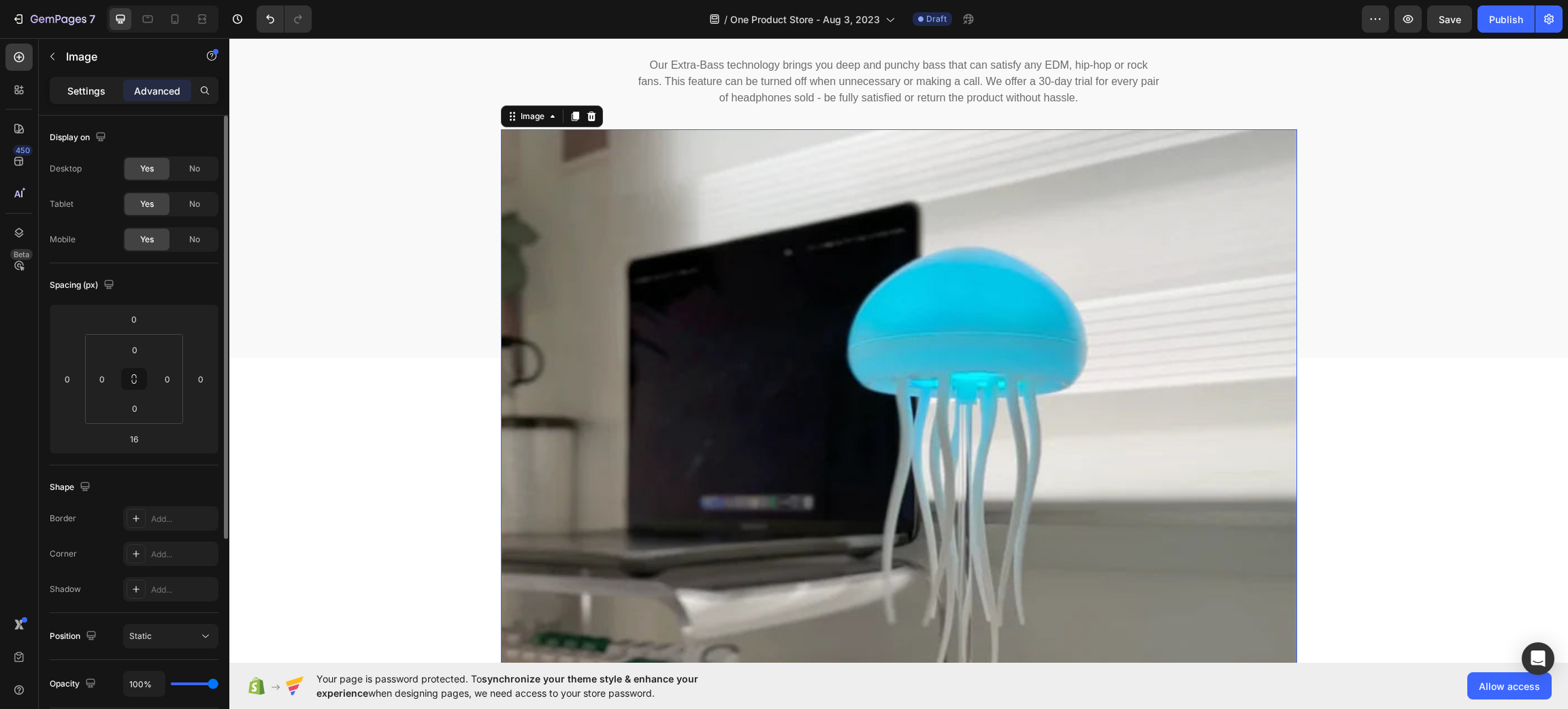 click on "Settings" at bounding box center (86, 90) 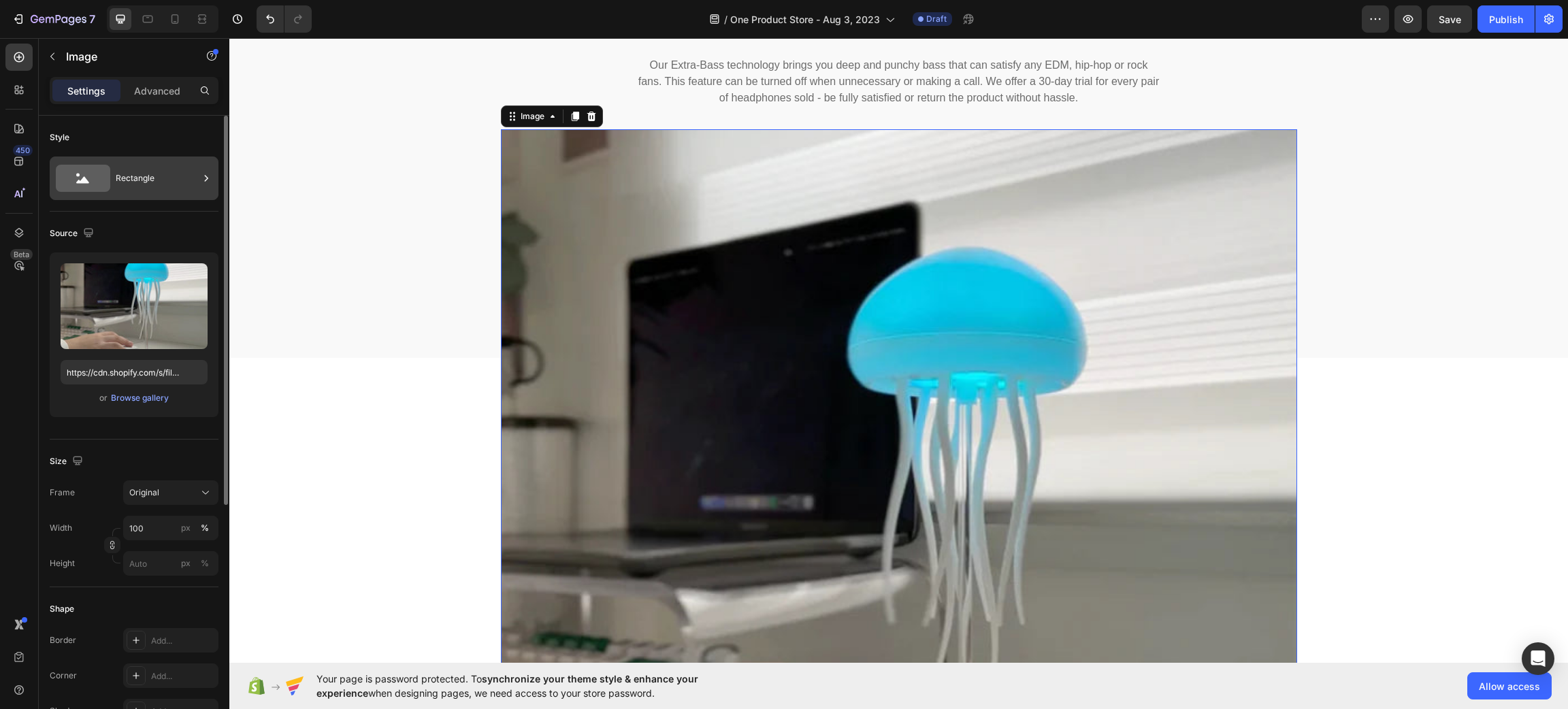 click on "Rectangle" at bounding box center [157, 178] 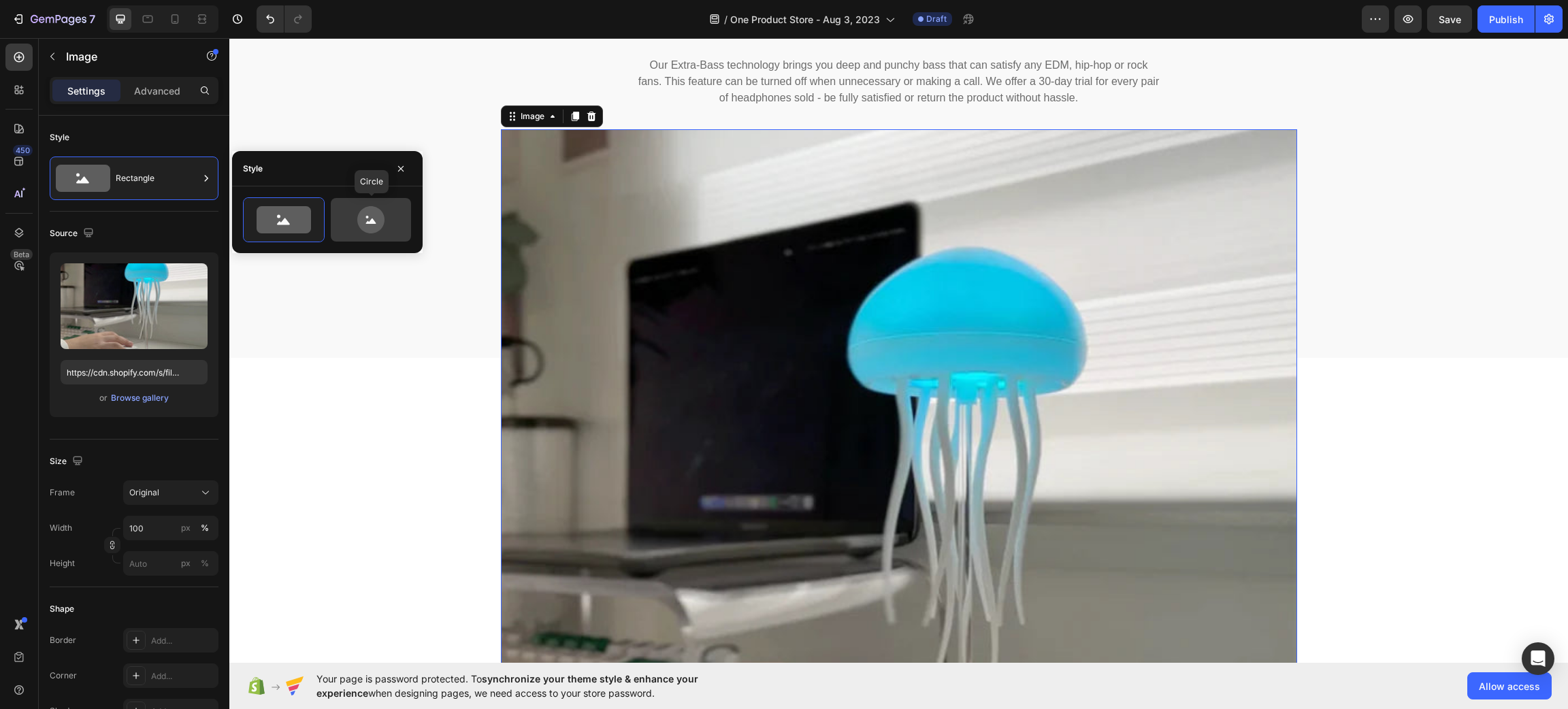 click 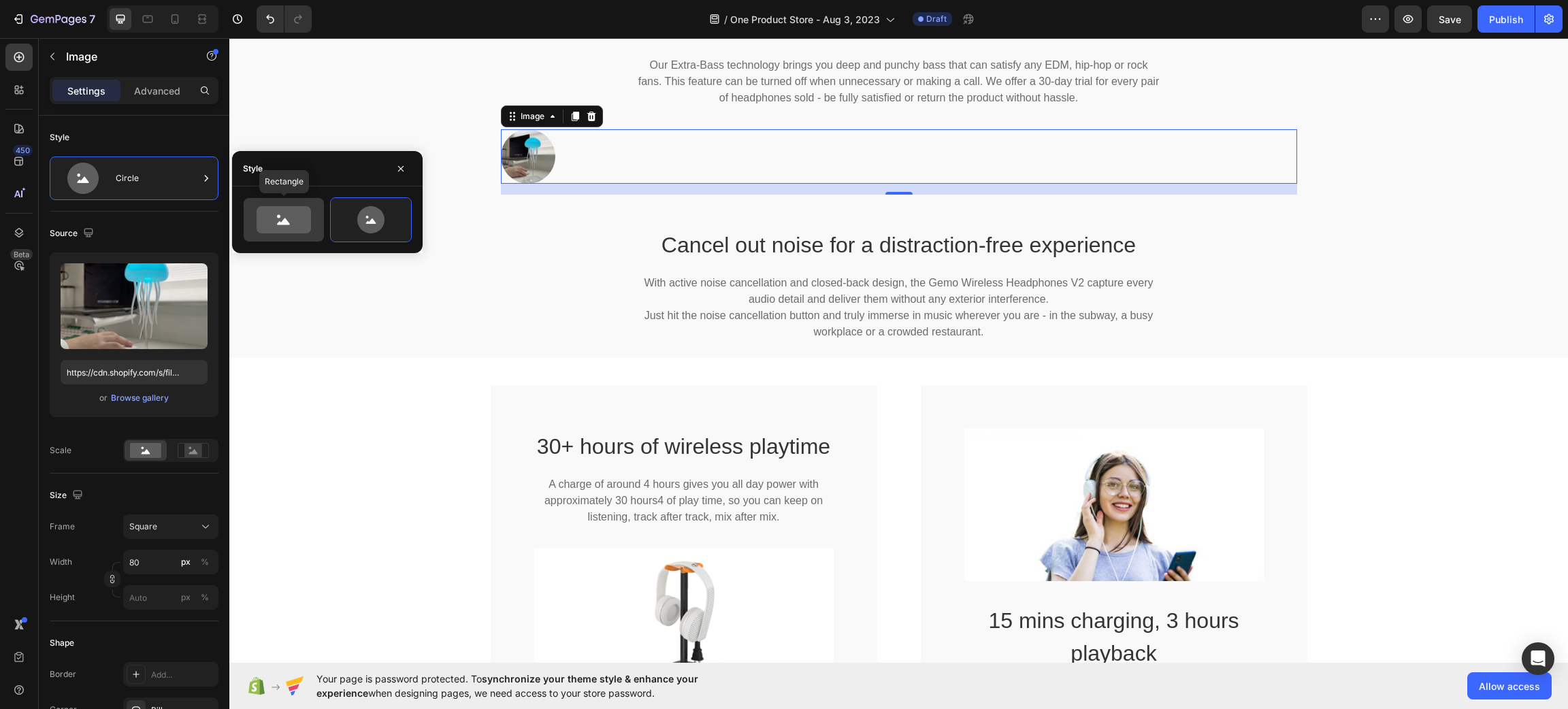 click 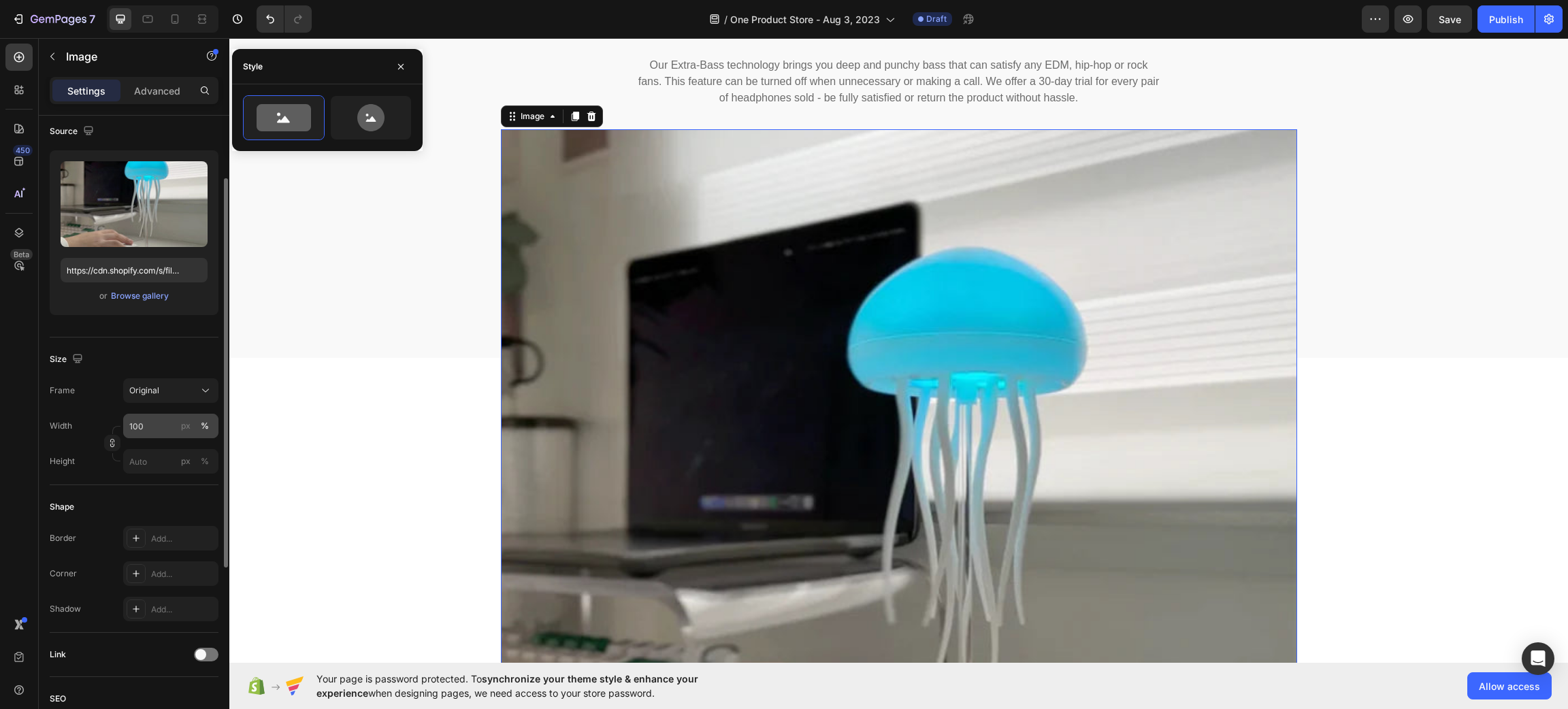 scroll, scrollTop: 204, scrollLeft: 0, axis: vertical 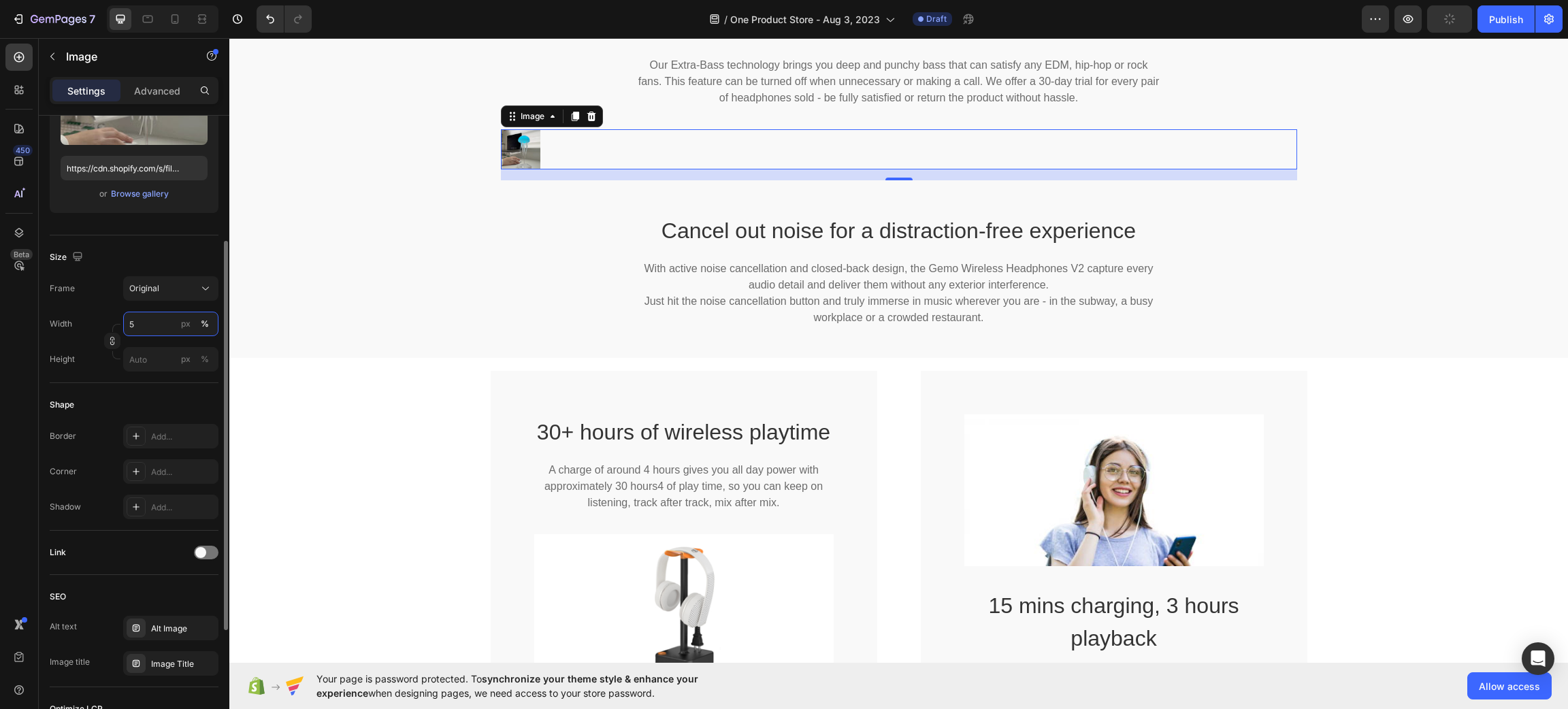 type on "50" 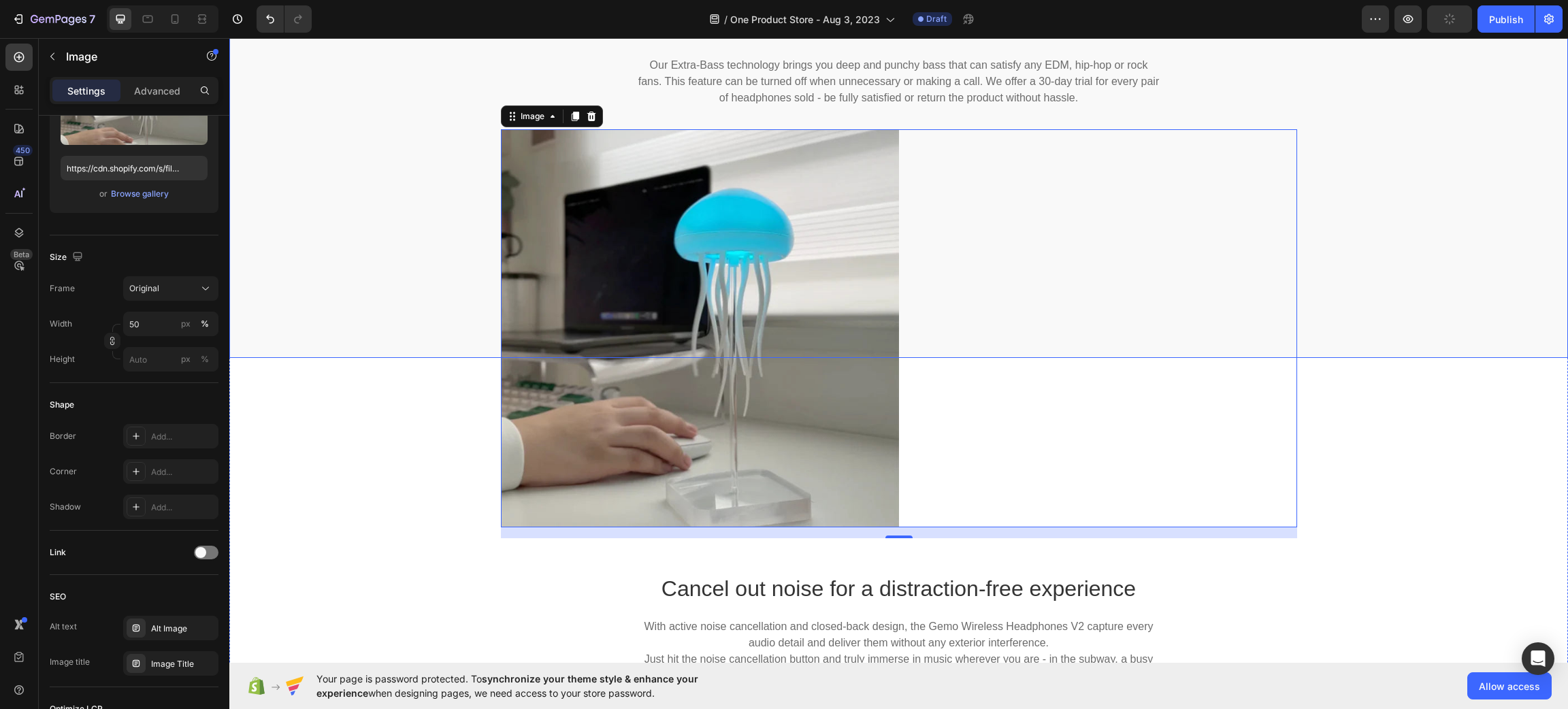 click on "Hear music like never before Heading Our Extra-Bass technology brings you deep and punchy bass that can satisfy any EDM, hip-hop or rock fans. This feature can be turned off when unnecessary or making a call. We offer a 30-day trial for every pair of headphones sold - be fully satisfied or return the product without hassle.  Text block Row Row" at bounding box center [898, 162] 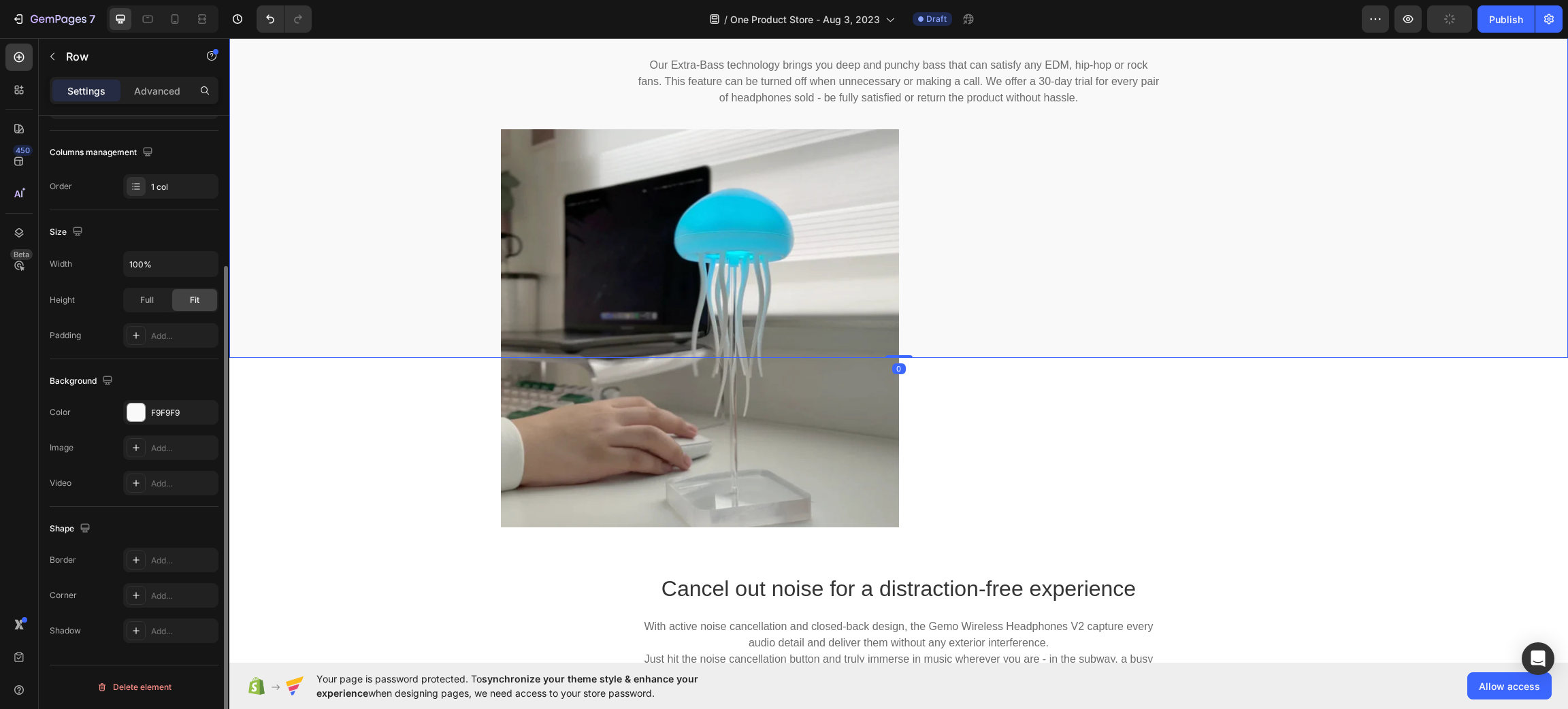 scroll, scrollTop: 0, scrollLeft: 0, axis: both 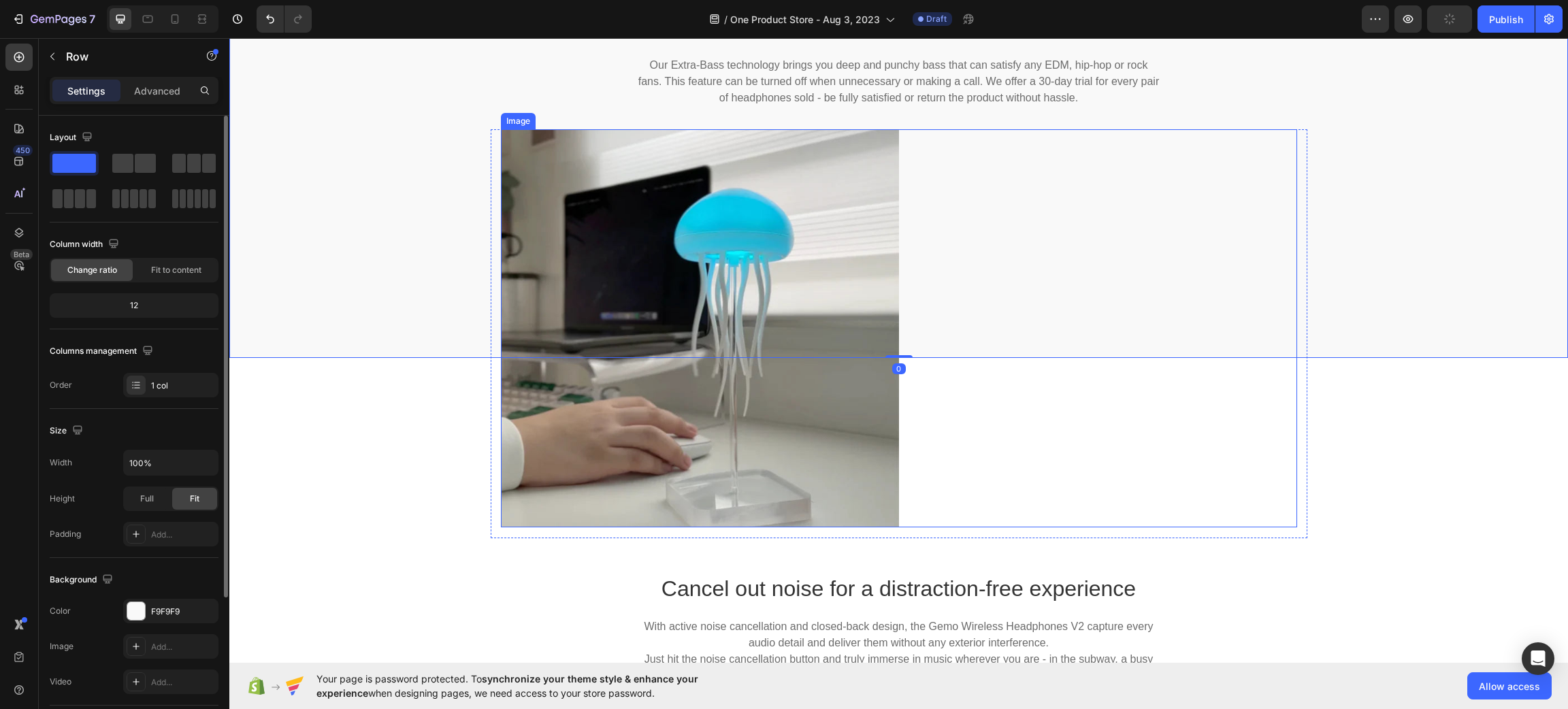 click at bounding box center (899, 328) 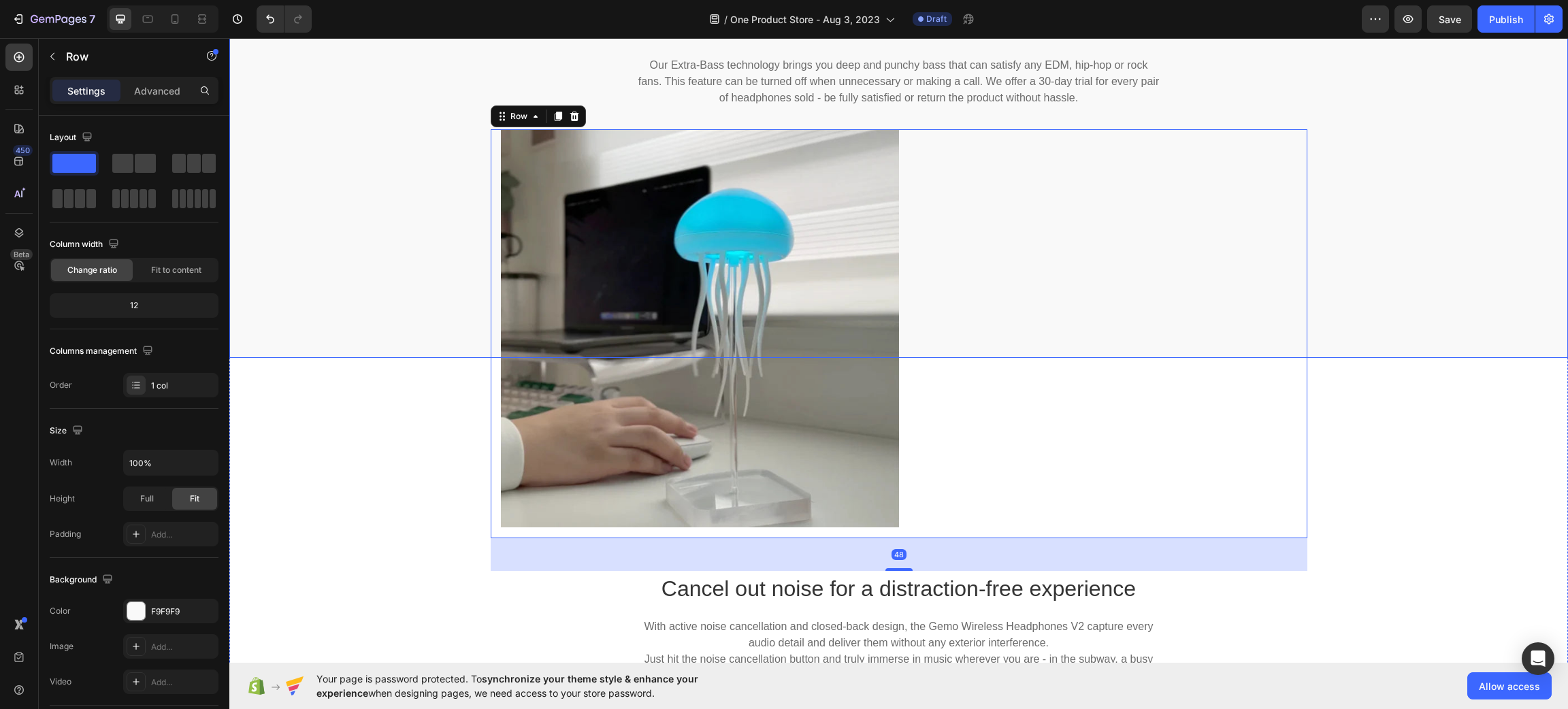 drag, startPoint x: 1301, startPoint y: 276, endPoint x: 1169, endPoint y: 295, distance: 133.36041 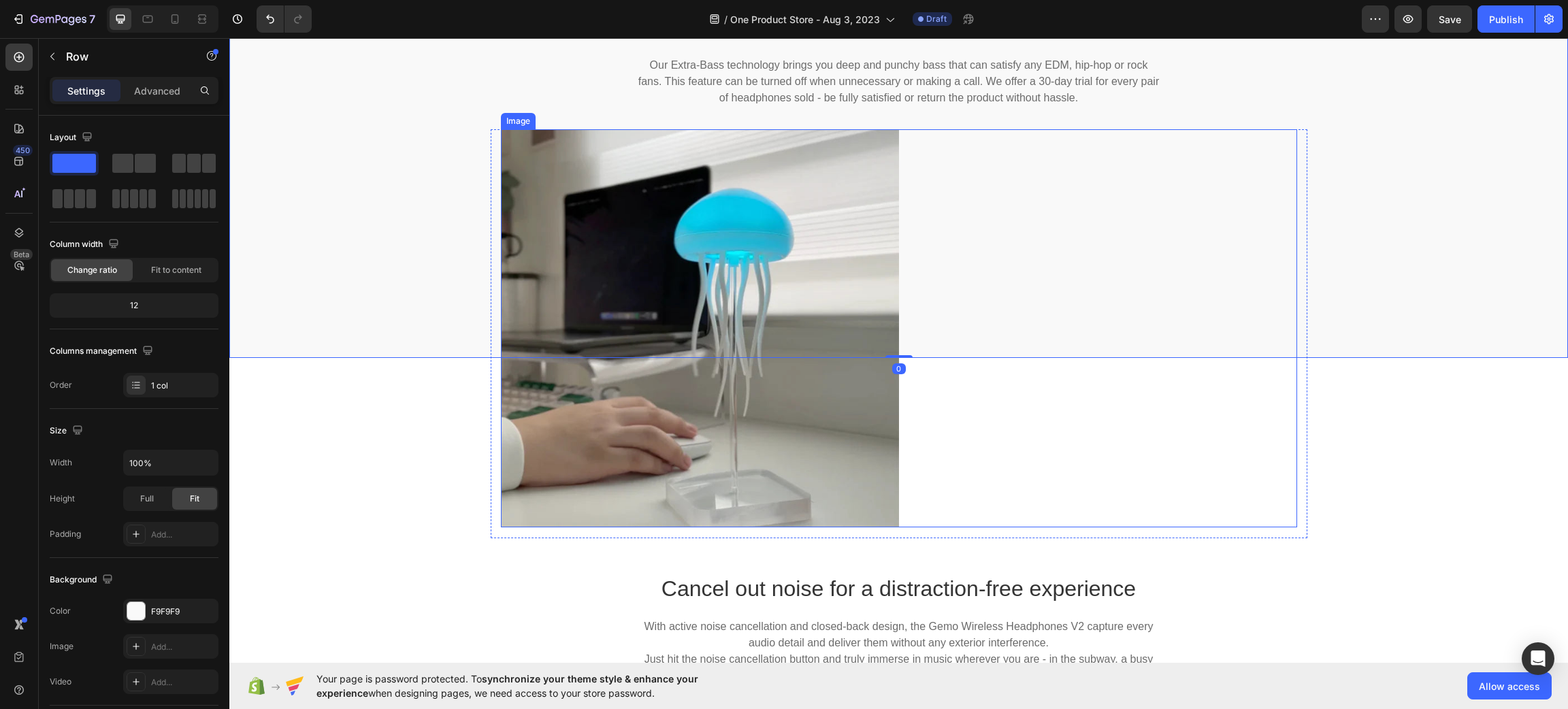 click at bounding box center (899, 328) 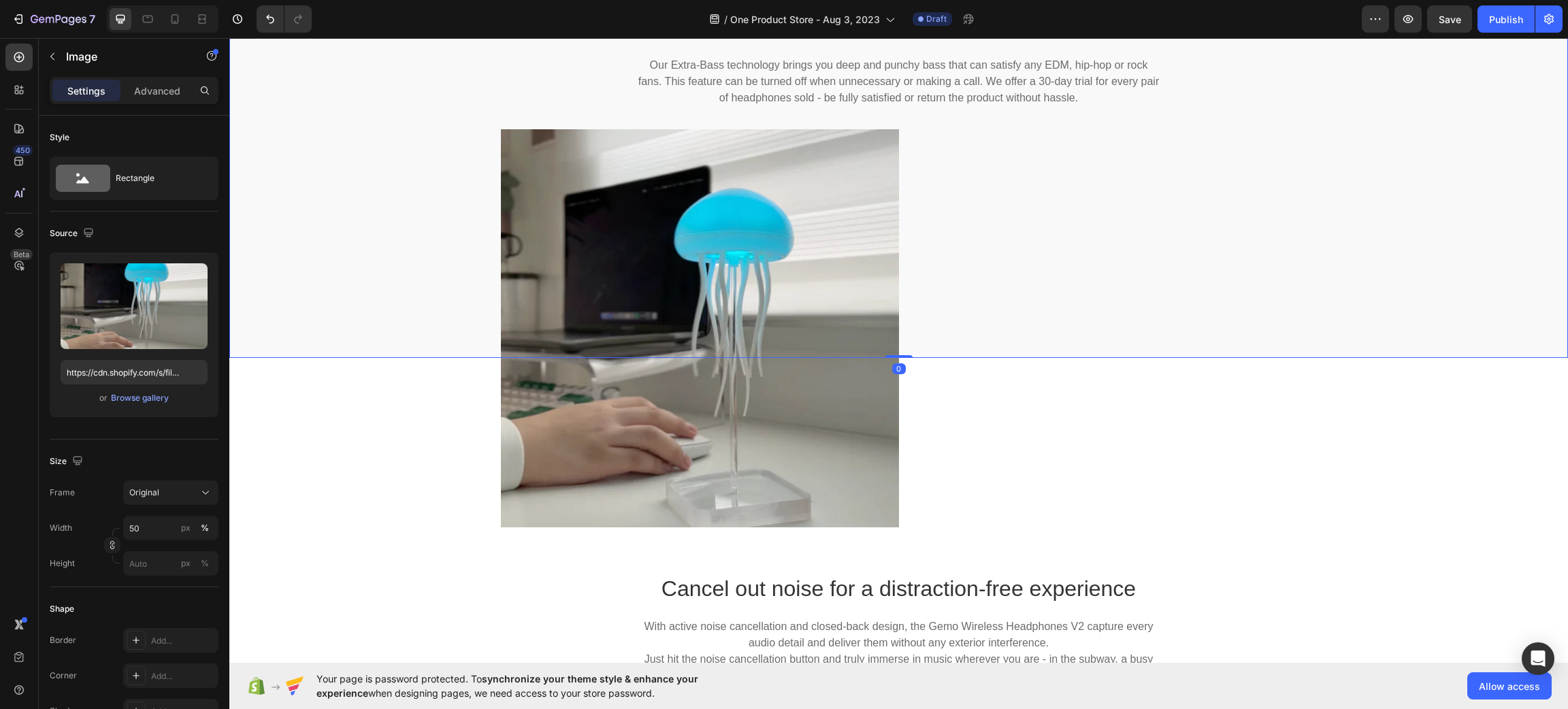 click on "Hear music like never before Heading Our Extra-Bass technology brings you deep and punchy bass that can satisfy any EDM, hip-hop or rock fans. This feature can be turned off when unnecessary or making a call. We offer a 30-day trial for every pair of headphones sold - be fully satisfied or return the product without hassle.  Text block Row Row" at bounding box center (898, 162) 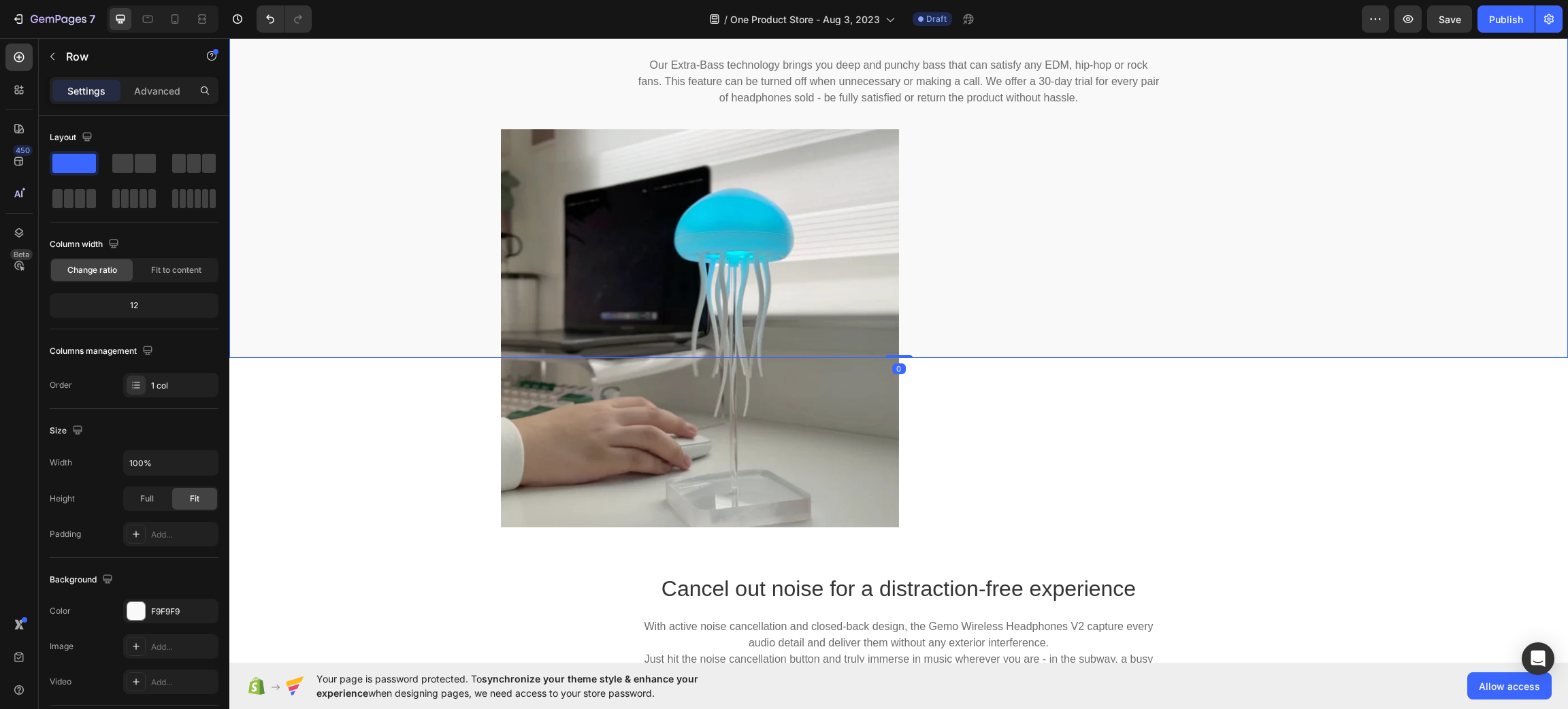 click on "Hear music like never before Heading Our Extra-Bass technology brings you deep and punchy bass that can satisfy any EDM, hip-hop or rock fans. This feature can be turned off when unnecessary or making a call. We offer a 30-day trial for every pair of headphones sold - be fully satisfied or return the product without hassle.  Text block Row Row Row   0 Image Row Cancel out noise for a distraction-free experience Heading With active noise cancellation and closed-back design, the Gemo Wireless Headphones V2 capture every audio detail and deliver them without any exterior interference.  Just hit the noise cancellation button and truly immerse in music wherever you are - in the subway, a busy workplace or a crowded restaurant. Text block Row Row 30+ hours of wireless playtime Heading A charge of around 4 hours gives you all day power with approximately 30 hours4 of play time, so you can keep on listening, track after track, mix after mix. Text block Image Row Image 15 mins charging, 3 hours playback Heading Row" at bounding box center [898, 1115] 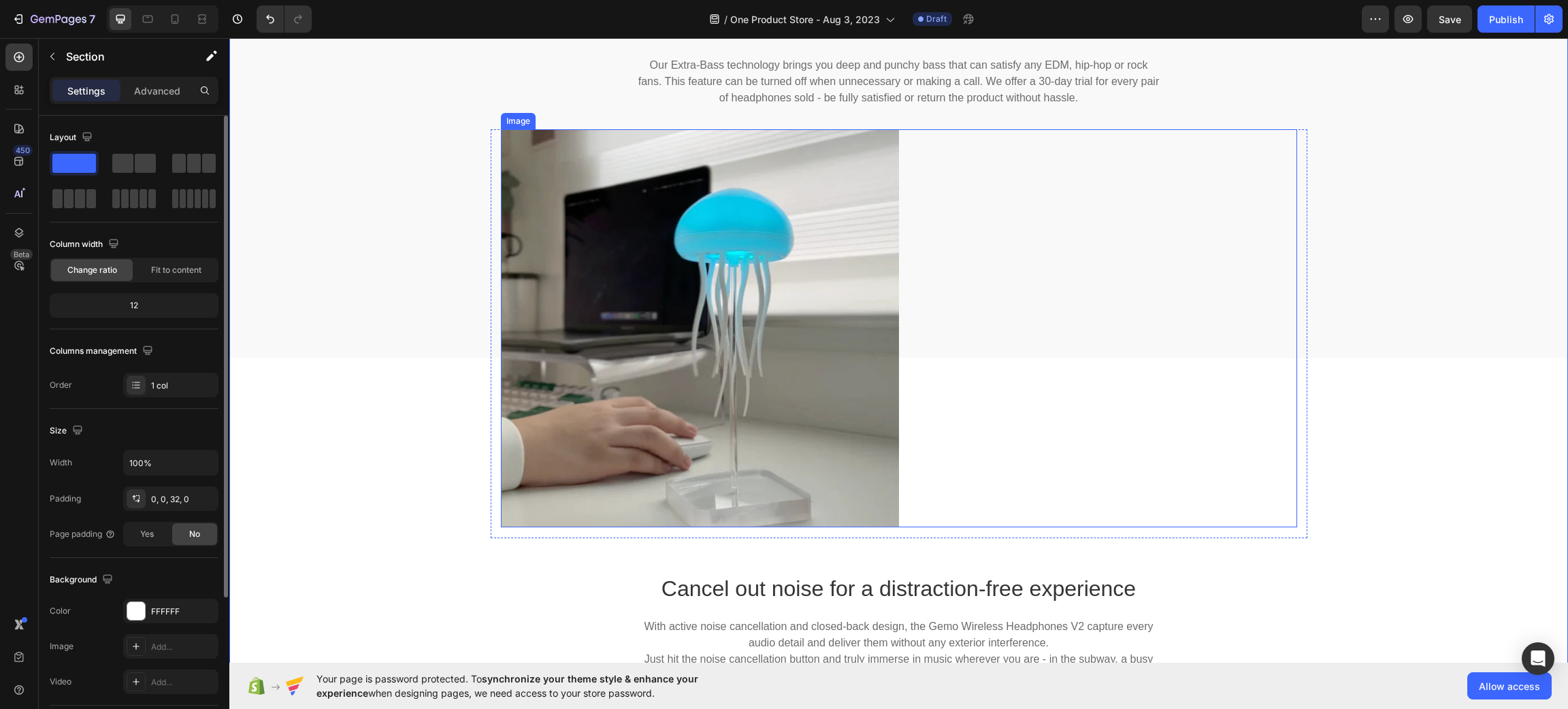 click on "Column width Change ratio Fit to content 12" at bounding box center (134, 281) 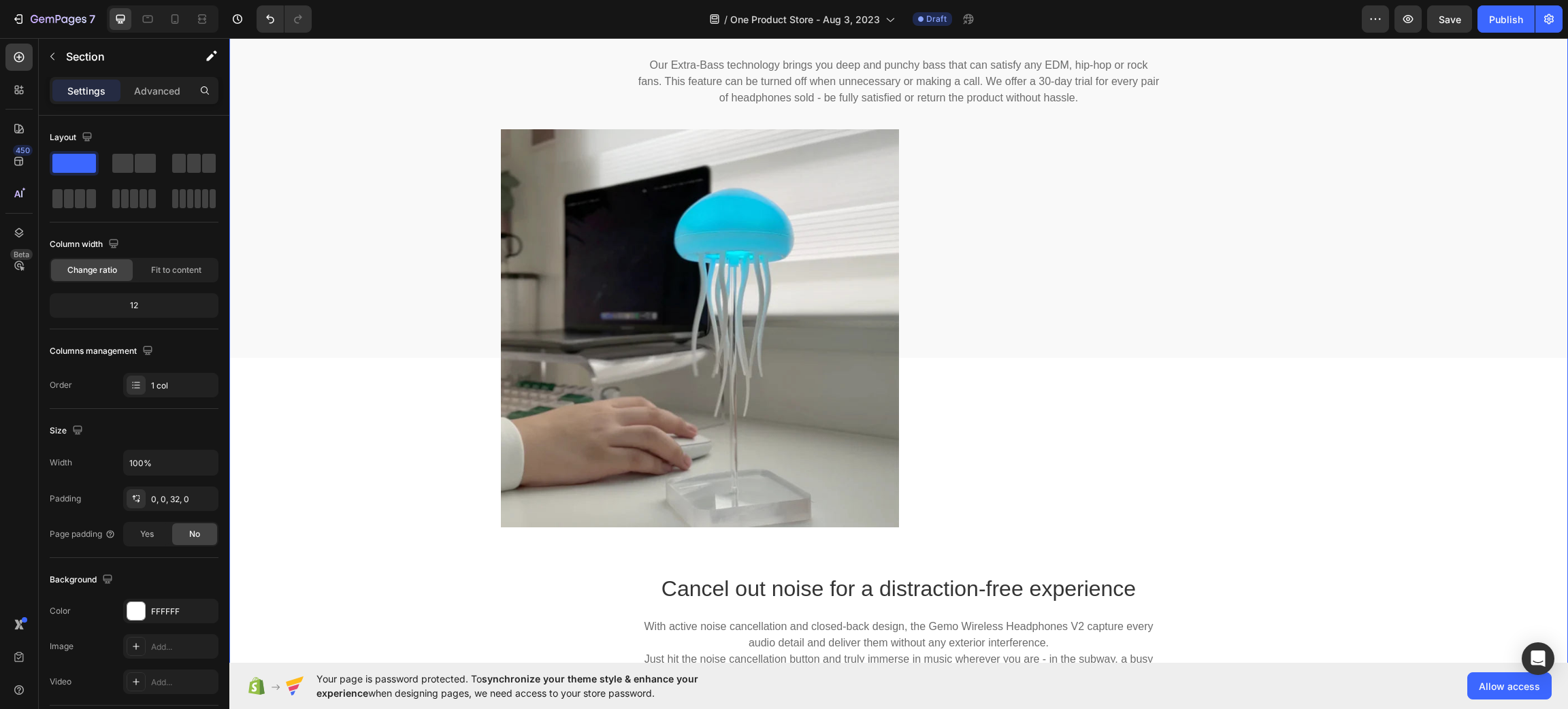 click on "Hear music like never before Heading Our Extra-Bass technology brings you deep and punchy bass that can satisfy any EDM, hip-hop or rock fans. This feature can be turned off when unnecessary or making a call. We offer a 30-day trial for every pair of headphones sold - be fully satisfied or return the product without hassle.  Text block Row Row" at bounding box center (898, 162) 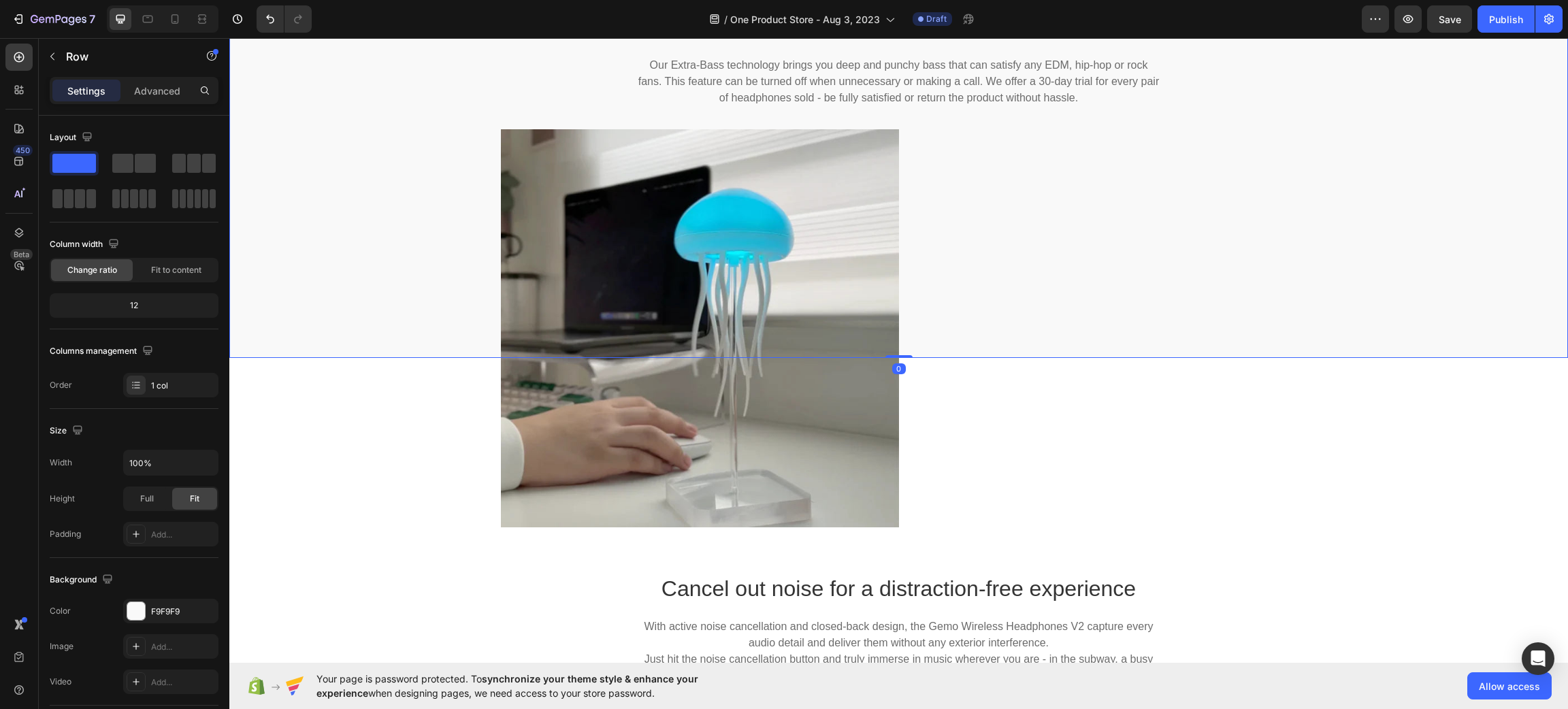 click on "Hear music like never before Heading Our Extra-Bass technology brings you deep and punchy bass that can satisfy any EDM, hip-hop or rock fans. This feature can be turned off when unnecessary or making a call. We offer a 30-day trial for every pair of headphones sold - be fully satisfied or return the product without hassle.  Text block Row Row" at bounding box center (898, 162) 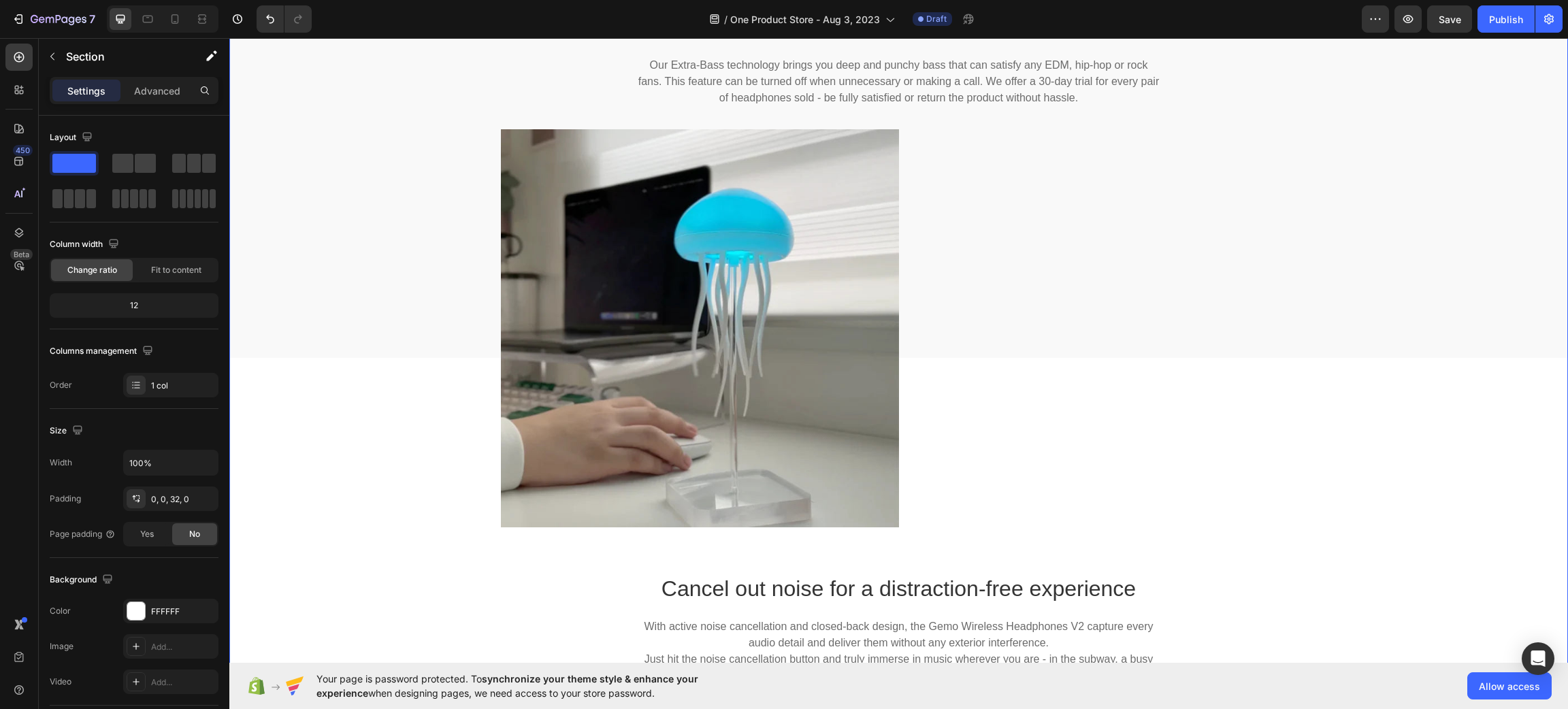drag, startPoint x: 431, startPoint y: 367, endPoint x: 431, endPoint y: 357, distance: 10 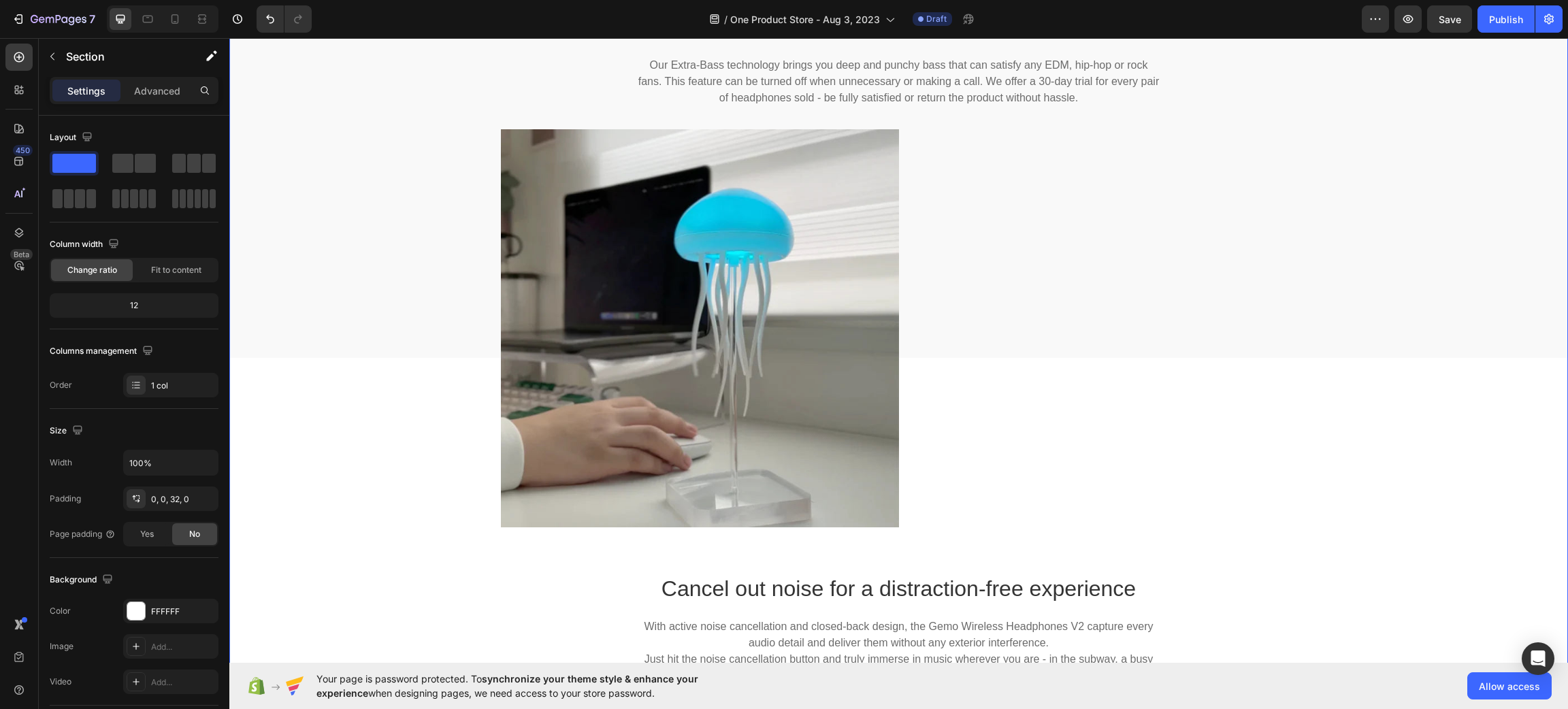 click on "Hear music like never before Heading Our Extra-Bass technology brings you deep and punchy bass that can satisfy any EDM, hip-hop or rock fans. This feature can be turned off when unnecessary or making a call. We offer a 30-day trial for every pair of headphones sold - be fully satisfied or return the product without hassle.  Text block Row Row Row Image Row Cancel out noise for a distraction-free experience Heading With active noise cancellation and closed-back design, the Gemo Wireless Headphones V2 capture every audio detail and deliver them without any exterior interference.  Just hit the noise cancellation button and truly immerse in music wherever you are - in the subway, a busy workplace or a crowded restaurant. Text block Row Row 30+ hours of wireless playtime Heading A charge of around 4 hours gives you all day power with approximately 30 hours4 of play time, so you can keep on listening, track after track, mix after mix. Text block Image Row Image 15 mins charging, 3 hours playback Heading Row Row" at bounding box center (898, 1115) 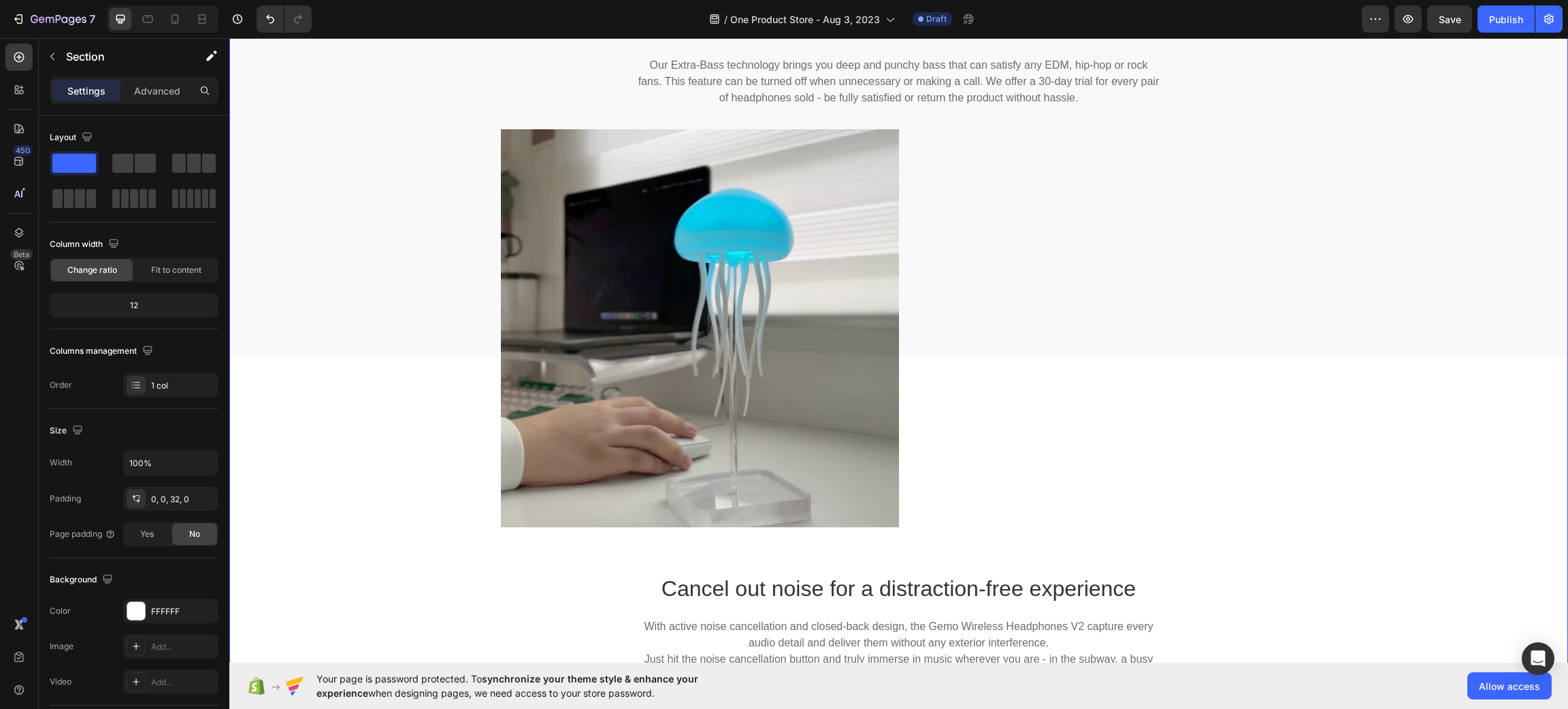 click on "Hear music like never before Heading Our Extra-Bass technology brings you deep and punchy bass that can satisfy any EDM, hip-hop or rock fans. This feature can be turned off when unnecessary or making a call. We offer a 30-day trial for every pair of headphones sold - be fully satisfied or return the product without hassle.  Text block Row Row" at bounding box center [898, 162] 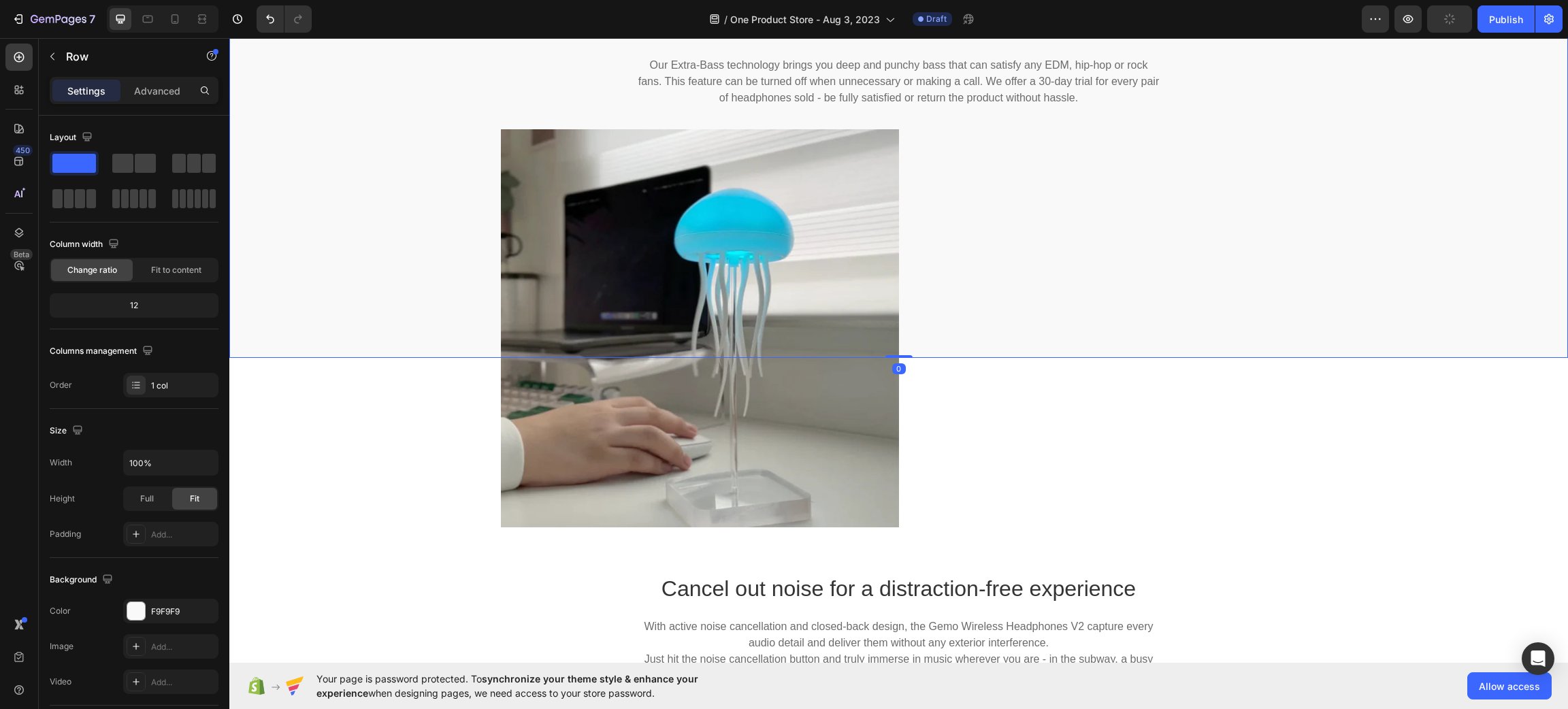 click at bounding box center [700, 328] 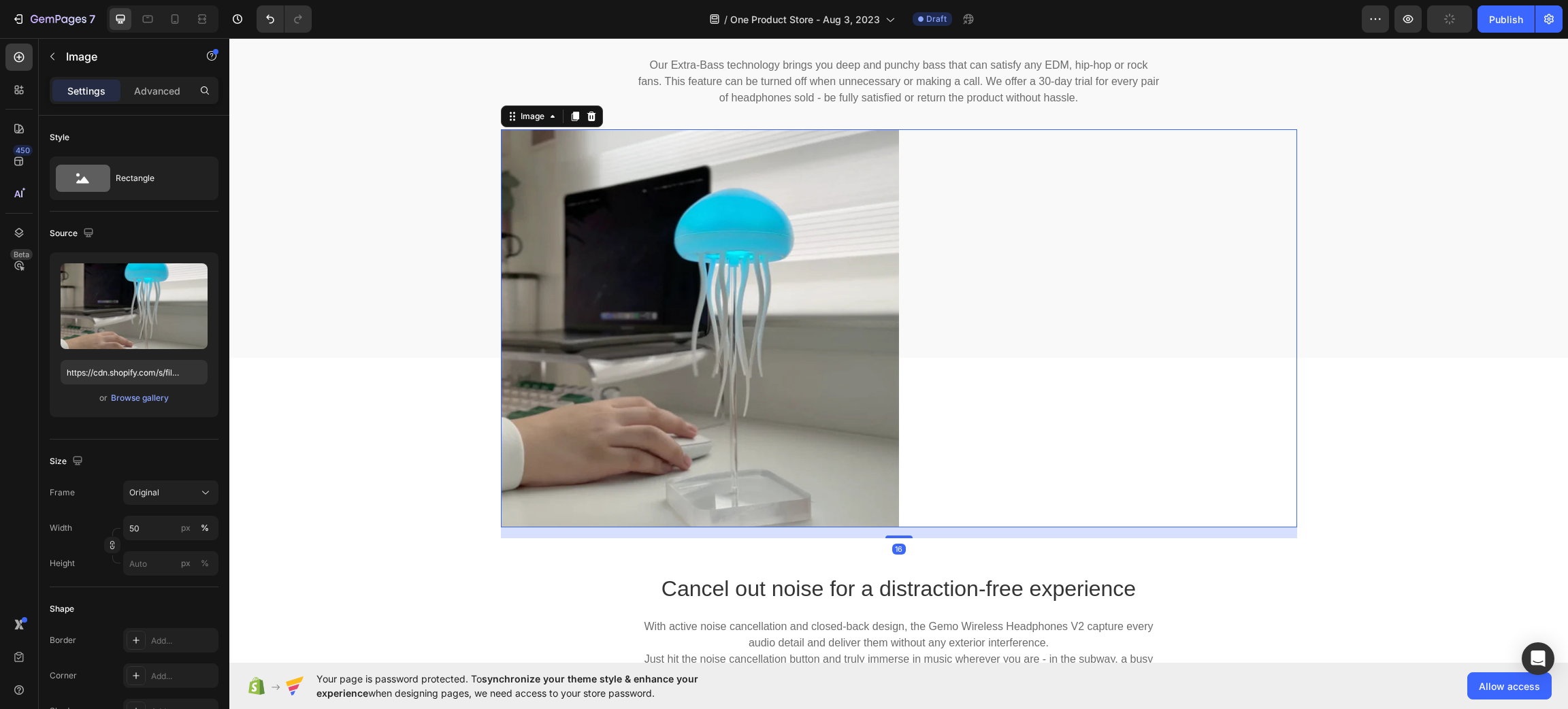 click at bounding box center (700, 328) 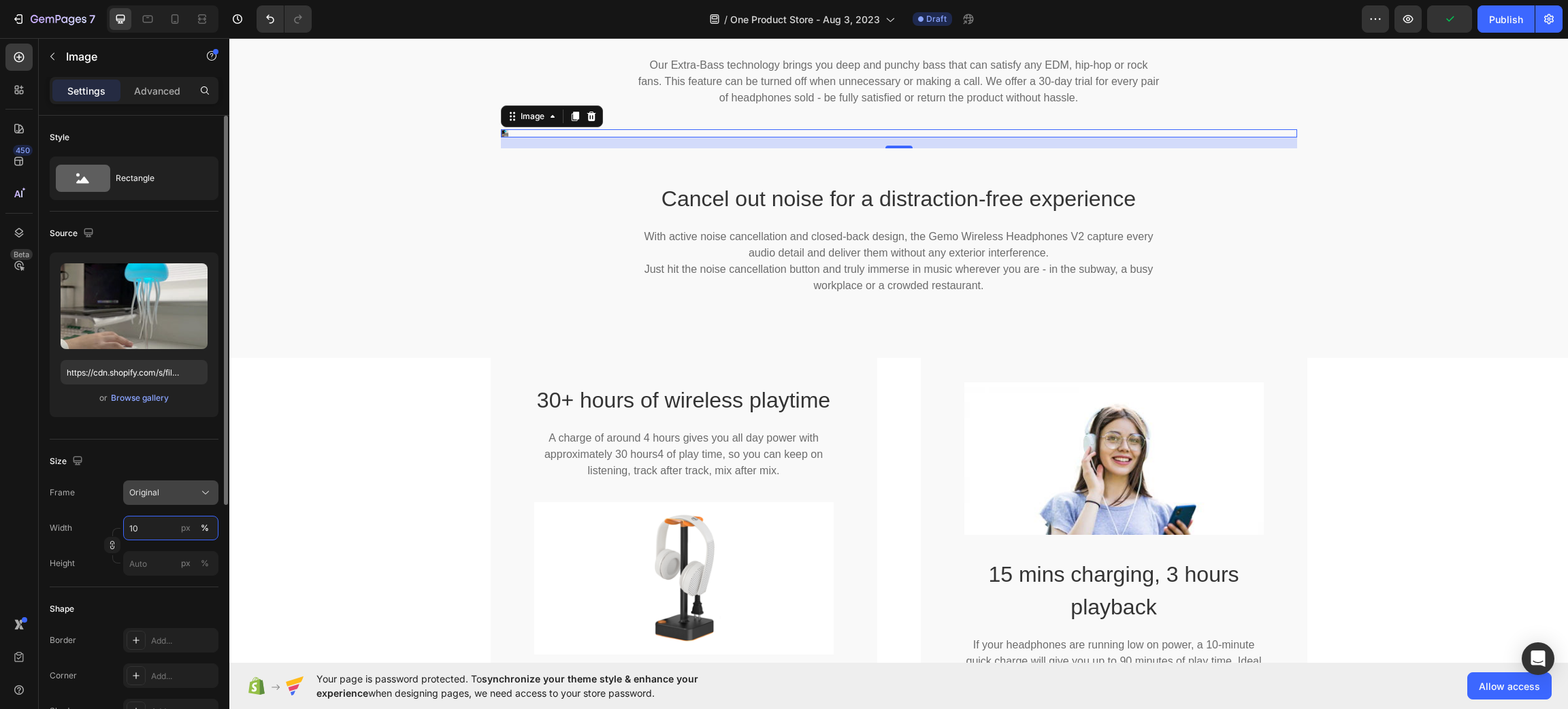 type on "100" 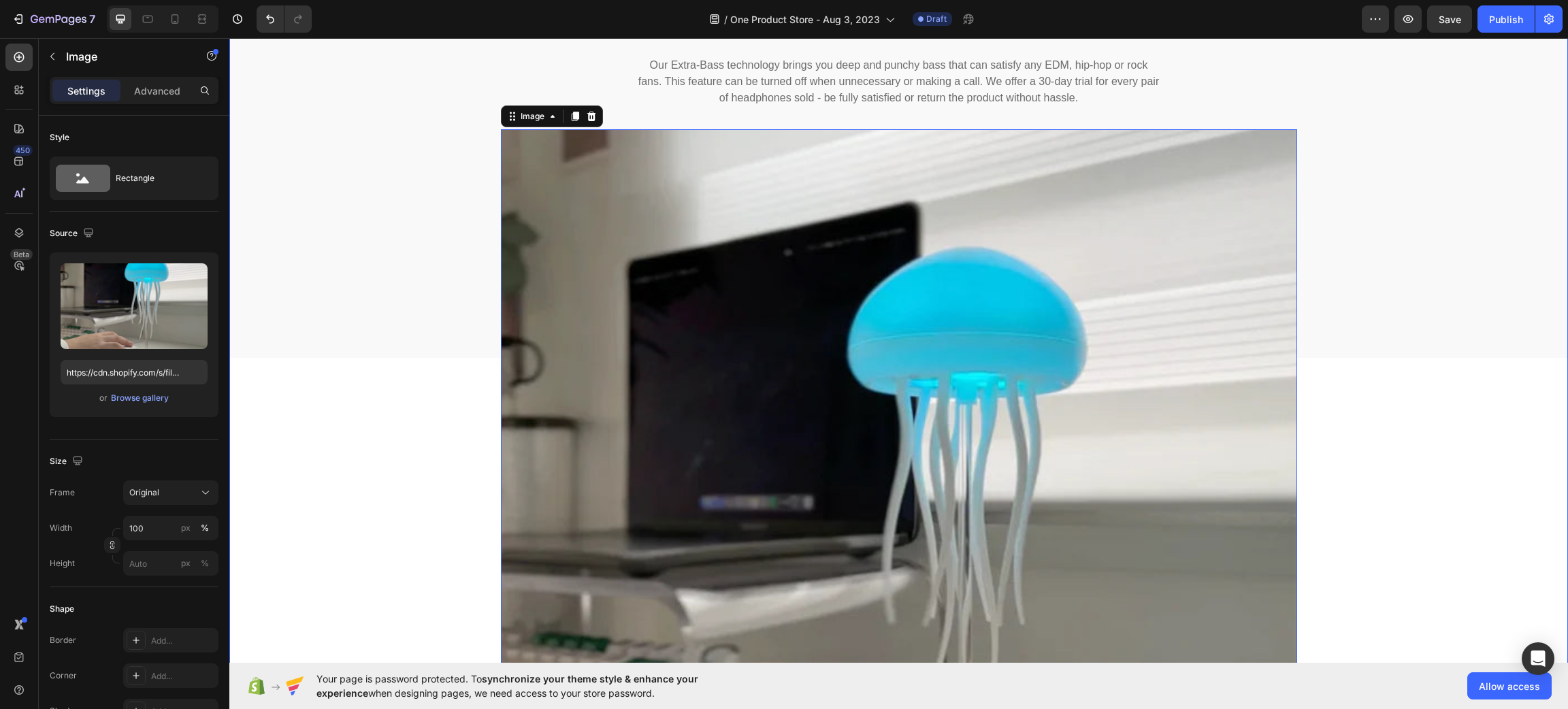 click on "Hear music like never before Heading Our Extra-Bass technology brings you deep and punchy bass that can satisfy any EDM, hip-hop or rock fans. This feature can be turned off when unnecessary or making a call. We offer a [NUMBER]-day trial for every pair of headphones sold - be fully satisfied or return the product without hassle.  Text block Row Row Row Image   [NUMBER] Row Cancel out noise for a distraction-free experience Heading With active noise cancellation and closed-back design, the Gemo Wireless Headphones V2 capture every audio detail and deliver them without any exterior interference.  Just hit the noise cancellation button and truly immerse in music wherever you are - in the subway, a busy workplace or a crowded restaurant. Text block Row Row [NUMBER]+ hours of wireless playtime Heading A charge of around [NUMBER] hours gives you all day power with approximately [NUMBER]4 of play time, so you can keep on listening, track after track, mix after mix. Text block Image Row Image [NUMBER] mins charging, [NUMBER] hours playback Heading Row" at bounding box center (898, 1314) 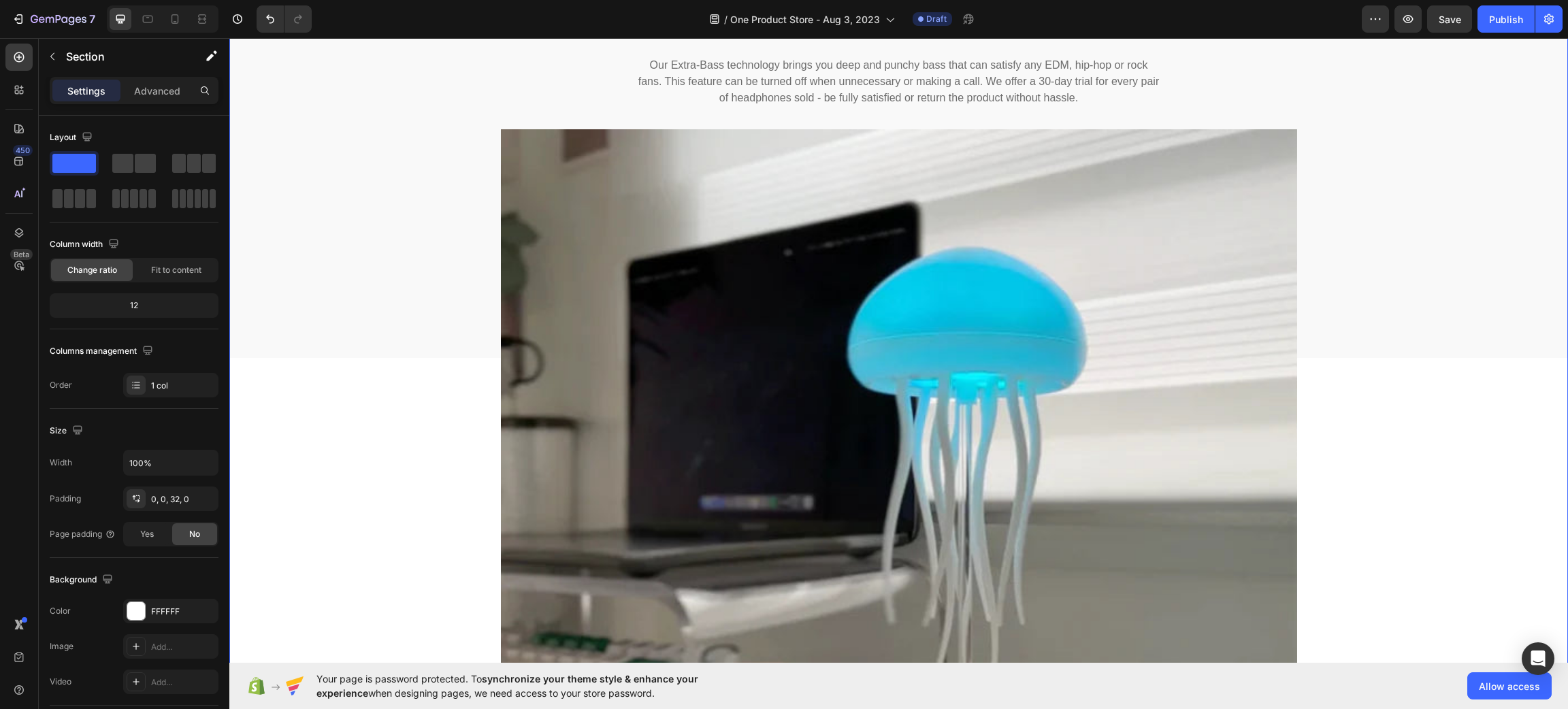 click on "Hear music like never before Heading Our Extra-Bass technology brings you deep and punchy bass that can satisfy any EDM, hip-hop or rock fans. This feature can be turned off when unnecessary or making a call. We offer a 30-day trial for every pair of headphones sold - be fully satisfied or return the product without hassle.  Text block Row Row Row Image Row Cancel out noise for a distraction-free experience Heading With active noise cancellation and closed-back design, the Gemo Wireless Headphones V2 capture every audio detail and deliver them without any exterior interference.  Just hit the noise cancellation button and truly immerse in music wherever you are - in the subway, a busy workplace or a crowded restaurant. Text block Row Row 30+ hours of wireless playtime Heading A charge of around 4 hours gives you all day power with approximately 30 hours4 of play time, so you can keep on listening, track after track, mix after mix. Text block Image Row Image 15 mins charging, 3 hours playback Heading Row Row" at bounding box center (898, 1314) 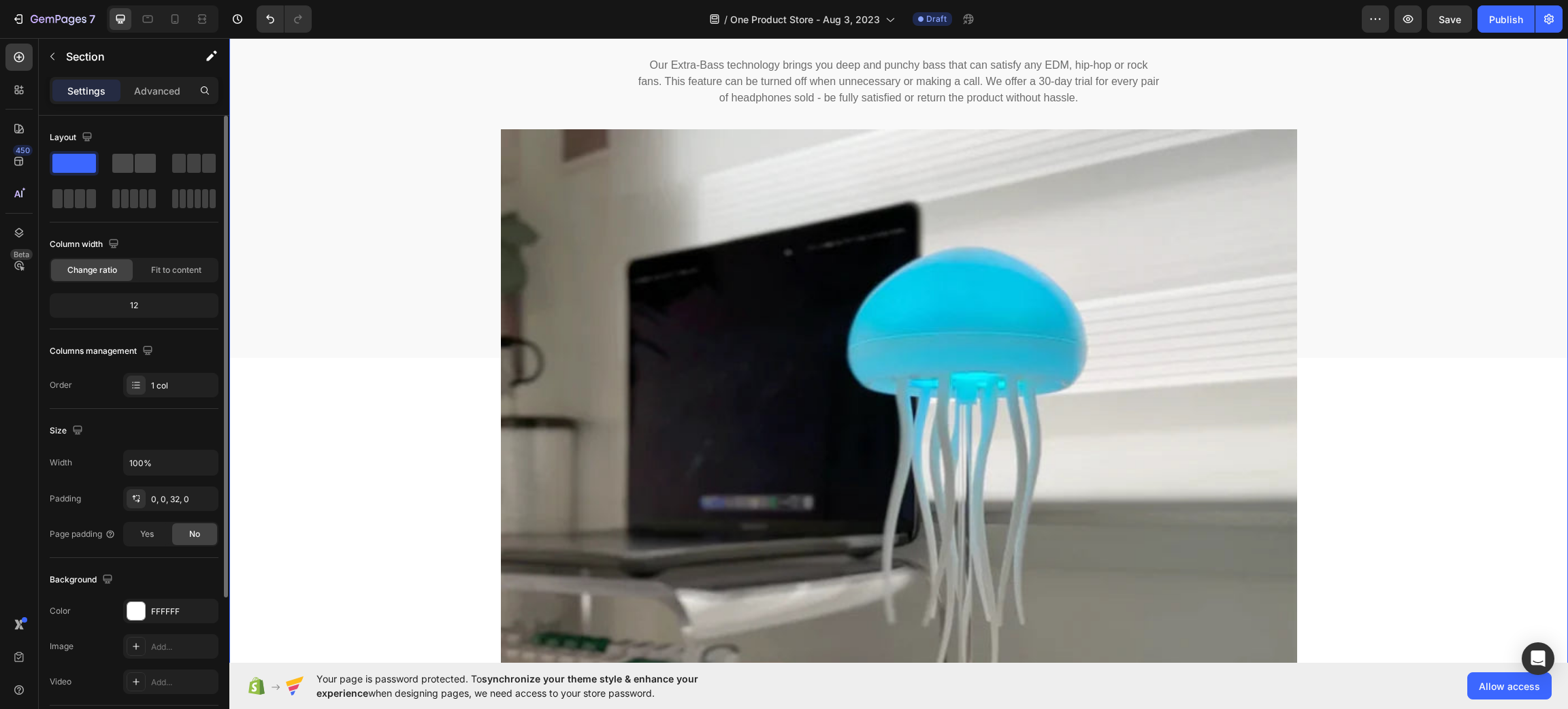 click 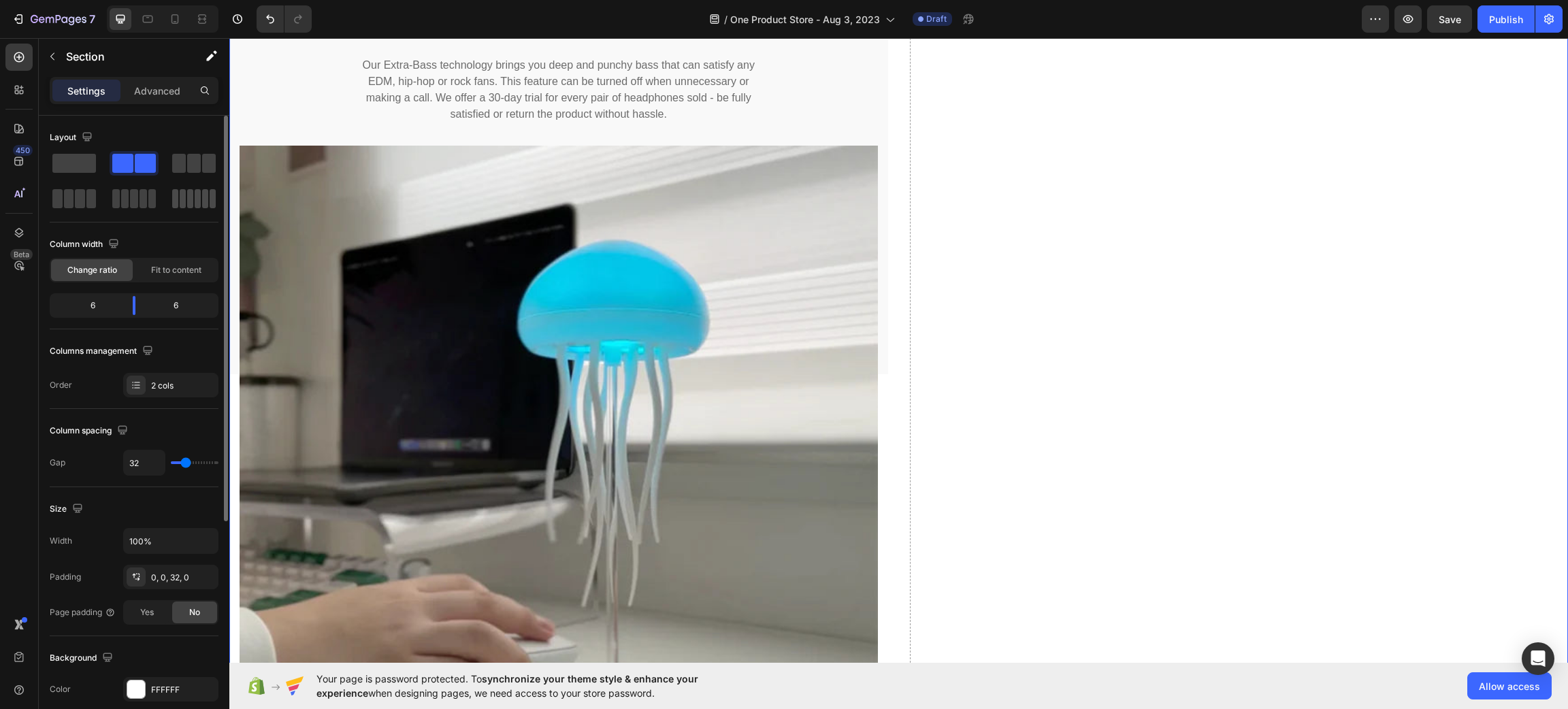 scroll, scrollTop: 833, scrollLeft: 0, axis: vertical 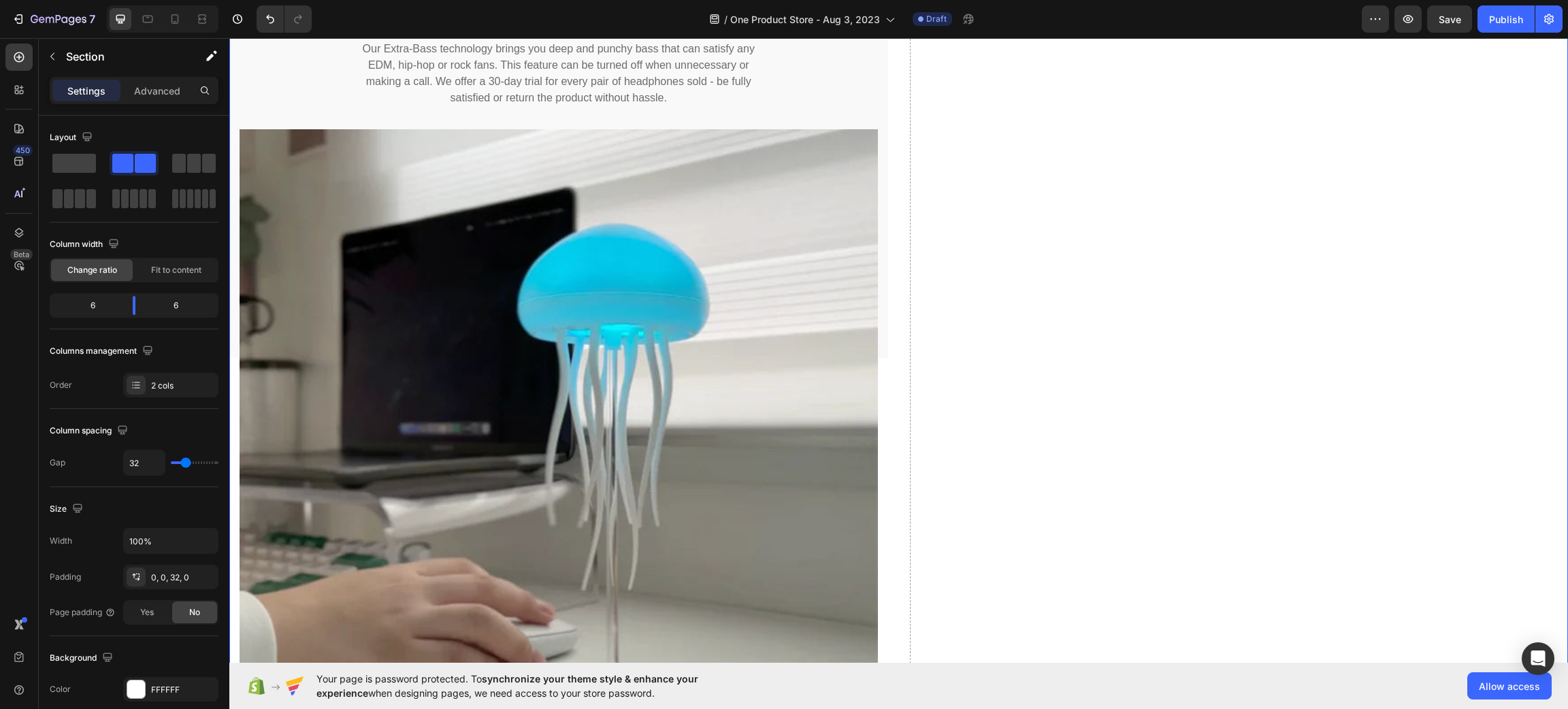 click on "Drop element here" at bounding box center (1239, 1204) 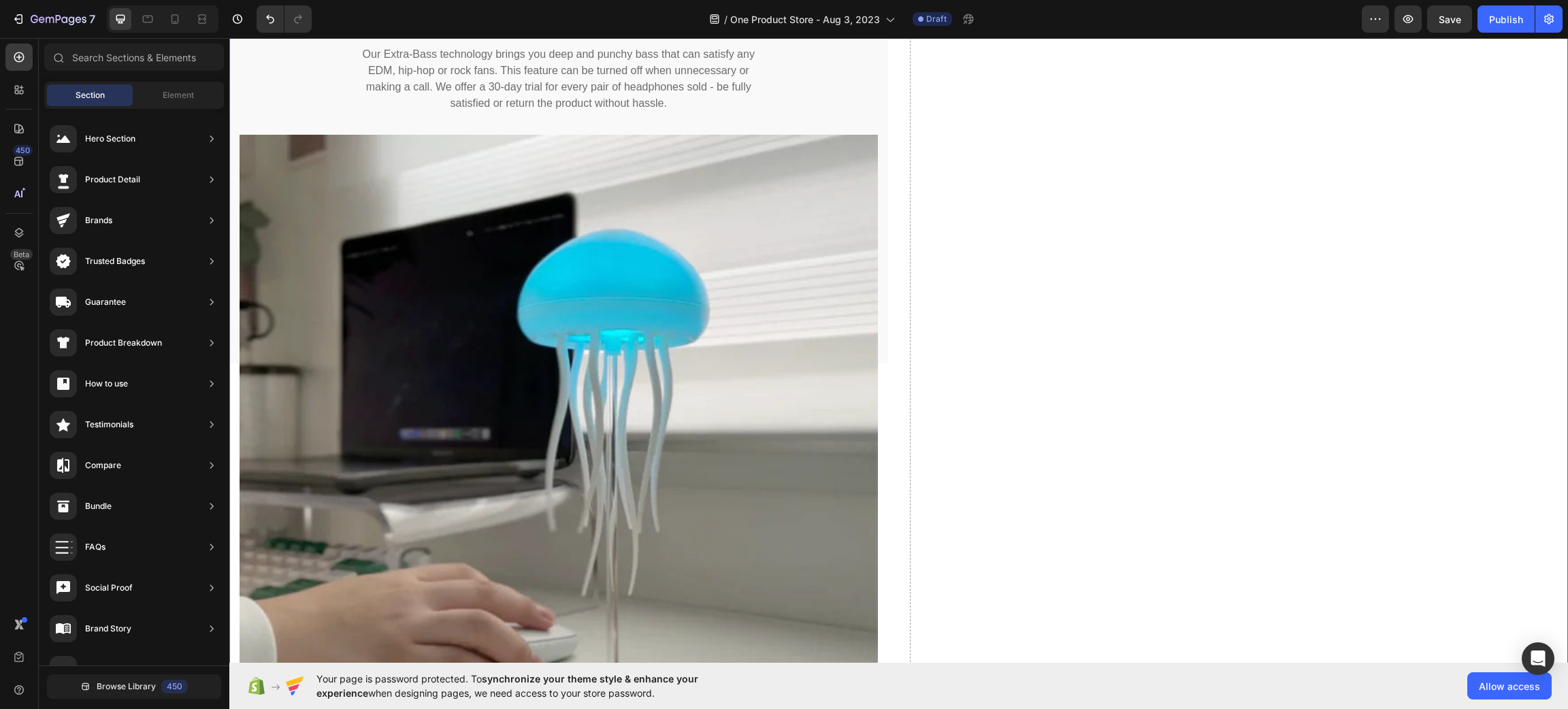 scroll, scrollTop: 913, scrollLeft: 0, axis: vertical 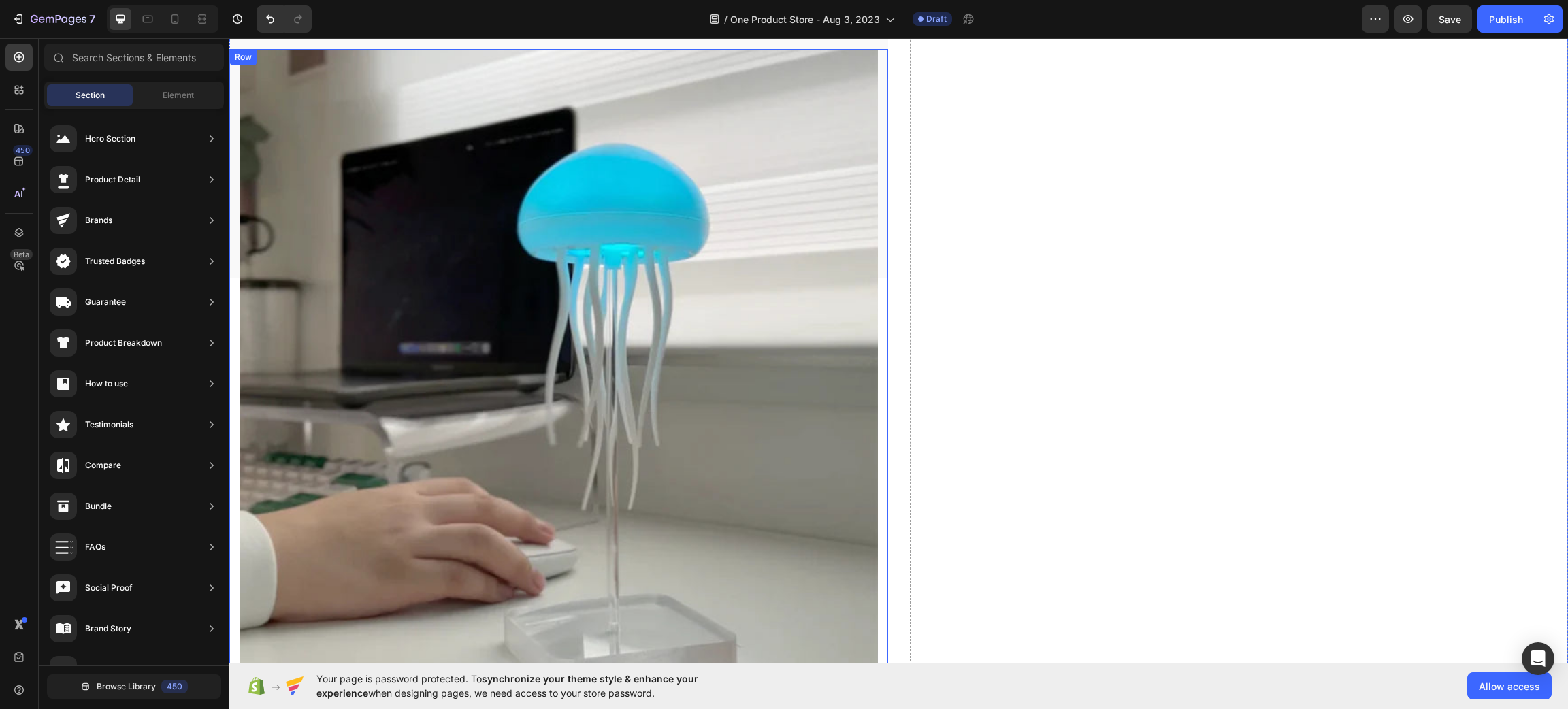 click on "Image Row" at bounding box center (559, 374) 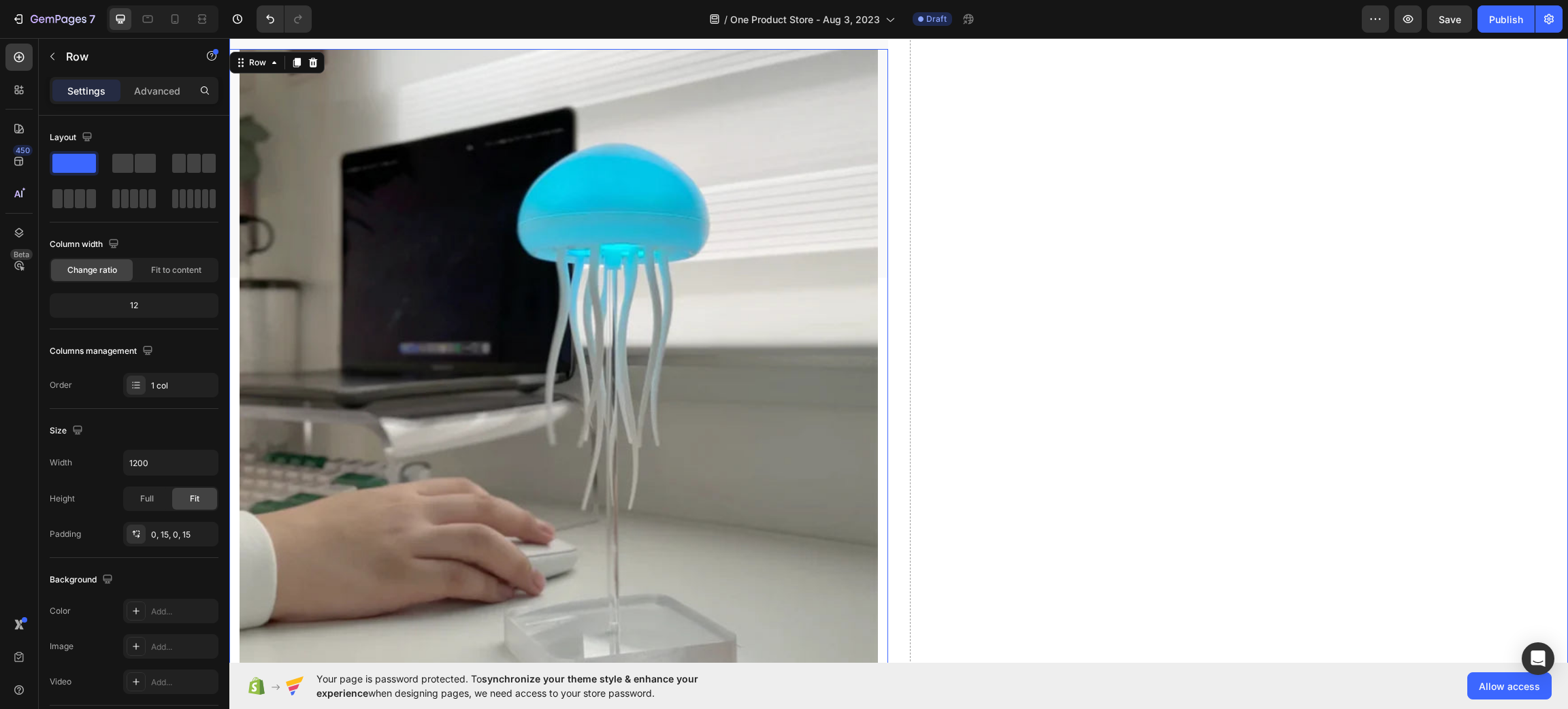 click on "Drop element here" at bounding box center (1239, 1124) 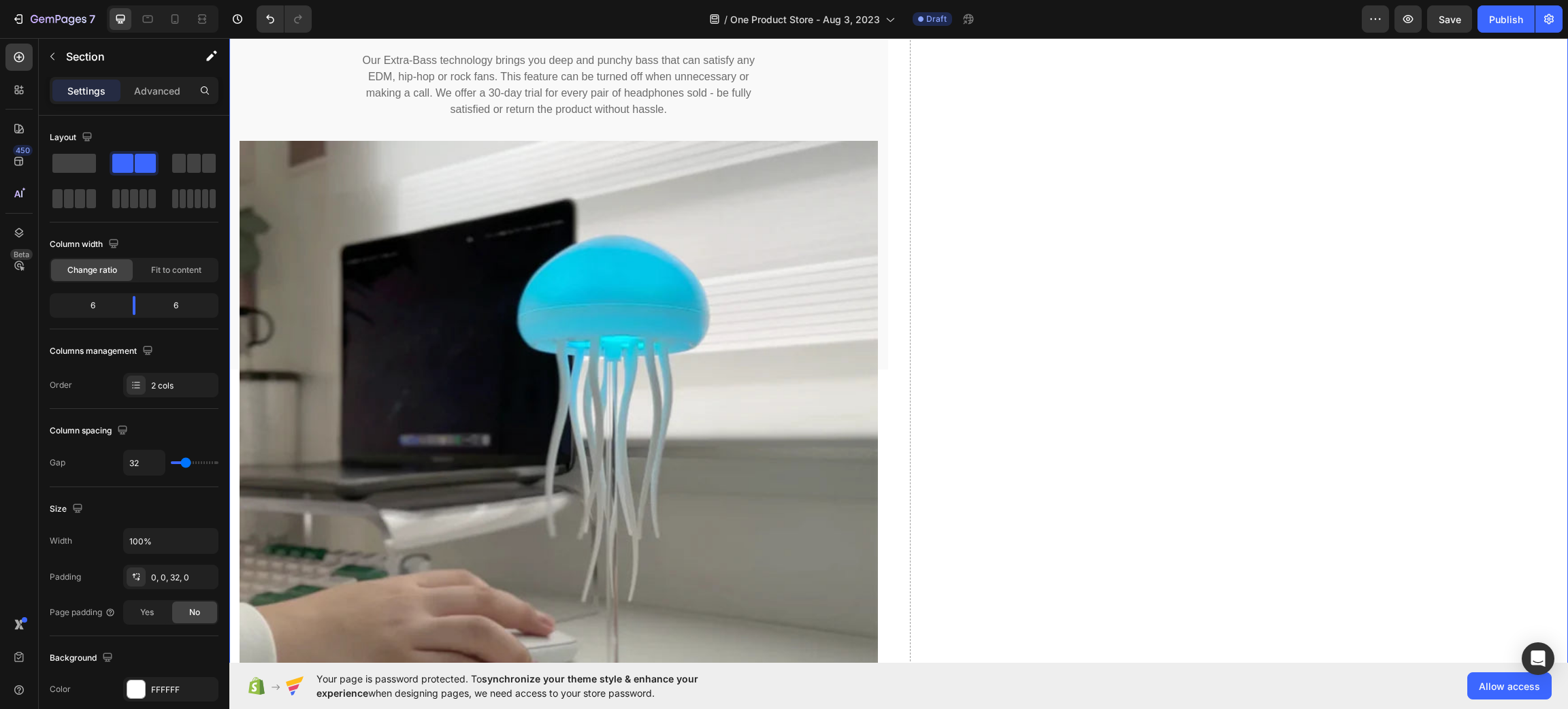 scroll, scrollTop: 607, scrollLeft: 0, axis: vertical 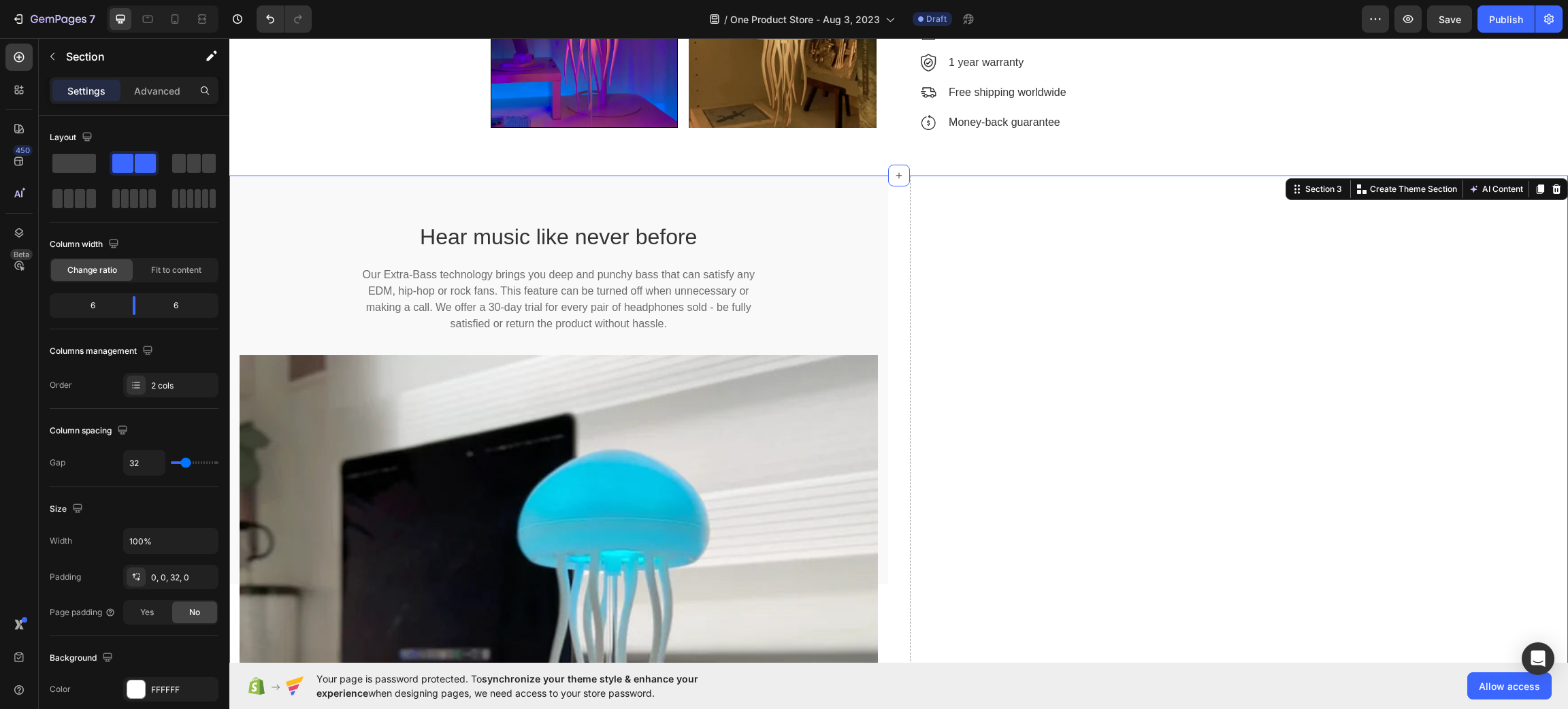 click on "Hear music like never before Heading Our Extra-Bass technology brings you deep and punchy bass that can satisfy any EDM, hip-hop or rock fans. This feature can be turned off when unnecessary or making a call. We offer a 30-day trial for every pair of headphones sold - be fully satisfied or return the product without hassle.  Text block Row Row" at bounding box center (559, 260) 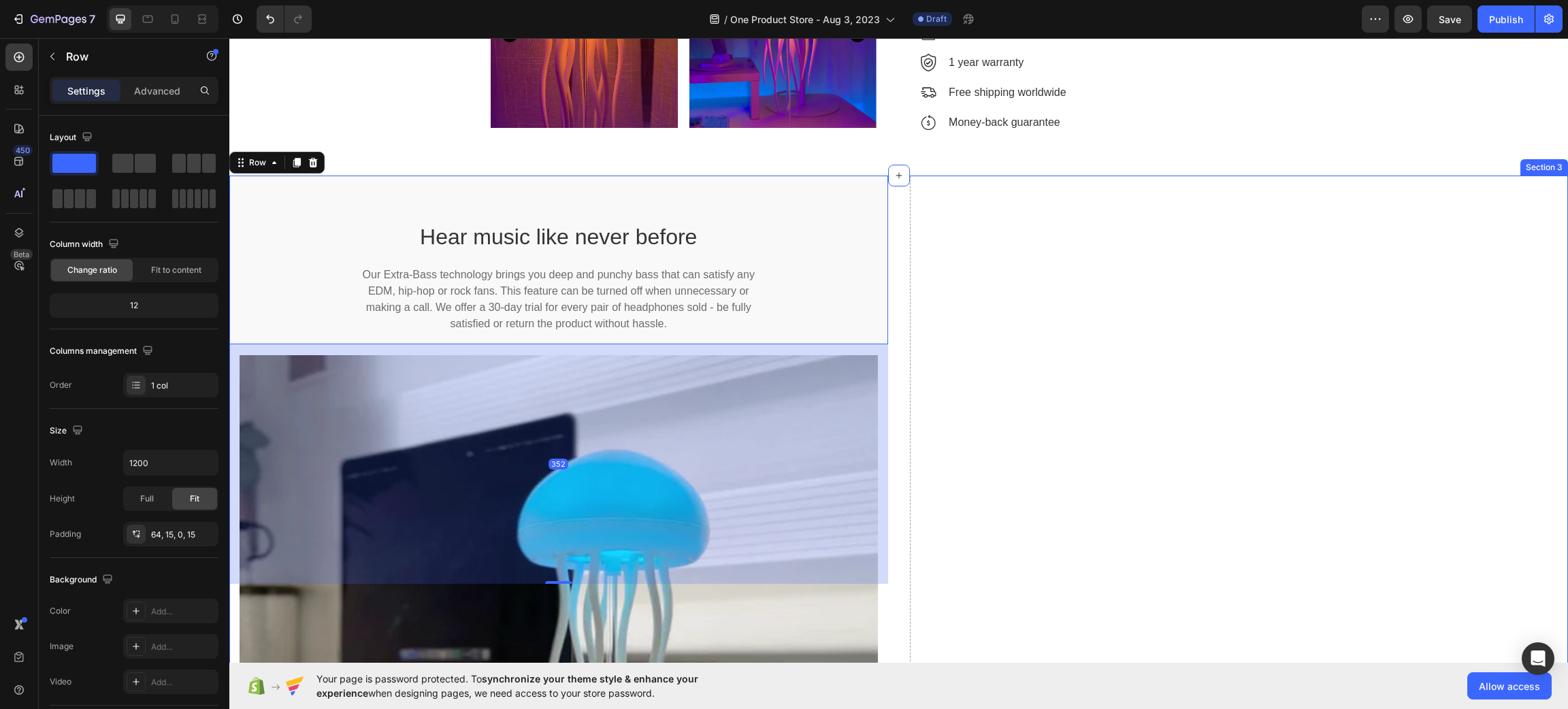 click on "Drop element here" at bounding box center (1239, 1430) 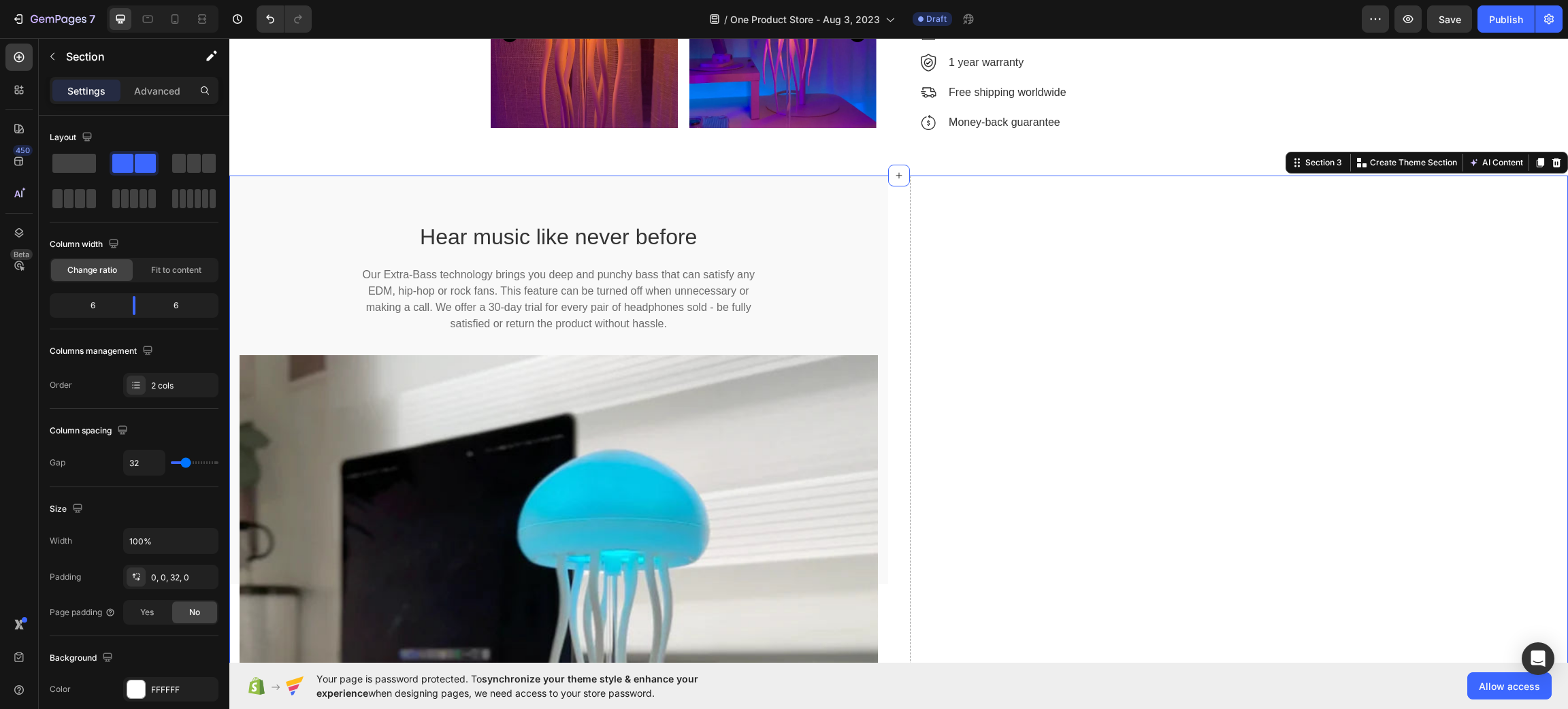 click on "Hear music like never before Heading Our Extra-Bass technology brings you deep and punchy bass that can satisfy any EDM, hip-hop or rock fans. This feature can be turned off when unnecessary or making a call. We offer a 30-day trial for every pair of headphones sold - be fully satisfied or return the product without hassle.  Text block Row Row Row Image Row Cancel out noise for a distraction-free experience Heading With active noise cancellation and closed-back design, the Gemo Wireless Headphones V2 capture every audio detail and deliver them without any exterior interference.  Just hit the noise cancellation button and truly immerse in music wherever you are - in the subway, a busy workplace or a crowded restaurant. Text block Row Row 30+ hours of wireless playtime Heading A charge of around 4 hours gives you all day power with approximately 30 hours4 of play time, so you can keep on listening, track after track, mix after mix. Text block Image Row Image 15 mins charging, 3 hours playback Heading Row Row" at bounding box center [898, 1441] 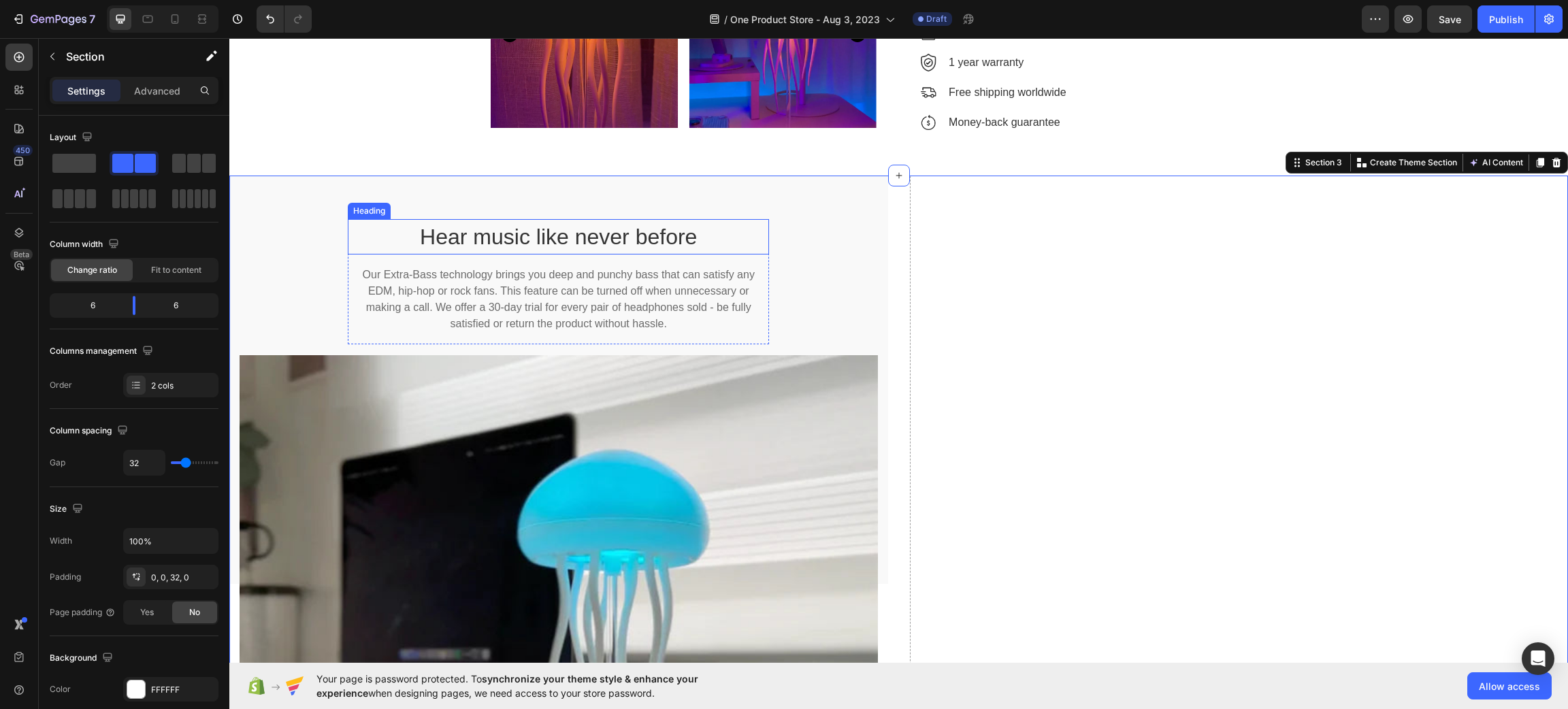 click on "Hear music like never before" at bounding box center (558, 237) 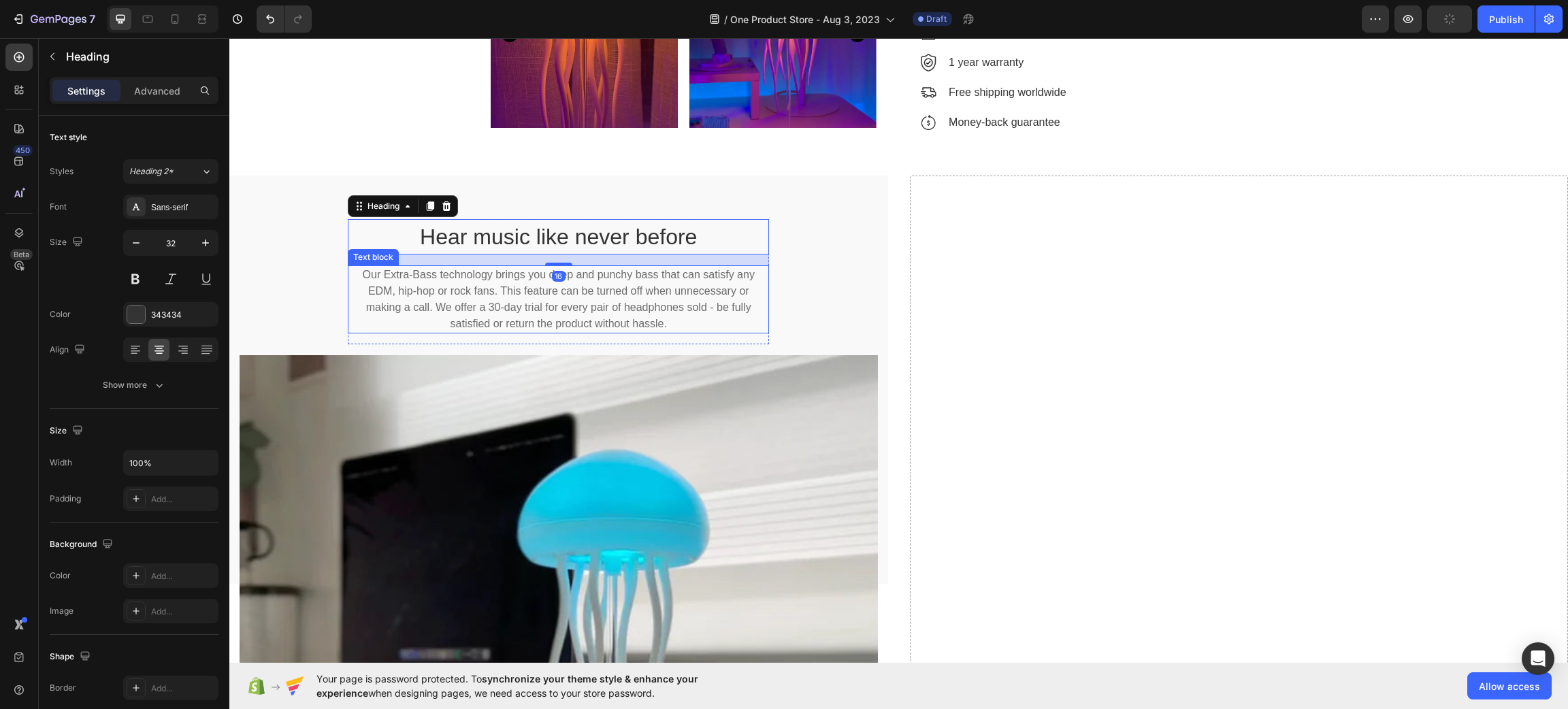 click on "Our Extra-Bass technology brings you deep and punchy bass that can satisfy any EDM, hip-hop or rock fans. This feature can be turned off when unnecessary or making a call. We offer a 30-day trial for every pair of headphones sold - be fully satisfied or return the product without hassle." at bounding box center (558, 299) 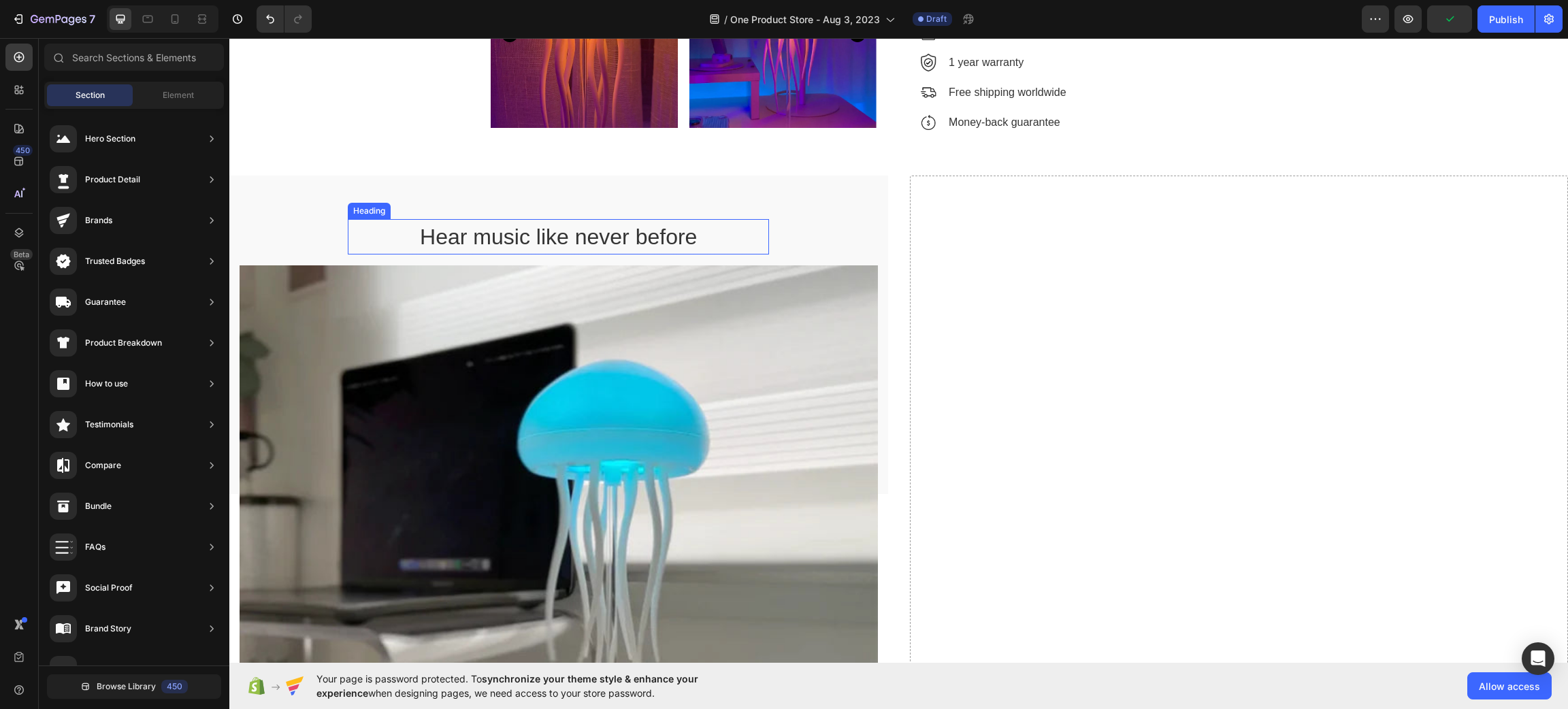 click on "Hear music like never before" at bounding box center [558, 237] 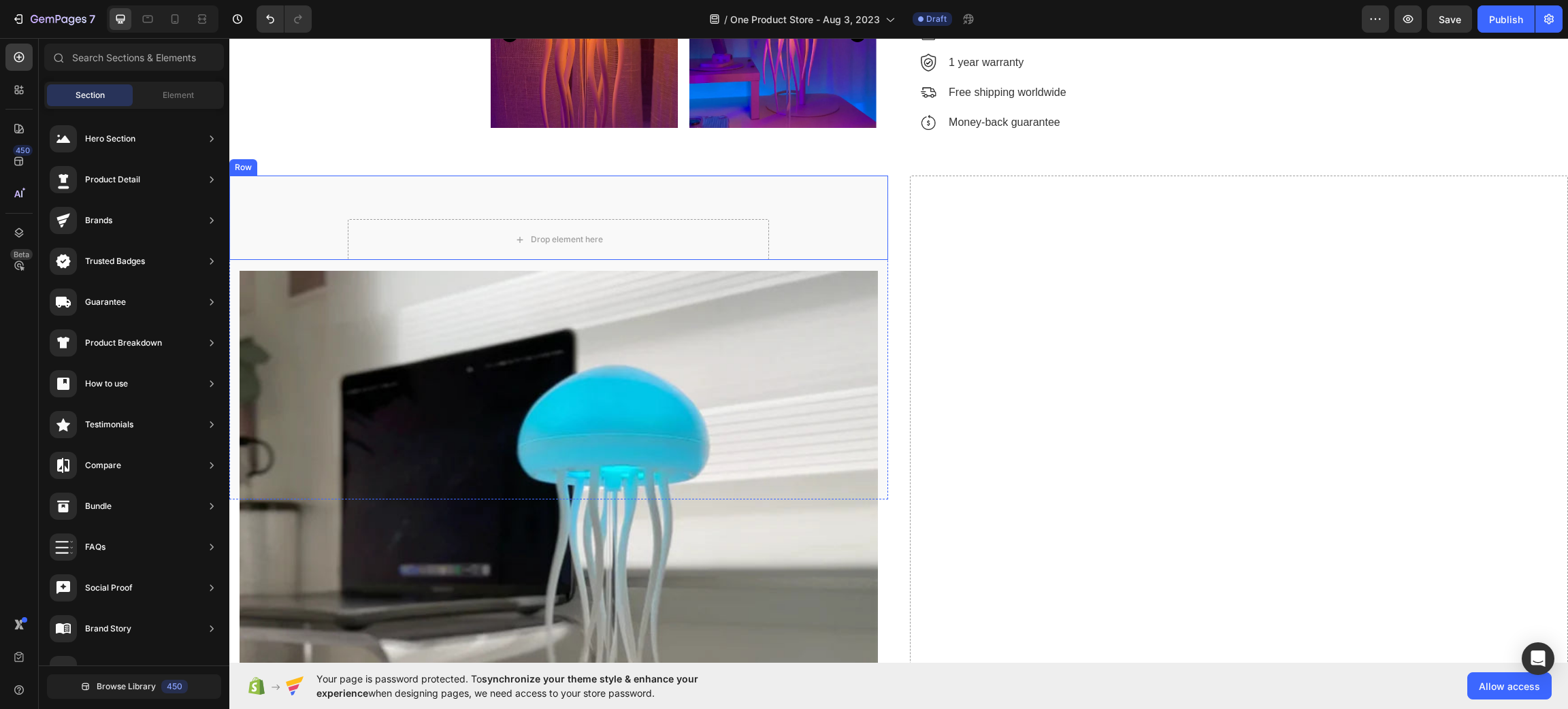 click on "Drop element here Row" at bounding box center (559, 240) 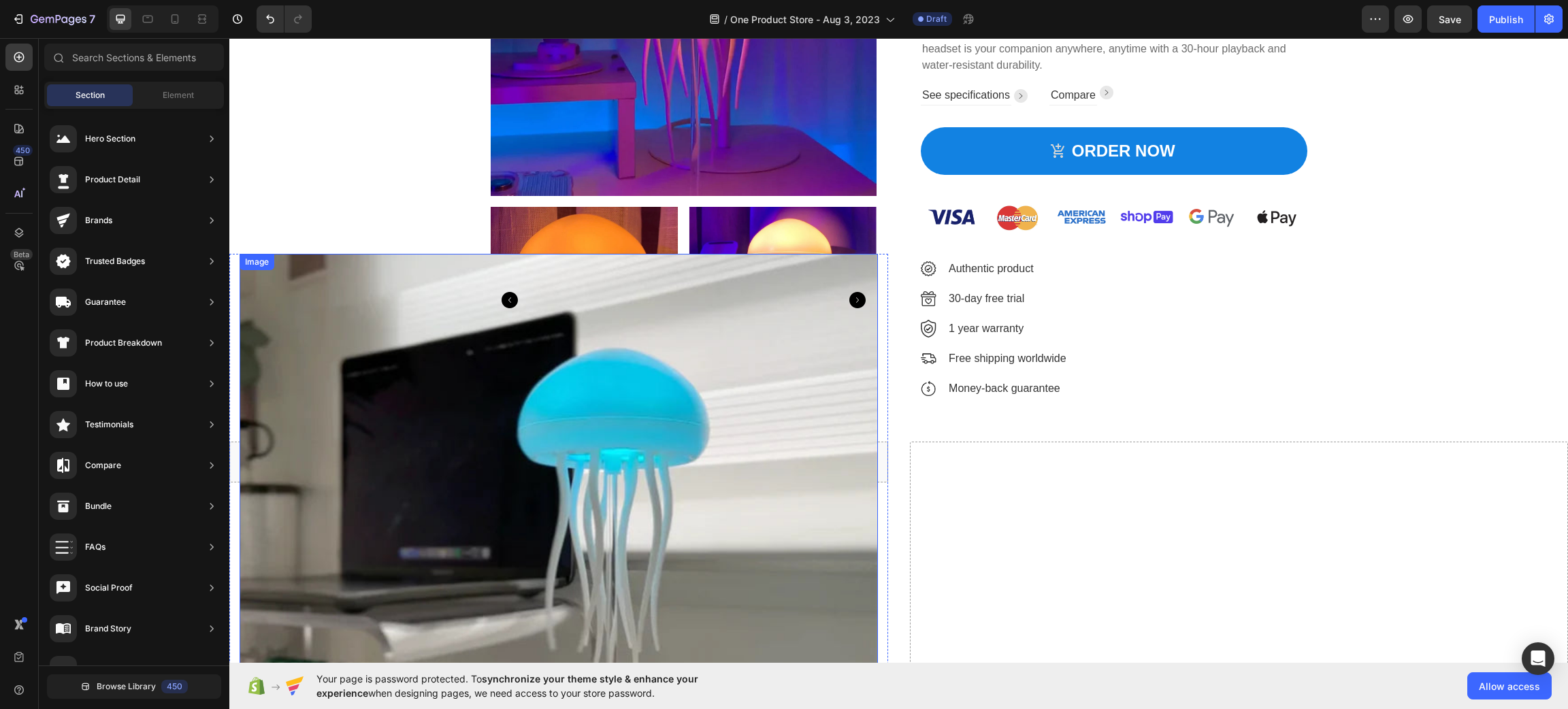 scroll, scrollTop: 403, scrollLeft: 0, axis: vertical 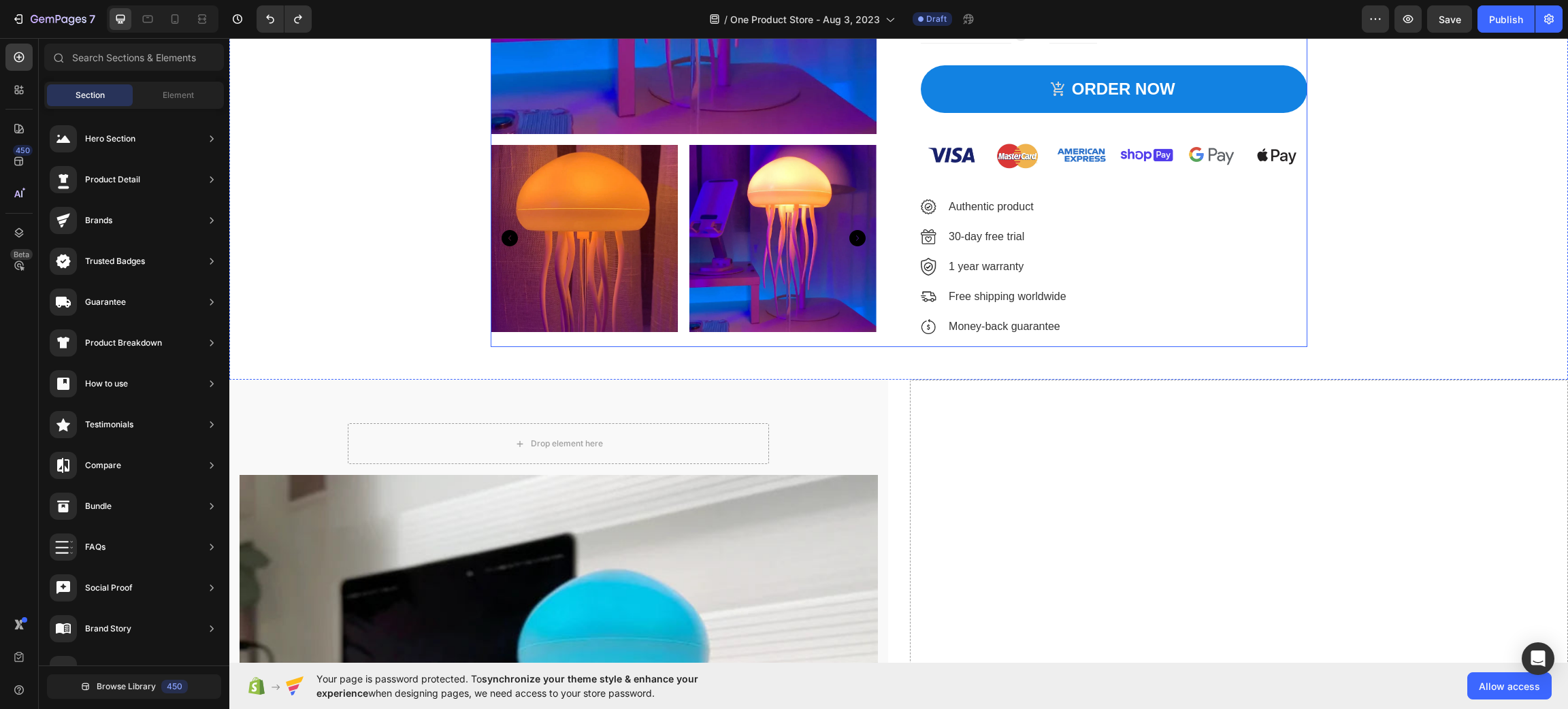 click on "Drop element here Row Row" at bounding box center (559, 422) 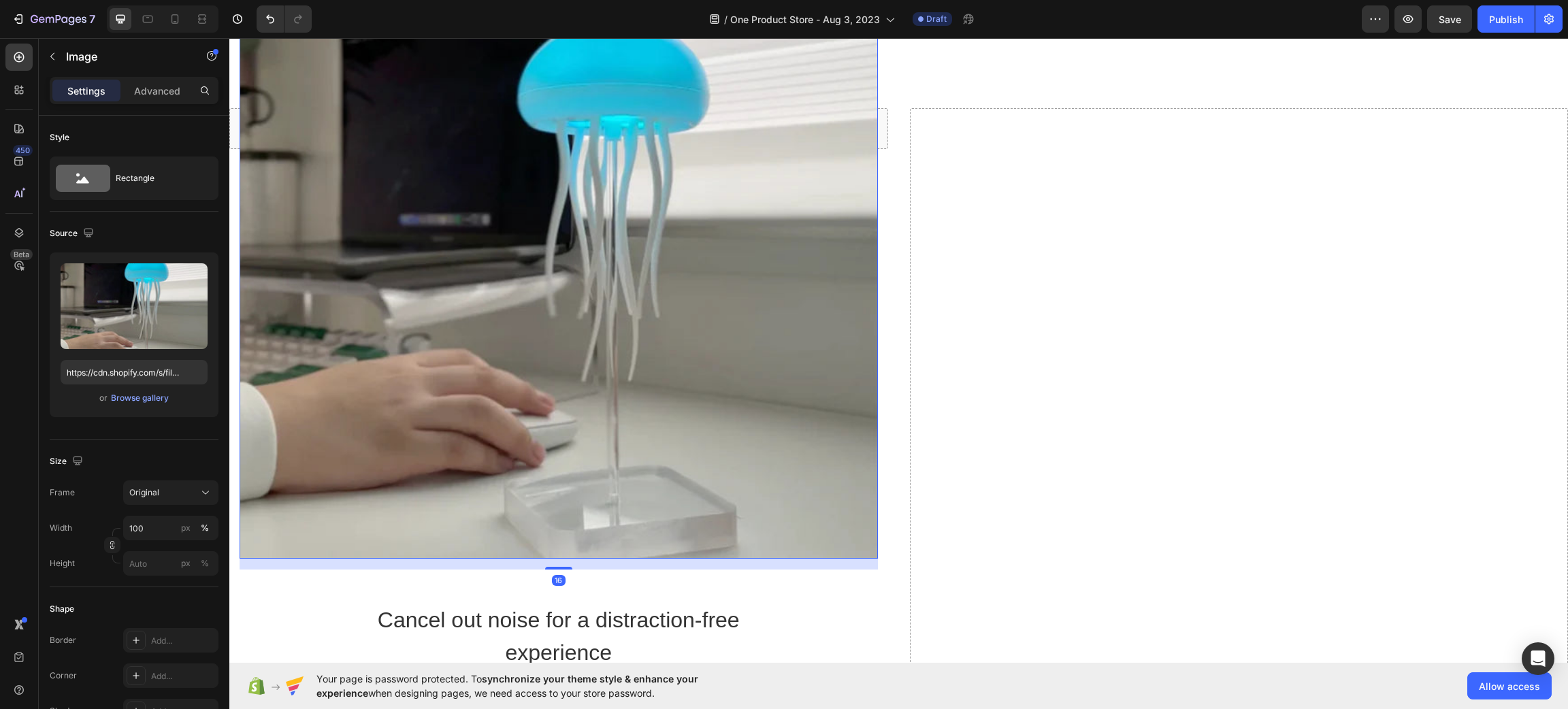 scroll, scrollTop: 811, scrollLeft: 0, axis: vertical 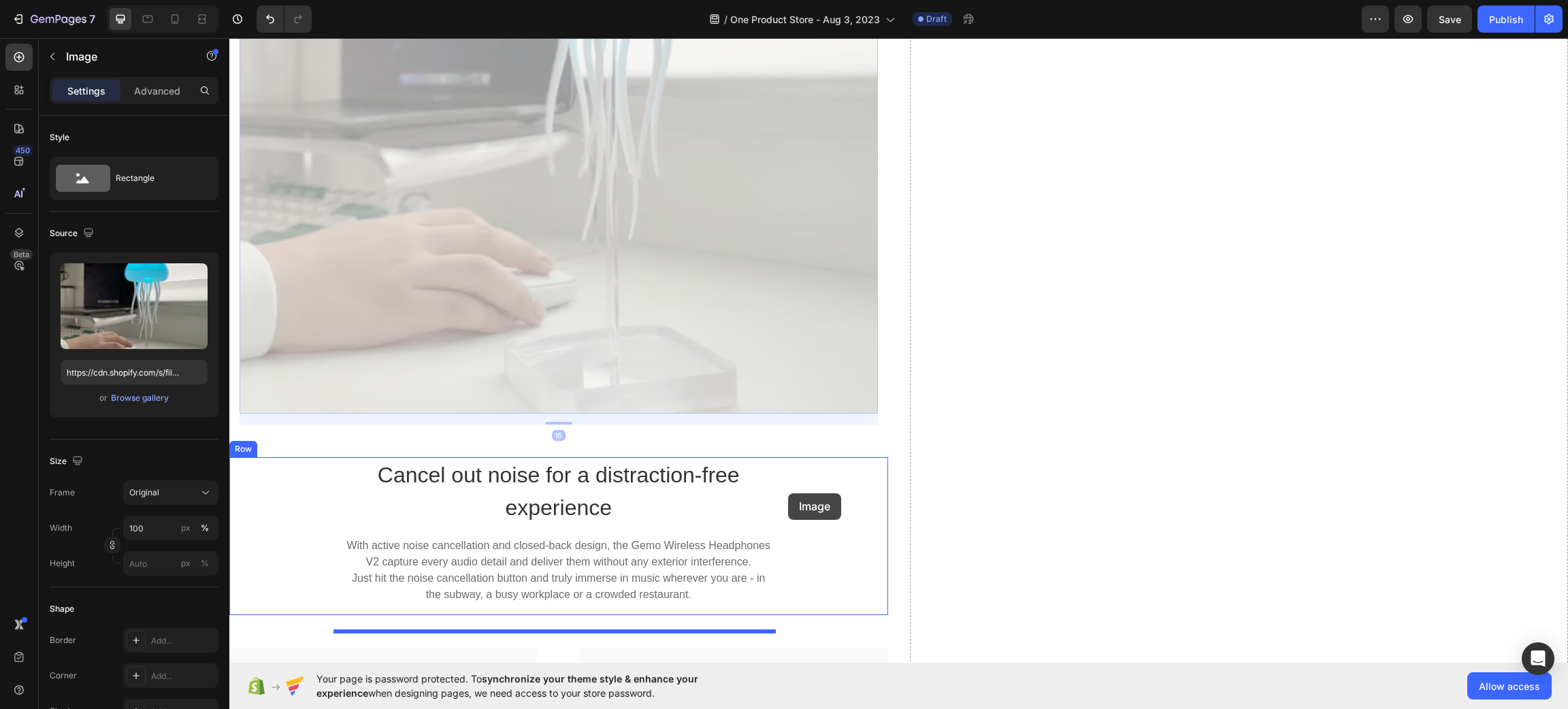 drag, startPoint x: 821, startPoint y: 214, endPoint x: 788, endPoint y: 493, distance: 280.9448 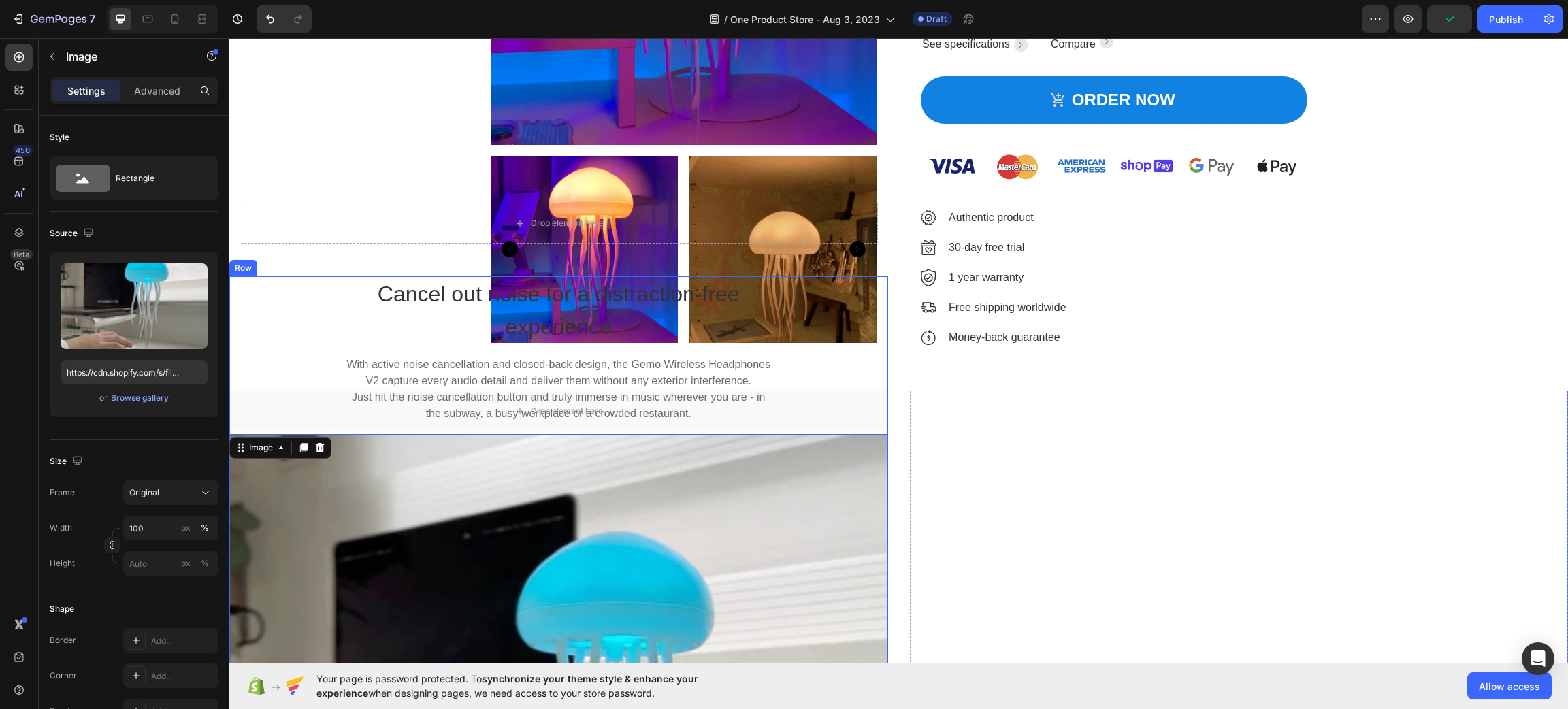 scroll, scrollTop: 301, scrollLeft: 0, axis: vertical 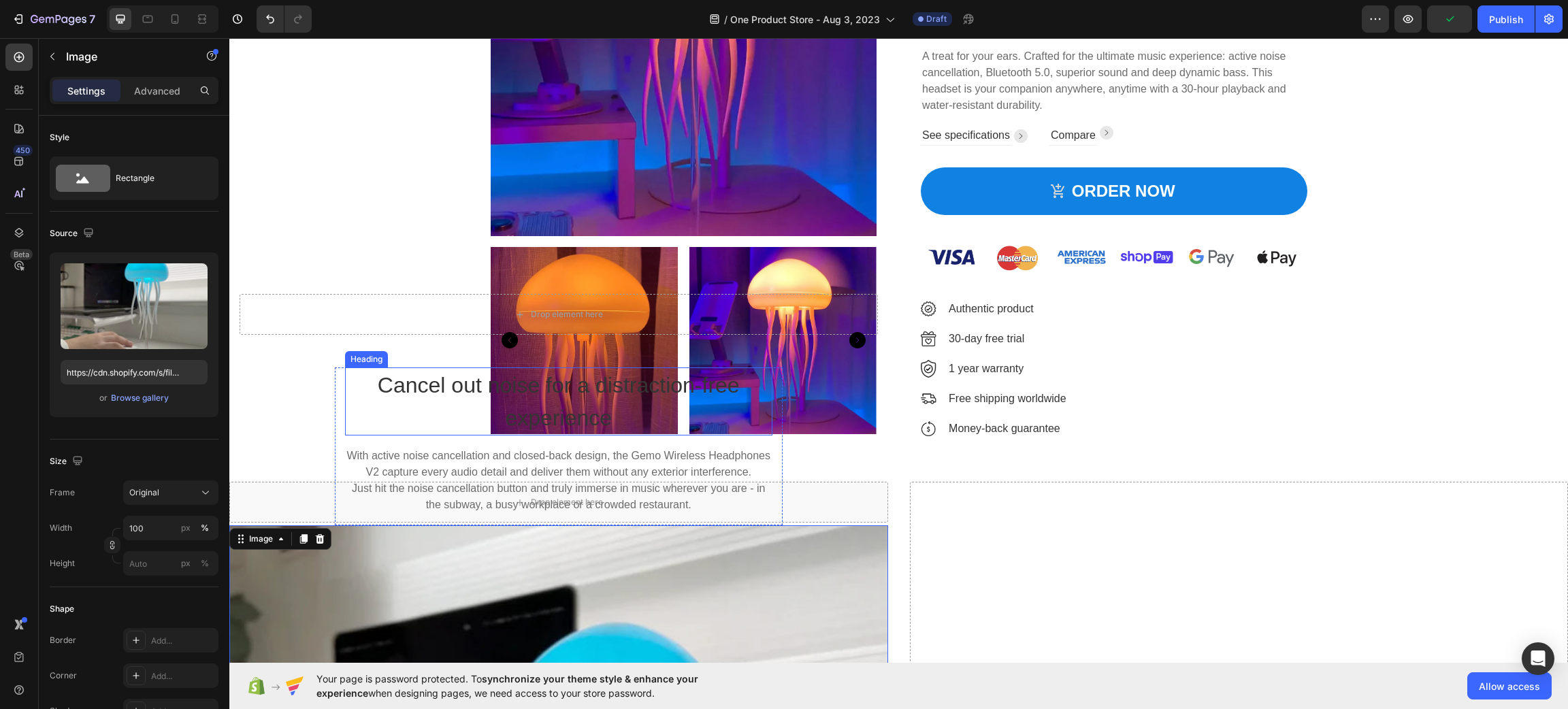 click on "Cancel out noise for a distraction-free experience" at bounding box center [559, 401] 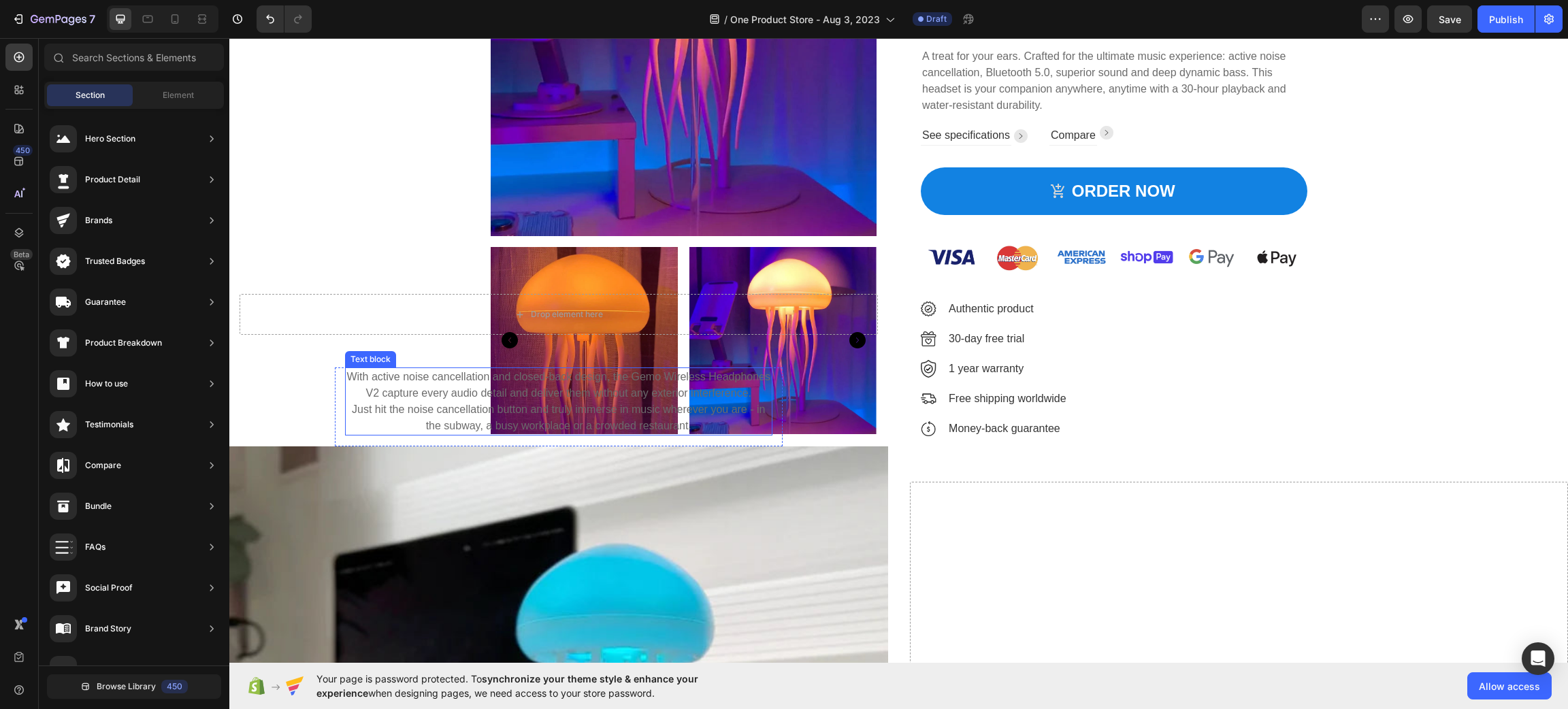 click on "Product Images JellyFish Lamp Product Title 99,99 zł Product Price Product Price 149,99 zł Product Price Product Price Row                Icon                Icon                Icon                Icon                Icon Icon List Hoz (985 reviews) Text block Row Setup options like colors, sizes with product variant.       Add new variant   or   sync data Product Variants & Swatches A treat for your ears. Crafted for the ultimate music experience: active noise cancellation, Bluetooth 5.0, superior sound and deep dynamic bass. This headset is your companion anywhere, anytime with a 30-hour playback and water-resistant durability. Text block See specifications Text block Image Row Compare Text block Image Row Row ORDER NOW Product Cart Button Image Image Authentic product Text block Image 30-day free trial Text block Image 1 year warranty Text block Image Free shipping worldwide Text block Image Money-back guarantee Text block Icon List Product" at bounding box center [898, 149] 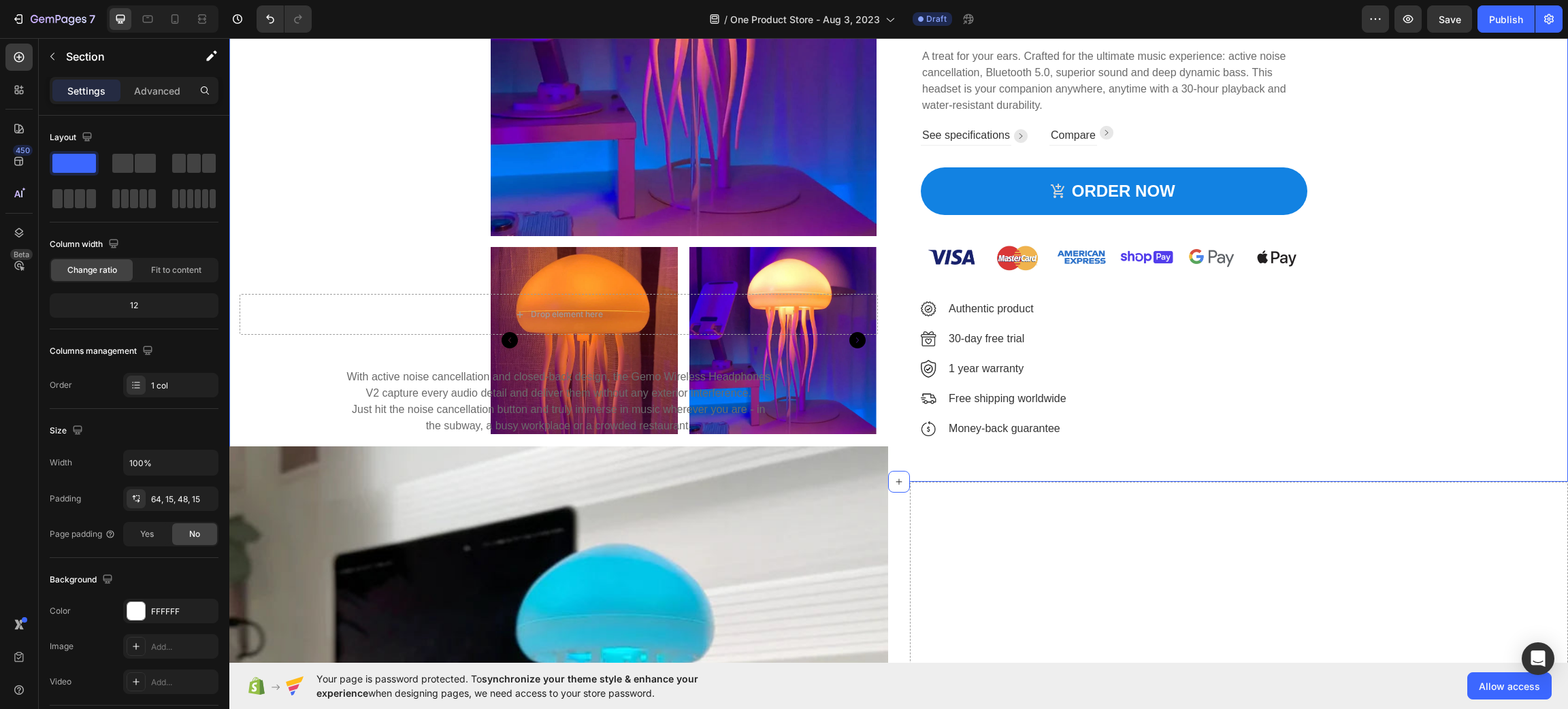click on "With active noise cancellation and closed-back design, the Gemo Wireless Headphones V2 capture every audio detail and deliver them without any exterior interference.  Just hit the noise cancellation button and truly immerse in music wherever you are - in the subway, a busy workplace or a crowded restaurant." at bounding box center (559, 401) 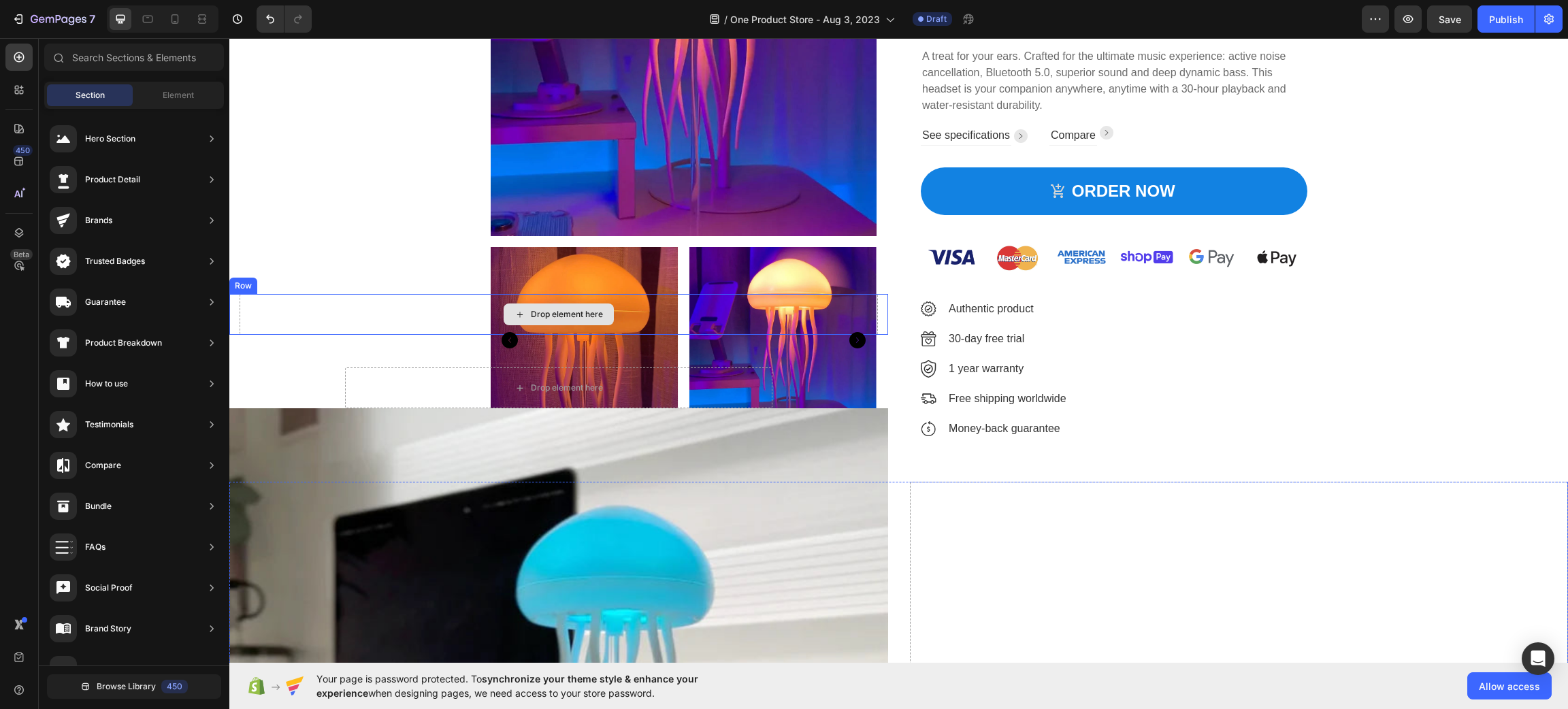 click on "Drop element here" at bounding box center (559, 314) 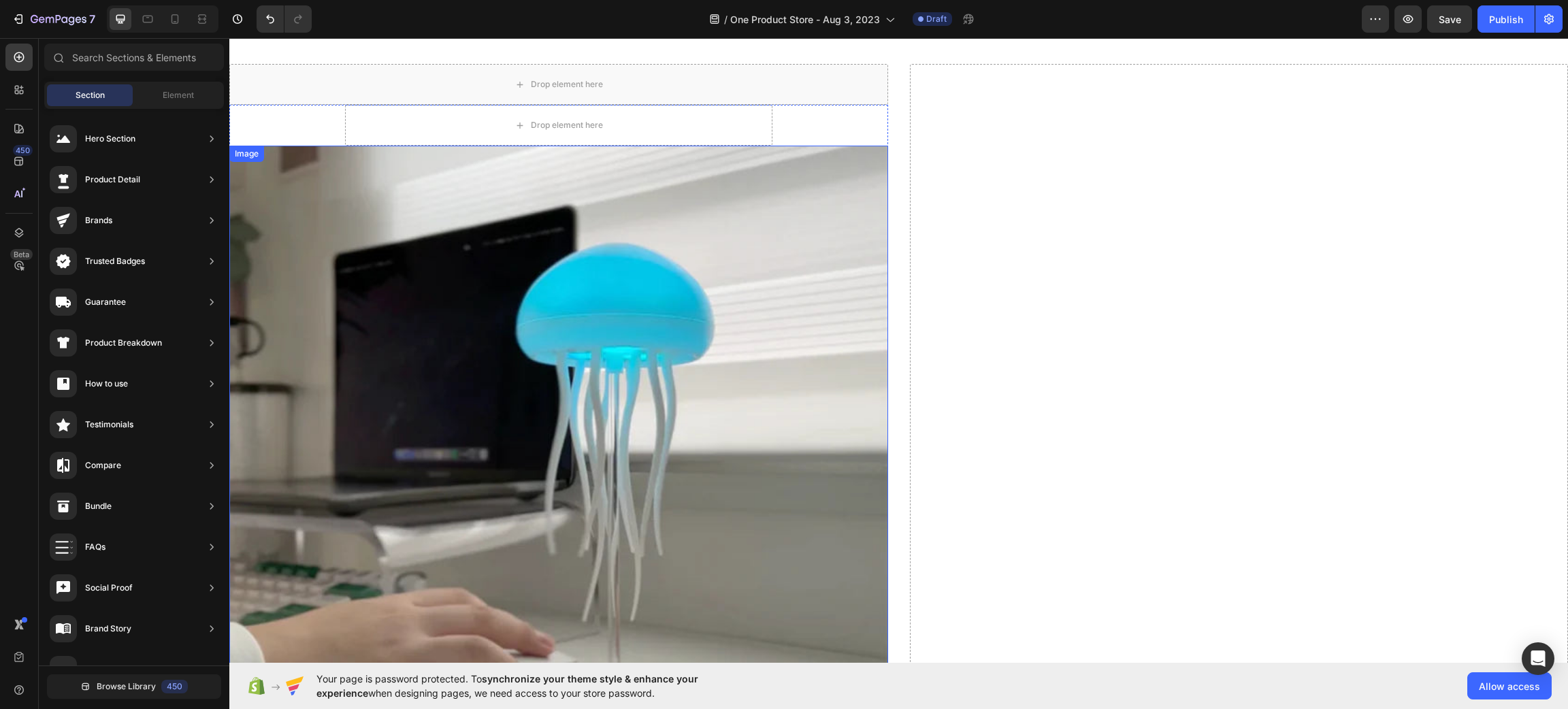 scroll, scrollTop: 607, scrollLeft: 0, axis: vertical 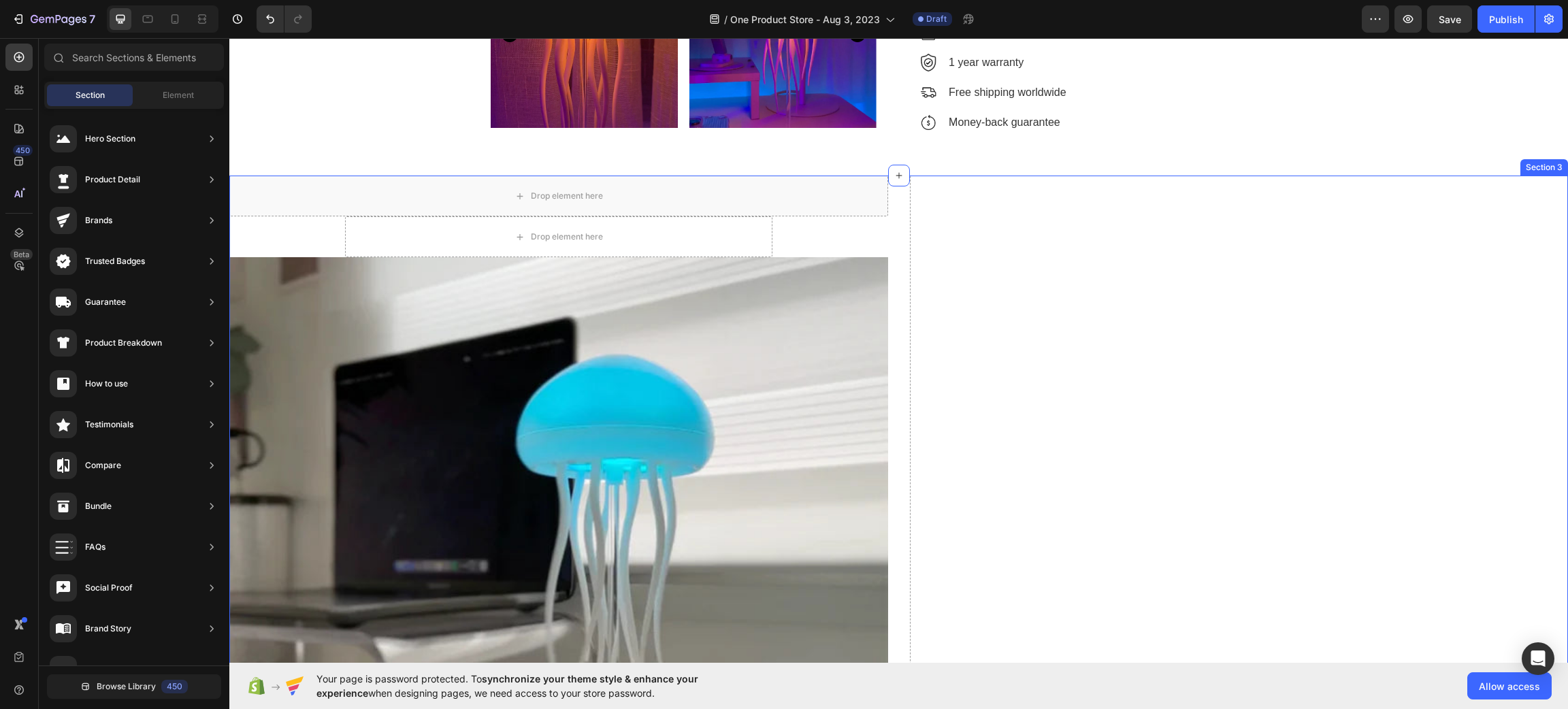 click on "Drop element here" at bounding box center [1239, 1291] 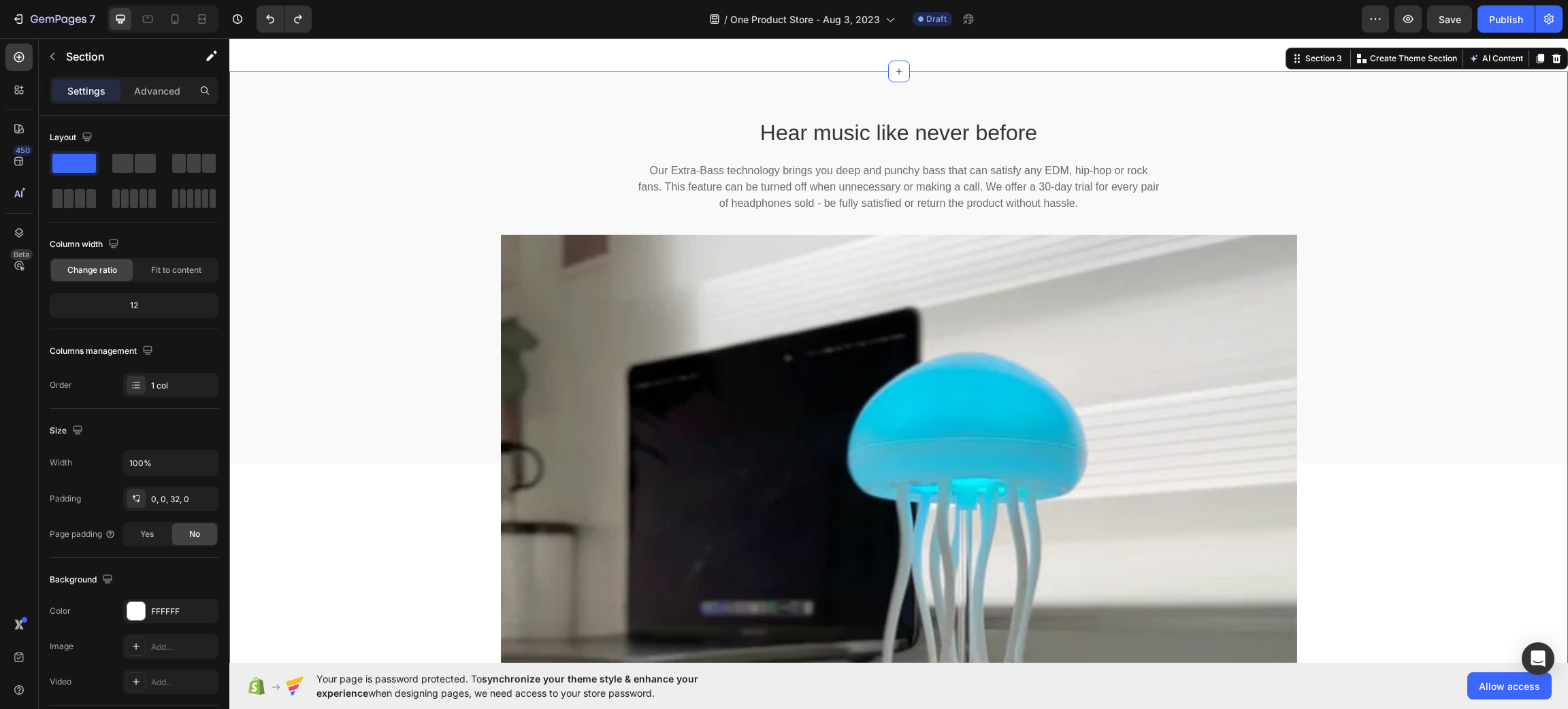 scroll, scrollTop: 607, scrollLeft: 0, axis: vertical 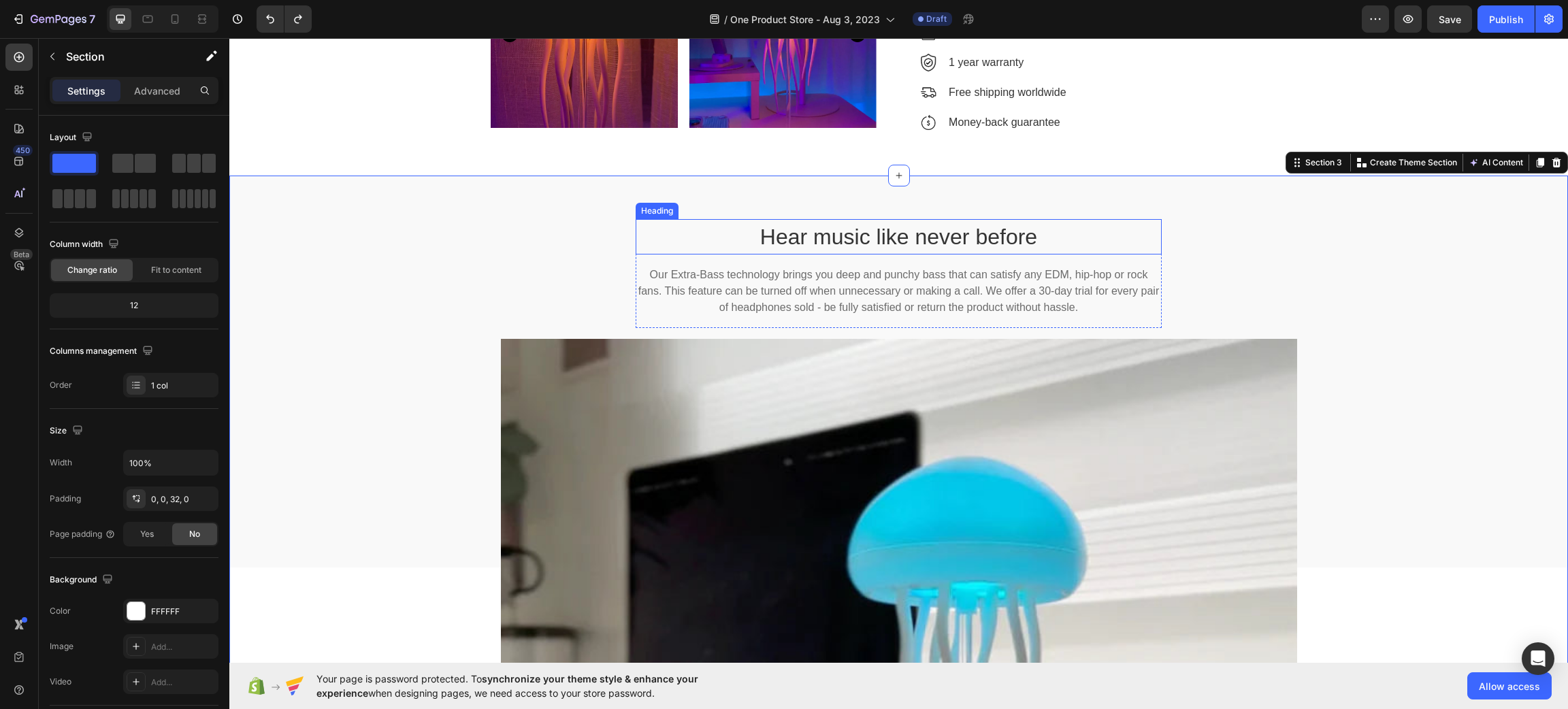 click on "Hear music like never before" at bounding box center (898, 237) 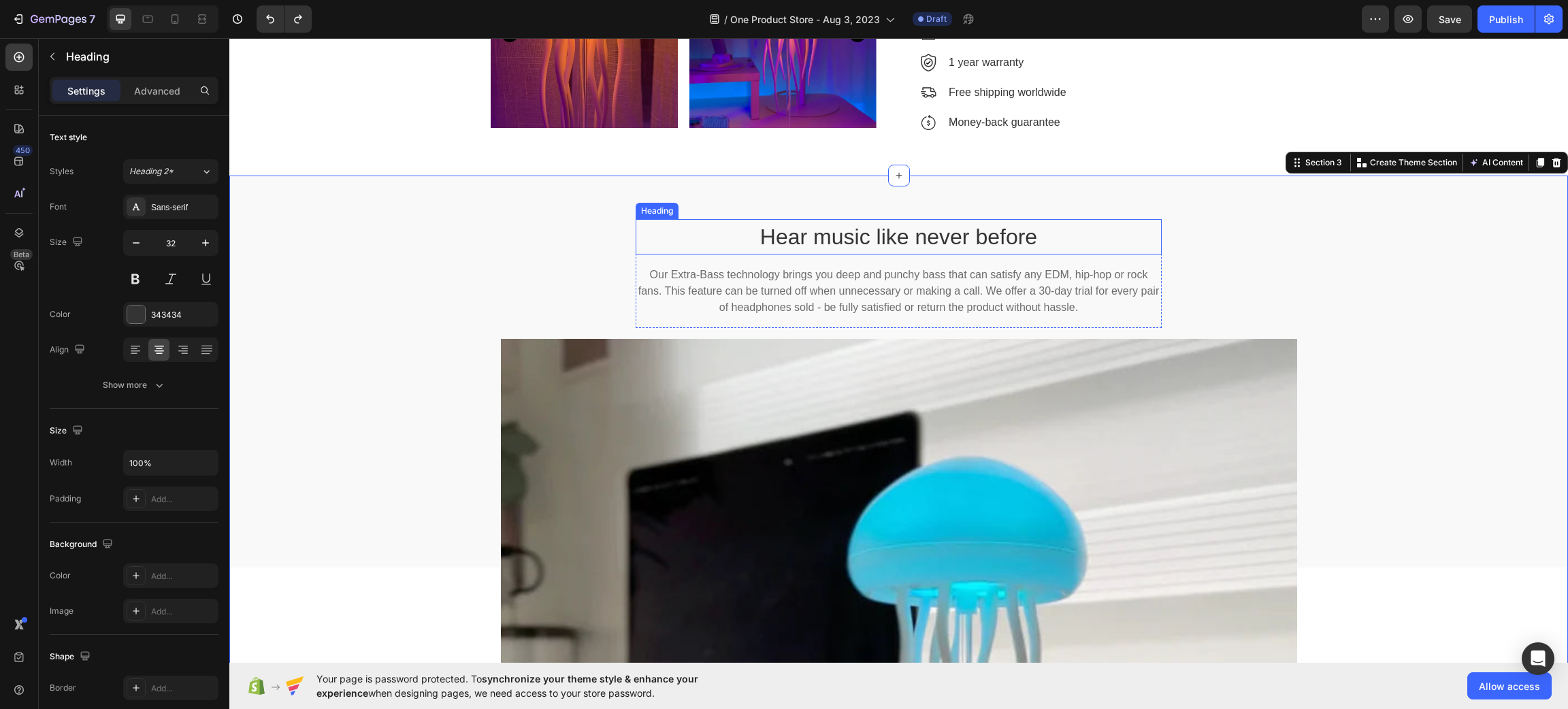 click on "Hear music like never before" at bounding box center (898, 237) 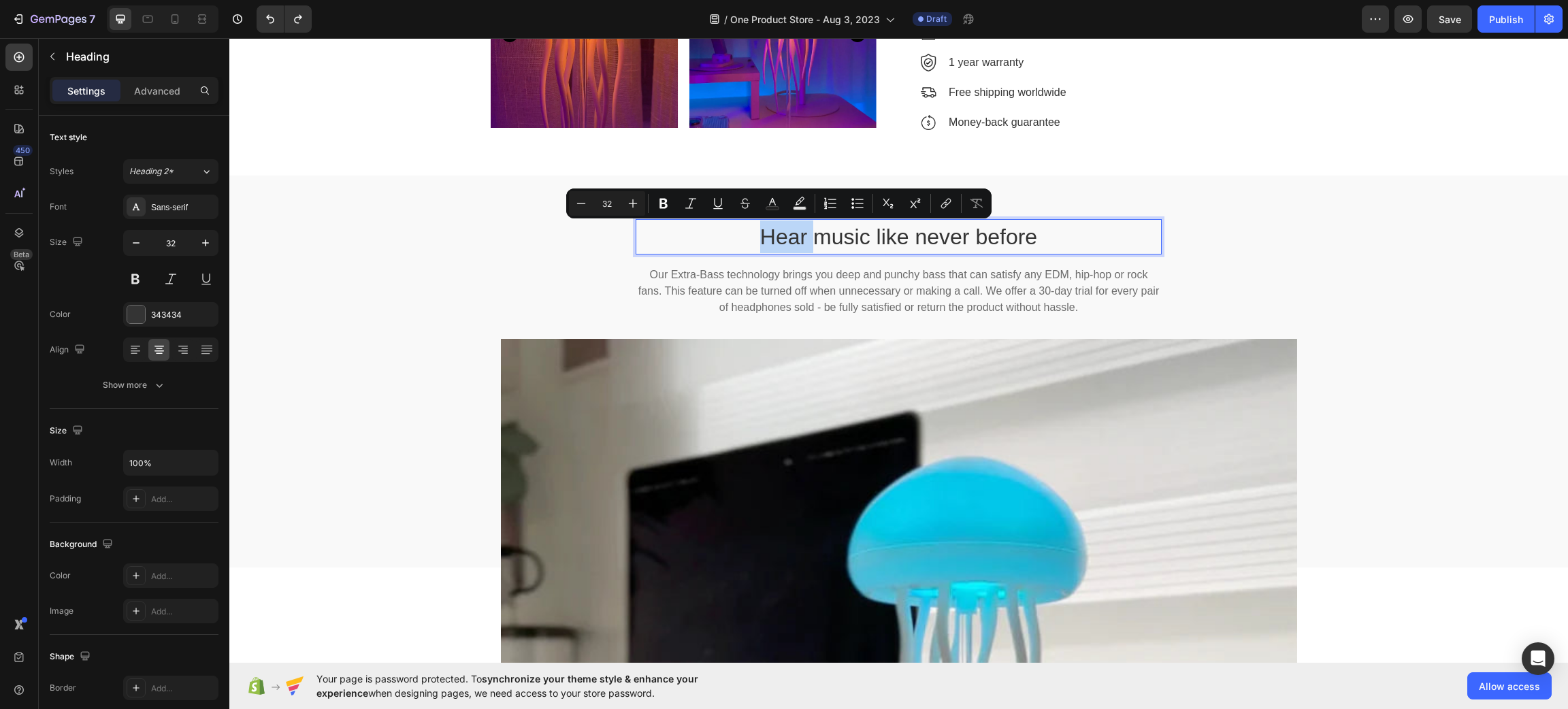 click on "Hear music like never before Heading   16 Our Extra-Bass technology brings you deep and punchy bass that can satisfy any EDM, hip-hop or rock fans. This feature can be turned off when unnecessary or making a call. We offer a 30-day trial for every pair of headphones sold - be fully satisfied or return the product without hassle.  Text block" at bounding box center [898, 274] 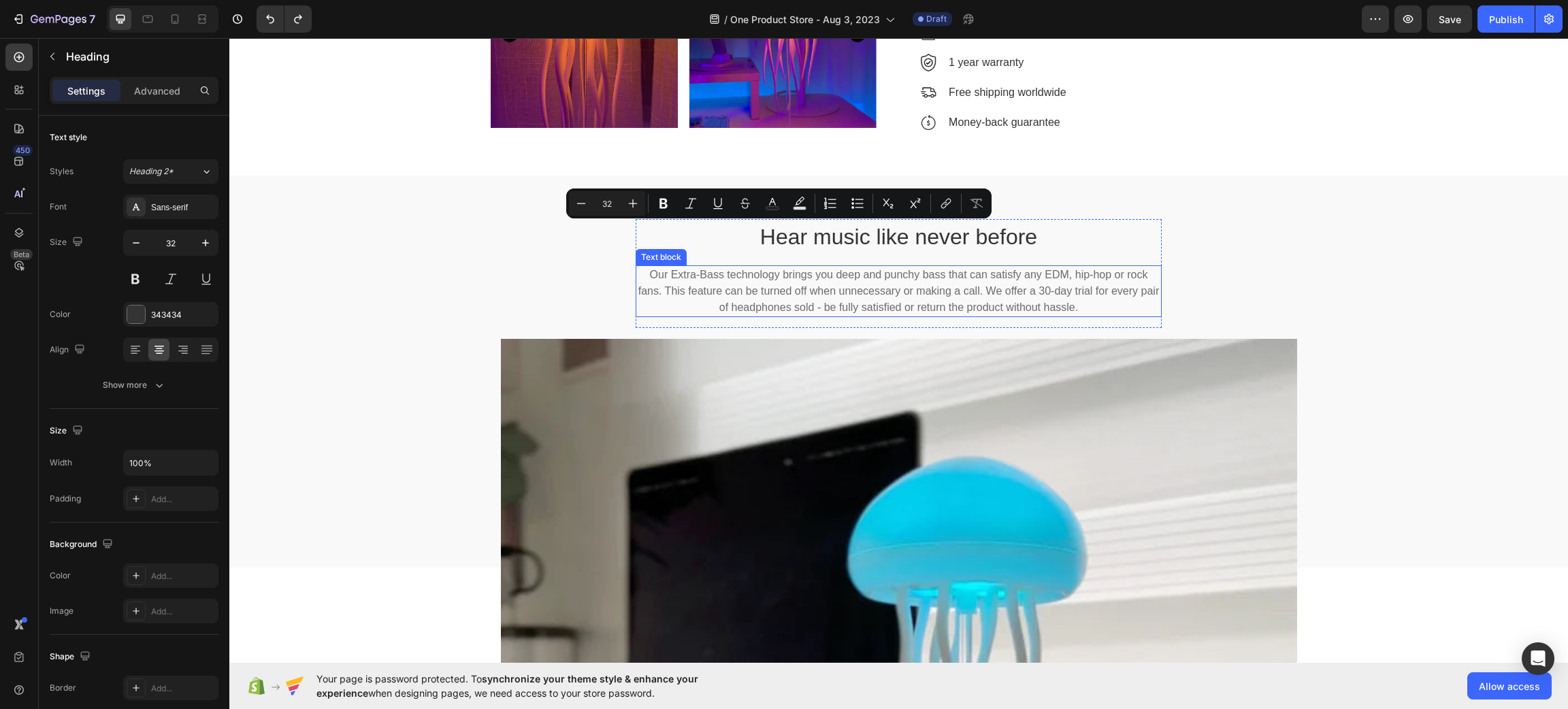 click on "Our Extra-Bass technology brings you deep and punchy bass that can satisfy any EDM, hip-hop or rock fans. This feature can be turned off when unnecessary or making a call. We offer a 30-day trial for every pair of headphones sold - be fully satisfied or return the product without hassle." at bounding box center (898, 291) 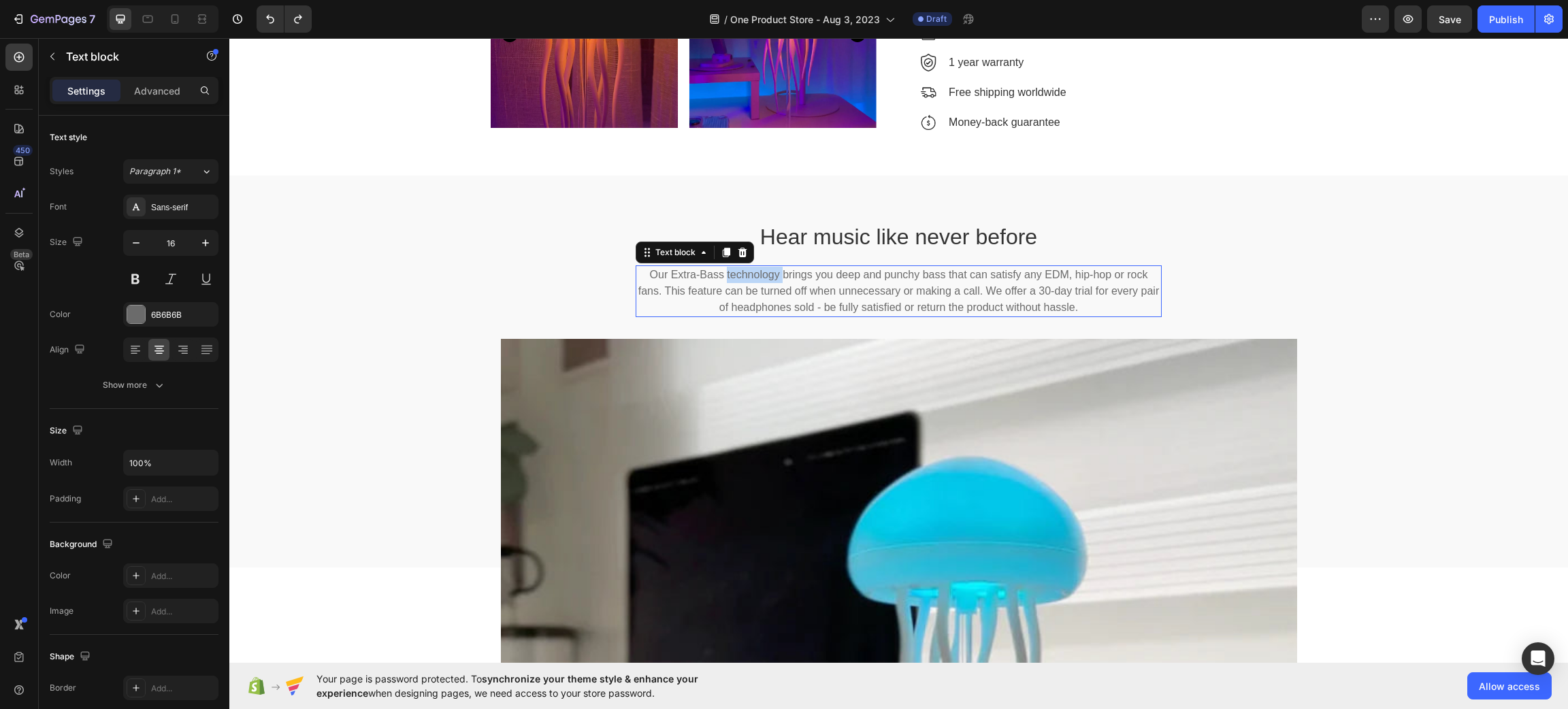 click on "Our Extra-Bass technology brings you deep and punchy bass that can satisfy any EDM, hip-hop or rock fans. This feature can be turned off when unnecessary or making a call. We offer a 30-day trial for every pair of headphones sold - be fully satisfied or return the product without hassle." at bounding box center [898, 291] 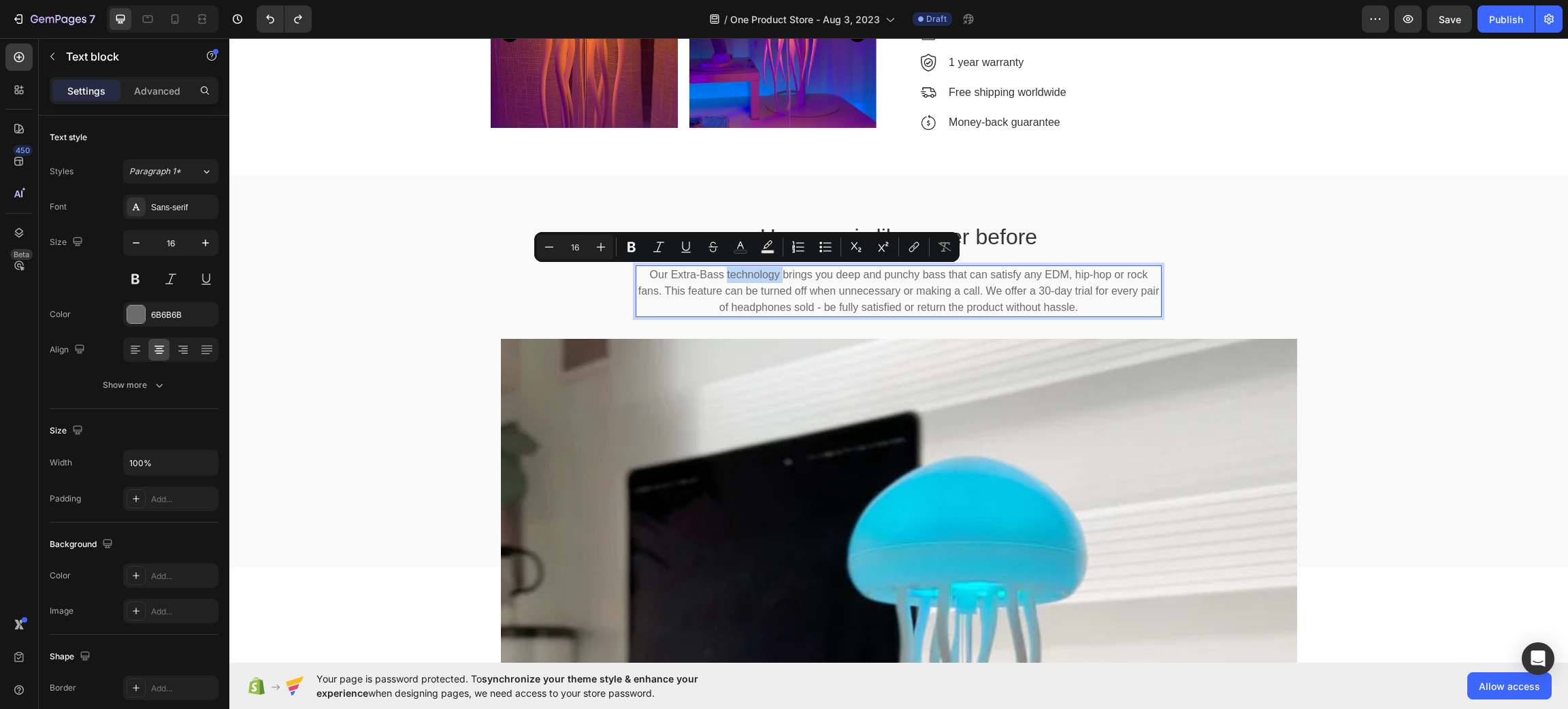 click on "Our Extra-Bass technology brings you deep and punchy bass that can satisfy any EDM, hip-hop or rock fans. This feature can be turned off when unnecessary or making a call. We offer a 30-day trial for every pair of headphones sold - be fully satisfied or return the product without hassle." at bounding box center [898, 291] 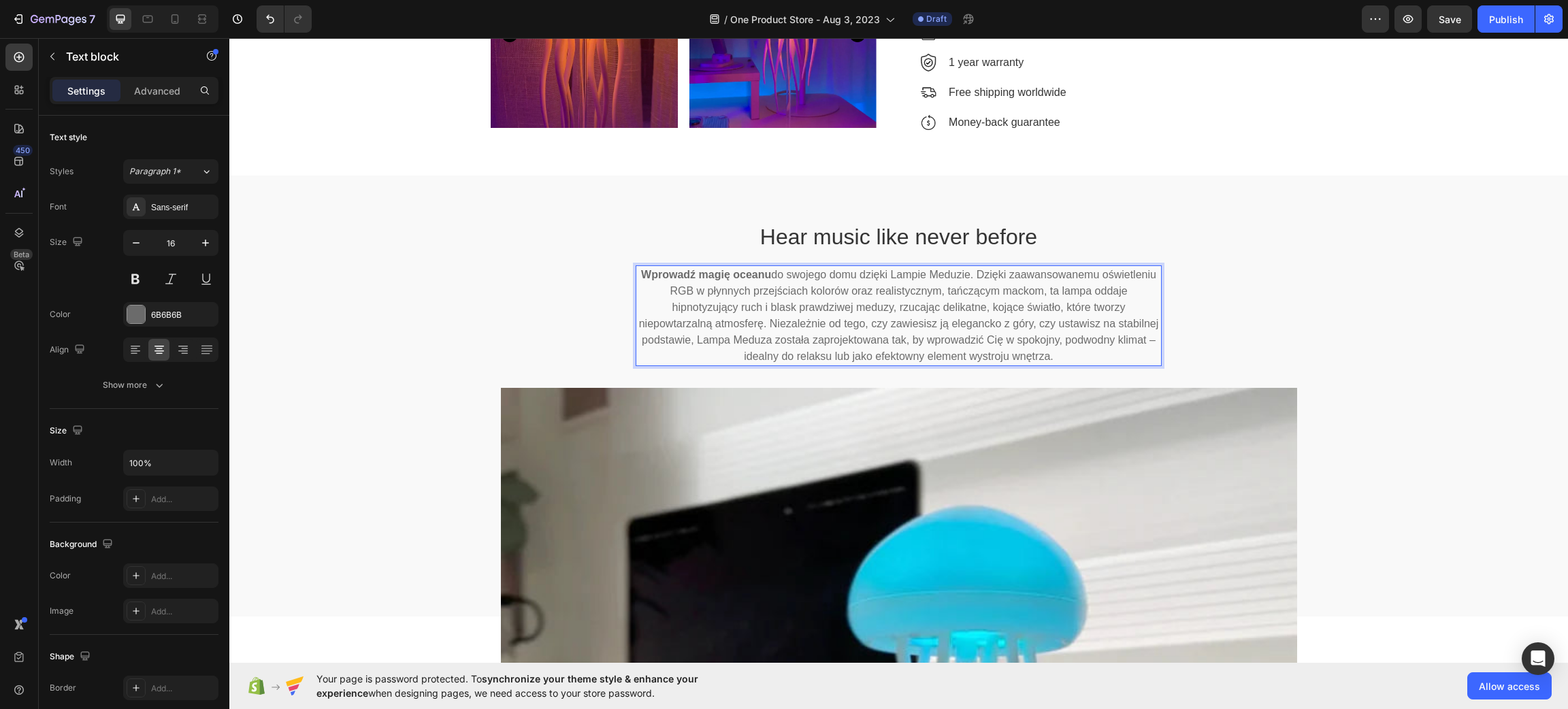 click on "Wprowadź magię oceanu  do swojego domu dzięki Lampie Meduzie. Dzięki zaawansowanemu oświetleniu RGB w płynnych przejściach kolorów oraz realistycznym, tańczącym mackom, ta lampa oddaje hipnotyzujący ruch i blask prawdziwej meduzy, rzucając delikatne, kojące światło, które tworzy niepowtarzalną atmosferę. Niezależnie od tego, czy zawiesisz ją elegancko z góry, czy ustawisz na stabilnej podstawie, Lampa Meduza została zaprojektowana tak, by wprowadzić Cię w spokojny, podwodny klimat – idealny do relaksu lub jako efektowny element wystroju wnętrza." at bounding box center (898, 316) 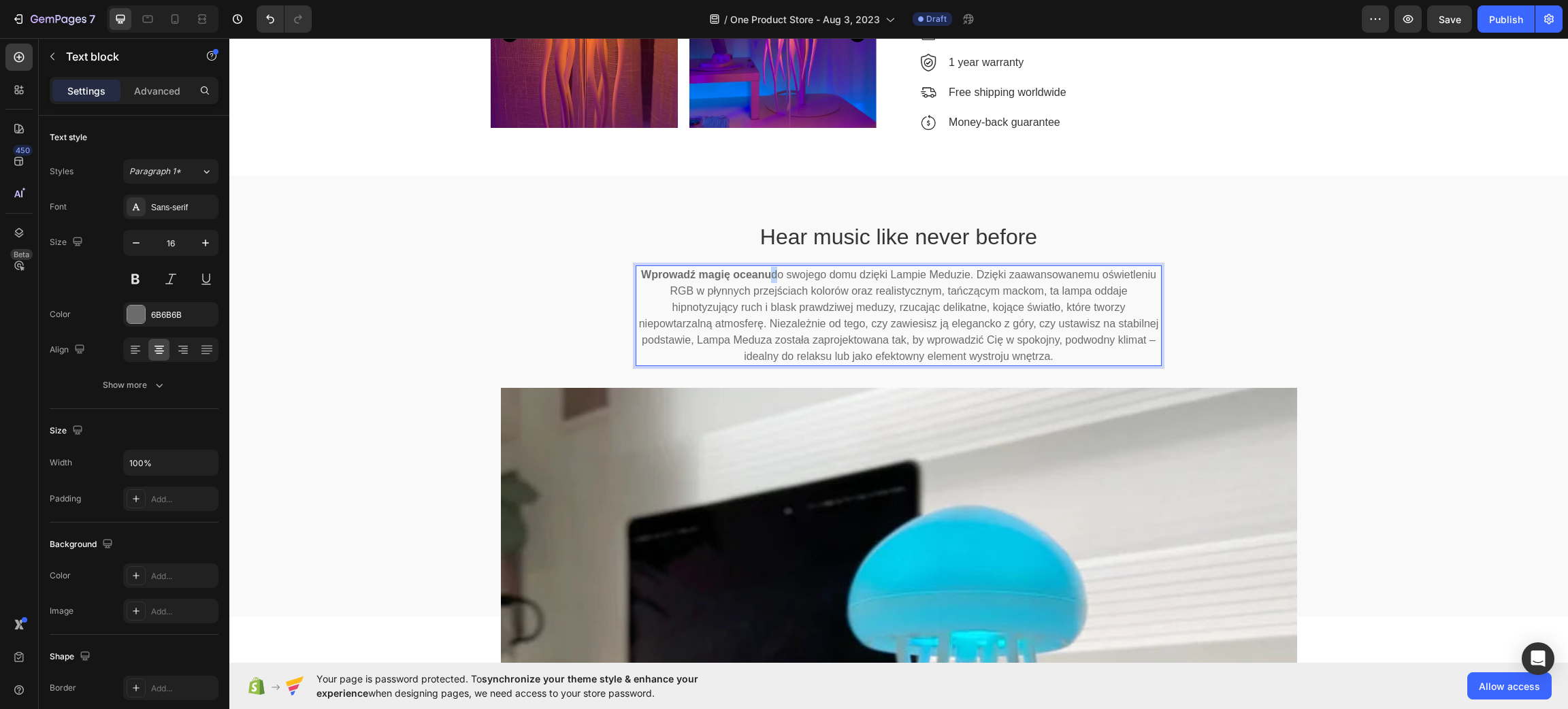 click on "Wprowadź magię oceanu  do swojego domu dzięki Lampie Meduzie. Dzięki zaawansowanemu oświetleniu RGB w płynnych przejściach kolorów oraz realistycznym, tańczącym mackom, ta lampa oddaje hipnotyzujący ruch i blask prawdziwej meduzy, rzucając delikatne, kojące światło, które tworzy niepowtarzalną atmosferę. Niezależnie od tego, czy zawiesisz ją elegancko z góry, czy ustawisz na stabilnej podstawie, Lampa Meduza została zaprojektowana tak, by wprowadzić Cię w spokojny, podwodny klimat – idealny do relaksu lub jako efektowny element wystroju wnętrza." at bounding box center [898, 316] 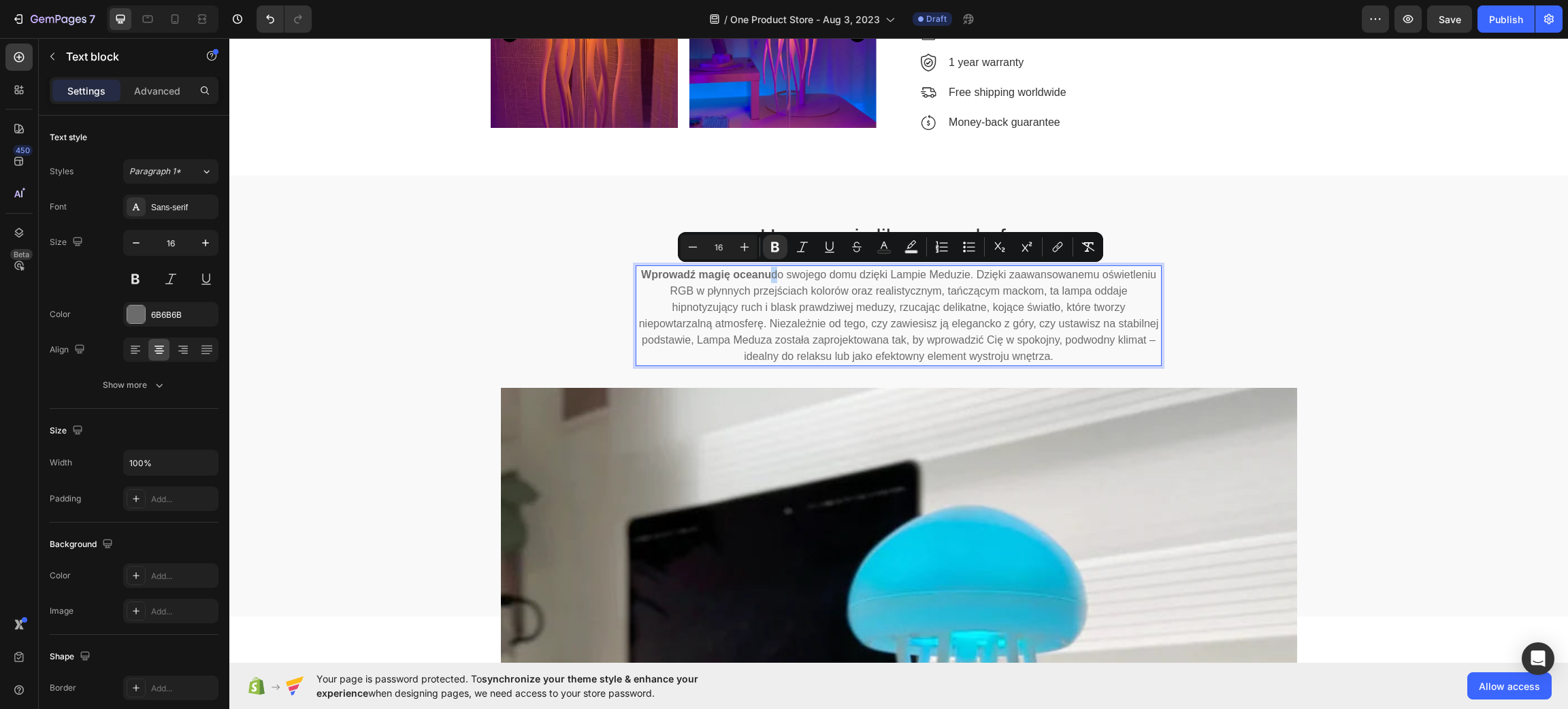 click on "Wprowadź magię oceanu" at bounding box center [706, 274] 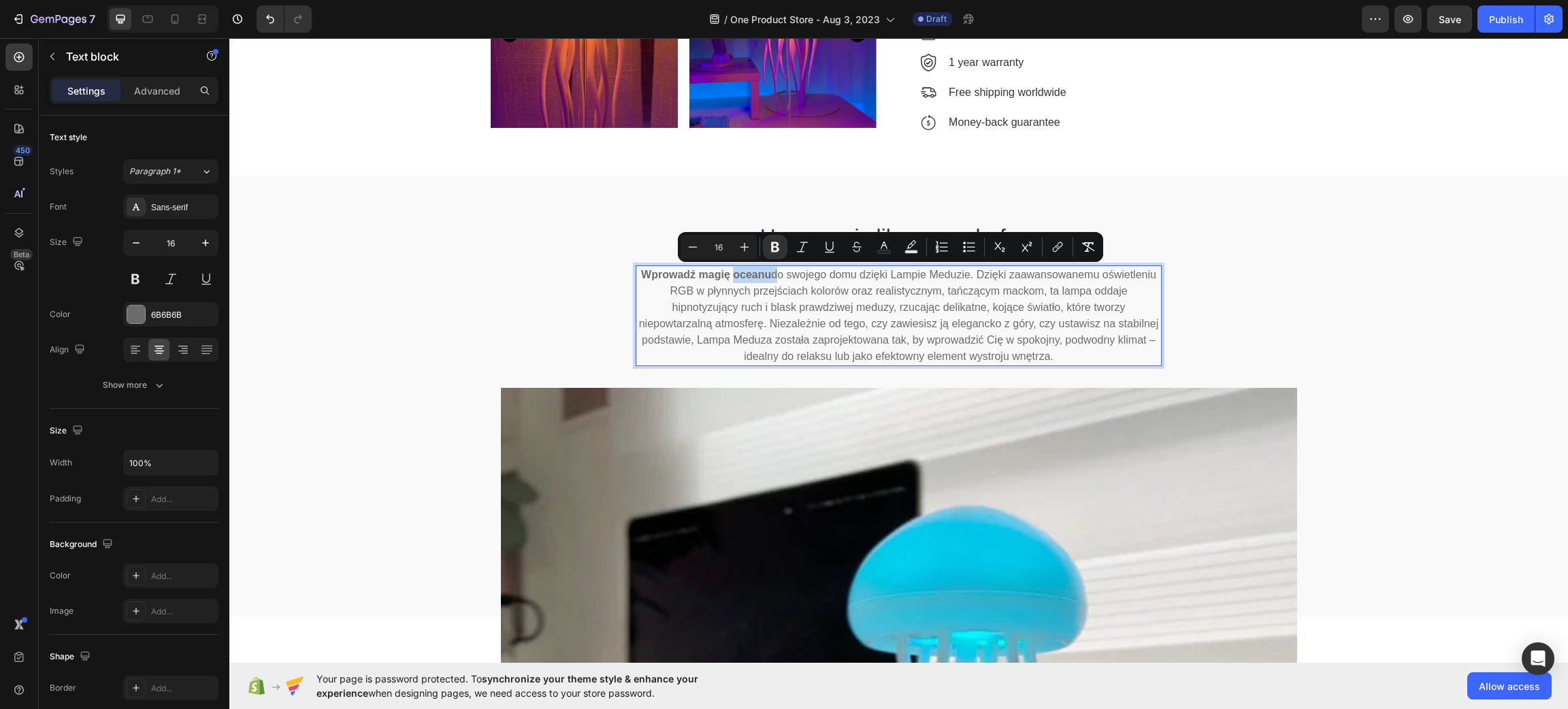 click on "Wprowadź magię oceanu" at bounding box center [706, 274] 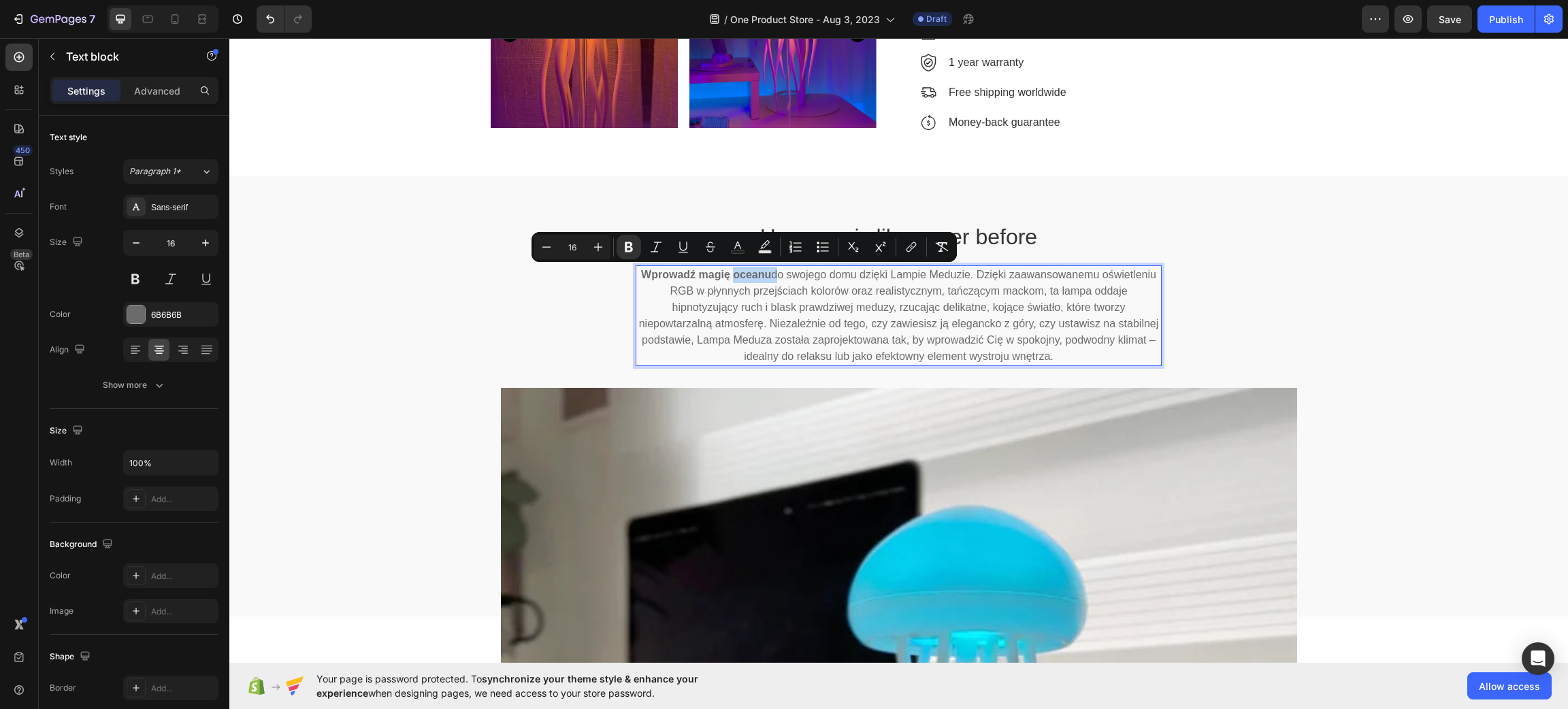 click on "Wprowadź magię oceanu" at bounding box center (706, 274) 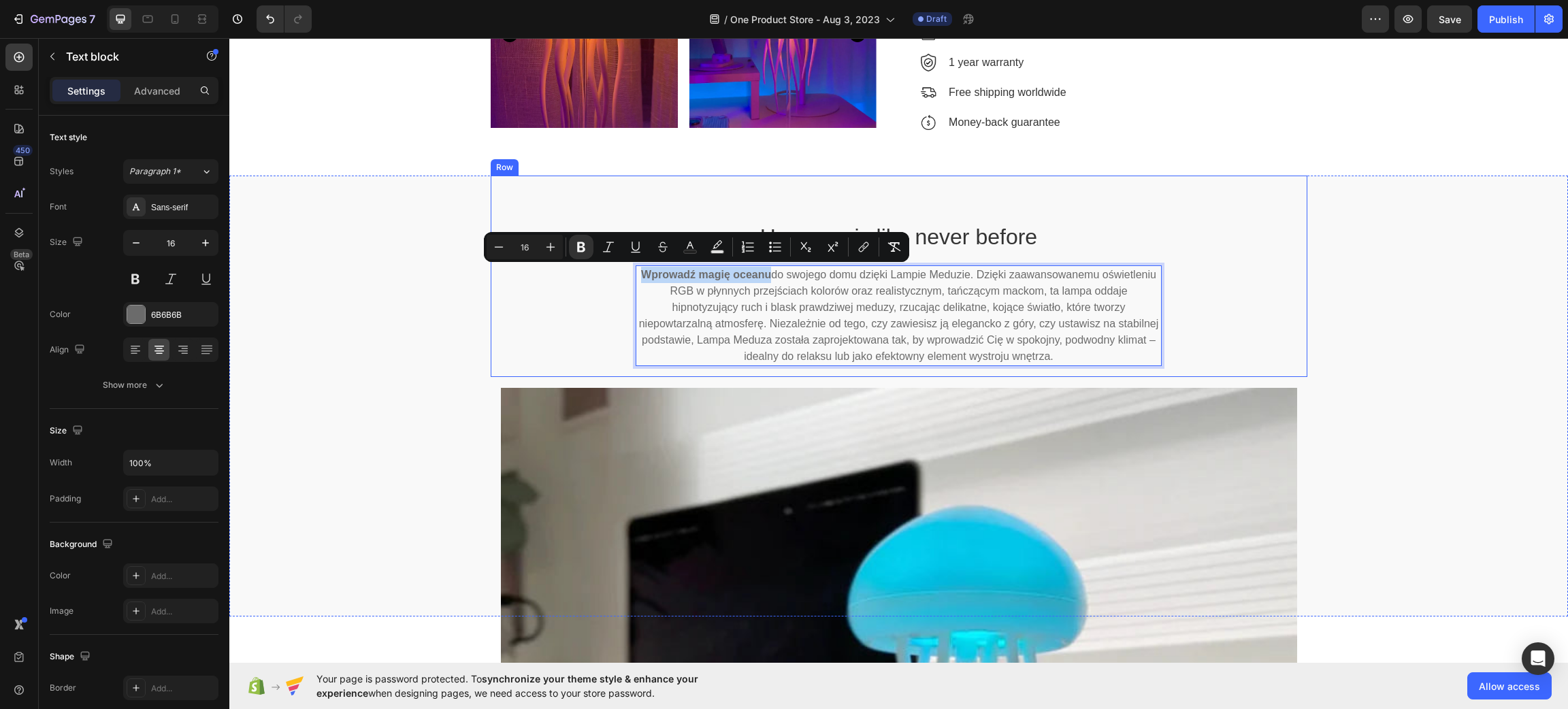 drag, startPoint x: 762, startPoint y: 275, endPoint x: 625, endPoint y: 272, distance: 137.0328 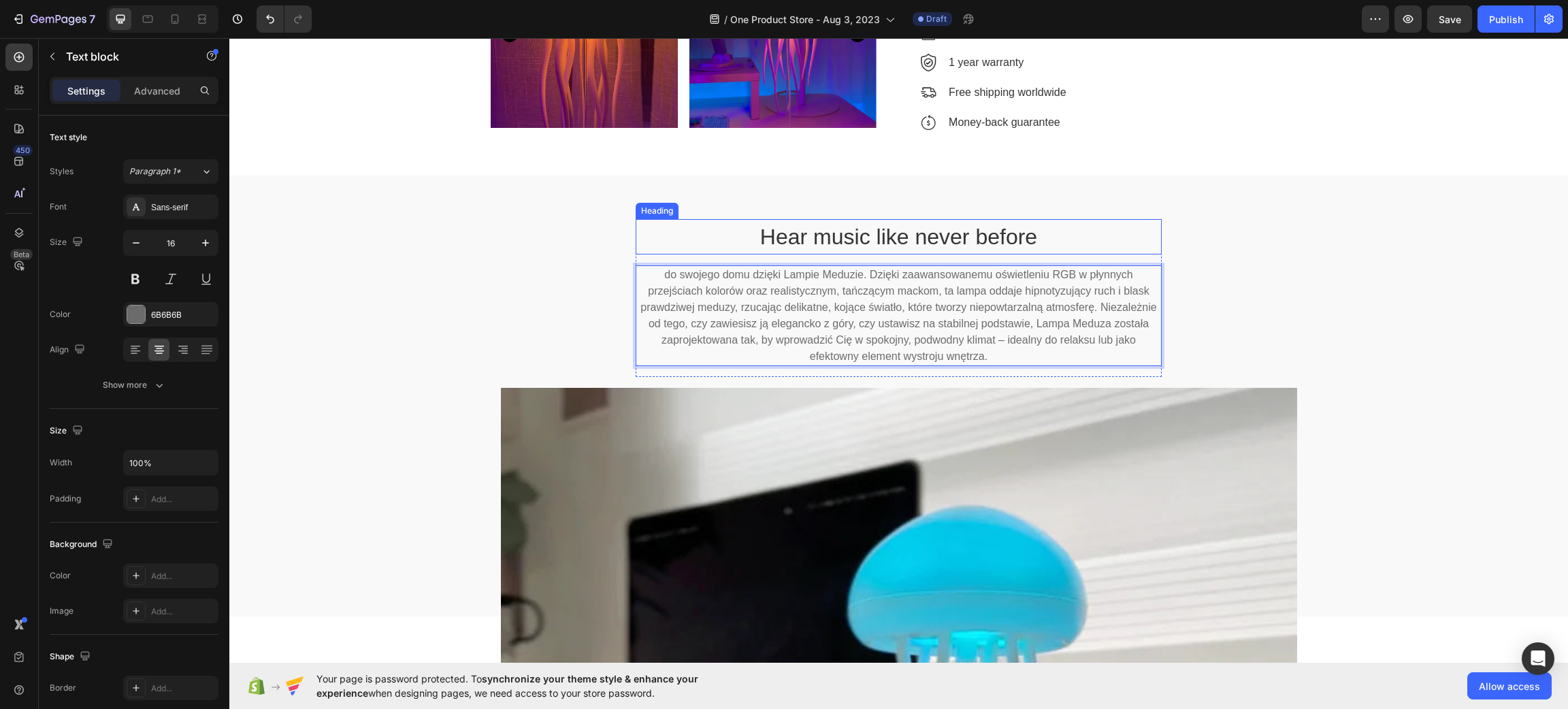 click on "Hear music like never before" at bounding box center [898, 237] 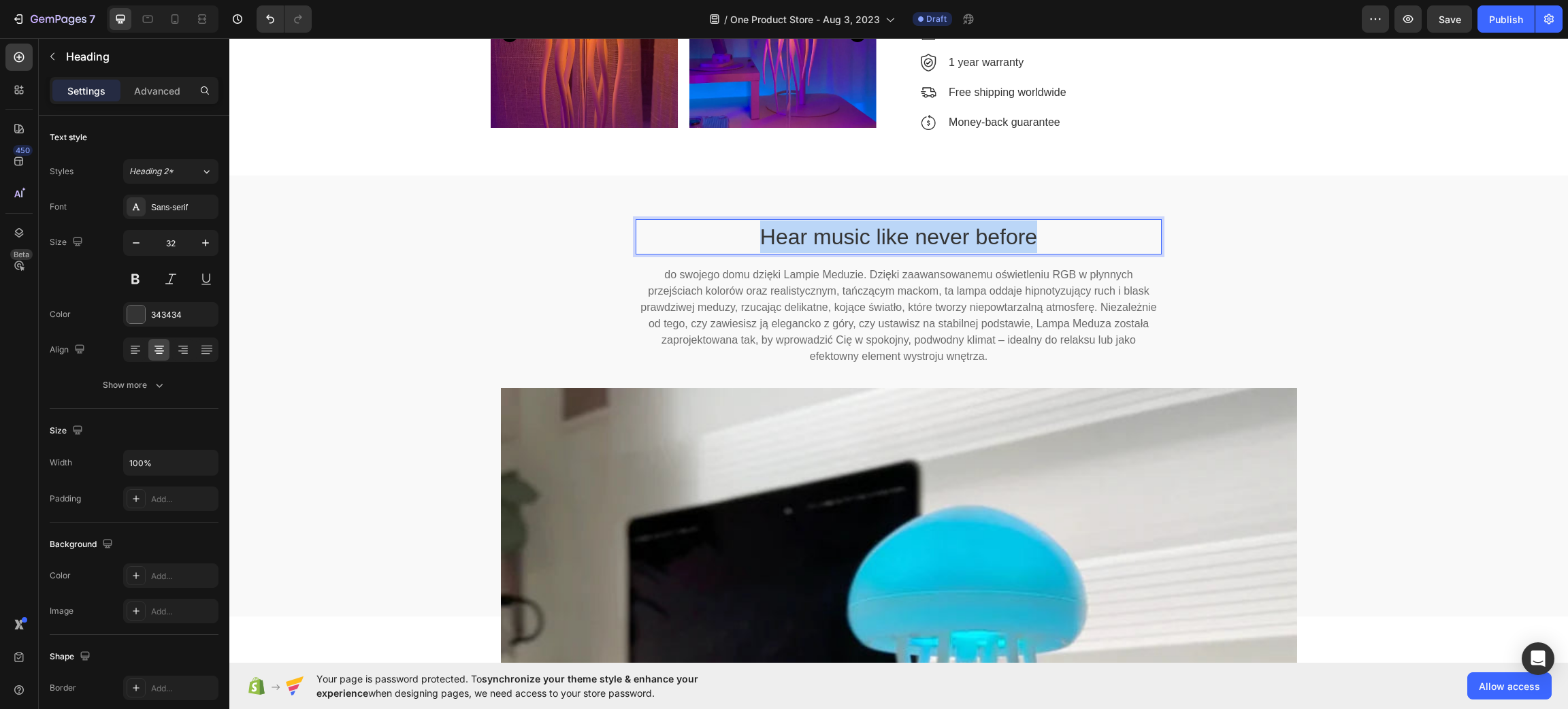 click on "Hear music like never before" at bounding box center [898, 237] 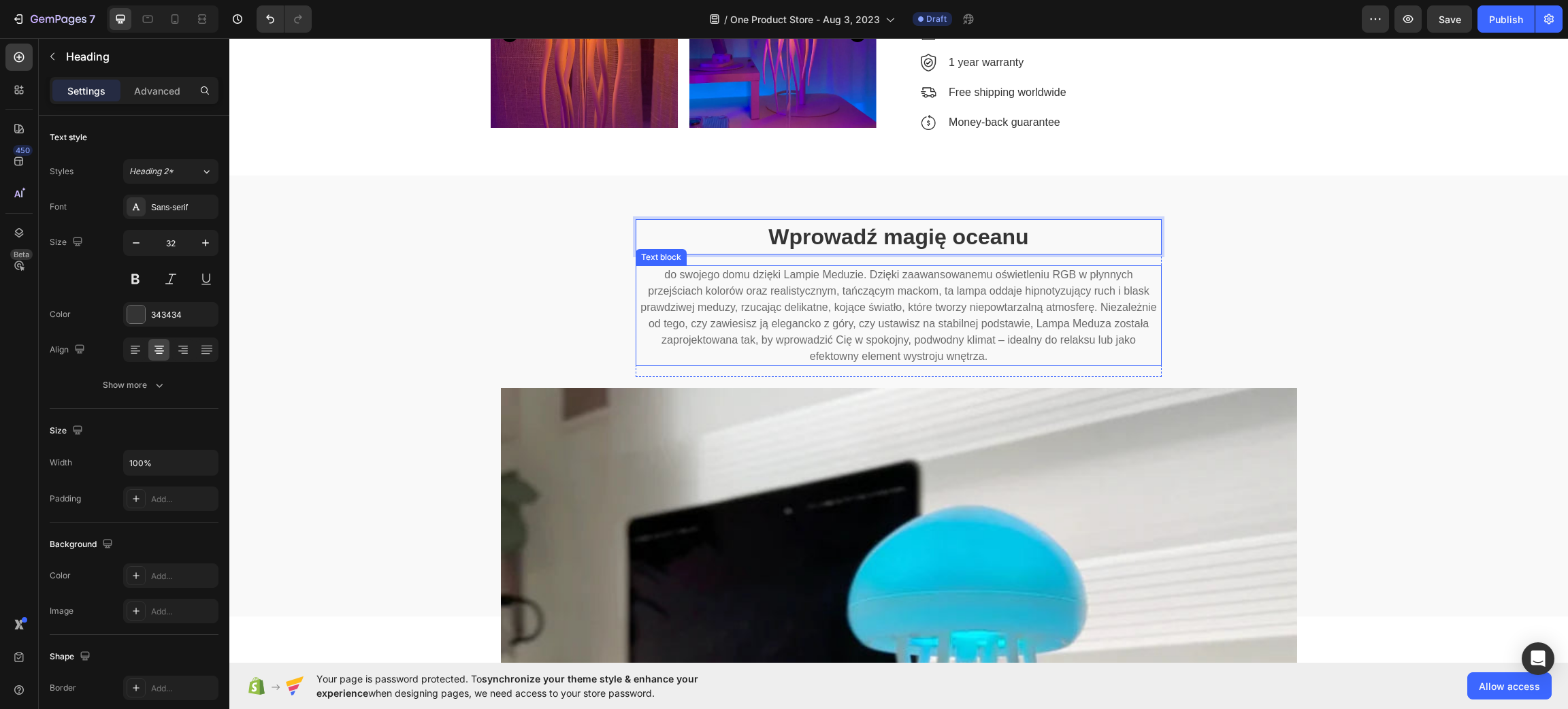 click on "do swojego domu dzięki Lampie Meduzie. Dzięki zaawansowanemu oświetleniu RGB w płynnych przejściach kolorów oraz realistycznym, tańczącym mackom, ta lampa oddaje hipnotyzujący ruch i blask prawdziwej meduzy, rzucając delikatne, kojące światło, które tworzy niepowtarzalną atmosferę. Niezależnie od tego, czy zawiesisz ją elegancko z góry, czy ustawisz na stabilnej podstawie, Lampa Meduza została zaprojektowana tak, by wprowadzić Cię w spokojny, podwodny klimat – idealny do relaksu lub jako efektowny element wystroju wnętrza." at bounding box center (898, 316) 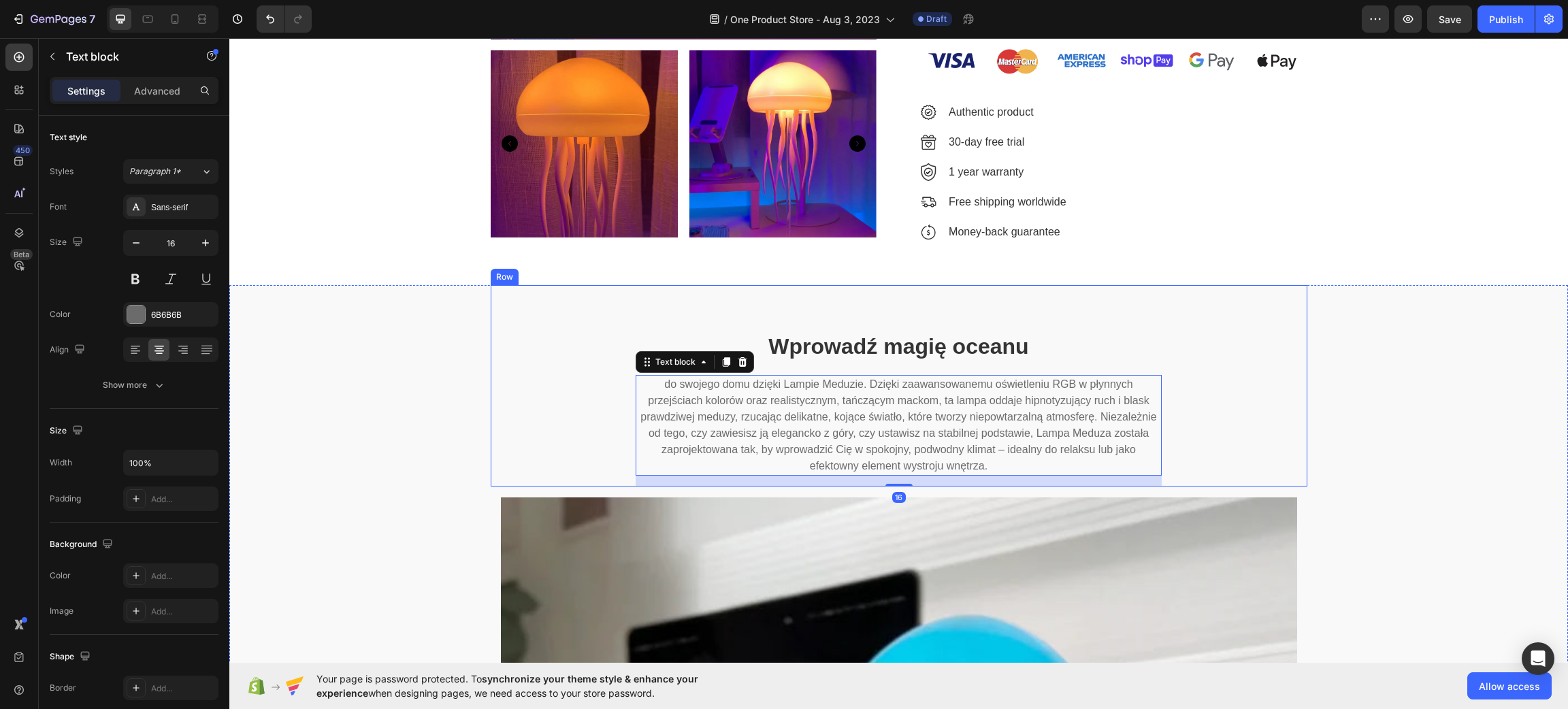 scroll, scrollTop: 403, scrollLeft: 0, axis: vertical 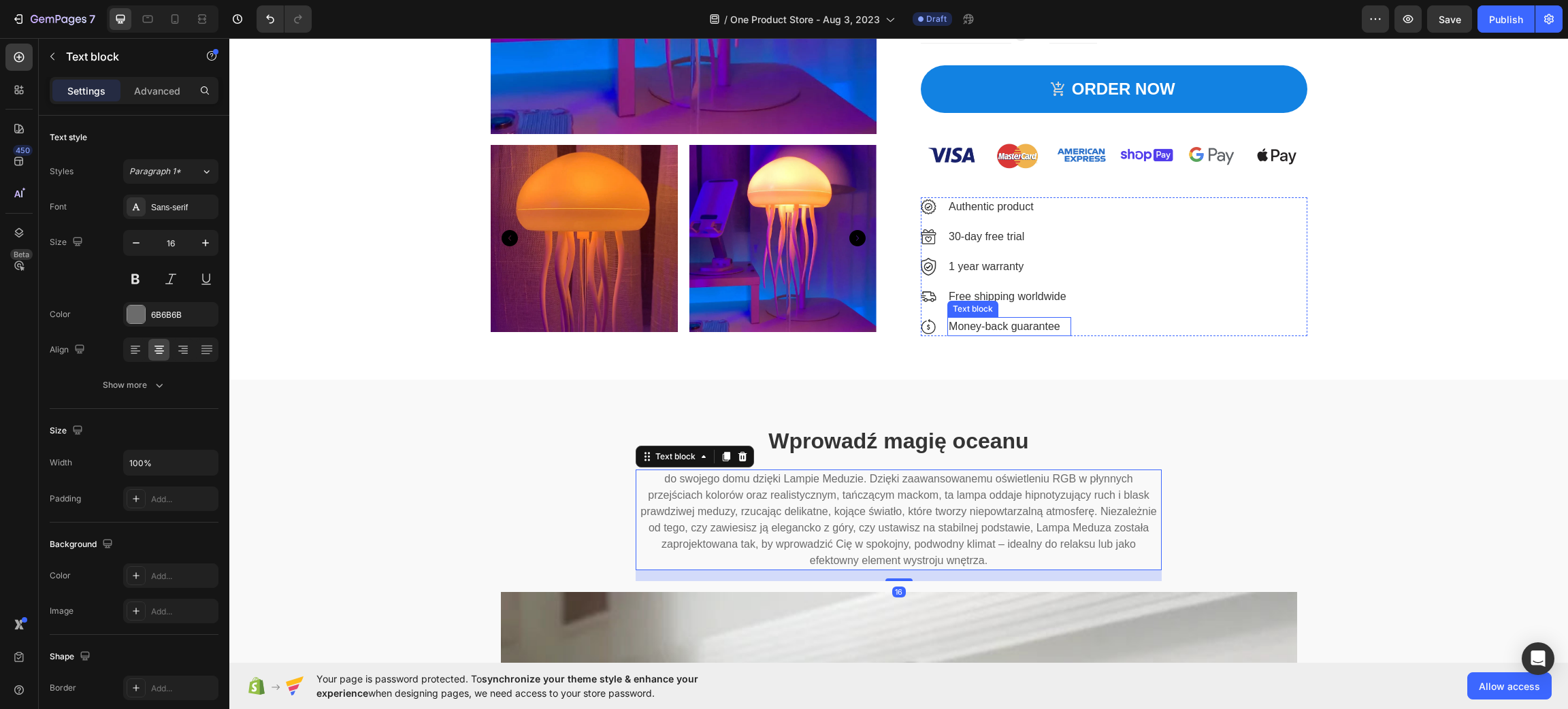 click on "Text block" at bounding box center (973, 279) 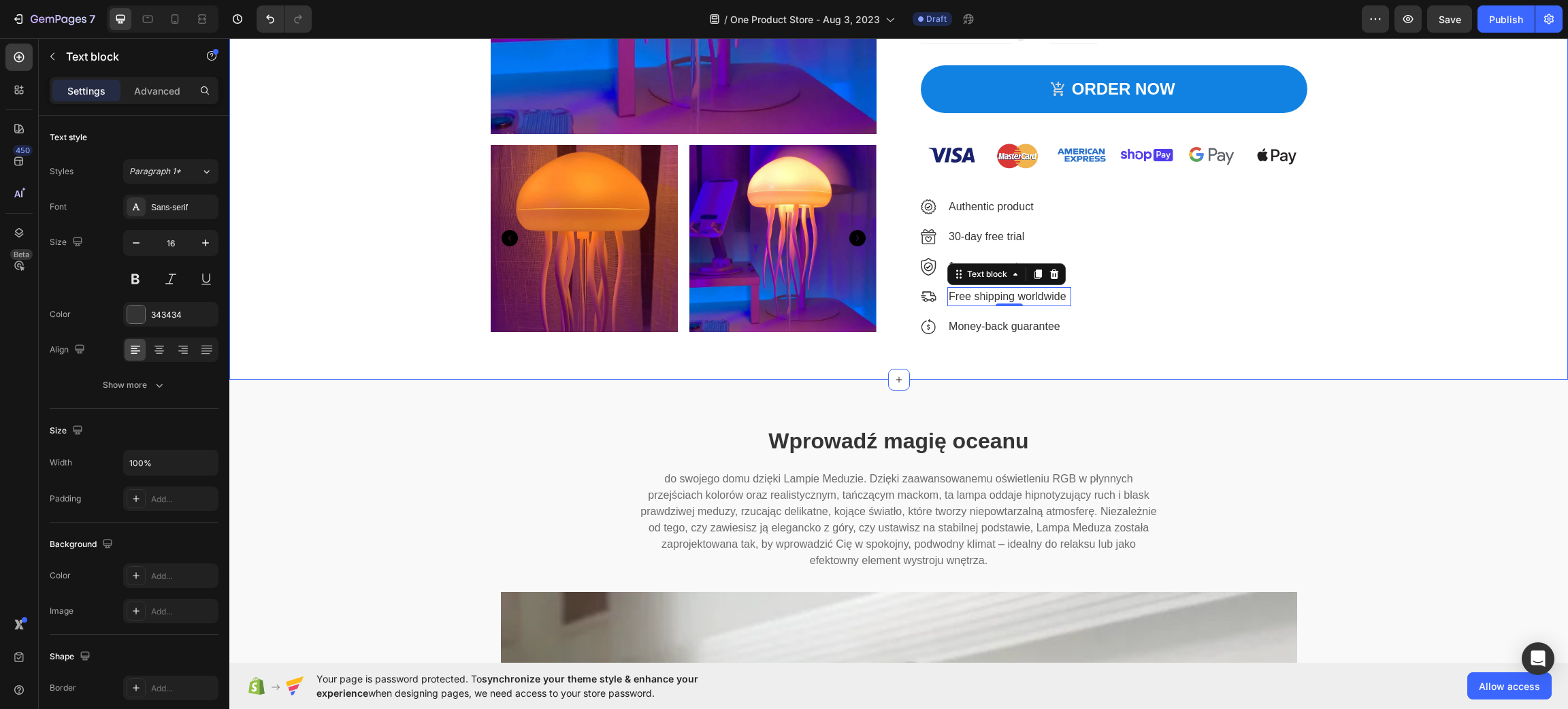 click on "Product Images JellyFish Lamp Product Title [NUMBER] [CURRENCY] Product Price Product Price [NUMBER] [CURRENCY] Product Price Product Price Row                Icon                Icon                Icon                Icon                Icon Icon List Hoz ([NUMBER] reviews) Text block Row Setup options like colors, sizes with product variant.       Add new variant   or   sync data Product Variants & Swatches A treat for your ears. Crafted for the ultimate music experience: active noise cancellation, Bluetooth 5.0, superior sound and deep dynamic bass. This headset is your companion anywhere, anytime with a [NUMBER]-hour playback and water-resistant durability. Text block See specifications Text block Image Row Compare Text block Image Row Row ORDER NOW Product Cart Button Image Image Authentic product Text block Image [NUMBER]-day free trial Text block Image [NUMBER] year warranty Text block Image Free shipping worldwide Text block   [NUMBER] Image Money-back guarantee Text block Icon List Product Section 2" at bounding box center (898, 42) 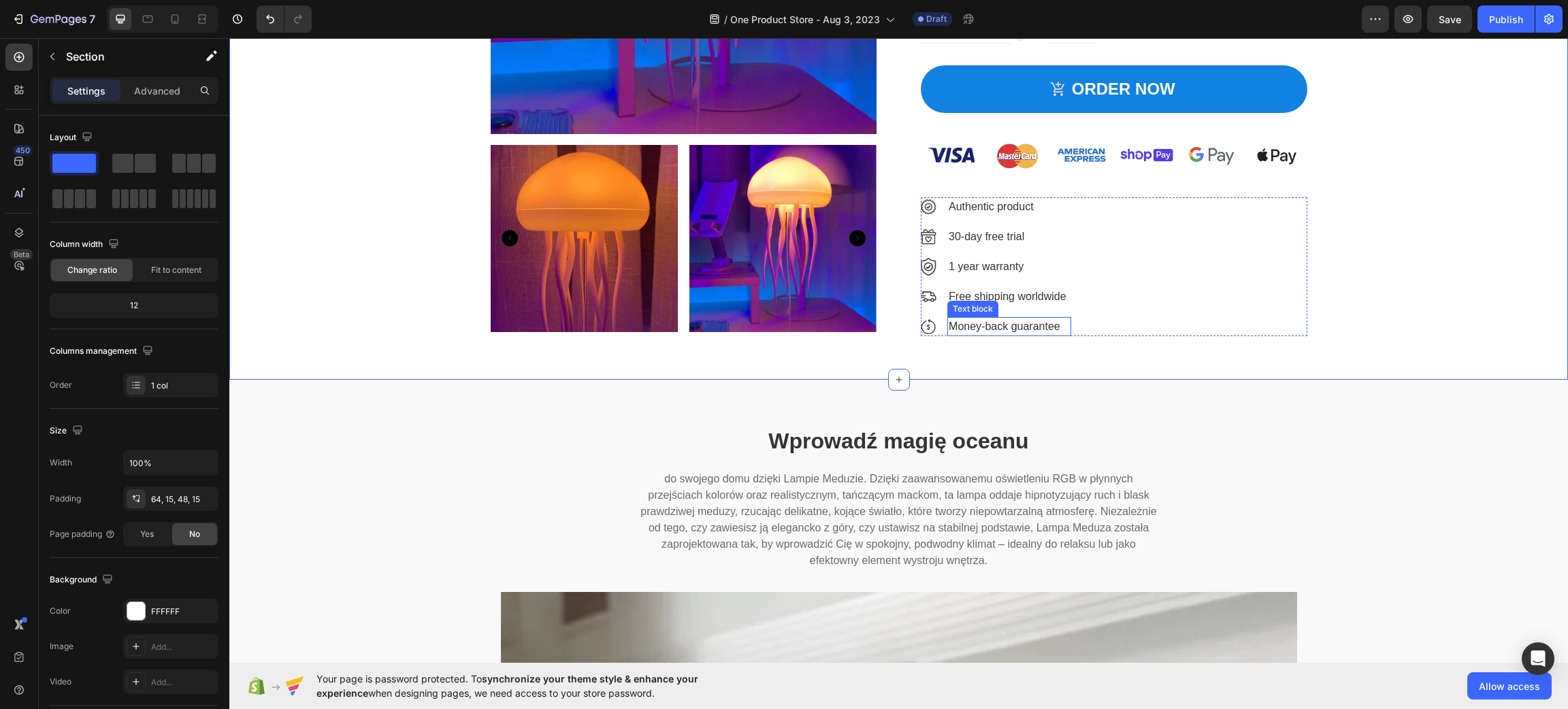 scroll, scrollTop: 301, scrollLeft: 0, axis: vertical 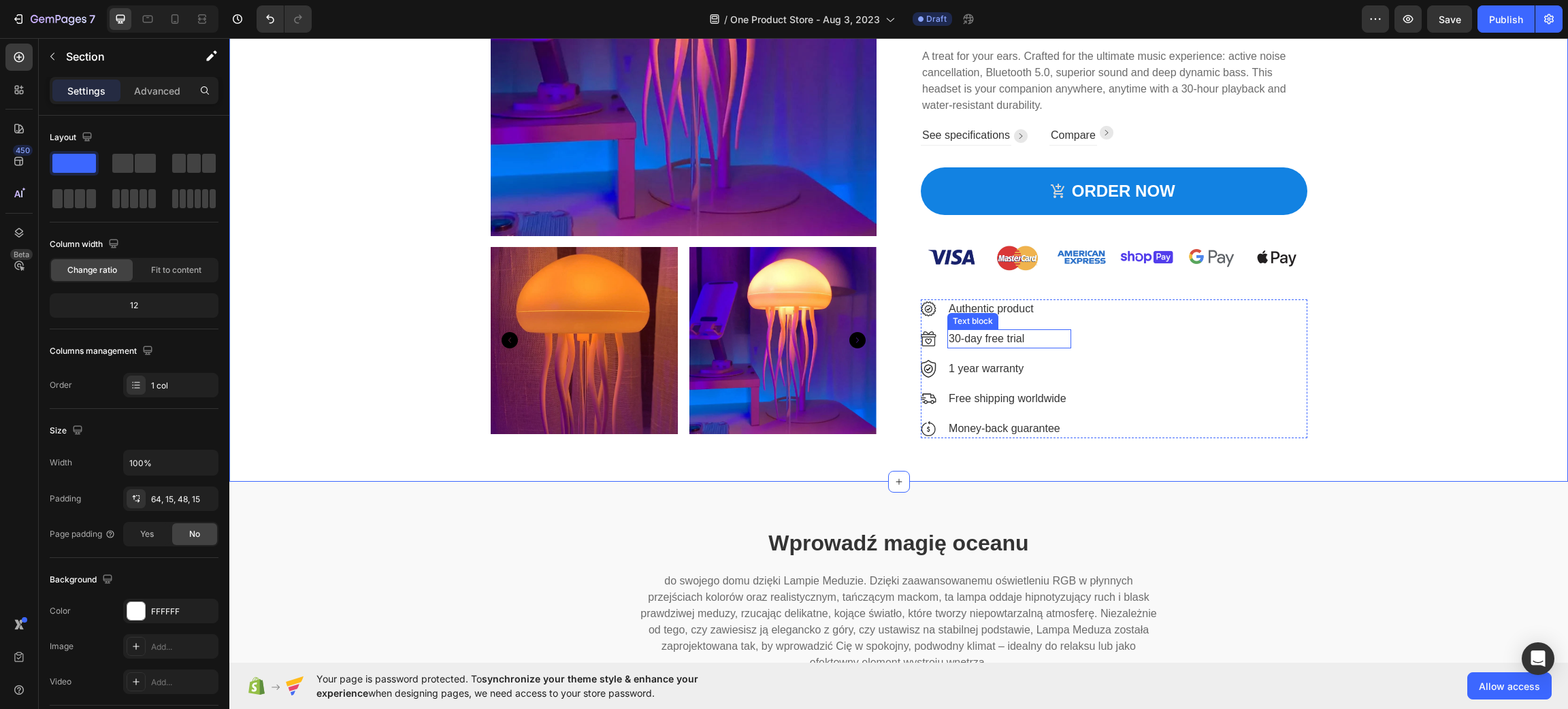 click on "30-day free trial" at bounding box center [1009, 339] 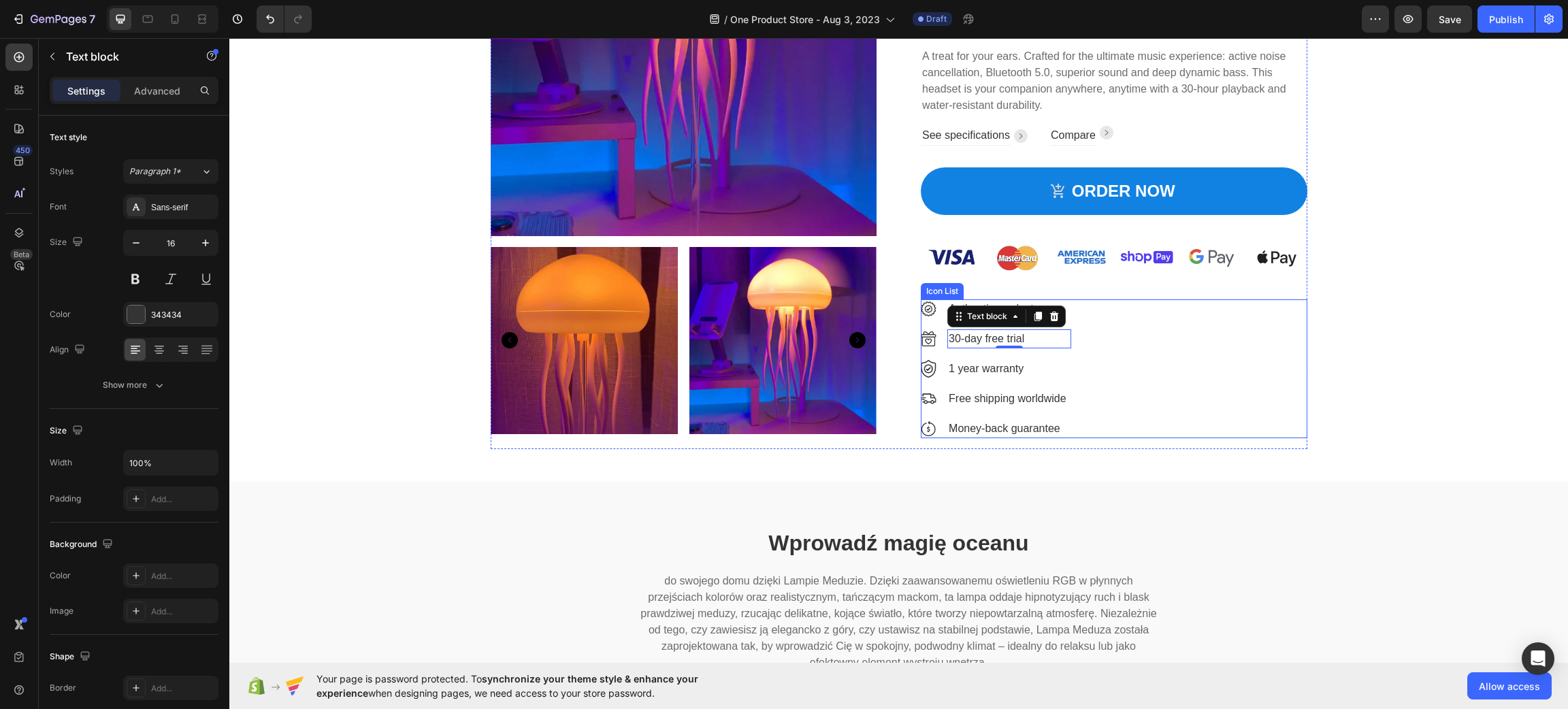 click on "Product Images JellyFish Lamp Product Title 99,99 zł Product Price Product Price 149,99 zł Product Price Product Price Row                Icon                Icon                Icon                Icon                Icon Icon List Hoz (985 reviews) Text block Row Setup options like colors, sizes with product variant.       Add new variant   or   sync data Product Variants & Swatches A treat for your ears. Crafted for the ultimate music experience: active noise cancellation, Bluetooth 5.0, superior sound and deep dynamic bass. This headset is your companion anywhere, anytime with a 30-hour playback and water-resistant durability. Text block See specifications Text block Image Row Compare Text block Image Row Row ORDER NOW Product Cart Button Image Image Authentic product Text block Image 30-day free trial Text block Image 1 year warranty Text block Image Free shipping worldwide Text block Image Money-back guarantee Text block Icon List Product" at bounding box center (898, 149) 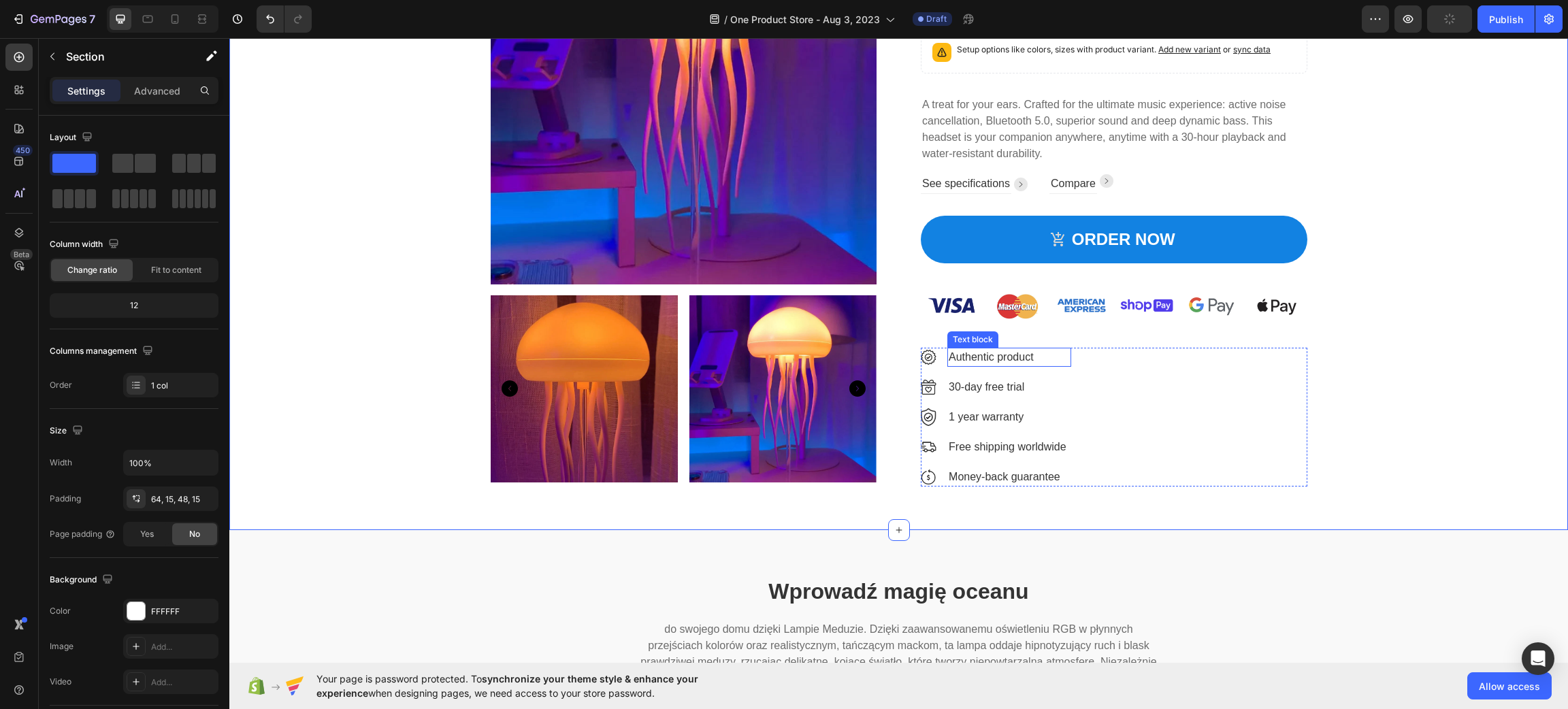 scroll, scrollTop: 0, scrollLeft: 0, axis: both 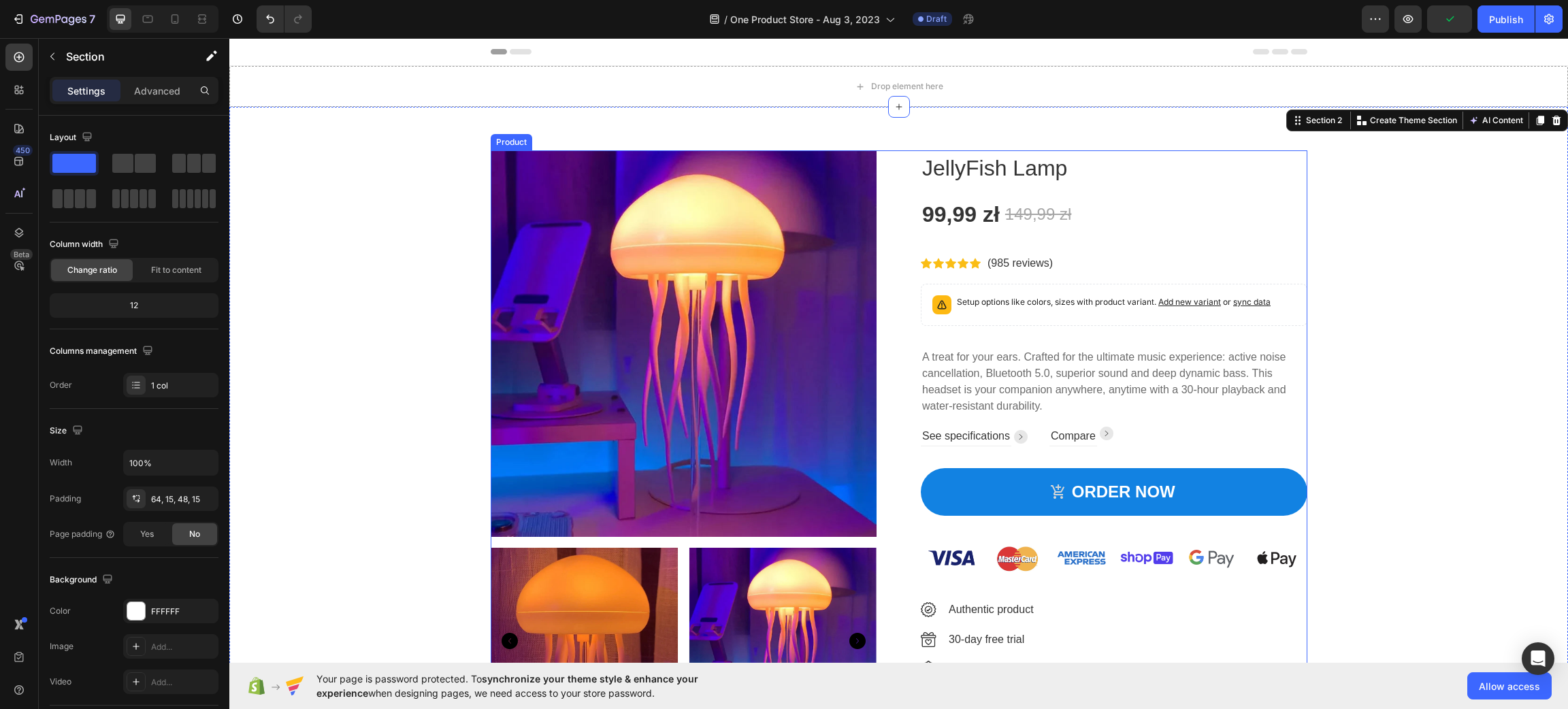 click on "A treat for your ears. Crafted for the ultimate music experience: active noise cancellation, Bluetooth 5.0, superior sound and deep dynamic bass. This headset is your companion anywhere, anytime with a 30-hour playback and water-resistant durability." at bounding box center [1114, 382] 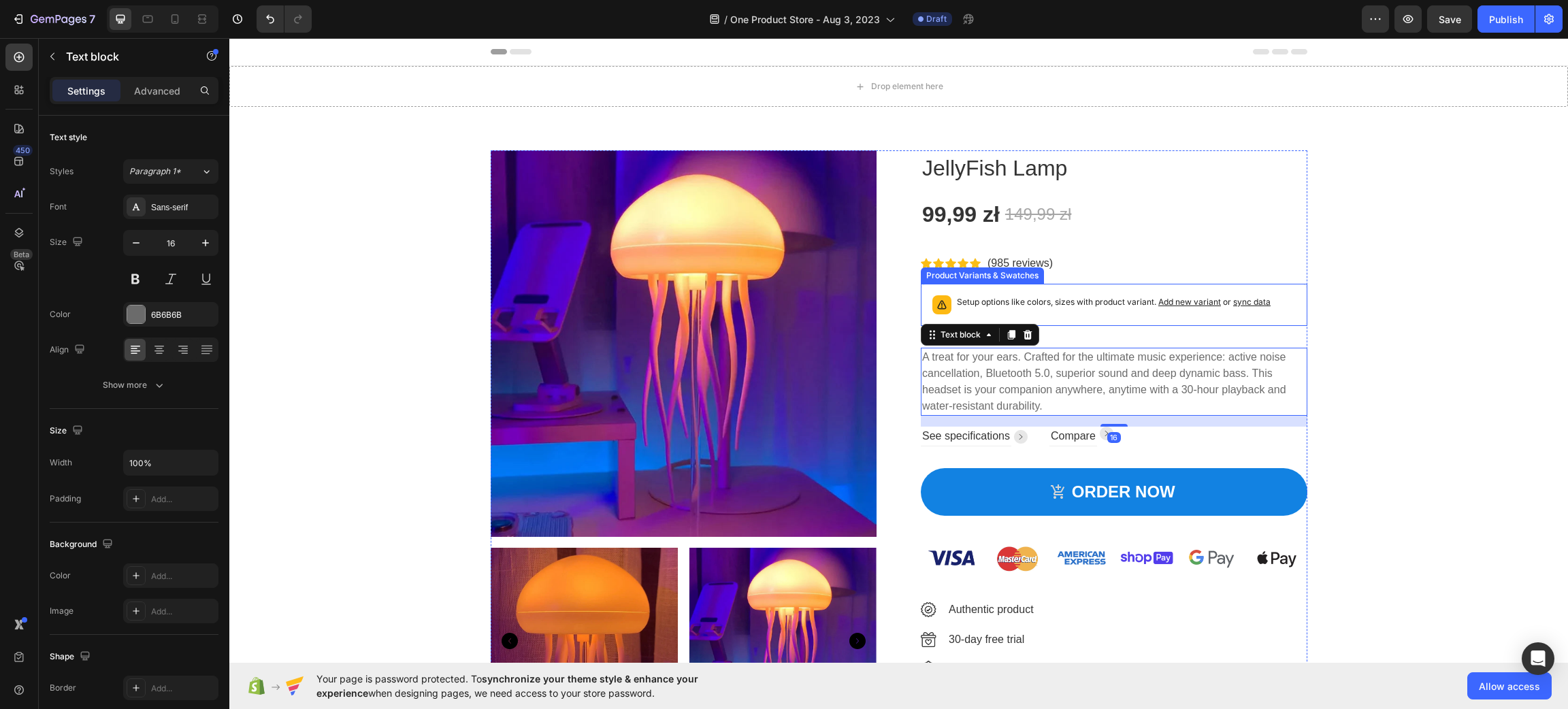 click on "Setup options like colors, sizes with product variant.       Add new variant   or   sync data" at bounding box center (1114, 305) 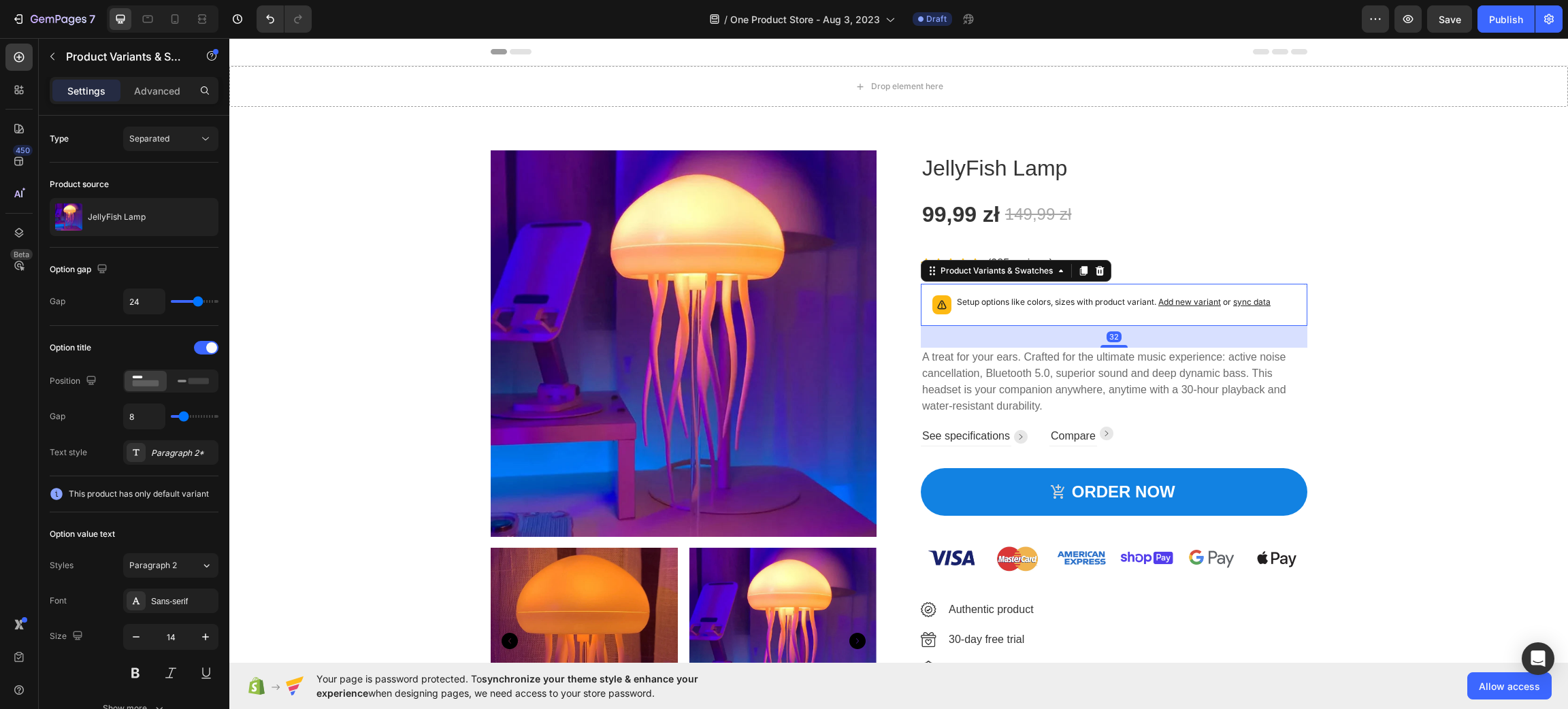click on "Setup options like colors, sizes with product variant.       Add new variant   or   sync data" at bounding box center [1113, 302] 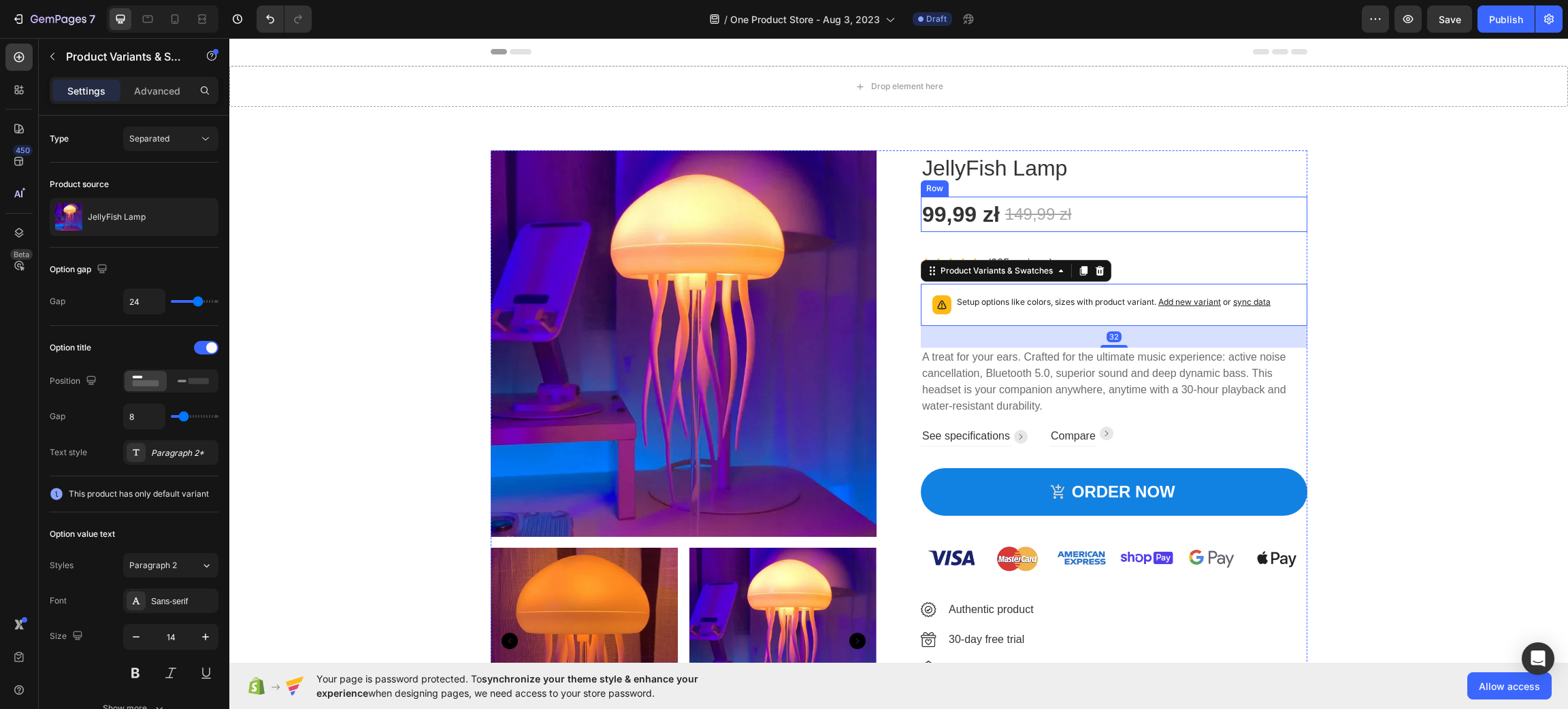 click on "99,99 zł Product Price Product Price 149,99 zł Product Price Product Price Row" at bounding box center [1114, 214] 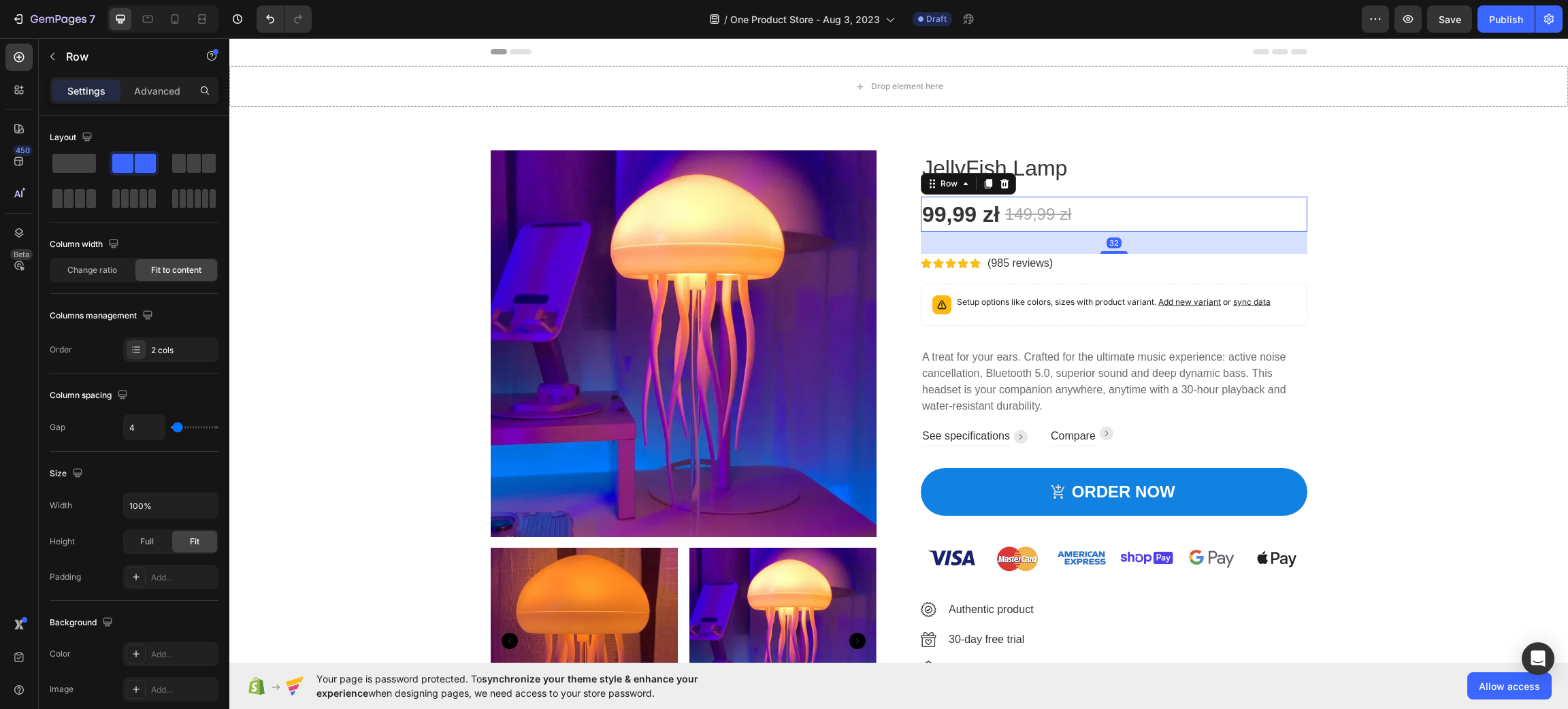 click on "JellyFish Lamp" at bounding box center [1114, 168] 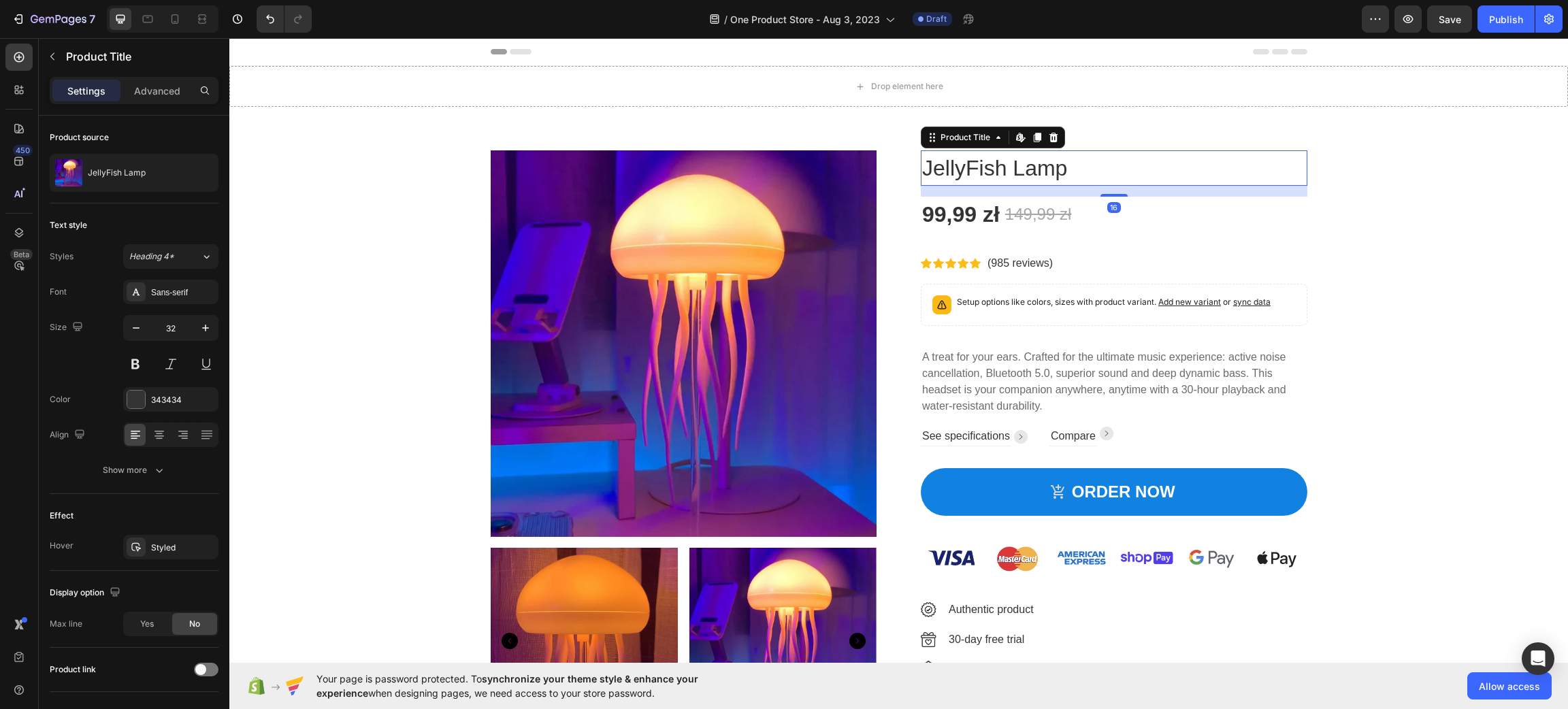 click on "JellyFish Lamp" at bounding box center [1114, 168] 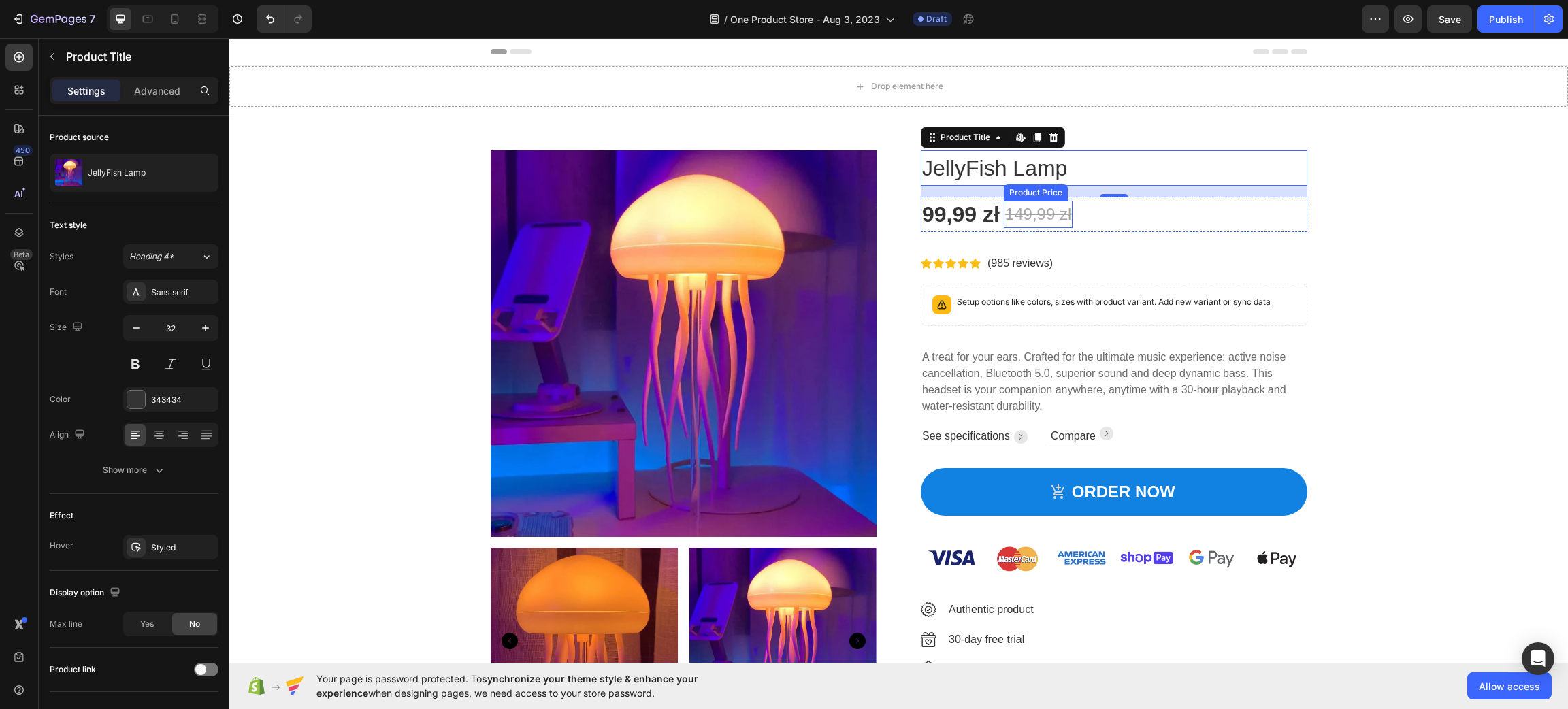 click on "4F3C4C" at bounding box center [898, 450] 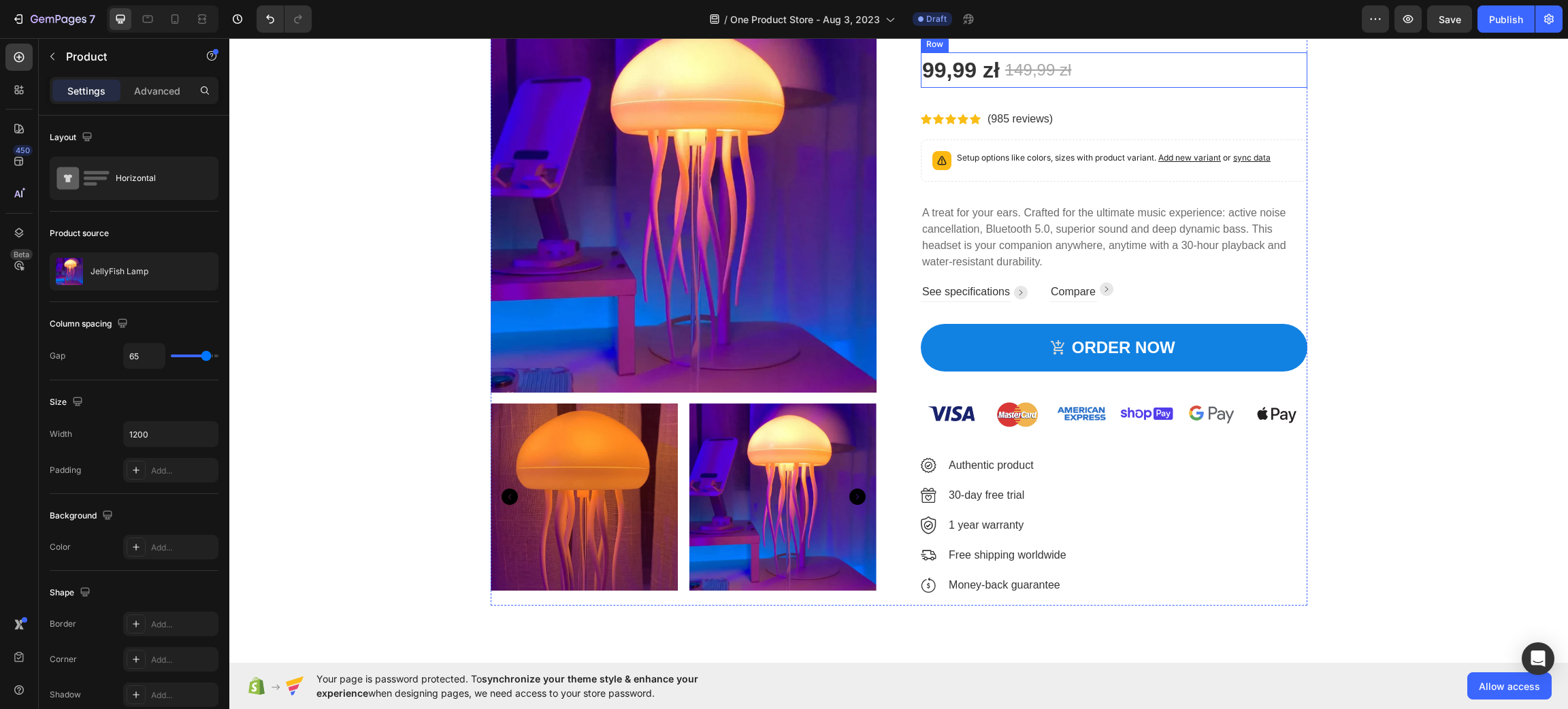 scroll, scrollTop: 0, scrollLeft: 0, axis: both 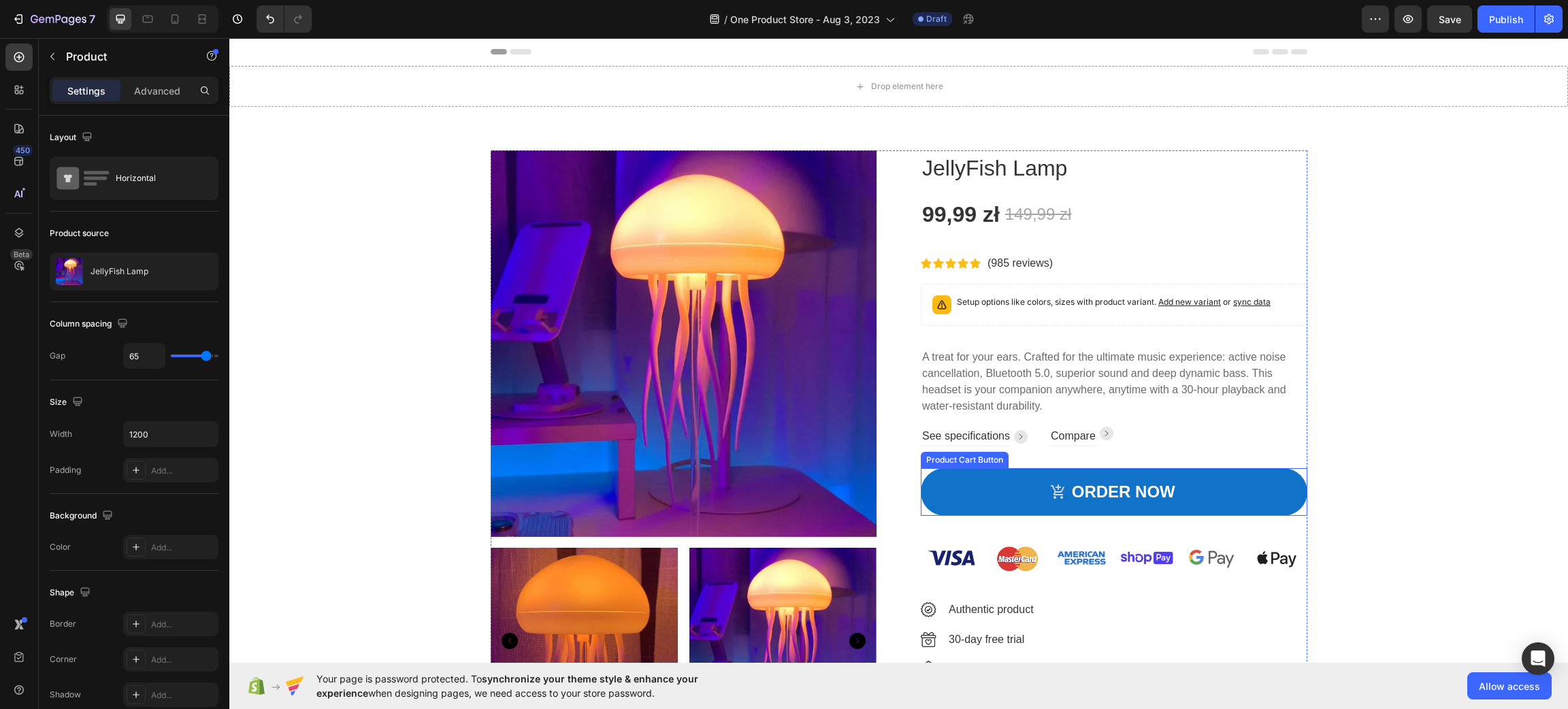 click on "ORDER NOW" at bounding box center [1114, 492] 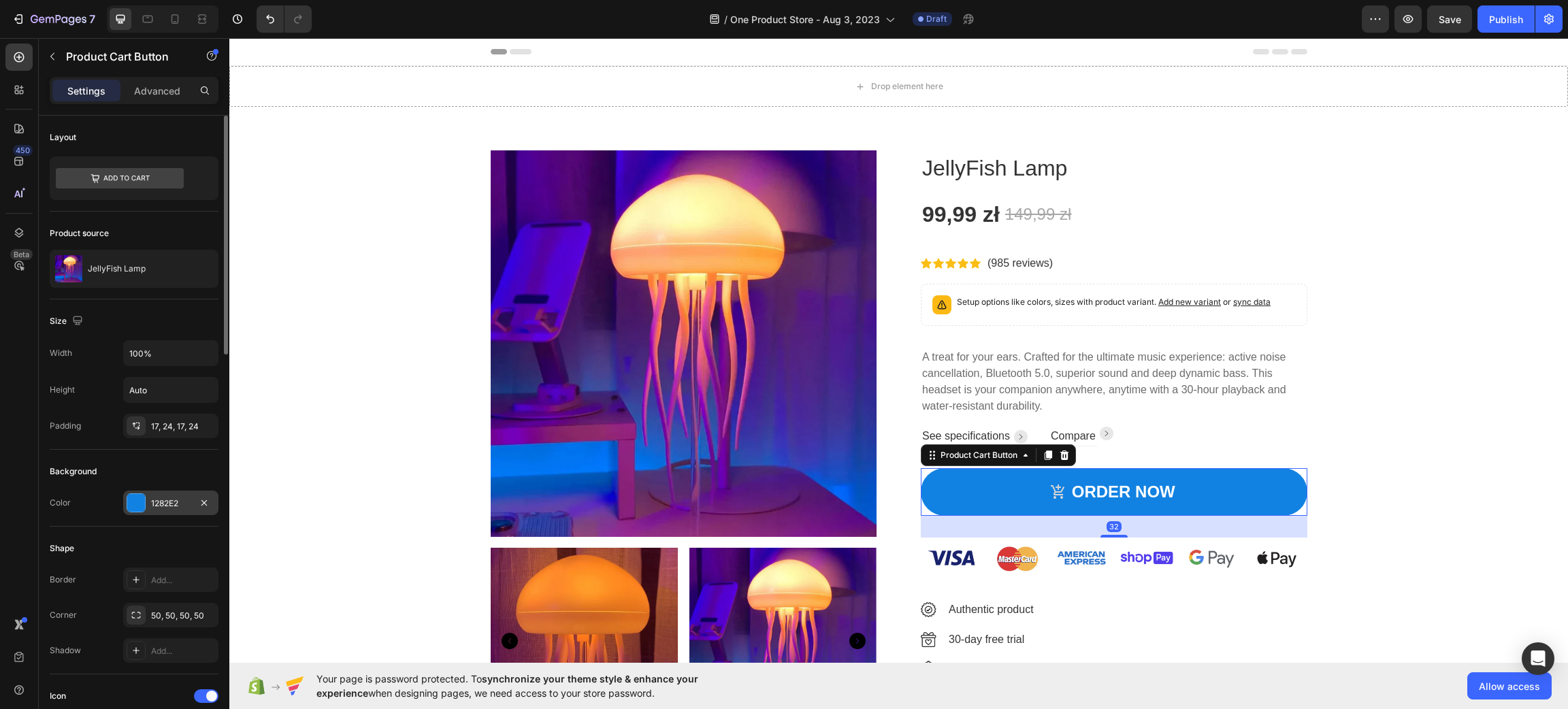 click at bounding box center (136, 503) 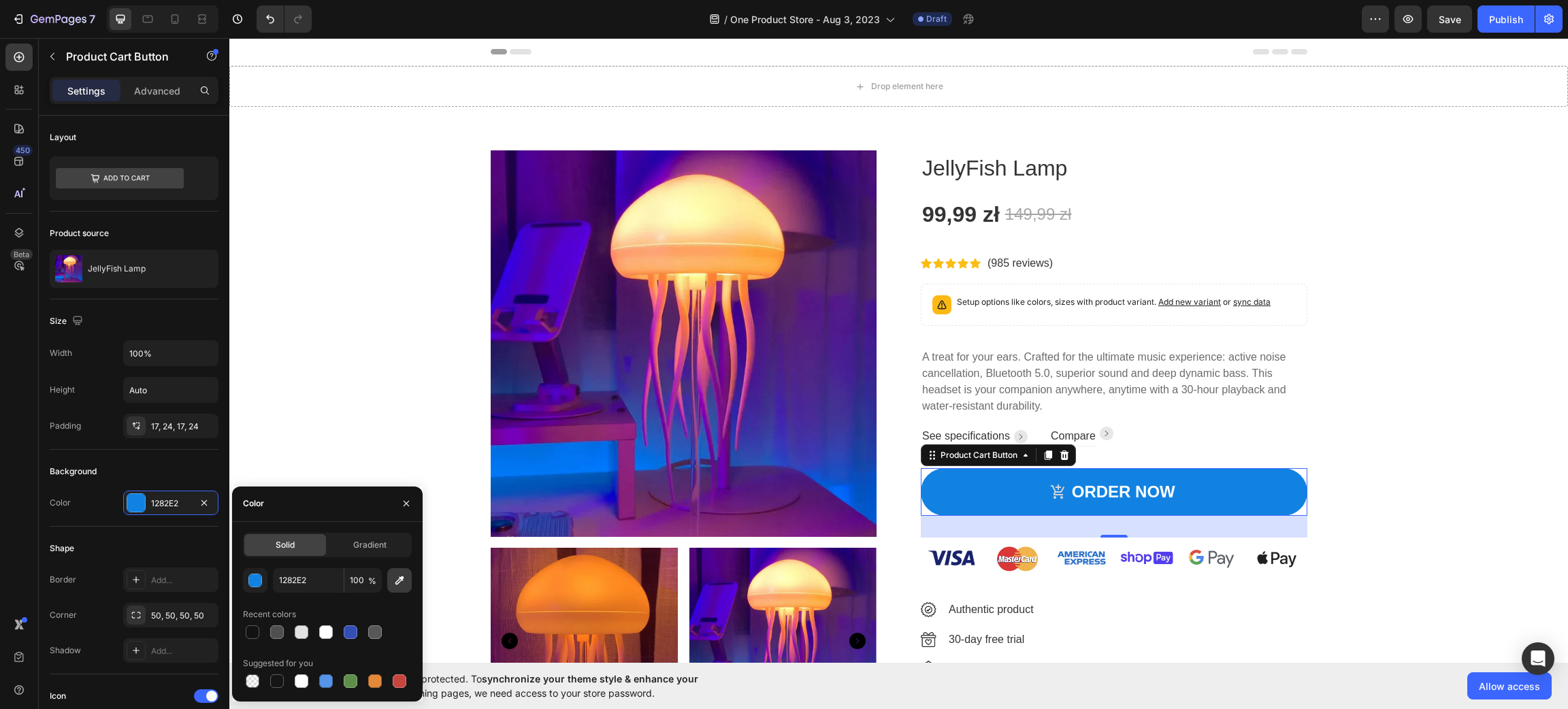 click 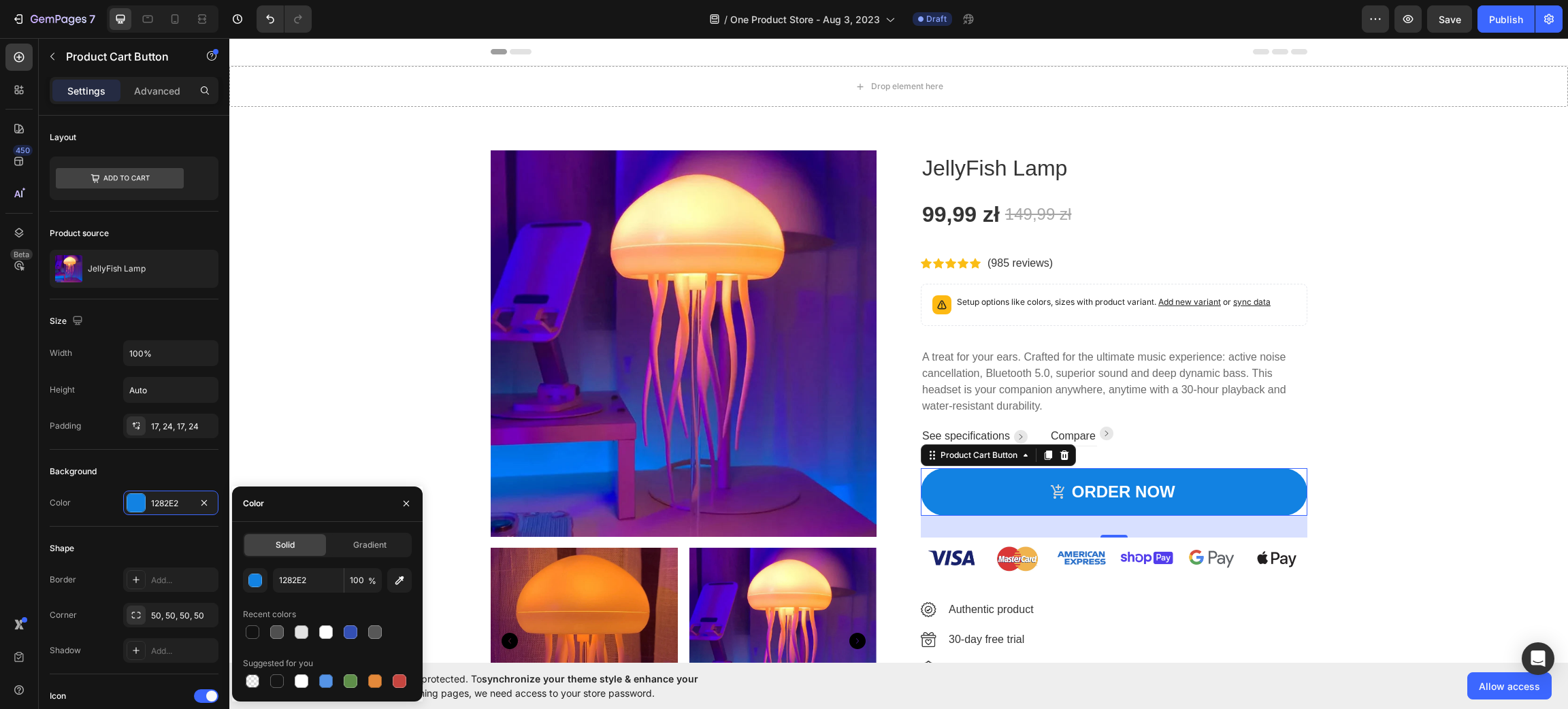 type on "B425A2" 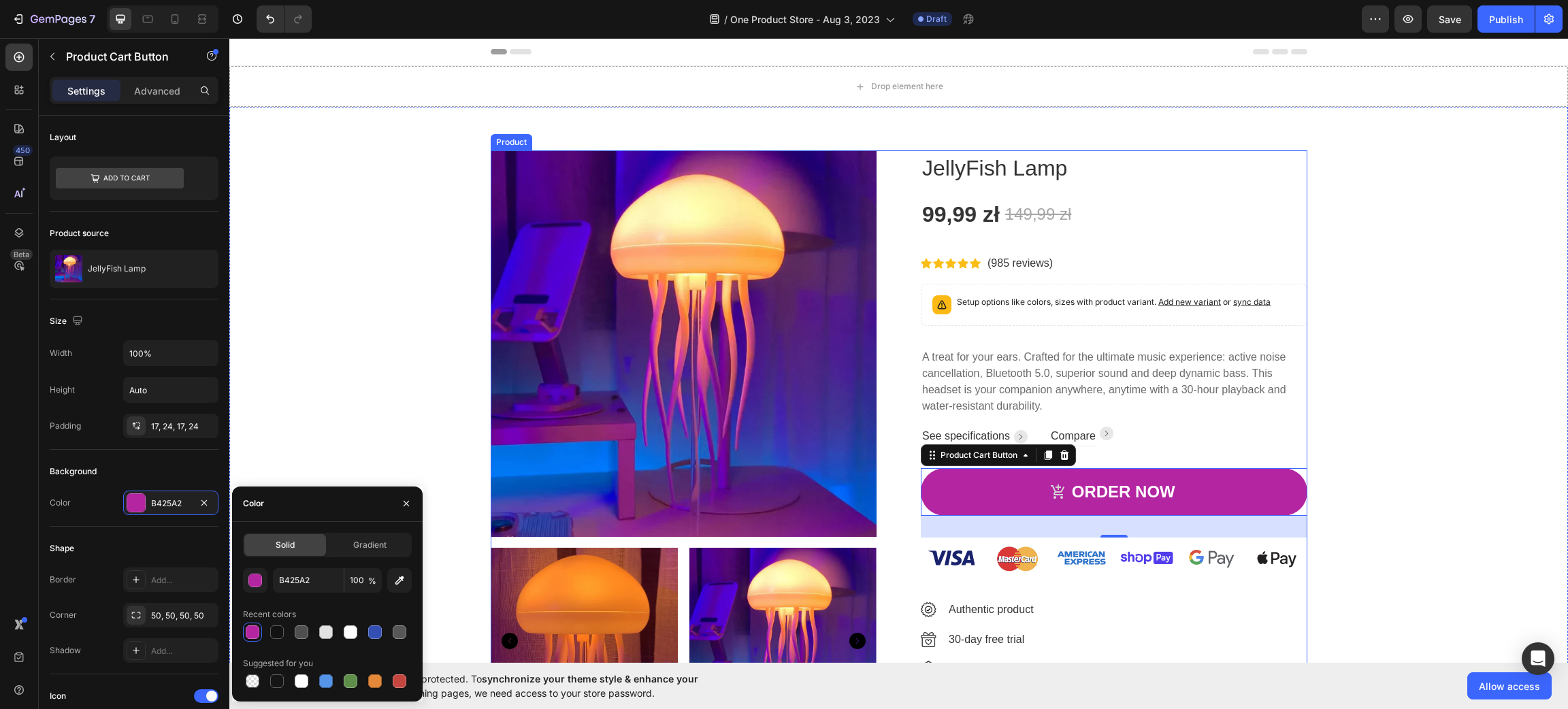 click on "A treat for your ears. Crafted for the ultimate music experience: active noise cancellation, Bluetooth 5.0, superior sound and deep dynamic bass. This headset is your companion anywhere, anytime with a 30-hour playback and water-resistant durability." at bounding box center [1114, 382] 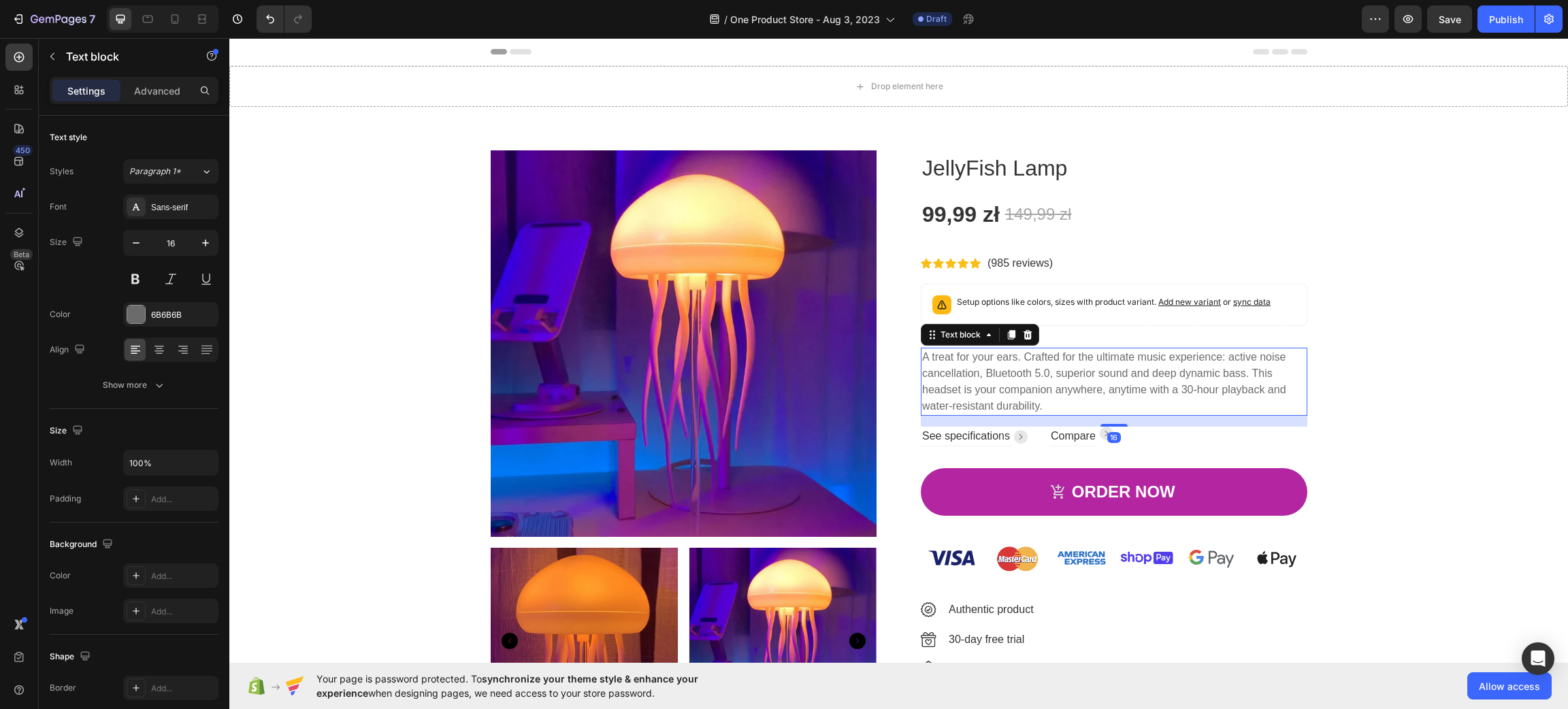 click on "Product Images JellyFish Lamp Product Title 99,99 zł Product Price Product Price 149,99 zł Product Price Product Price Row                Icon                Icon                Icon                Icon                Icon Icon List Hoz (985 reviews) Text block Row Setup options like colors, sizes with product variant.       Add new variant   or   sync data Product Variants & Swatches A treat for your ears. Crafted for the ultimate music experience: active noise cancellation, Bluetooth 5.0, superior sound and deep dynamic bass. This headset is your companion anywhere, anytime with a 30-hour playback and water-resistant durability. Text block   16 See specifications Text block Image Row Compare Text block Image Row Row ORDER NOW Product Cart Button Image Image Authentic product Text block Image 30-day free trial Text block Image 1 year warranty Text block Image Free shipping worldwide Text block Image Money-back guarantee Text block Icon List Product" at bounding box center (899, 450) 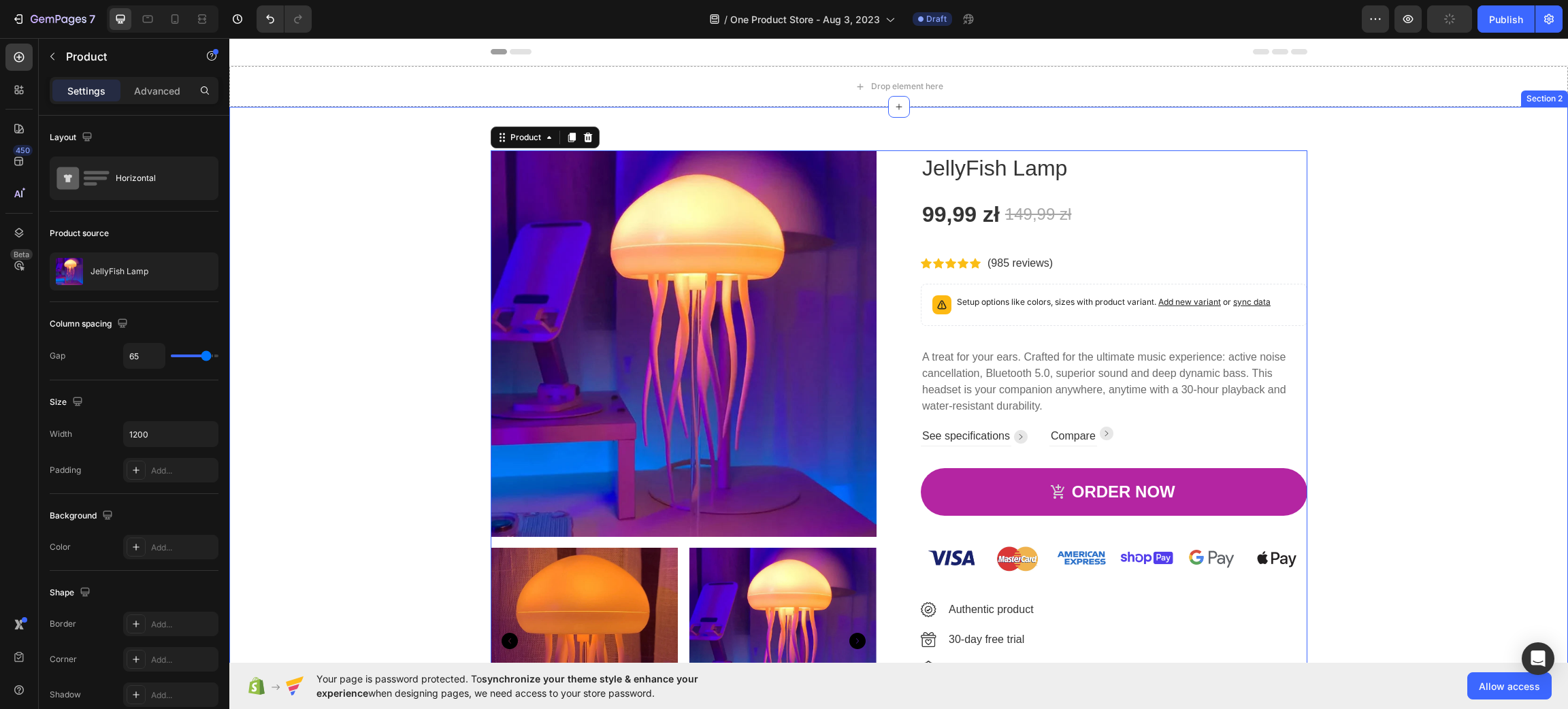 click on "Product Images JellyFish Lamp Product Title 99,99 zł Product Price Product Price 149,99 zł Product Price Product Price Row                Icon                Icon                Icon                Icon                Icon Icon List Hoz (985 reviews) Text block Row Setup options like colors, sizes with product variant.       Add new variant   or   sync data Product Variants & Swatches A treat for your ears. Crafted for the ultimate music experience: active noise cancellation, Bluetooth 5.0, superior sound and deep dynamic bass. This headset is your companion anywhere, anytime with a 30-hour playback and water-resistant durability. Text block See specifications Text block Image Row Compare Text block Image Row Row ORDER NOW Product Cart Button Image Image Authentic product Text block Image 30-day free trial Text block Image 1 year warranty Text block Image Free shipping worldwide Text block Image Money-back guarantee Text block Icon List Product   0" at bounding box center (898, 450) 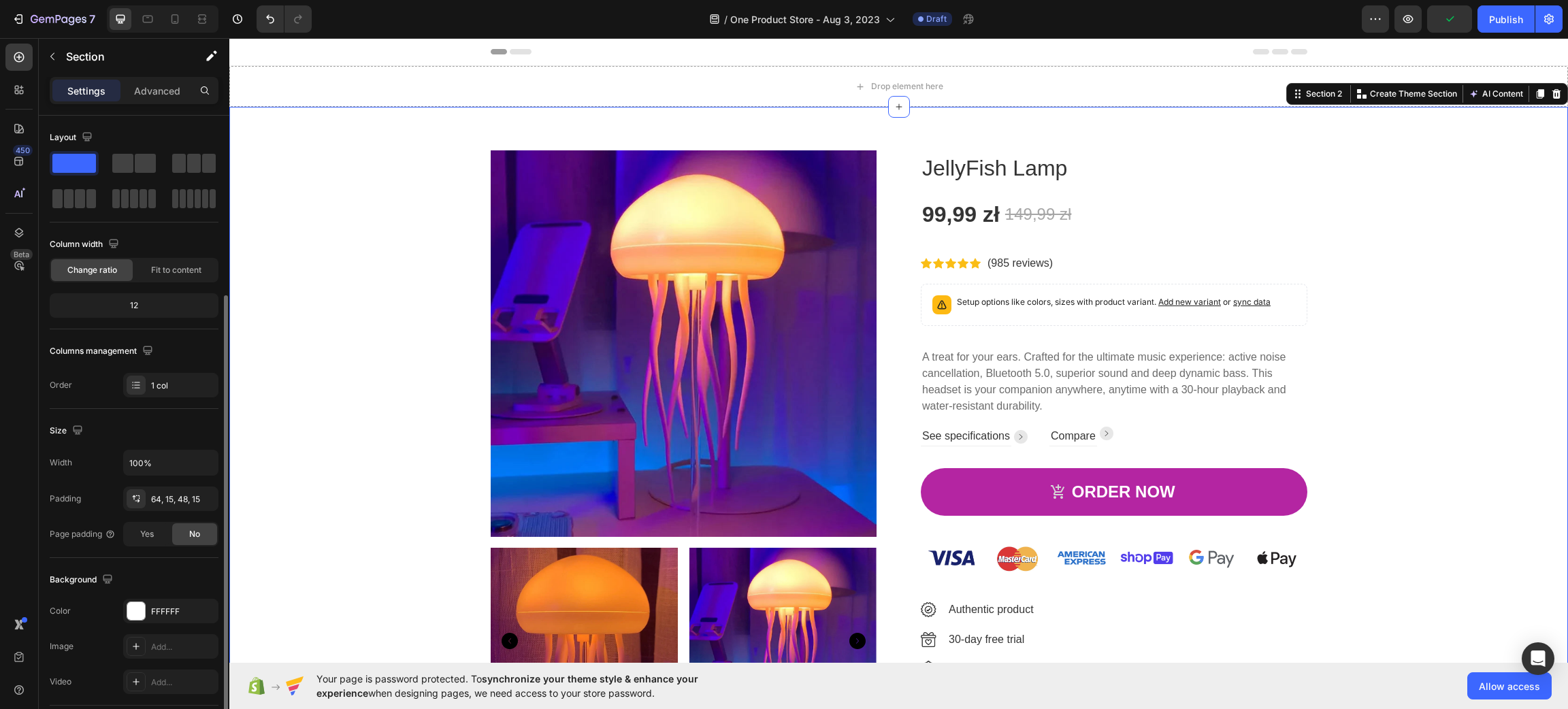 scroll, scrollTop: 198, scrollLeft: 0, axis: vertical 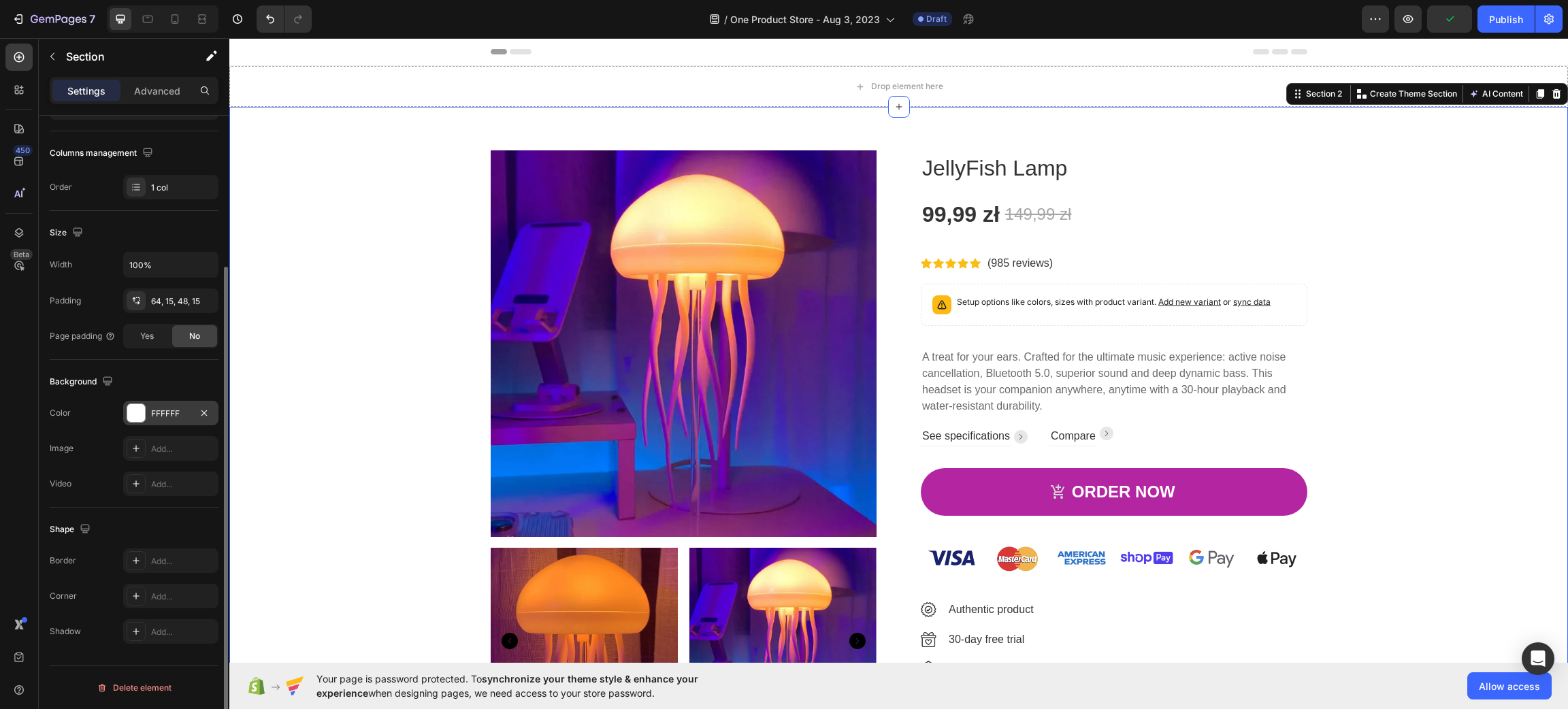 click on "FFFFFF" at bounding box center (171, 413) 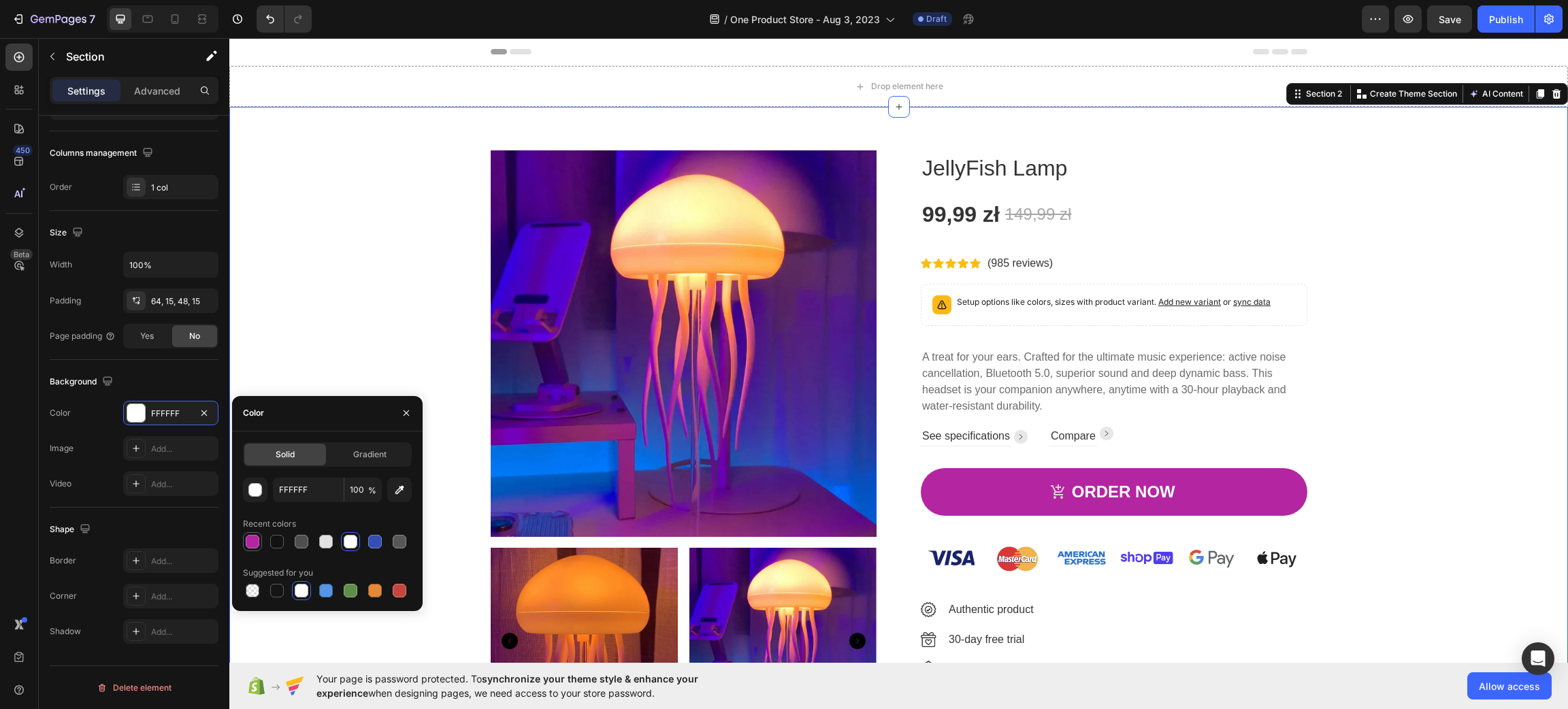 click at bounding box center (252, 542) 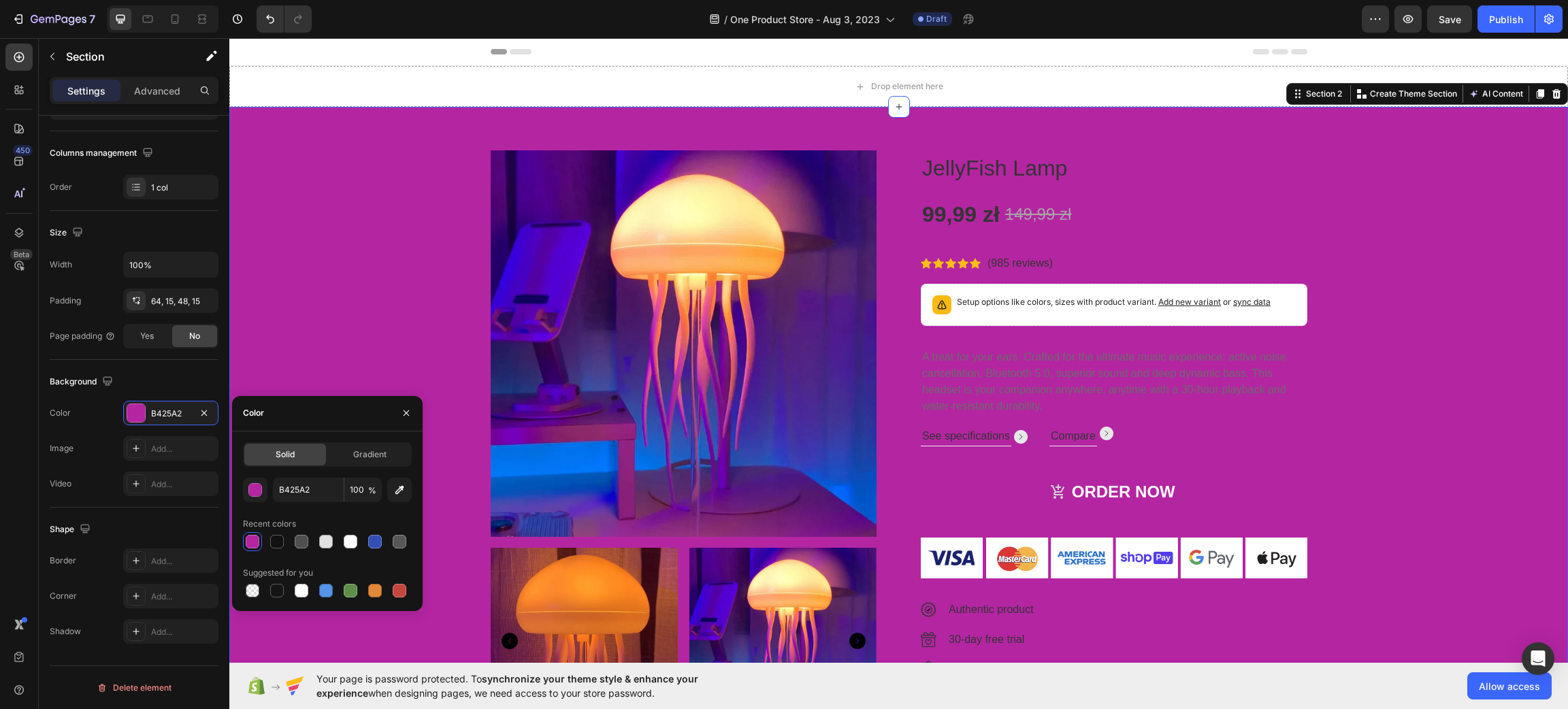 click on "Solid Gradient B425A2 100 % Recent colors Suggested for you" 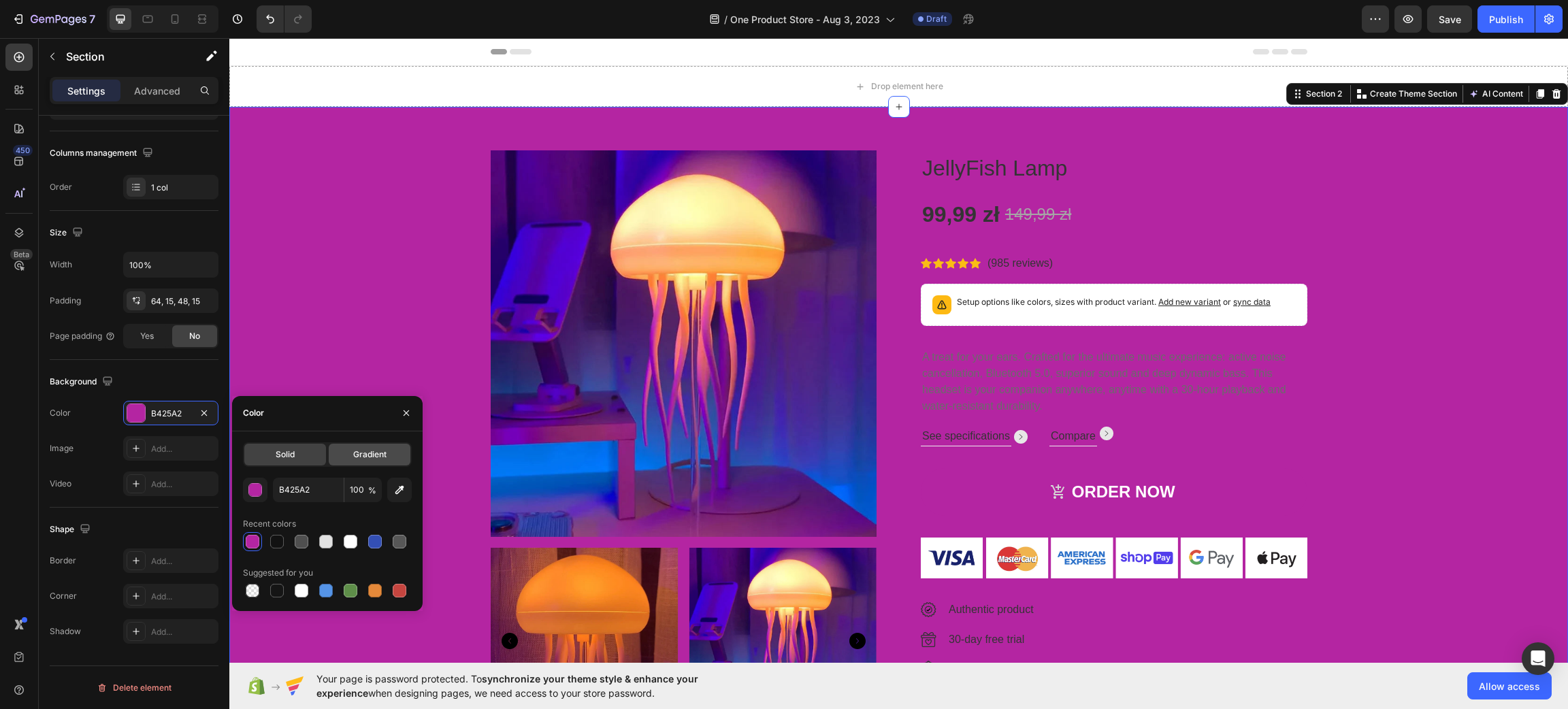 click on "Gradient" 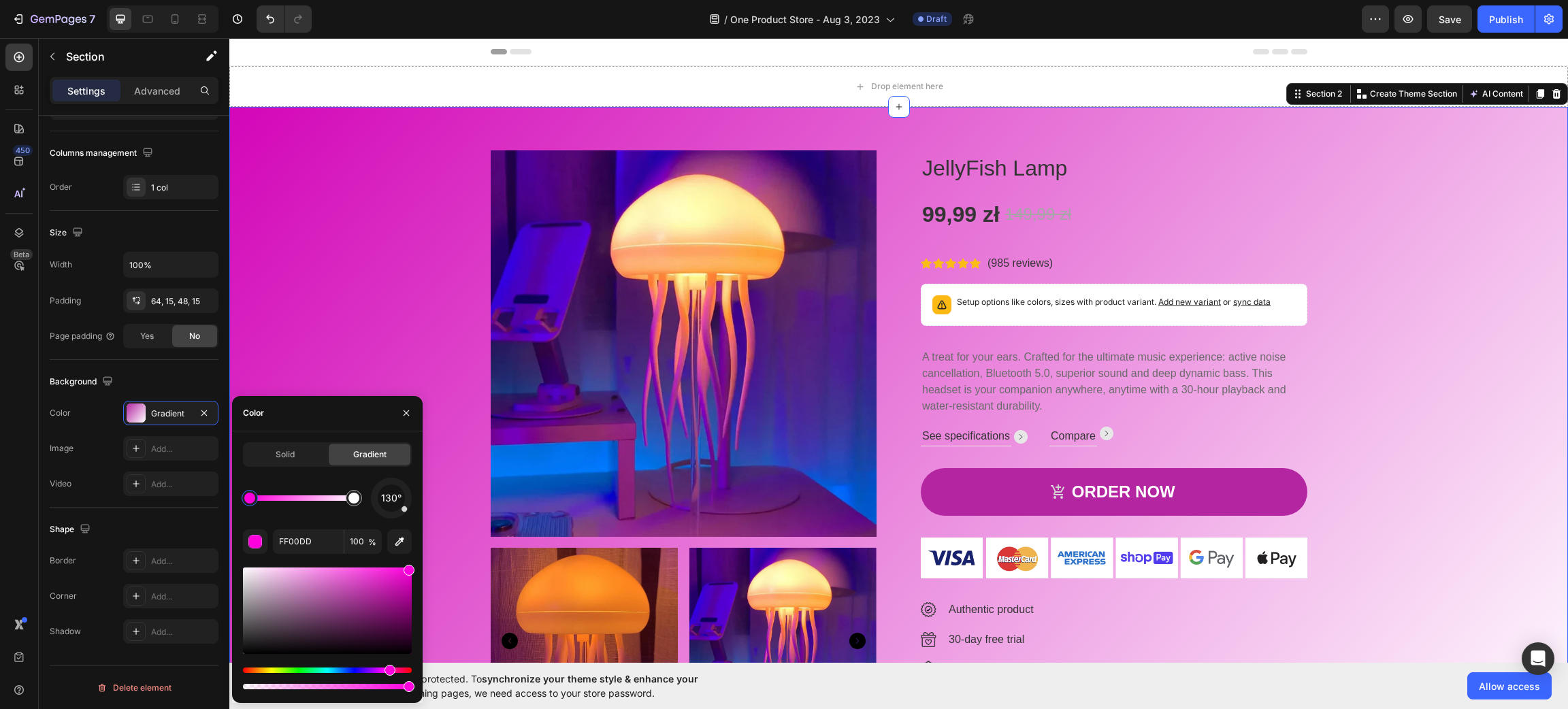 drag, startPoint x: 463, startPoint y: 574, endPoint x: 438, endPoint y: 521, distance: 58.60034 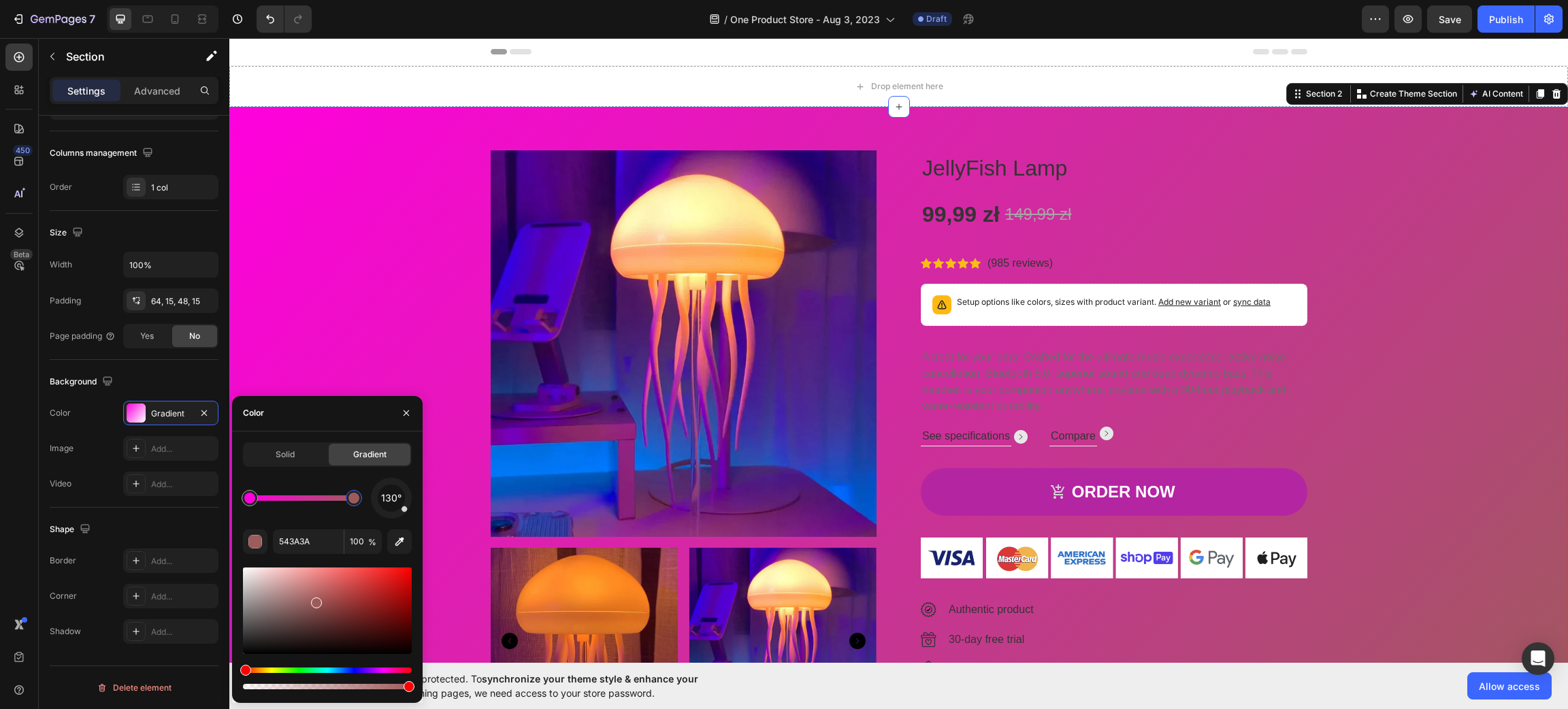 drag, startPoint x: 319, startPoint y: 601, endPoint x: 321, endPoint y: 655, distance: 54.03702 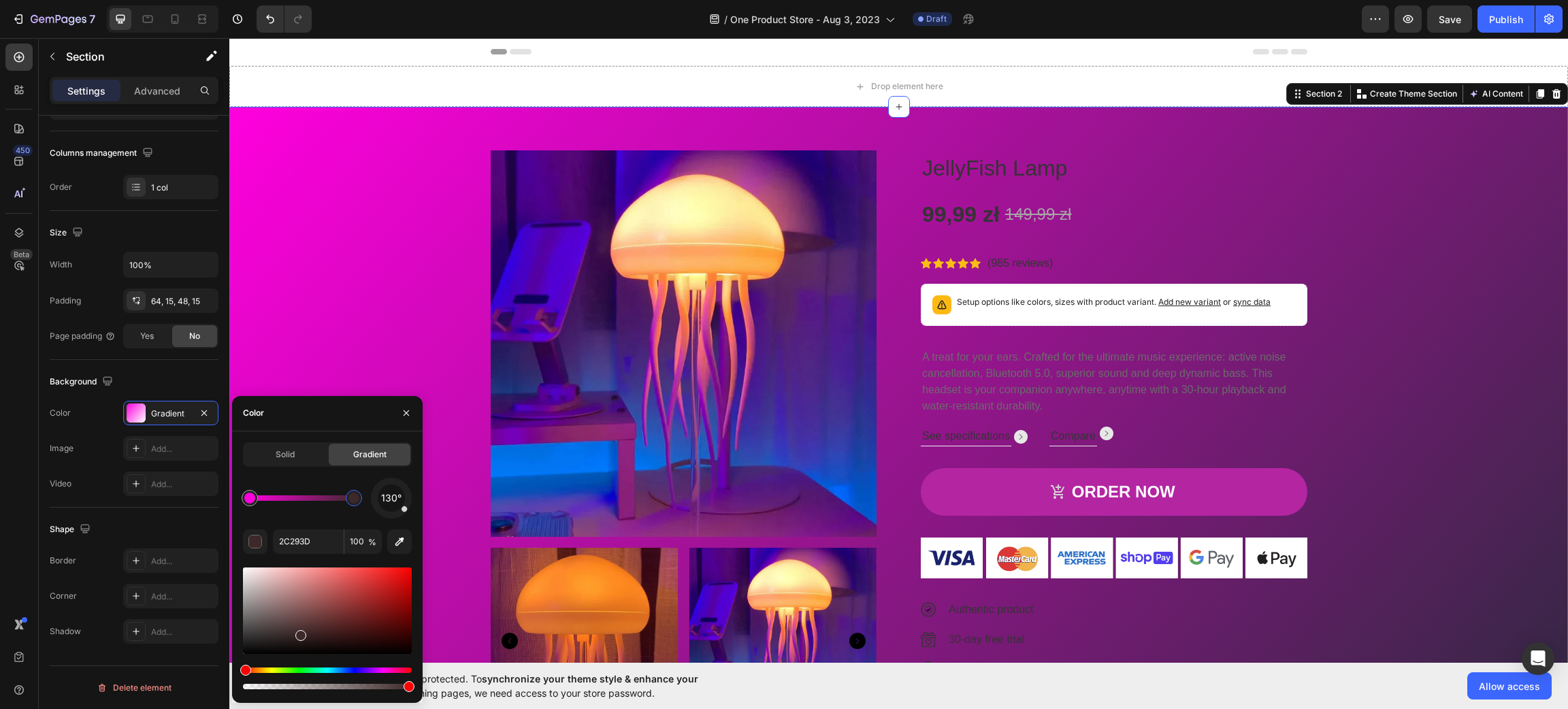 click at bounding box center [327, 670] 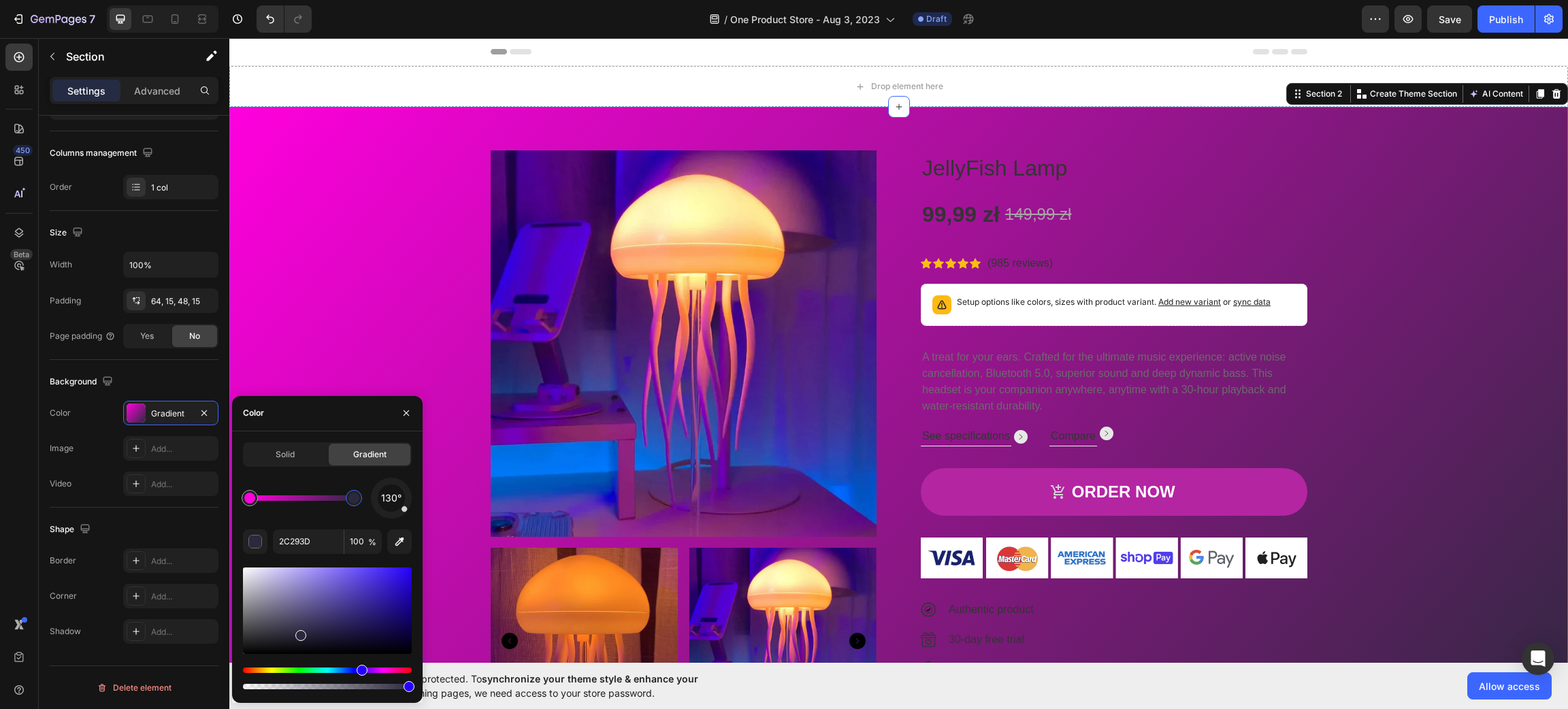 drag, startPoint x: 352, startPoint y: 570, endPoint x: 318, endPoint y: 607, distance: 50.249378 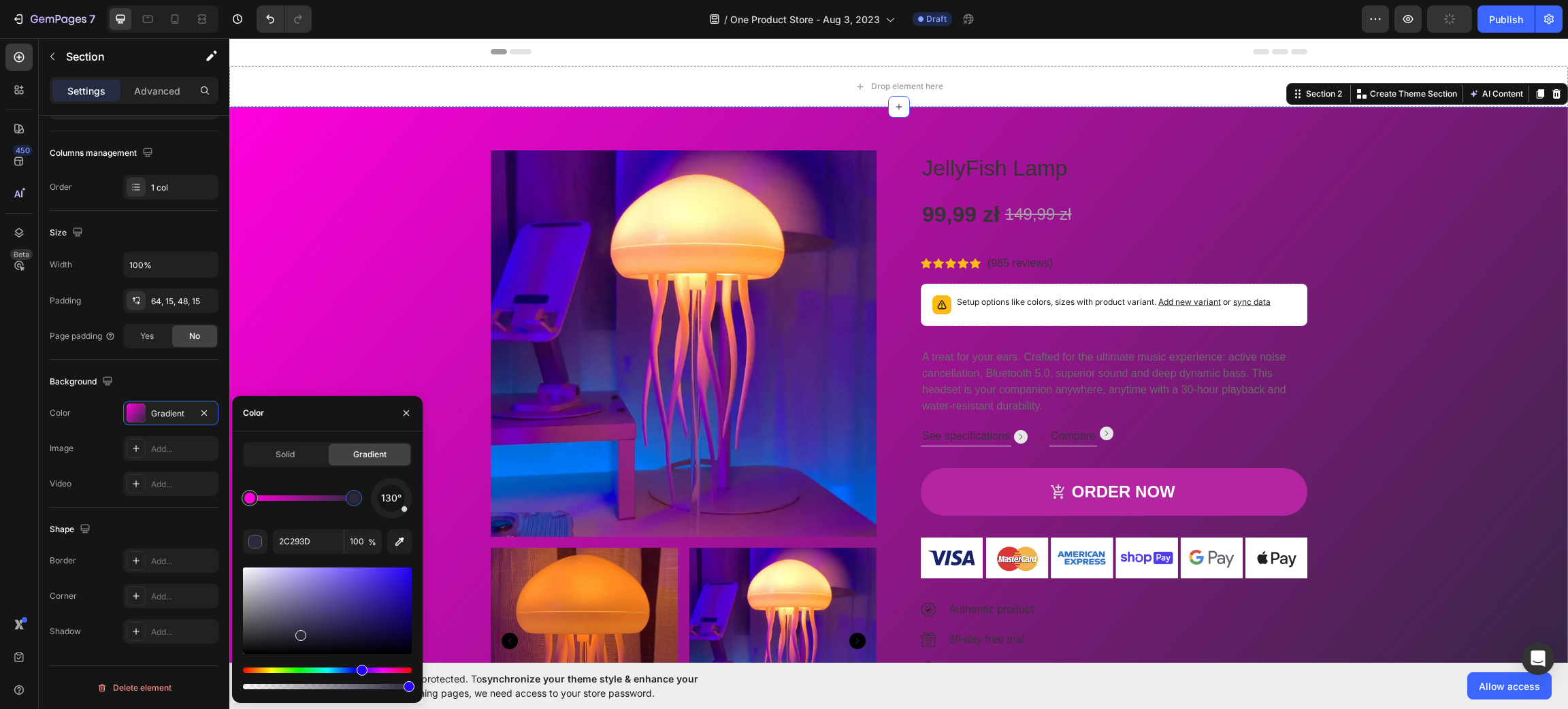 drag, startPoint x: 342, startPoint y: 665, endPoint x: 333, endPoint y: 667, distance: 9.219544 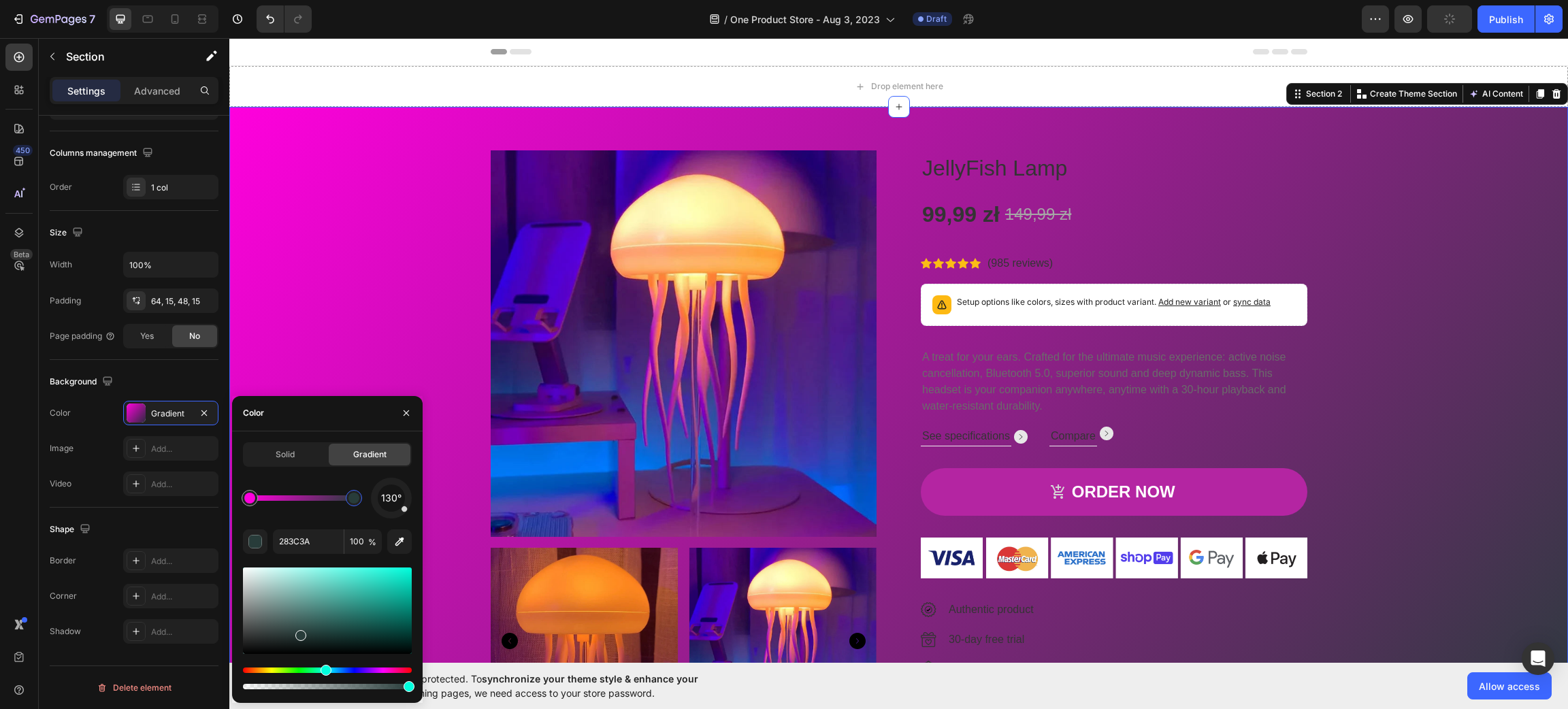 drag, startPoint x: 333, startPoint y: 667, endPoint x: 324, endPoint y: 668, distance: 9.055385 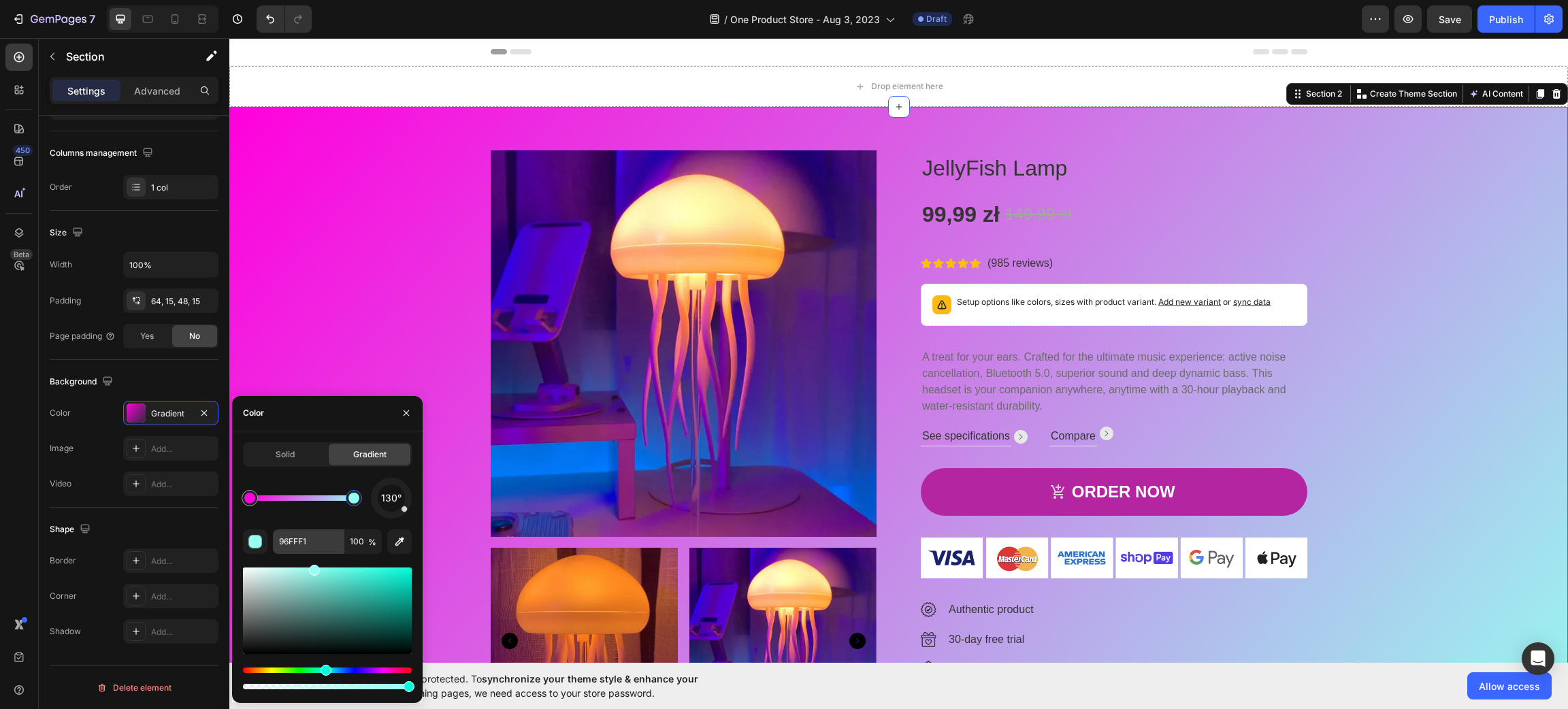 drag, startPoint x: 320, startPoint y: 574, endPoint x: 312, endPoint y: 530, distance: 44.72136 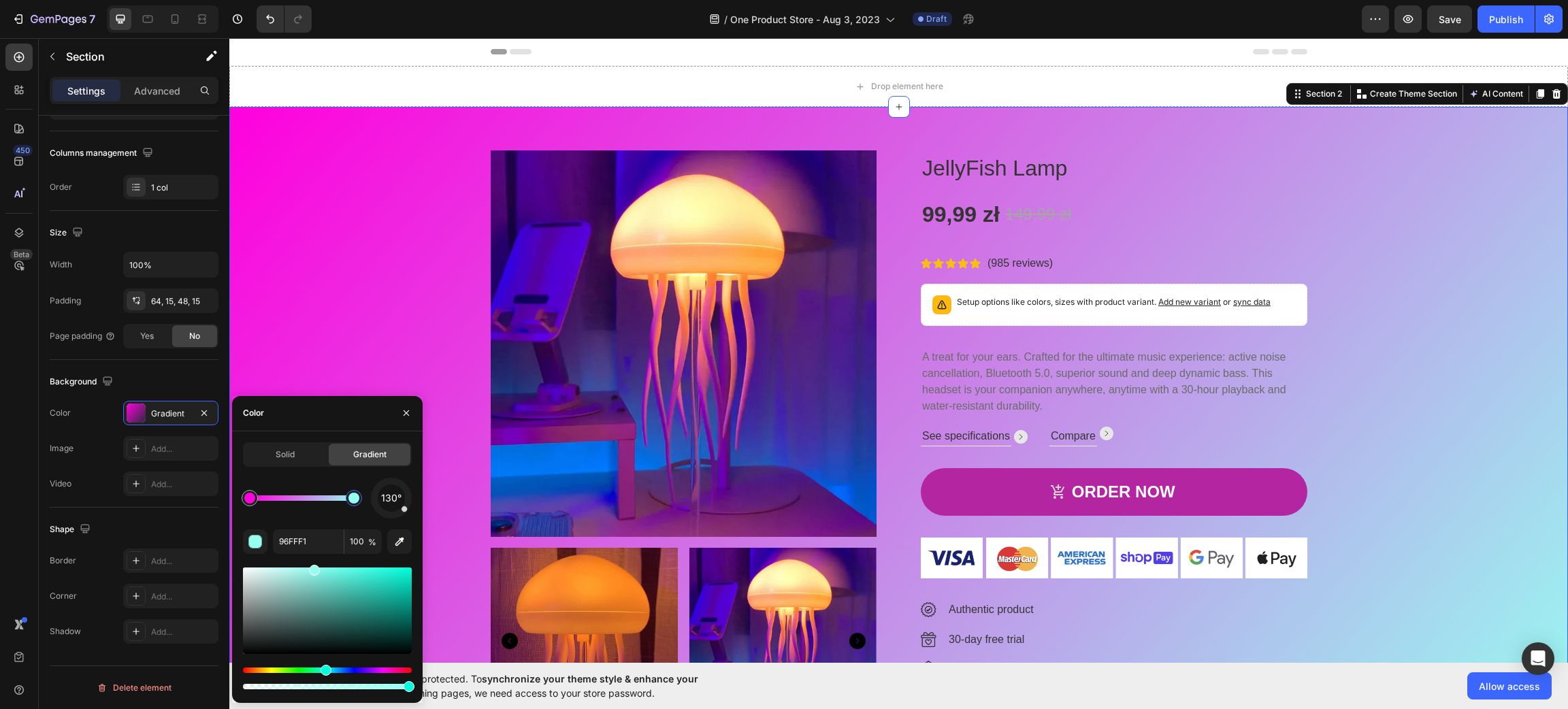click on "Product Images JellyFish Lamp Product Title 99,99 zł Product Price Product Price 149,99 zł Product Price Product Price Row                Icon                Icon                Icon                Icon                Icon Icon List Hoz (985 reviews) Text block Row Setup options like colors, sizes with product variant.       Add new variant   or   sync data Product Variants & Swatches A treat for your ears. Crafted for the ultimate music experience: active noise cancellation, Bluetooth 5.0, superior sound and deep dynamic bass. This headset is your companion anywhere, anytime with a 30-hour playback and water-resistant durability. Text block See specifications Text block Image Row Compare Text block Image Row Row ORDER NOW Product Cart Button Image Image Authentic product Text block Image 30-day free trial Text block Image 1 year warranty Text block Image Free shipping worldwide Text block Image Money-back guarantee Text block Icon List Product" at bounding box center [898, 450] 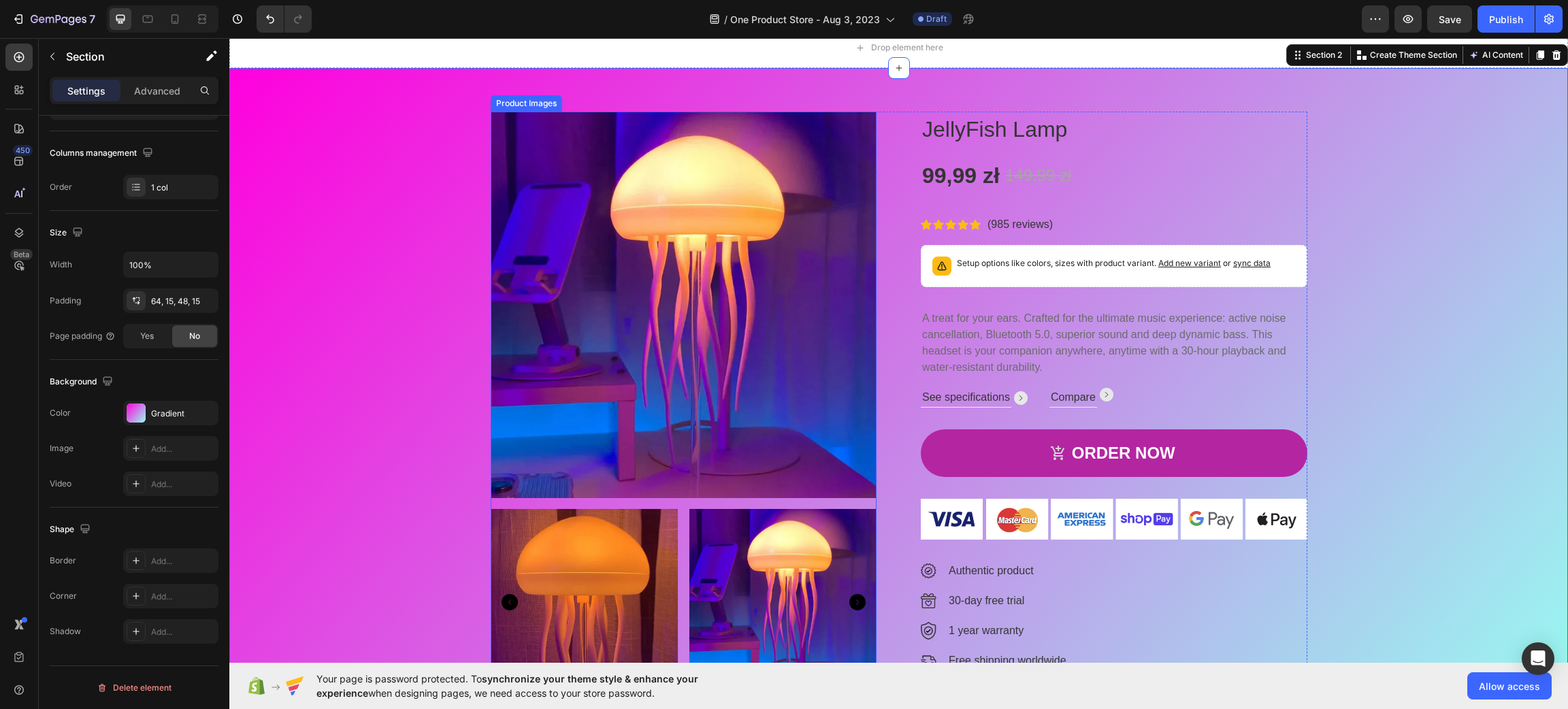 scroll, scrollTop: 0, scrollLeft: 0, axis: both 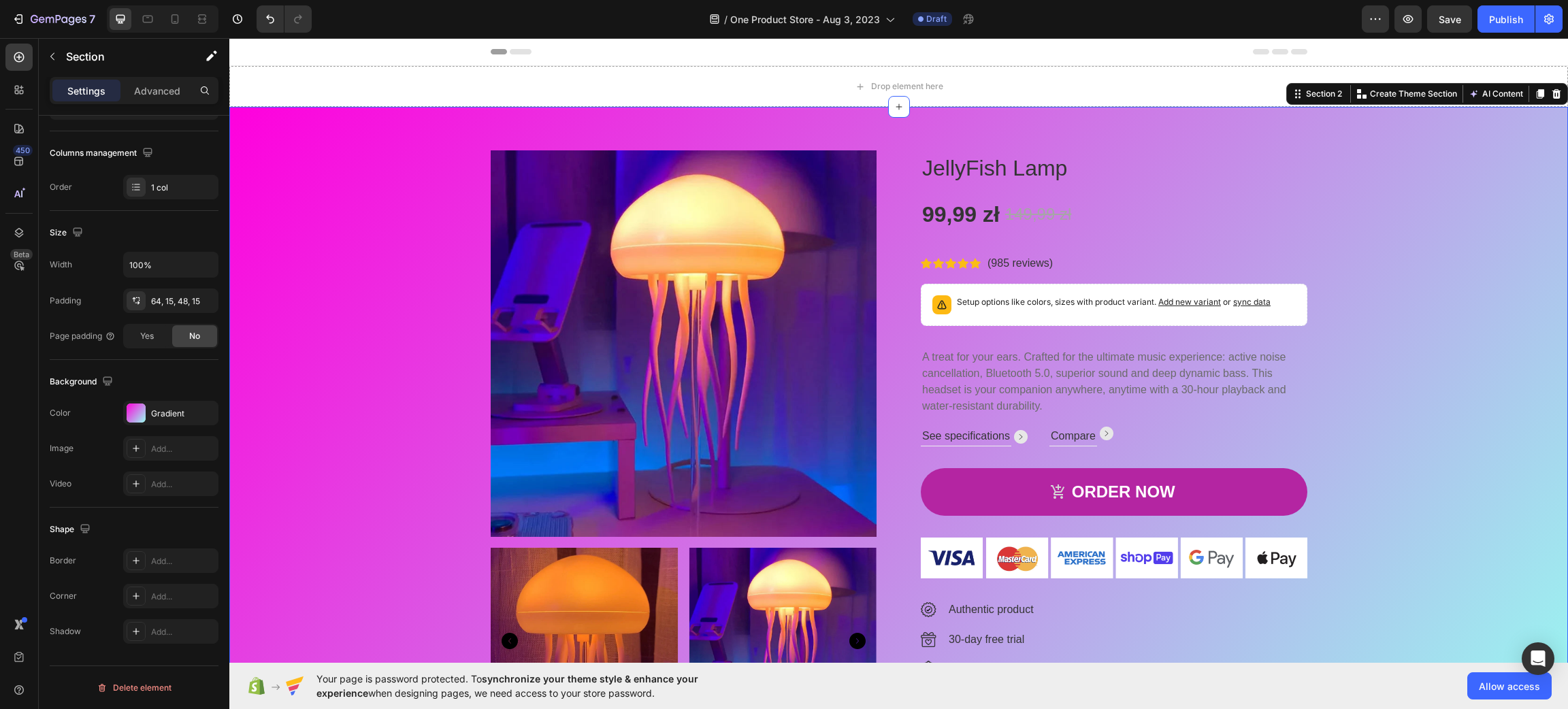 drag, startPoint x: 356, startPoint y: 273, endPoint x: 423, endPoint y: 374, distance: 121.20231 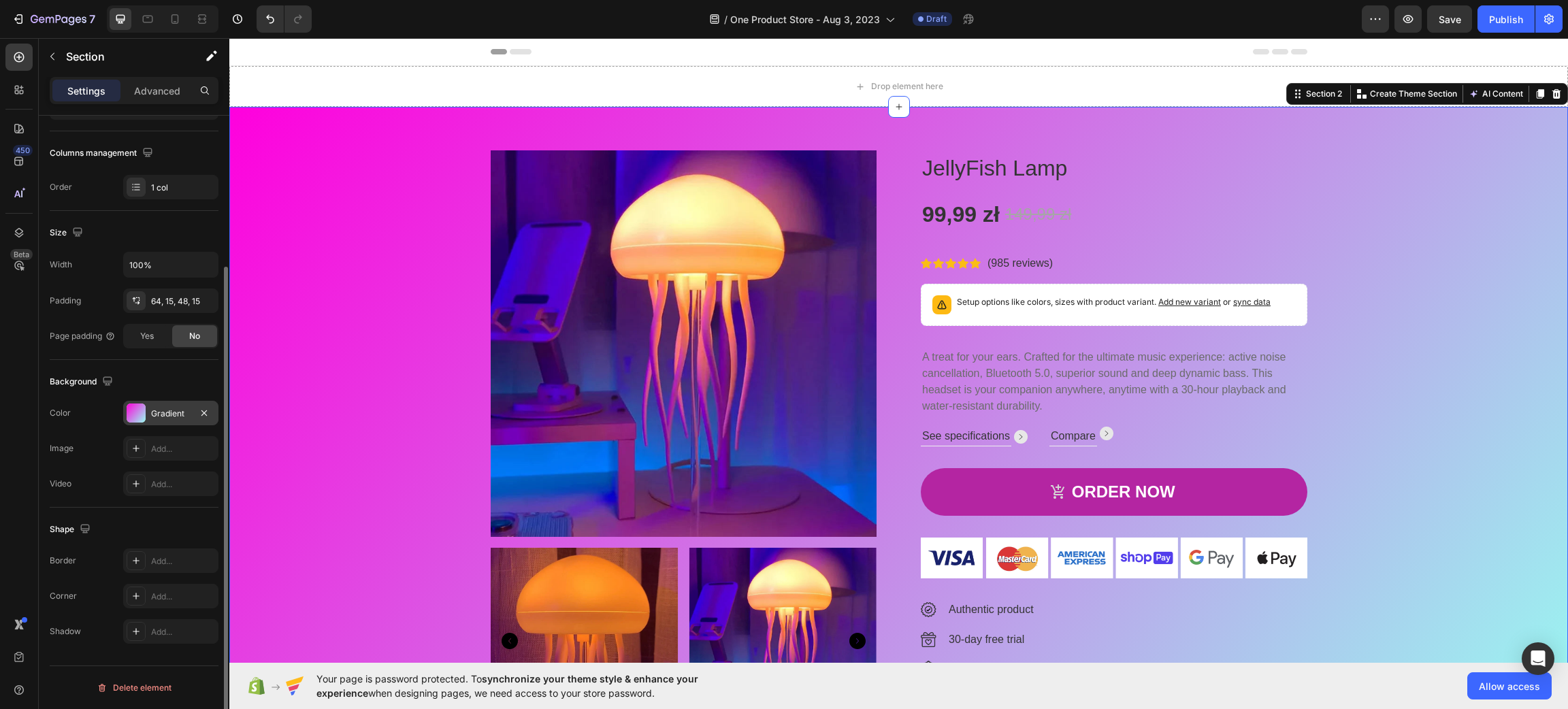 click at bounding box center [136, 413] 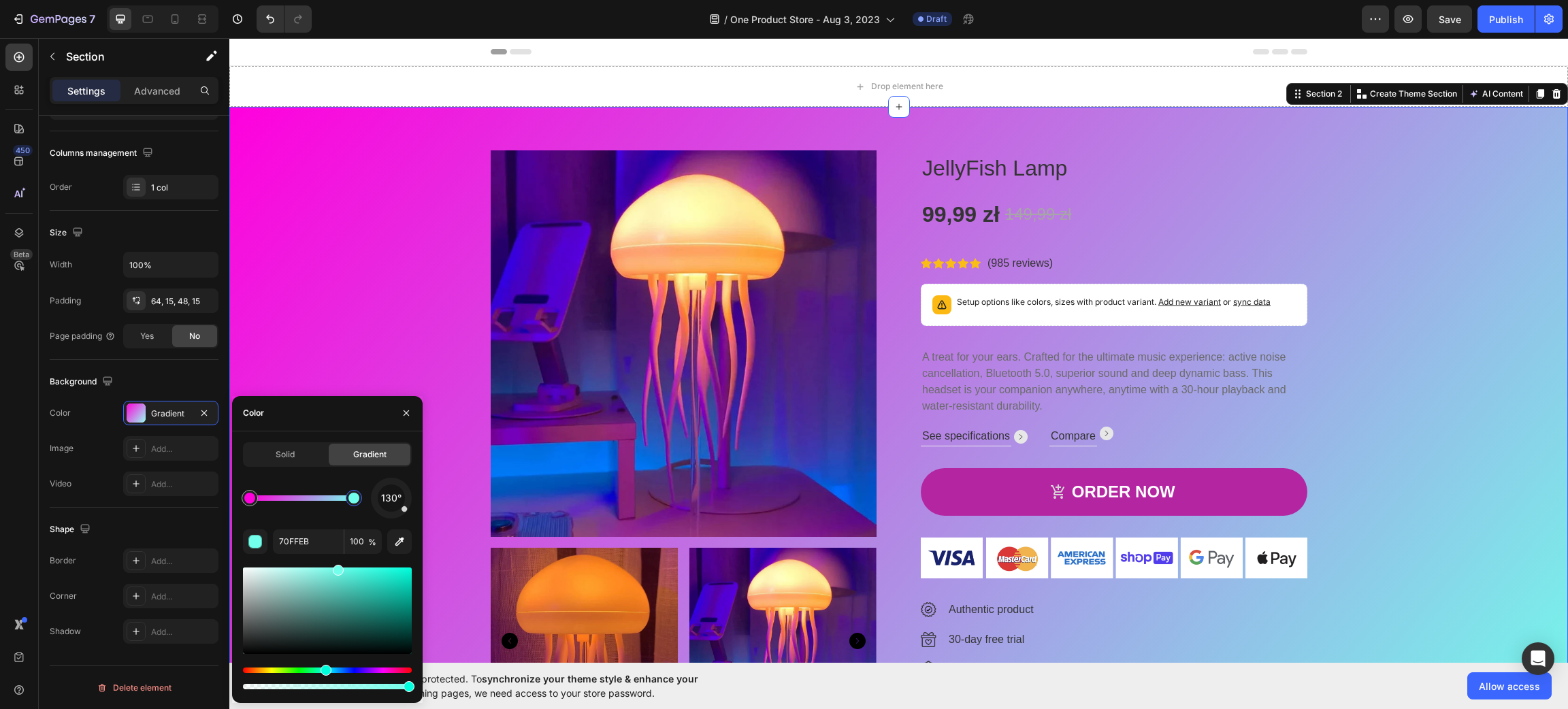 drag, startPoint x: 255, startPoint y: 572, endPoint x: 337, endPoint y: 559, distance: 83.02409 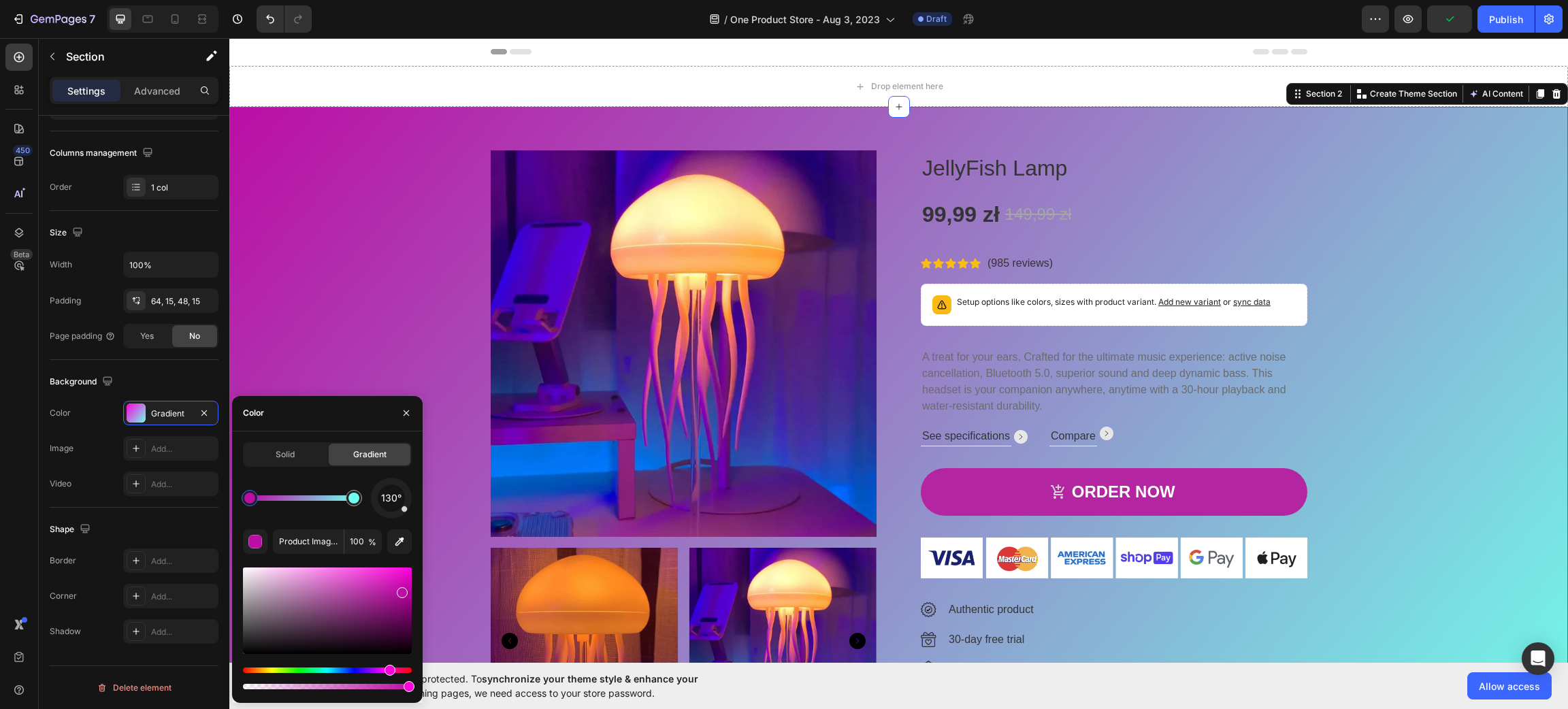 drag, startPoint x: 329, startPoint y: 610, endPoint x: 368, endPoint y: 647, distance: 53.75872 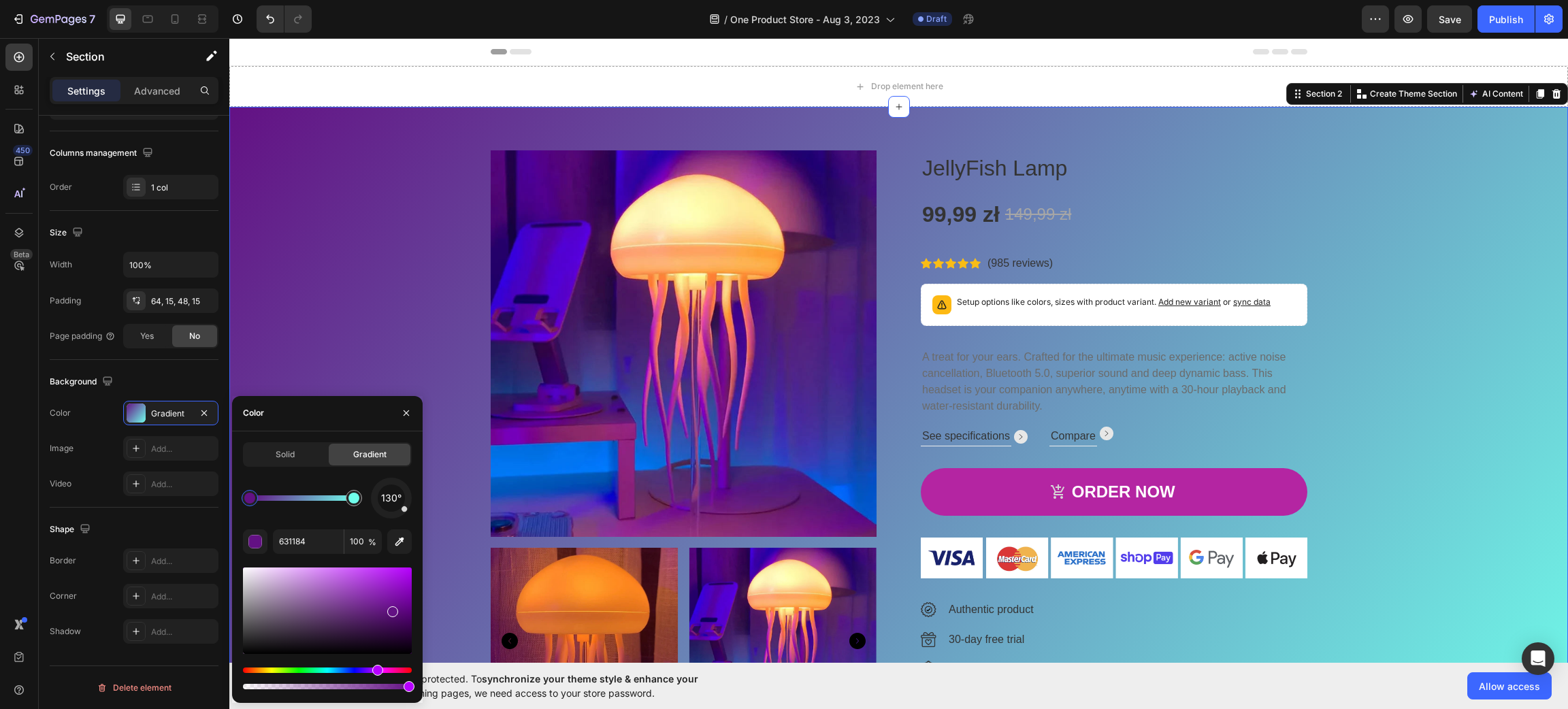 drag, startPoint x: 375, startPoint y: 668, endPoint x: 357, endPoint y: 672, distance: 18.439089 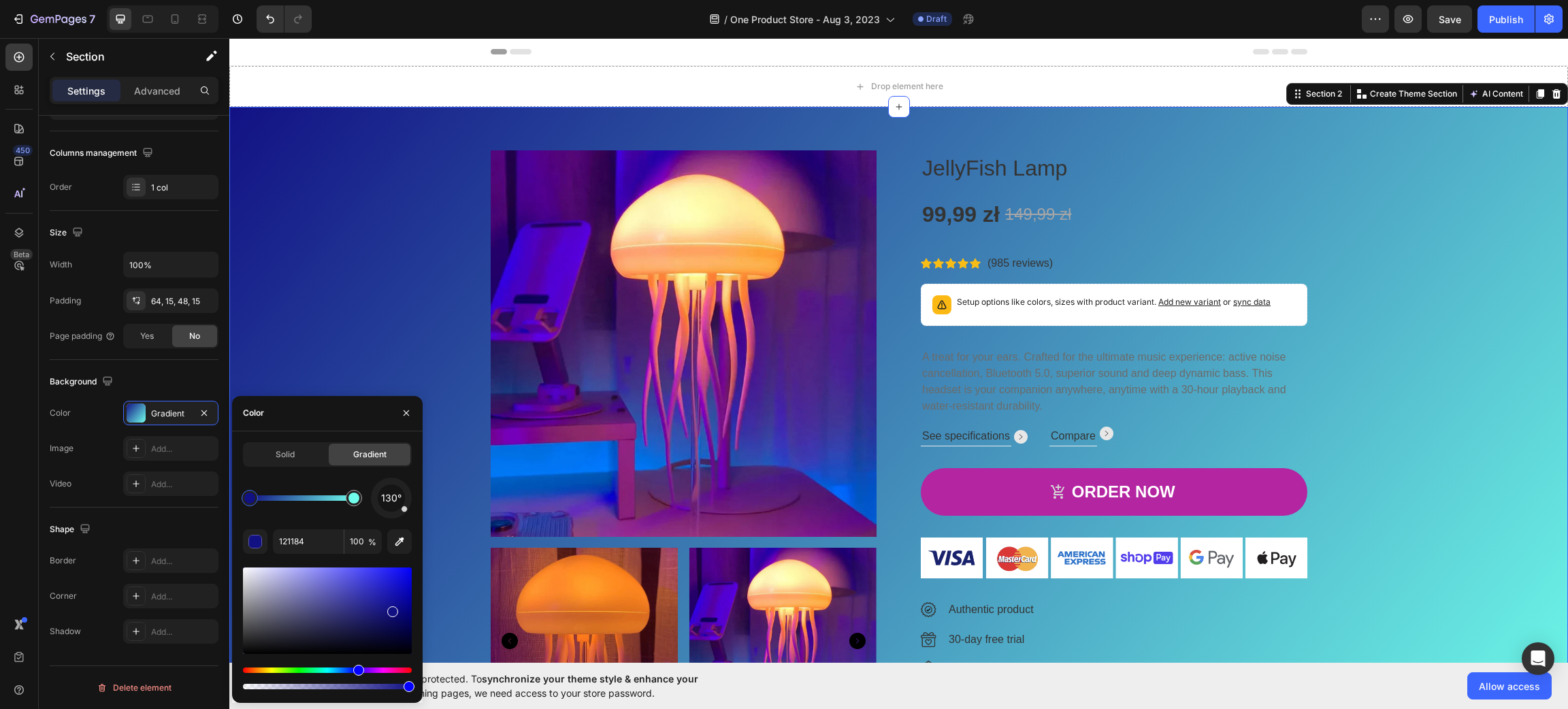 drag, startPoint x: 374, startPoint y: 669, endPoint x: 378, endPoint y: 650, distance: 19.41649 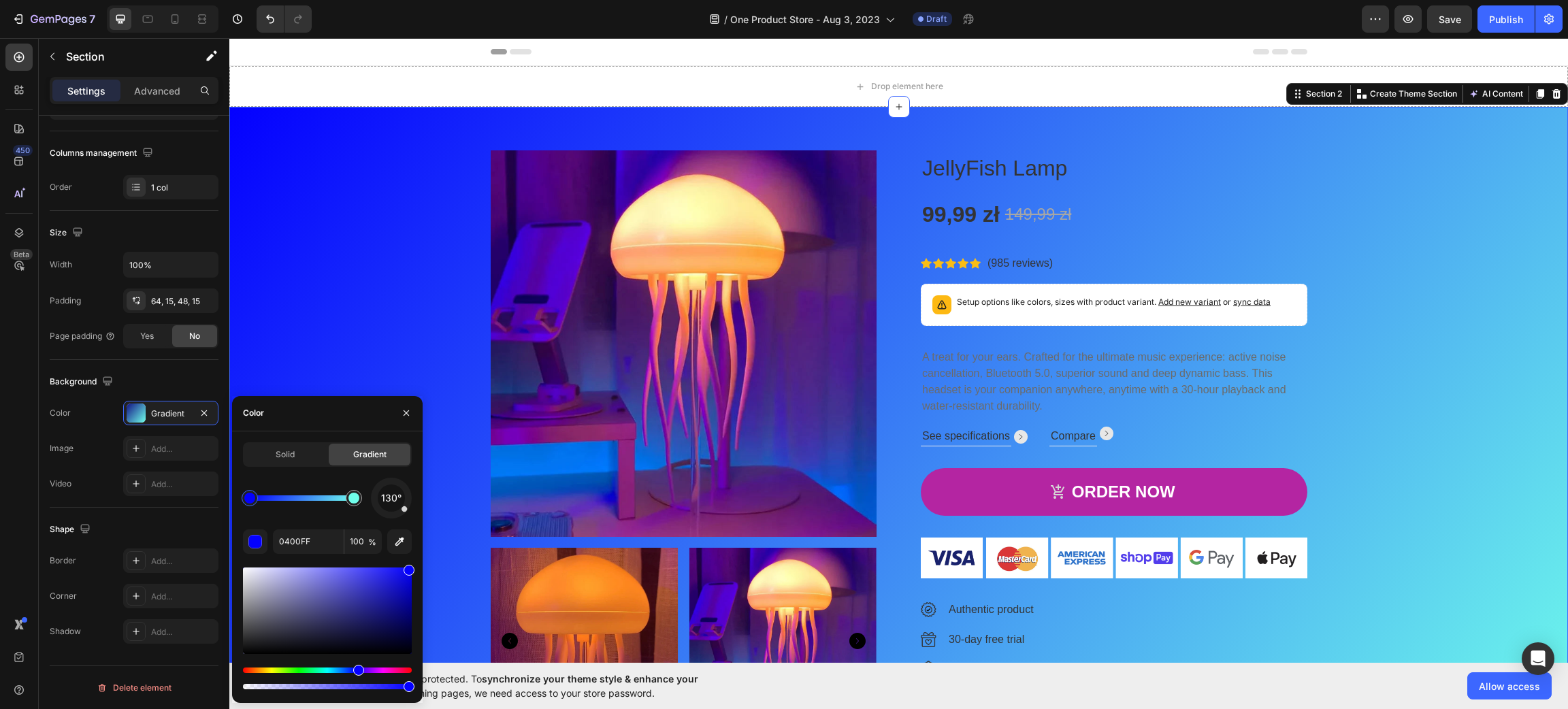 drag, startPoint x: 386, startPoint y: 616, endPoint x: 418, endPoint y: 546, distance: 76.967526 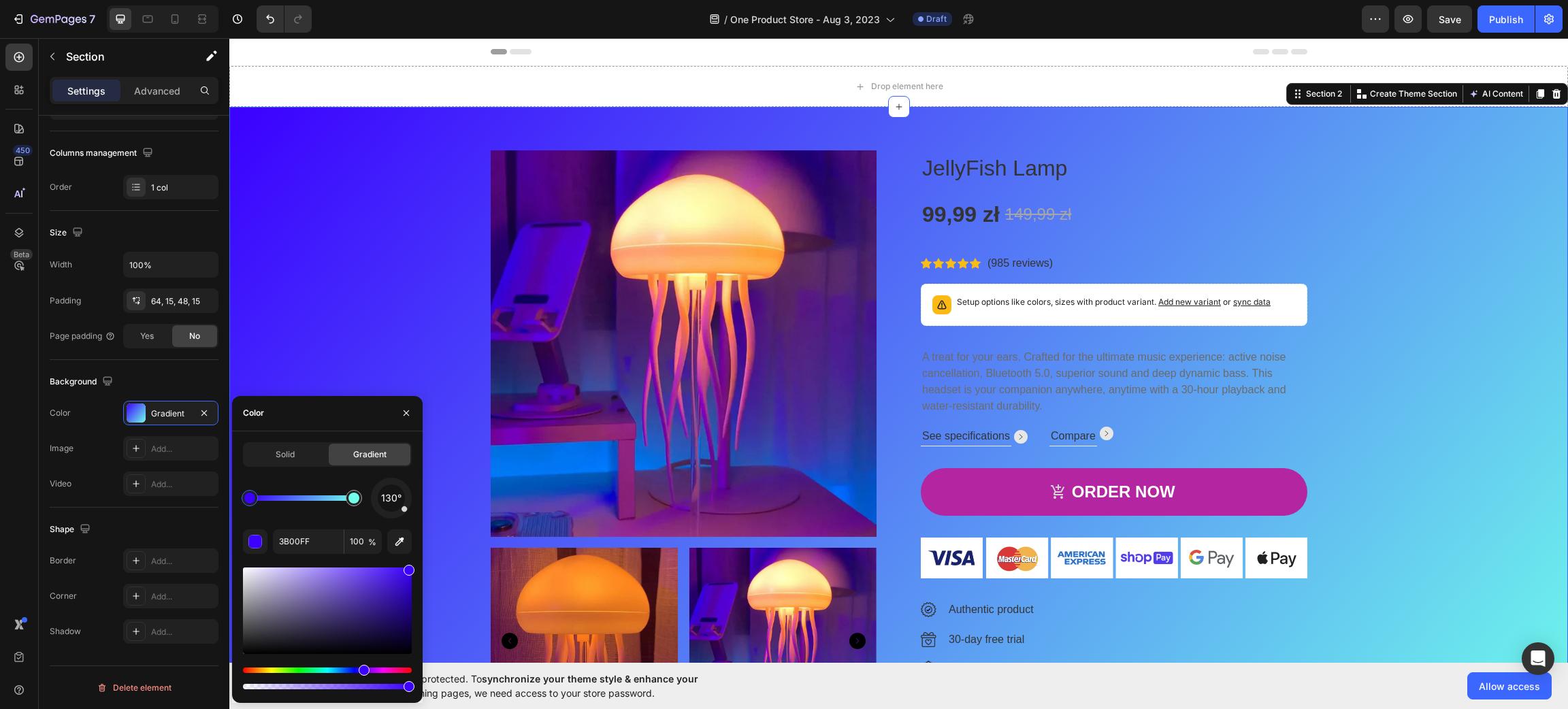 drag, startPoint x: 363, startPoint y: 670, endPoint x: 378, endPoint y: 667, distance: 15.297059 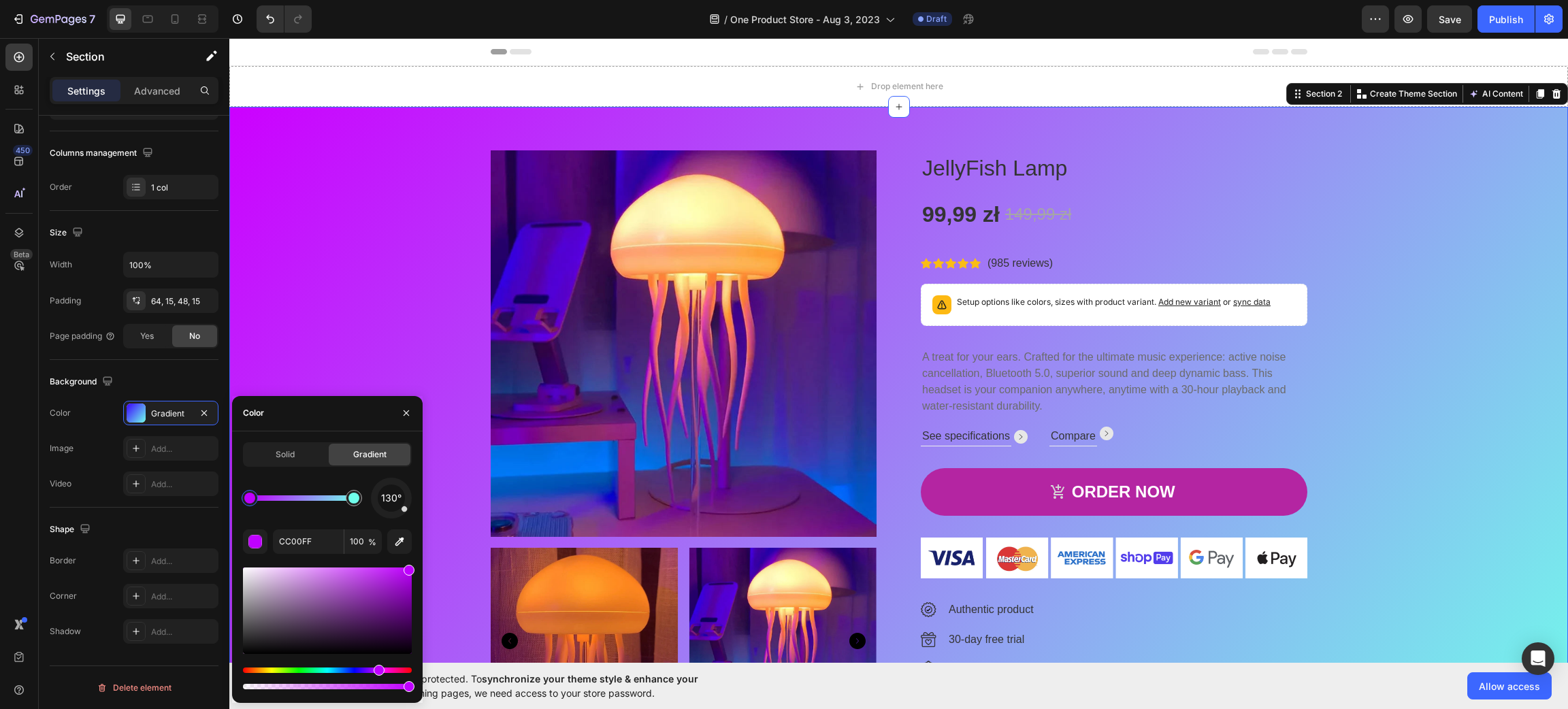type on "DD00FF" 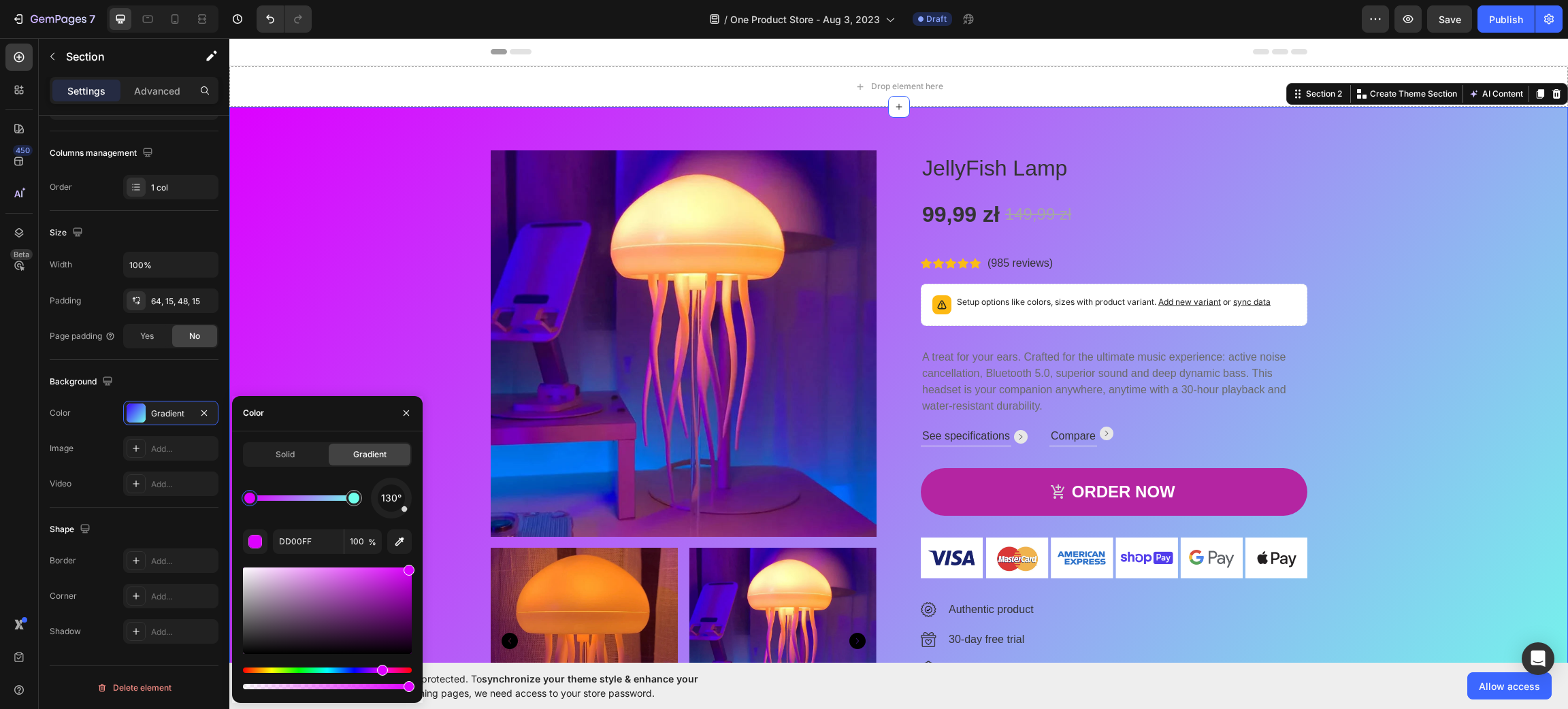 drag, startPoint x: 368, startPoint y: 668, endPoint x: 380, endPoint y: 670, distance: 12.165525 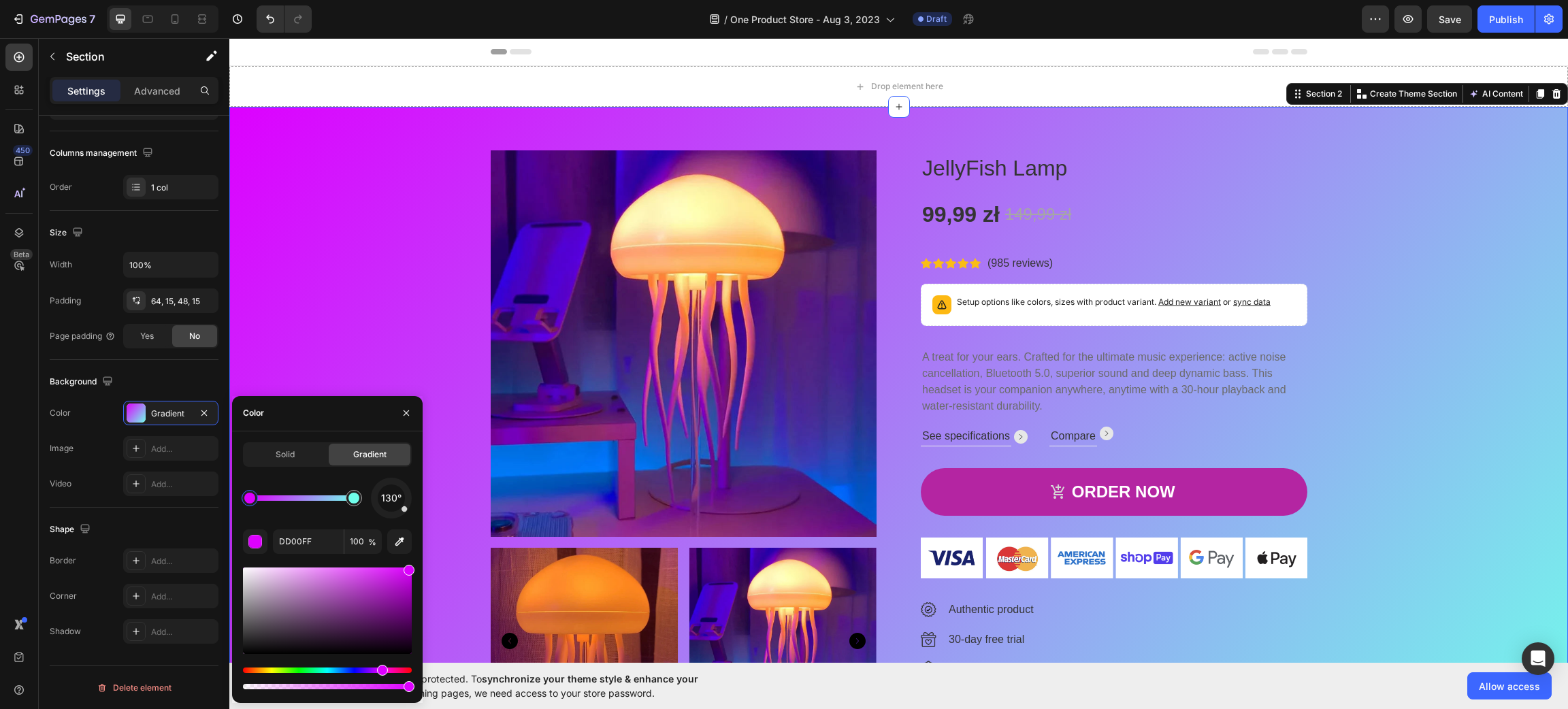 click on "Product Images JellyFish Lamp Product Title 99,99 zł Product Price Product Price 149,99 zł Product Price Product Price Row                Icon                Icon                Icon                Icon                Icon Icon List Hoz (985 reviews) Text block Row Setup options like colors, sizes with product variant.       Add new variant   or   sync data Product Variants & Swatches A treat for your ears. Crafted for the ultimate music experience: active noise cancellation, Bluetooth 5.0, superior sound and deep dynamic bass. This headset is your companion anywhere, anytime with a 30-hour playback and water-resistant durability. Text block See specifications Text block Image Row Compare Text block Image Row Row ORDER NOW Product Cart Button Image Image Authentic product Text block Image 30-day free trial Text block Image 1 year warranty Text block Image Free shipping worldwide Text block Image Money-back guarantee Text block Icon List Product" at bounding box center (898, 450) 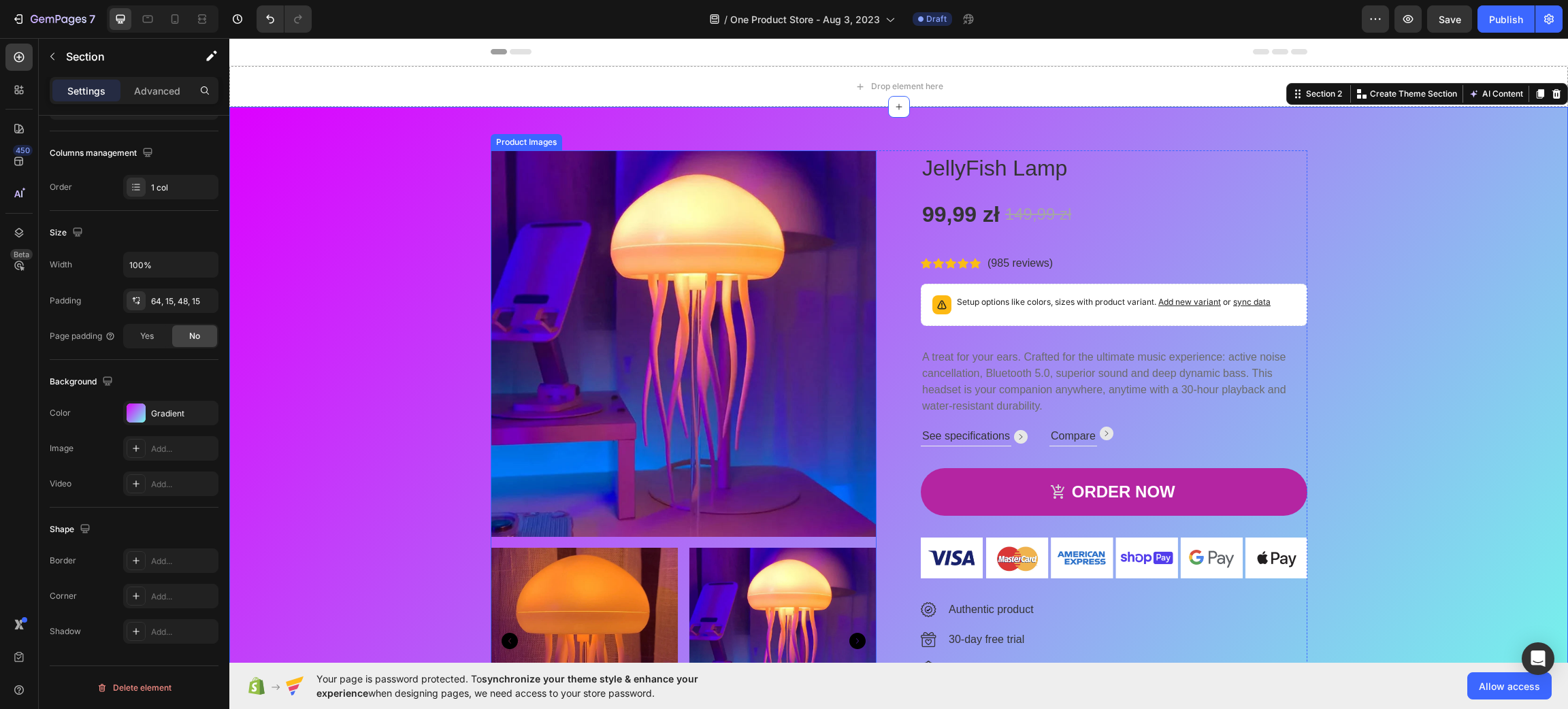 click at bounding box center (684, 344) 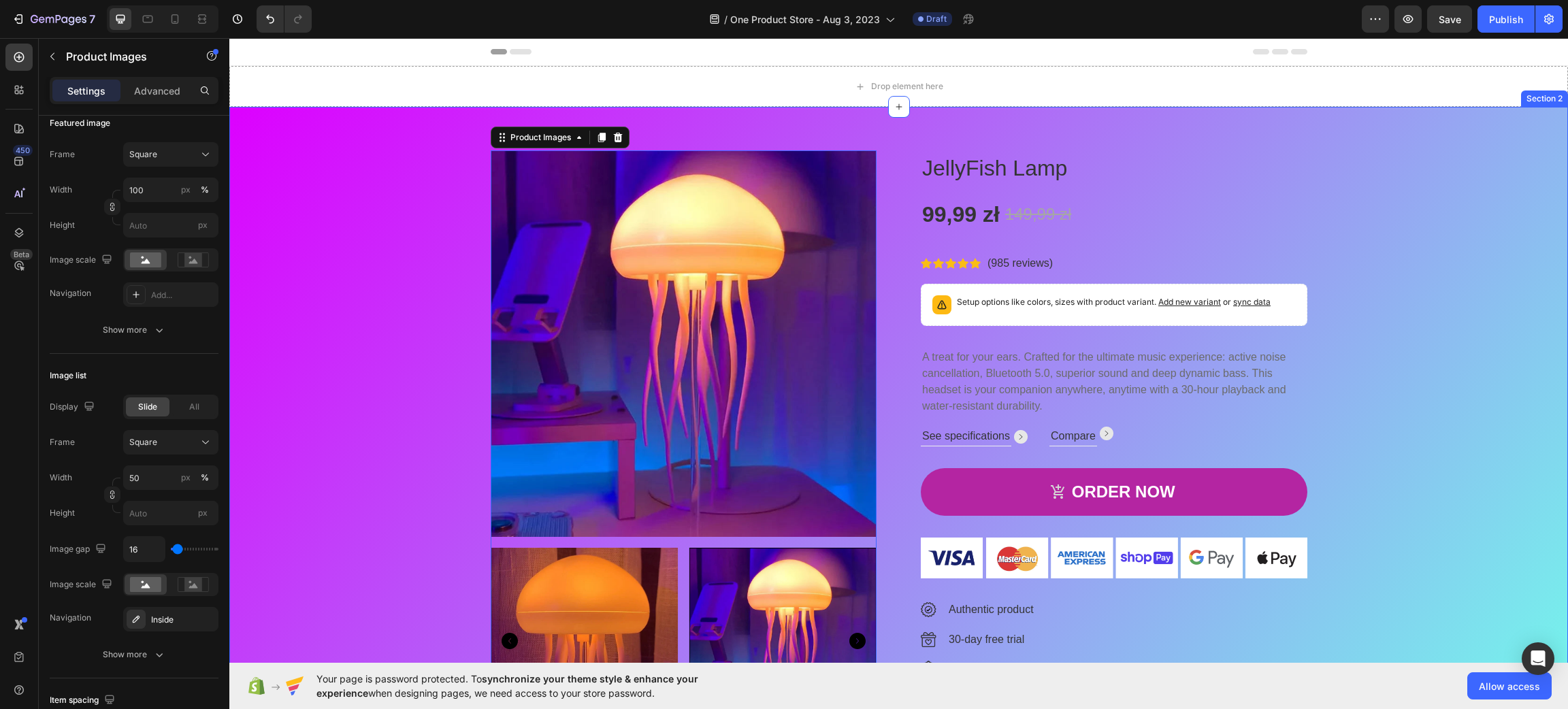 scroll, scrollTop: 0, scrollLeft: 0, axis: both 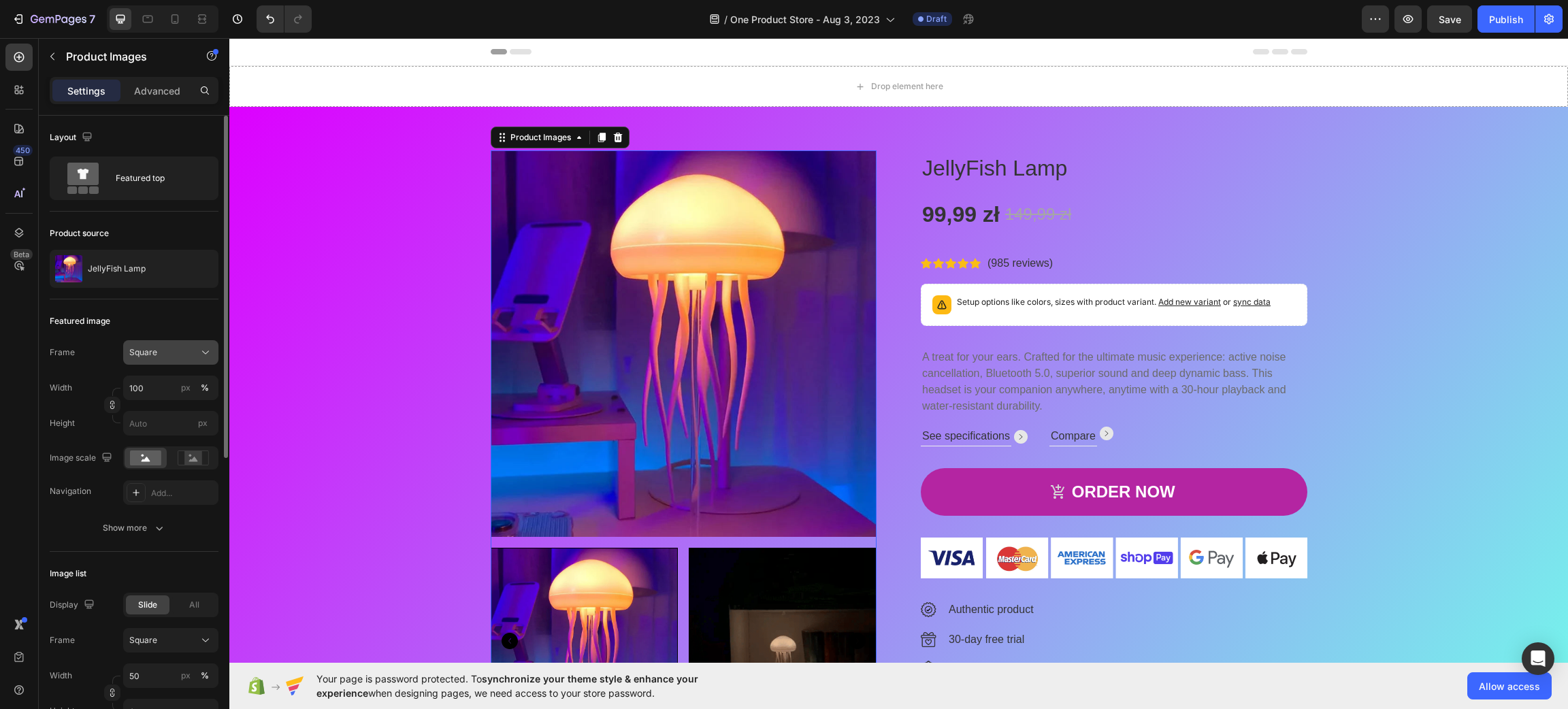 click on "Square" 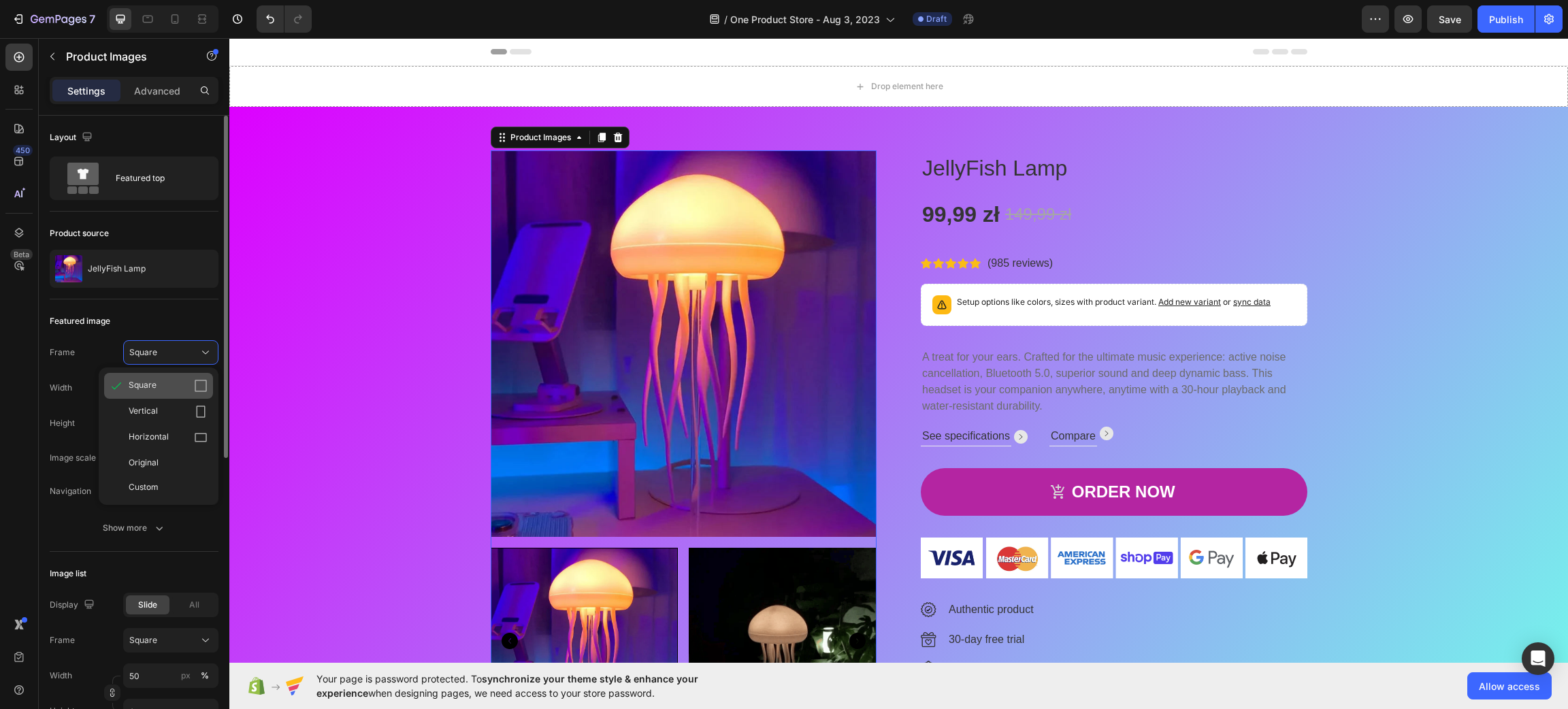 click 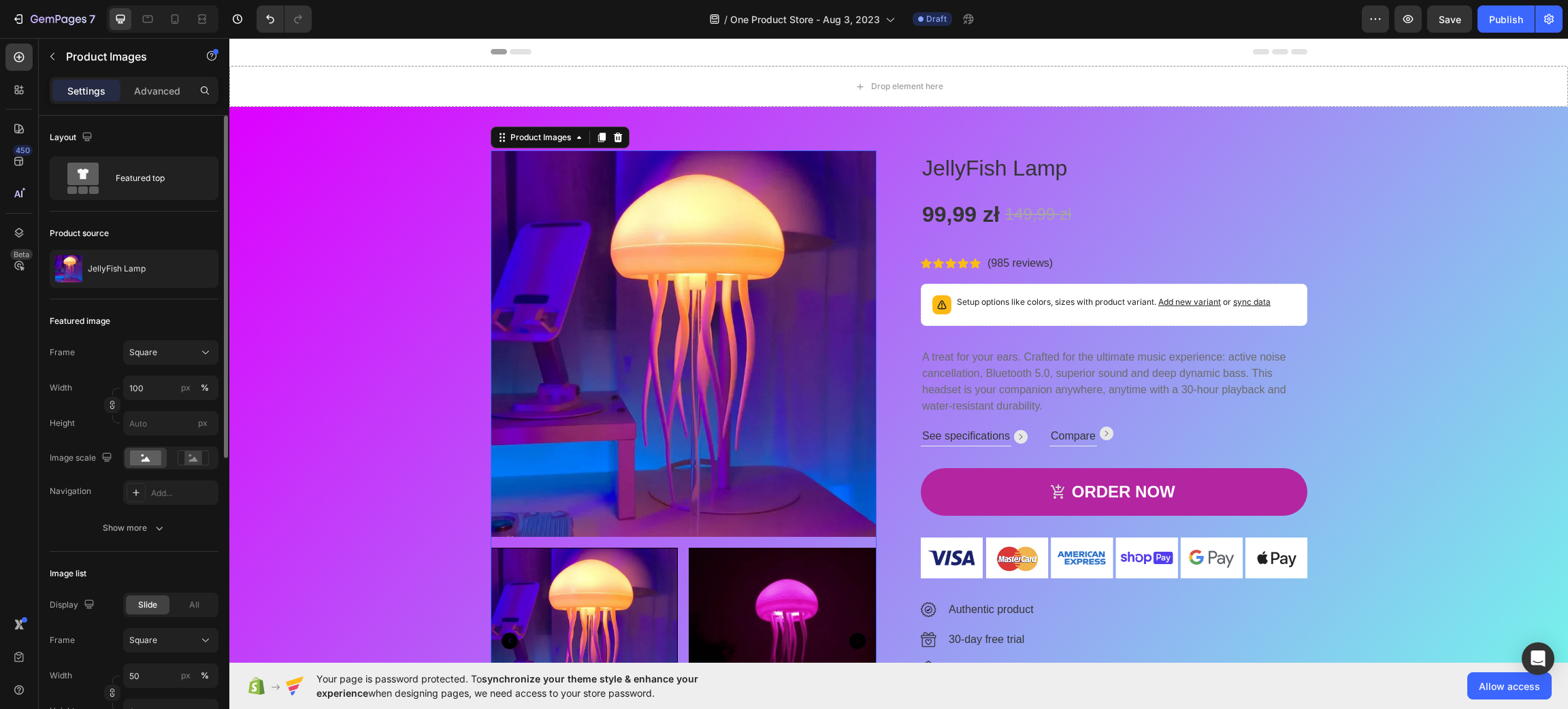 click on "Featured image Frame Square Width 100 px % Height px Image scale Navigation Add... Show more" 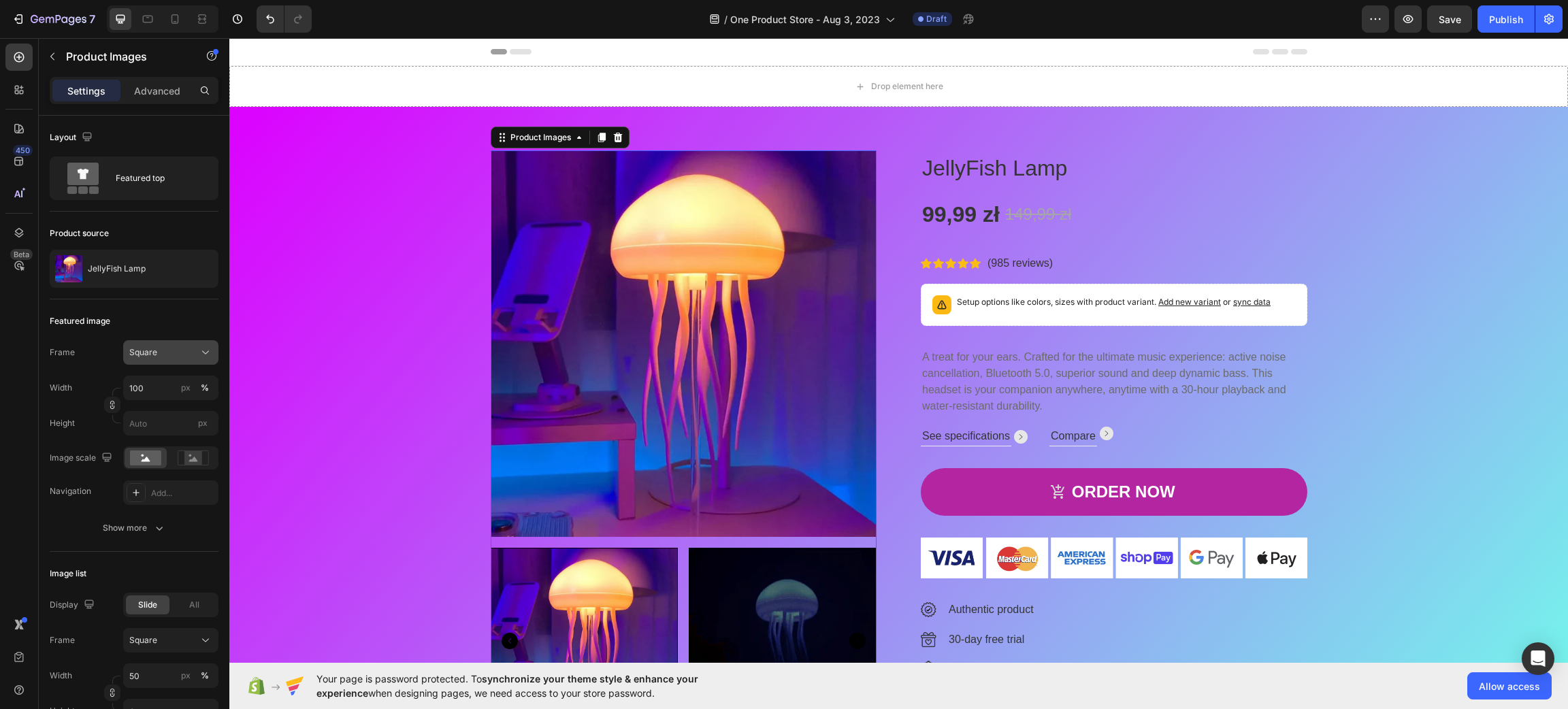 click on "Square" at bounding box center [171, 352] 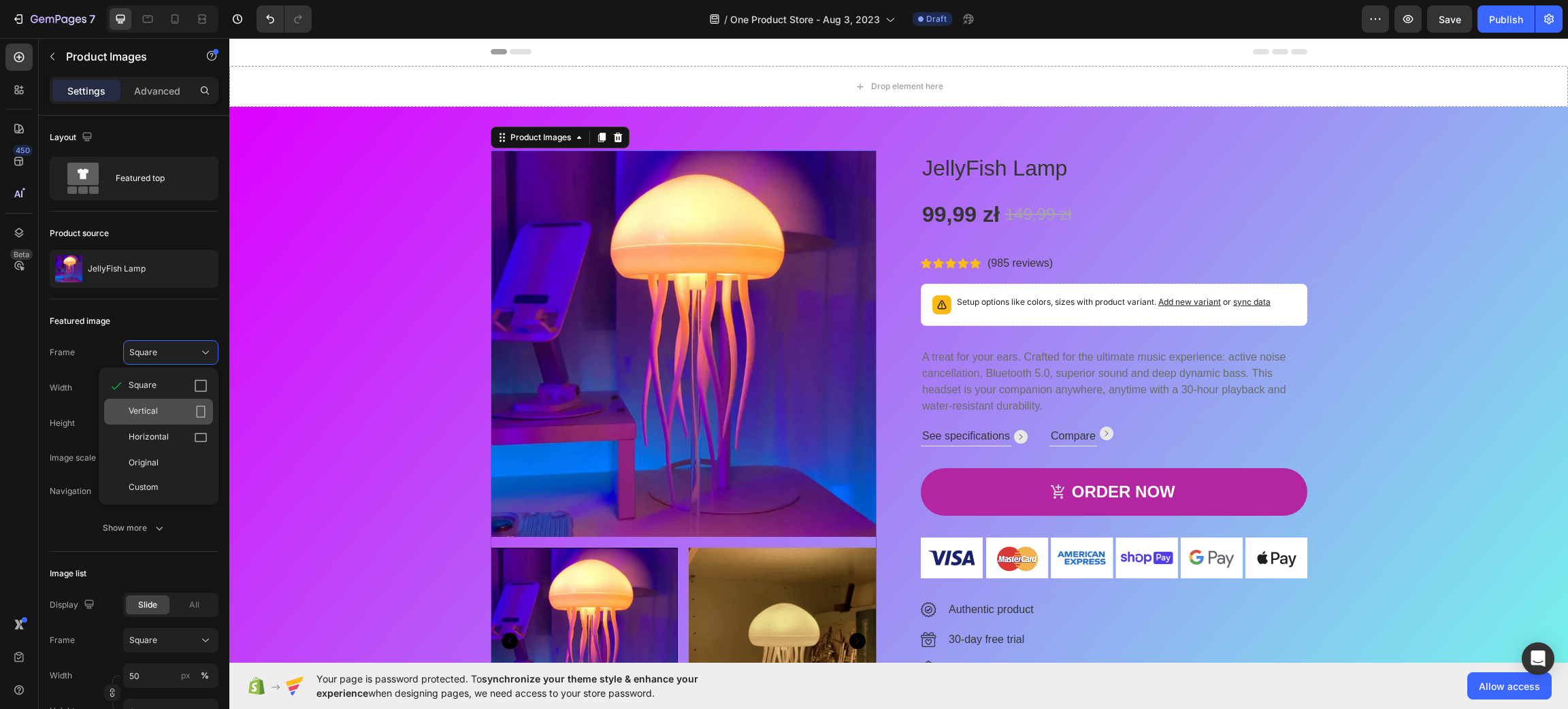 click 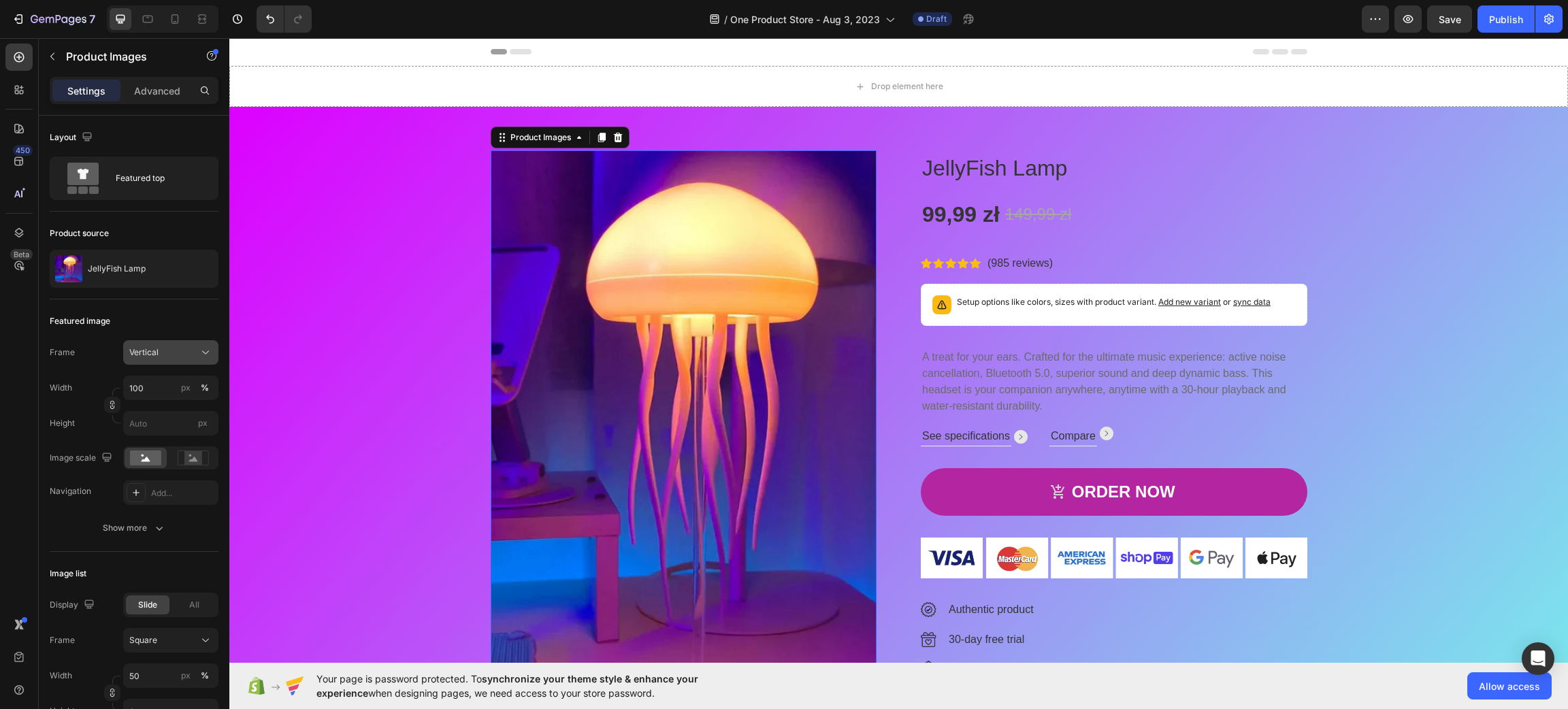 click on "Vertical" at bounding box center (171, 352) 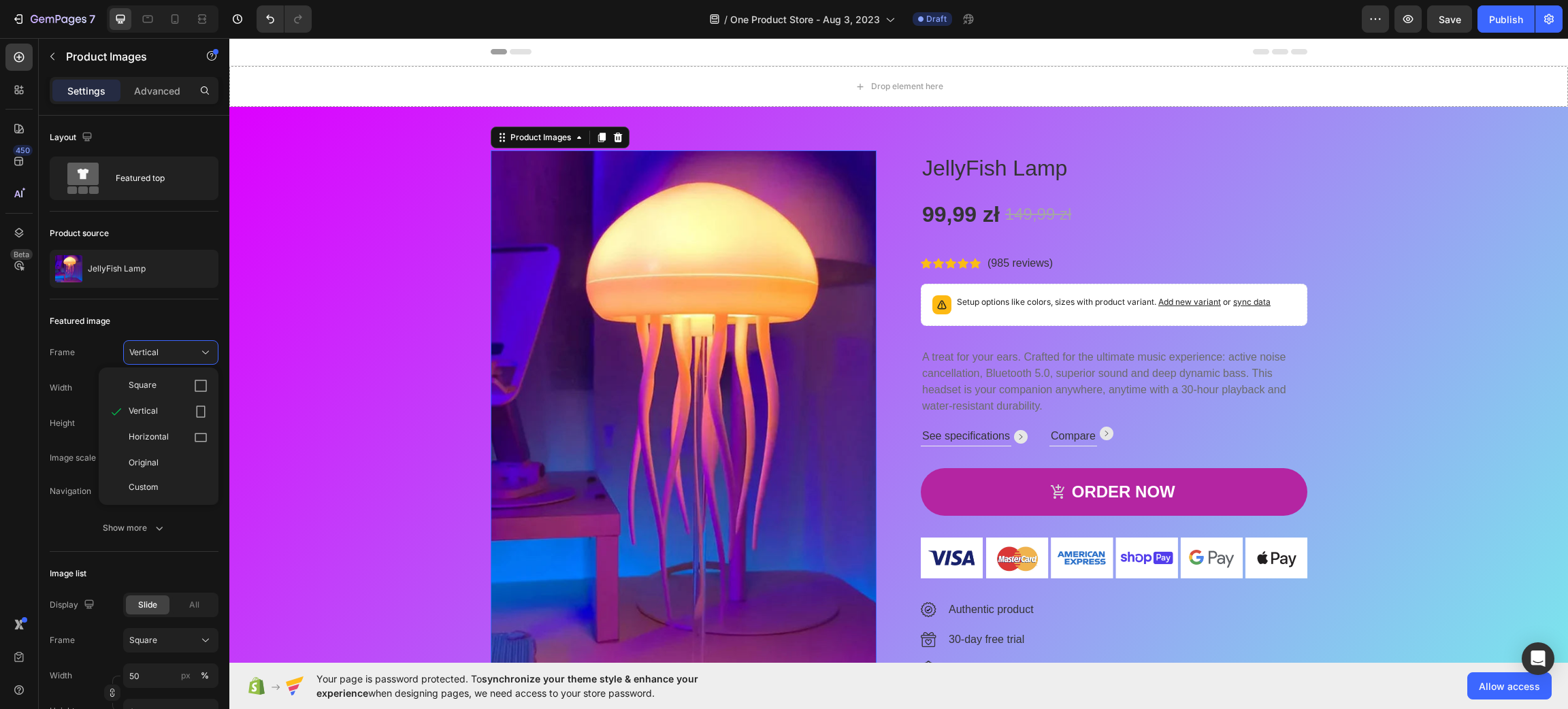 click on "Square" at bounding box center (168, 386) 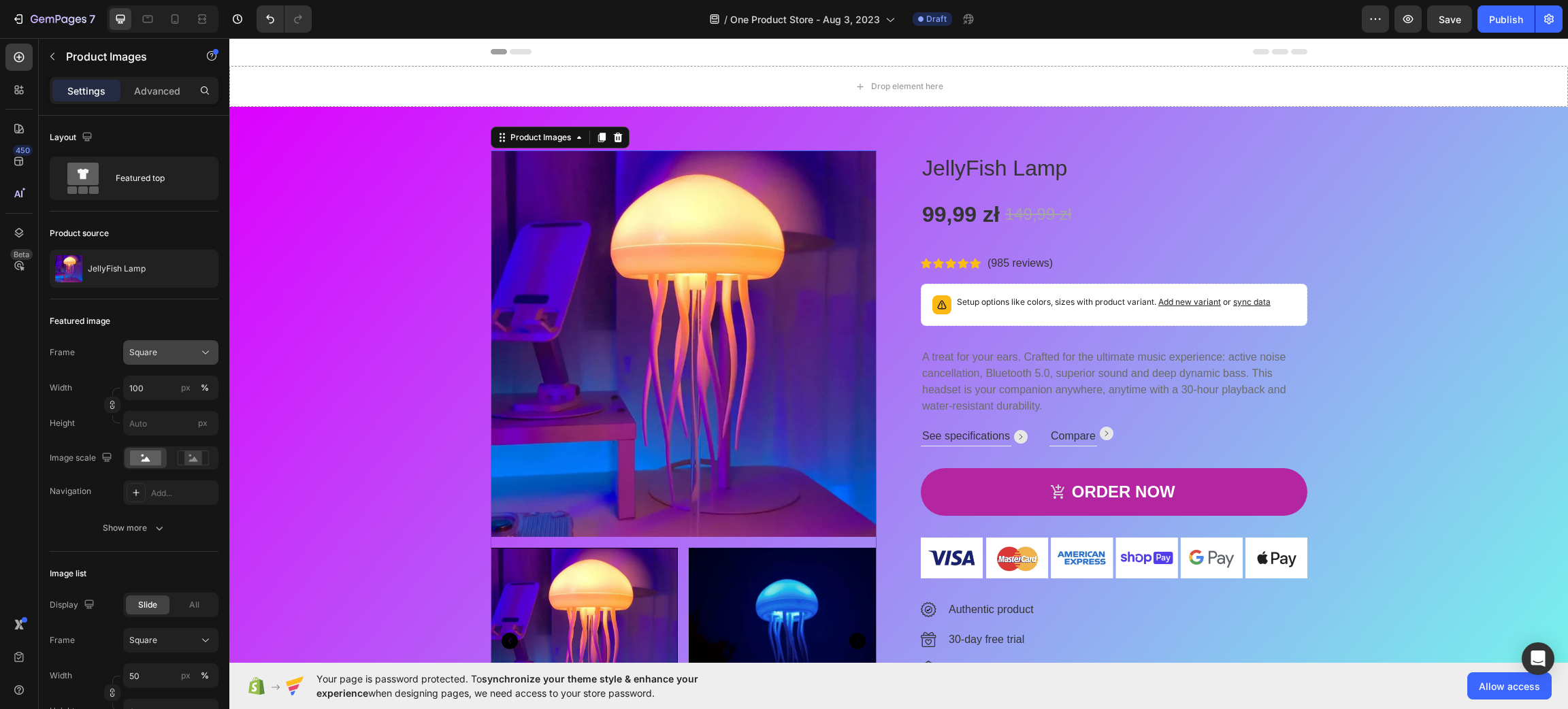 click on "Square" 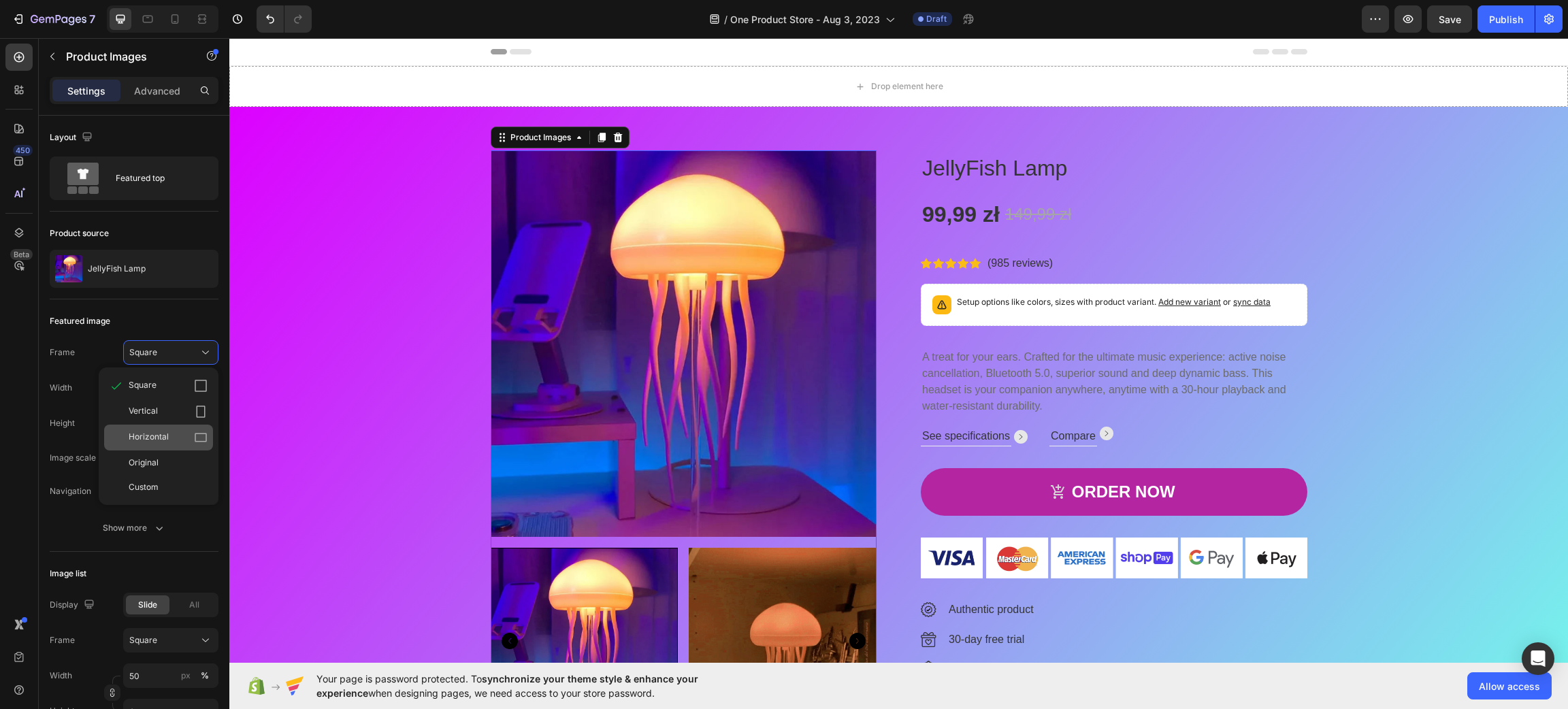 click 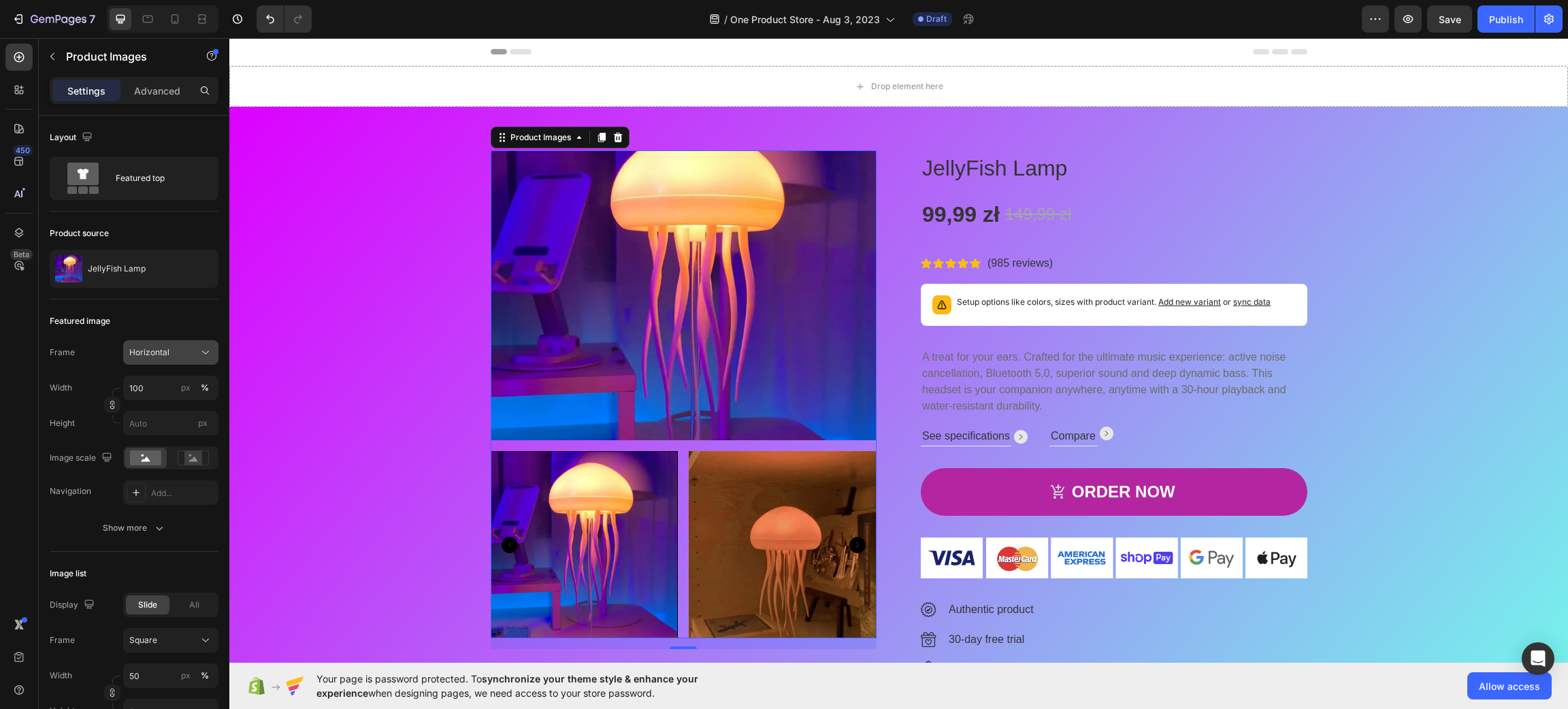 click on "Horizontal" 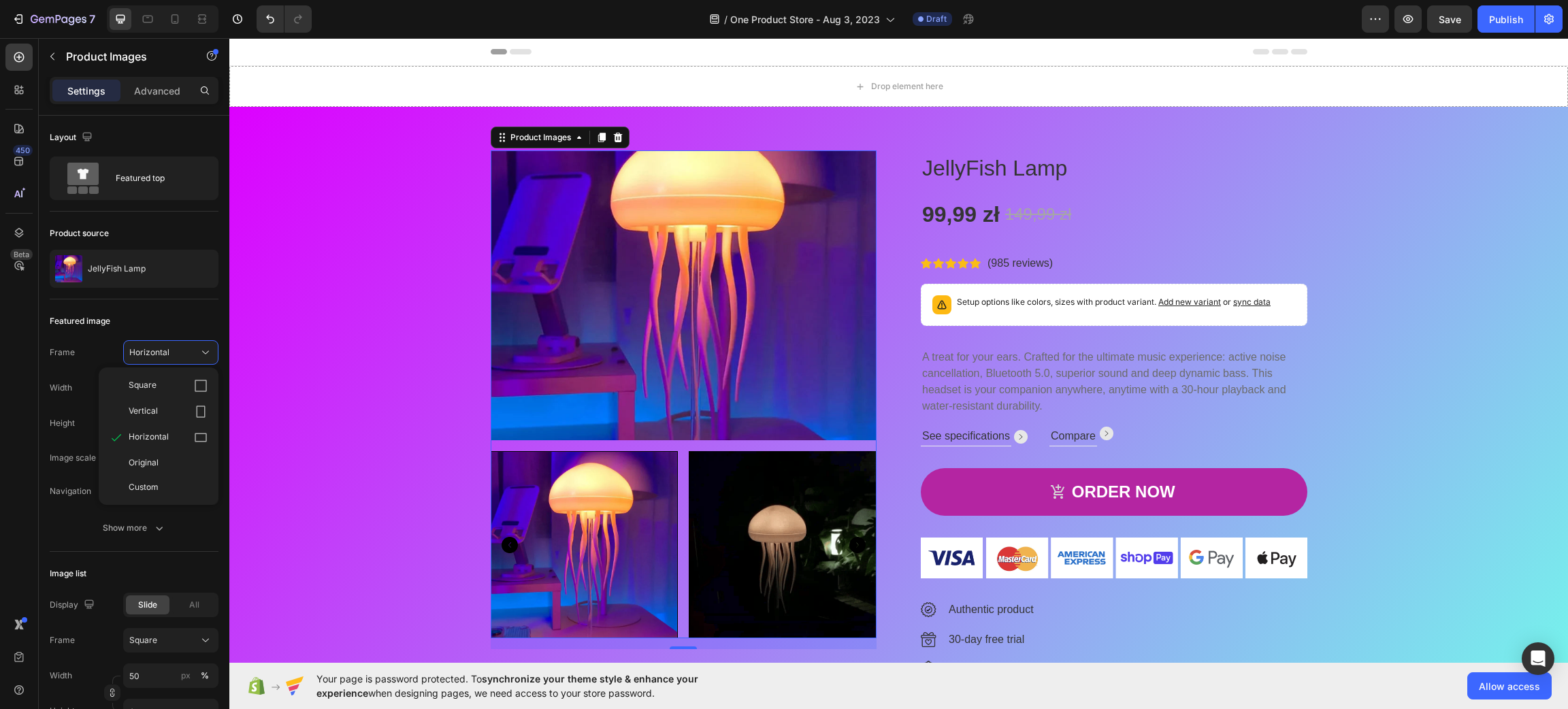 click on "Square Vertical Horizontal Original Custom" at bounding box center (159, 436) 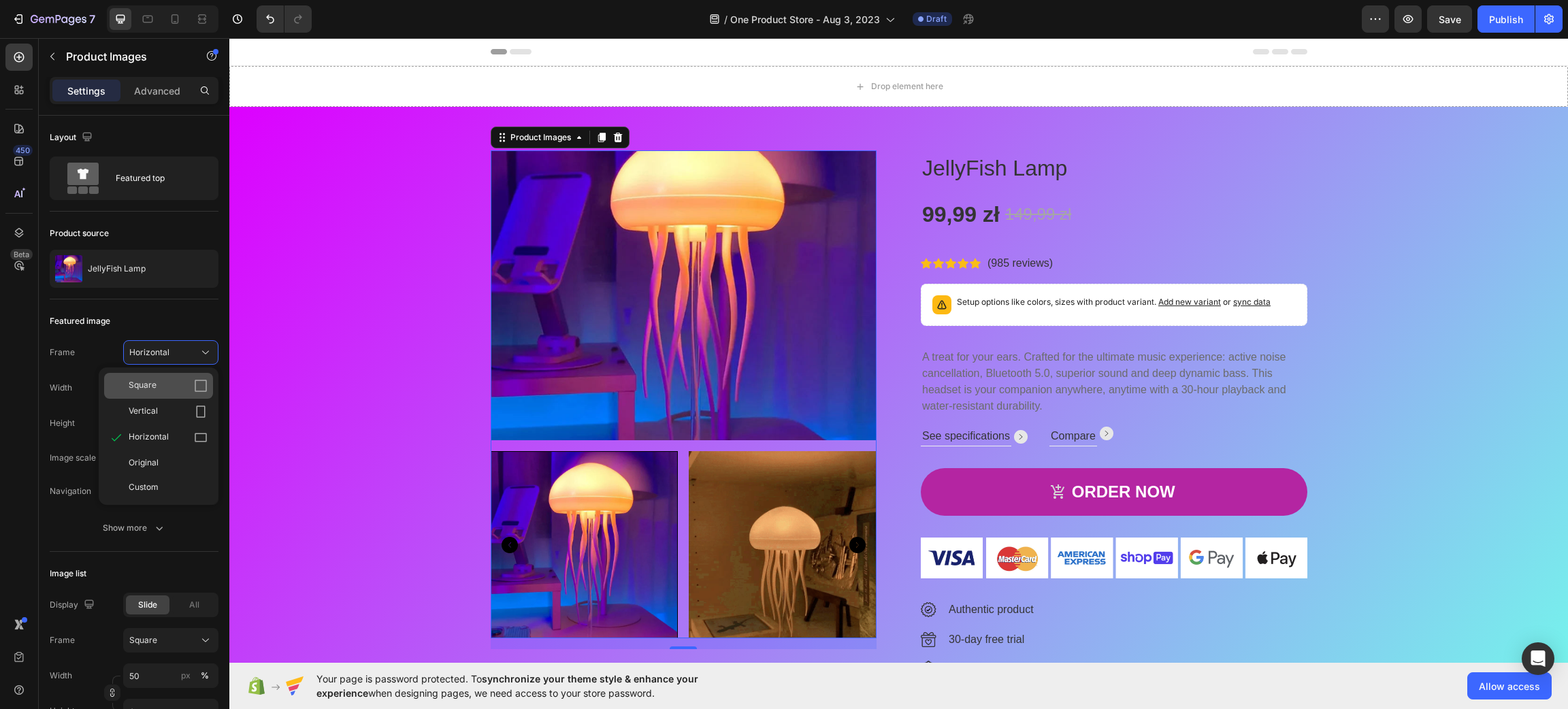 click on "Square" 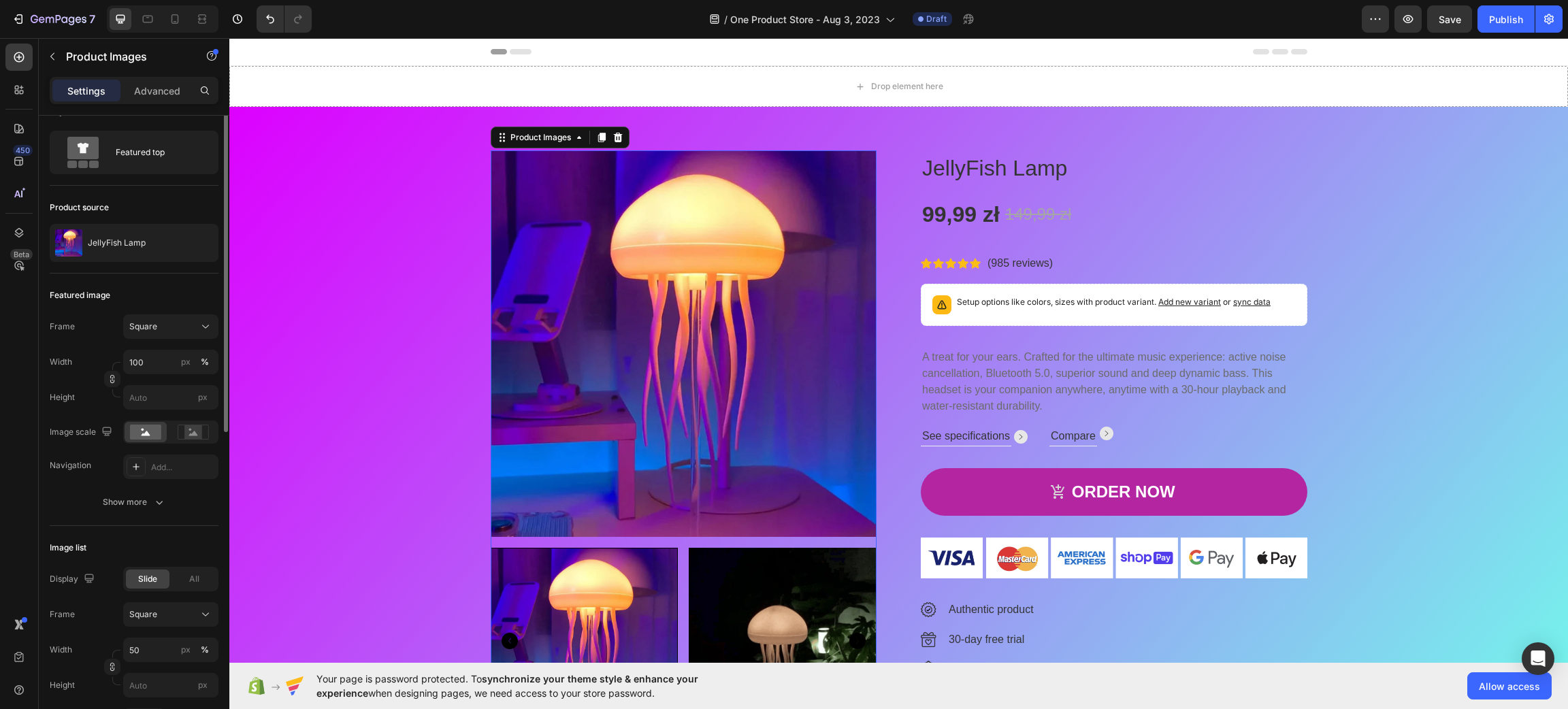 scroll, scrollTop: 0, scrollLeft: 0, axis: both 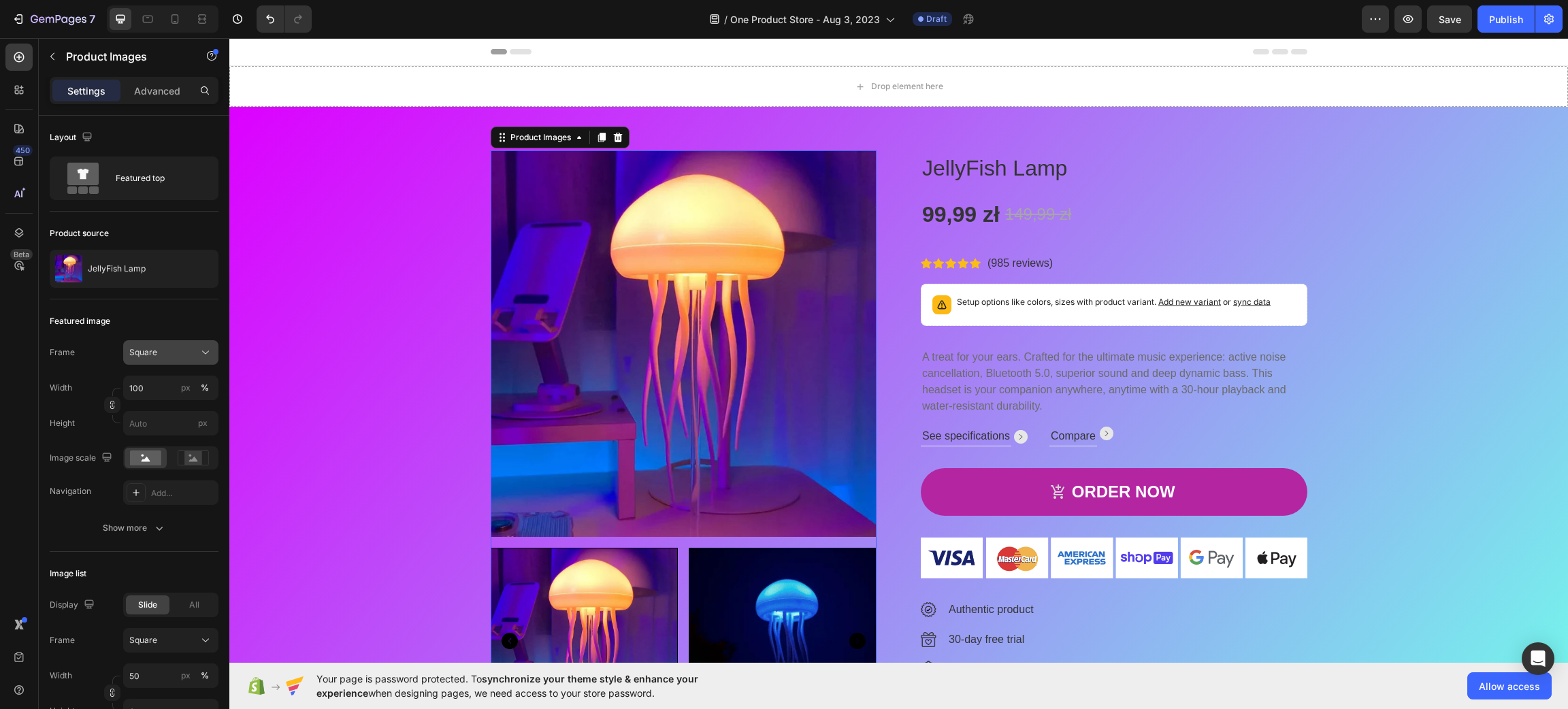 click on "Square" at bounding box center (143, 352) 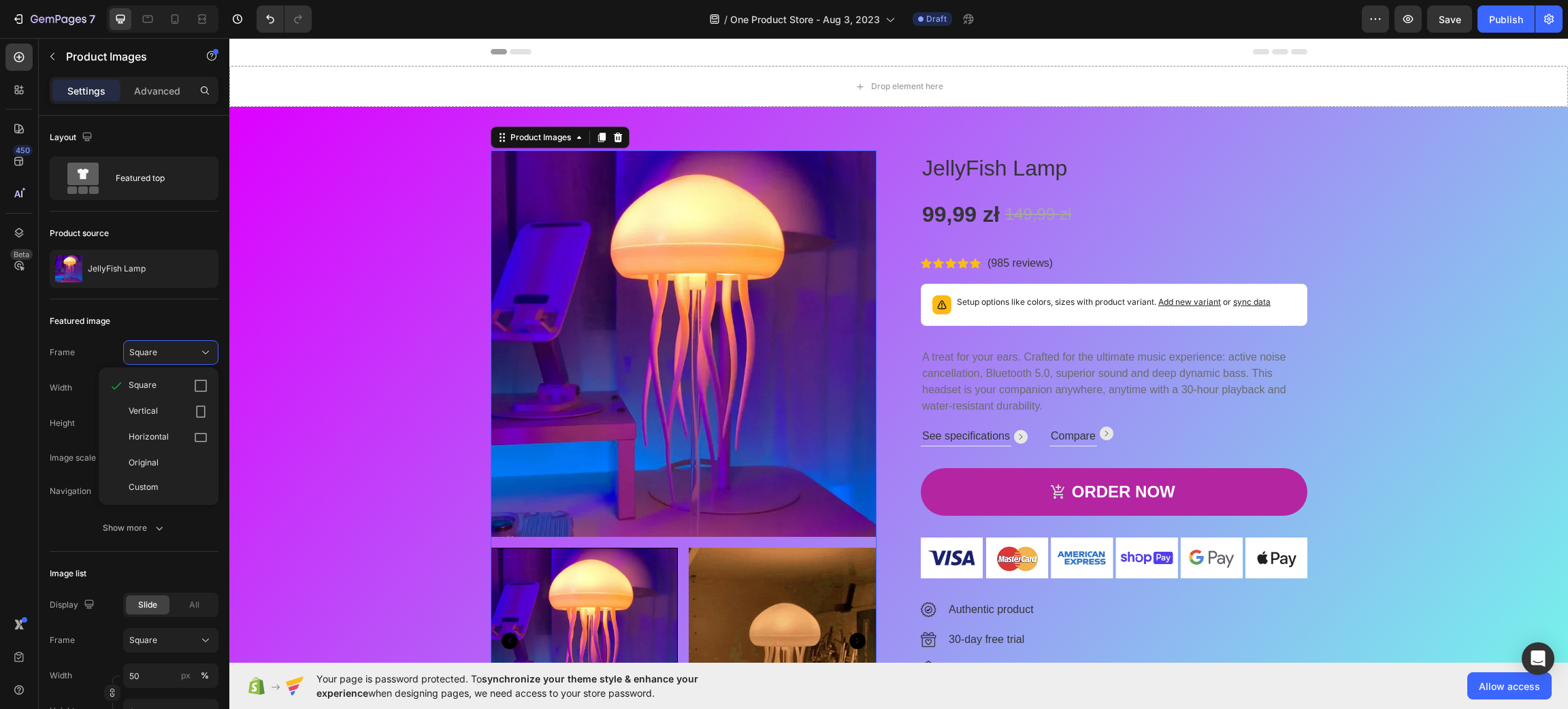 click on "Frame Square Square Vertical Horizontal Original Custom Width 100 px % Height px" 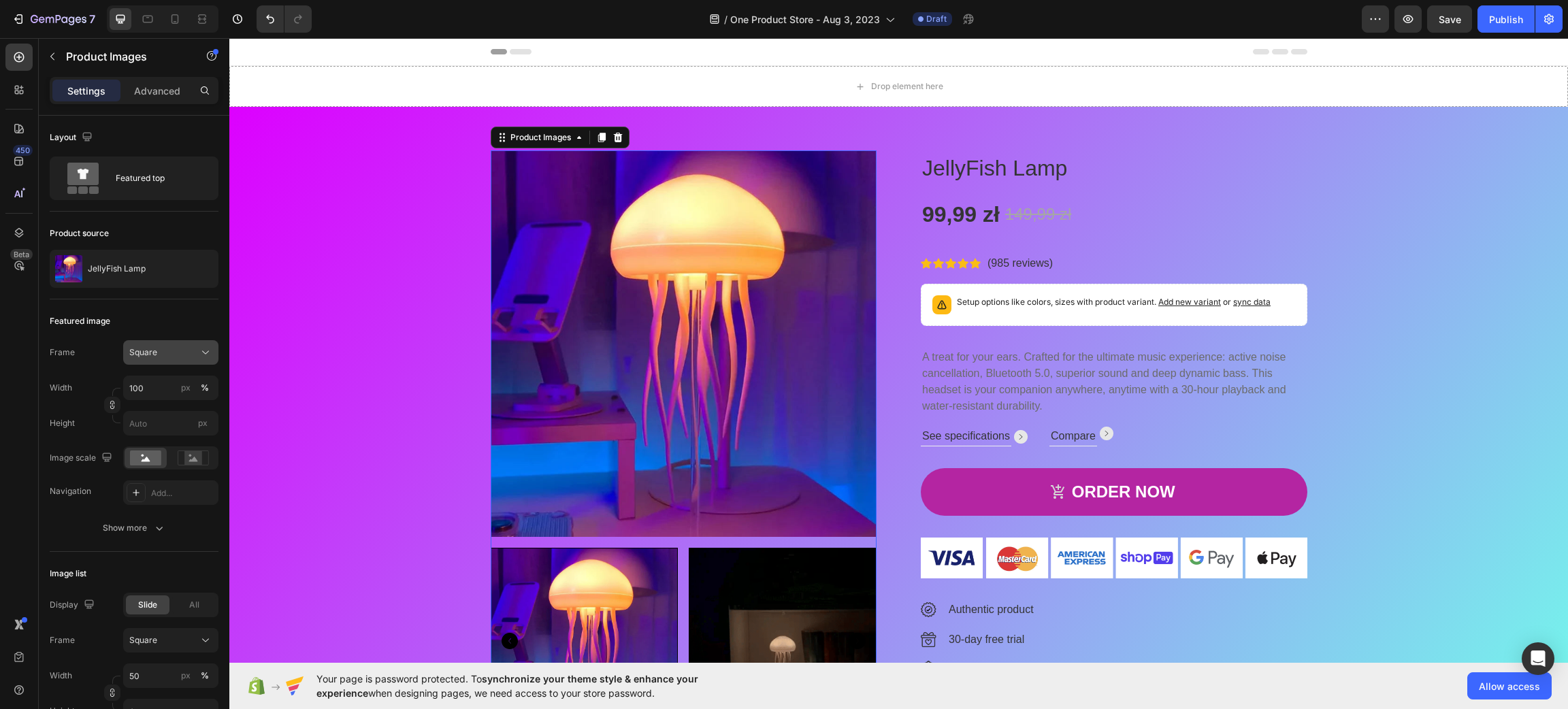 click on "Square" 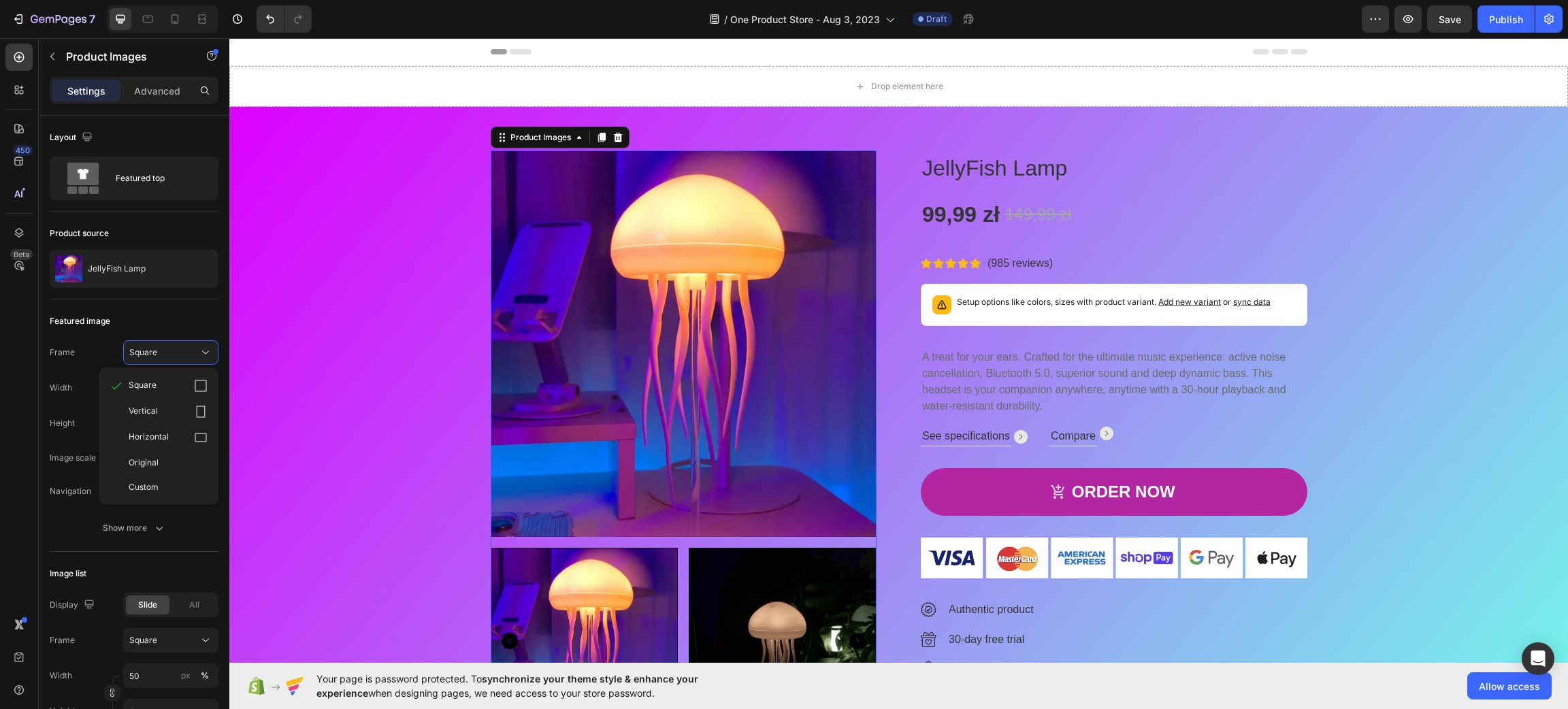 click on "Custom" at bounding box center (168, 487) 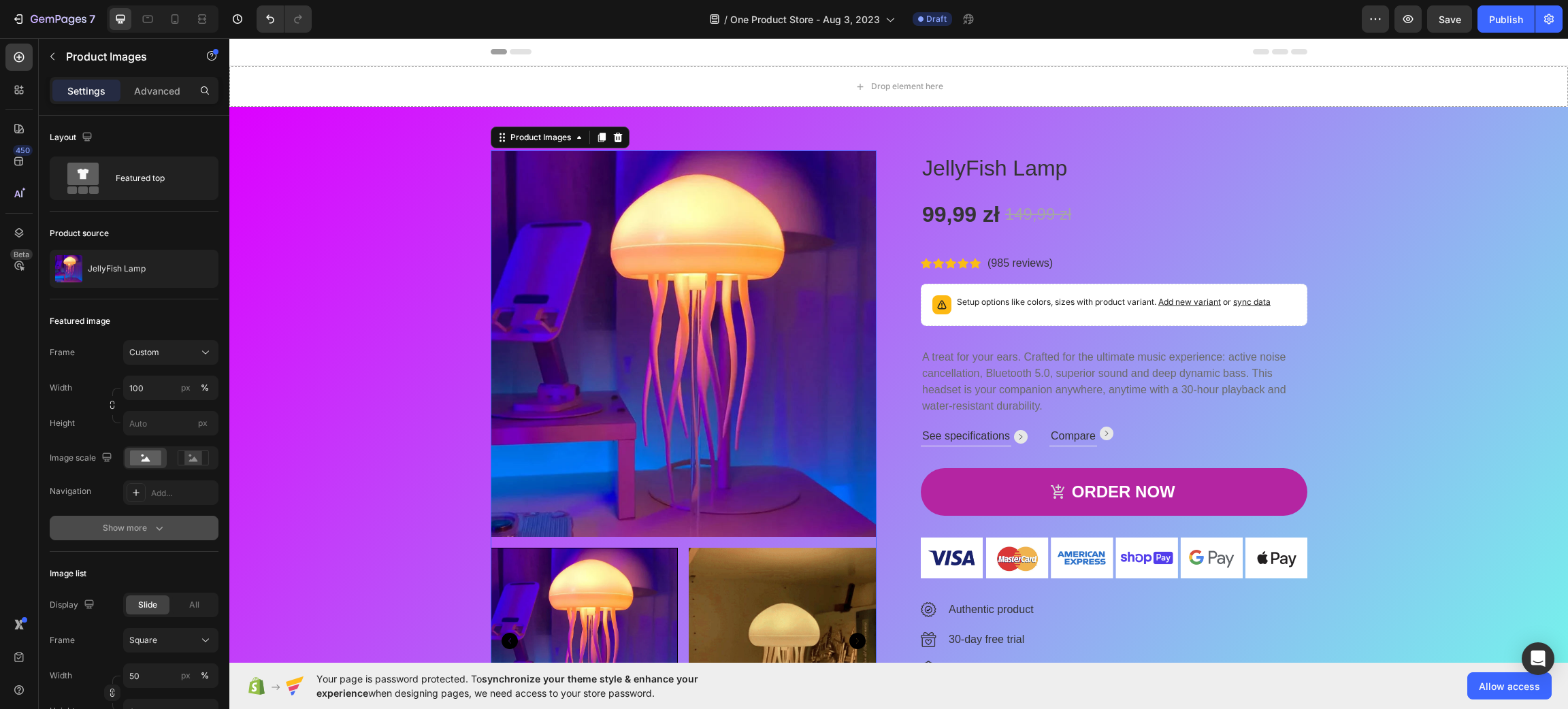 click on "Show more" at bounding box center [134, 528] 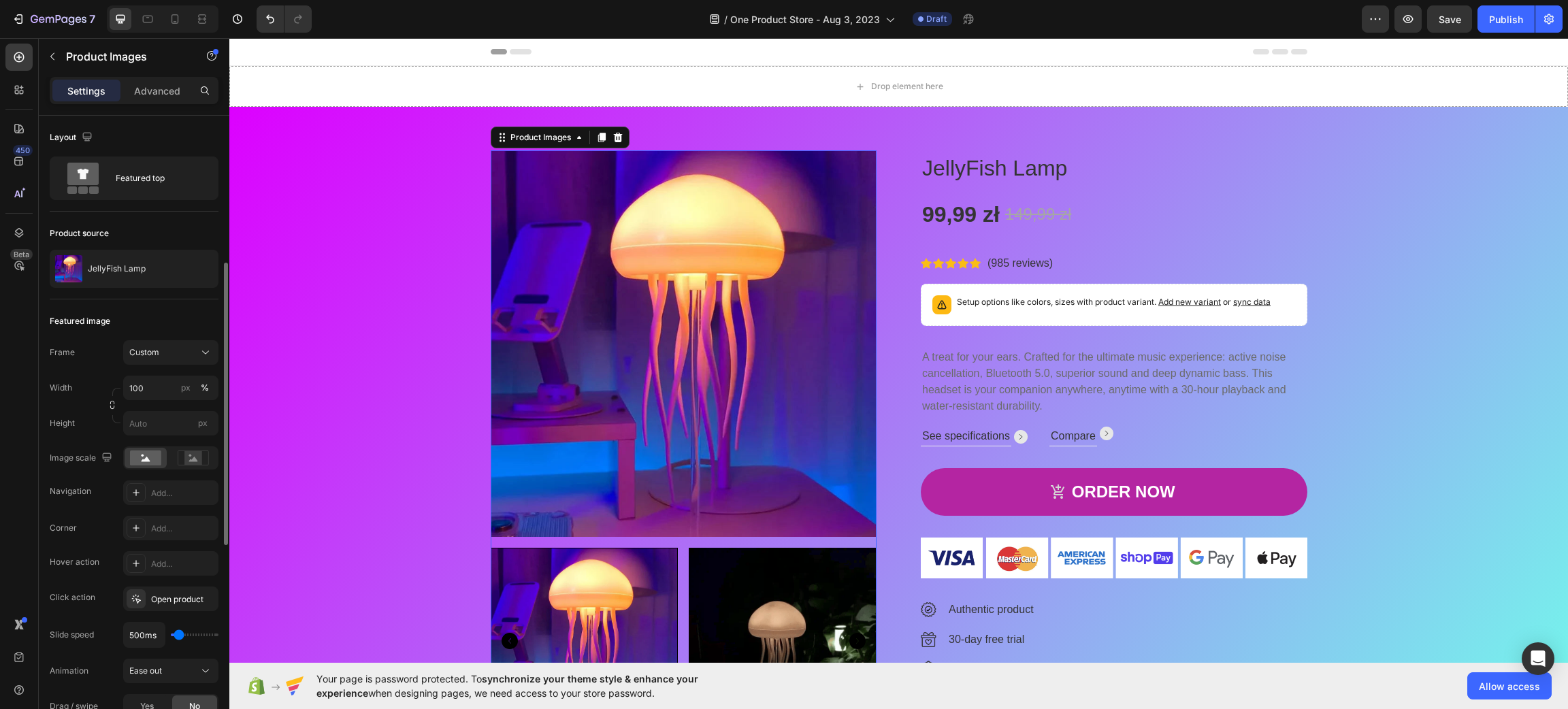 scroll, scrollTop: 102, scrollLeft: 0, axis: vertical 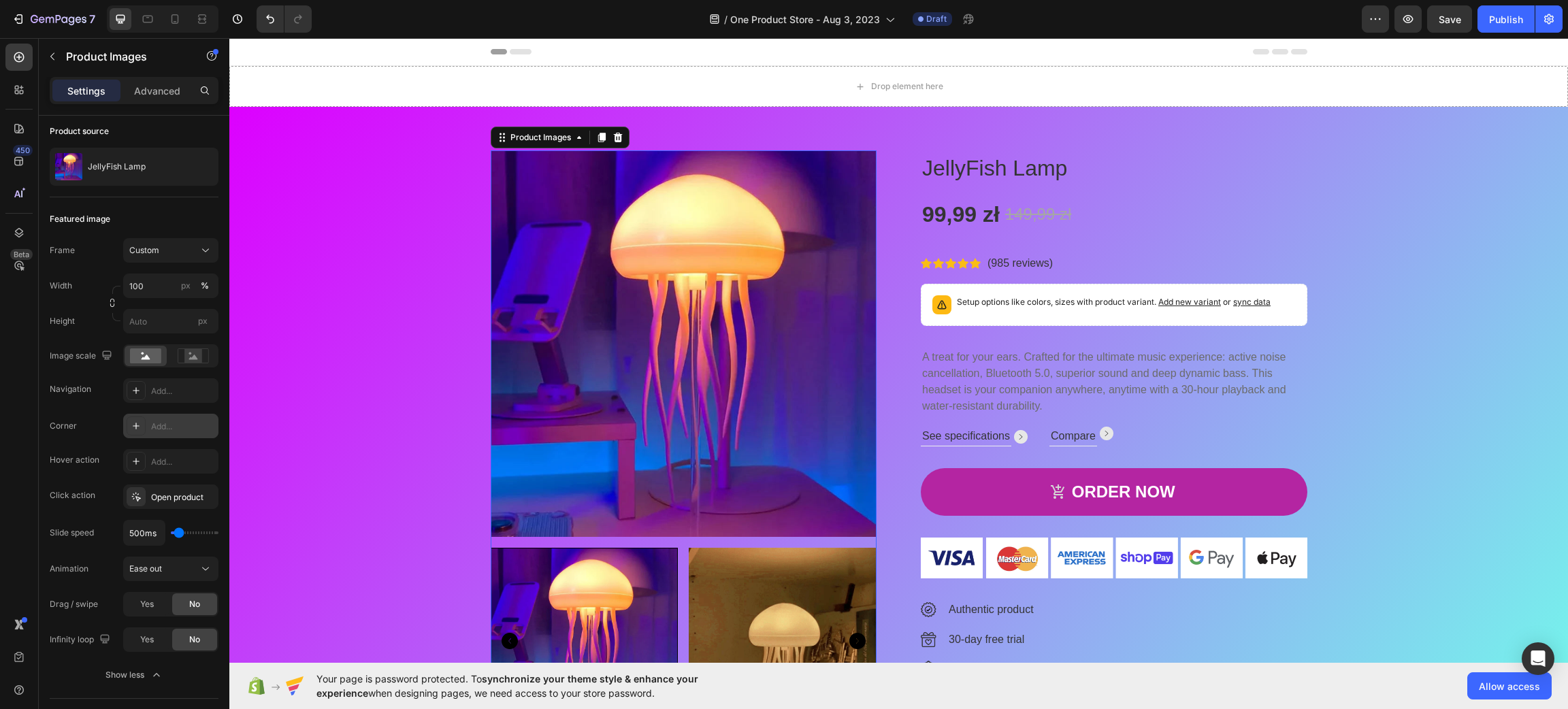 click 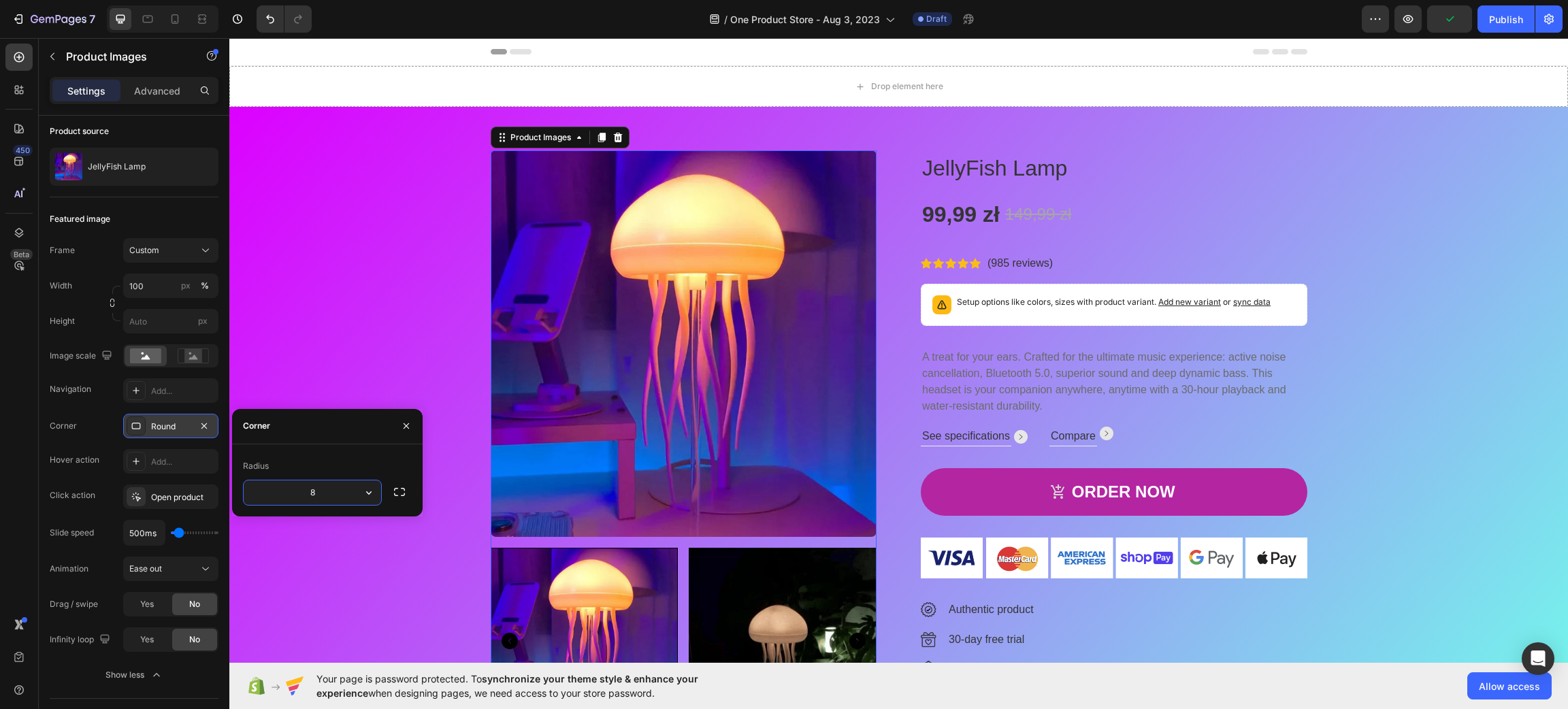click on "8" at bounding box center (312, 493) 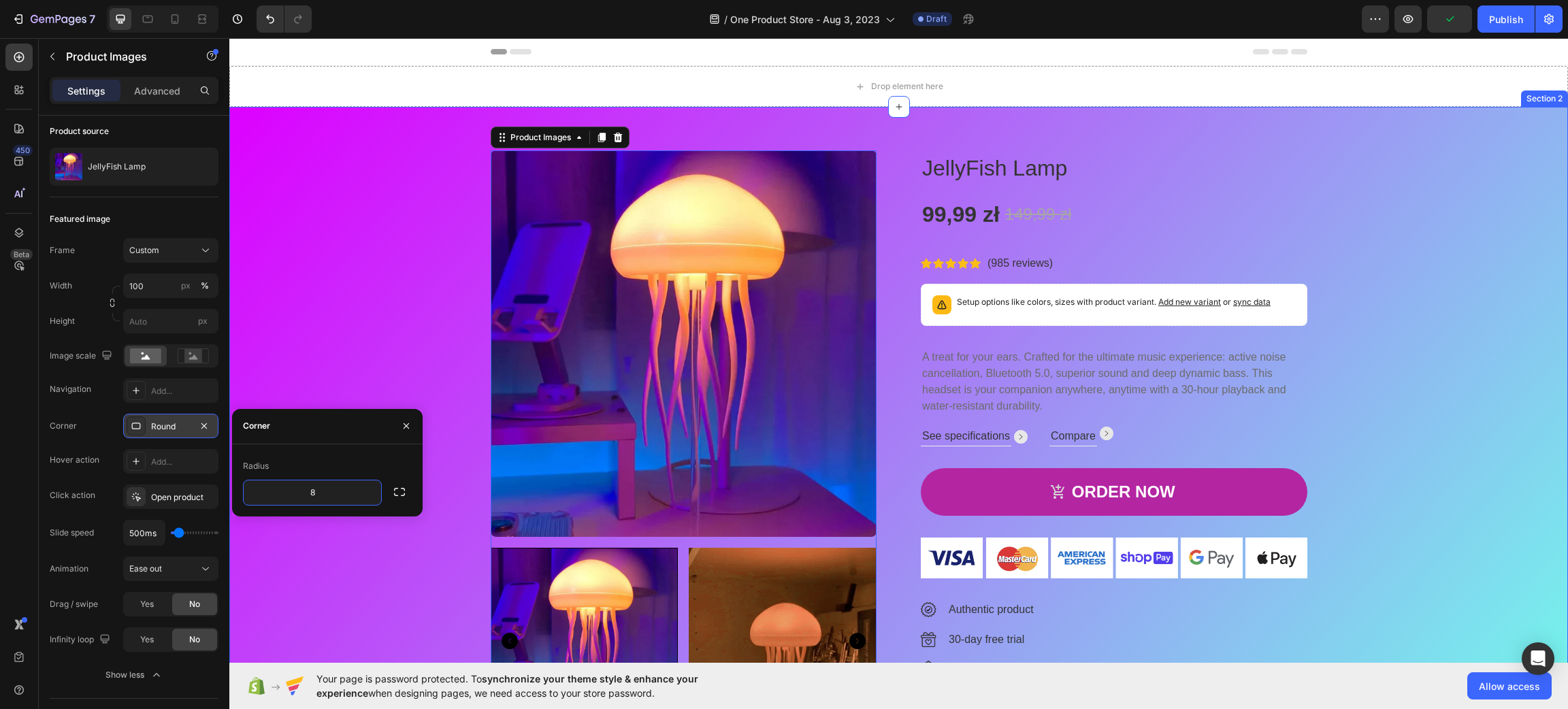 click on "Product Images   16 JellyFish Lamp Product Title 99,99 zł Product Price Product Price 149,99 zł Product Price Product Price Row                Icon                Icon                Icon                Icon                Icon Icon List Hoz (985 reviews) Text block Row Setup options like colors, sizes with product variant.       Add new variant   or   sync data Product Variants & Swatches A treat for your ears. Crafted for the ultimate music experience: active noise cancellation, Bluetooth 5.0, superior sound and deep dynamic bass. This headset is your companion anywhere, anytime with a 30-hour playback and water-resistant durability. Text block See specifications Text block Image Row Compare Text block Image Row Row ORDER NOW Product Cart Button Image Image Authentic product Text block Image 30-day free trial Text block Image 1 year warranty Text block Image Free shipping worldwide Text block Image Money-back guarantee Text block Icon List Product" at bounding box center [898, 450] 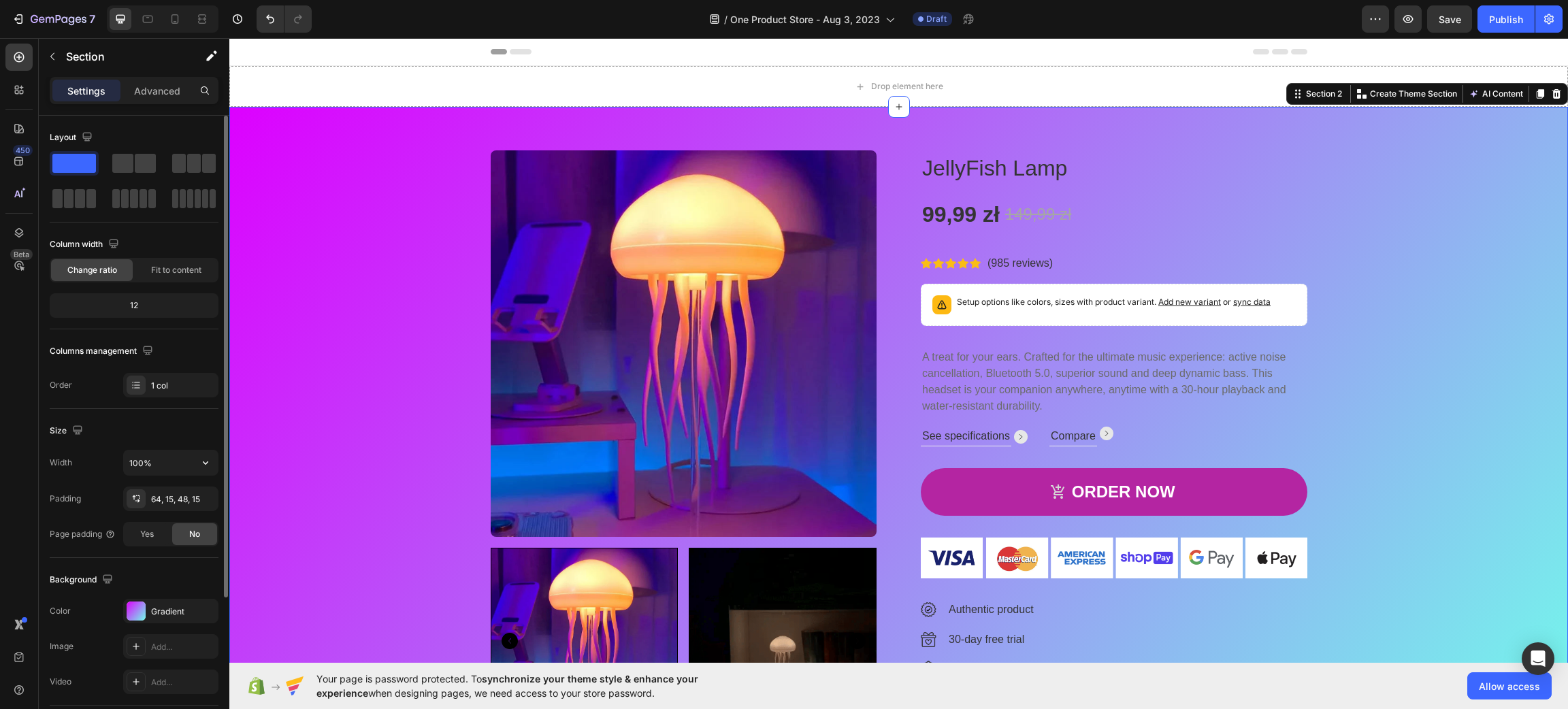 scroll, scrollTop: 198, scrollLeft: 0, axis: vertical 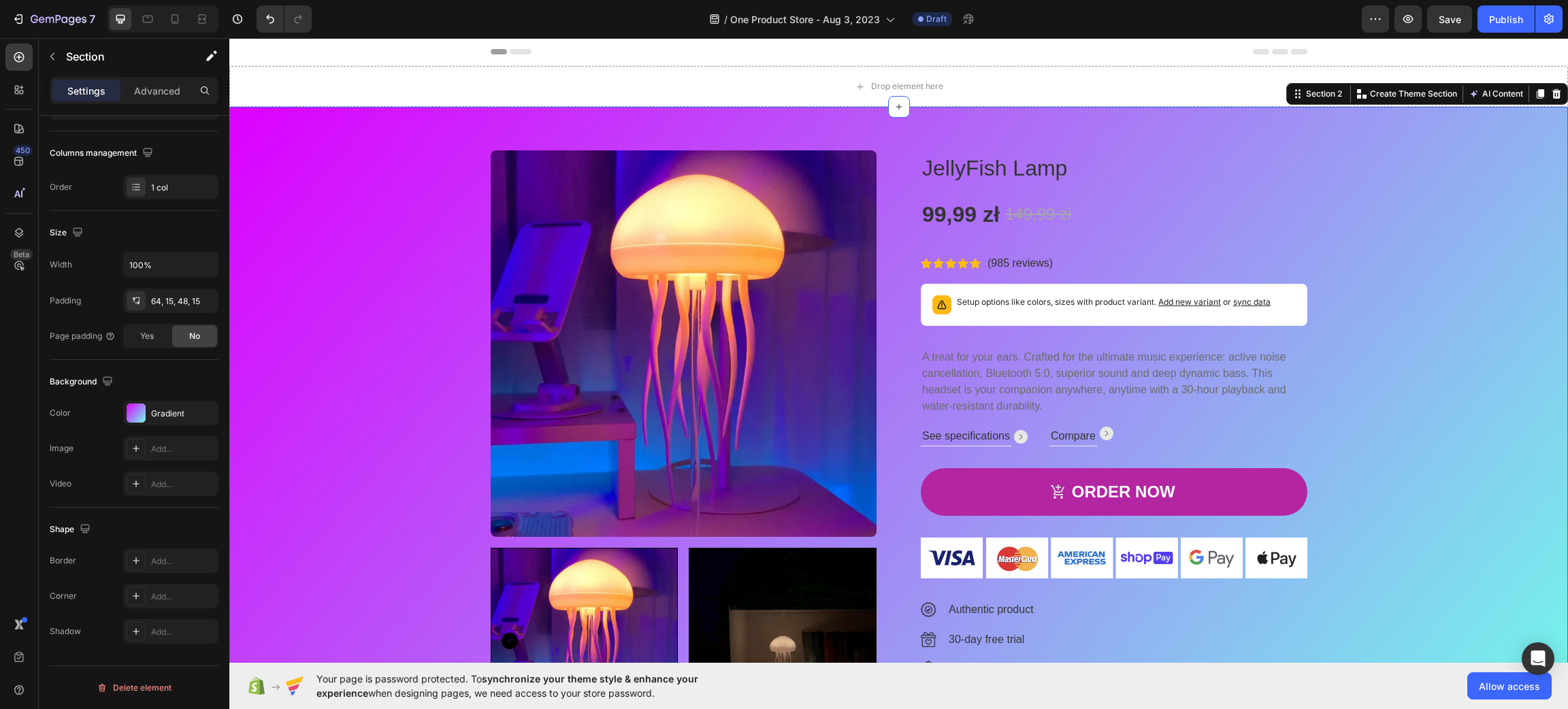 click at bounding box center (684, 344) 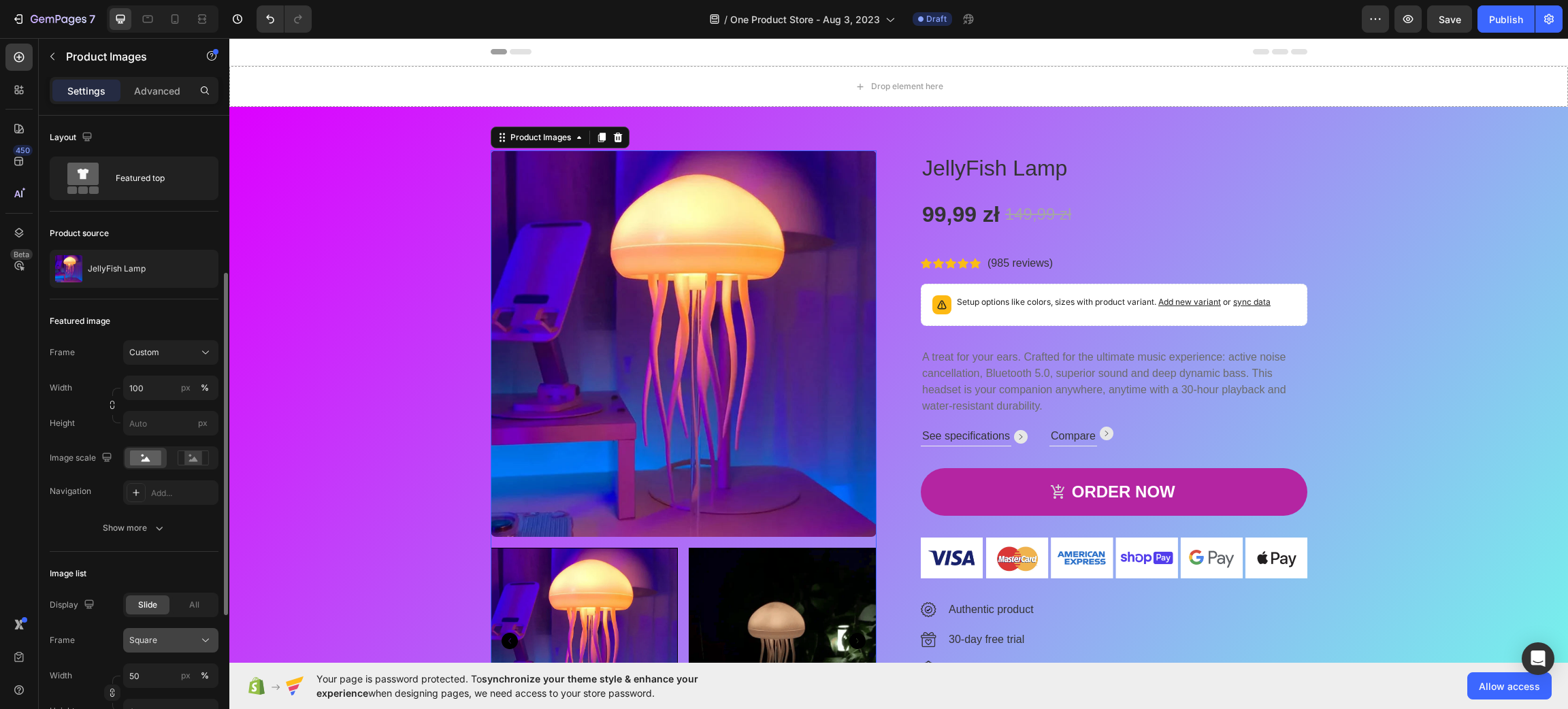 scroll, scrollTop: 204, scrollLeft: 0, axis: vertical 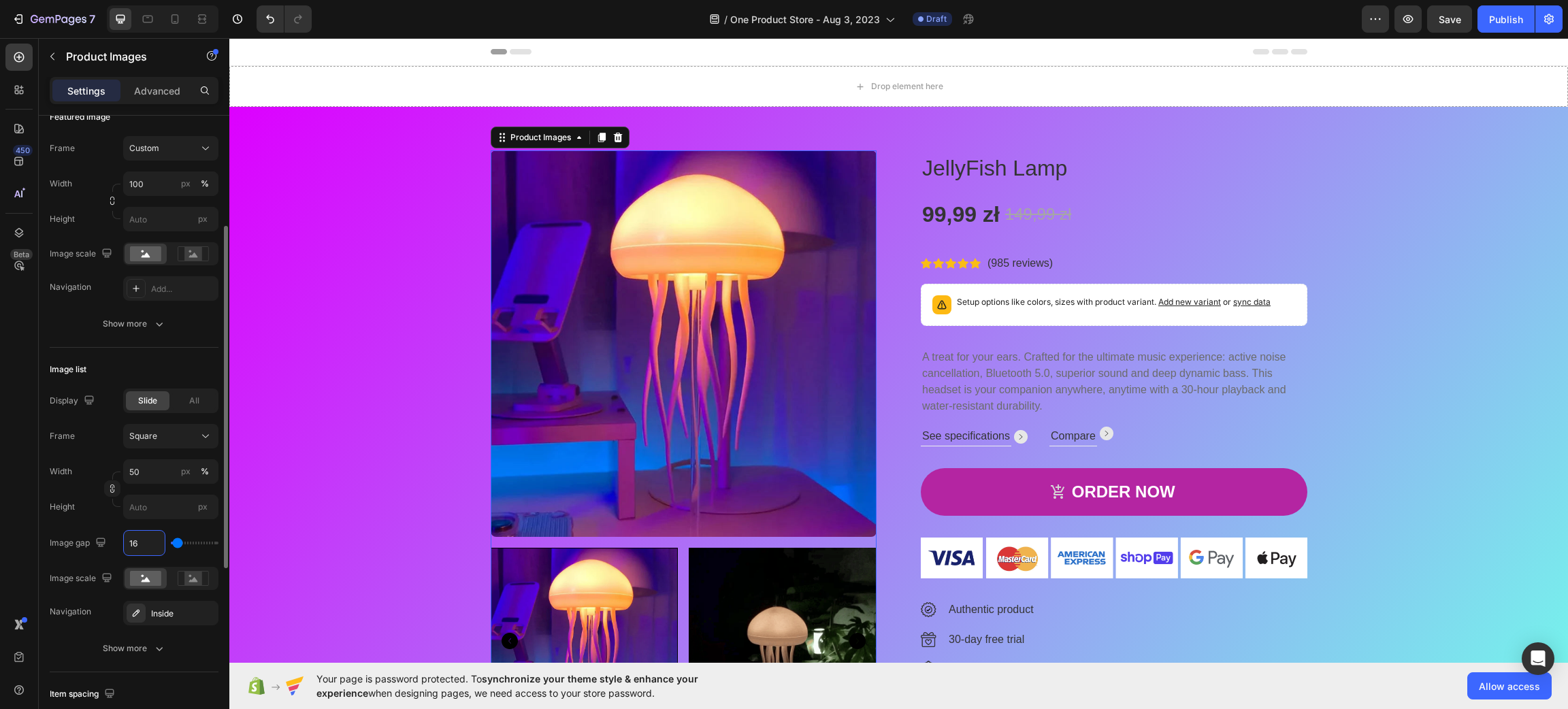 click on "16" at bounding box center (144, 543) 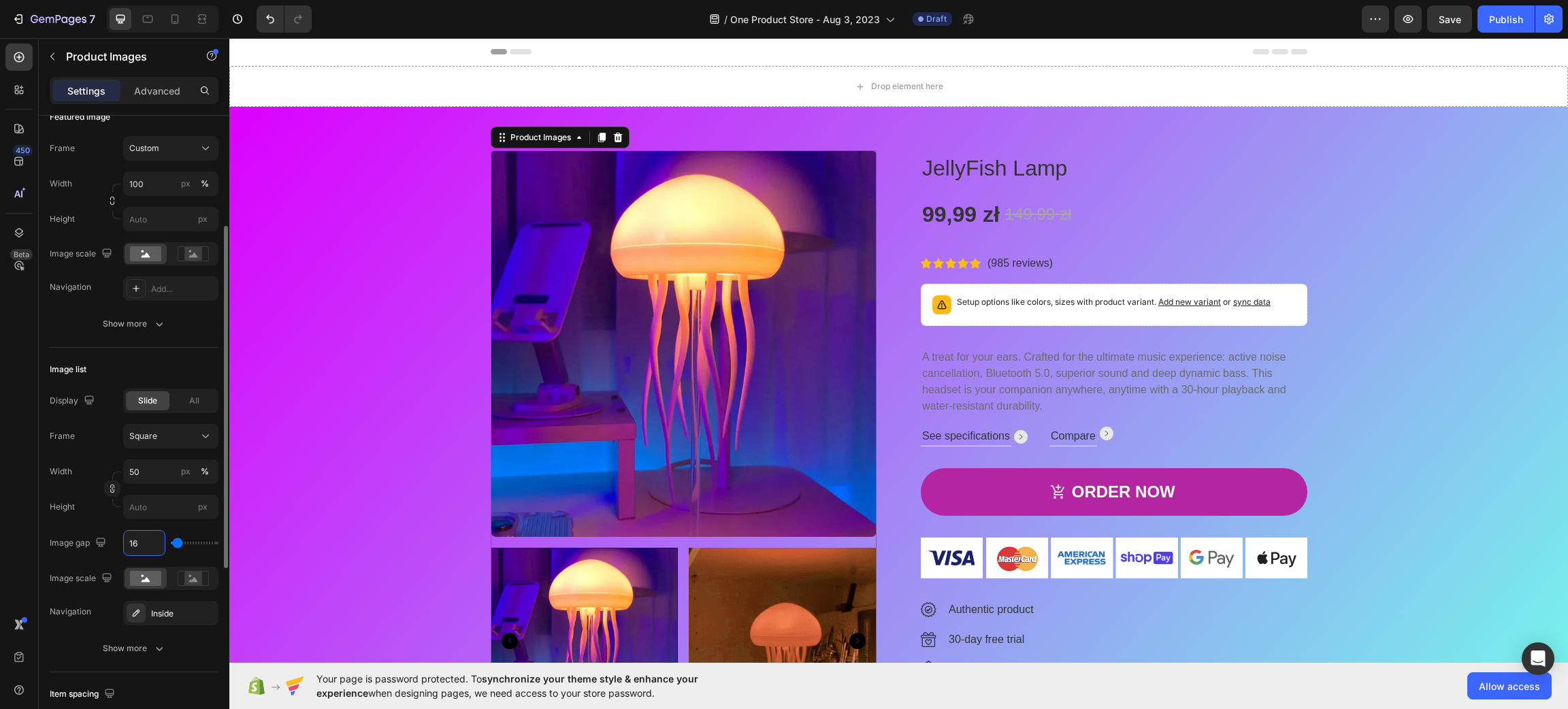 click on "Height px" at bounding box center [134, 507] 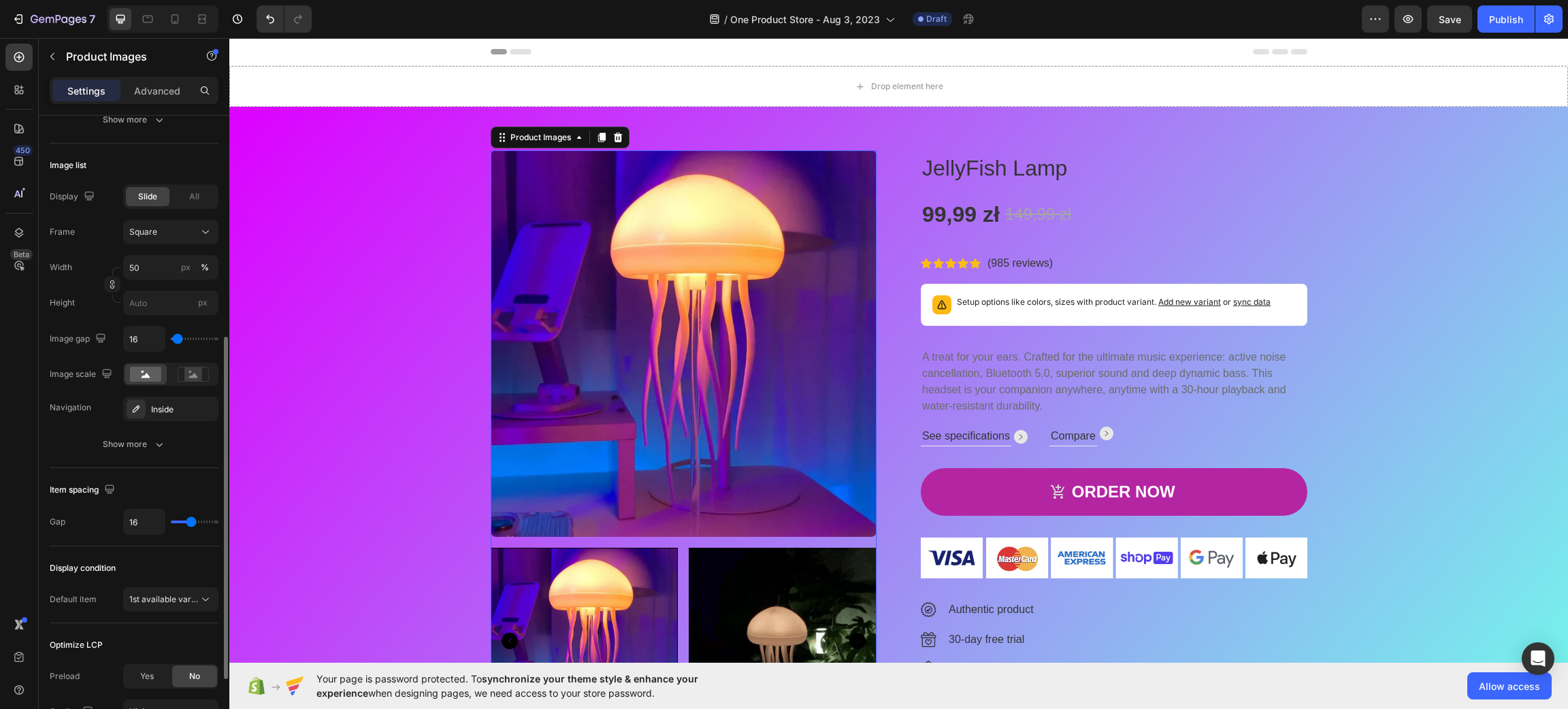 scroll, scrollTop: 510, scrollLeft: 0, axis: vertical 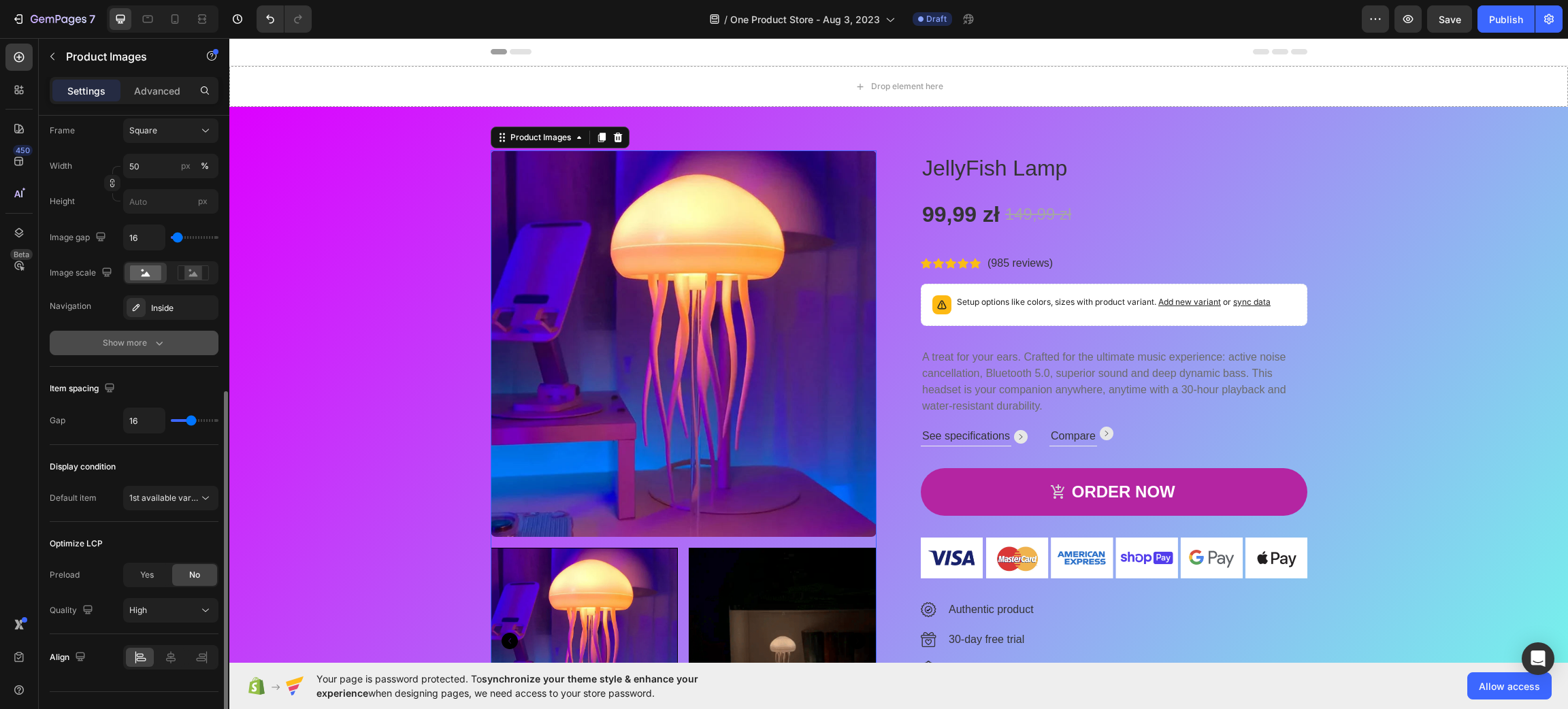 click on "Show more" at bounding box center [134, 343] 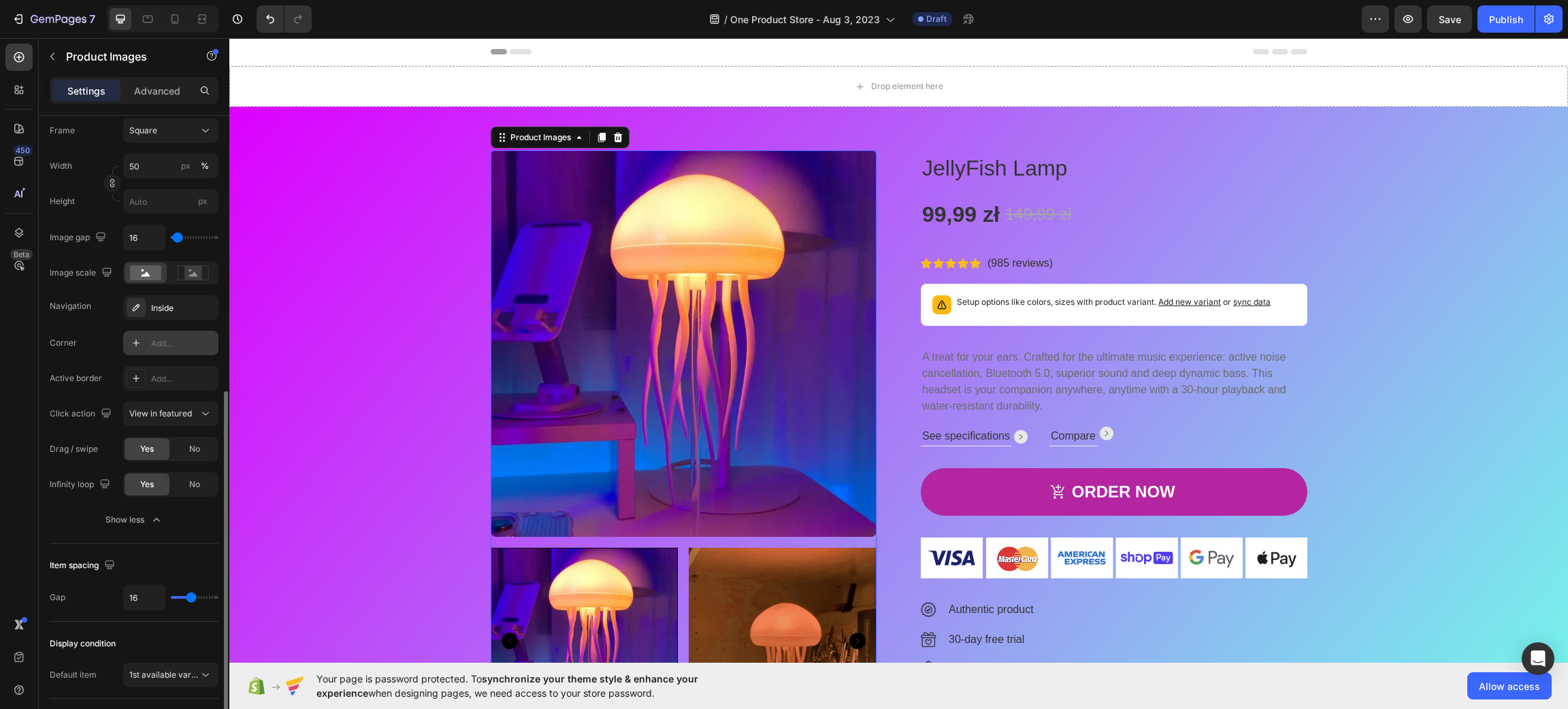 click at bounding box center [136, 343] 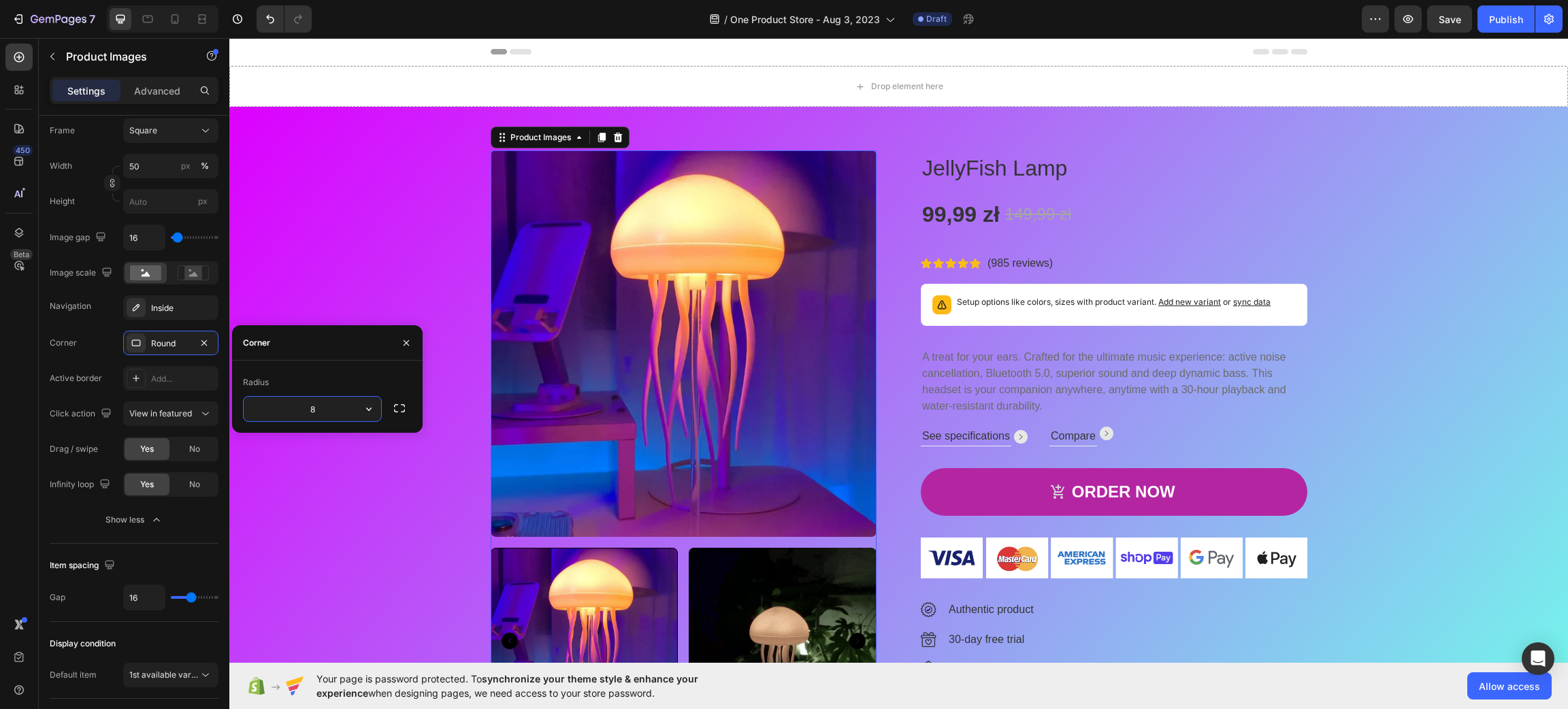 click on "8" at bounding box center [312, 409] 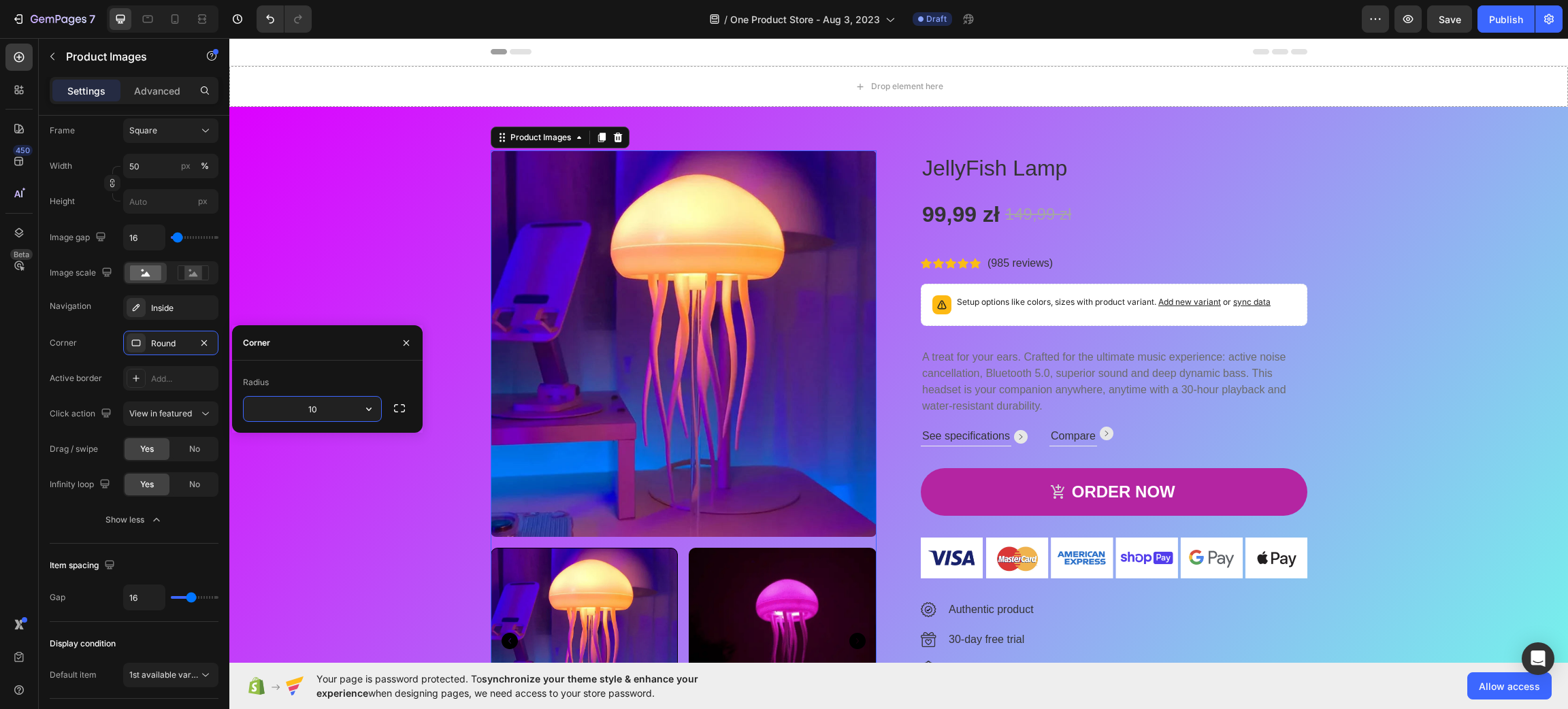 type on "10" 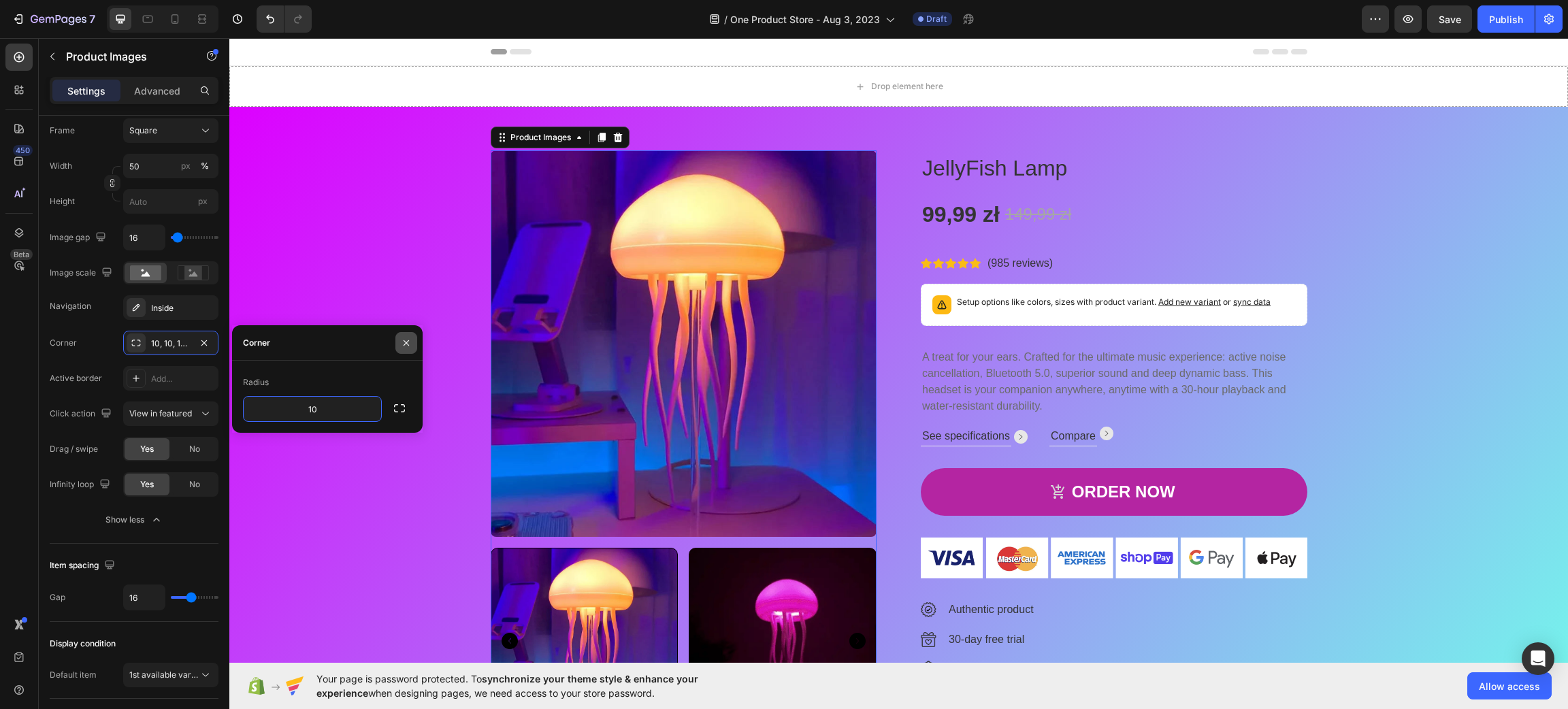 click 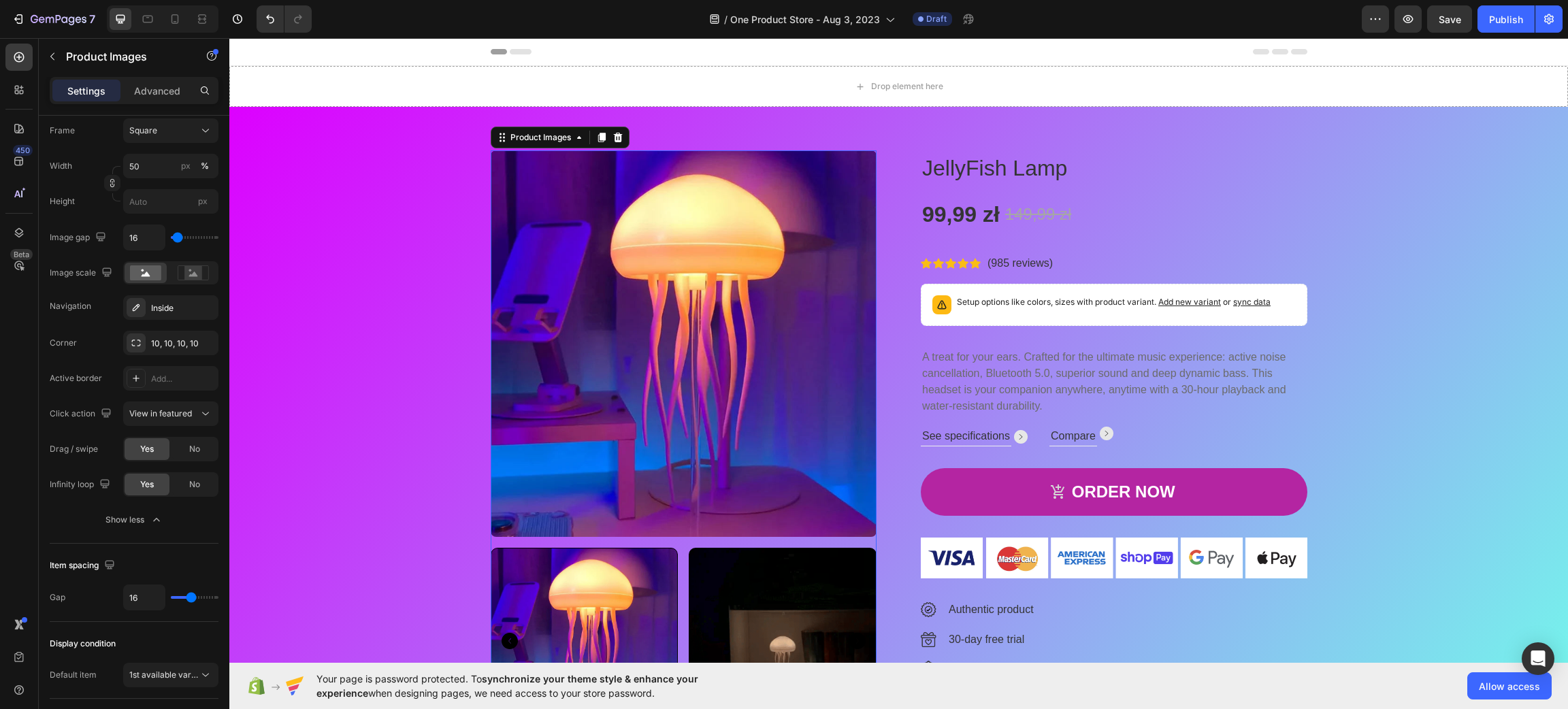 click on "Product Images   16 JellyFish Lamp Product Title 99,99 zł Product Price Product Price 149,99 zł Product Price Product Price Row                Icon                Icon                Icon                Icon                Icon Icon List Hoz (985 reviews) Text block Row Setup options like colors, sizes with product variant.       Add new variant   or   sync data Product Variants & Swatches A treat for your ears. Crafted for the ultimate music experience: active noise cancellation, Bluetooth 5.0, superior sound and deep dynamic bass. This headset is your companion anywhere, anytime with a 30-hour playback and water-resistant durability. Text block See specifications Text block Image Row Compare Text block Image Row Row ORDER NOW Product Cart Button Image Image Authentic product Text block Image 30-day free trial Text block Image 1 year warranty Text block Image Free shipping worldwide Text block Image Money-back guarantee Text block Icon List Product" at bounding box center (898, 450) 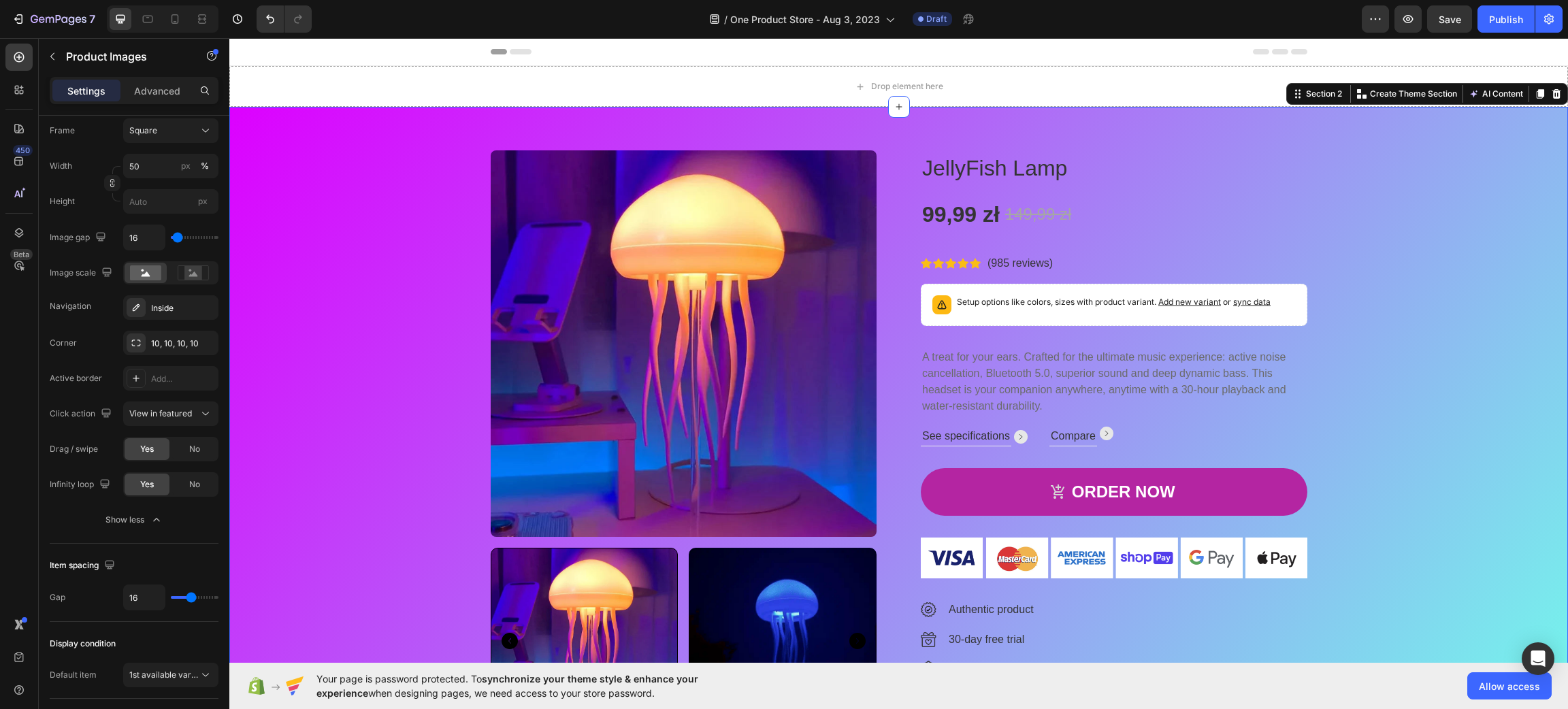 scroll, scrollTop: 0, scrollLeft: 0, axis: both 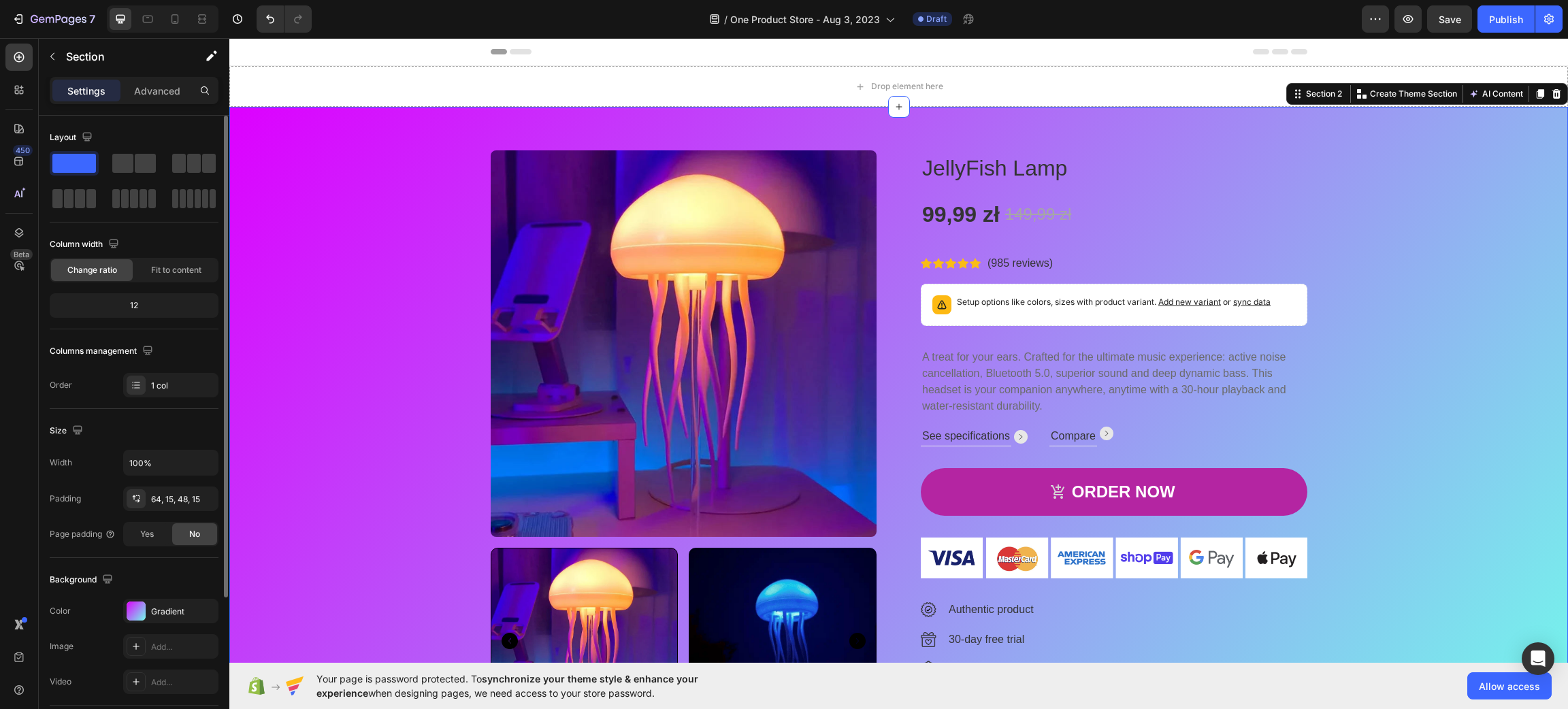 click at bounding box center (684, 344) 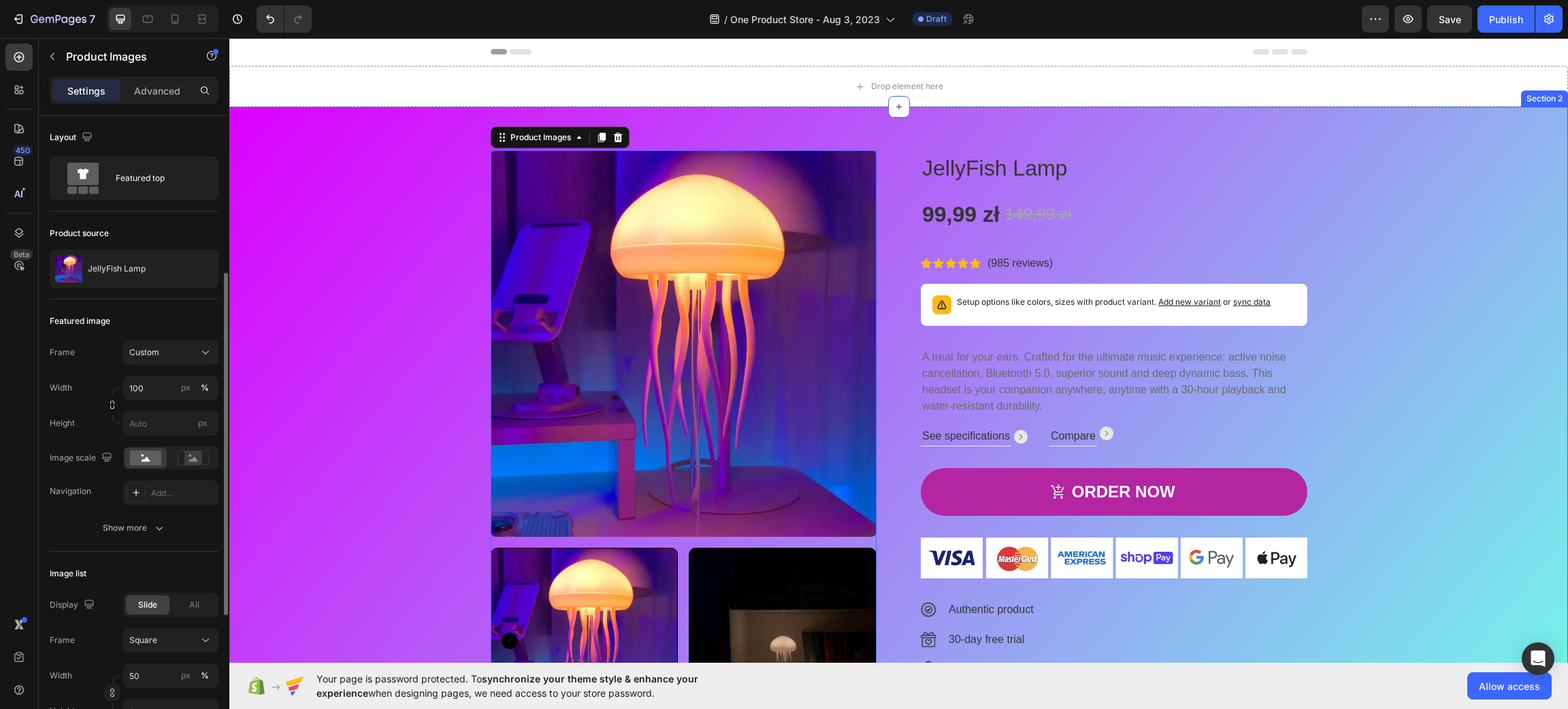 scroll, scrollTop: 306, scrollLeft: 0, axis: vertical 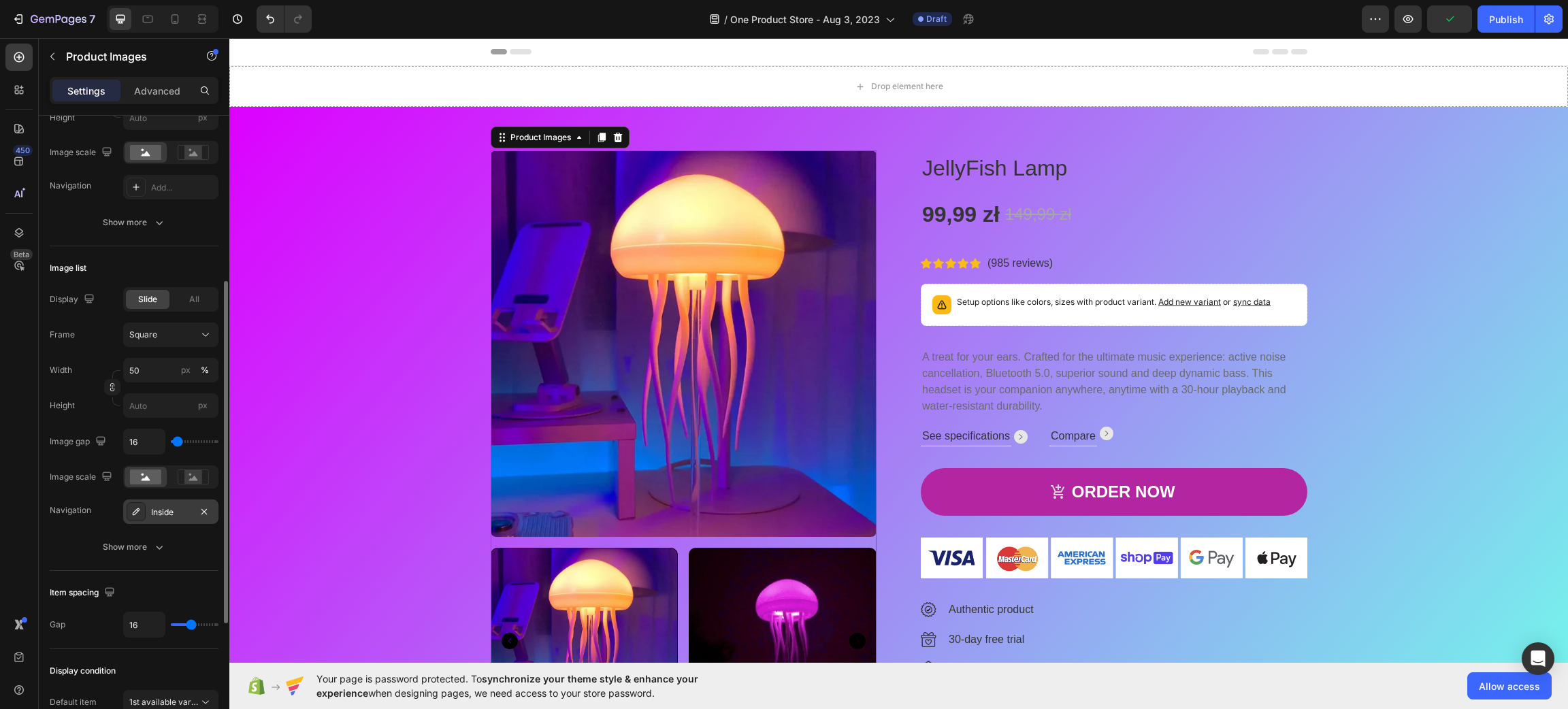 click on "Inside" at bounding box center (171, 512) 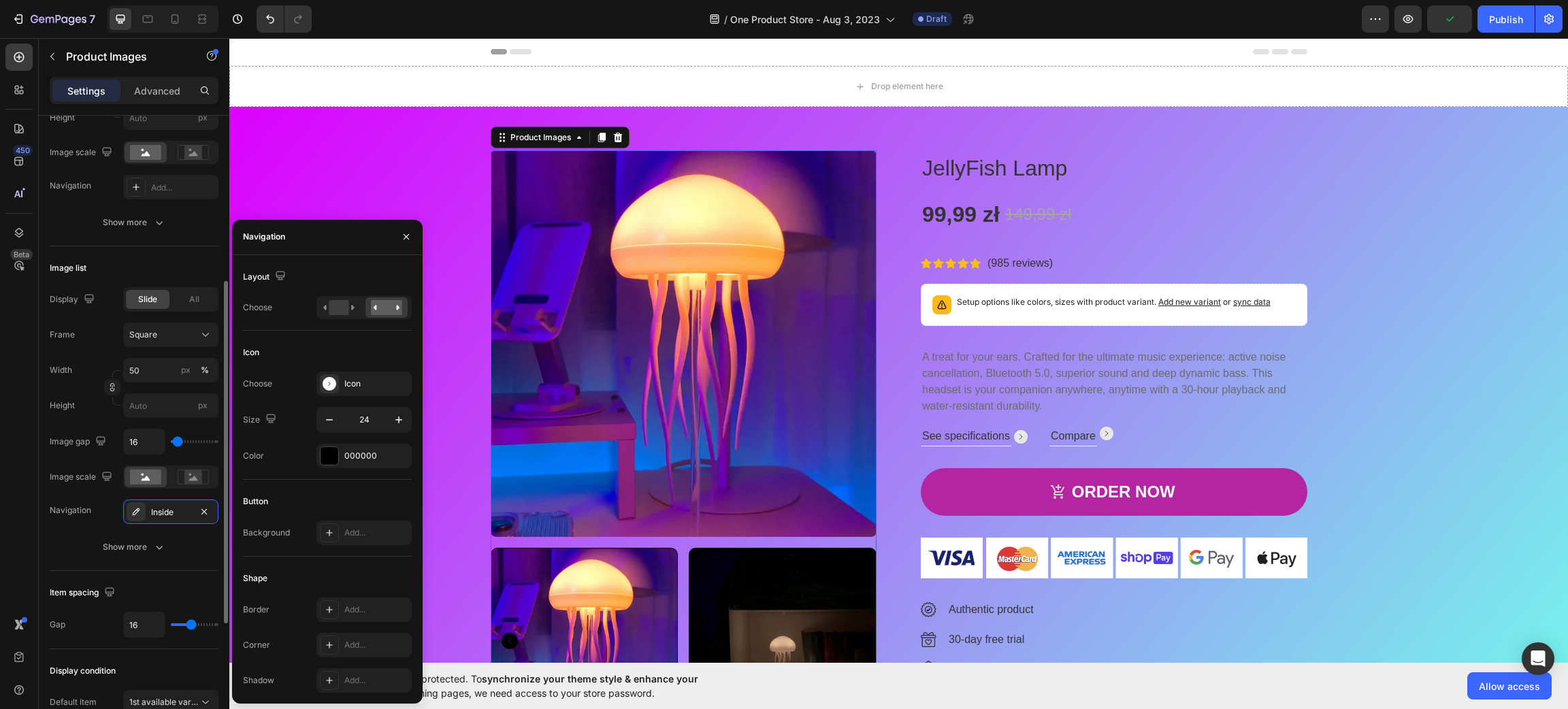 click on "Display Slide All Frame Square Width 50 px % Height px Image gap 16 Image scale Navigation Inside Show more" at bounding box center [134, 423] 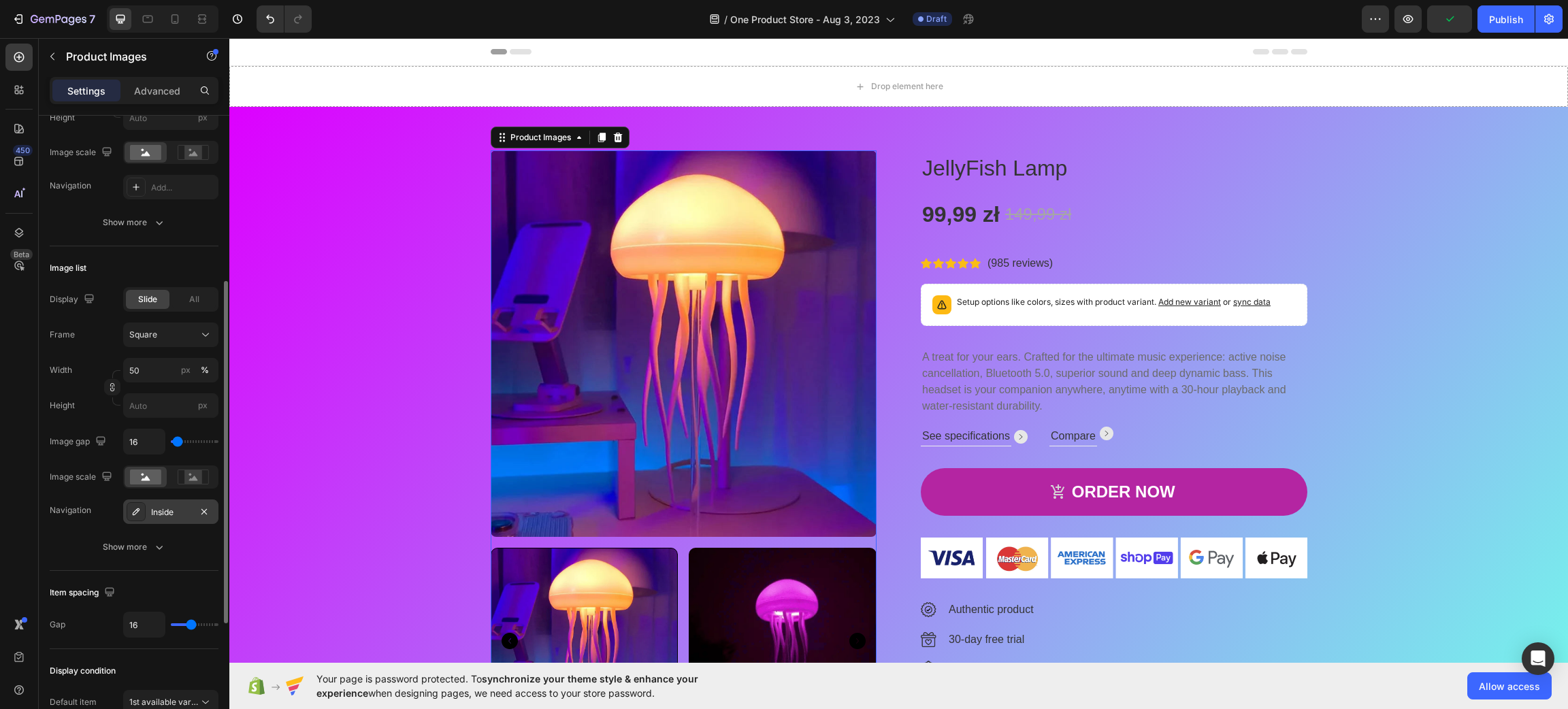click at bounding box center [136, 512] 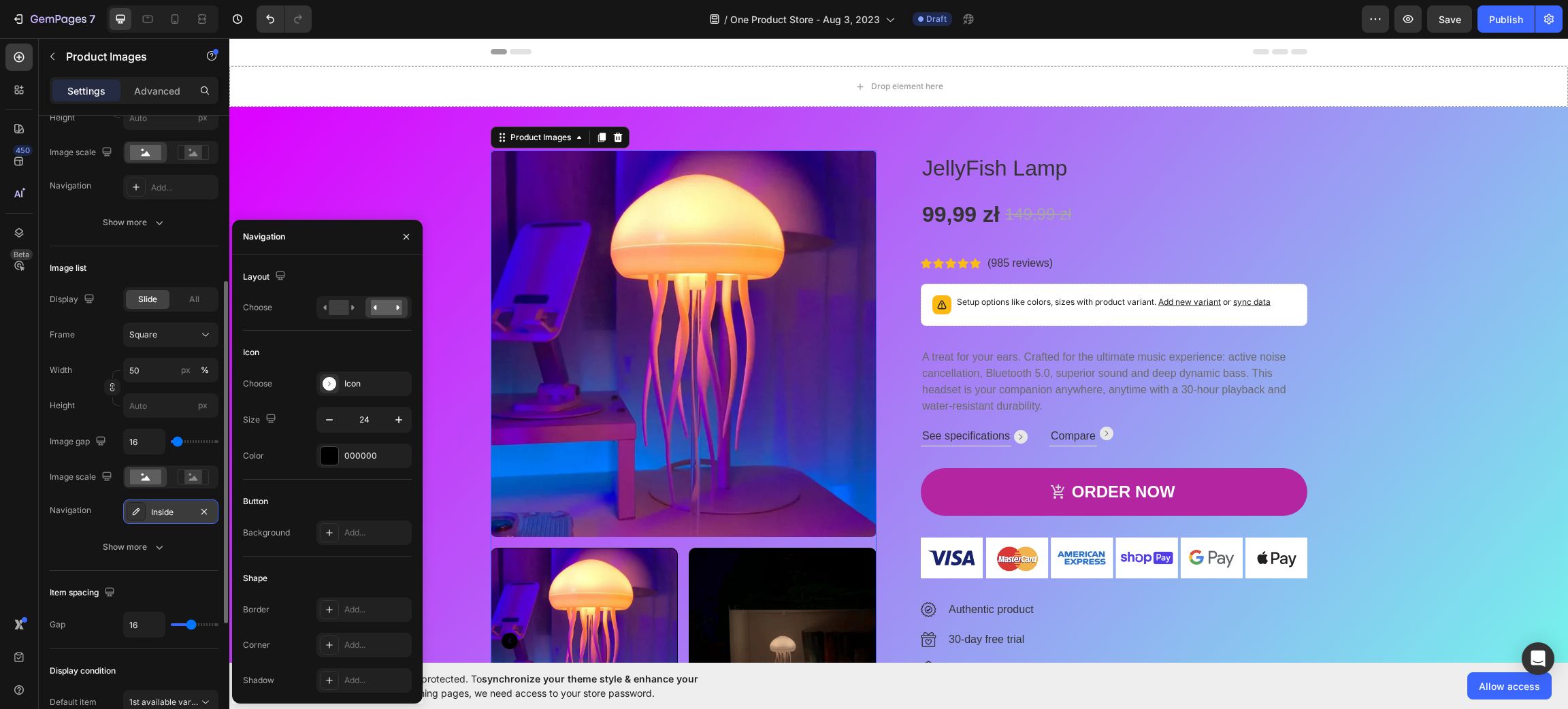 click at bounding box center (136, 512) 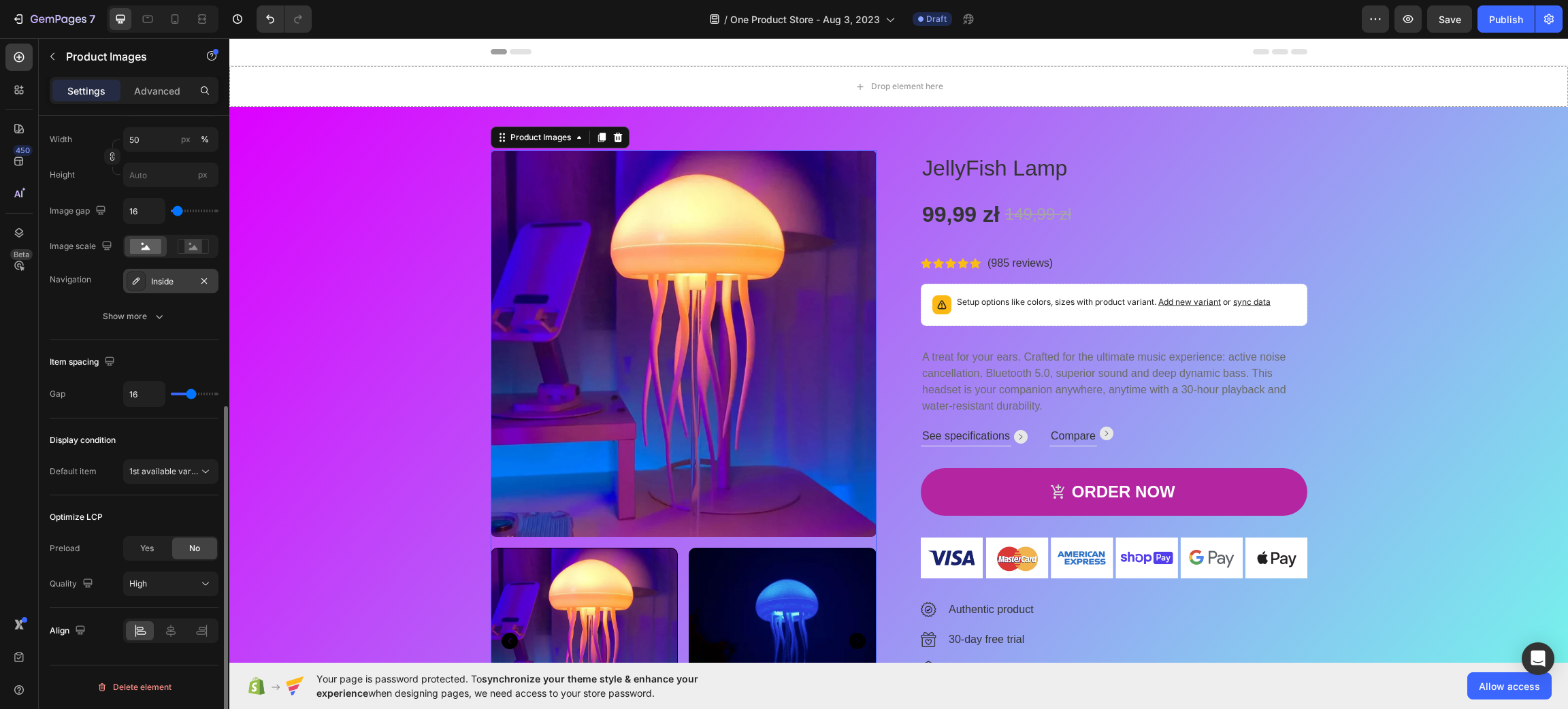scroll, scrollTop: 434, scrollLeft: 0, axis: vertical 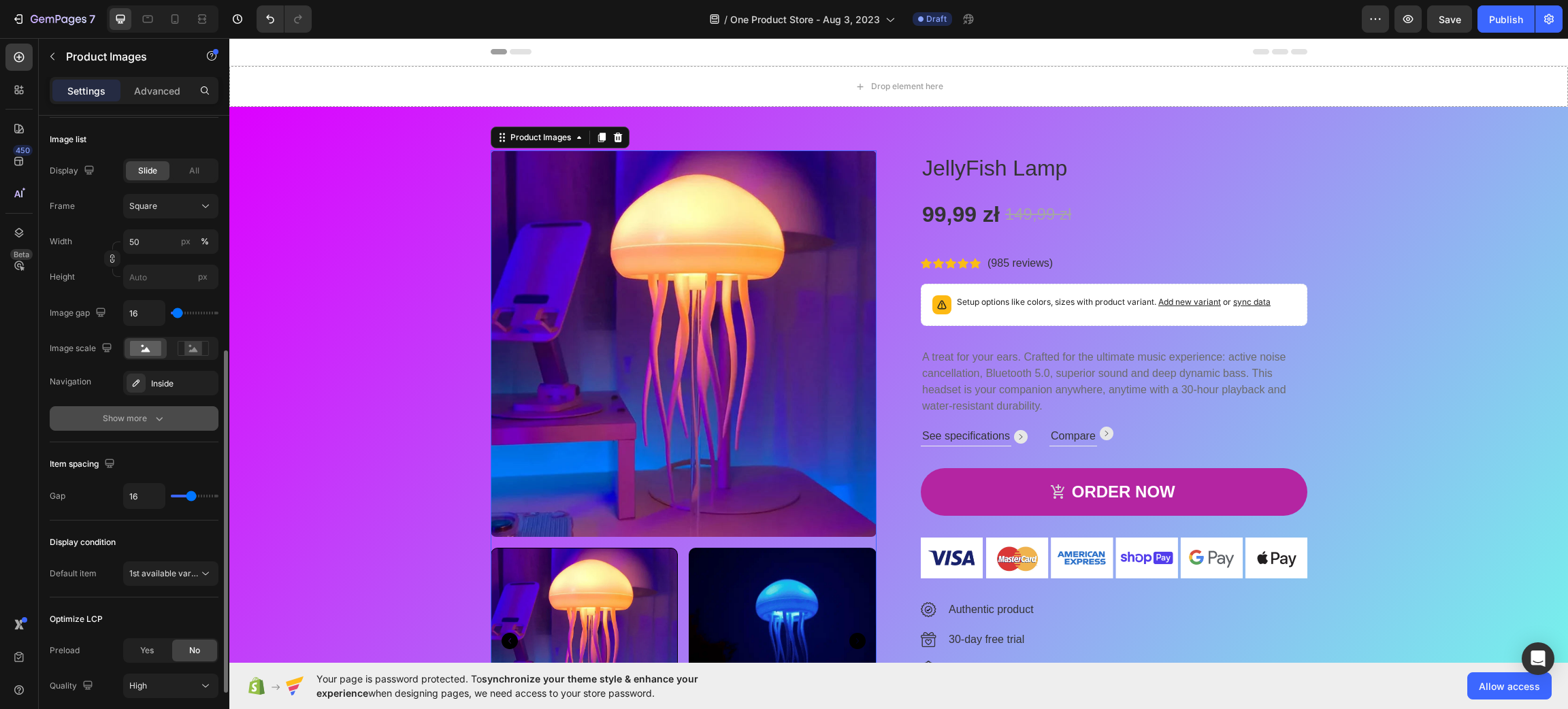 click on "Show more" at bounding box center [134, 418] 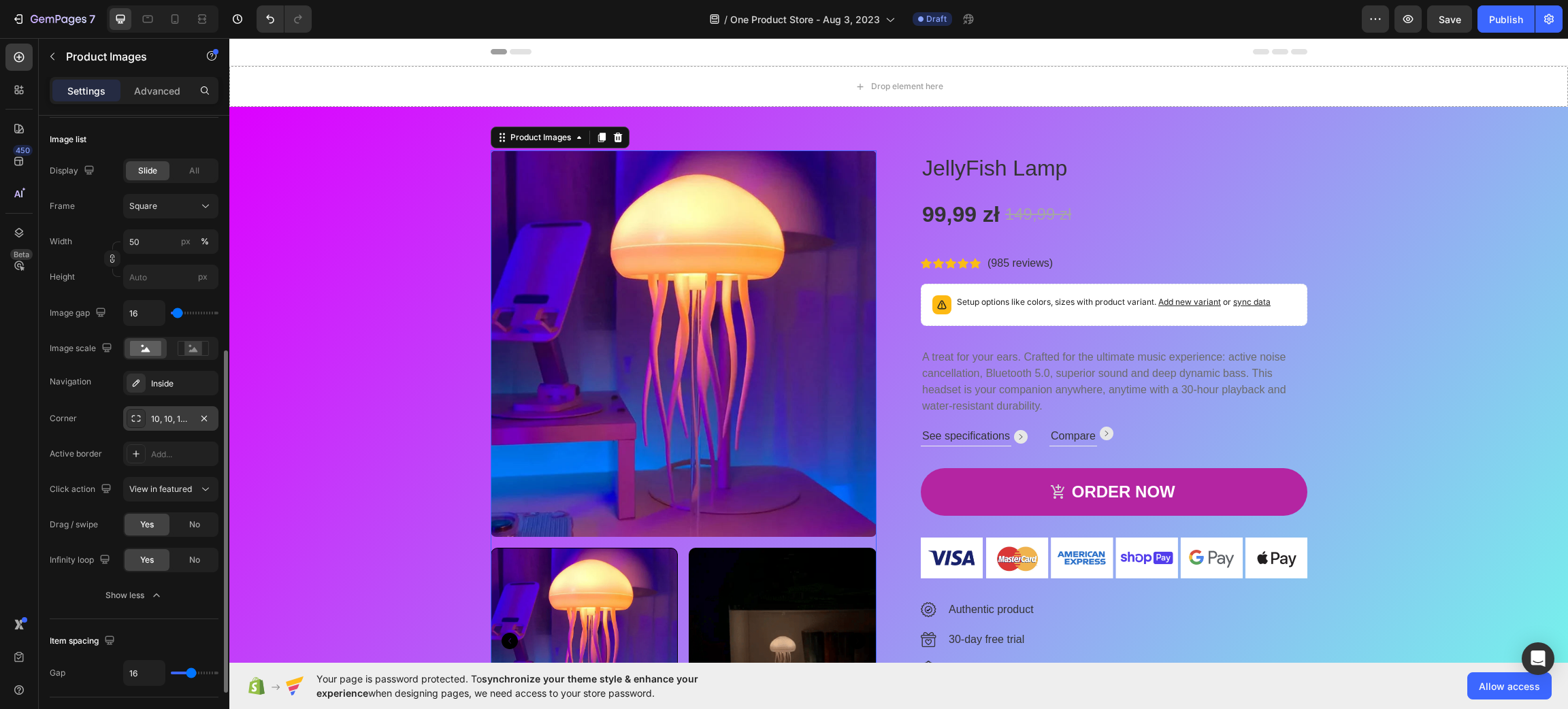 click on "10, 10, 10, 10" at bounding box center (171, 419) 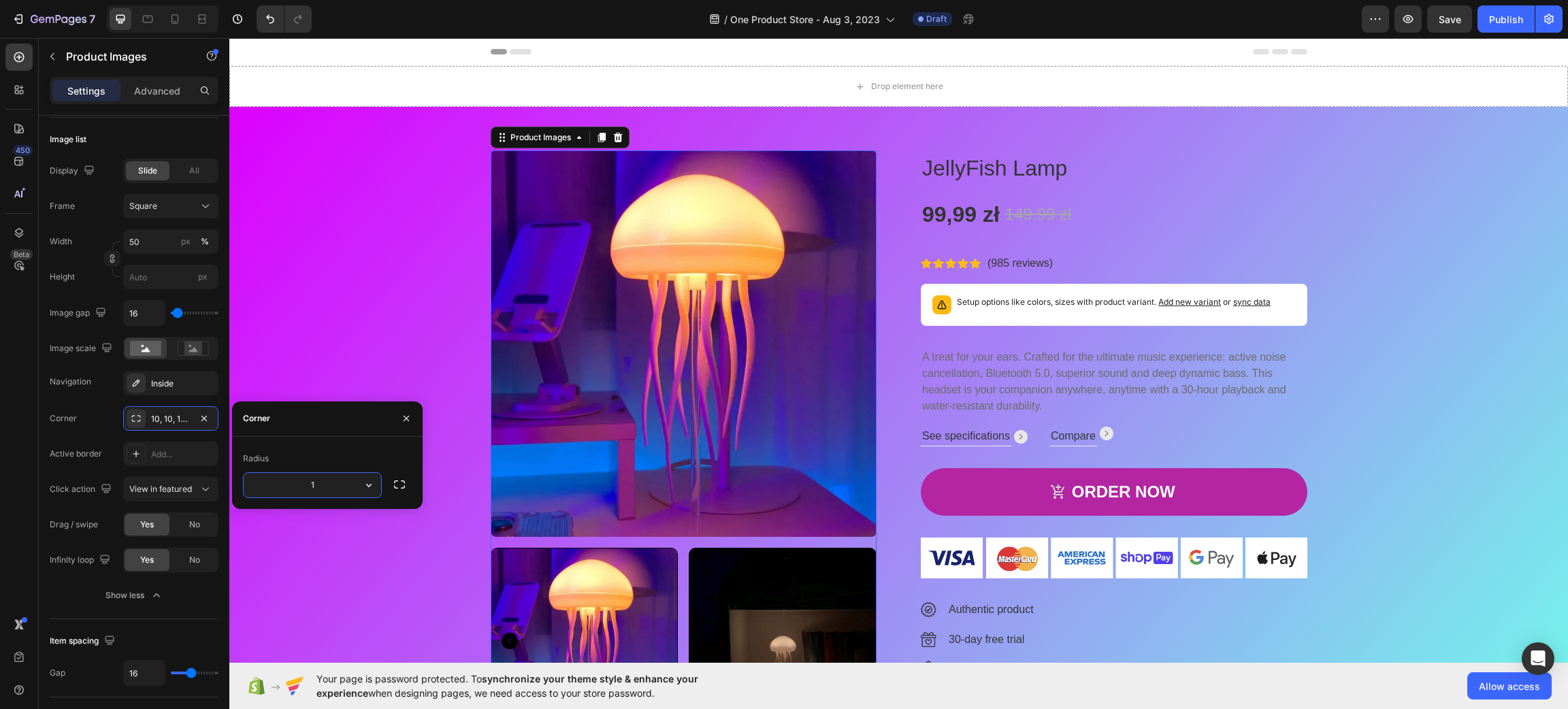 type on "16" 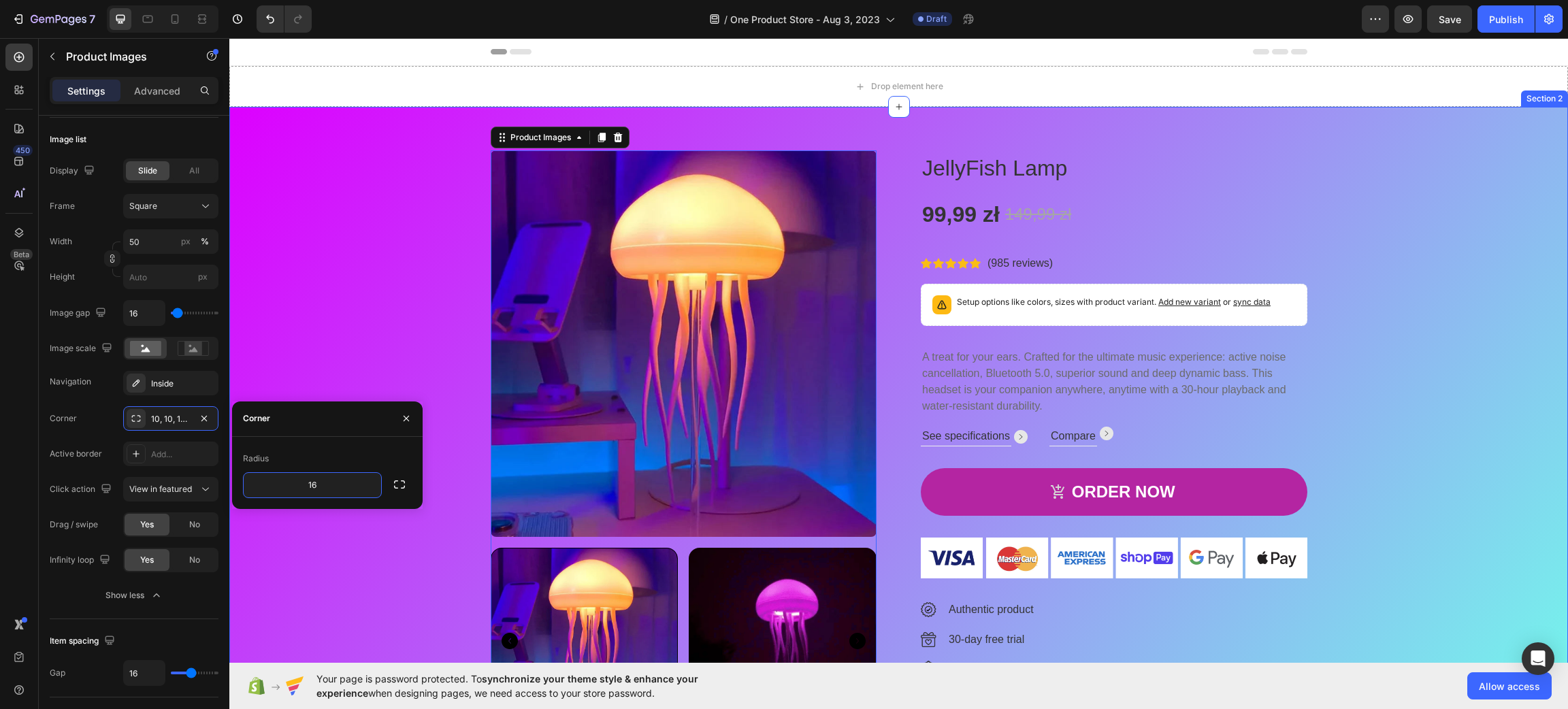 click on "Product Images   16 JellyFish Lamp Product Title 99,99 zł Product Price Product Price 149,99 zł Product Price Product Price Row                Icon                Icon                Icon                Icon                Icon Icon List Hoz (985 reviews) Text block Row Setup options like colors, sizes with product variant.       Add new variant   or   sync data Product Variants & Swatches A treat for your ears. Crafted for the ultimate music experience: active noise cancellation, Bluetooth 5.0, superior sound and deep dynamic bass. This headset is your companion anywhere, anytime with a 30-hour playback and water-resistant durability. Text block See specifications Text block Image Row Compare Text block Image Row Row ORDER NOW Product Cart Button Image Image Authentic product Text block Image 30-day free trial Text block Image 1 year warranty Text block Image Free shipping worldwide Text block Image Money-back guarantee Text block Icon List Product" at bounding box center (898, 450) 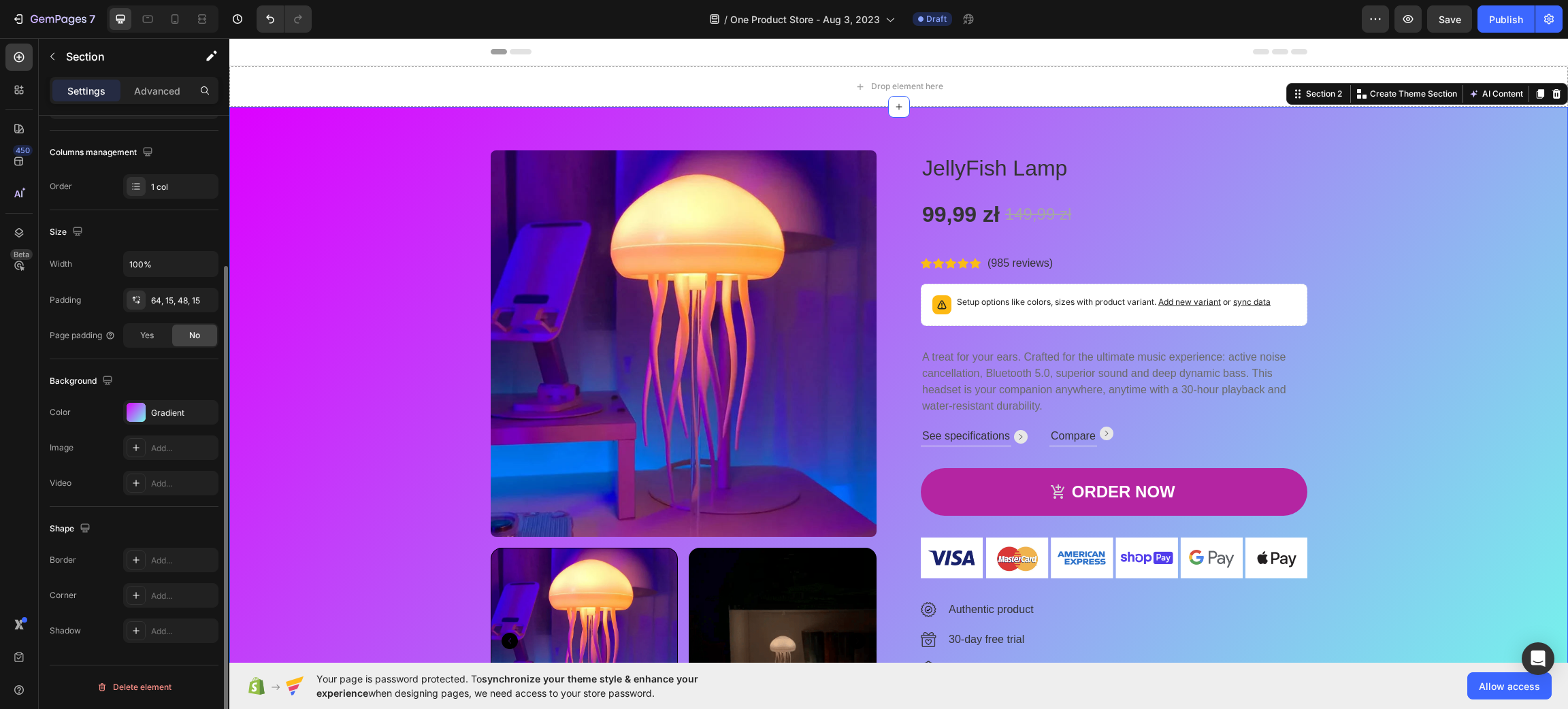 scroll, scrollTop: 0, scrollLeft: 0, axis: both 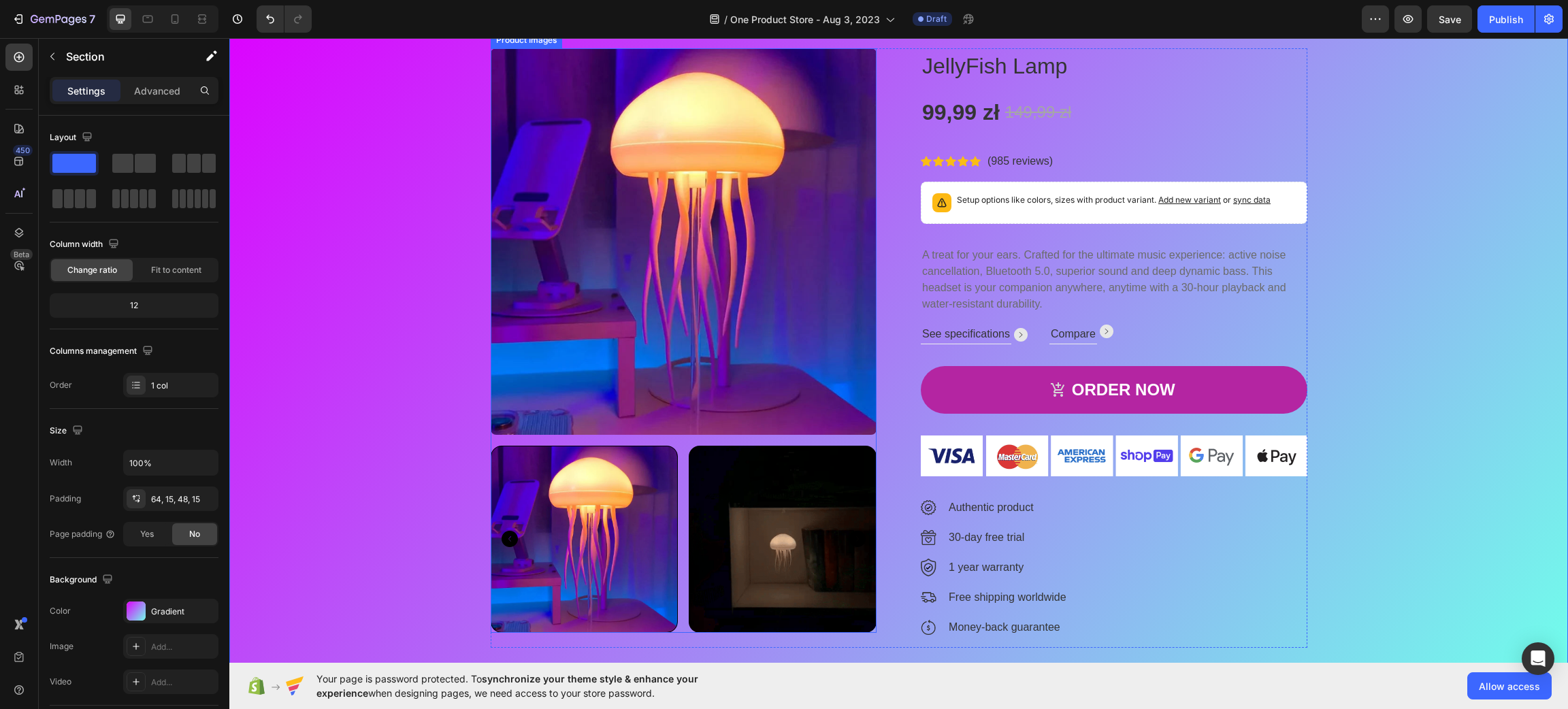 click at bounding box center [585, 540] 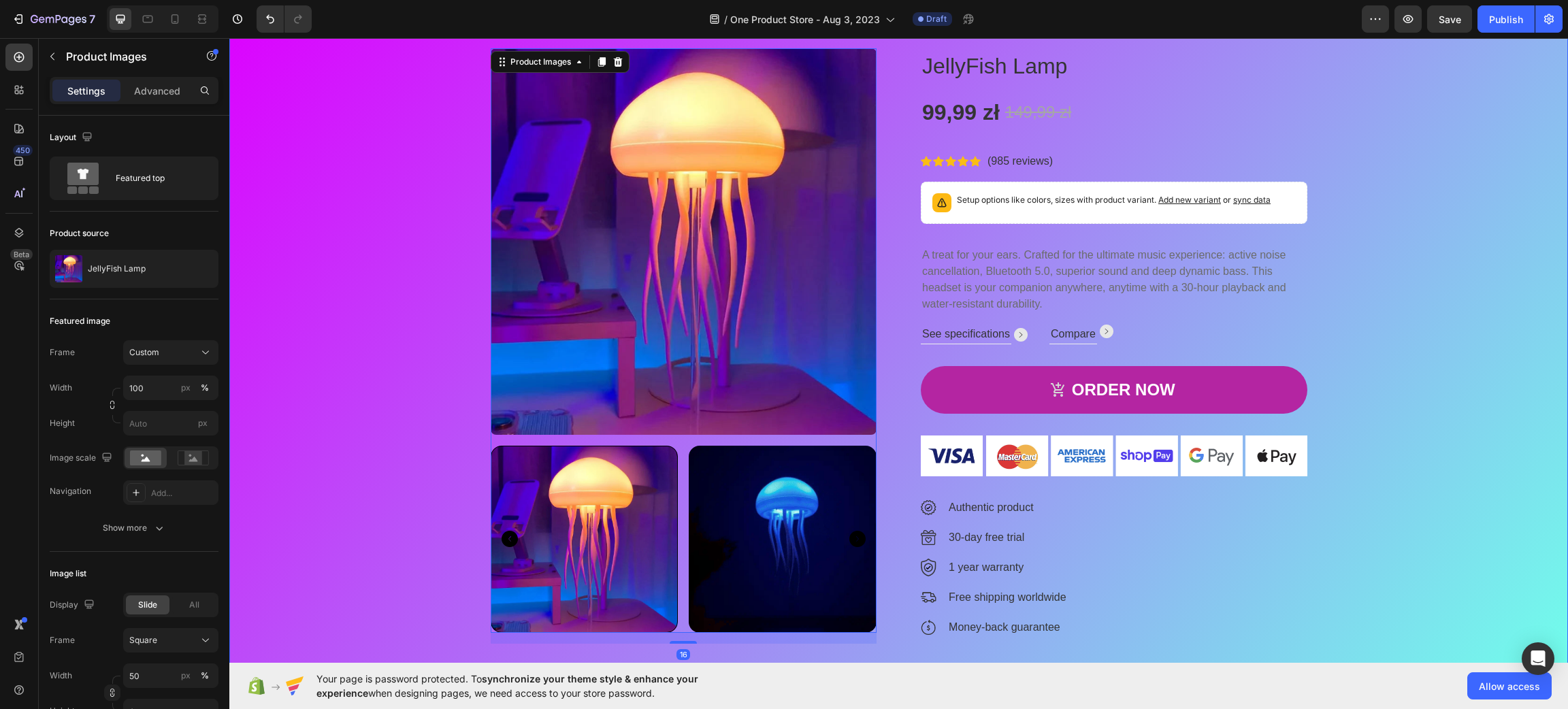 click on "Product Images   16 JellyFish Lamp Product Title 99,99 zł Product Price Product Price 149,99 zł Product Price Product Price Row                Icon                Icon                Icon                Icon                Icon Icon List Hoz (985 reviews) Text block Row Setup options like colors, sizes with product variant.       Add new variant   or   sync data Product Variants & Swatches A treat for your ears. Crafted for the ultimate music experience: active noise cancellation, Bluetooth 5.0, superior sound and deep dynamic bass. This headset is your companion anywhere, anytime with a 30-hour playback and water-resistant durability. Text block See specifications Text block Image Row Compare Text block Image Row Row ORDER NOW Product Cart Button Image Image Authentic product Text block Image 30-day free trial Text block Image 1 year warranty Text block Image Free shipping worldwide Text block Image Money-back guarantee Text block Icon List Product" at bounding box center [898, 348] 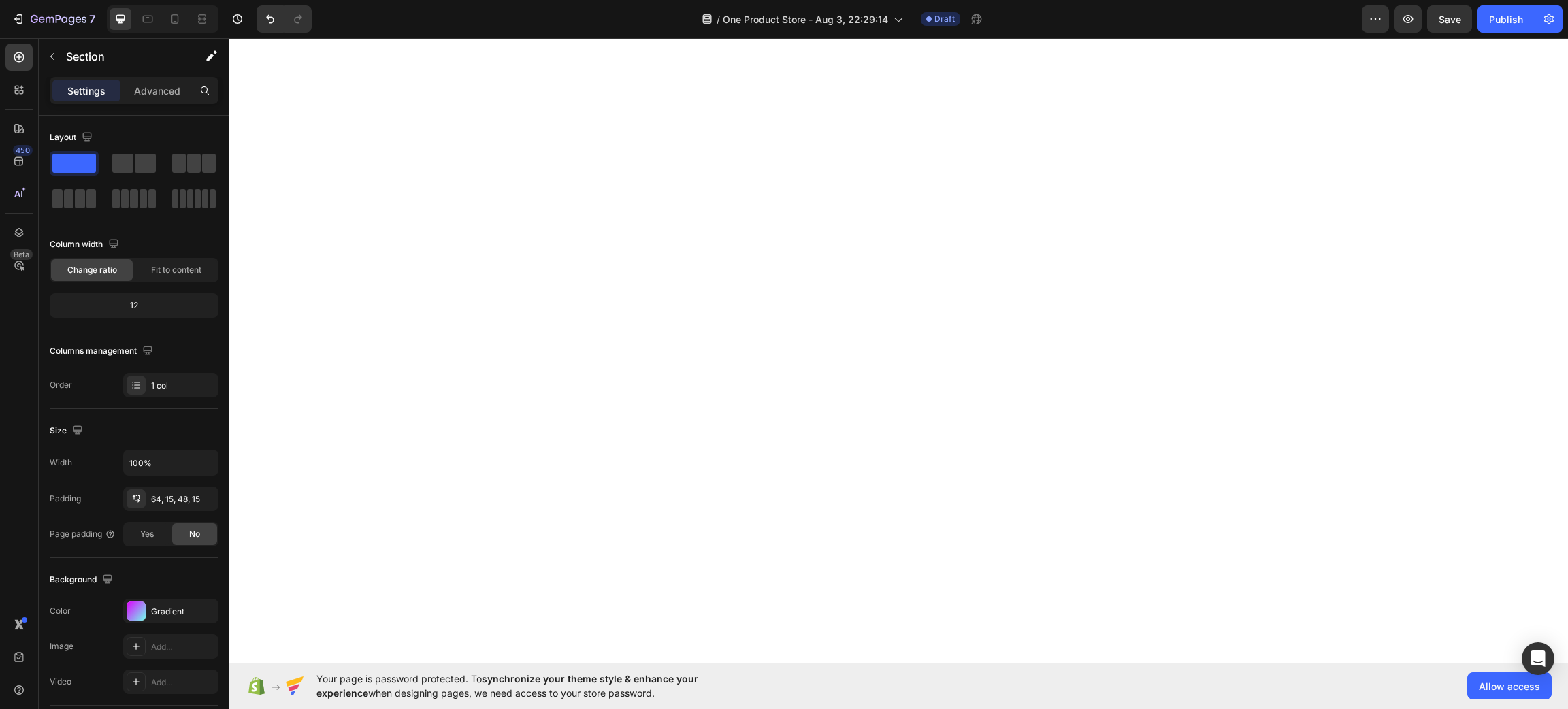 scroll, scrollTop: 0, scrollLeft: 0, axis: both 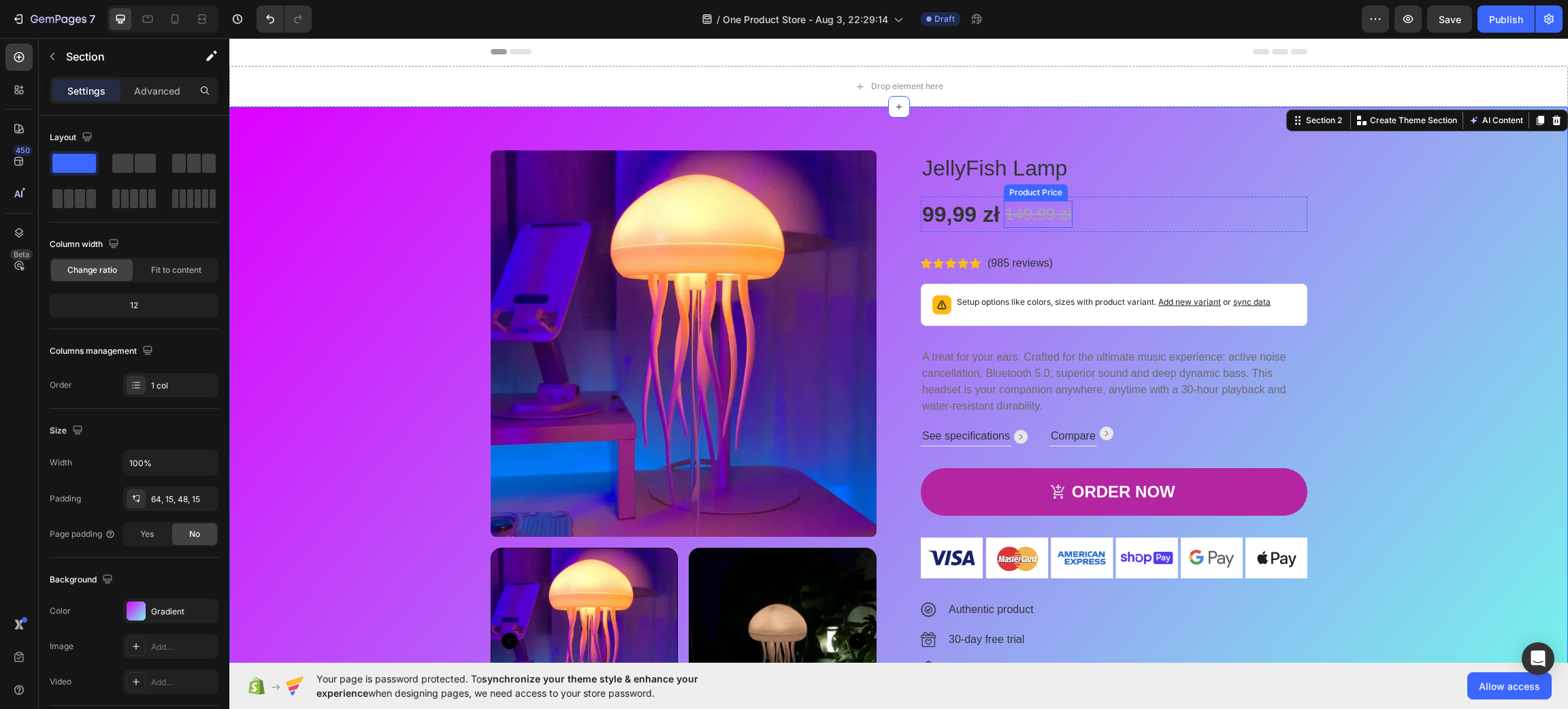click on "JellyFish Lamp" at bounding box center (1114, 168) 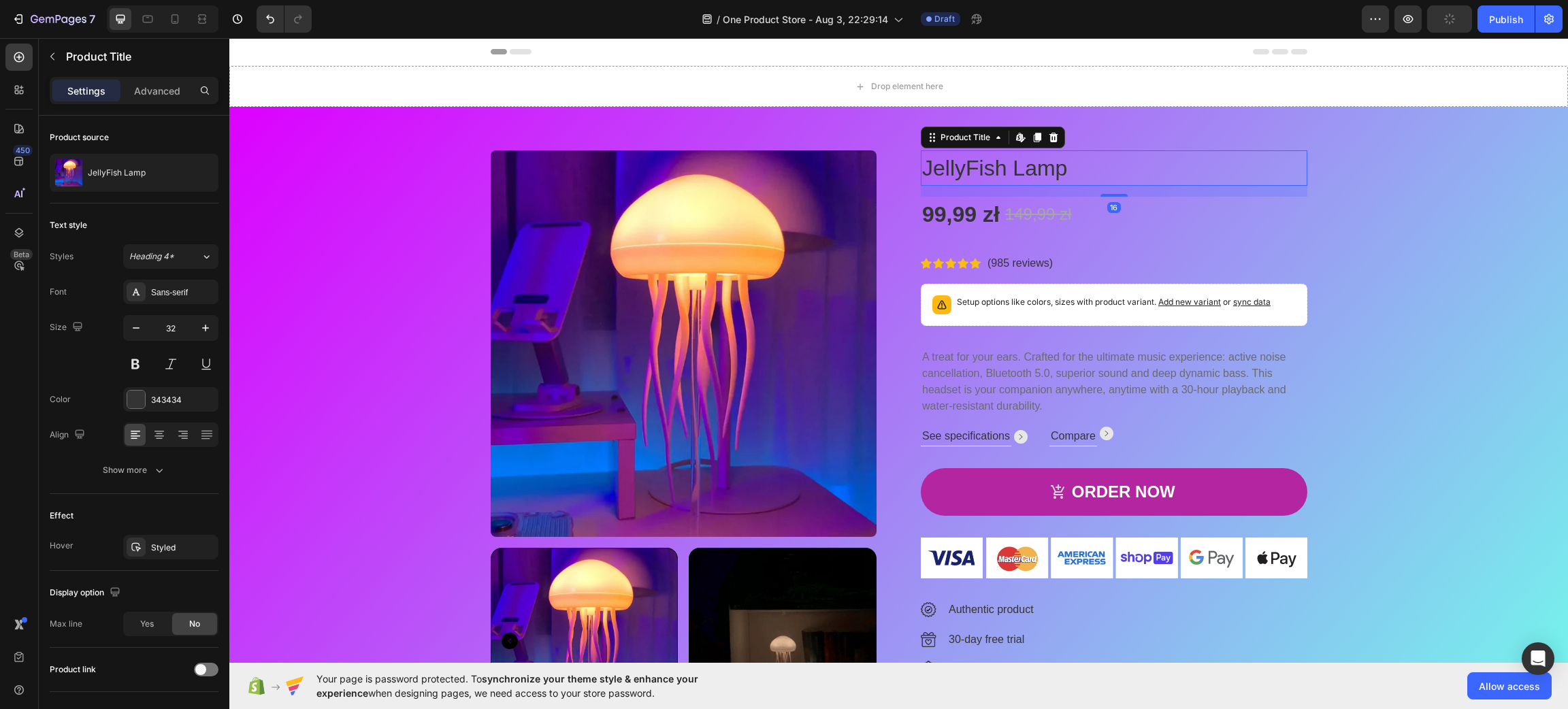 click on "JellyFish Lamp" at bounding box center [1114, 168] 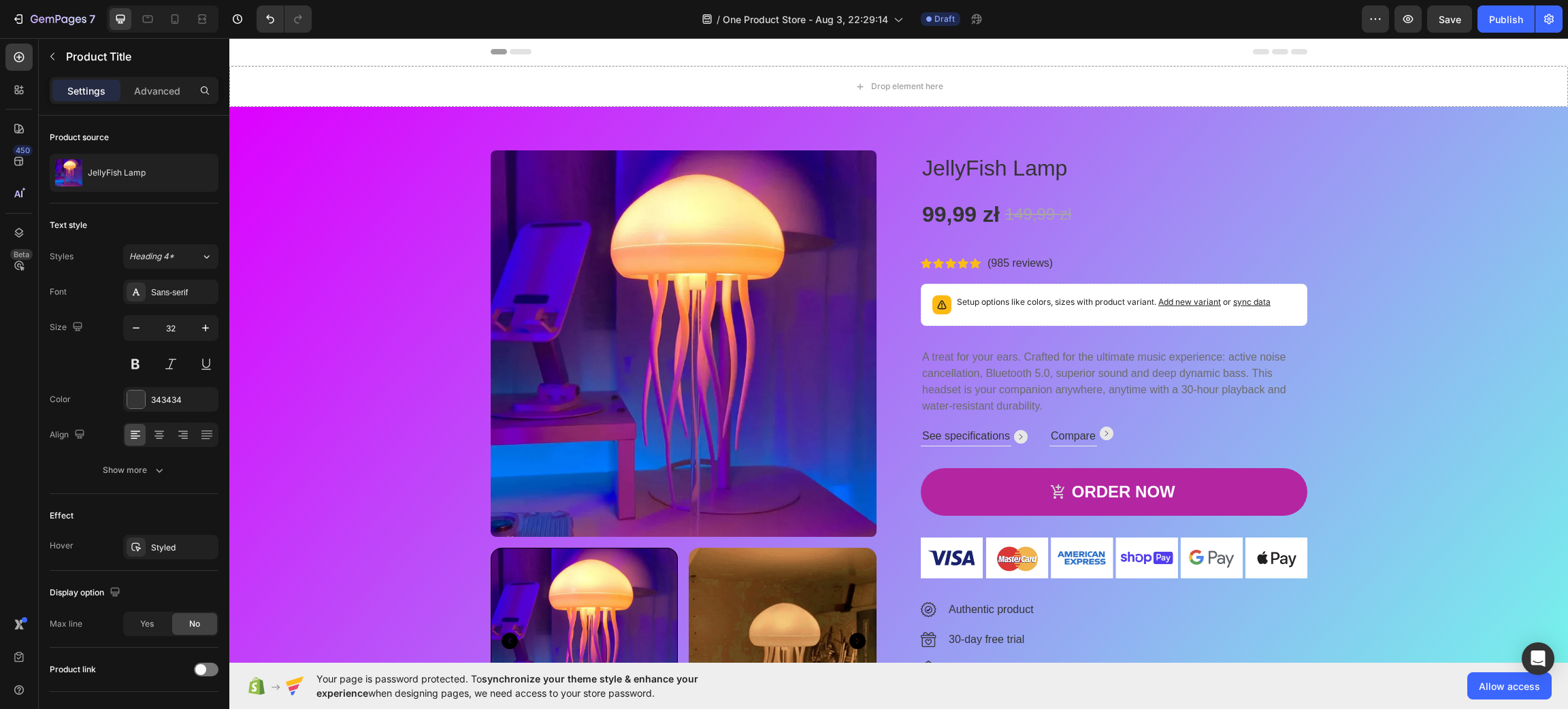 click on "Header" at bounding box center (898, 52) 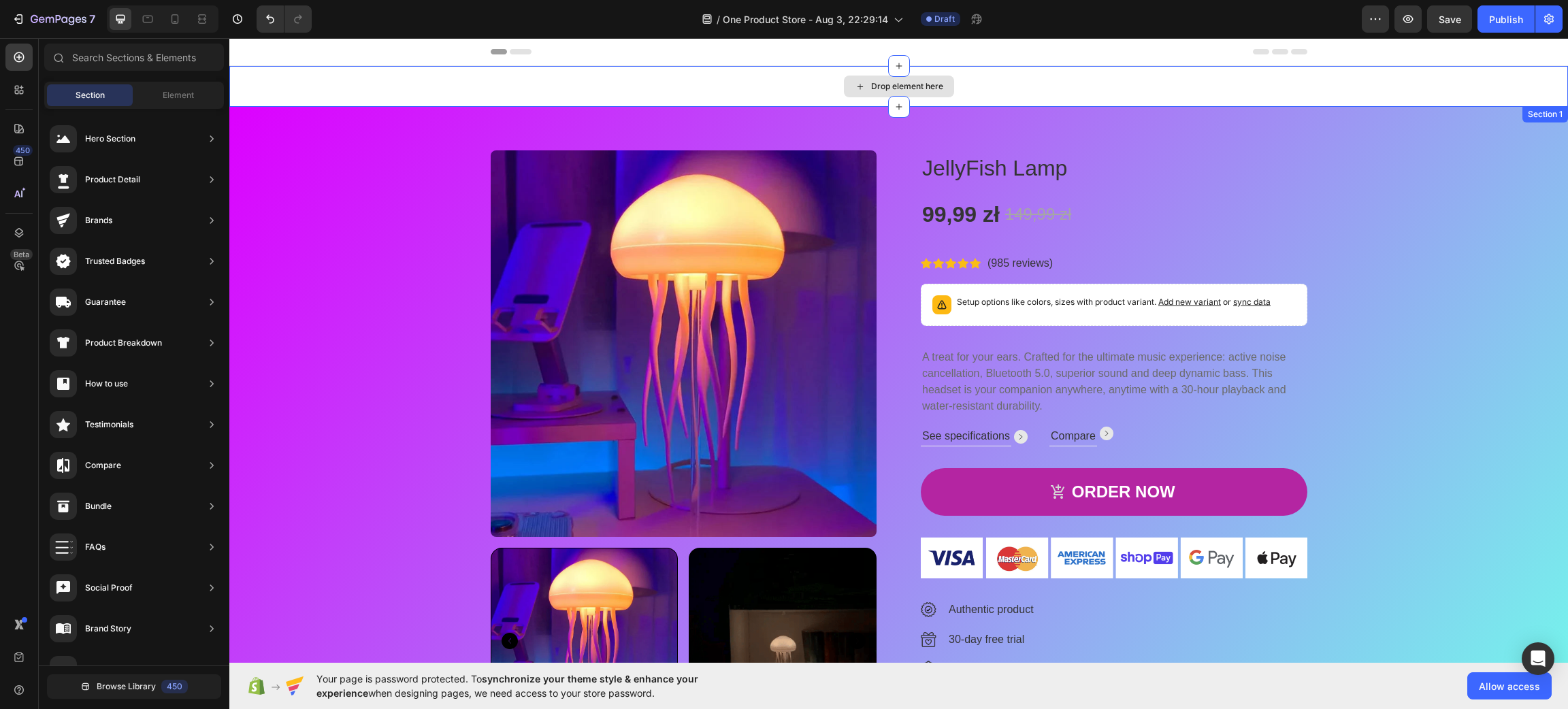 click on "Drop element here" at bounding box center [898, 86] 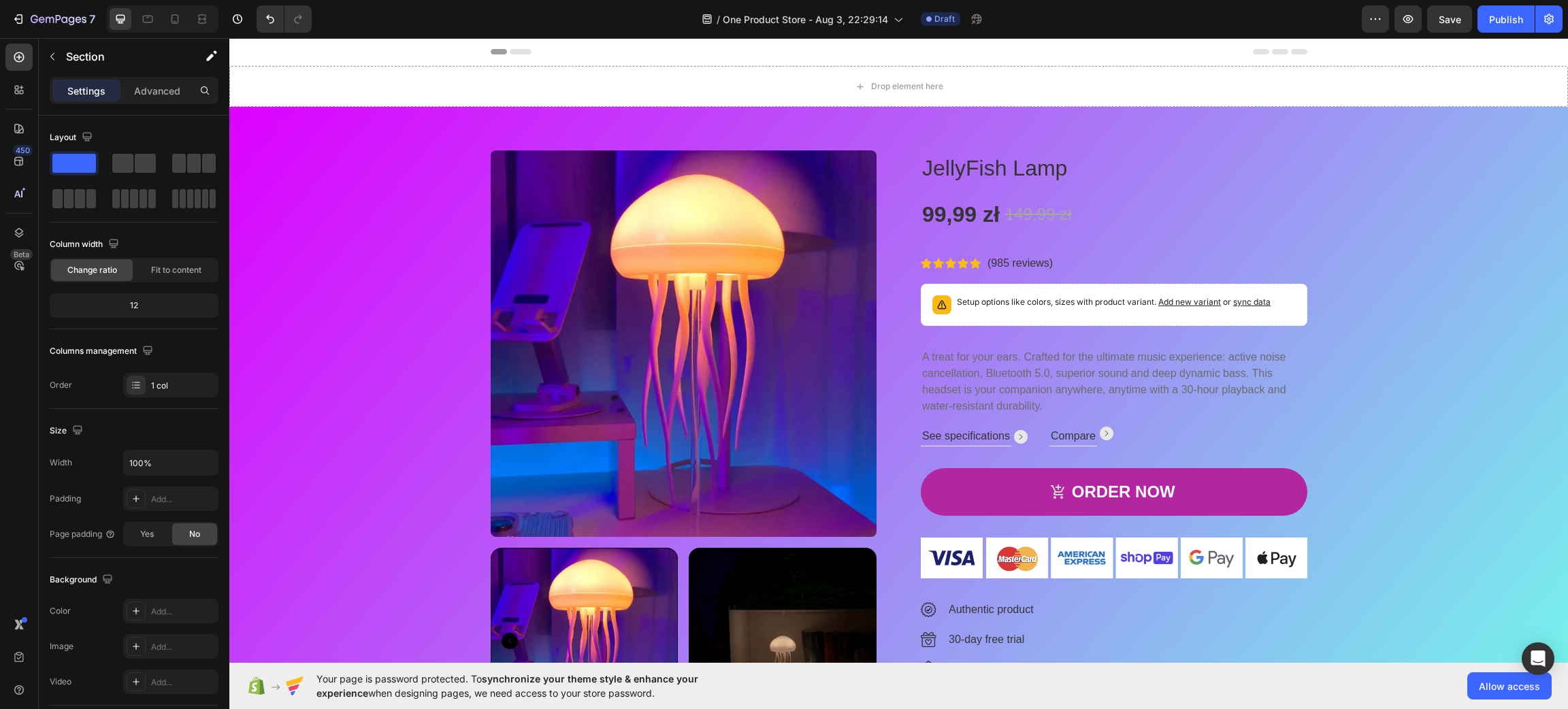 click on "Header" at bounding box center [898, 52] 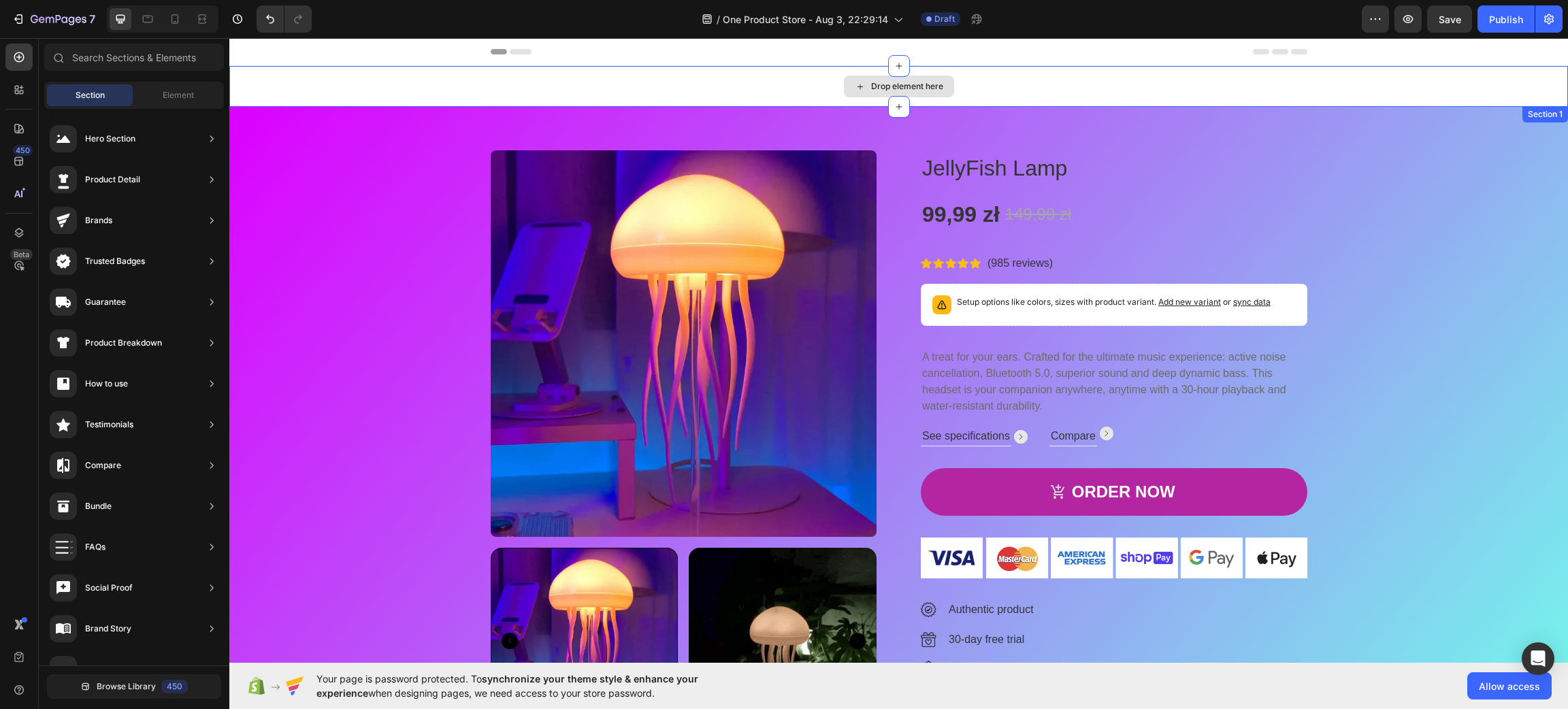 click on "Drop element here" at bounding box center (898, 86) 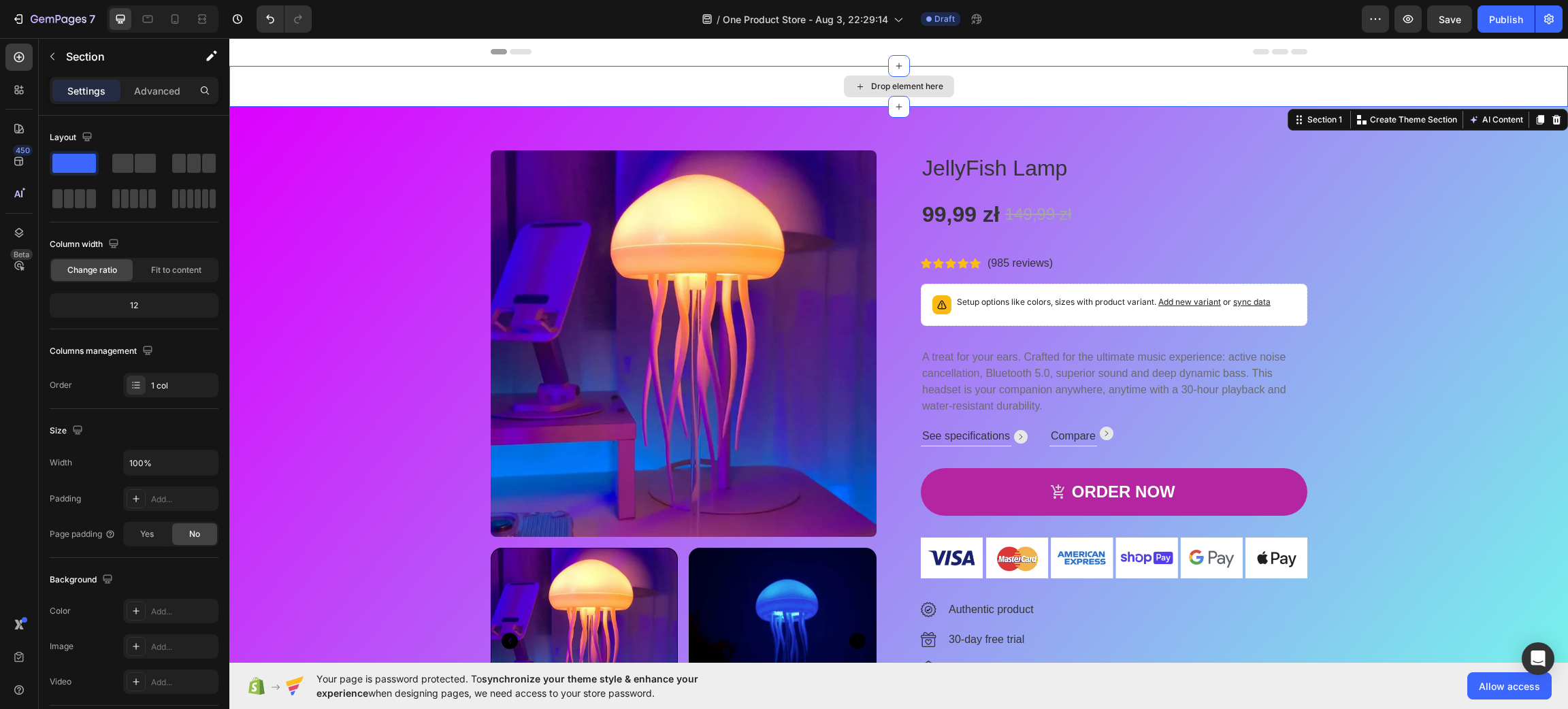 drag, startPoint x: 419, startPoint y: 80, endPoint x: 582, endPoint y: 55, distance: 164.90603 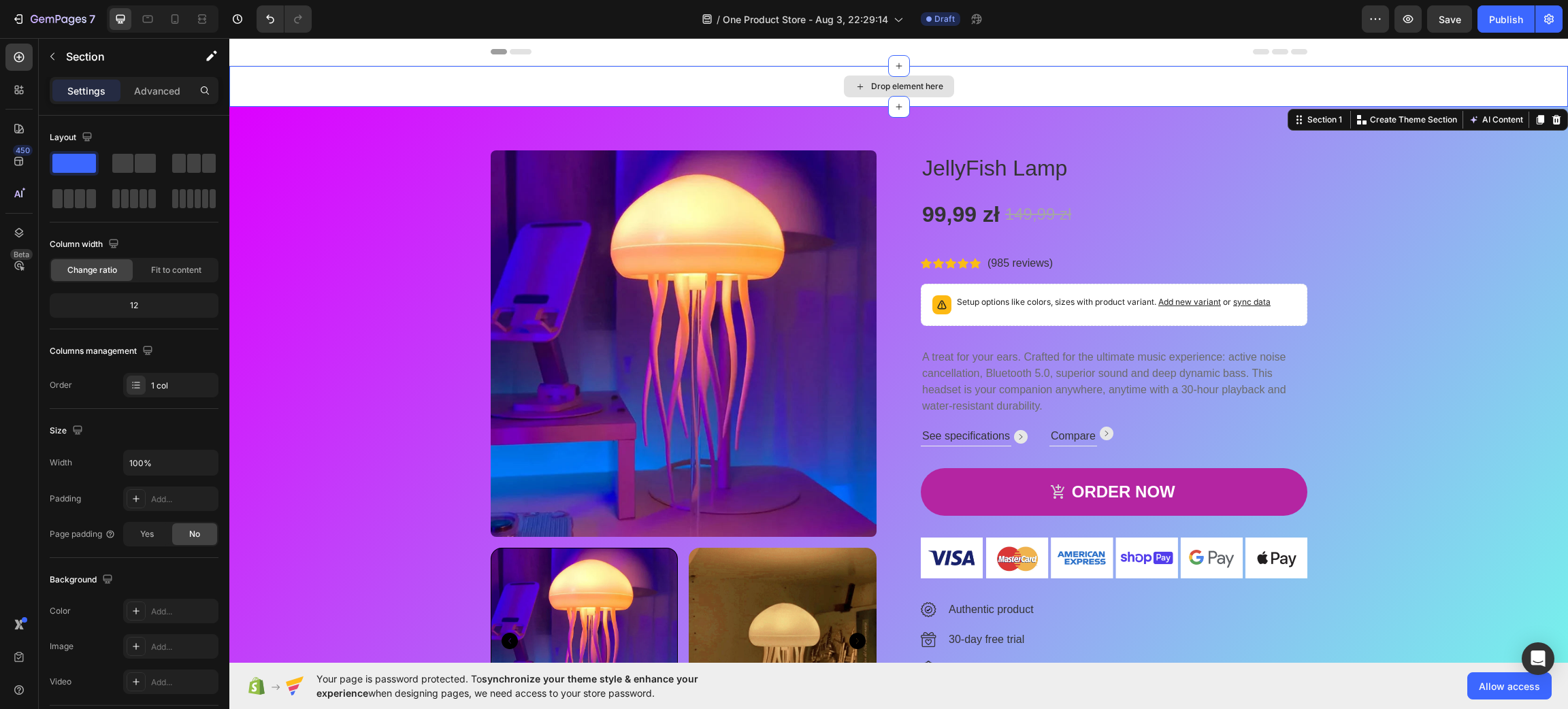 click on "Drop element here" at bounding box center (898, 86) 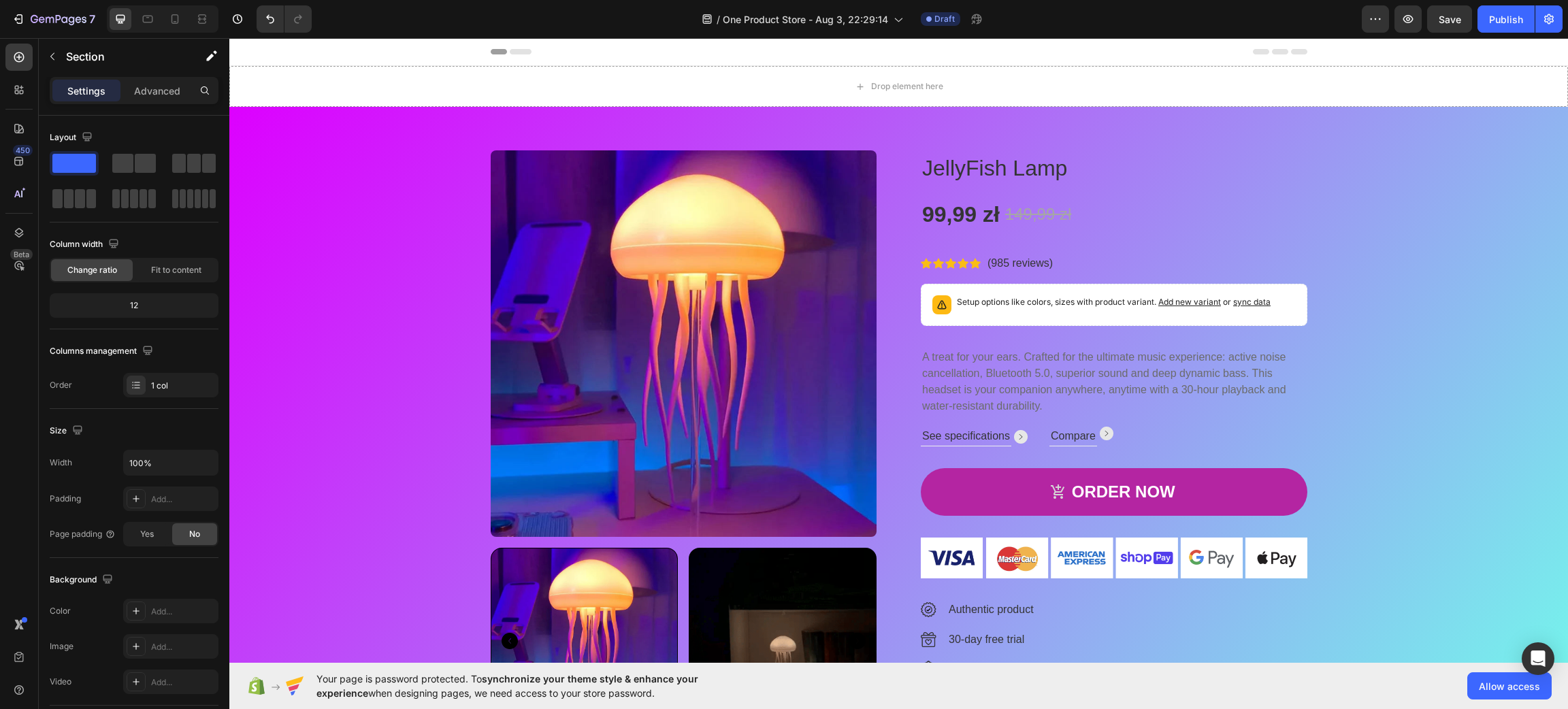 click on "Header" at bounding box center [899, 52] 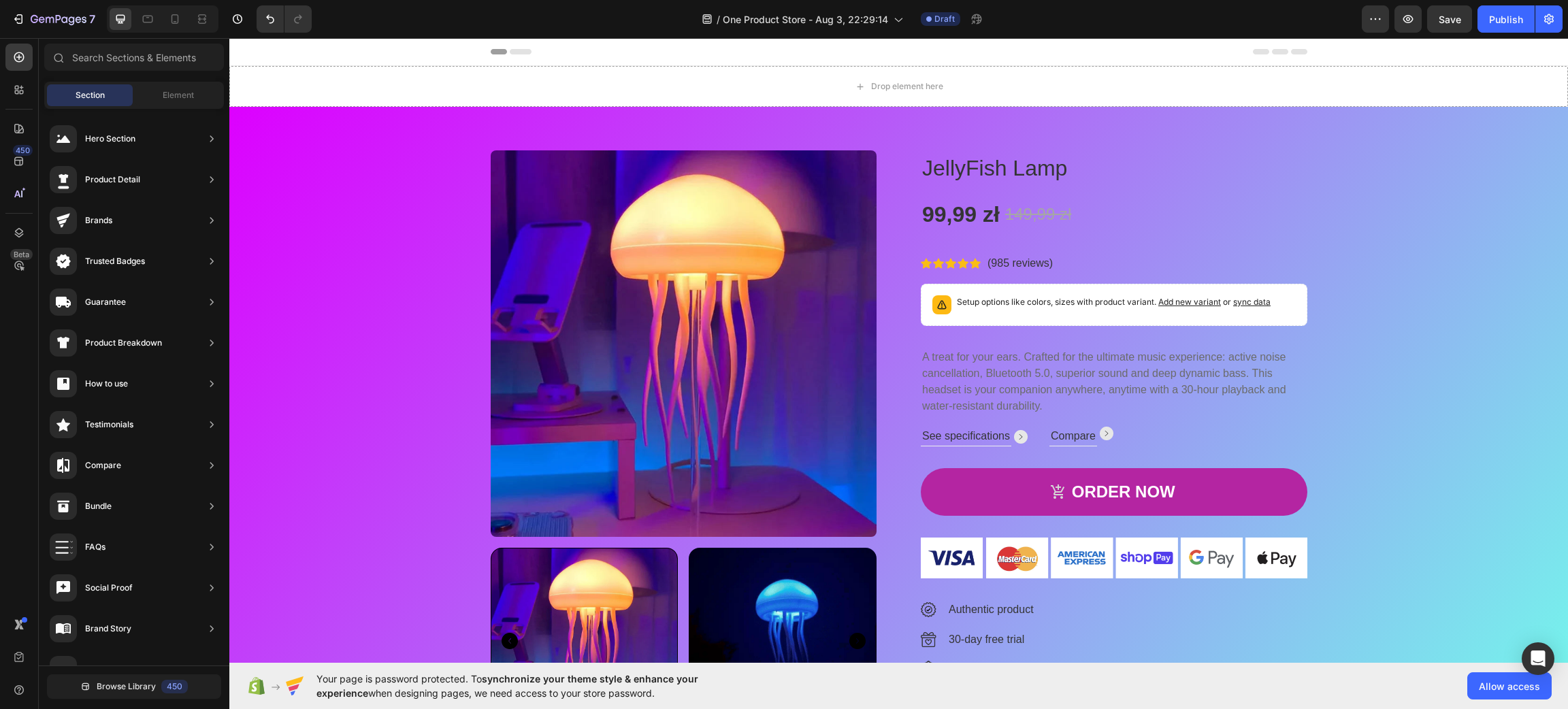 drag, startPoint x: 866, startPoint y: 64, endPoint x: 867, endPoint y: 71, distance: 7.071068 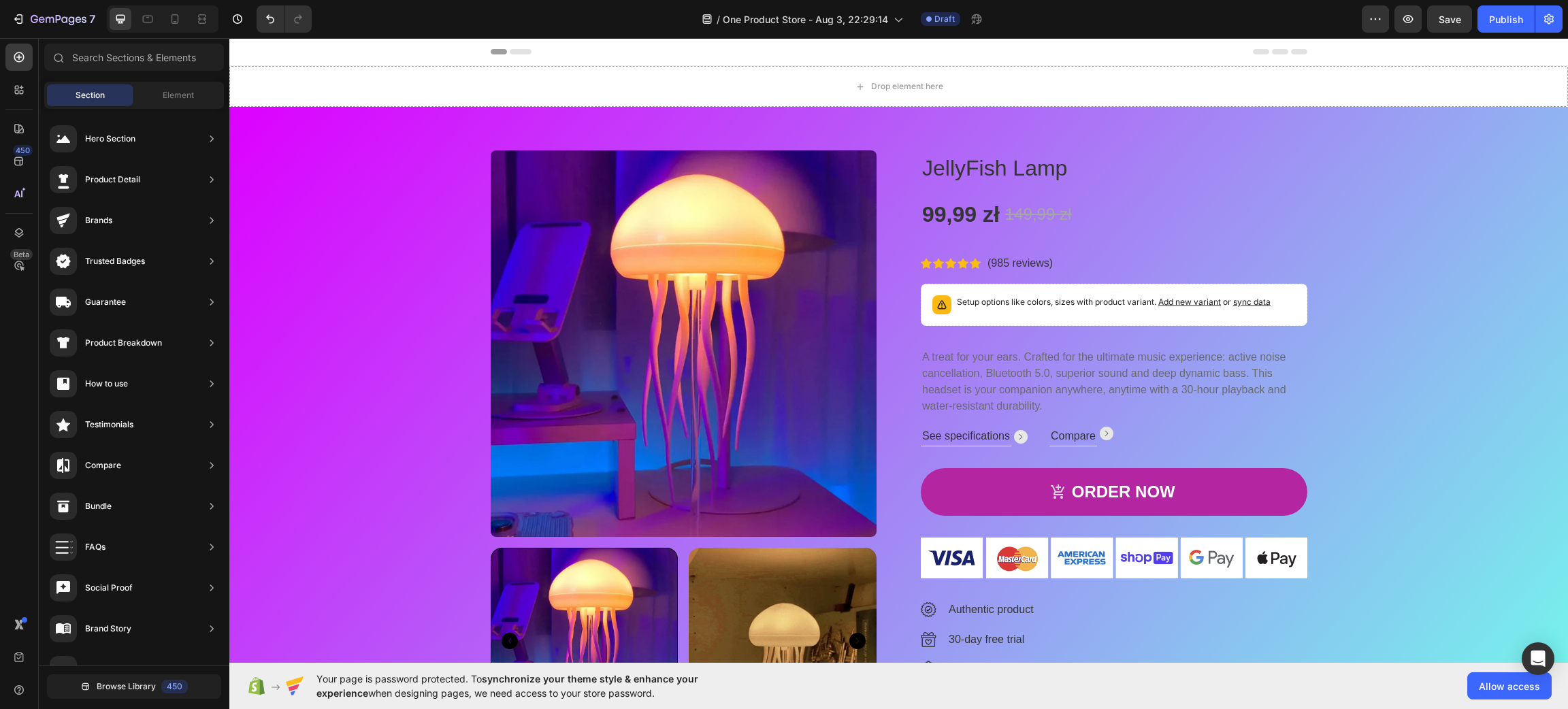 click on "Header
Drop element here Section 1
Product Images JellyFish Lamp Product Title 99,99 zł Product Price Product Price 149,99 zł Product Price Product Price Row                Icon                Icon                Icon                Icon                Icon Icon List Hoz (985 reviews) Text block Row Setup options like colors, sizes with product variant.       Add new variant   or   sync data Product Variants & Swatches A treat for your ears. Crafted for the ultimate music experience: active noise cancellation, Bluetooth 5.0, superior sound and deep dynamic bass. This headset is your companion anywhere, anytime with a 30-hour playback and water-resistant durability. Text block See specifications Text block Image Row Compare Text block Image Row Row ORDER NOW Product Cart Button Image Image Authentic product Text block Image 30-day free trial Text block Image 1 year warranty Text block Image Free shipping worldwide Text block Image Money-back guarantee Text block Root" at bounding box center (898, 3404) 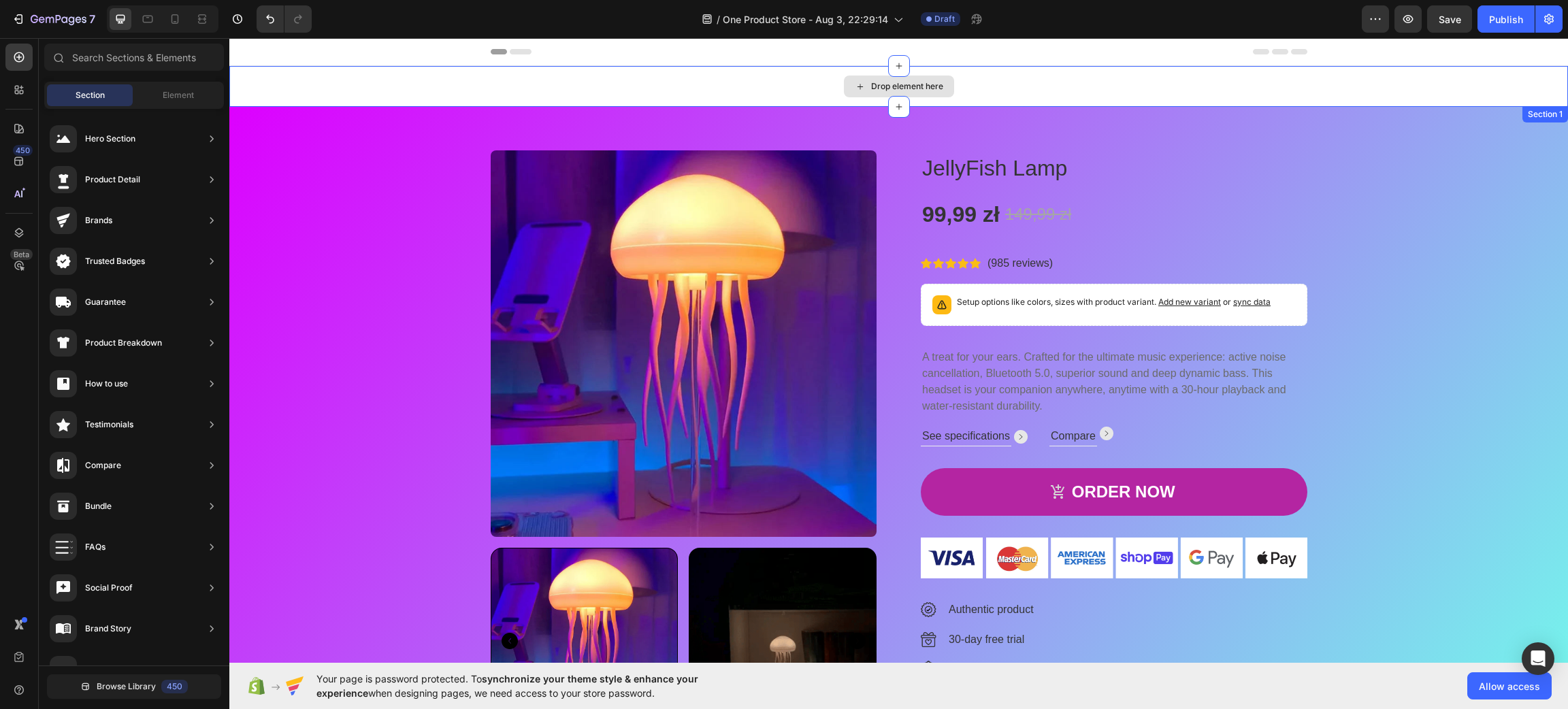 click on "Drop element here" at bounding box center [899, 86] 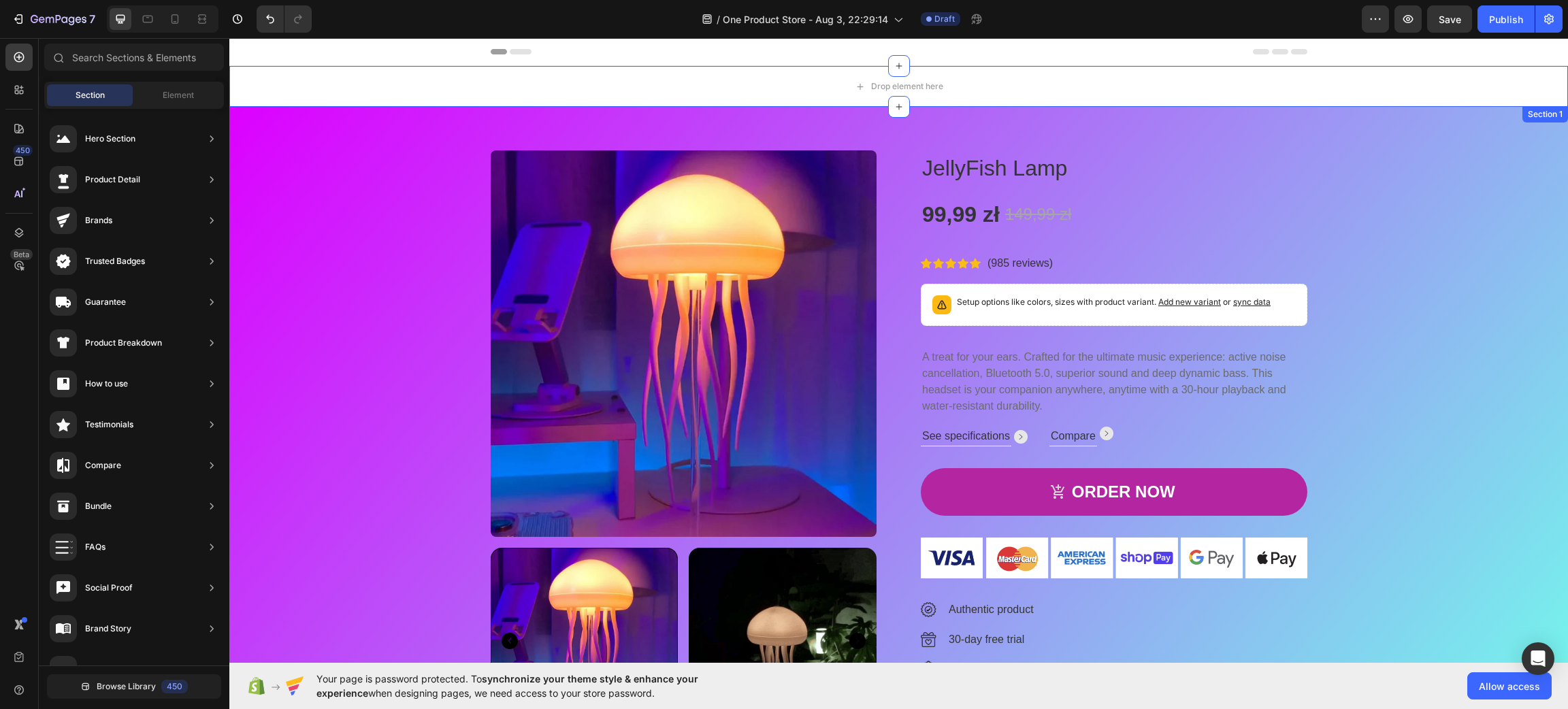 click on "Header" at bounding box center [899, 52] 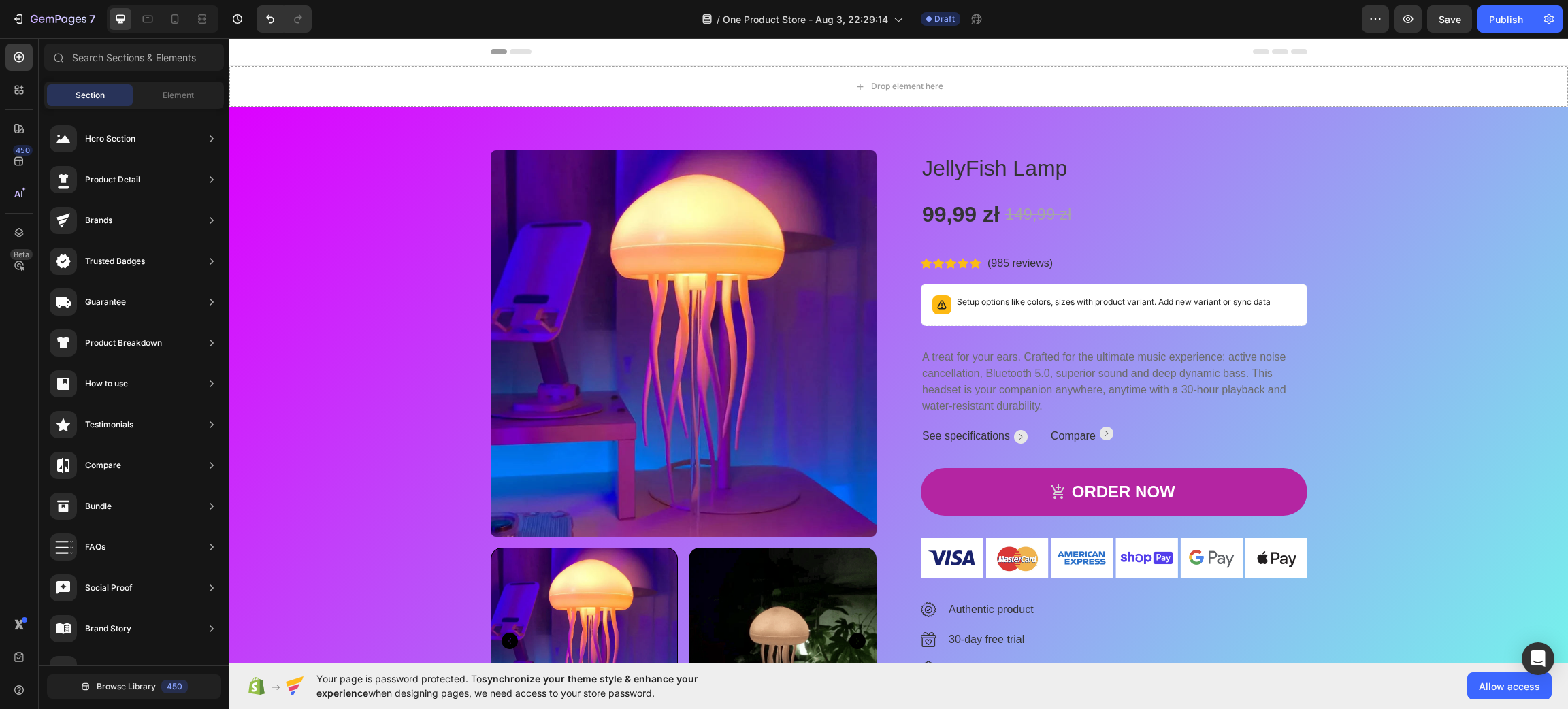 click on "Header" at bounding box center [268, 52] 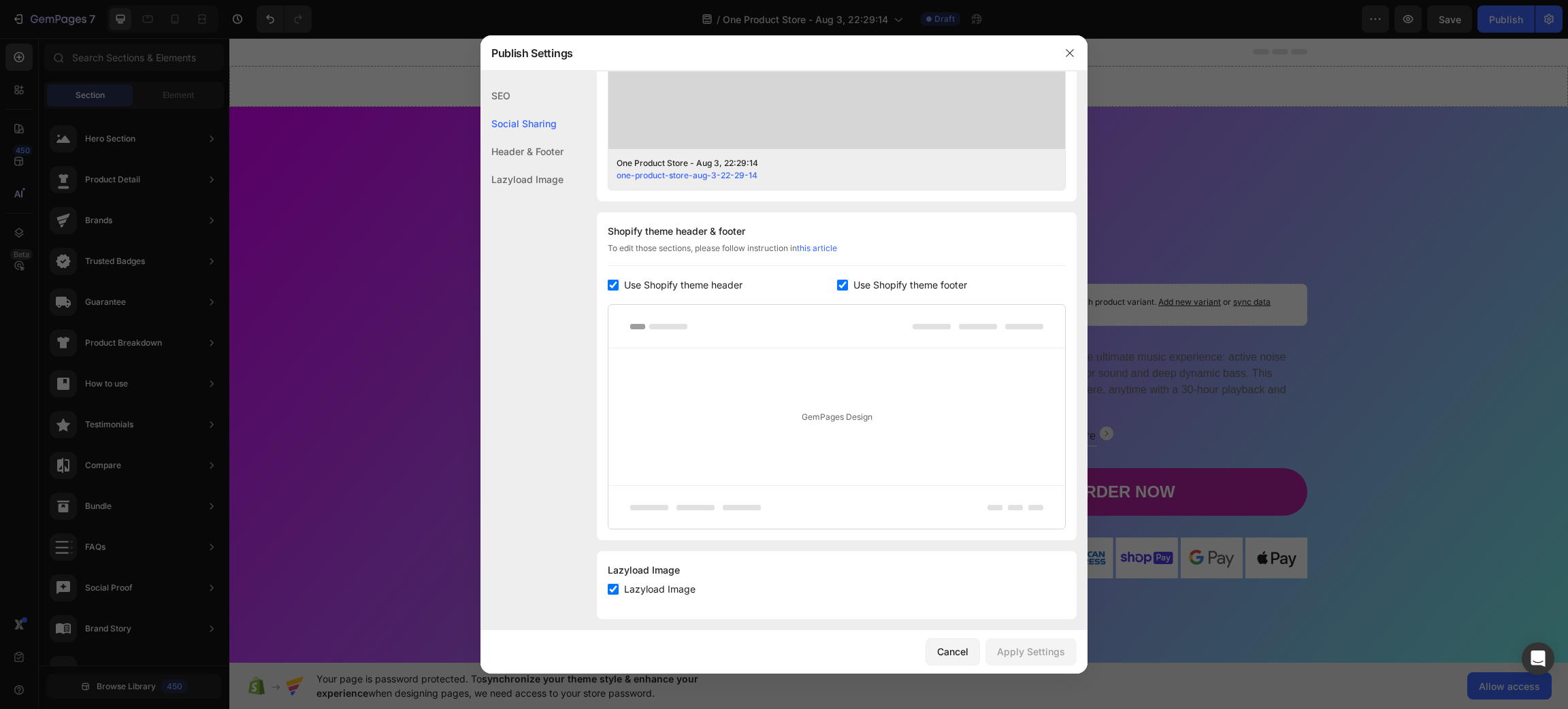 scroll, scrollTop: 521, scrollLeft: 0, axis: vertical 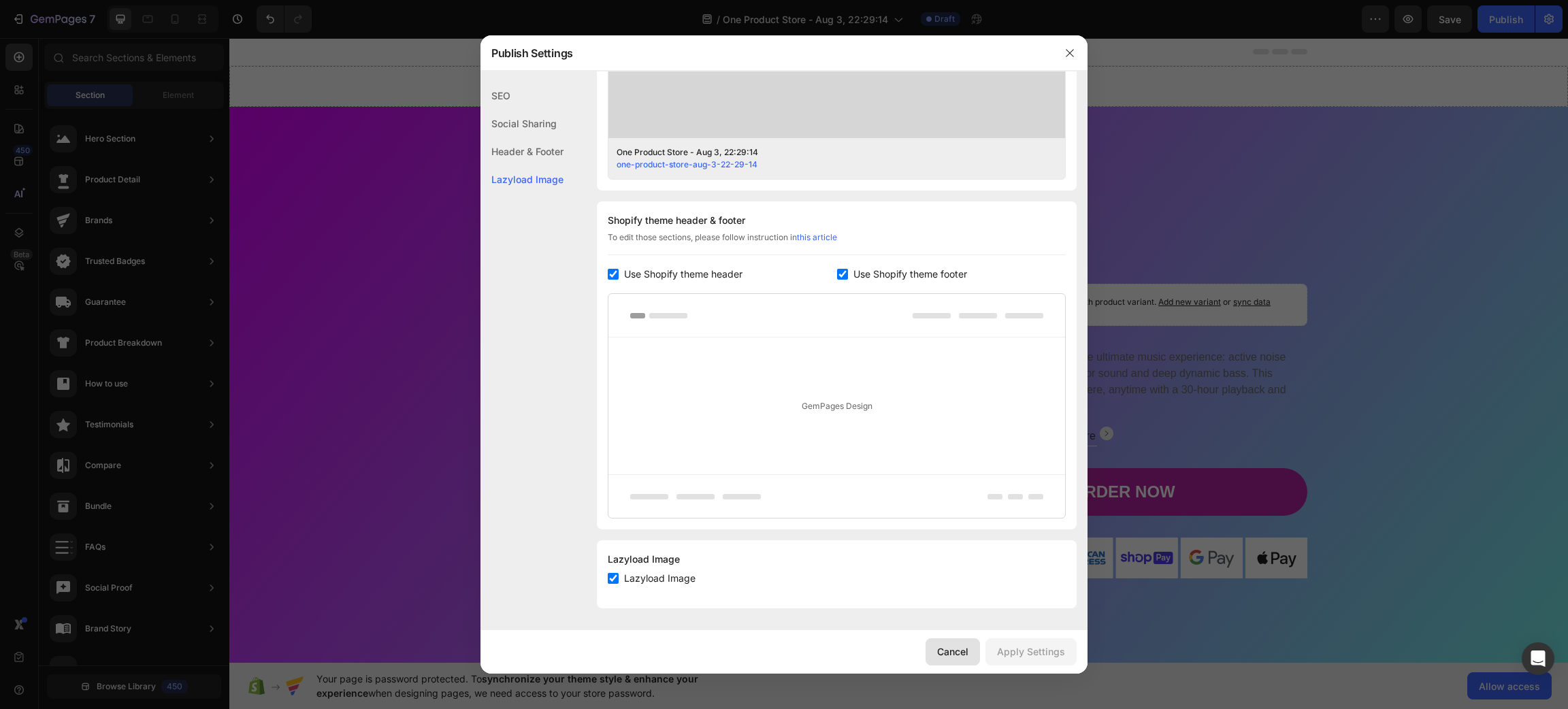 click on "Cancel" 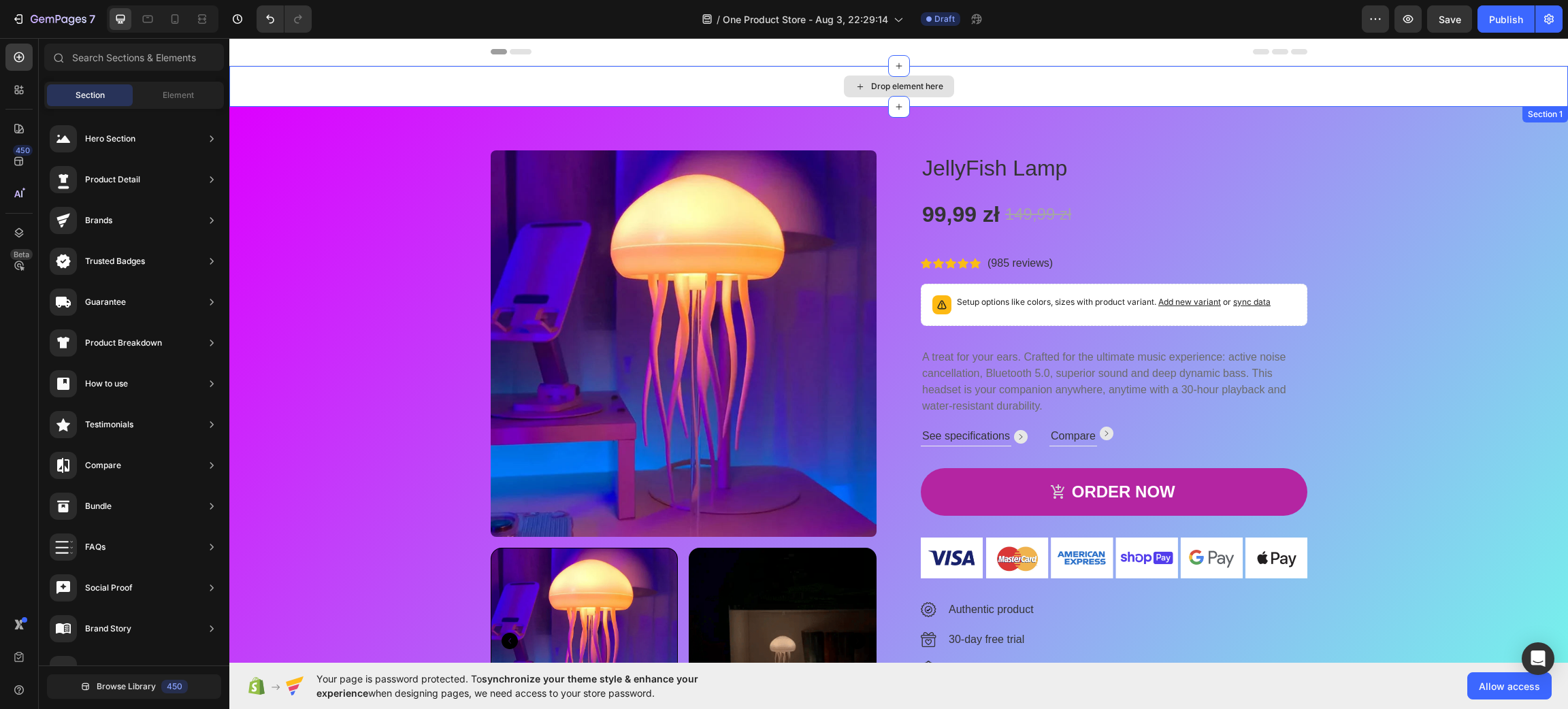 click 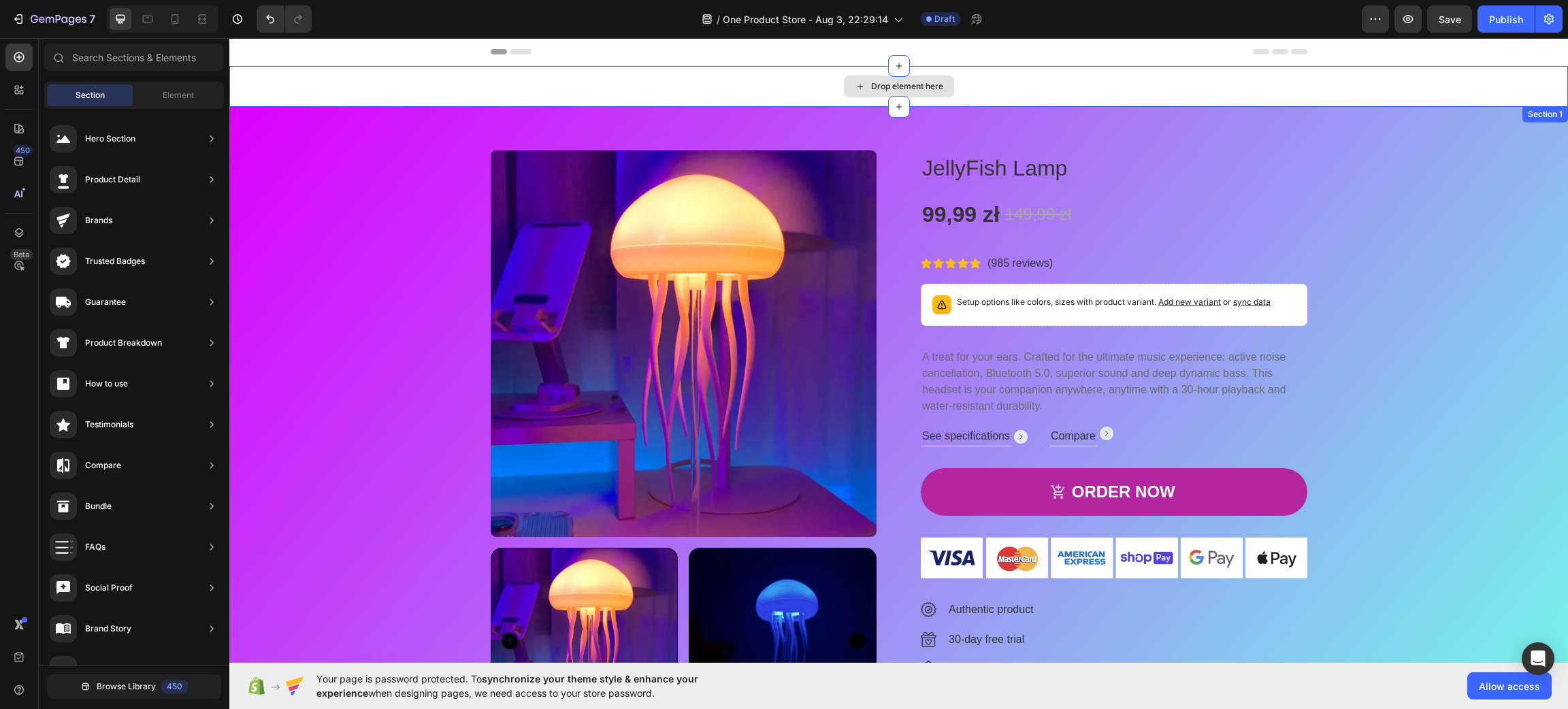 click 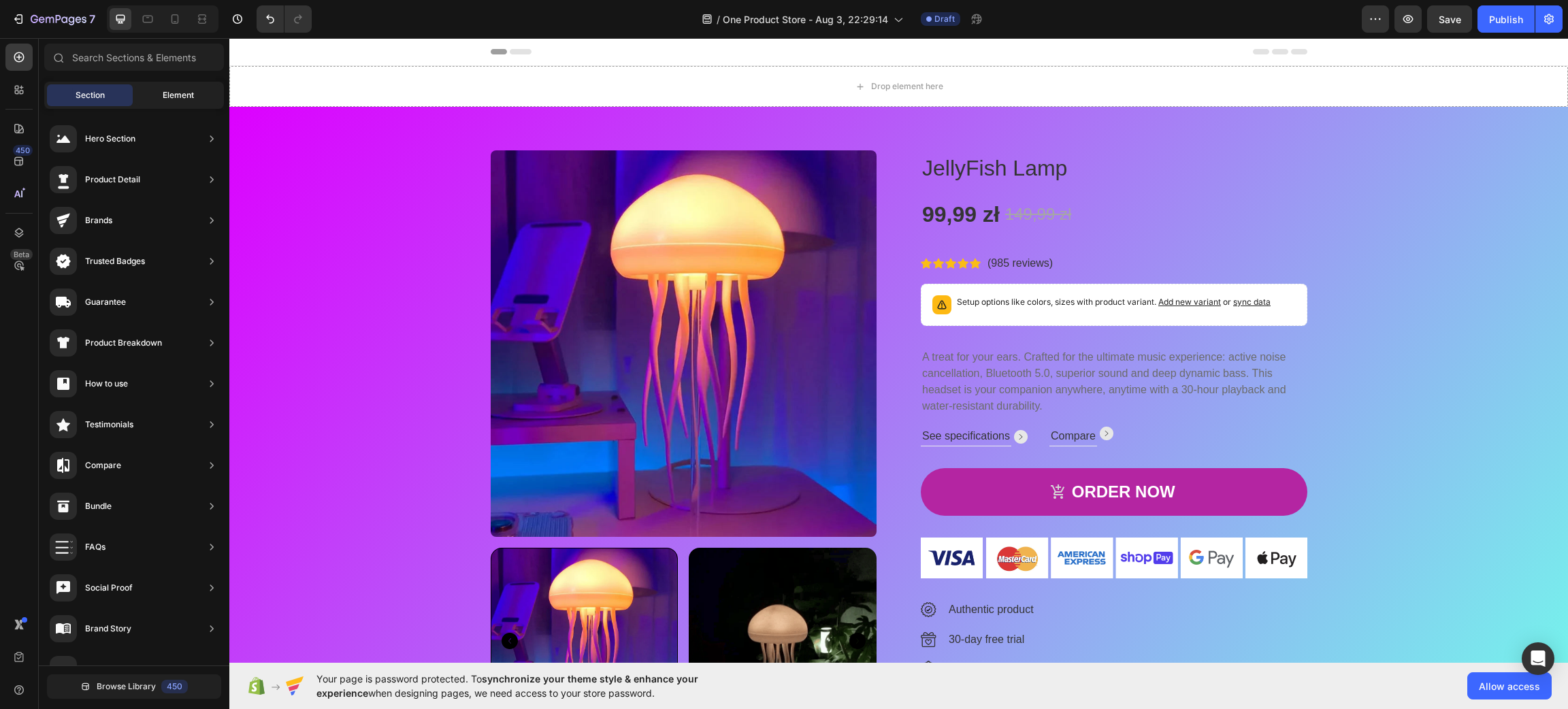 click on "Element" 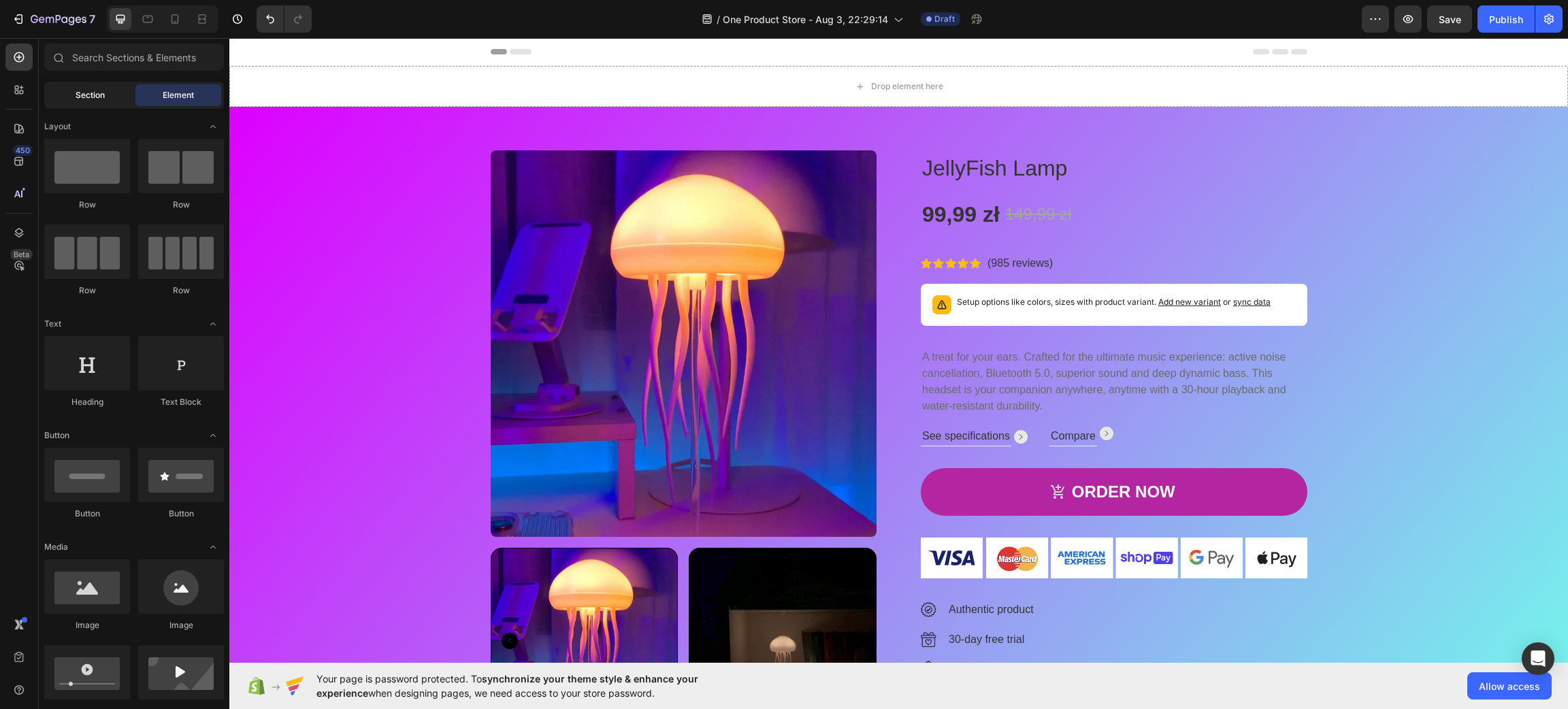 click on "Section" 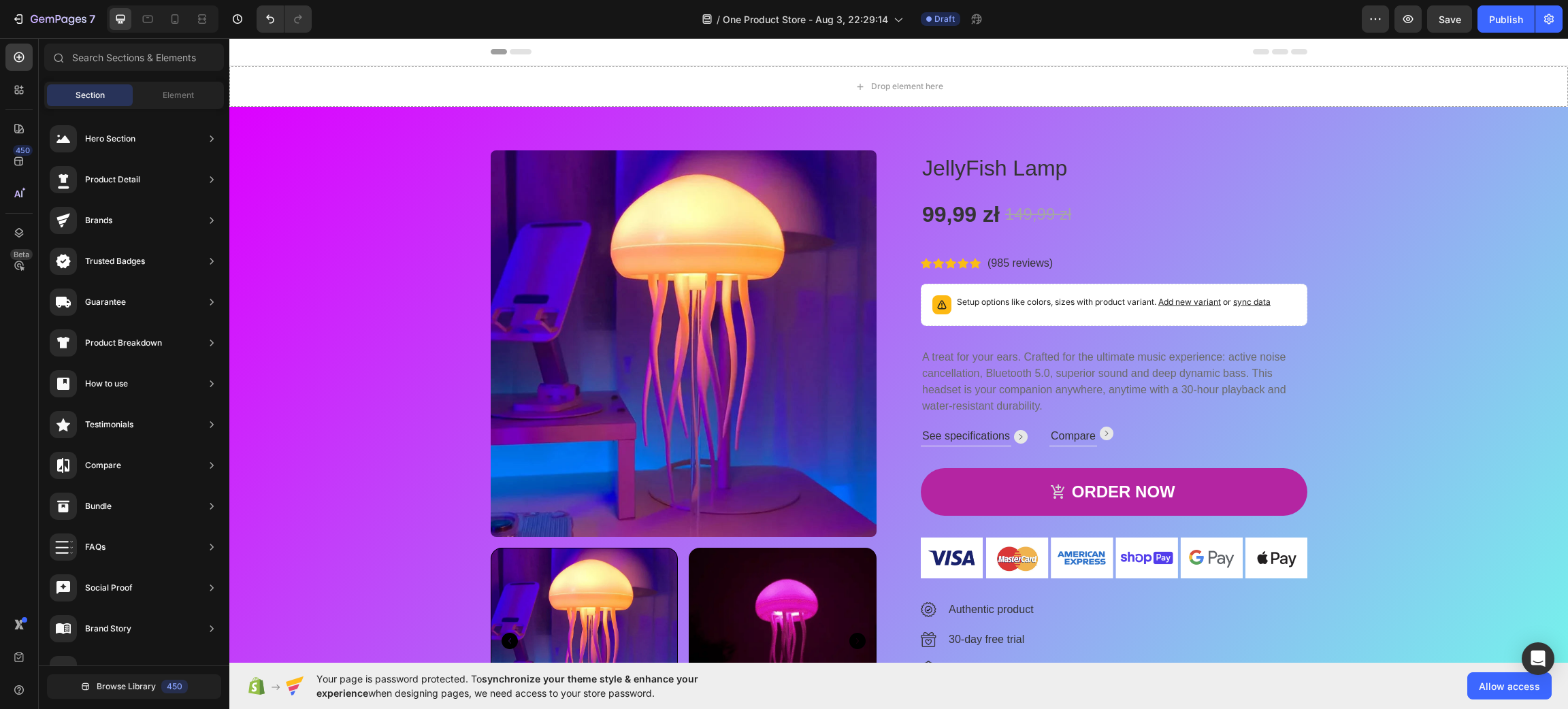 click on "Header" at bounding box center (898, 52) 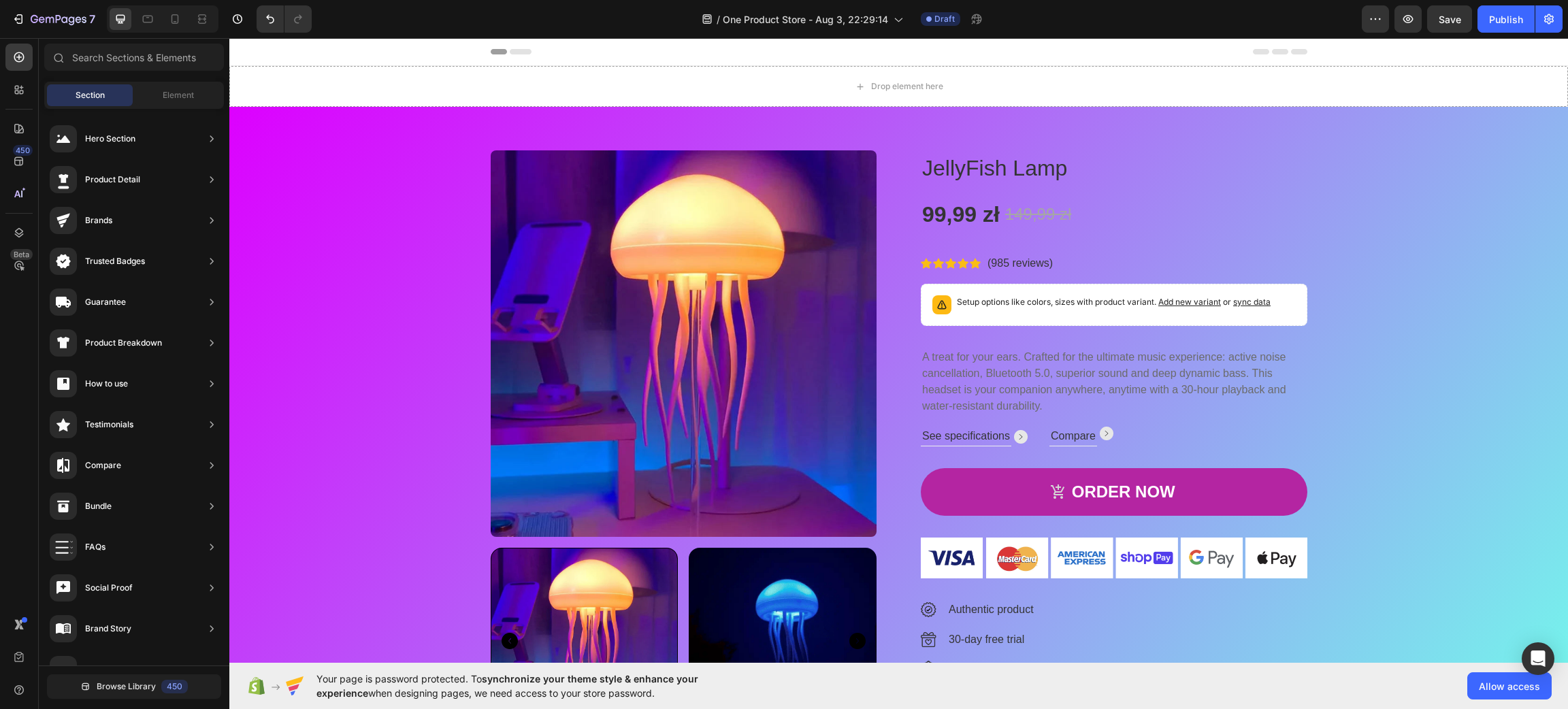 click on "Drop element here" at bounding box center [898, 86] 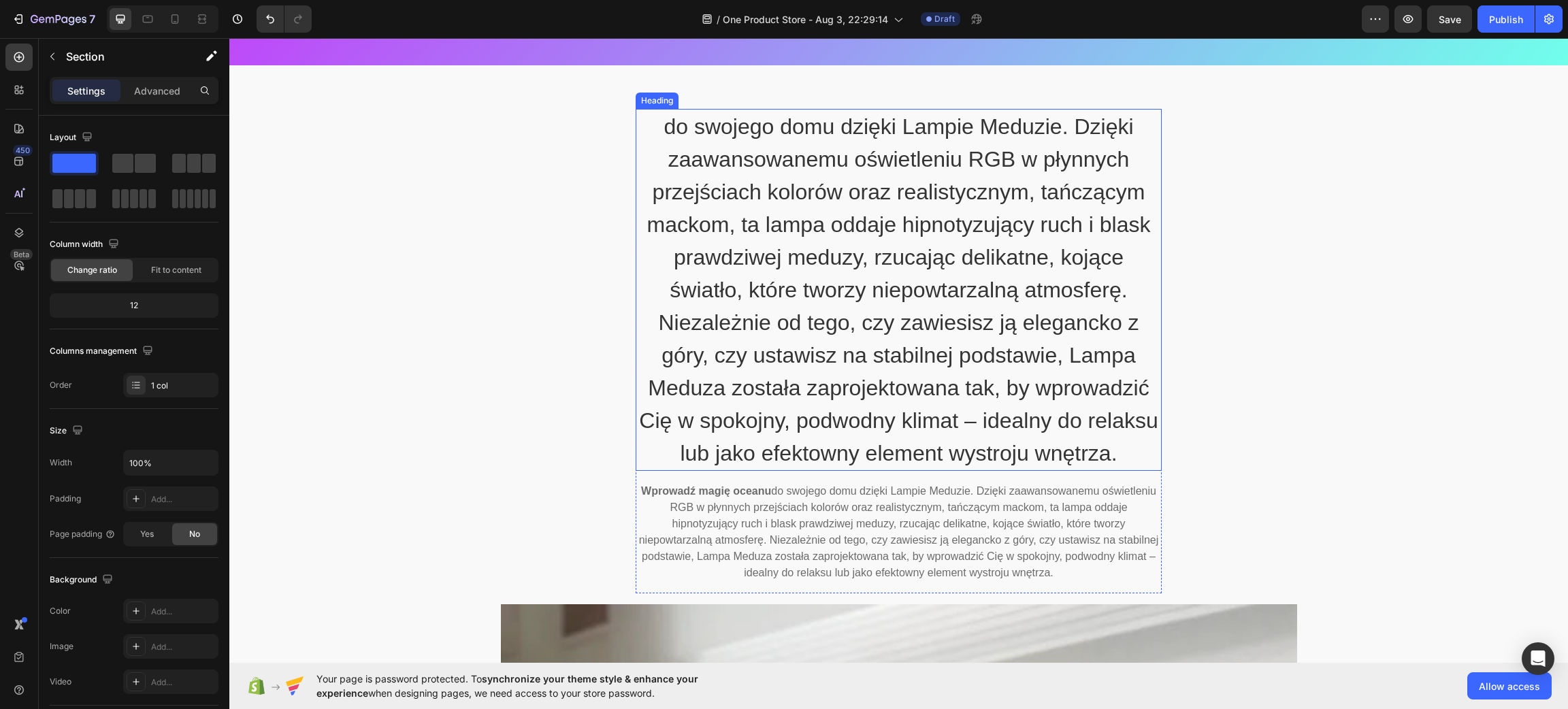 scroll, scrollTop: 612, scrollLeft: 0, axis: vertical 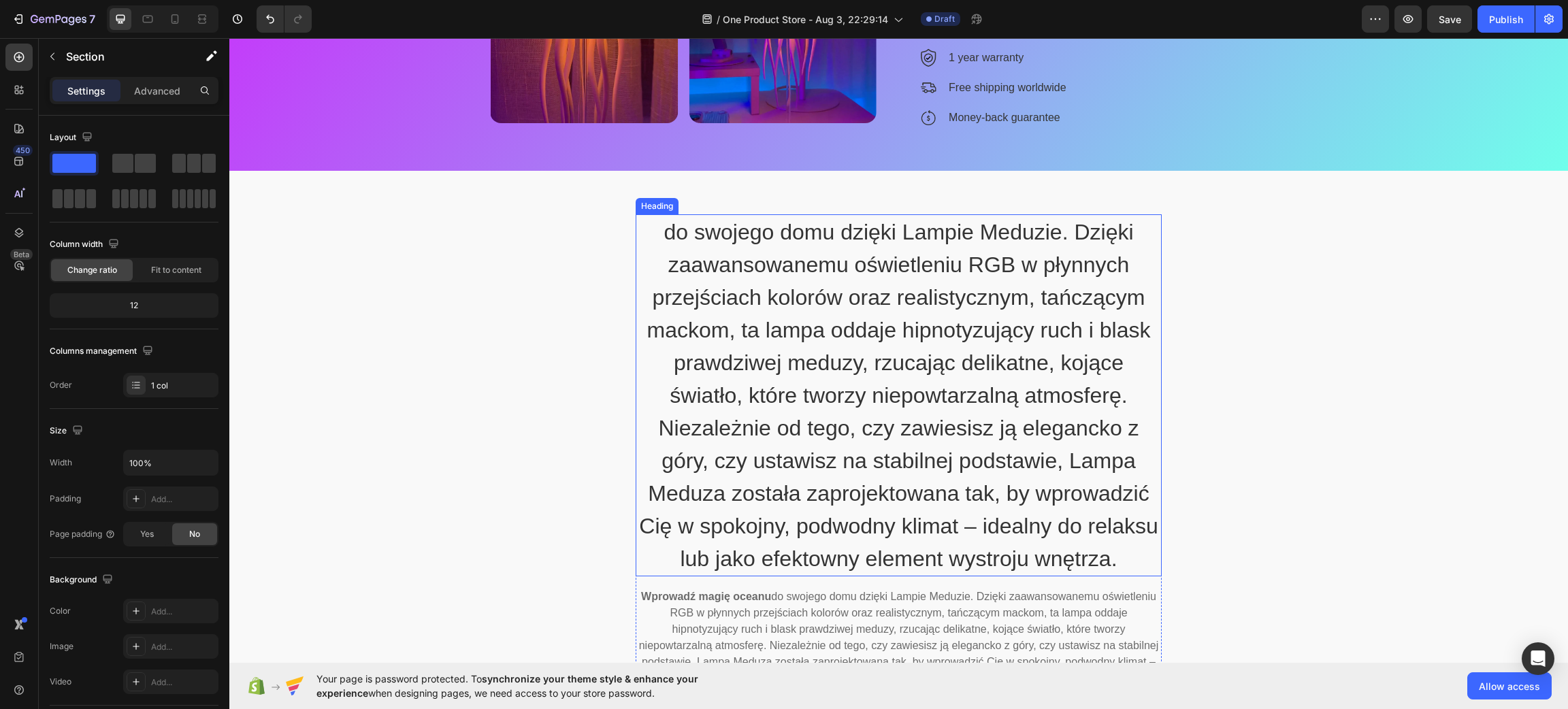 click on "do swojego domu dzięki Lampie Meduzie. Dzięki zaawansowanemu oświetleniu RGB w płynnych przejściach kolorów oraz realistycznym, tańczącym mackom, ta lampa oddaje hipnotyzujący ruch i blask prawdziwej meduzy, rzucając delikatne, kojące światło, które tworzy niepowtarzalną atmosferę. Niezależnie od tego, czy zawiesisz ją elegancko z góry, czy ustawisz na stabilnej podstawie, Lampa Meduza została zaprojektowana tak, by wprowadzić Cię w spokojny, podwodny klimat – idealny do relaksu lub jako efektowny element wystroju wnętrza." at bounding box center (898, 395) 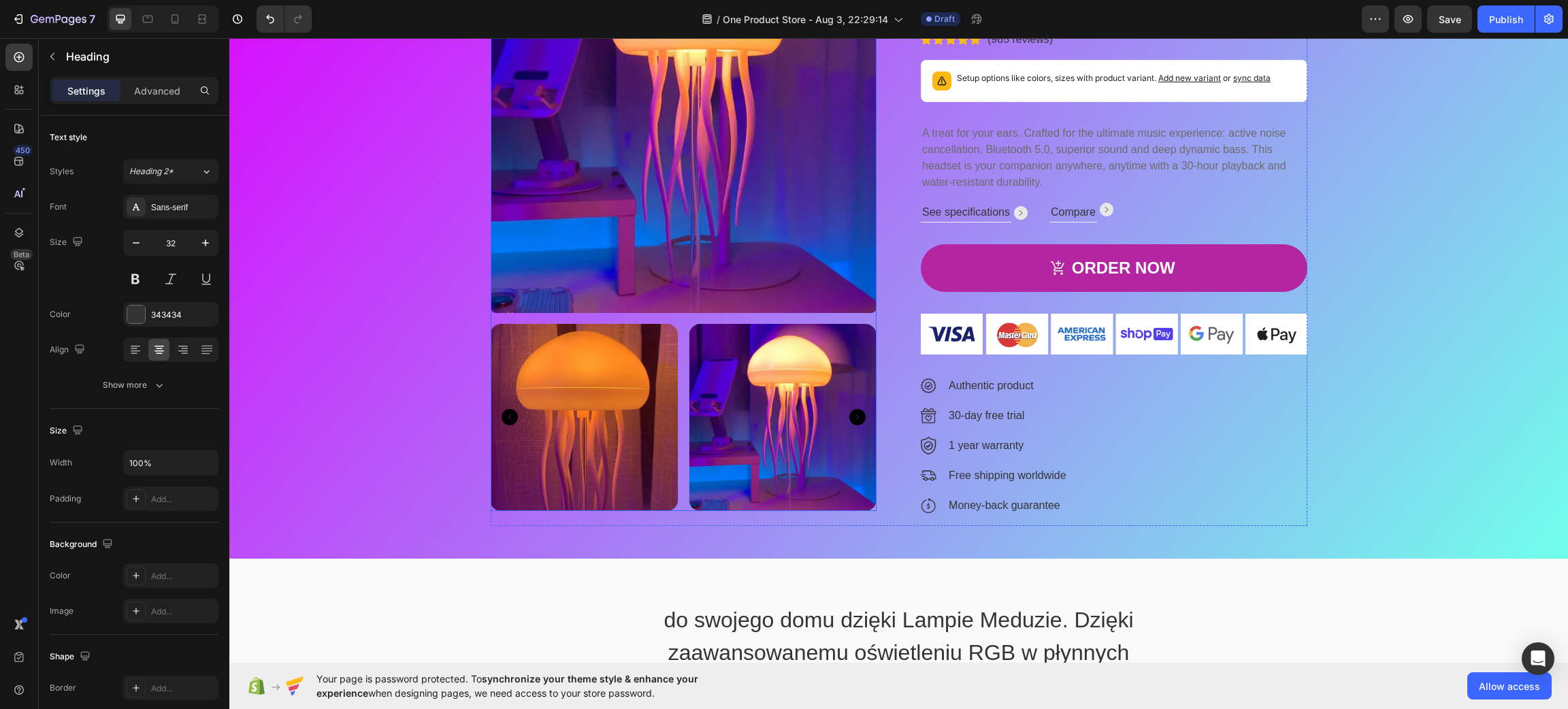 scroll, scrollTop: 817, scrollLeft: 0, axis: vertical 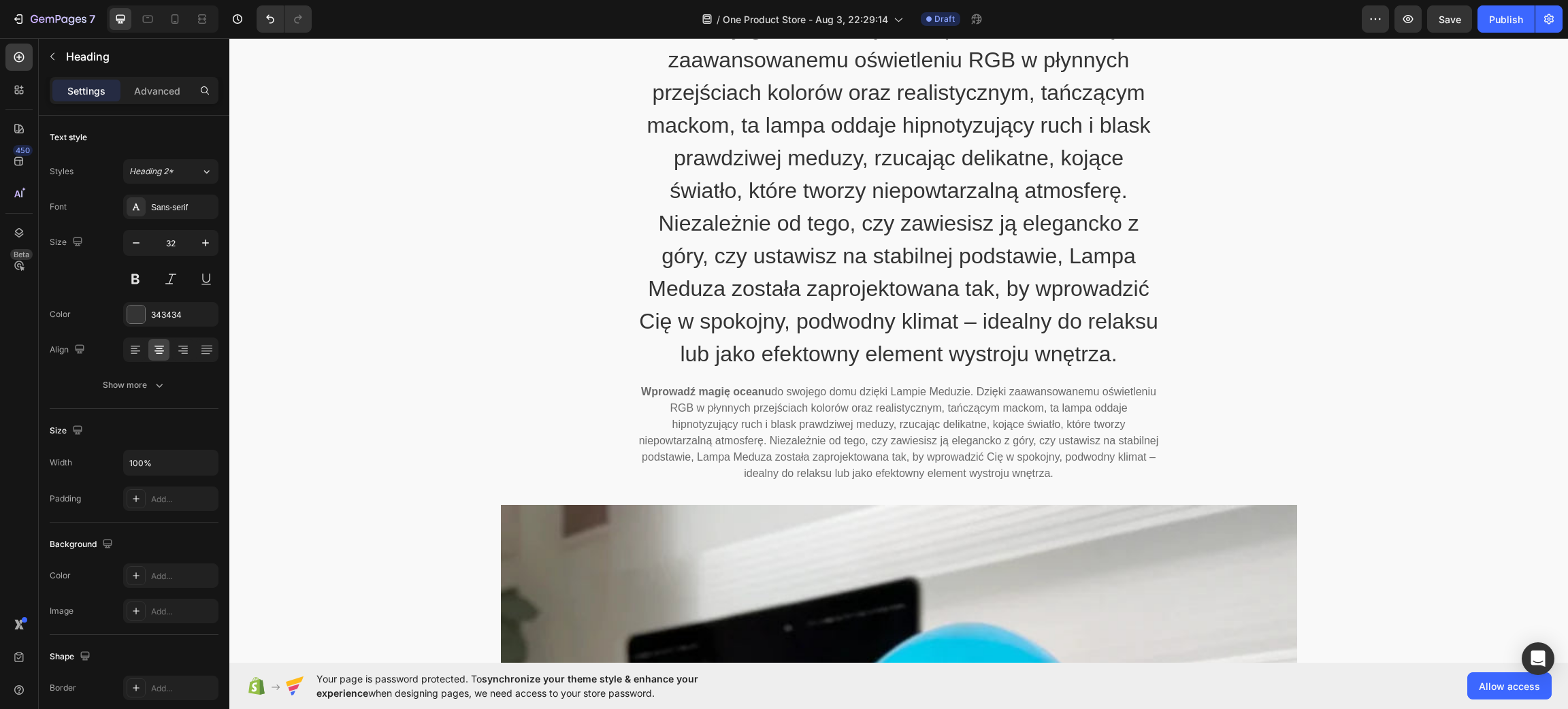 click on "do swojego domu dzięki Lampie Meduzie. Dzięki zaawansowanemu oświetleniu RGB w płynnych przejściach kolorów oraz realistycznym, tańczącym mackom, ta lampa oddaje hipnotyzujący ruch i blask prawdziwej meduzy, rzucając delikatne, kojące światło, które tworzy niepowtarzalną atmosferę. Niezależnie od tego, czy zawiesisz ją elegancko z góry, czy ustawisz na stabilnej podstawie, Lampa Meduza została zaprojektowana tak, by wprowadzić Cię w spokojny, podwodny klimat – idealny do relaksu lub jako efektowny element wystroju wnętrza." at bounding box center [898, 191] 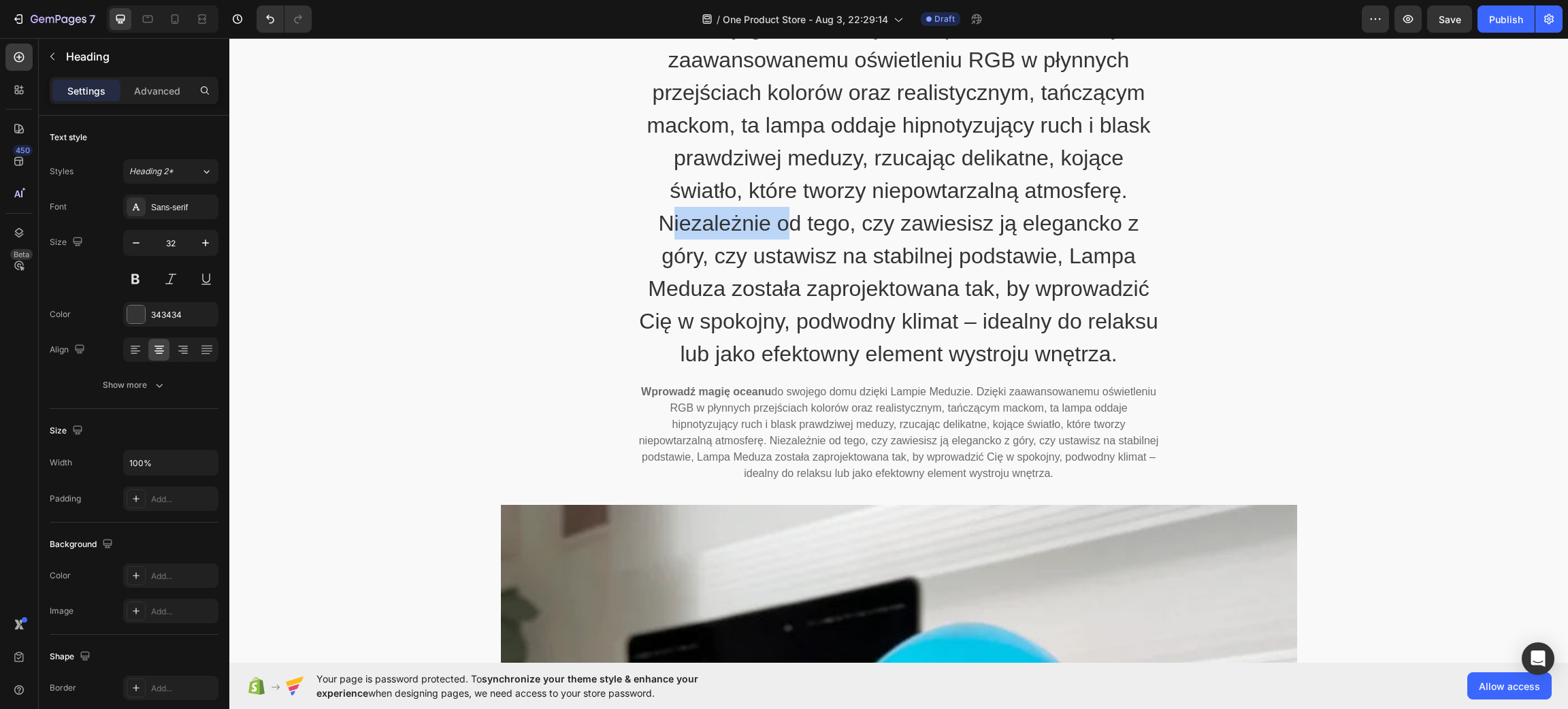 click on "do swojego domu dzięki Lampie Meduzie. Dzięki zaawansowanemu oświetleniu RGB w płynnych przejściach kolorów oraz realistycznym, tańczącym mackom, ta lampa oddaje hipnotyzujący ruch i blask prawdziwej meduzy, rzucając delikatne, kojące światło, które tworzy niepowtarzalną atmosferę. Niezależnie od tego, czy zawiesisz ją elegancko z góry, czy ustawisz na stabilnej podstawie, Lampa Meduza została zaprojektowana tak, by wprowadzić Cię w spokojny, podwodny klimat – idealny do relaksu lub jako efektowny element wystroju wnętrza." at bounding box center (898, 191) 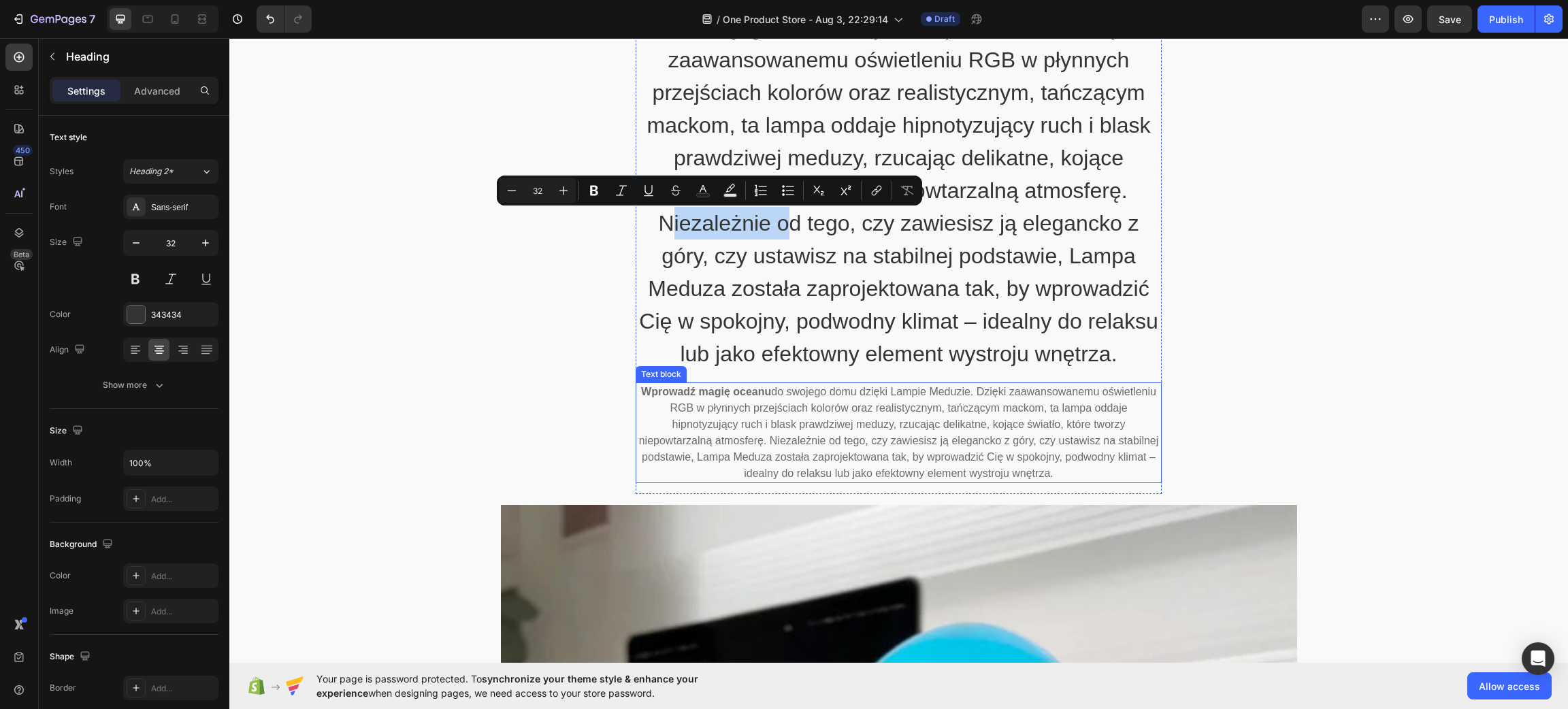 click on "Wprowadź magię oceanu" at bounding box center (706, 391) 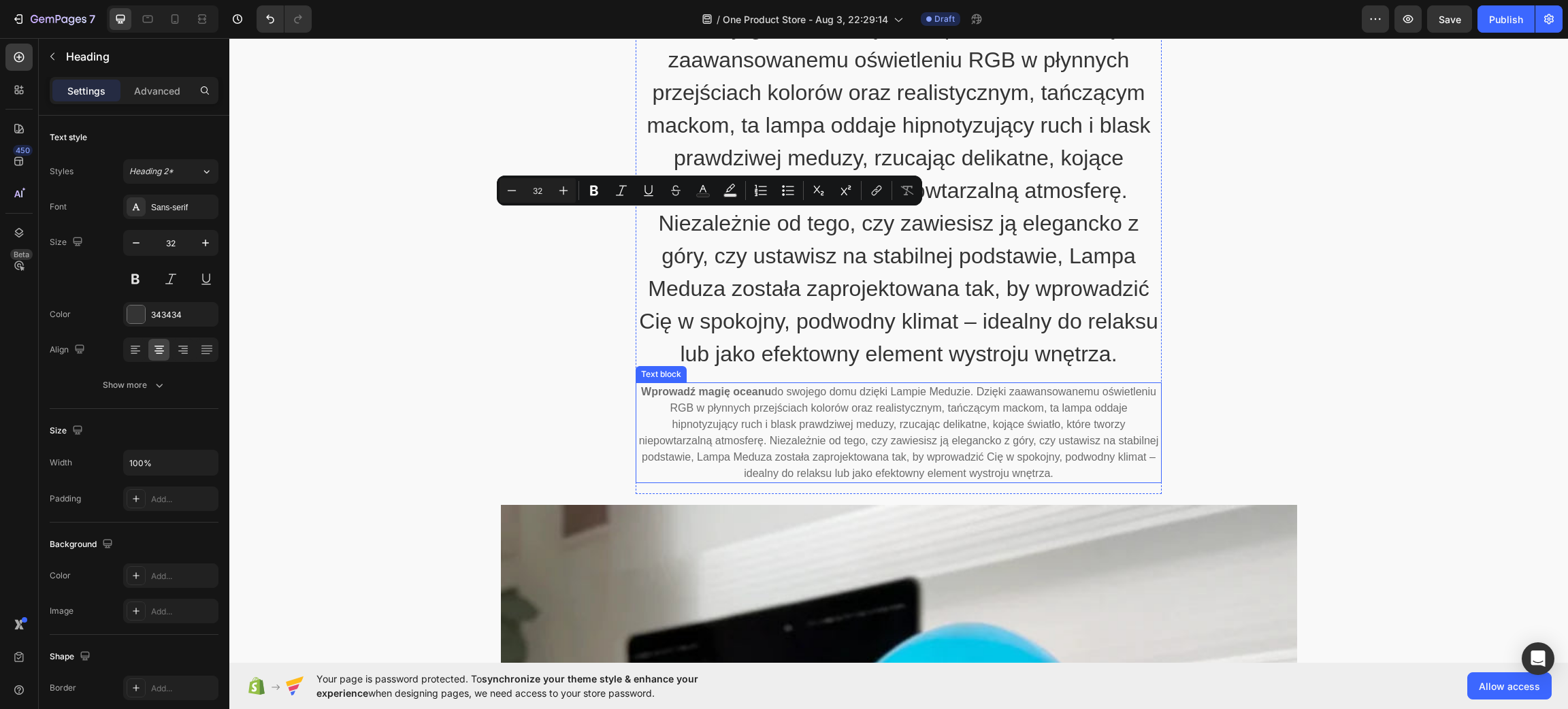 click on "Wprowadź magię oceanu" at bounding box center (706, 391) 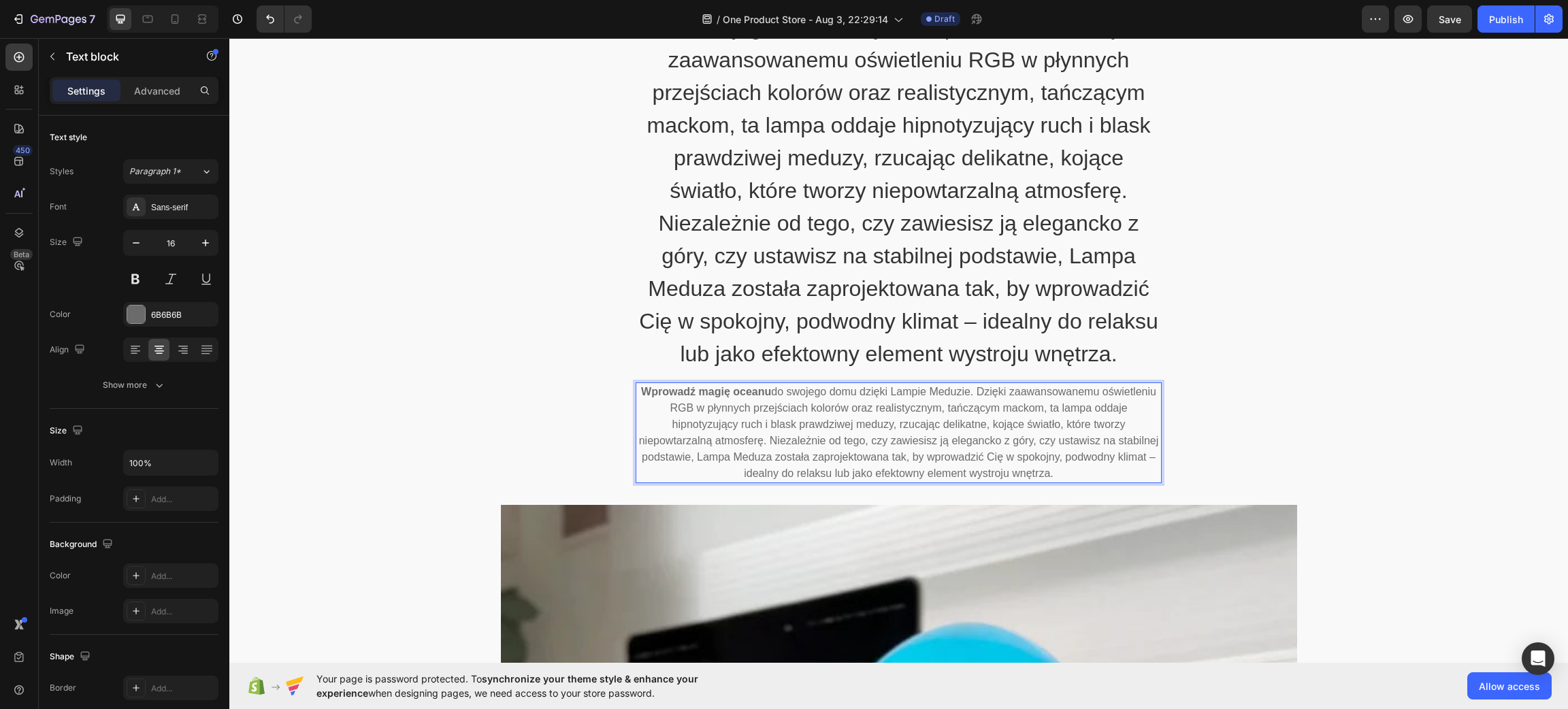 click on "Wprowadź magię oceanu  do swojego domu dzięki Lampie Meduzie. Dzięki zaawansowanemu oświetleniu RGB w płynnych przejściach kolorów oraz realistycznym, tańczącym mackom, ta lampa oddaje hipnotyzujący ruch i blask prawdziwej meduzy, rzucając delikatne, kojące światło, które tworzy niepowtarzalną atmosferę. Niezależnie od tego, czy zawiesisz ją elegancko z góry, czy ustawisz na stabilnej podstawie, Lampa Meduza została zaprojektowana tak, by wprowadzić Cię w spokojny, podwodny klimat – idealny do relaksu lub jako efektowny element wystroju wnętrza." at bounding box center [898, 433] 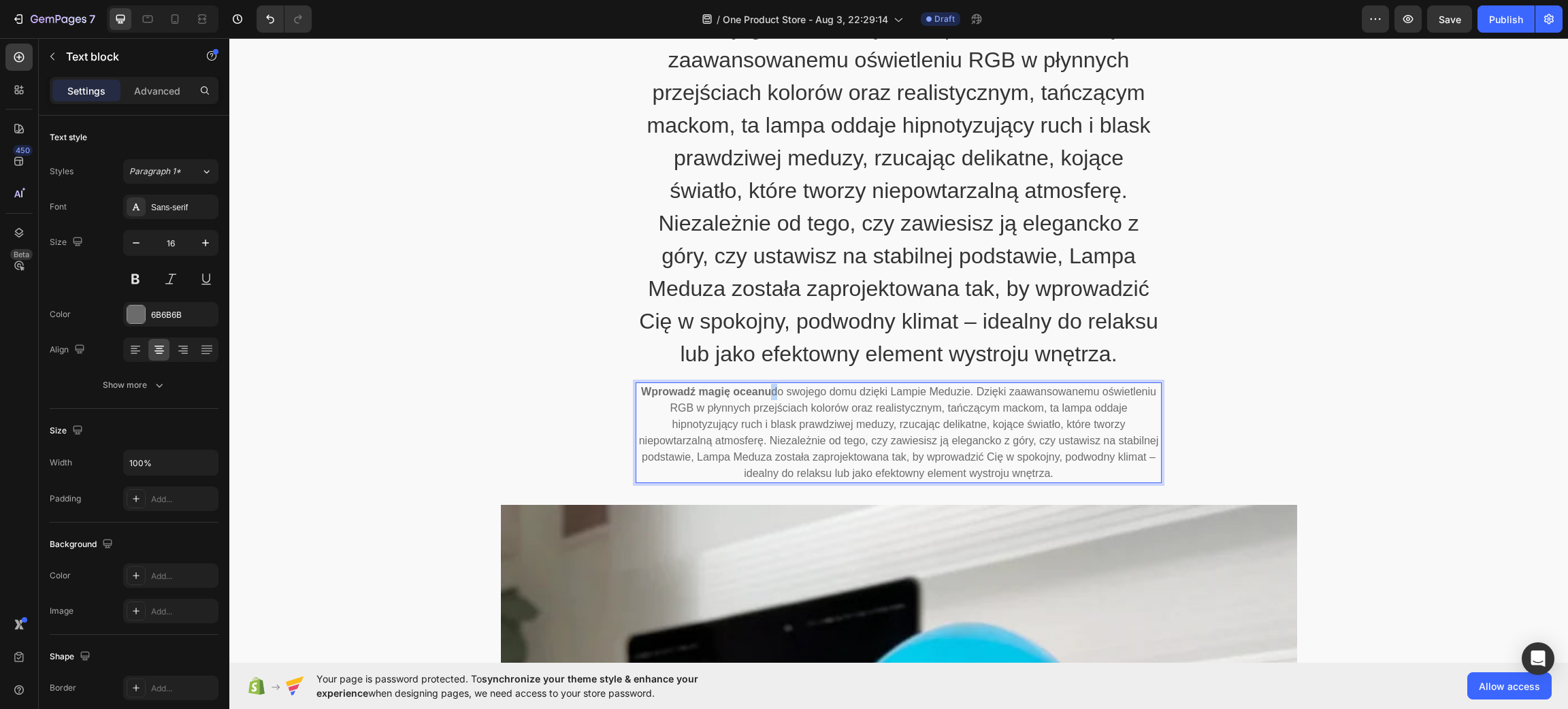 click on "Wprowadź magię oceanu" at bounding box center [706, 391] 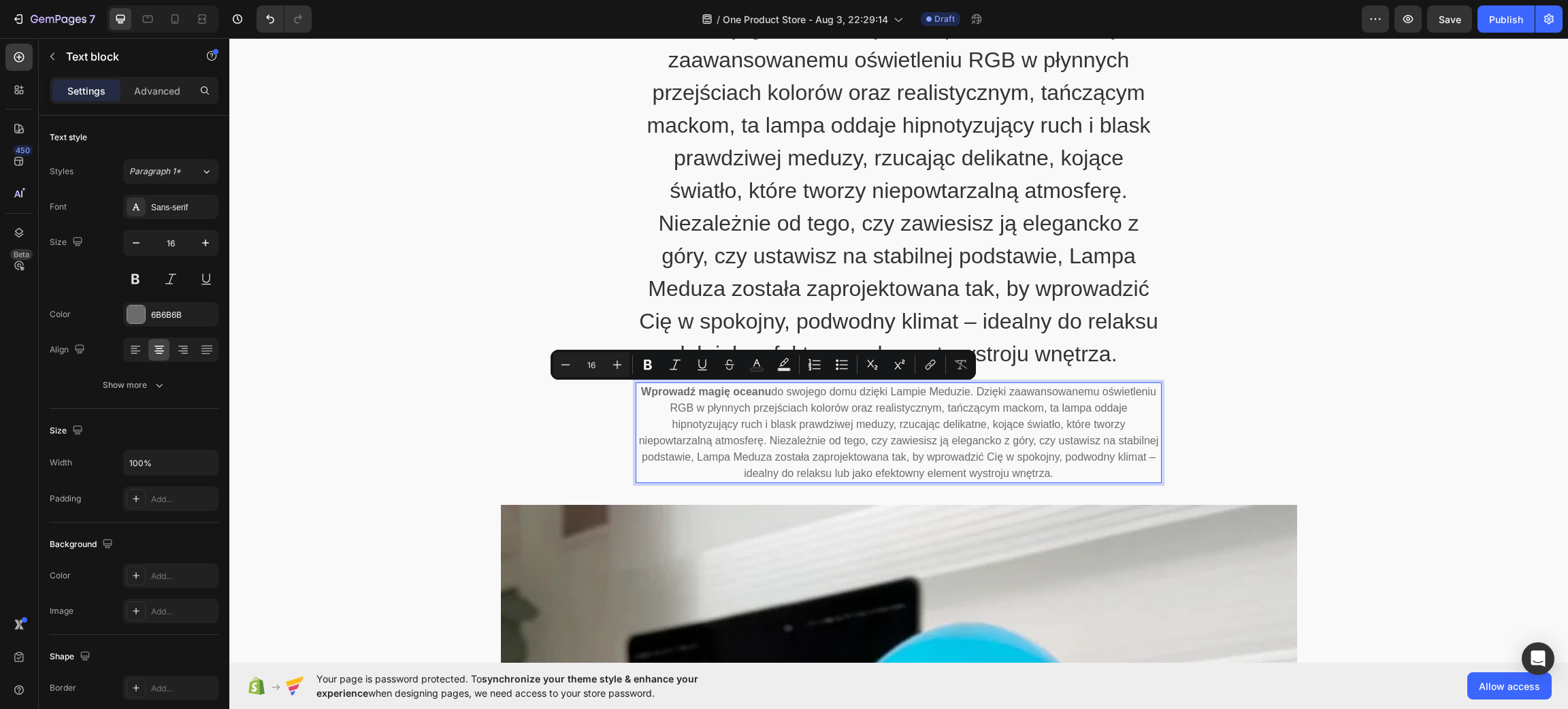 click on "Wprowadź magię oceanu" at bounding box center (706, 391) 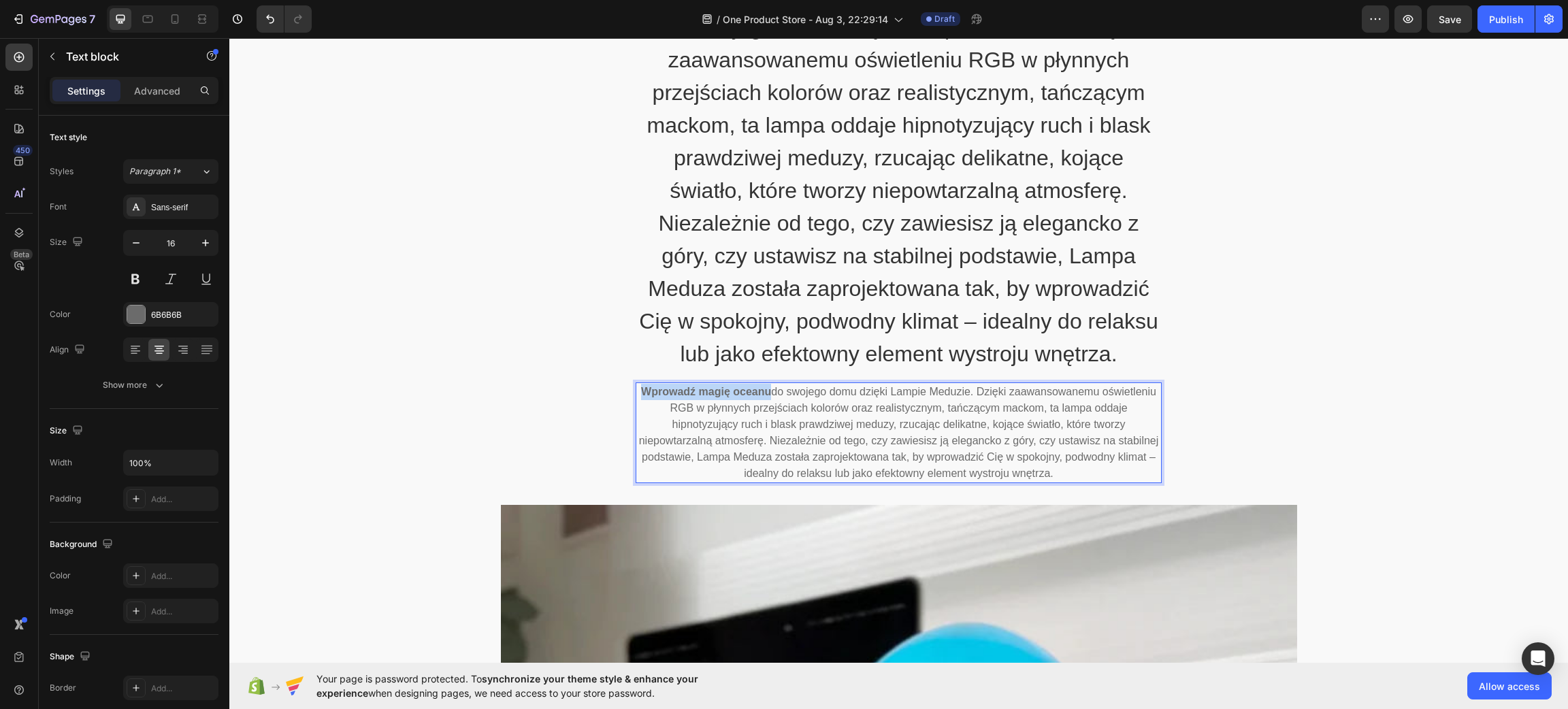 drag, startPoint x: 760, startPoint y: 389, endPoint x: 630, endPoint y: 386, distance: 130.03461 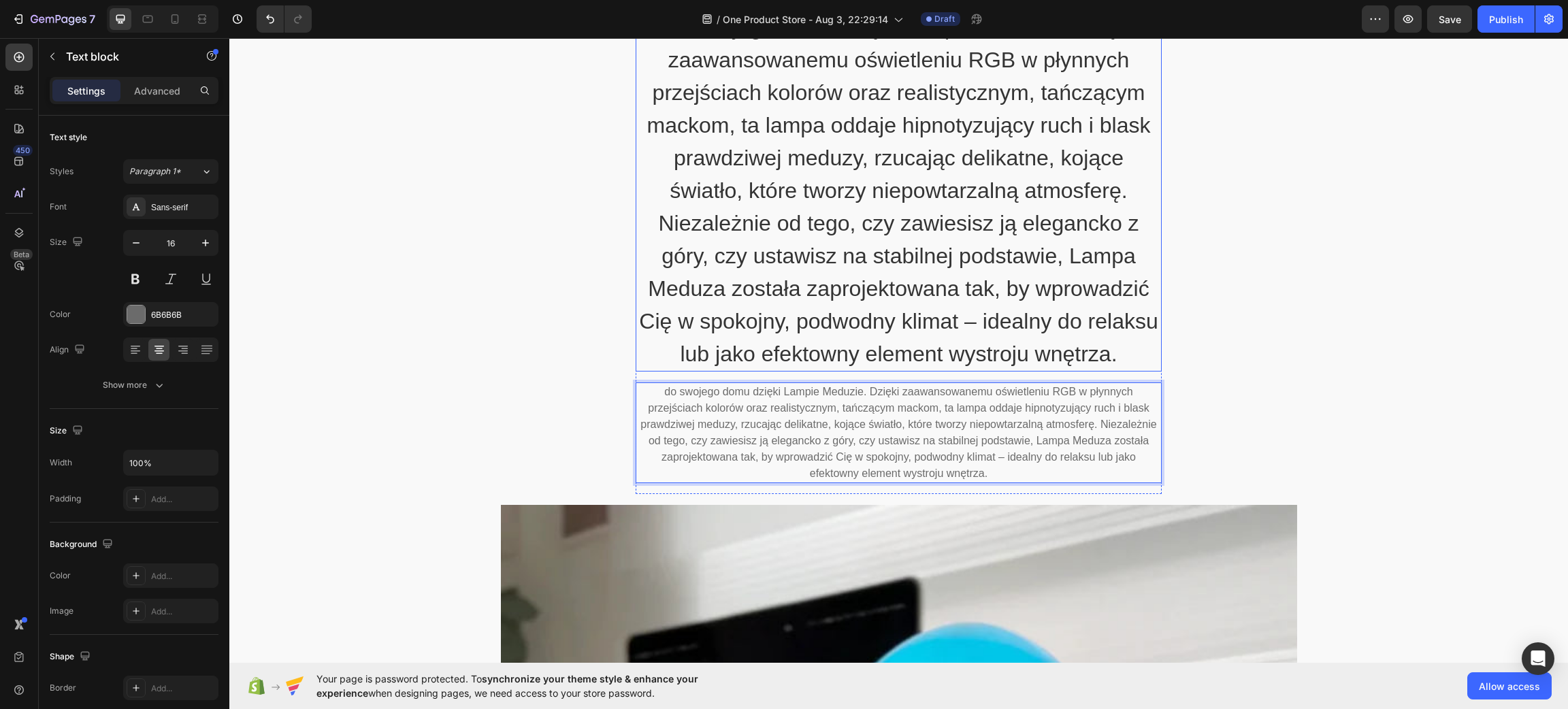 click on "do swojego domu dzięki Lampie Meduzie. Dzięki zaawansowanemu oświetleniu RGB w płynnych przejściach kolorów oraz realistycznym, tańczącym mackom, ta lampa oddaje hipnotyzujący ruch i blask prawdziwej meduzy, rzucając delikatne, kojące światło, które tworzy niepowtarzalną atmosferę. Niezależnie od tego, czy zawiesisz ją elegancko z góry, czy ustawisz na stabilnej podstawie, Lampa Meduza została zaprojektowana tak, by wprowadzić Cię w spokojny, podwodny klimat – idealny do relaksu lub jako efektowny element wystroju wnętrza." at bounding box center [898, 191] 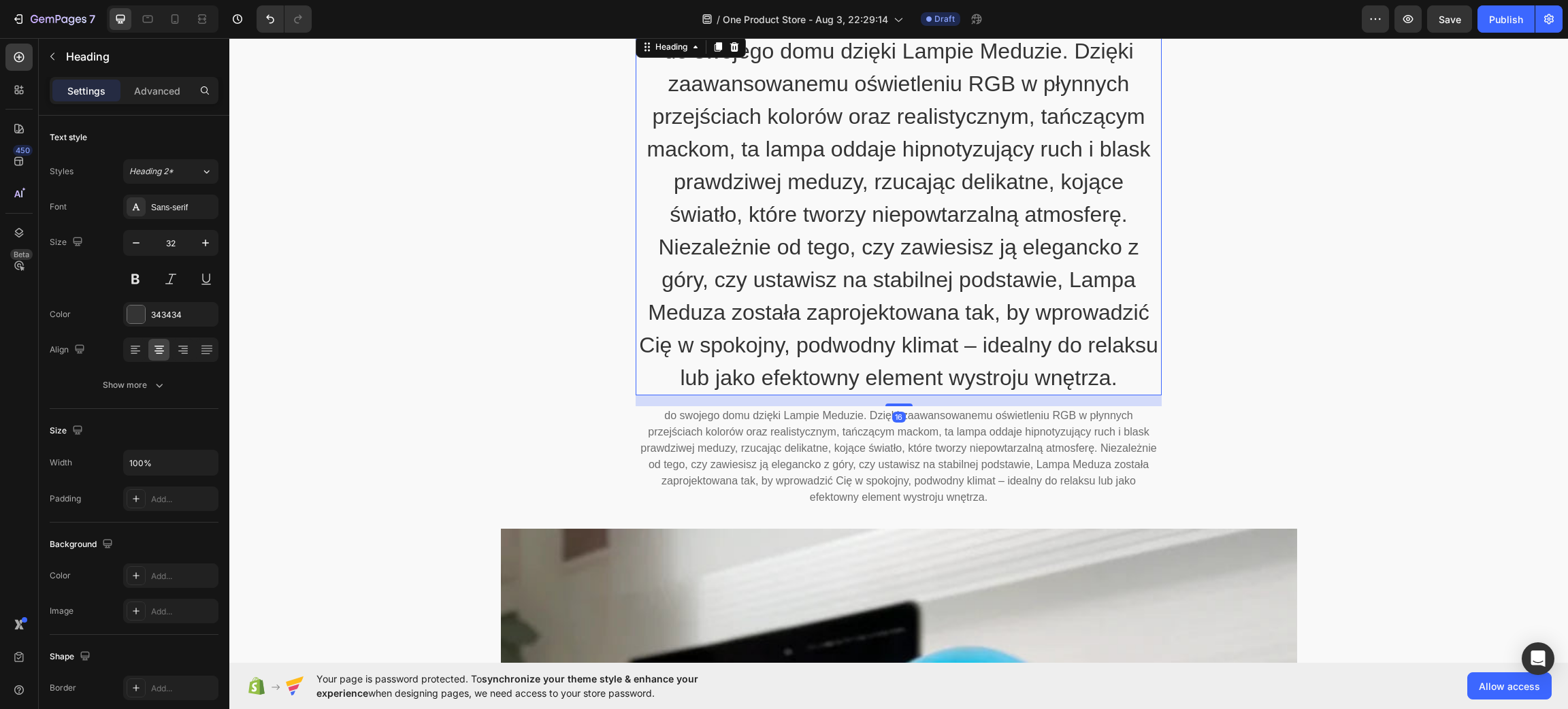 click on "do swojego domu dzięki Lampie Meduzie. Dzięki zaawansowanemu oświetleniu RGB w płynnych przejściach kolorów oraz realistycznym, tańczącym mackom, ta lampa oddaje hipnotyzujący ruch i blask prawdziwej meduzy, rzucając delikatne, kojące światło, które tworzy niepowtarzalną atmosferę. Niezależnie od tego, czy zawiesisz ją elegancko z góry, czy ustawisz na stabilnej podstawie, Lampa Meduza została zaprojektowana tak, by wprowadzić Cię w spokojny, podwodny klimat – idealny do relaksu lub jako efektowny element wystroju wnętrza." at bounding box center (898, 214) 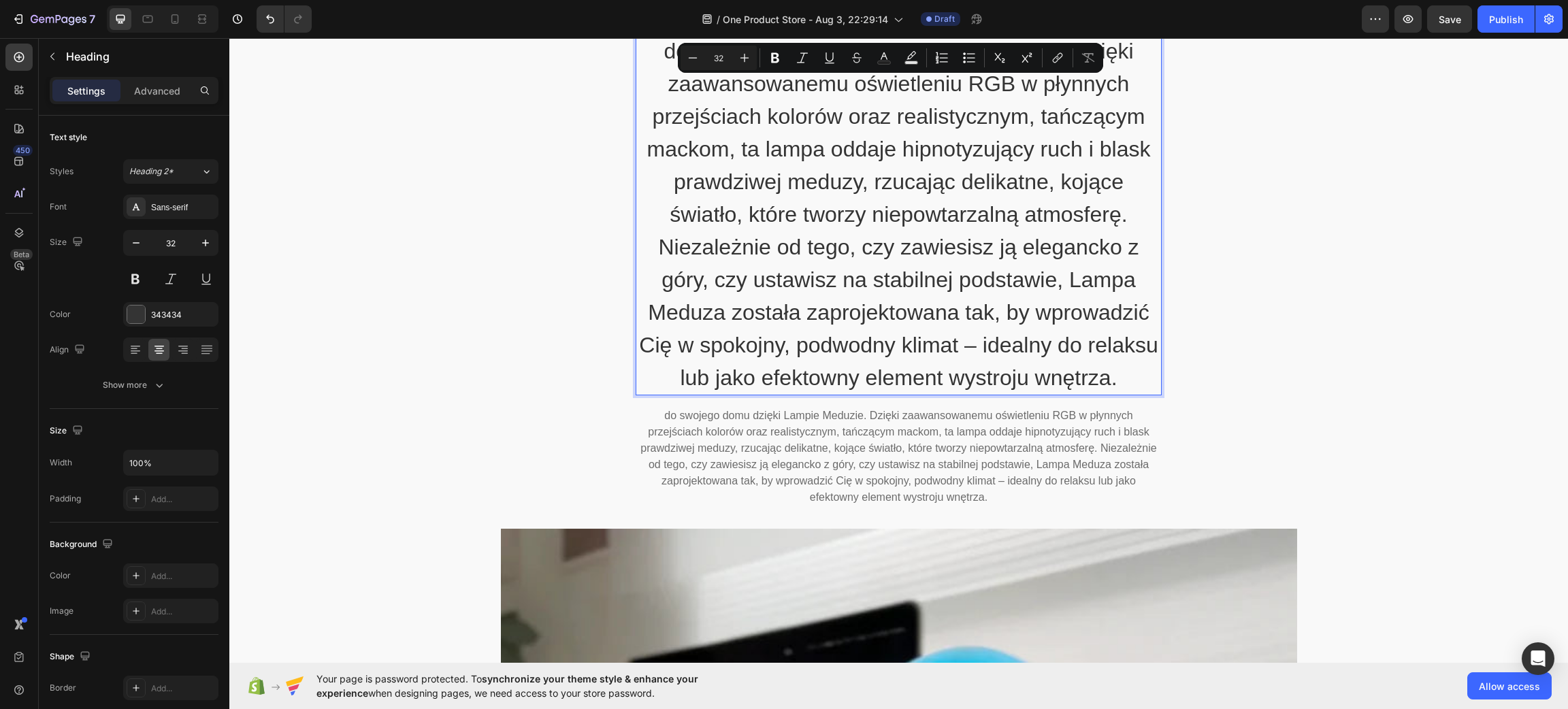 scroll, scrollTop: 780, scrollLeft: 0, axis: vertical 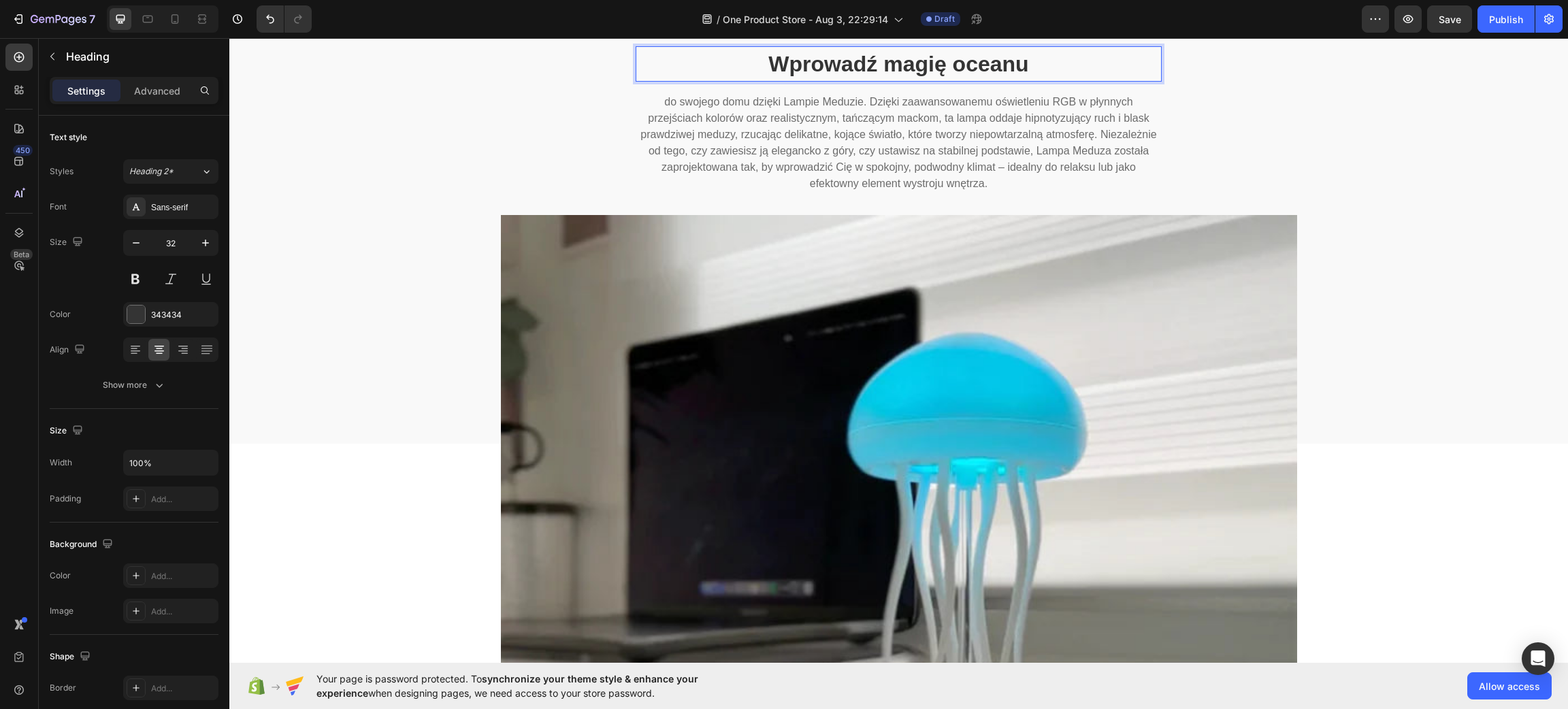click at bounding box center [899, 613] 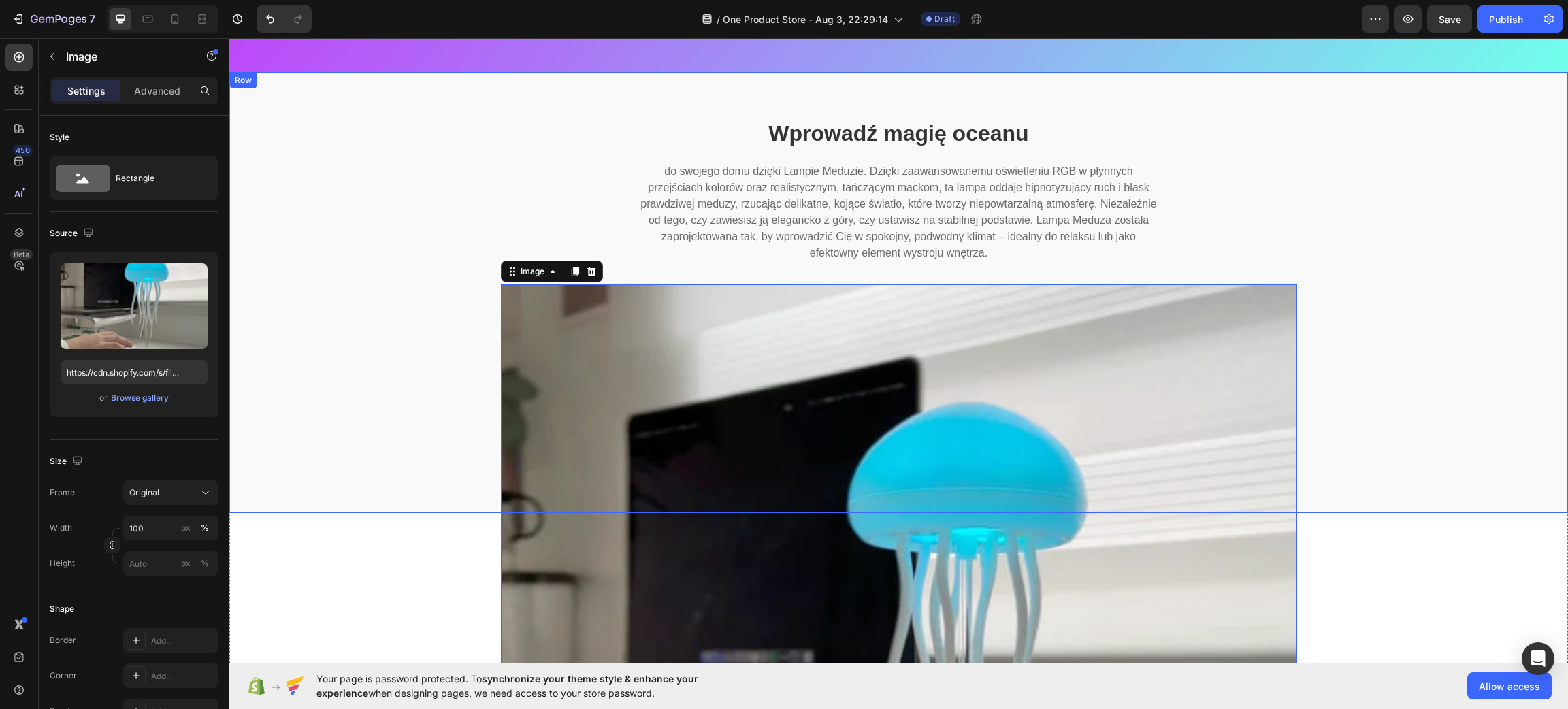 click on "⁠⁠⁠⁠⁠⁠⁠ Wprowadź magię oceanu Heading  do swojego domu dzięki Lampie Meduzie. Dzięki zaawansowanemu oświetleniu RGB w płynnych przejściach kolorów oraz realistycznym, tańczącym mackom, ta lampa oddaje hipnotyzujący ruch i blask prawdziwej meduzy, rzucając delikatne, kojące światło, które tworzy niepowtarzalną atmosferę. Niezależnie od tego, czy zawiesisz ją elegancko z góry, czy ustawisz na stabilnej podstawie, Lampa Meduza została zaprojektowana tak, by wprowadzić Cię w spokojny, podwodny klimat – idealny do relaksu lub jako efektowny element wystroju wnętrza. Text block Row Row" at bounding box center (899, 173) 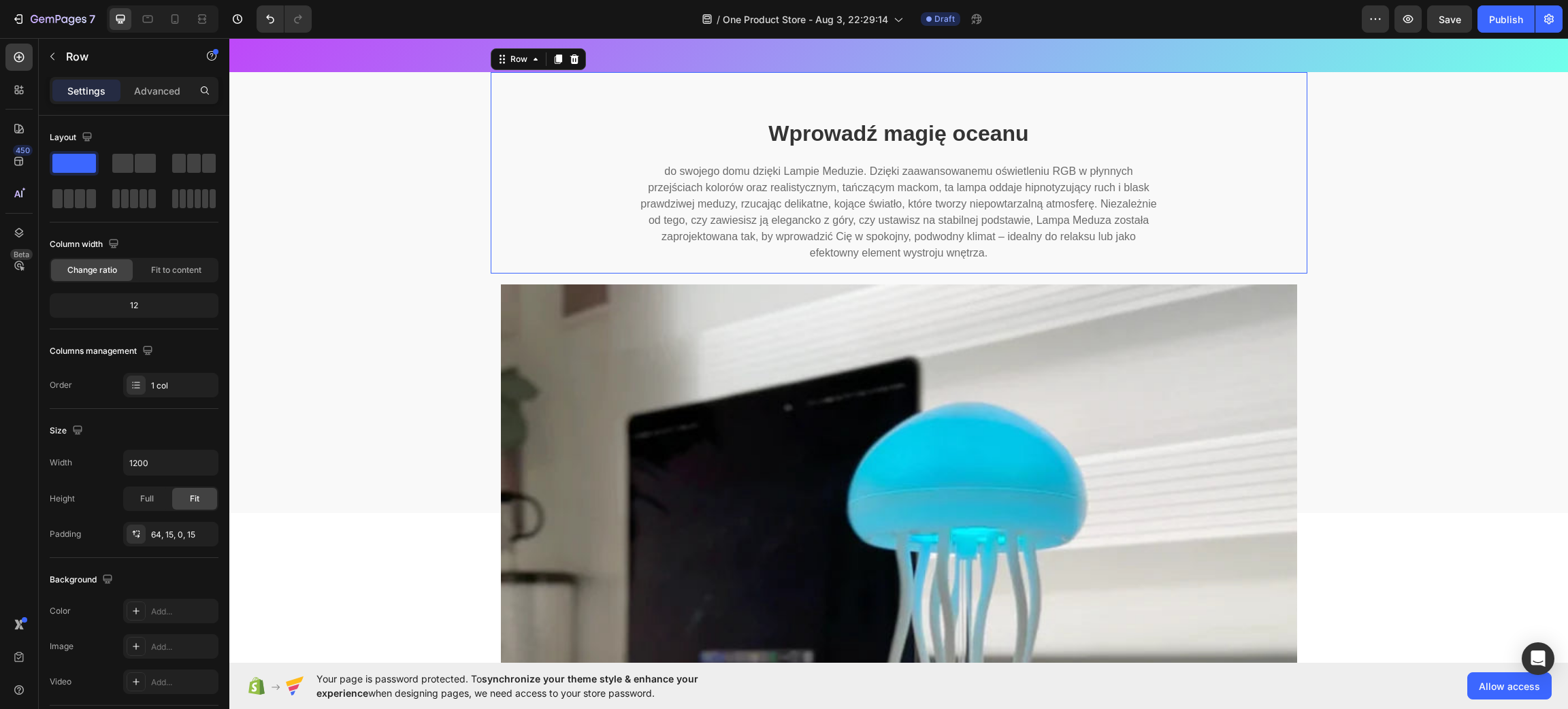 scroll, scrollTop: 575, scrollLeft: 0, axis: vertical 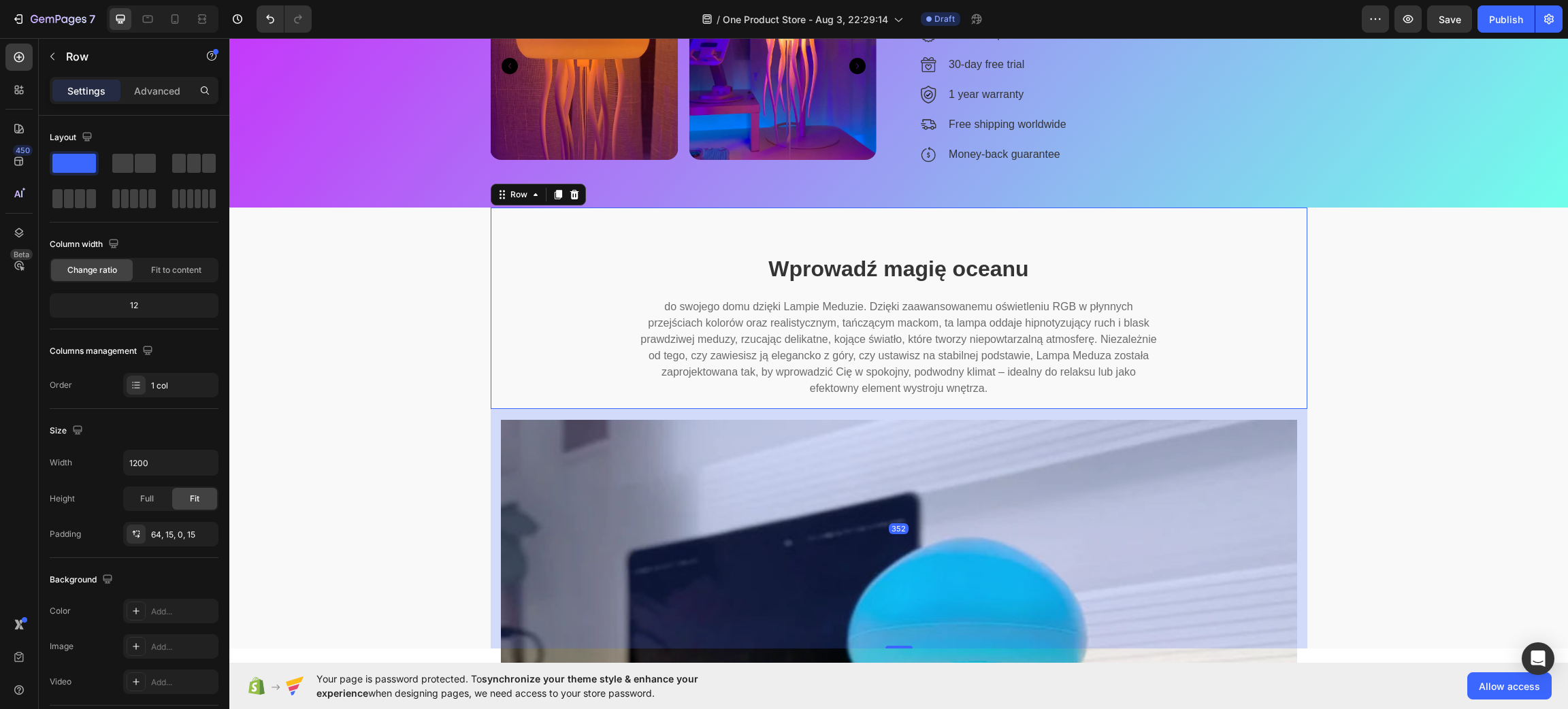 click on "Wprowadź magię oceanu" at bounding box center [898, 269] 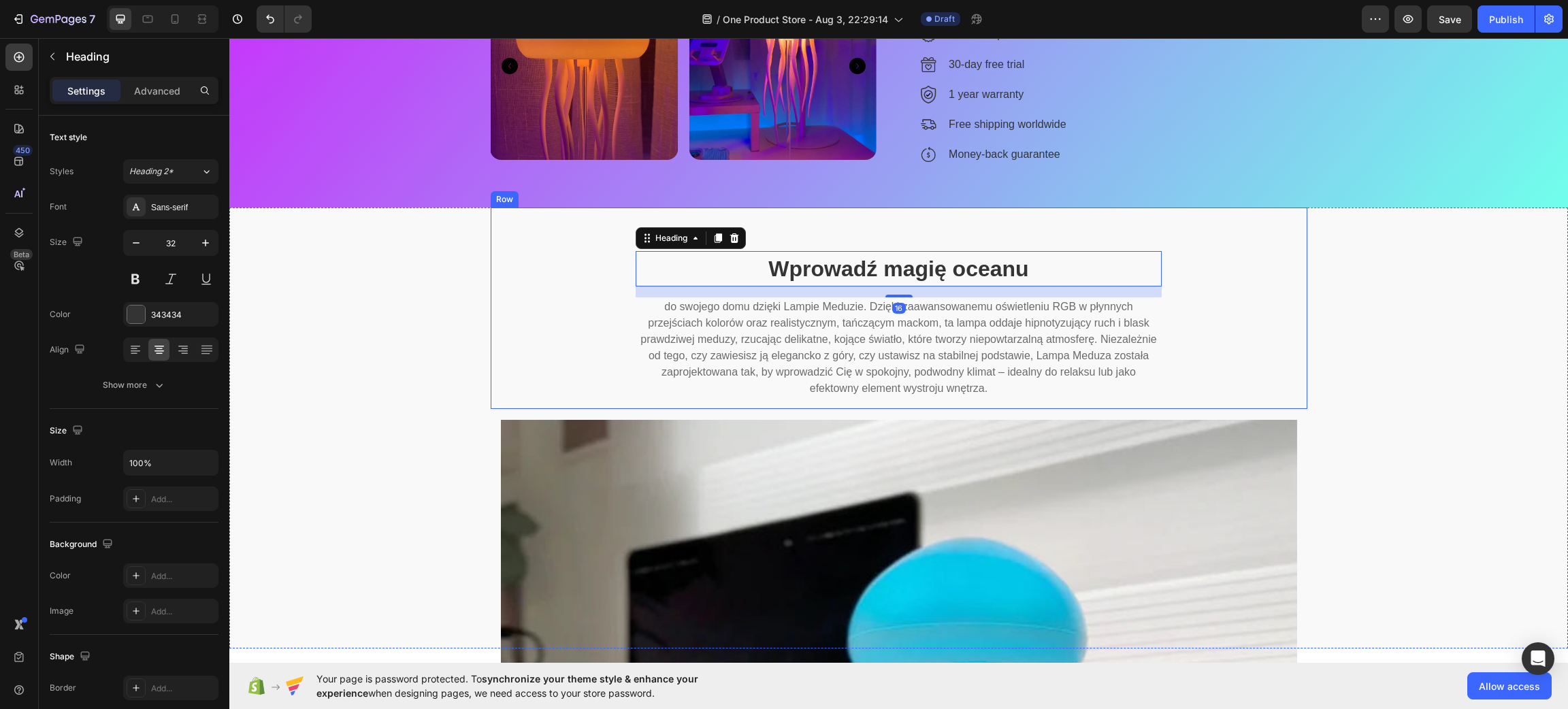 click on "⁠⁠⁠⁠⁠⁠⁠ Wprowadź magię oceanu Heading   16  do swojego domu dzięki Lampie Meduzie. Dzięki zaawansowanemu oświetleniu RGB w płynnych przejściach kolorów oraz realistycznym, tańczącym mackom, ta lampa oddaje hipnotyzujący ruch i blask prawdziwej meduzy, rzucając delikatne, kojące światło, które tworzy niepowtarzalną atmosferę. Niezależnie od tego, czy zawiesisz ją elegancko z góry, czy ustawisz na stabilnej podstawie, Lampa Meduza została zaprojektowana tak, by wprowadzić Cię w spokojny, podwodny klimat – idealny do relaksu lub jako efektowny element wystroju wnętrza. Text block Row Row" at bounding box center (898, 428) 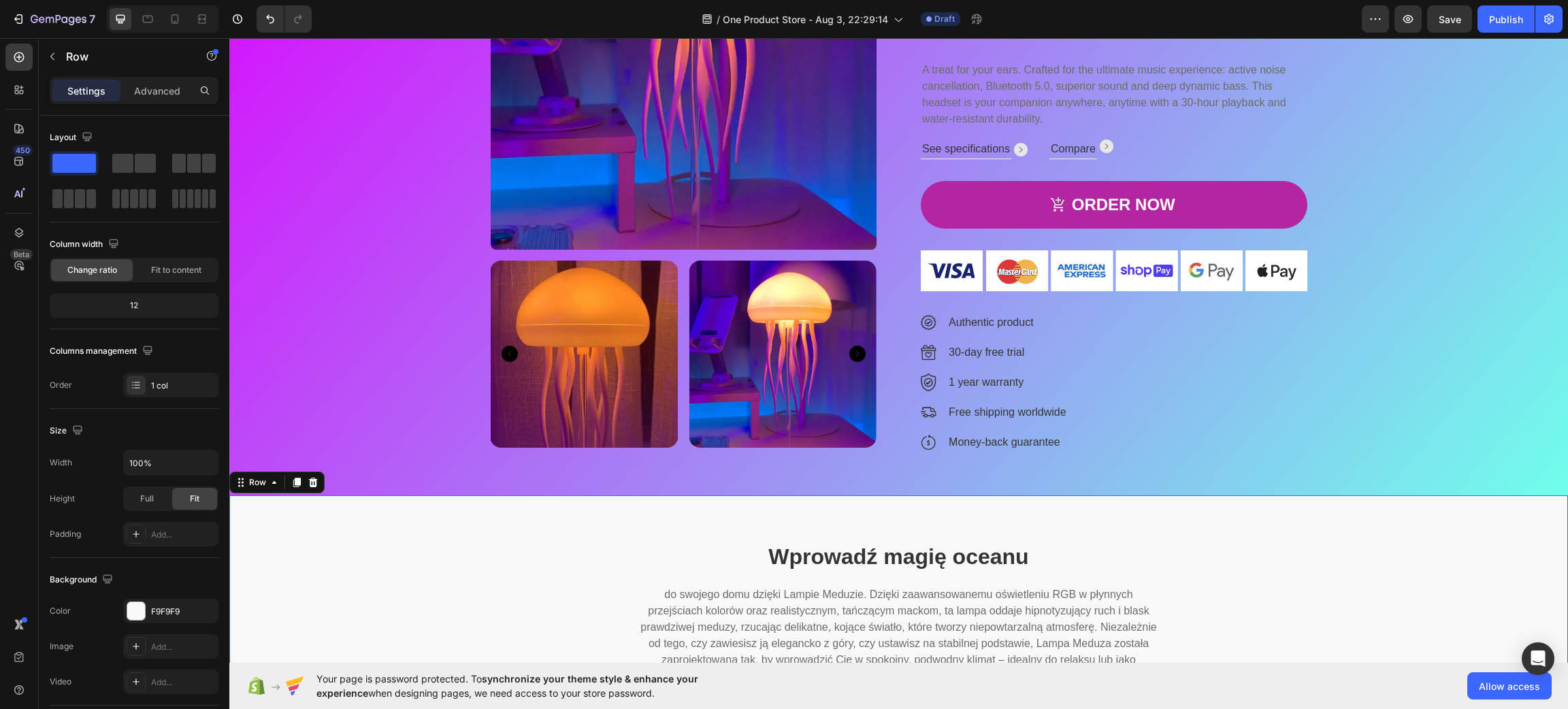 scroll, scrollTop: 269, scrollLeft: 0, axis: vertical 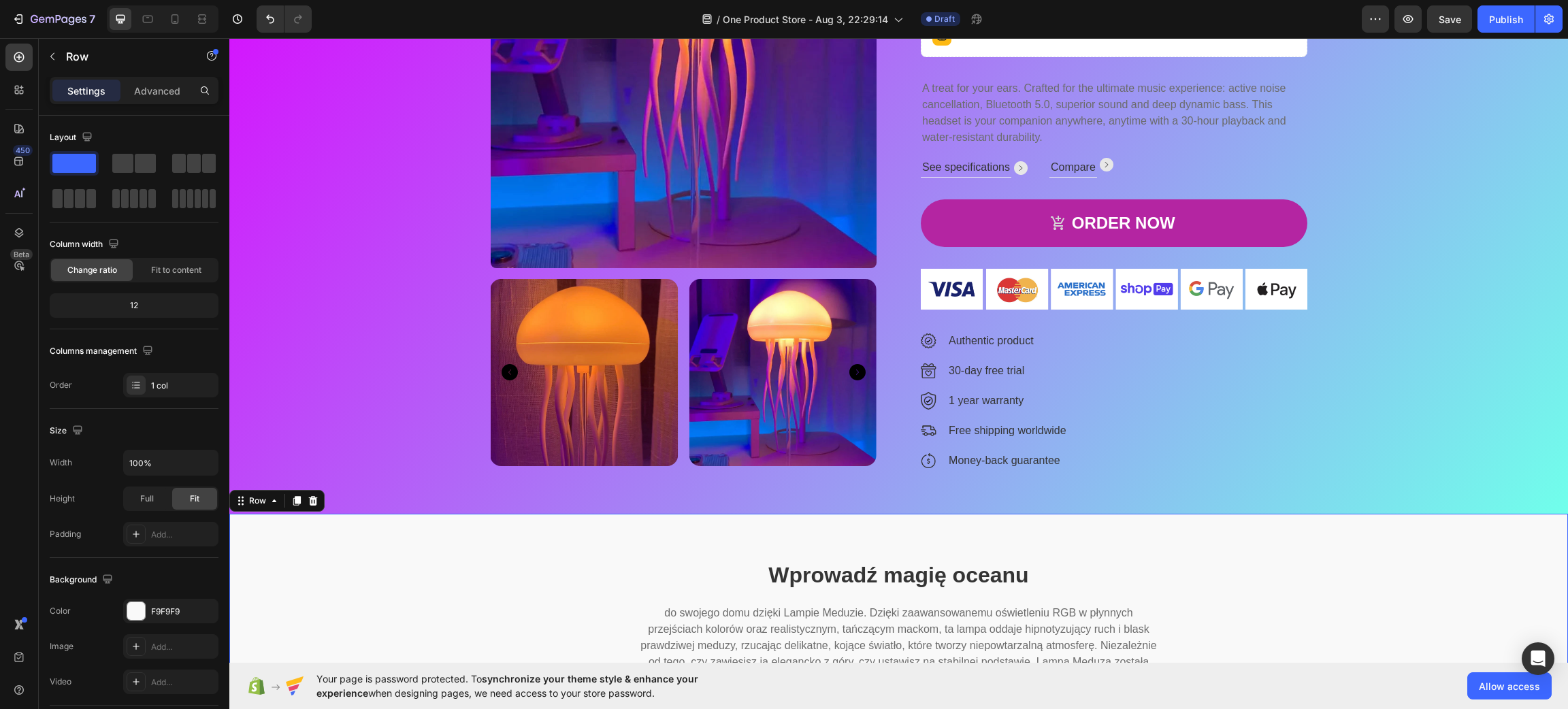 click on "Product Images JellyFish Lamp Product Title 99,99 zł Product Price Product Price 149,99 zł Product Price Product Price Row                Icon                Icon                Icon                Icon                Icon Icon List Hoz (985 reviews) Text block Row Setup options like colors, sizes with product variant.       Add new variant   or   sync data Product Variants & Swatches A treat for your ears. Crafted for the ultimate music experience: active noise cancellation, Bluetooth 5.0, superior sound and deep dynamic bass. This headset is your companion anywhere, anytime with a 30-hour playback and water-resistant durability. Text block See specifications Text block Image Row Compare Text block Image Row Row ORDER NOW Product Cart Button Image Image Authentic product Text block Image 30-day free trial Text block Image 1 year warranty Text block Image Free shipping worldwide Text block Image Money-back guarantee Text block Icon List Product" at bounding box center [898, 181] 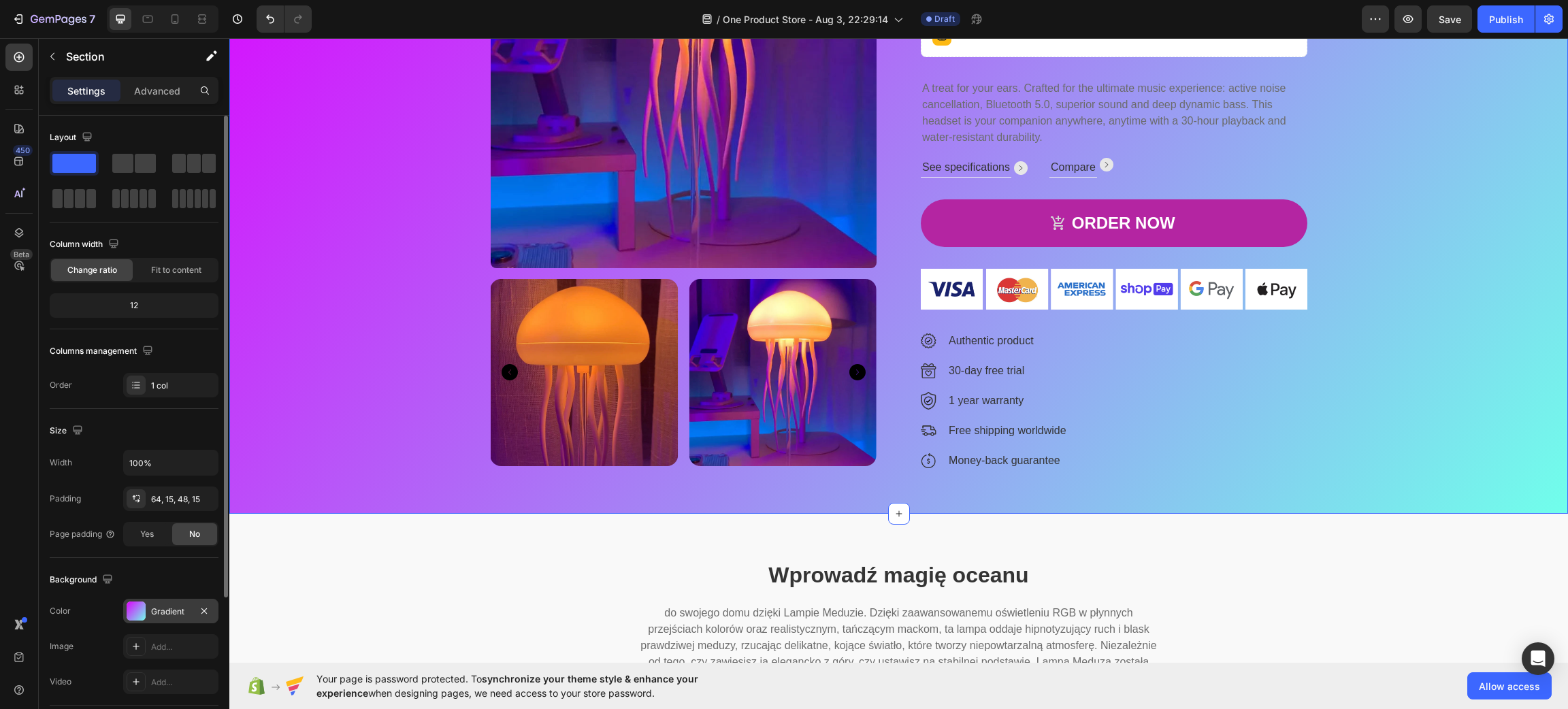 click at bounding box center [136, 611] 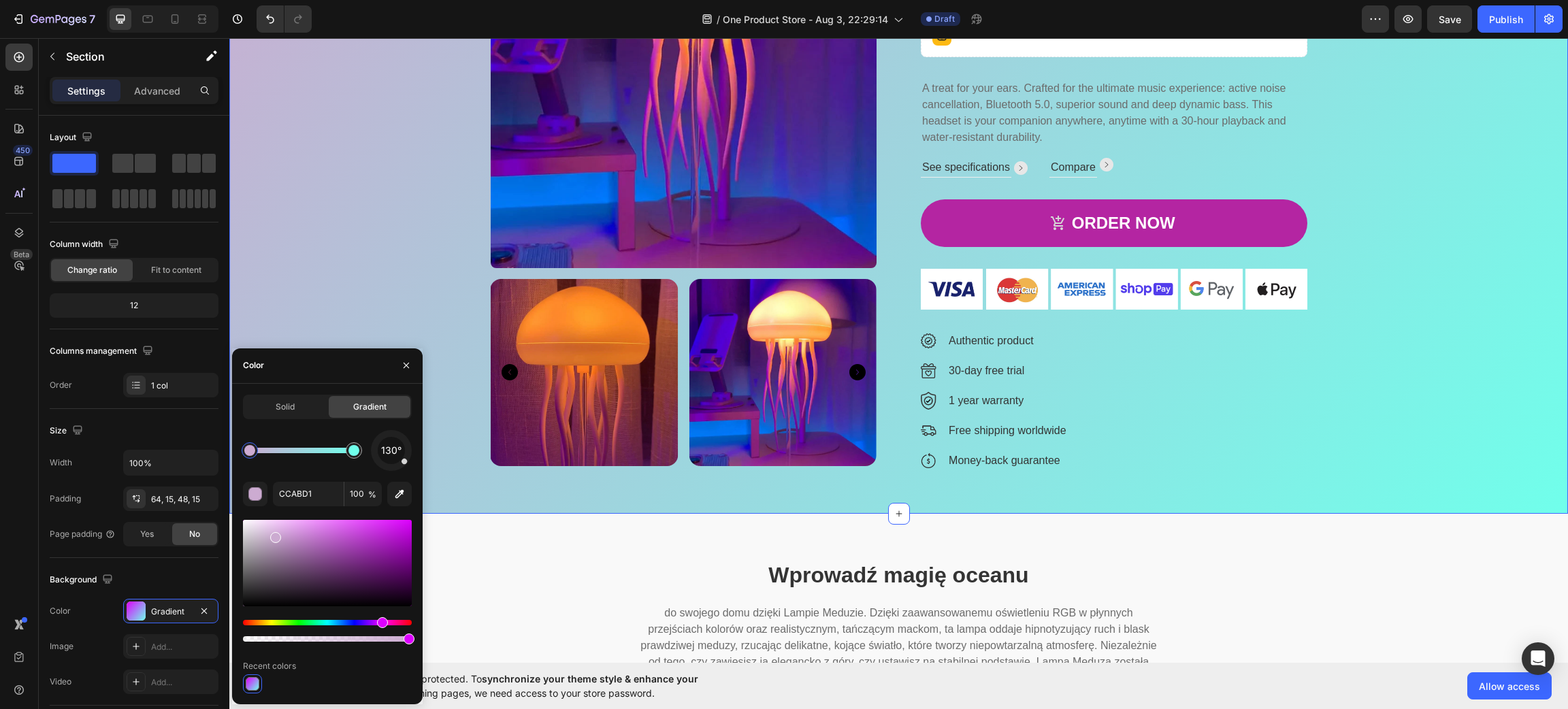 click at bounding box center (327, 563) 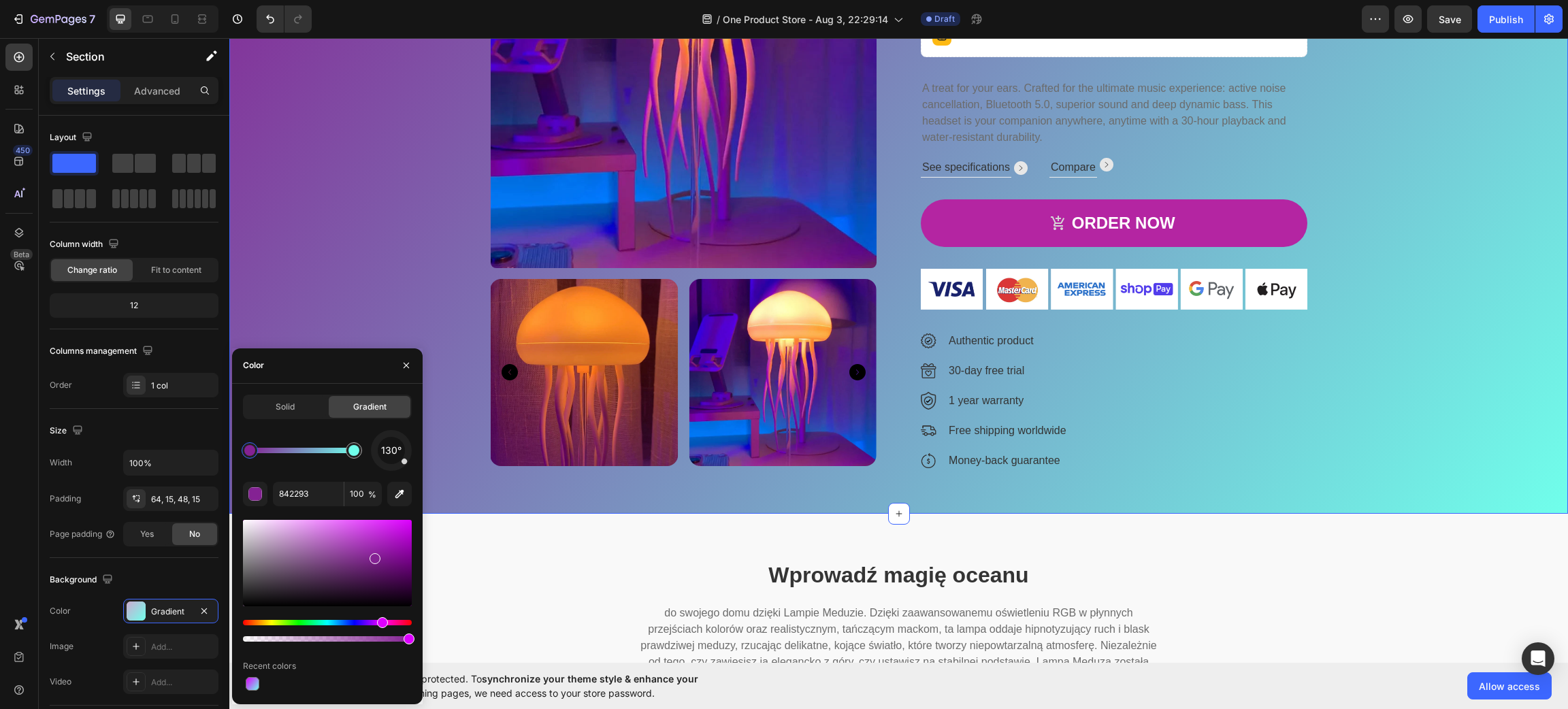 click at bounding box center [327, 563] 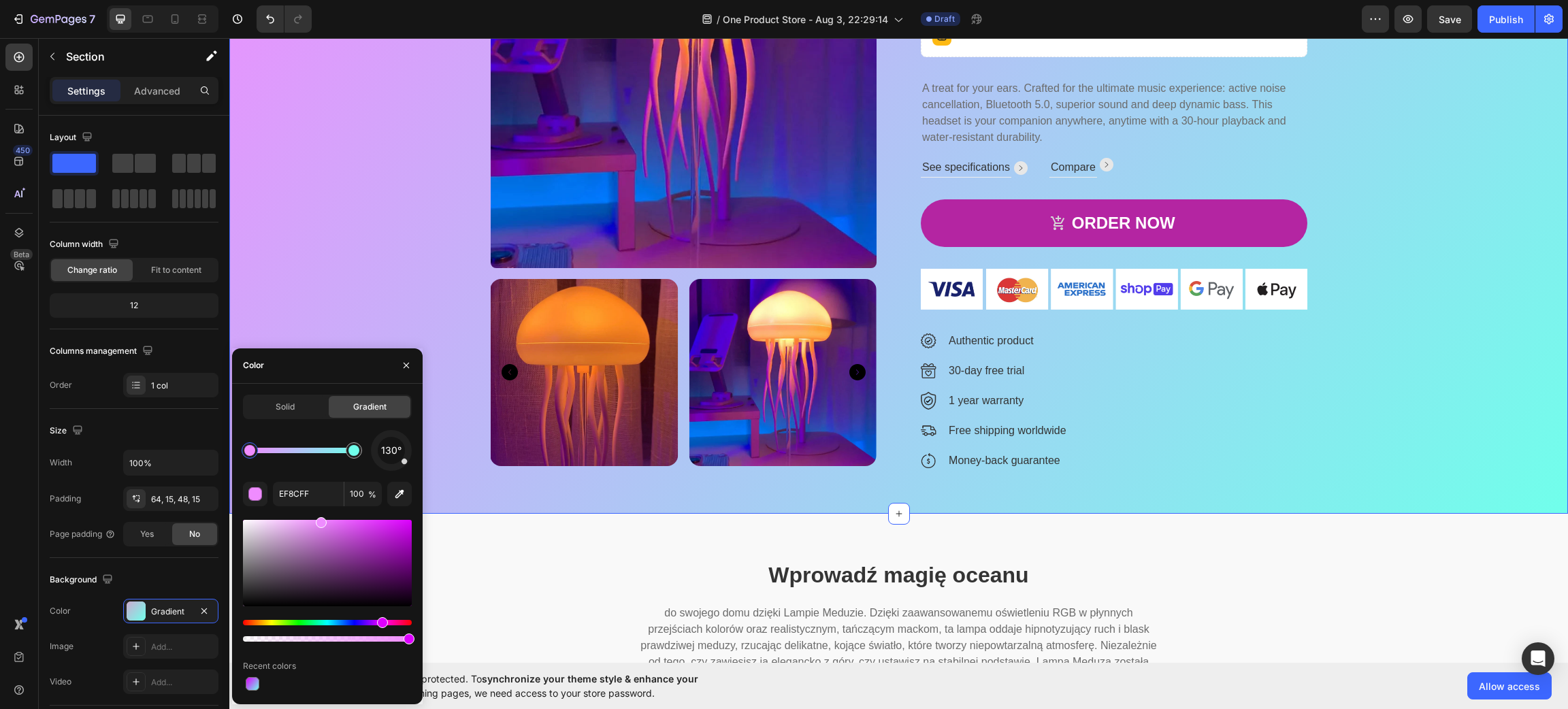 drag, startPoint x: 329, startPoint y: 518, endPoint x: 321, endPoint y: 510, distance: 11.313708 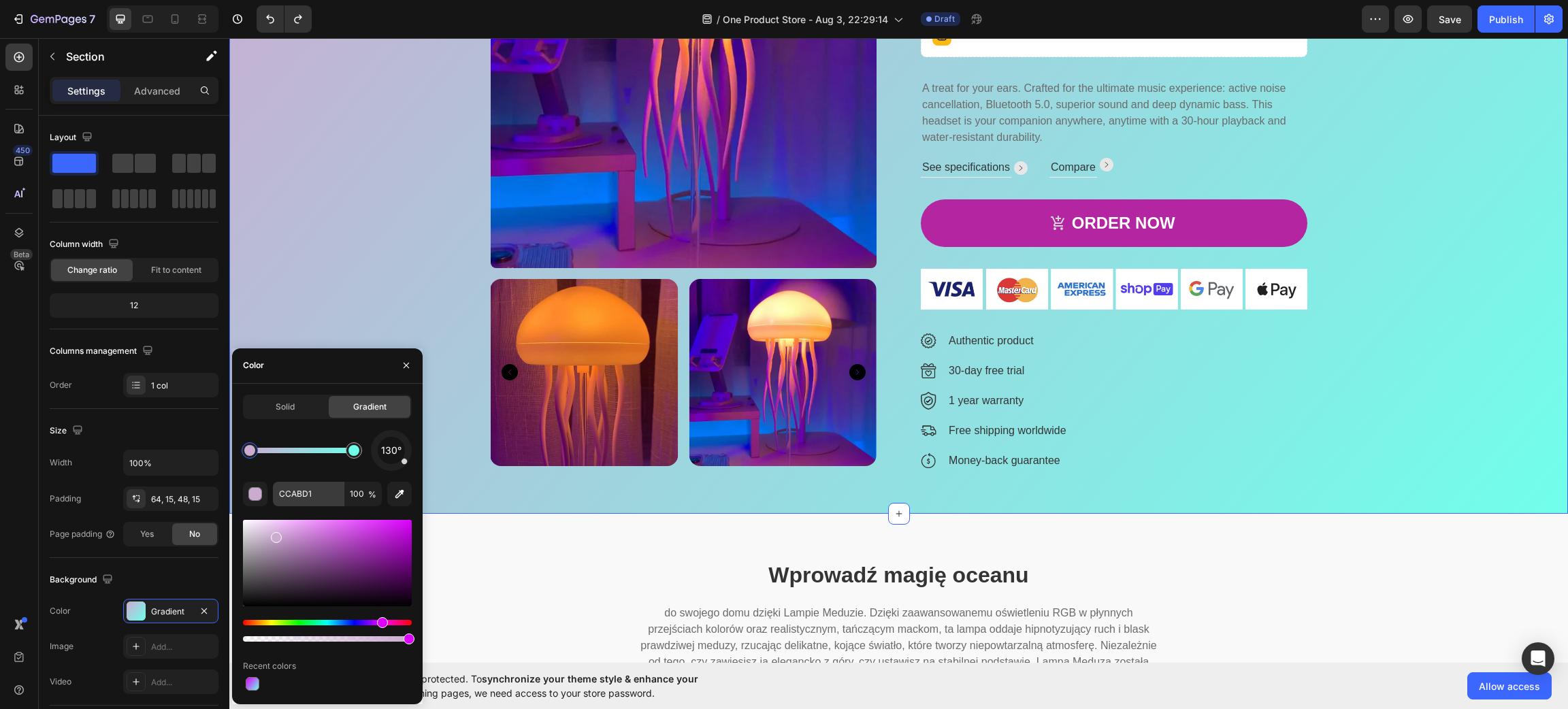 type on "DD00FF" 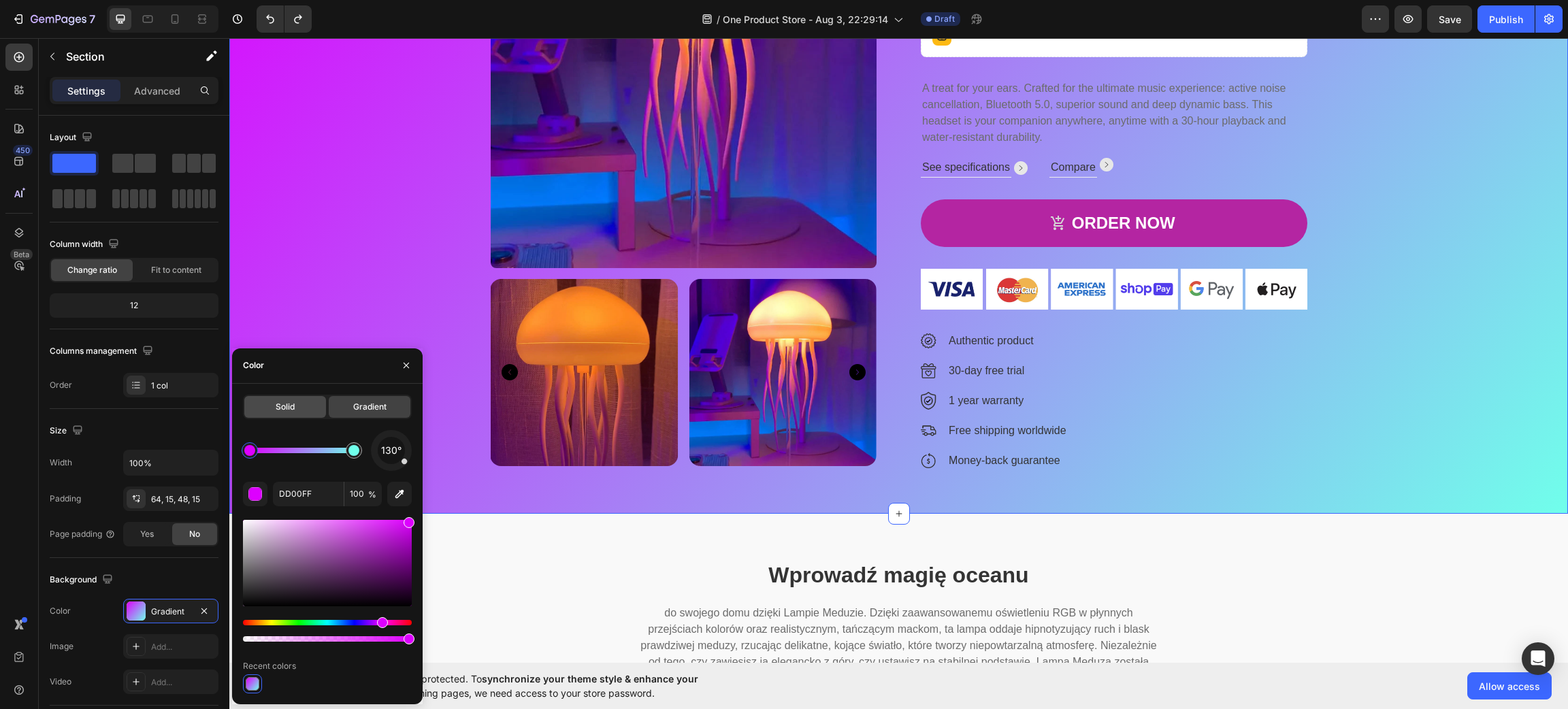 click on "Solid" 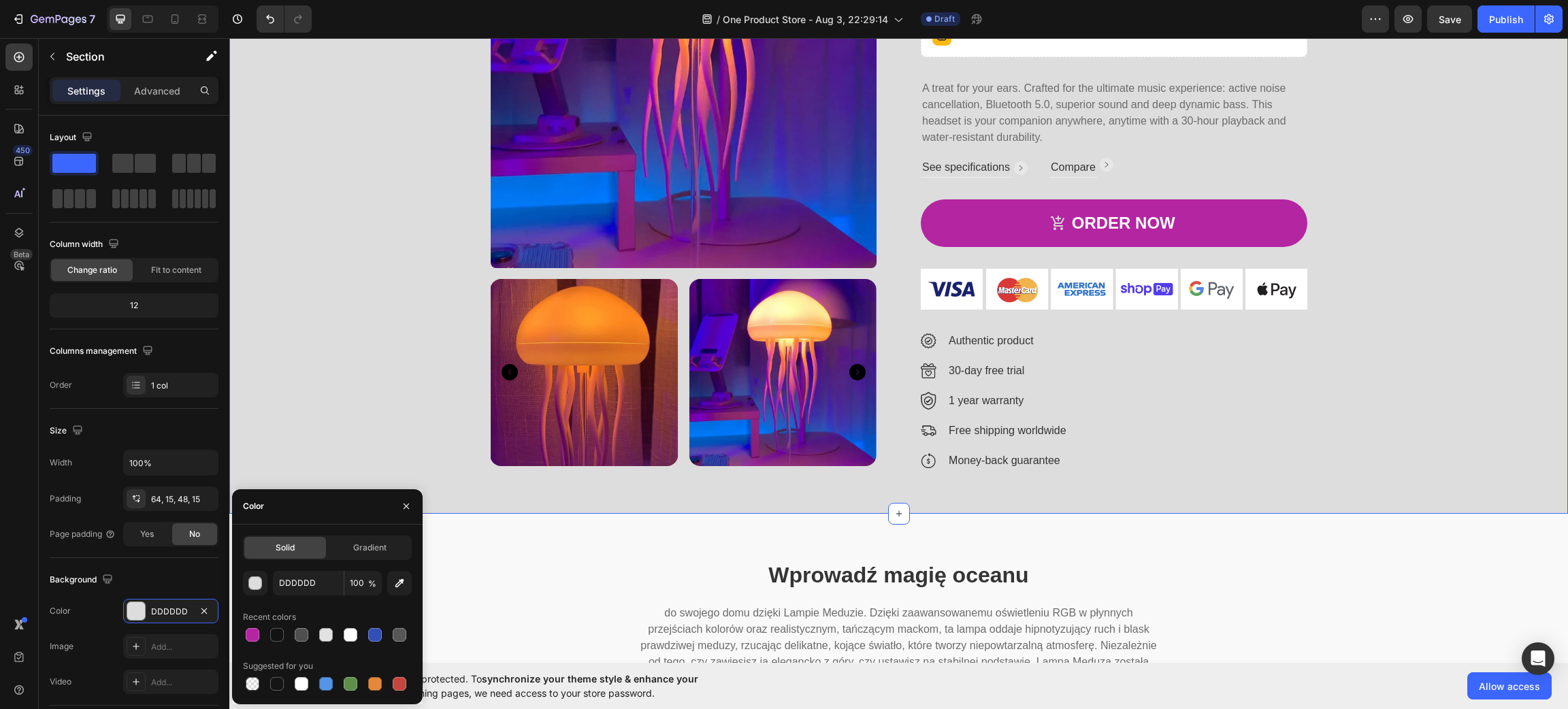 click 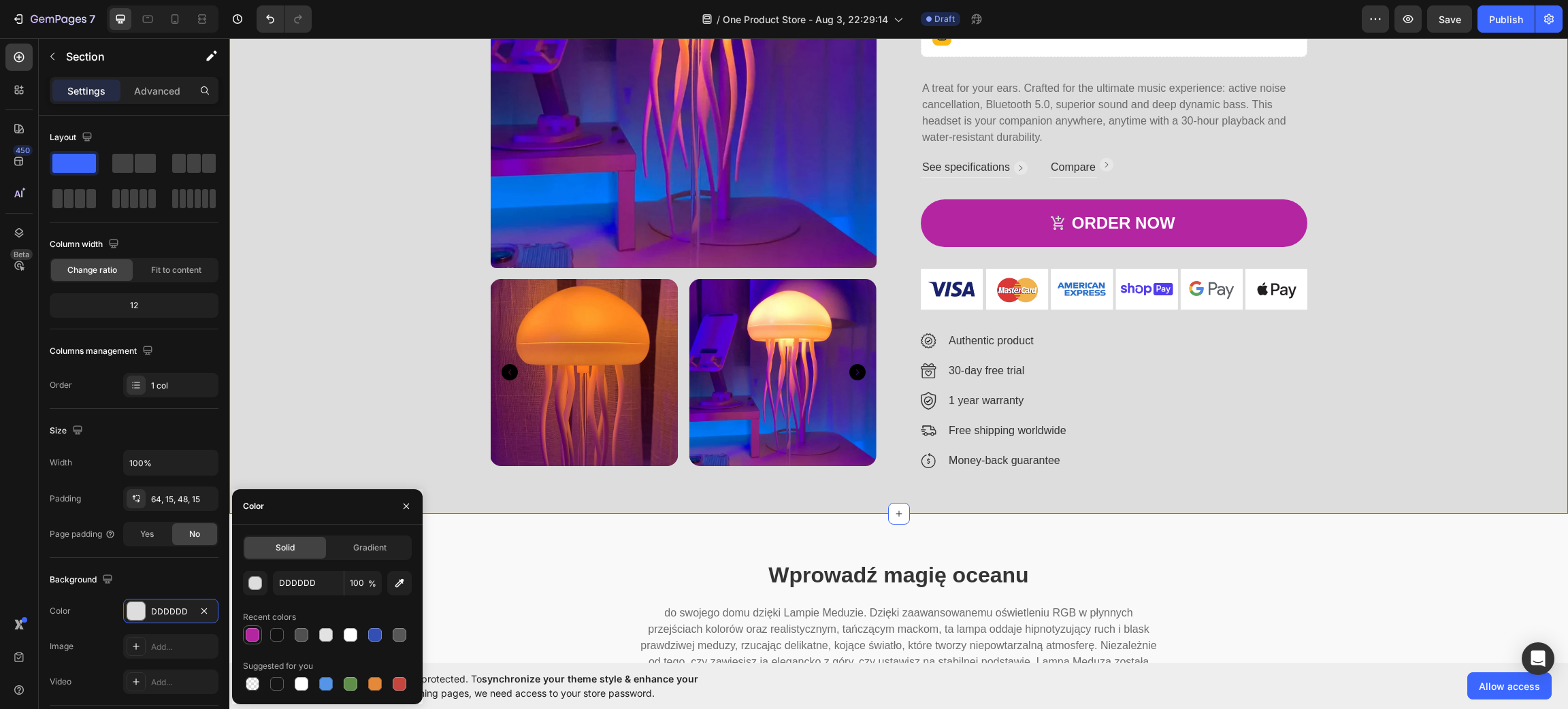 click at bounding box center (252, 635) 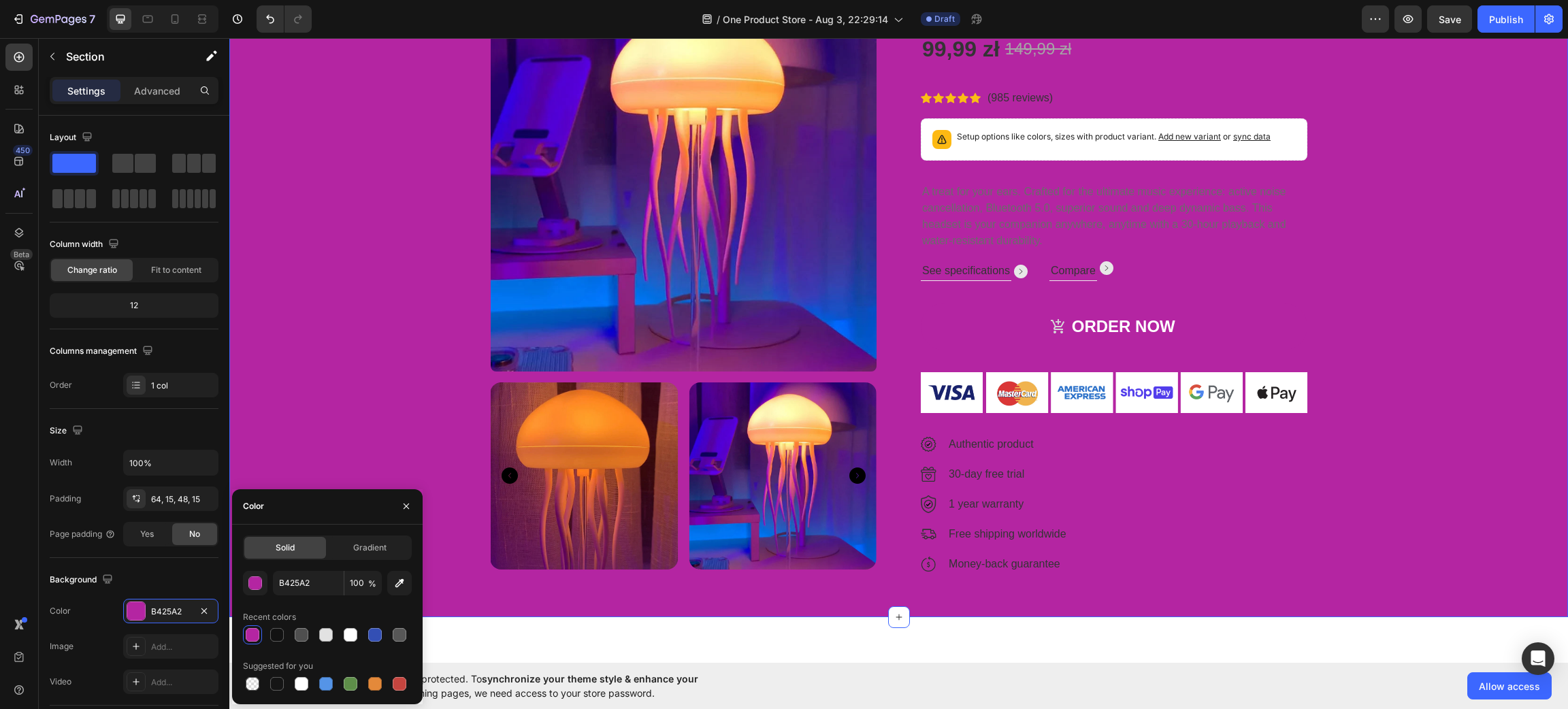 scroll, scrollTop: 65, scrollLeft: 0, axis: vertical 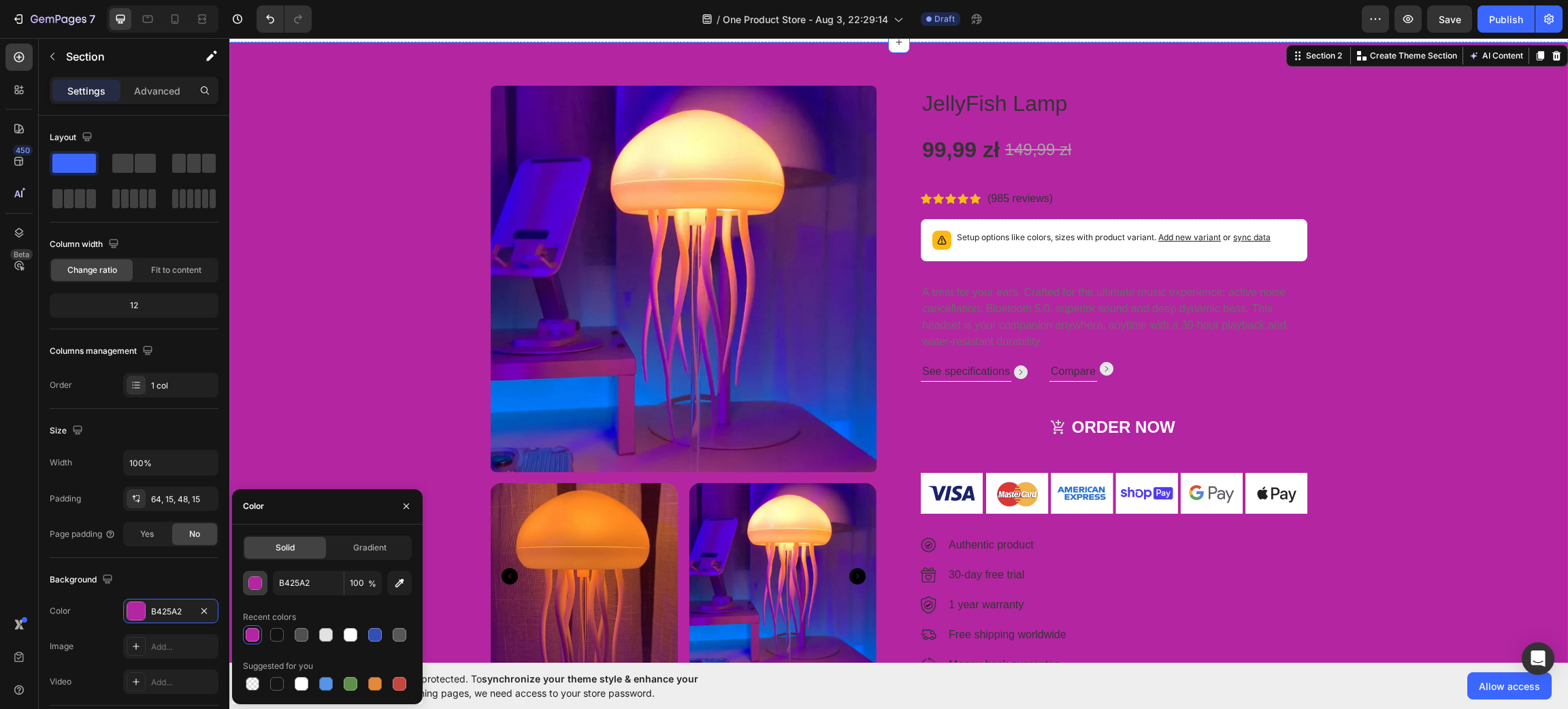 click at bounding box center (256, 584) 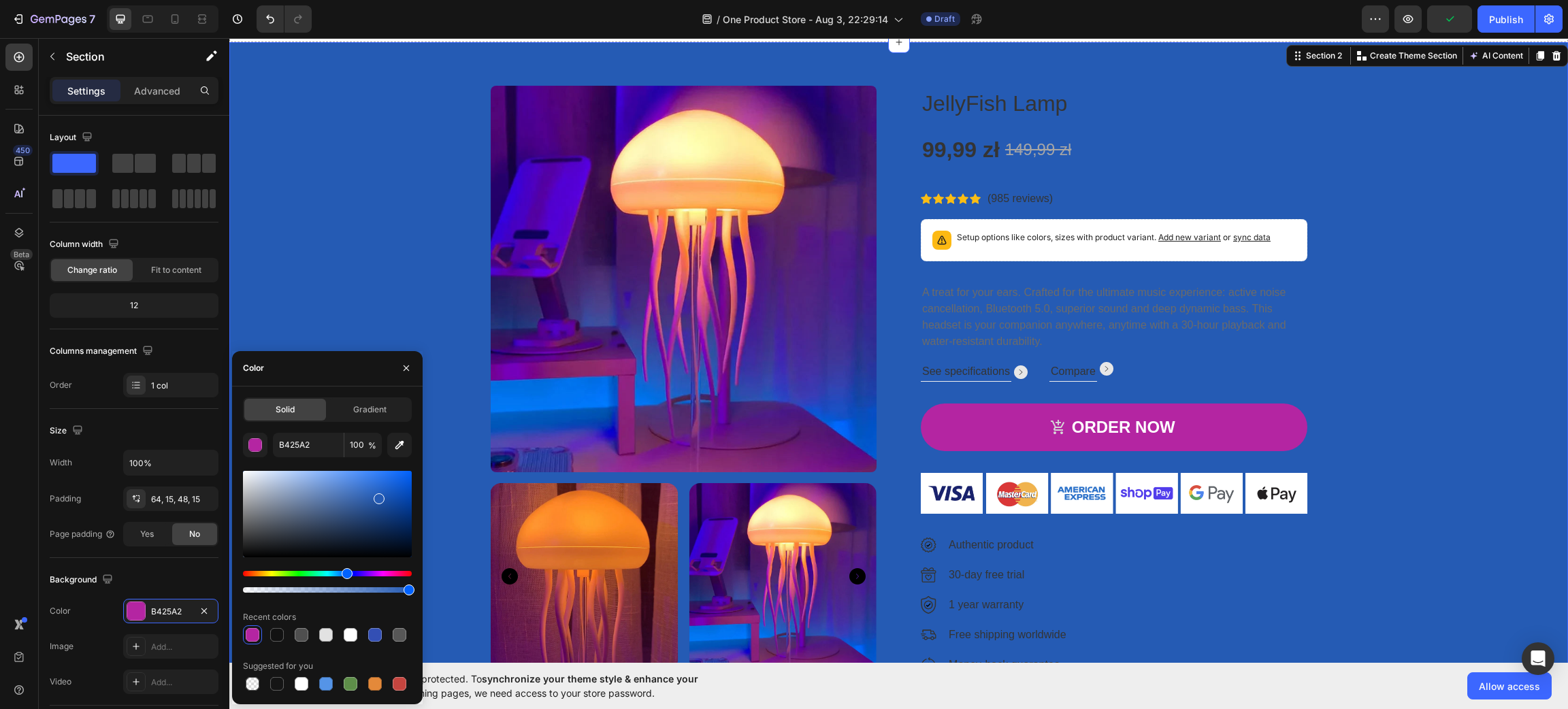 drag, startPoint x: 366, startPoint y: 574, endPoint x: 364, endPoint y: 533, distance: 41.048752 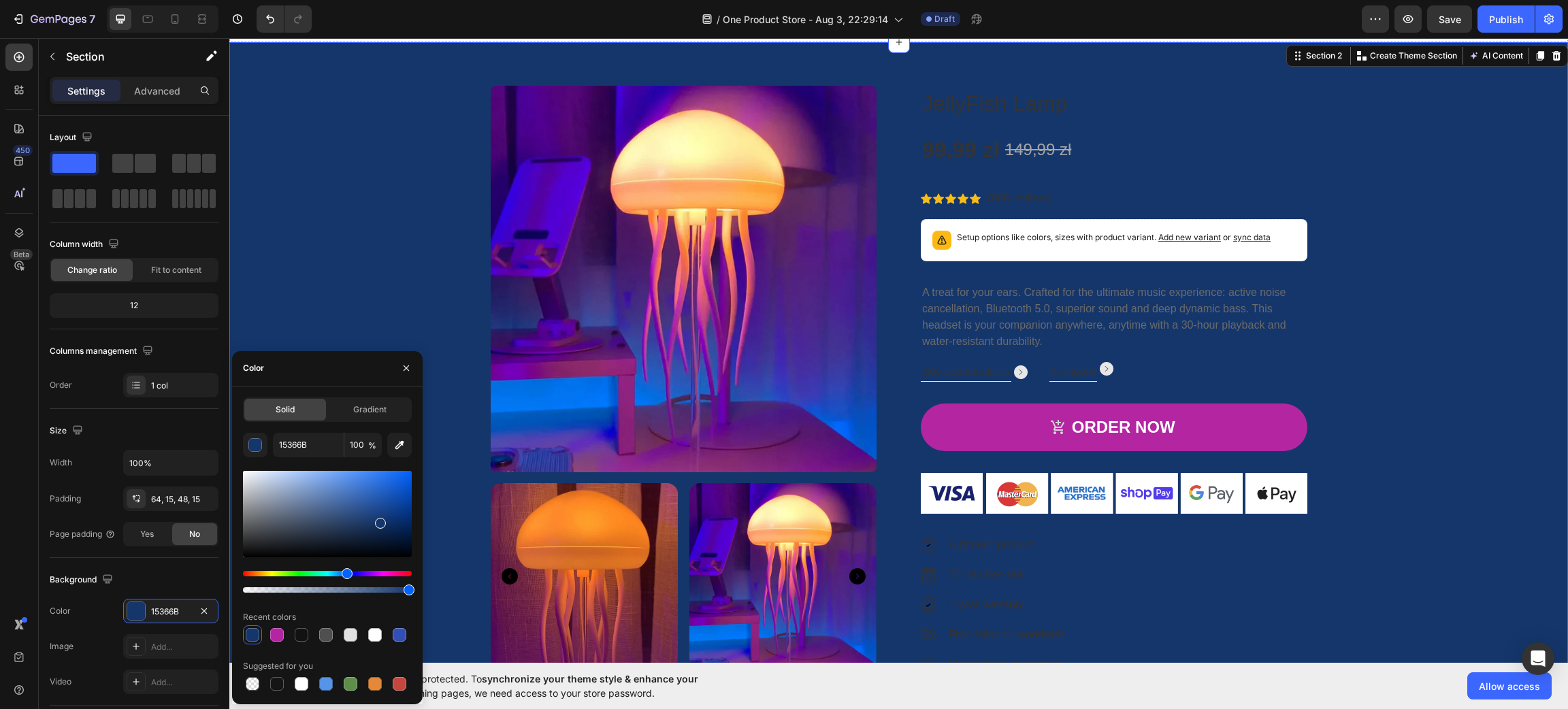 drag, startPoint x: 375, startPoint y: 508, endPoint x: 379, endPoint y: 521, distance: 13.601471 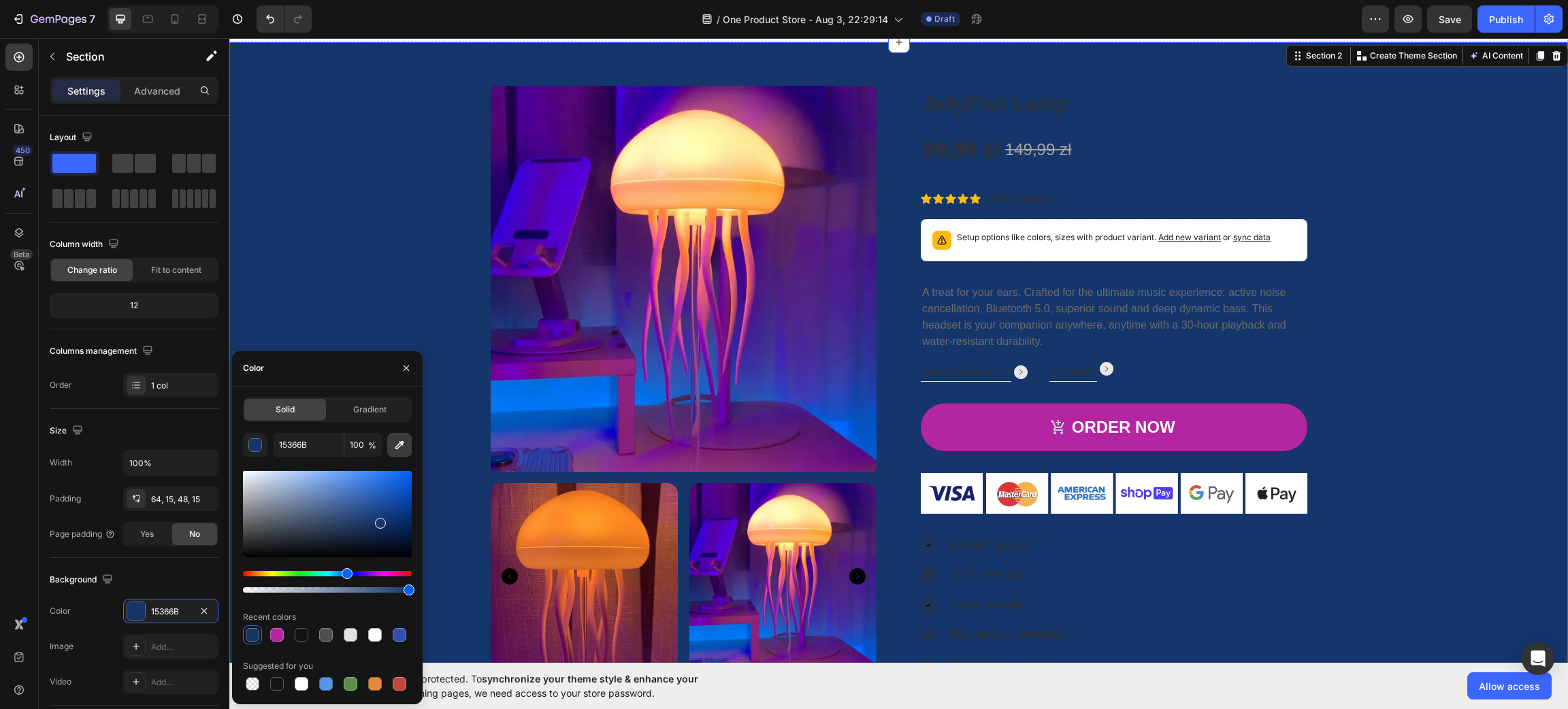 click at bounding box center (399, 445) 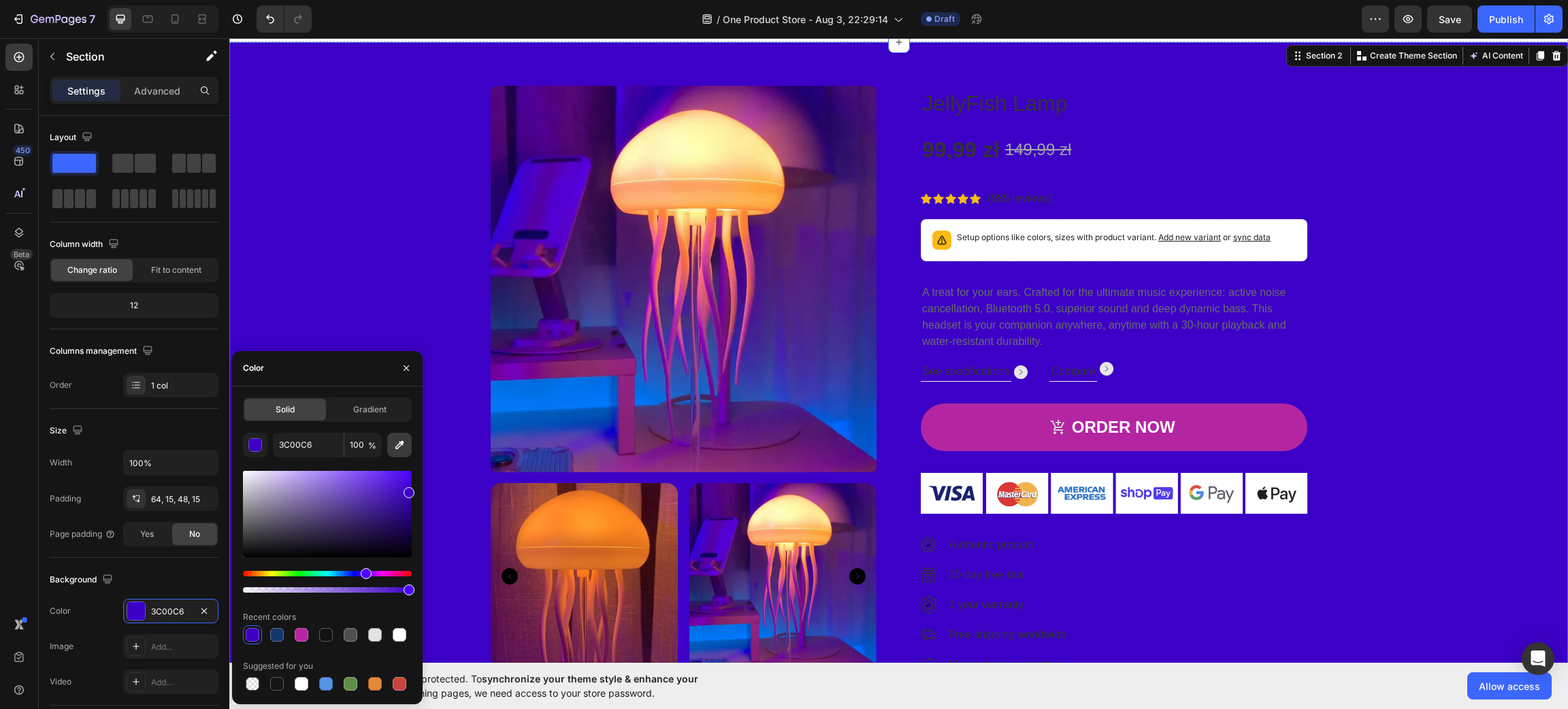 click at bounding box center (399, 445) 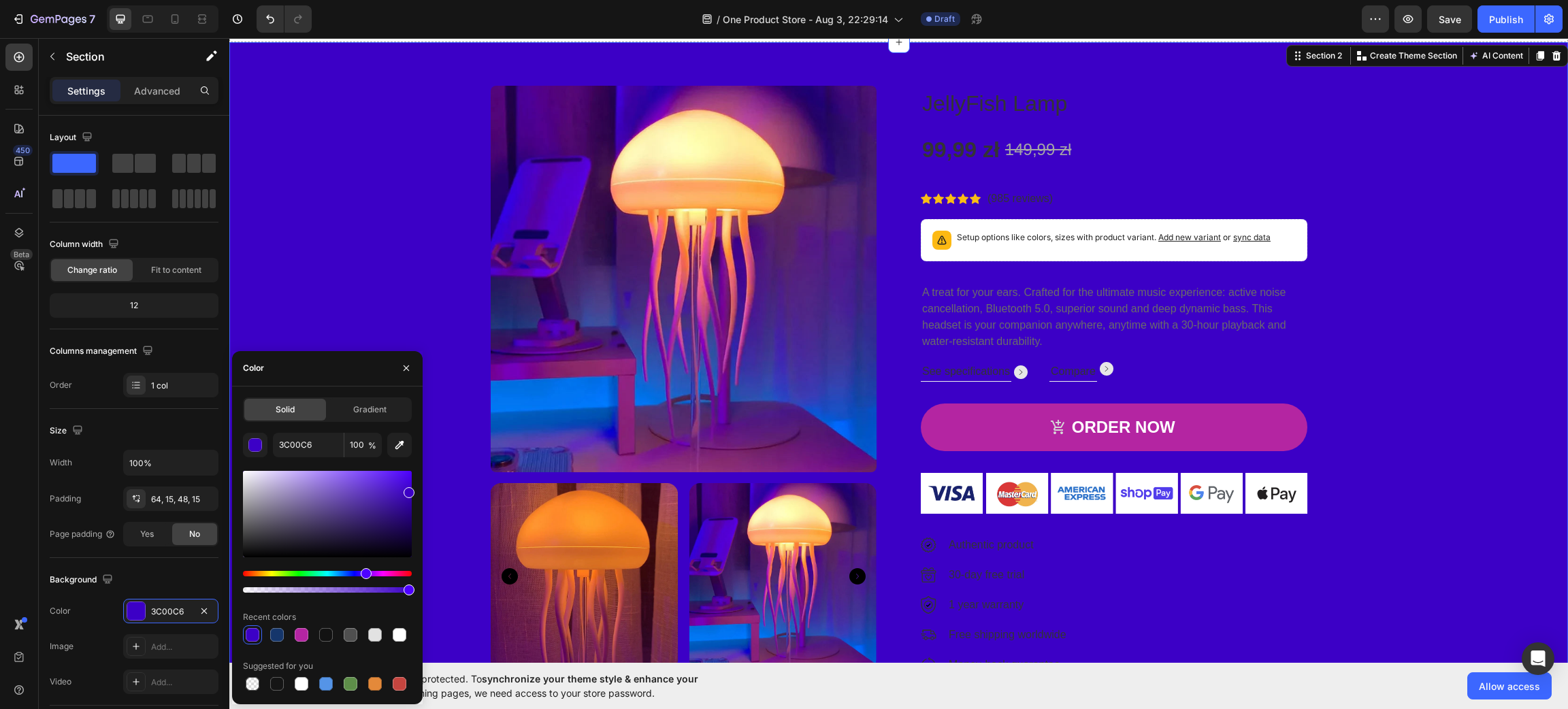 type on "270267" 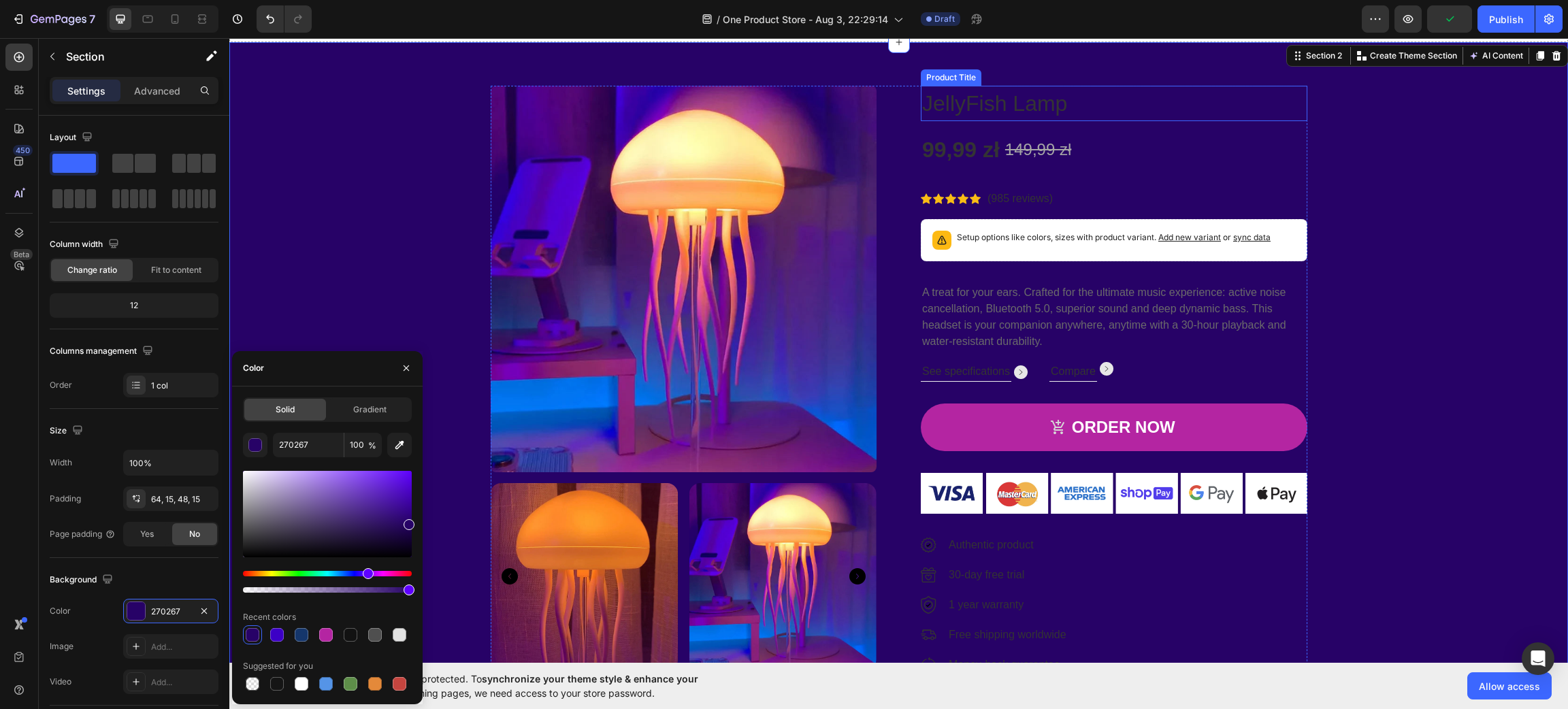 click on "JellyFish Lamp" at bounding box center (1114, 103) 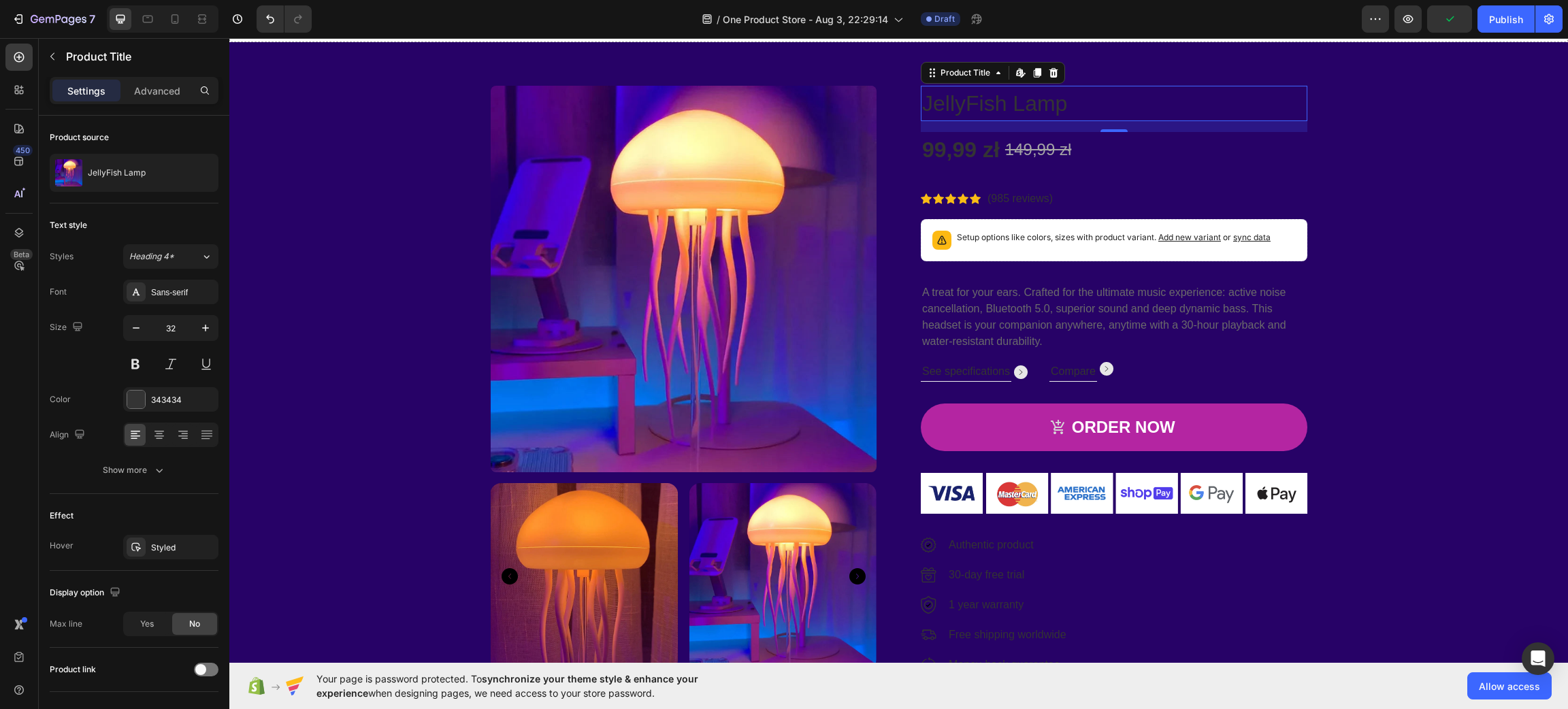 click on "JellyFish Lamp" at bounding box center (1114, 103) 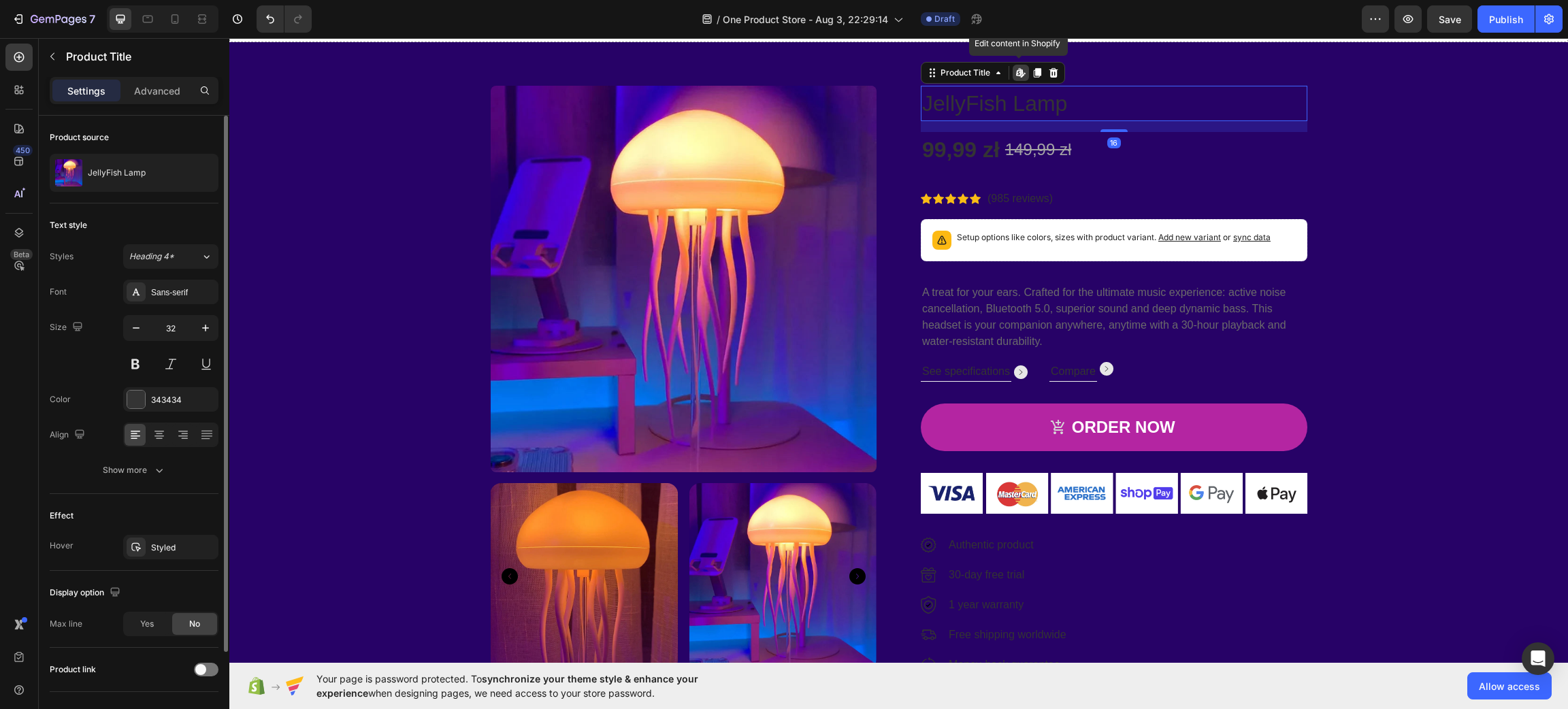 click on "Font Sans-serif Size 32 Color 343434 Align Show more" at bounding box center [134, 381] 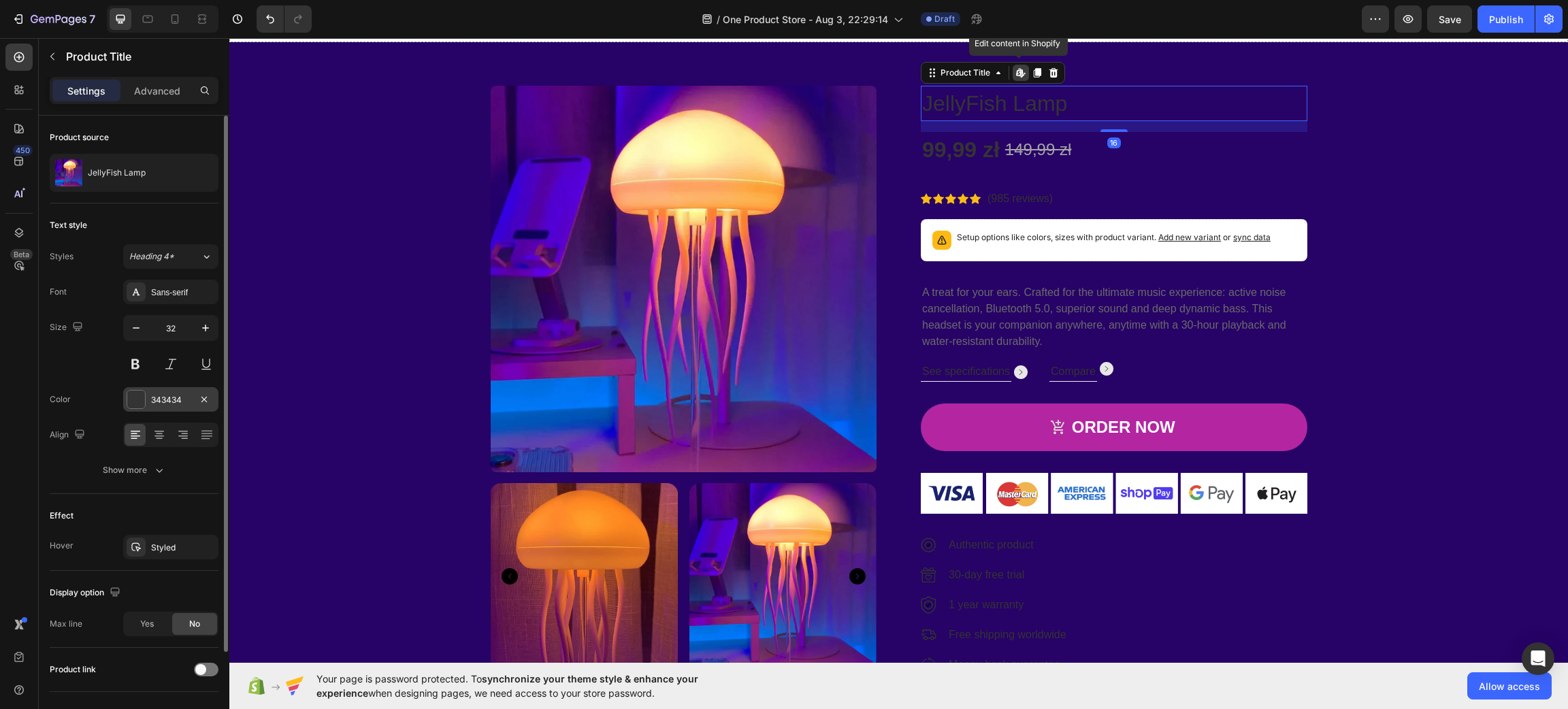 click at bounding box center (136, 399) 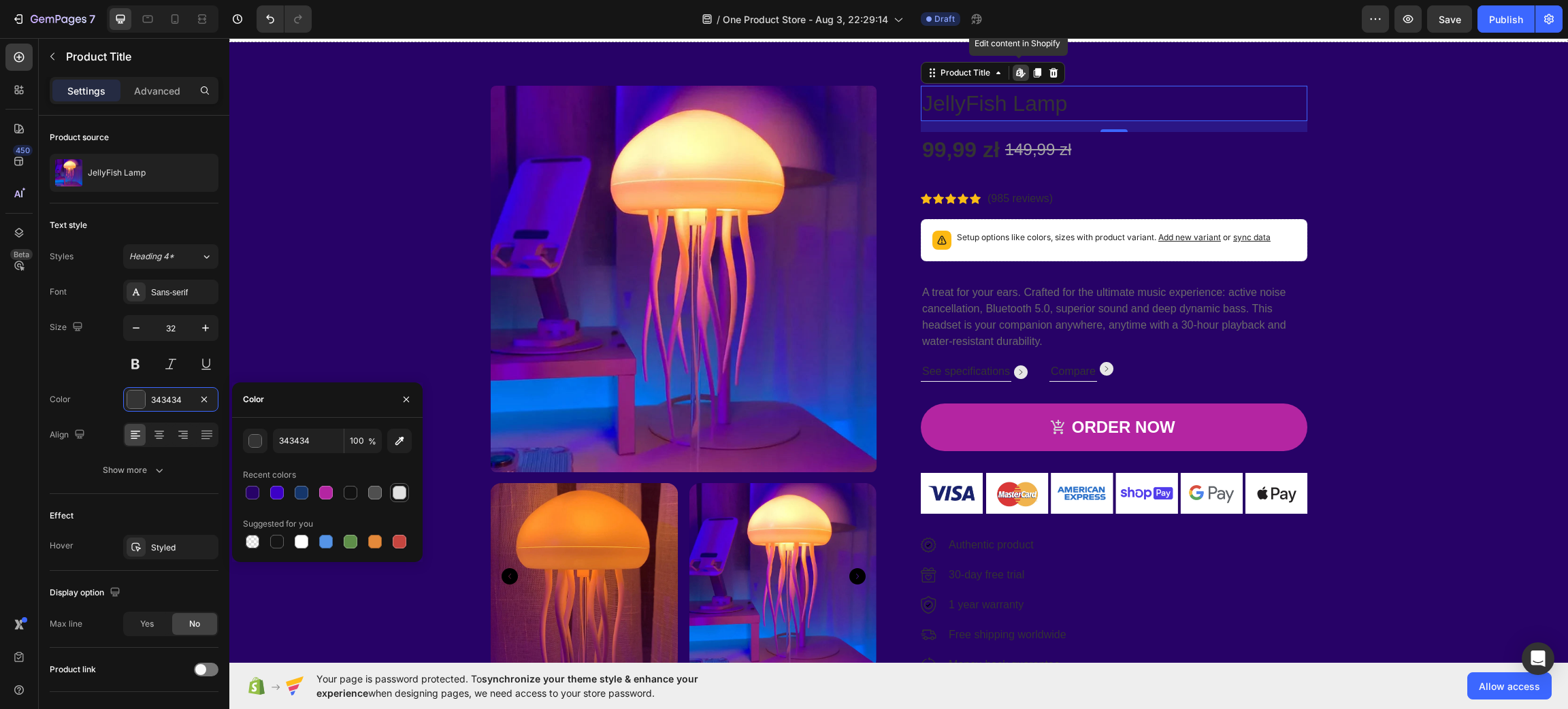 click at bounding box center (399, 493) 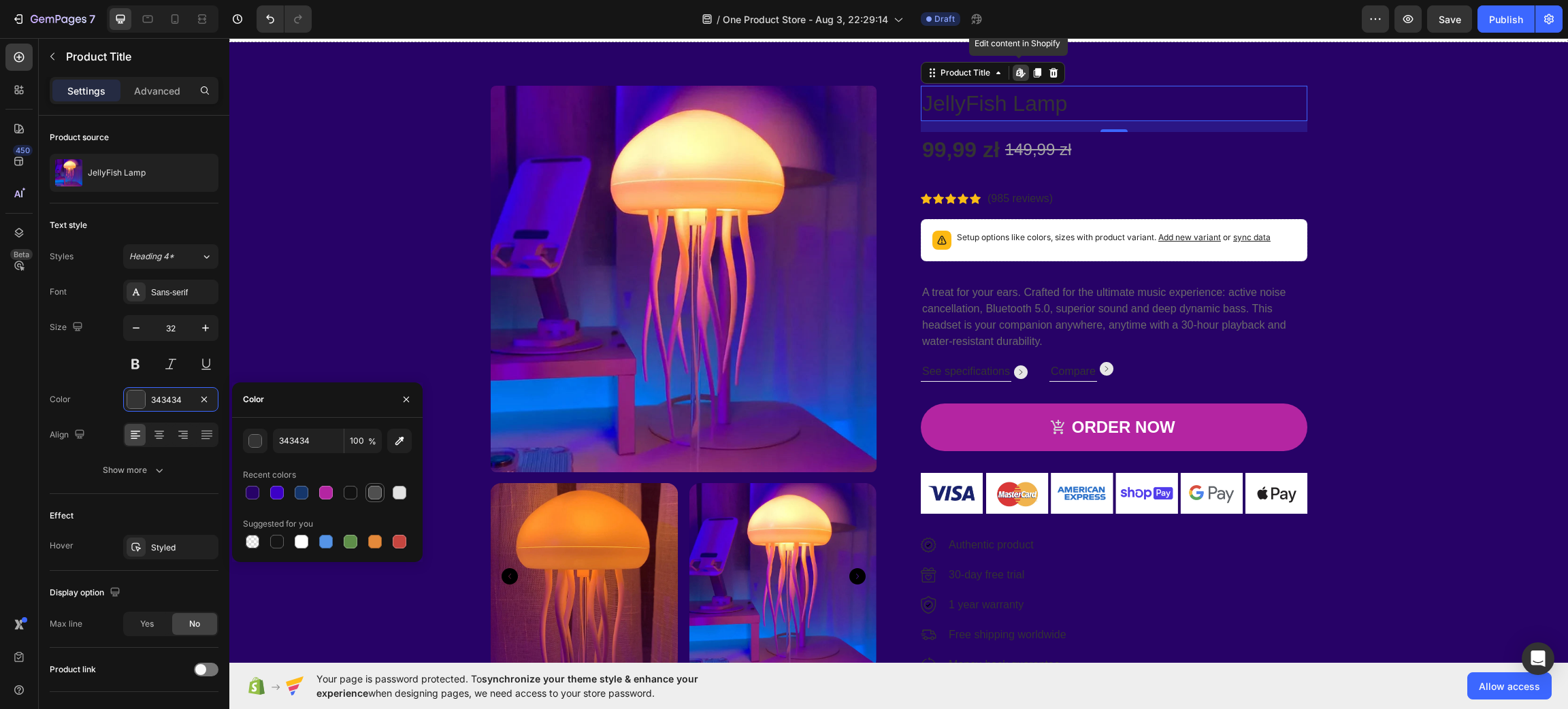 type on "E2E2E2" 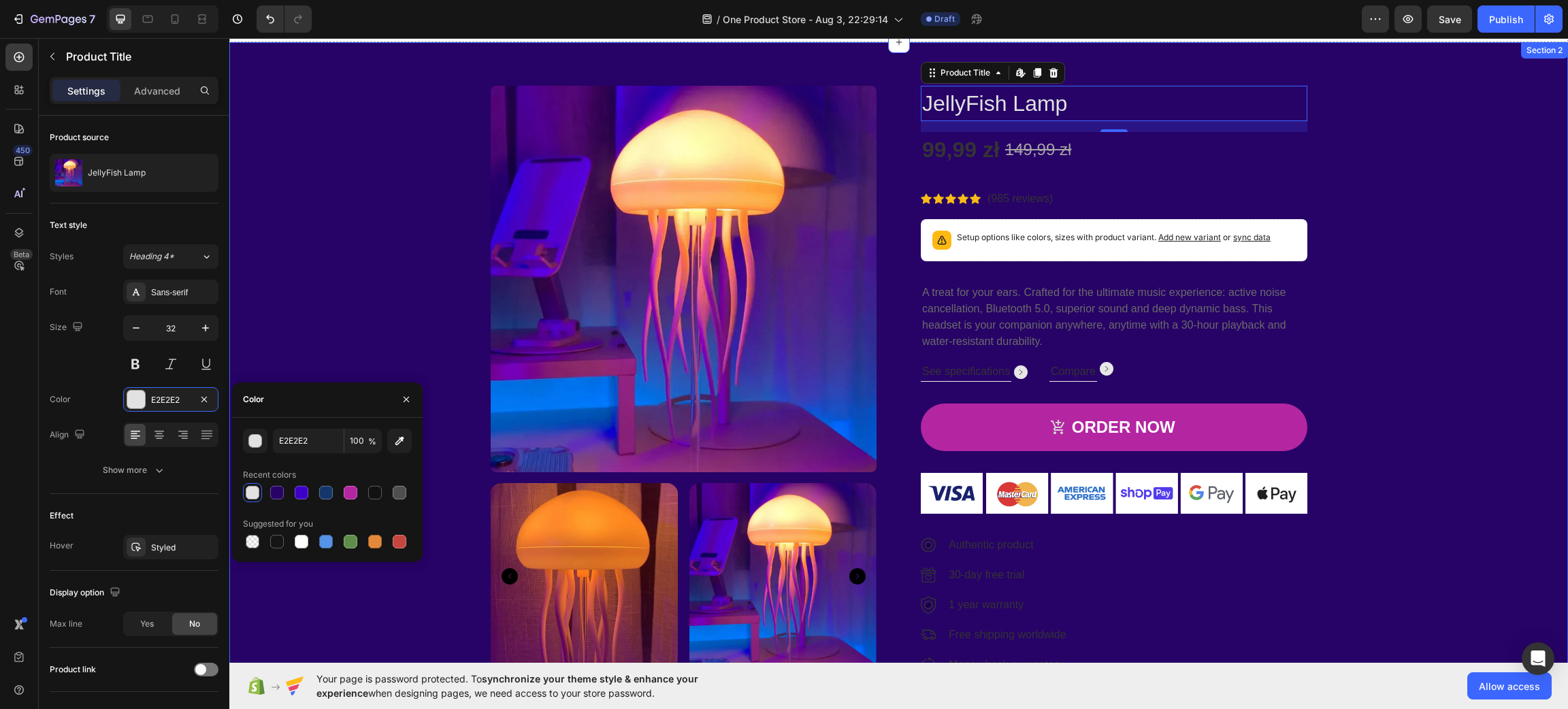 click on "4F3C4C" at bounding box center (898, 385) 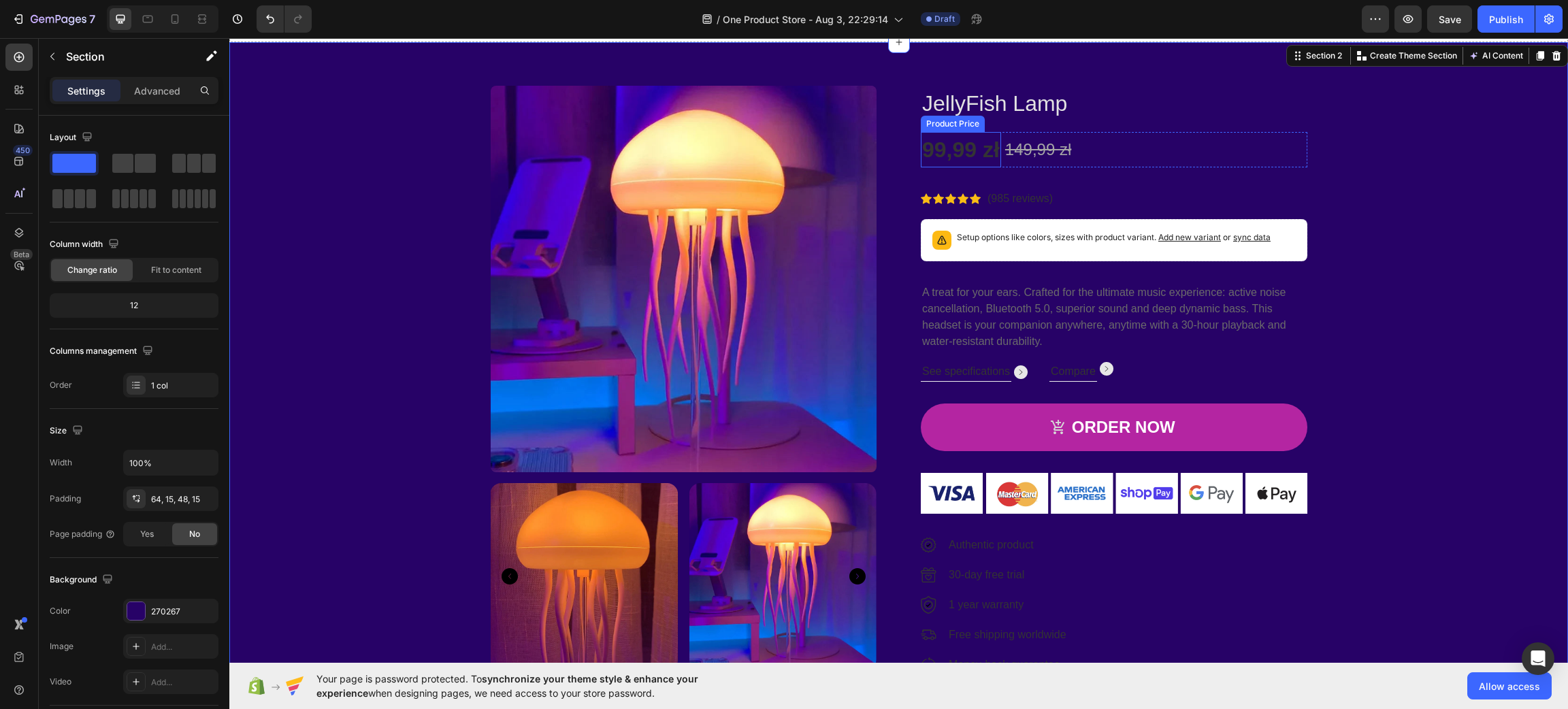 click on "99,99 zł" at bounding box center (961, 150) 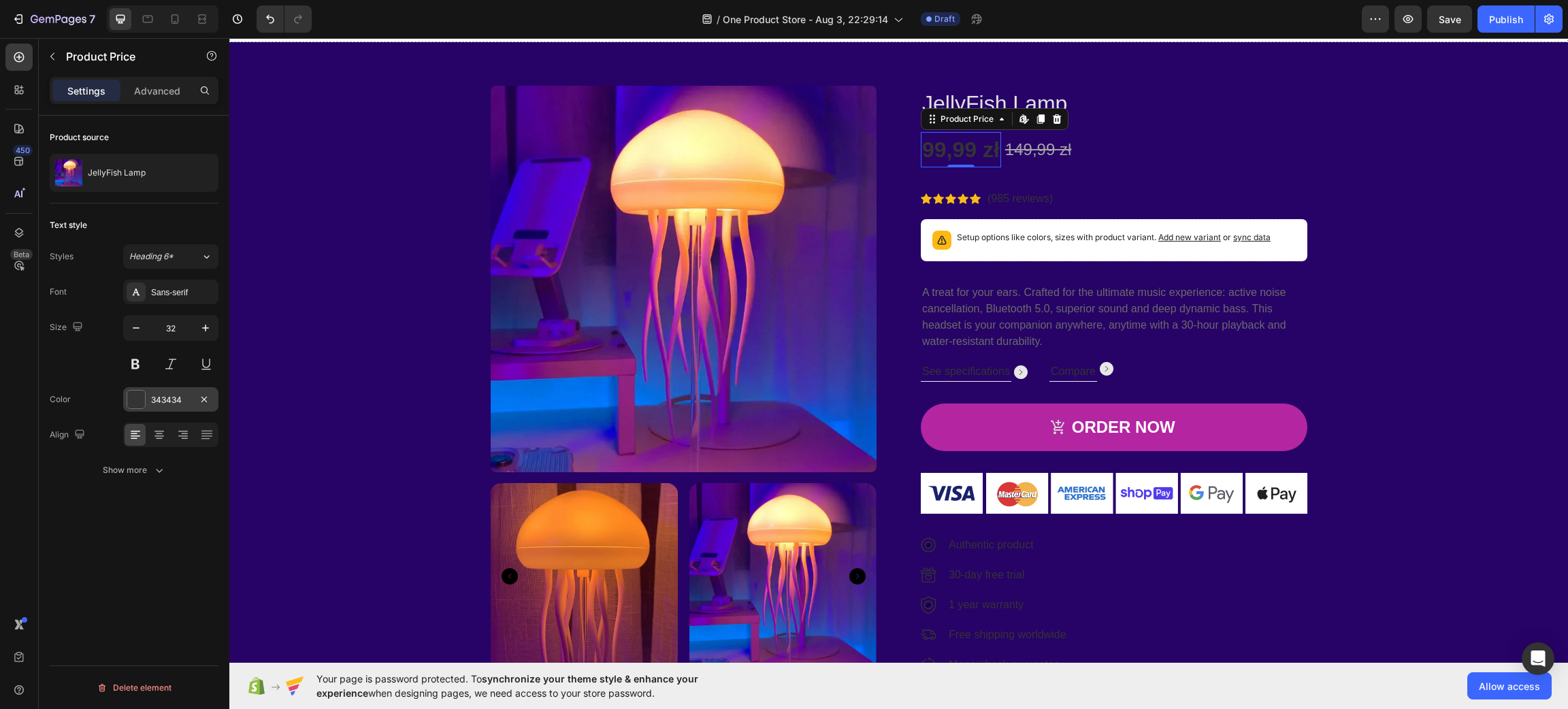 click at bounding box center [136, 399] 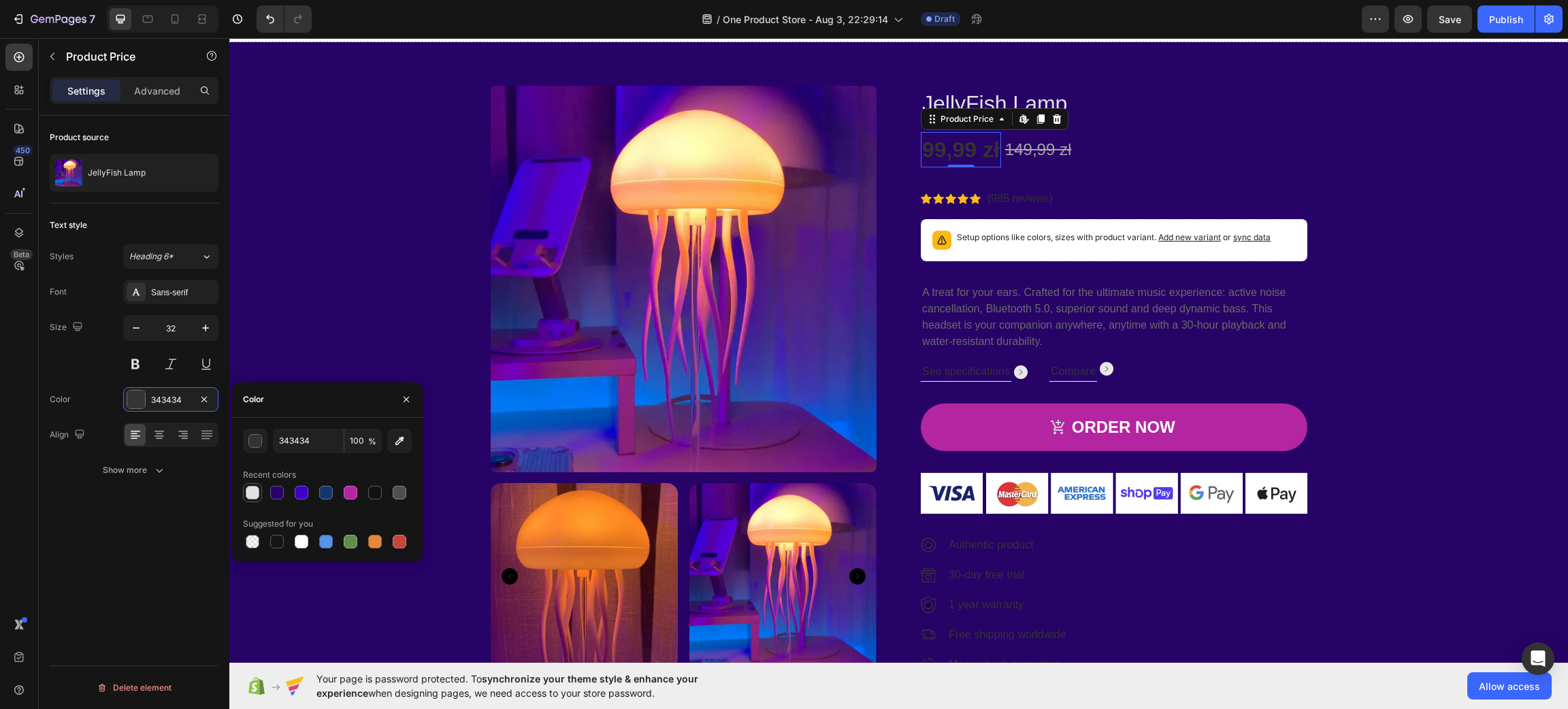 click at bounding box center [252, 493] 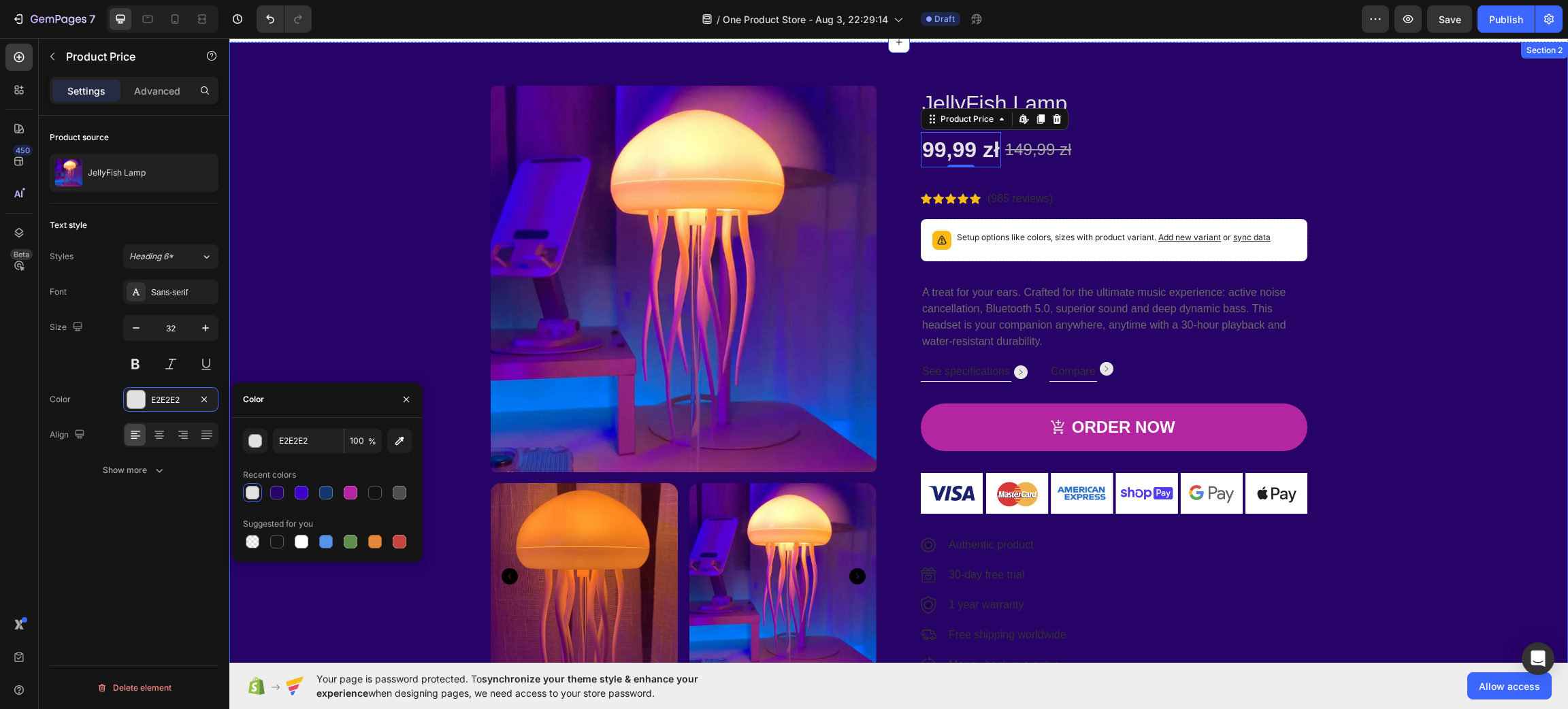 click on "Product Images JellyFish Lamp Product Title 99,99 zł Product Price   Edit content in Shopify 0 Product Price   Edit content in Shopify 0 149,99 zł Product Price Product Price Row                Icon                Icon                Icon                Icon                Icon Icon List Hoz (985 reviews) Text block Row Setup options like colors, sizes with product variant.       Add new variant   or   sync data Product Variants & Swatches A treat for your ears. Crafted for the ultimate music experience: active noise cancellation, Bluetooth 5.0, superior sound and deep dynamic bass. This headset is your companion anywhere, anytime with a 30-hour playback and water-resistant durability. Text block See specifications Text block Image Row Compare Text block Image Row Row ORDER NOW Product Cart Button Image Image Authentic product Text block Image 30-day free trial Text block Image 1 year warranty Text block Image Free shipping worldwide Text block Image Money-back guarantee Text block" at bounding box center (898, 385) 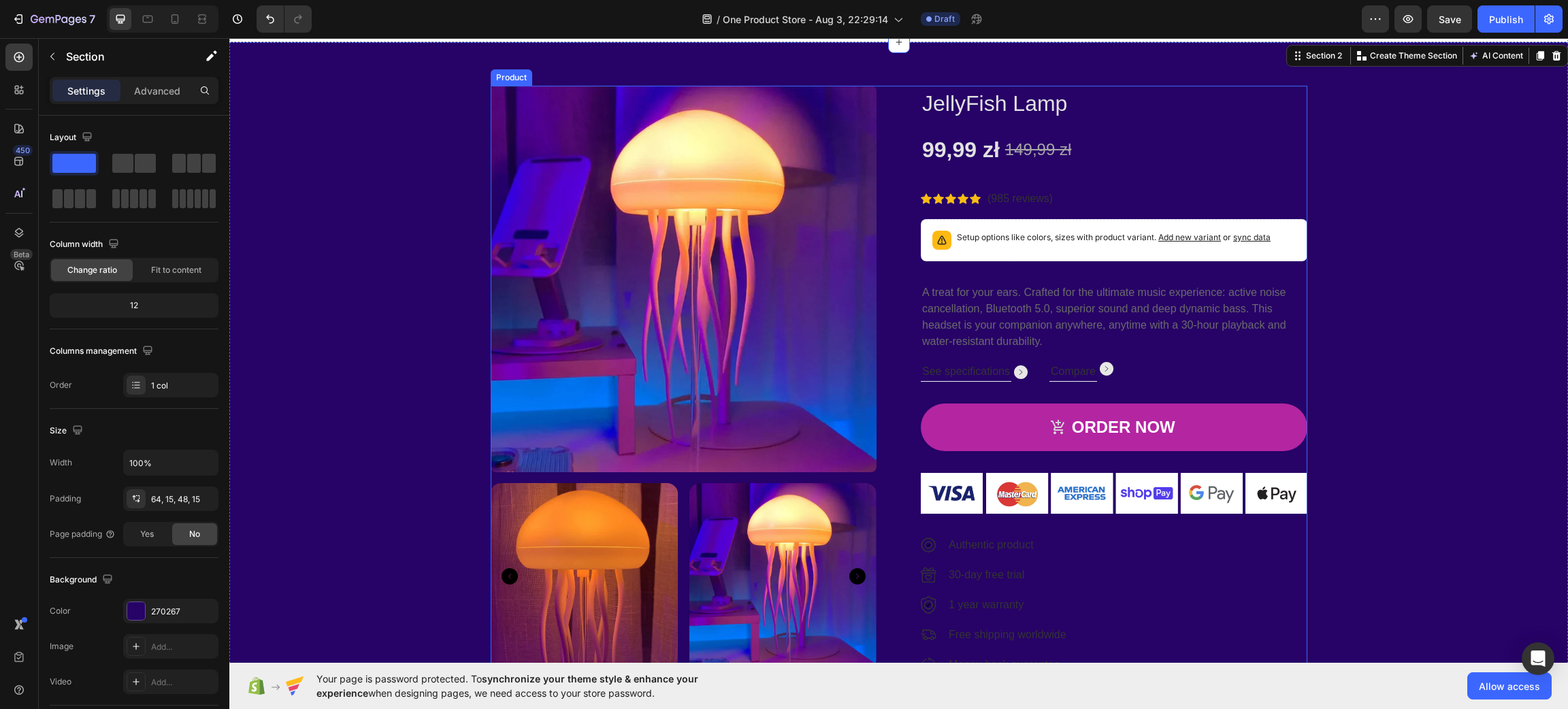 click on "149,99 zł" at bounding box center [1038, 150] 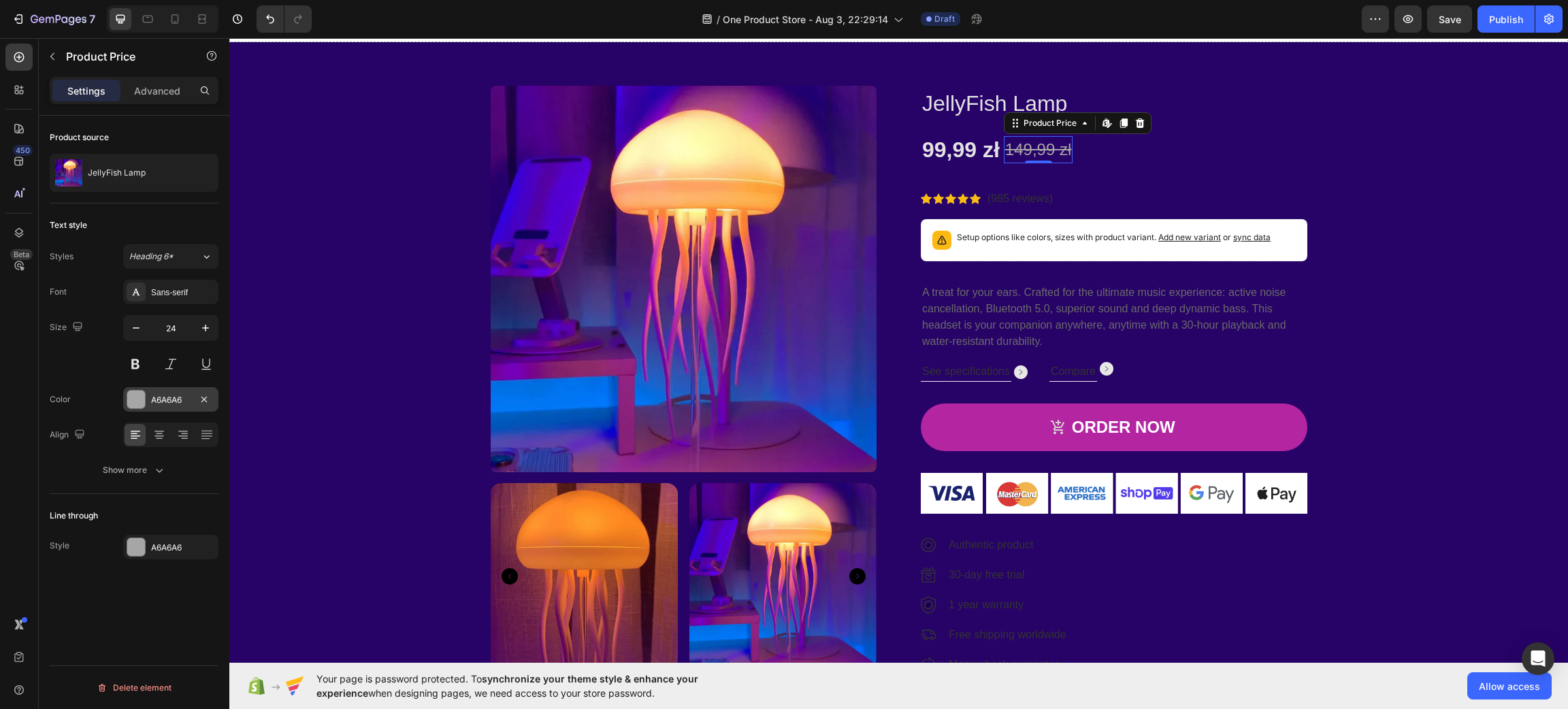 click at bounding box center [136, 399] 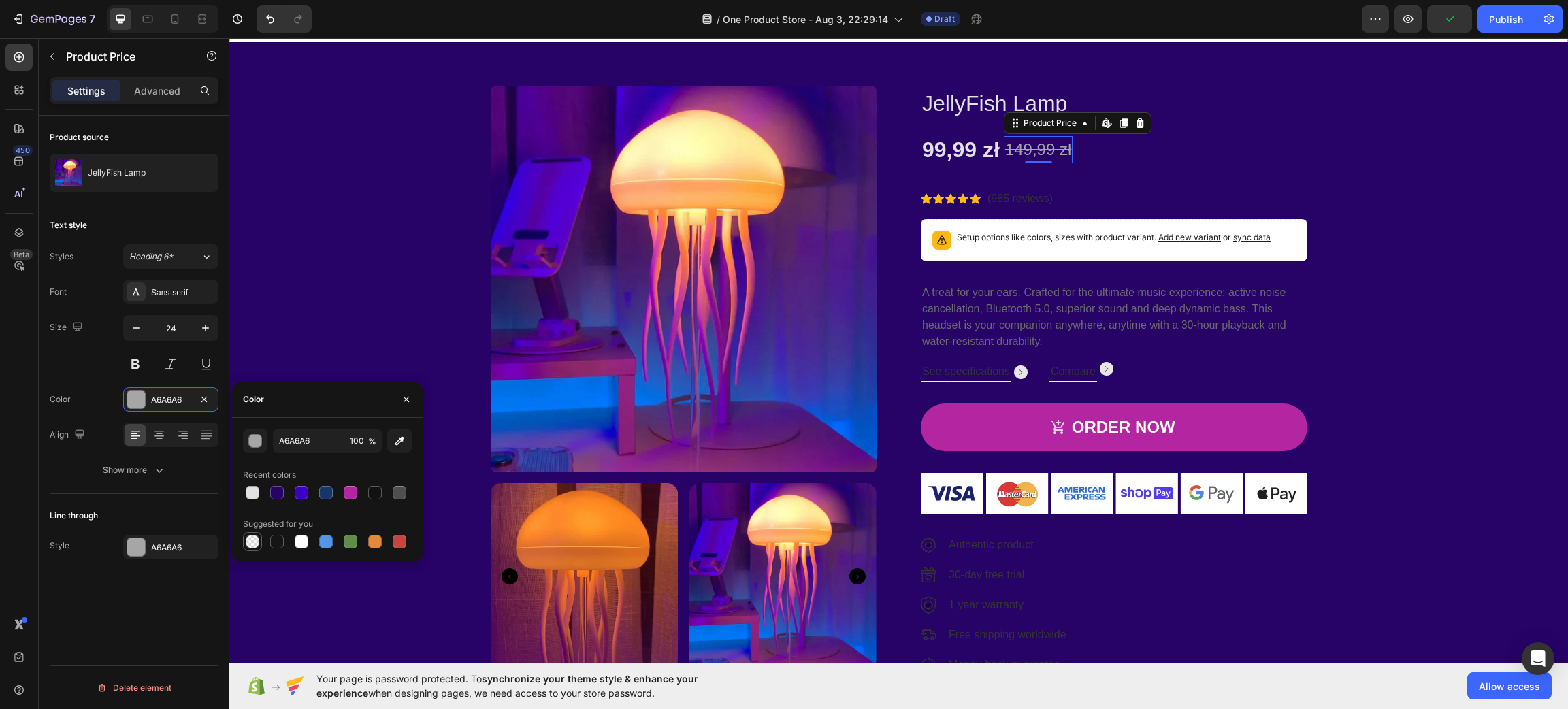click at bounding box center [252, 542] 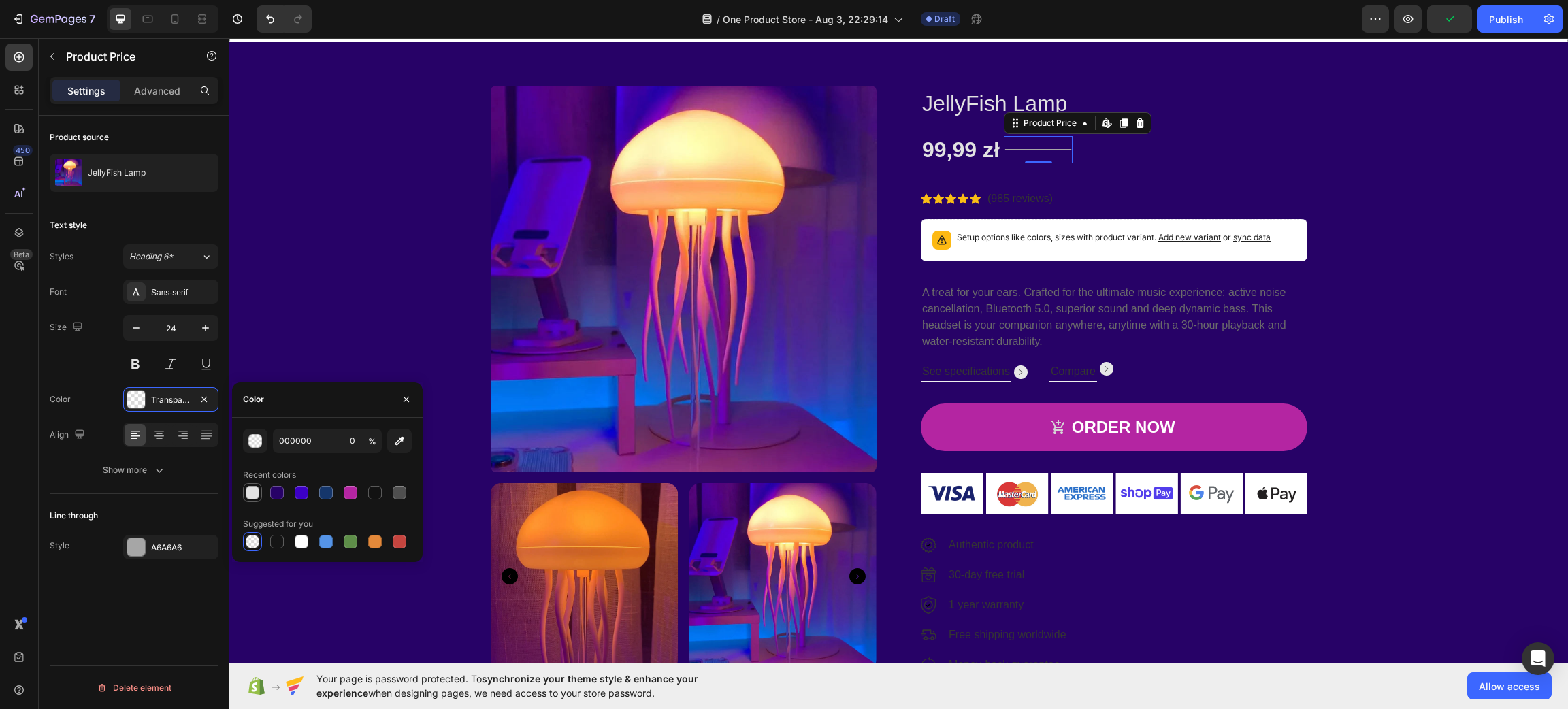 click at bounding box center (252, 493) 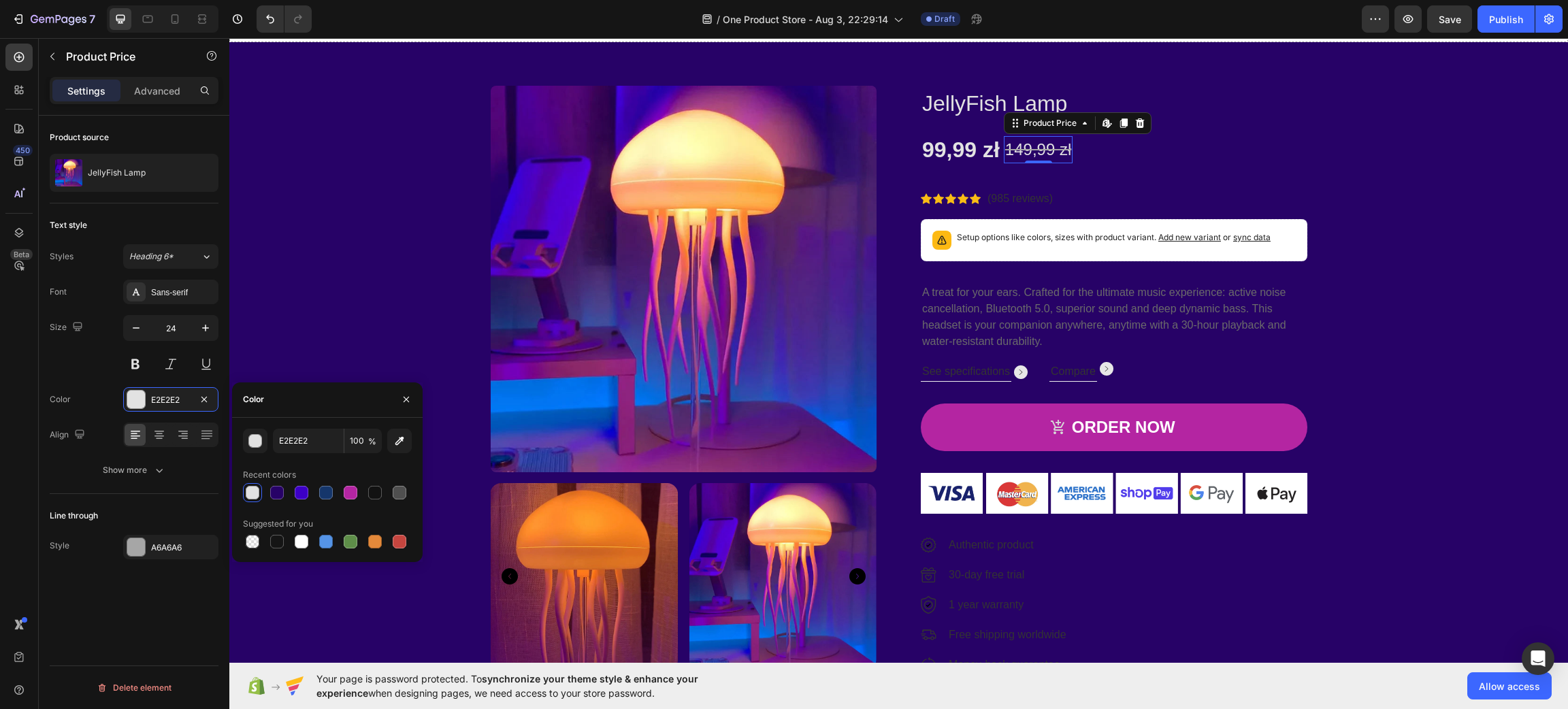 click at bounding box center [252, 493] 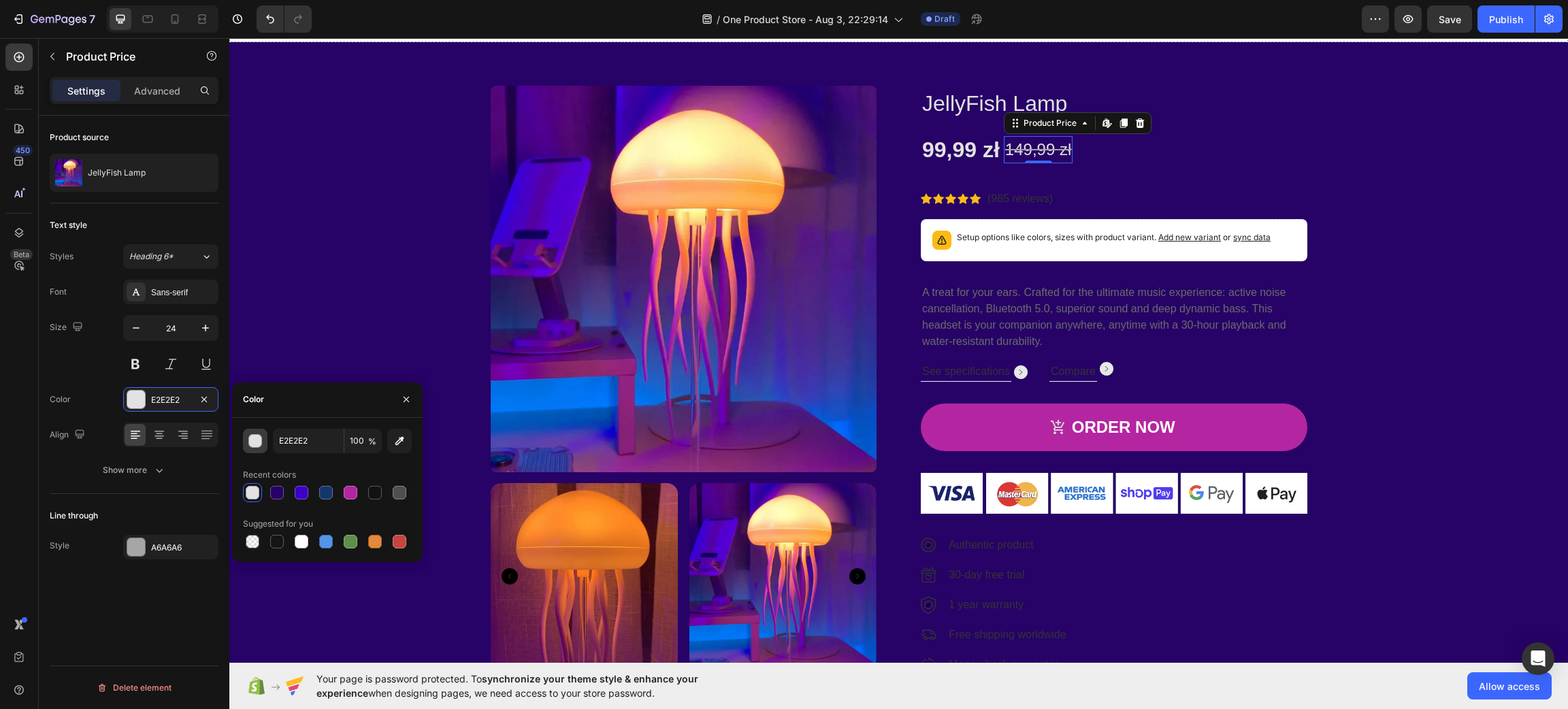 click at bounding box center [255, 441] 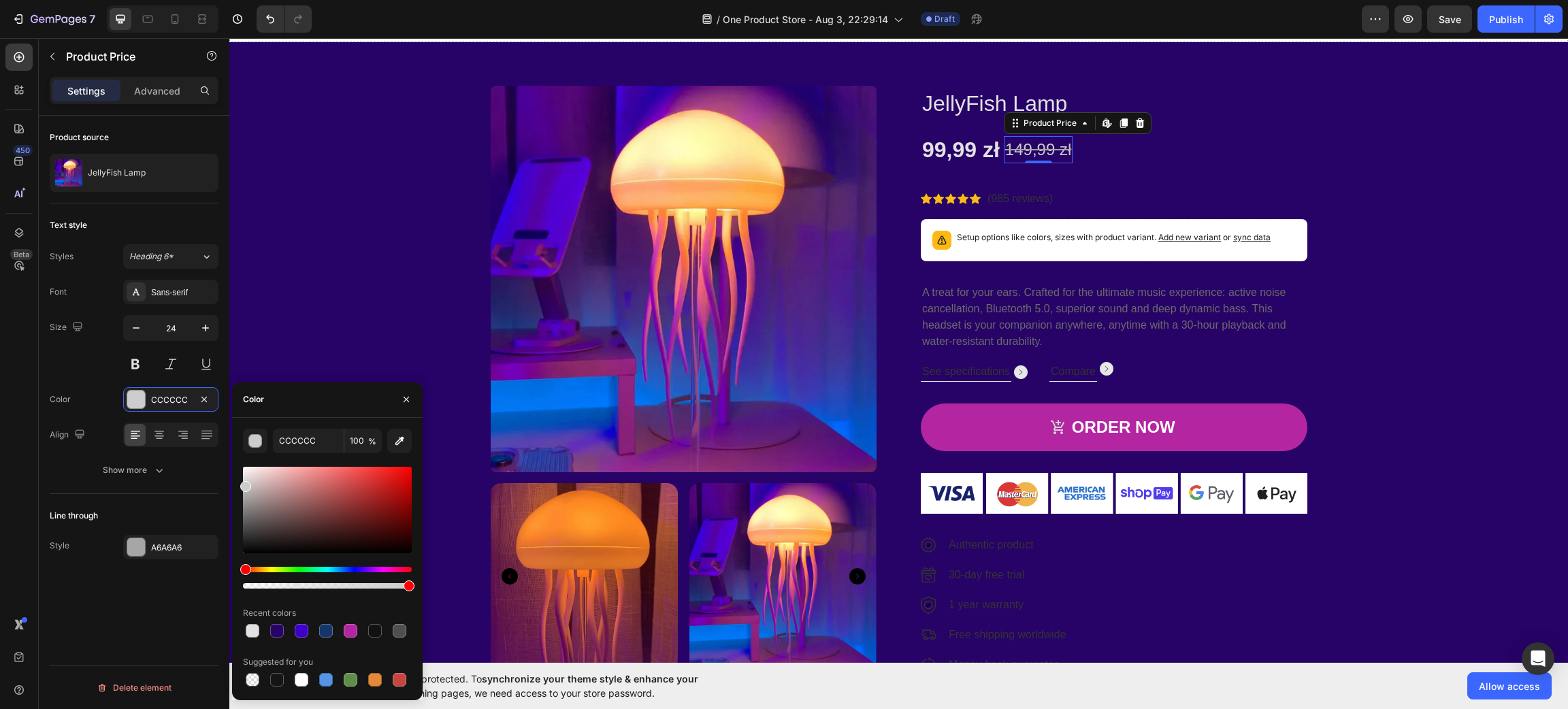 type on "BABABA" 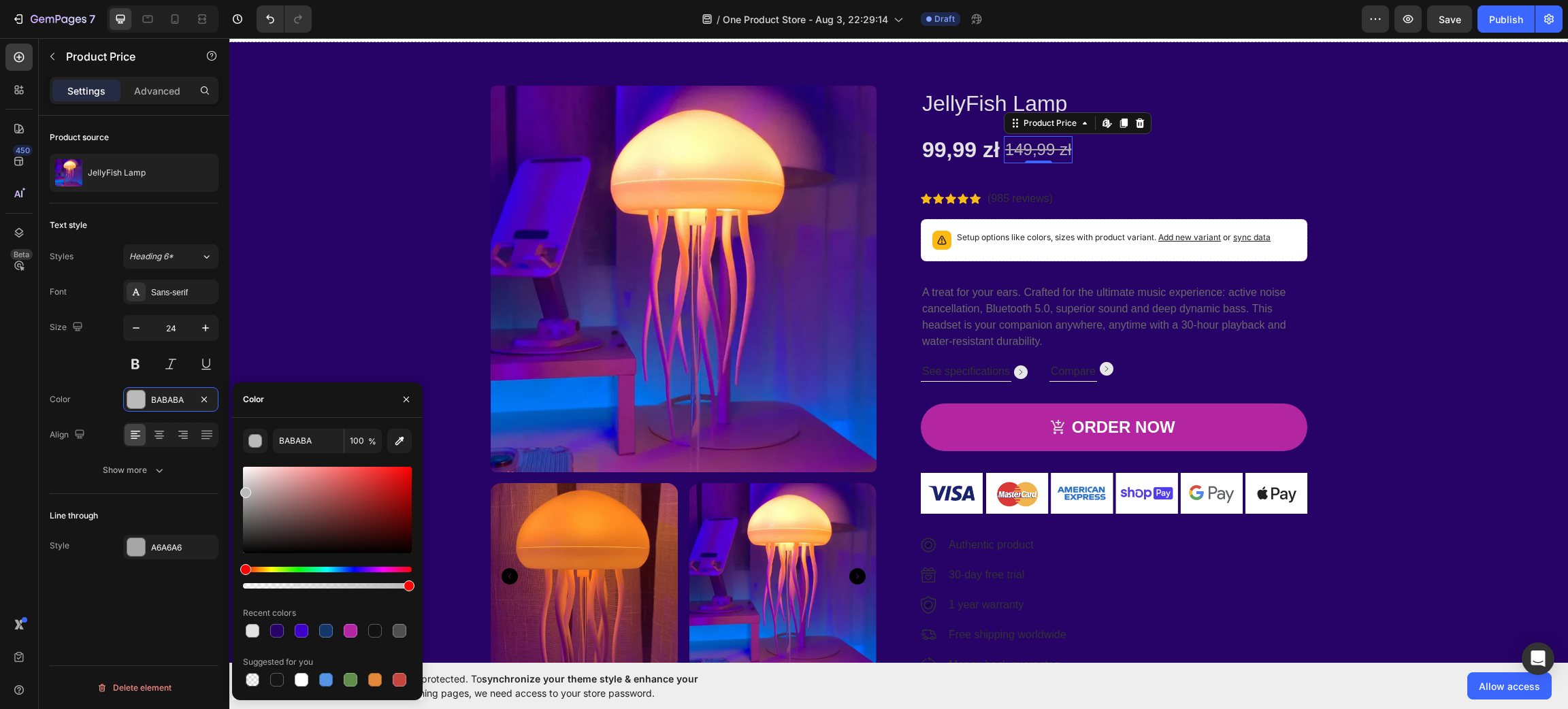 drag, startPoint x: 1, startPoint y: 449, endPoint x: 226, endPoint y: 490, distance: 228.7051 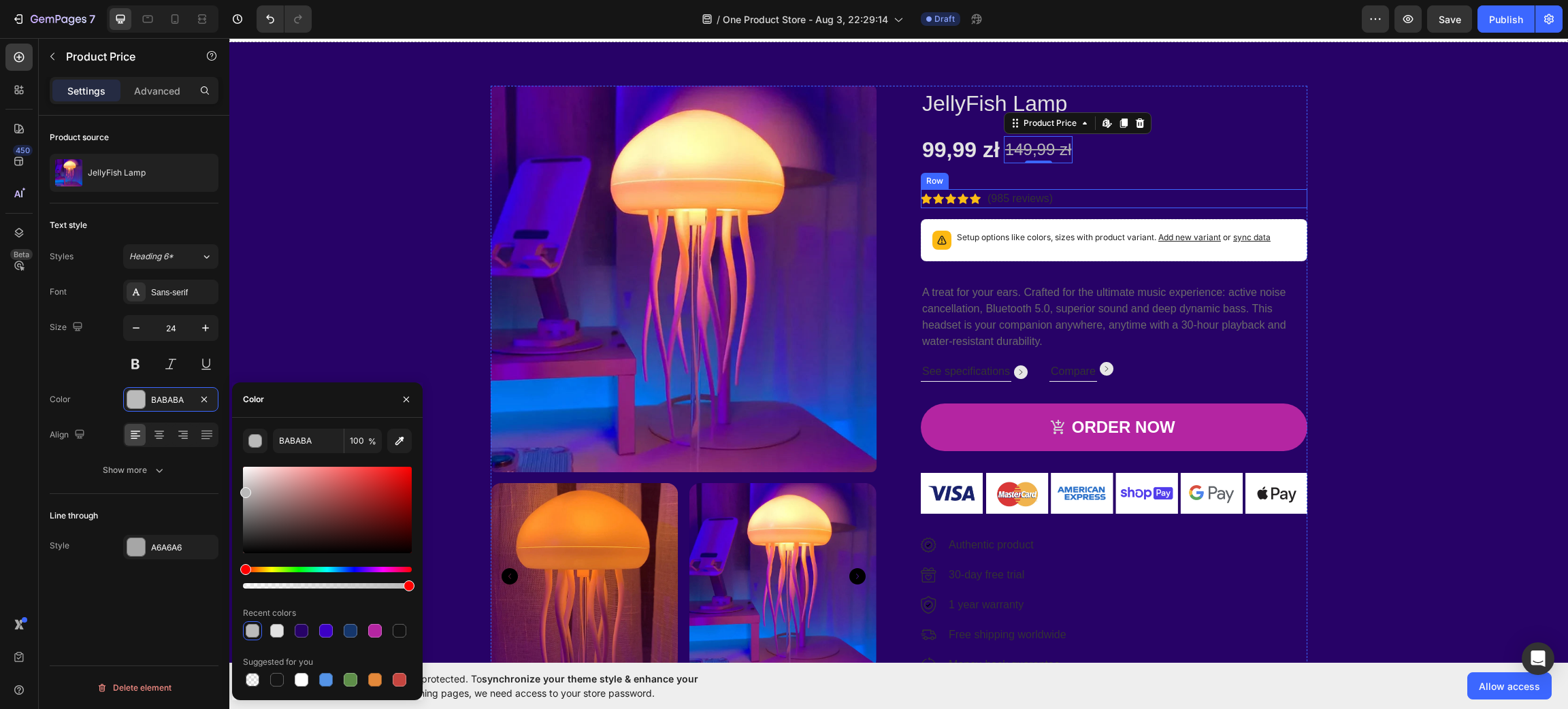 click on "Icon                Icon                Icon                Icon                Icon Icon List Hoz (985 reviews) Text block Row" at bounding box center [1114, 199] 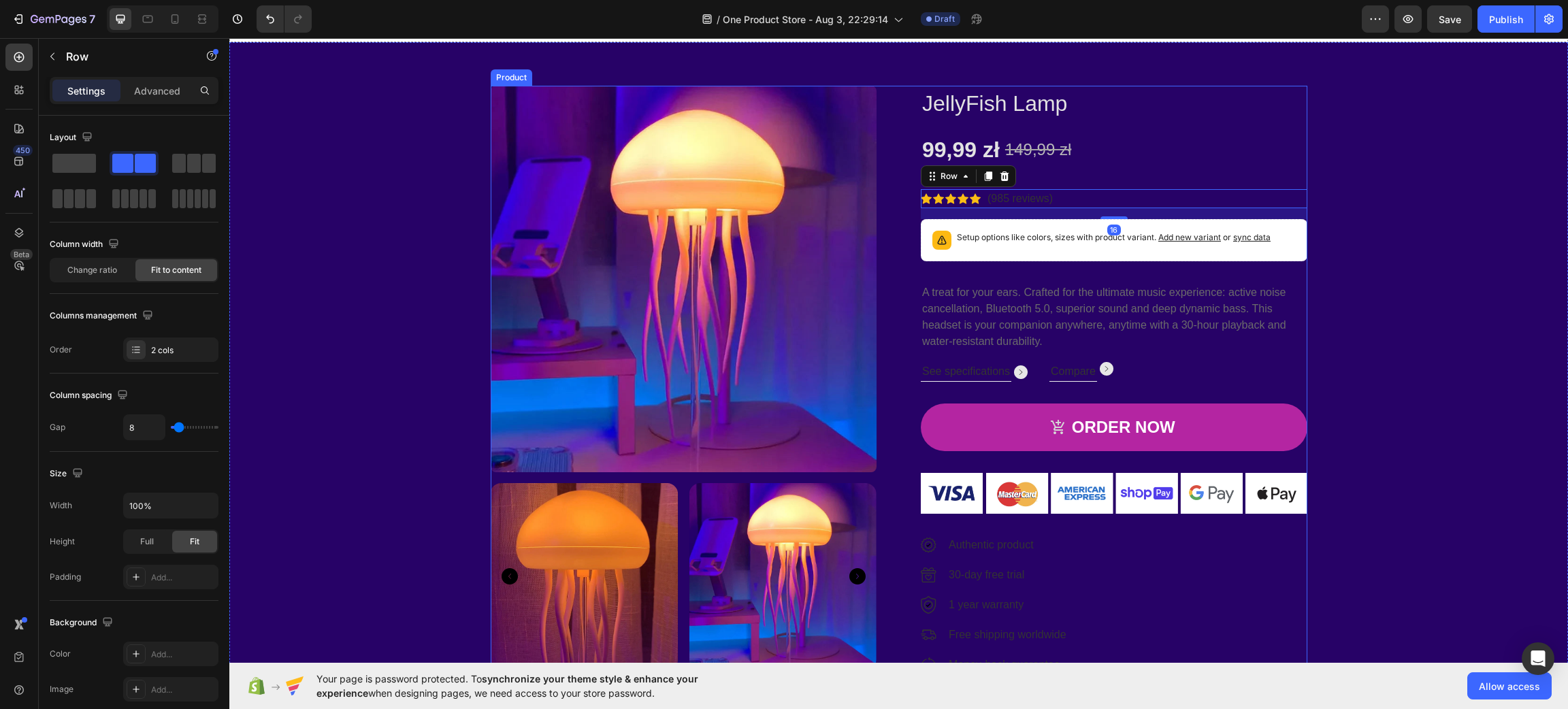 click on "JellyFish Lamp Product Title 99,99 zł Product Price Product Price 149,99 zł Product Price Product Price Row                Icon                Icon                Icon                Icon                Icon Icon List Hoz (985 reviews) Text block Row   16 Setup options like colors, sizes with product variant.       Add new variant   or   sync data Product Variants & Swatches A treat for your ears. Crafted for the ultimate music experience: active noise cancellation, Bluetooth 5.0, superior sound and deep dynamic bass. This headset is your companion anywhere, anytime with a 30-hour playback and water-resistant durability. Text block See specifications Text block Image Row Compare Text block Image Row Row ORDER NOW Product Cart Button Image Image Authentic product Text block Image 30-day free trial Text block Image 1 year warranty Text block Image Free shipping worldwide Text block Image Money-back guarantee Text block Icon List" at bounding box center [1114, 385] 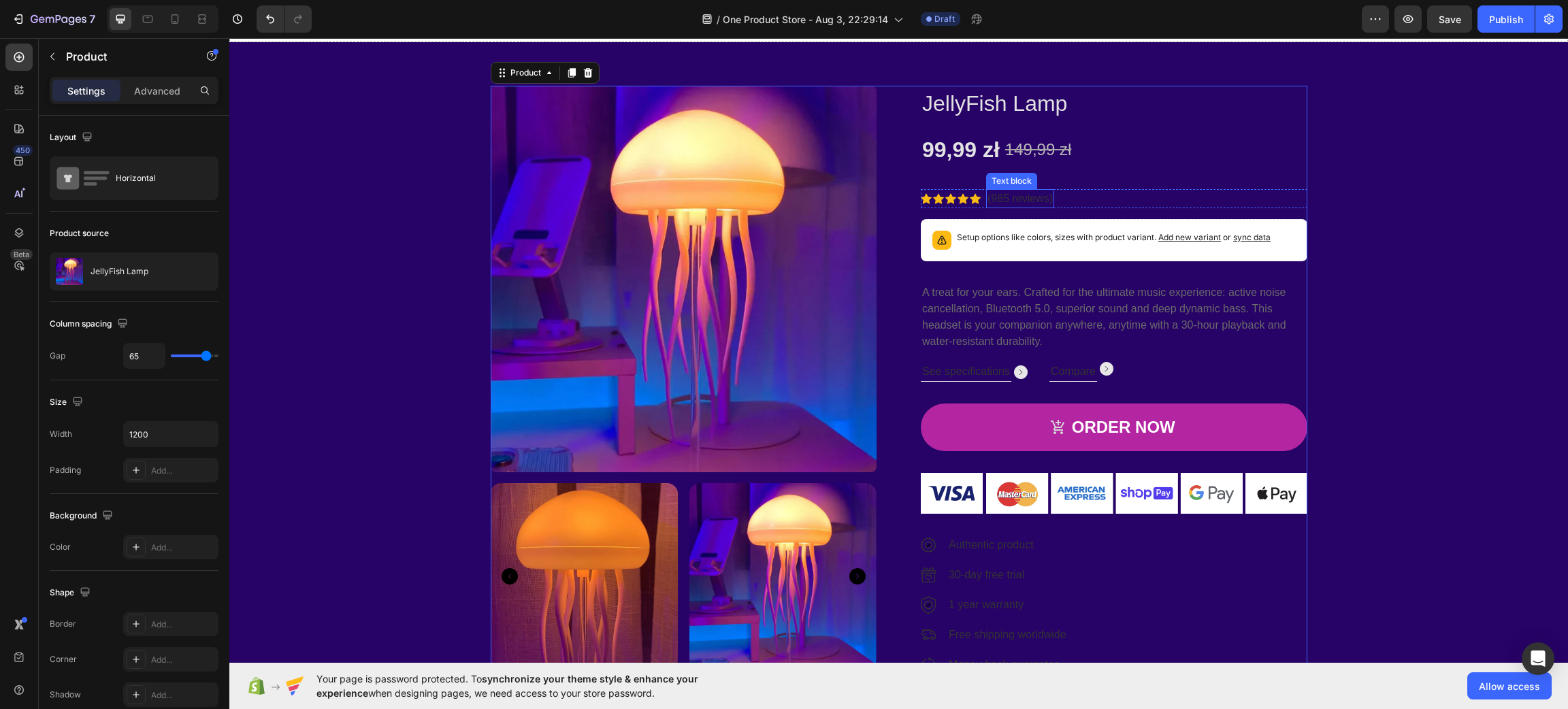 click on "(985 reviews)" at bounding box center [1020, 199] 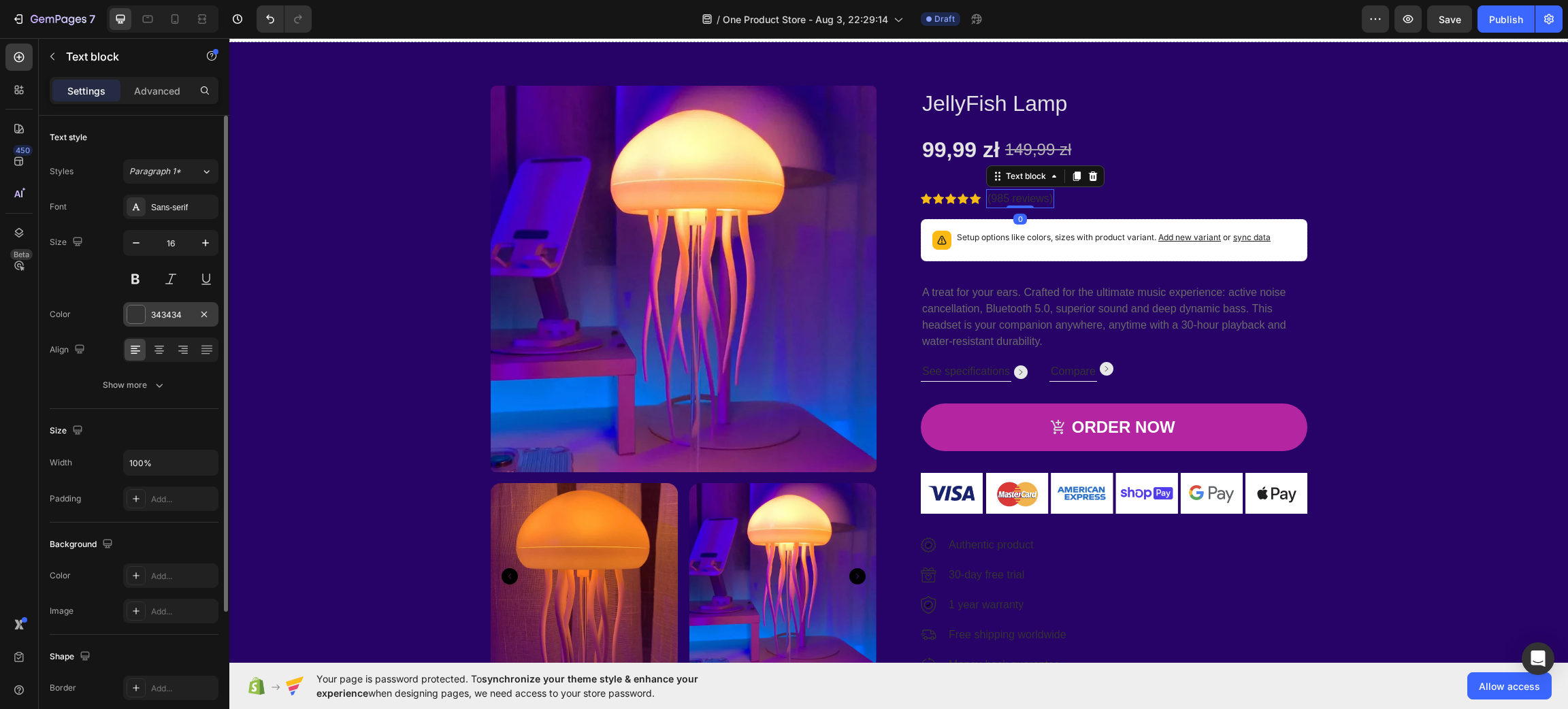 click at bounding box center (136, 314) 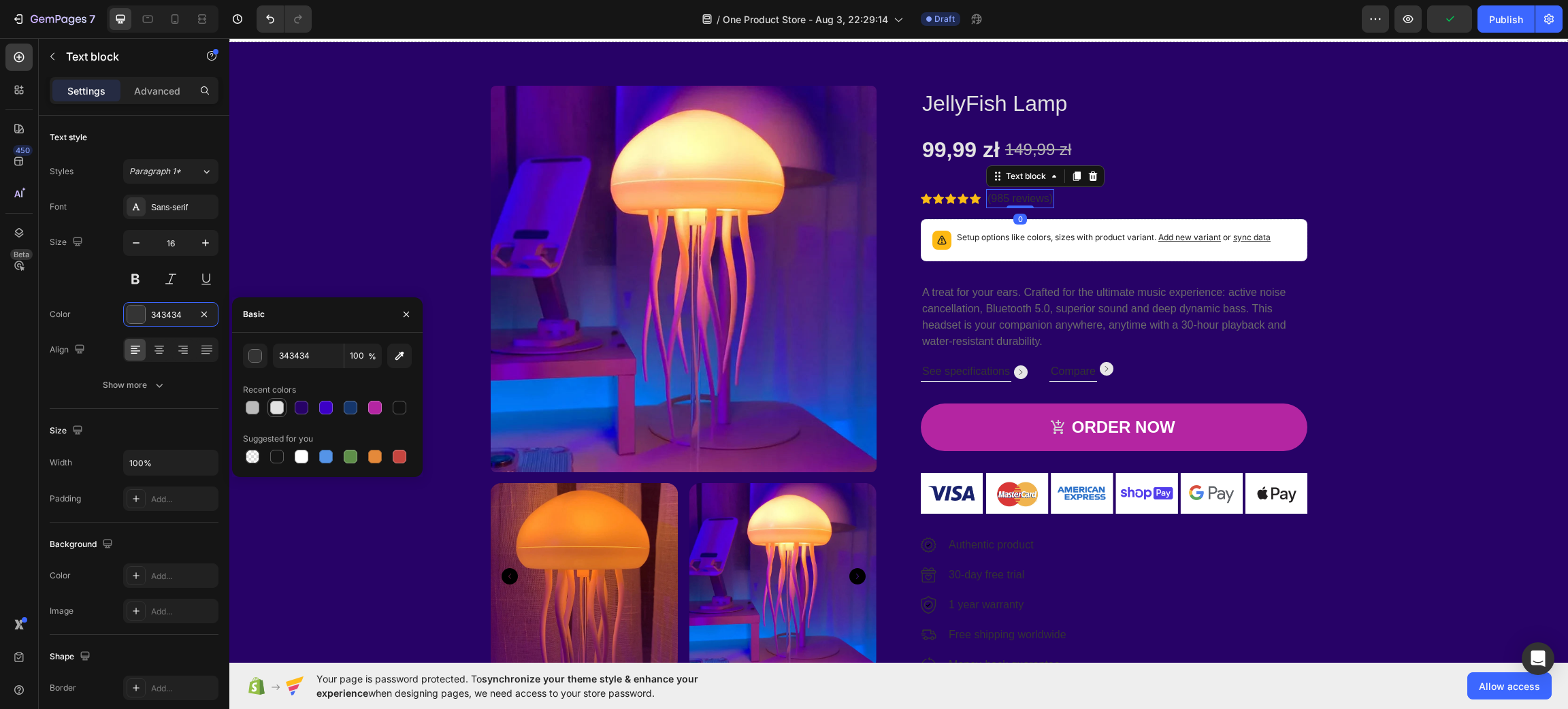 click 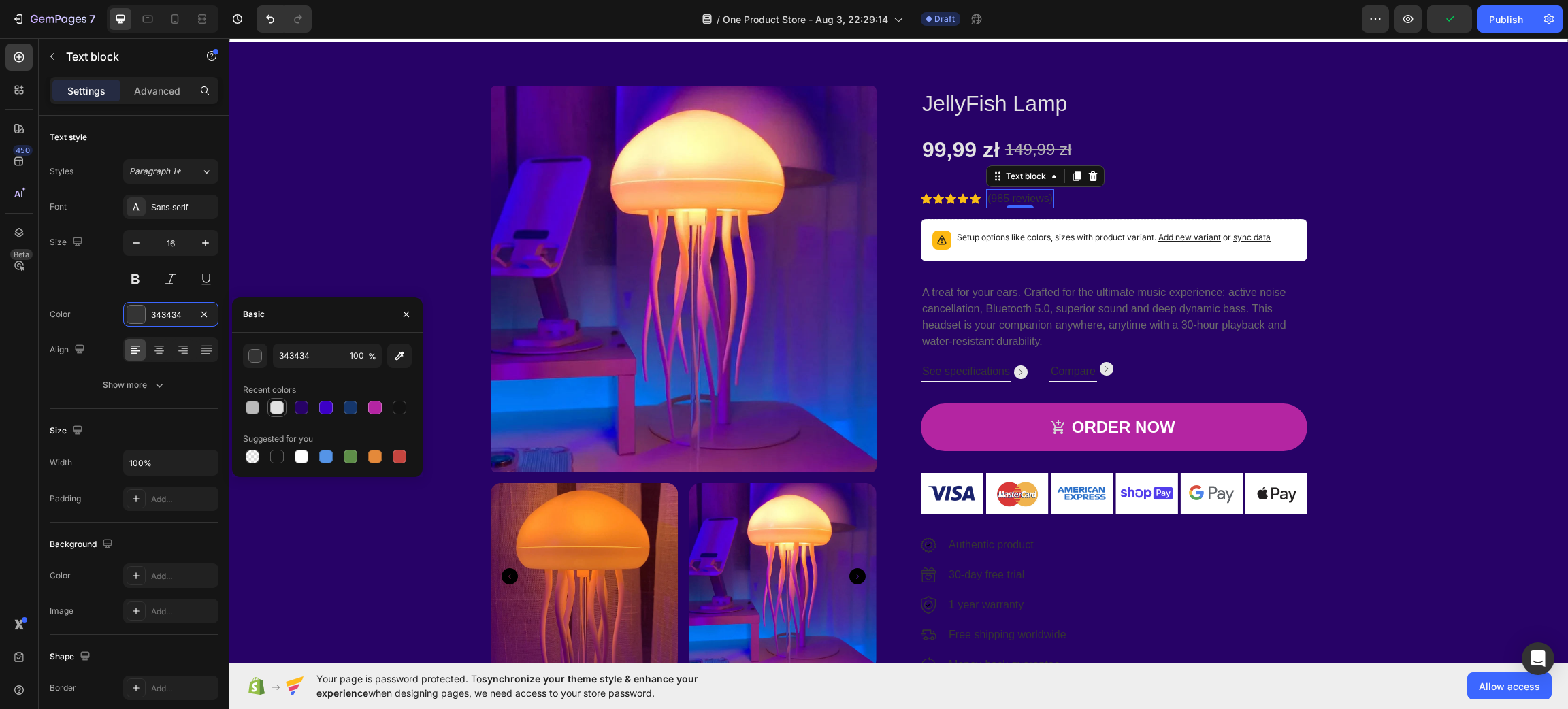 click at bounding box center [277, 408] 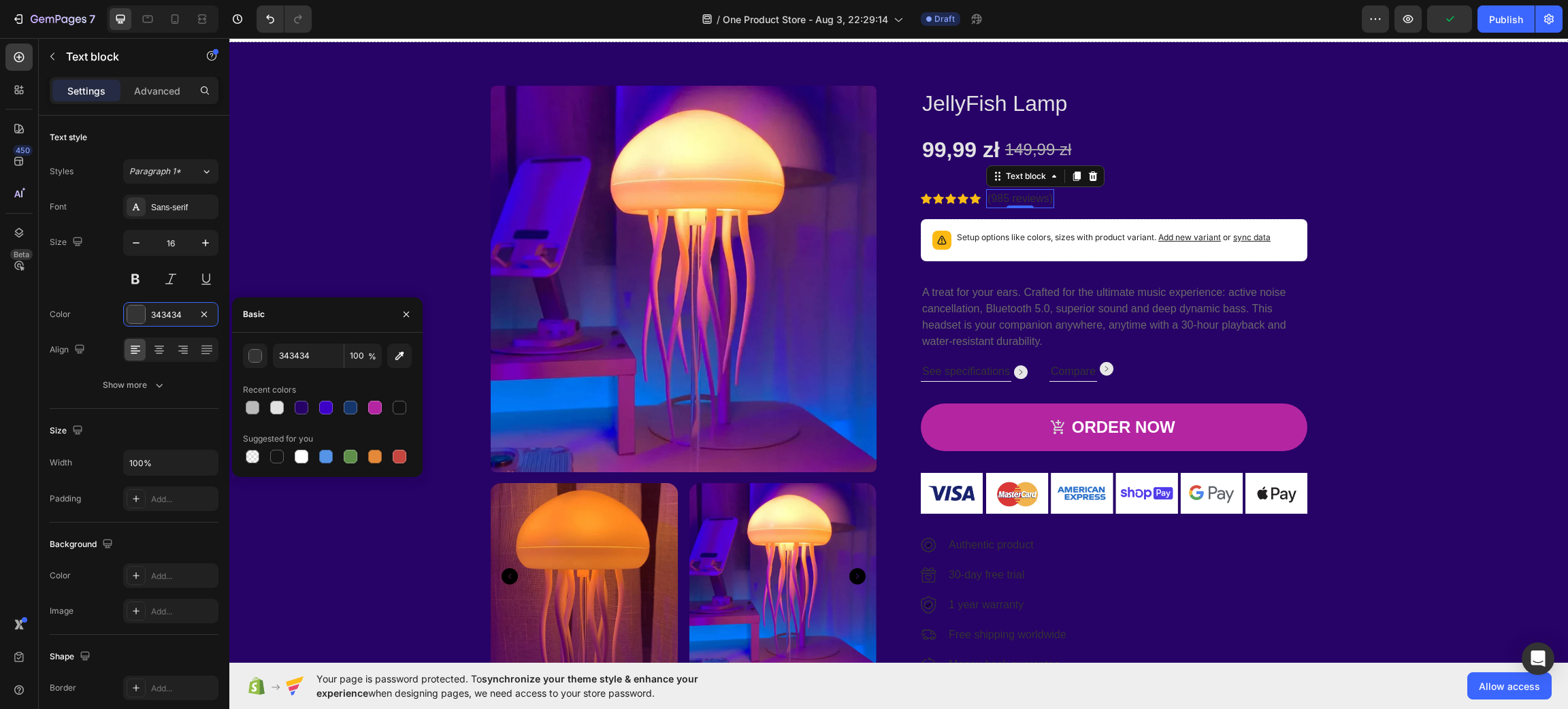 type on "E2E2E2" 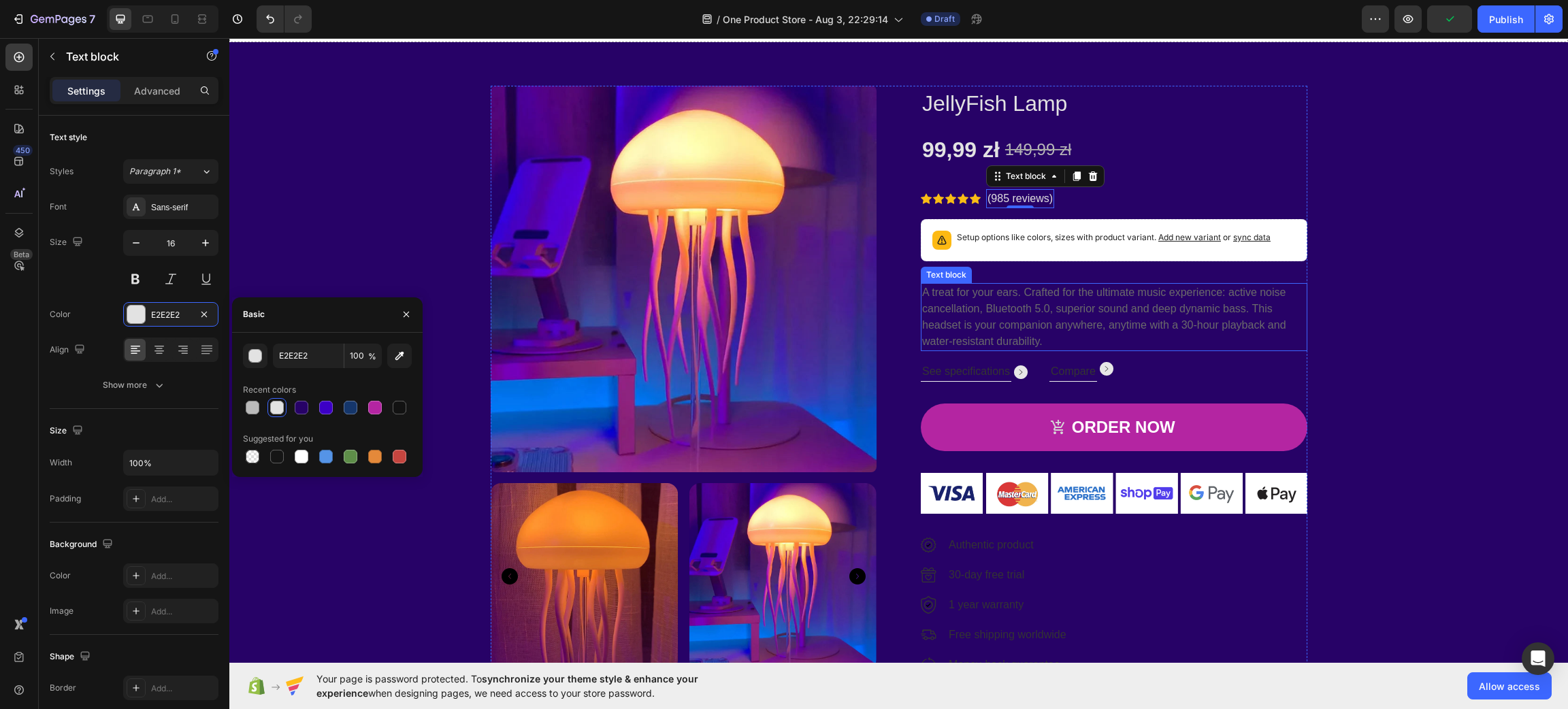 click on "A treat for your ears. Crafted for the ultimate music experience: active noise cancellation, Bluetooth 5.0, superior sound and deep dynamic bass. This headset is your companion anywhere, anytime with a 30-hour playback and water-resistant durability." at bounding box center [1114, 317] 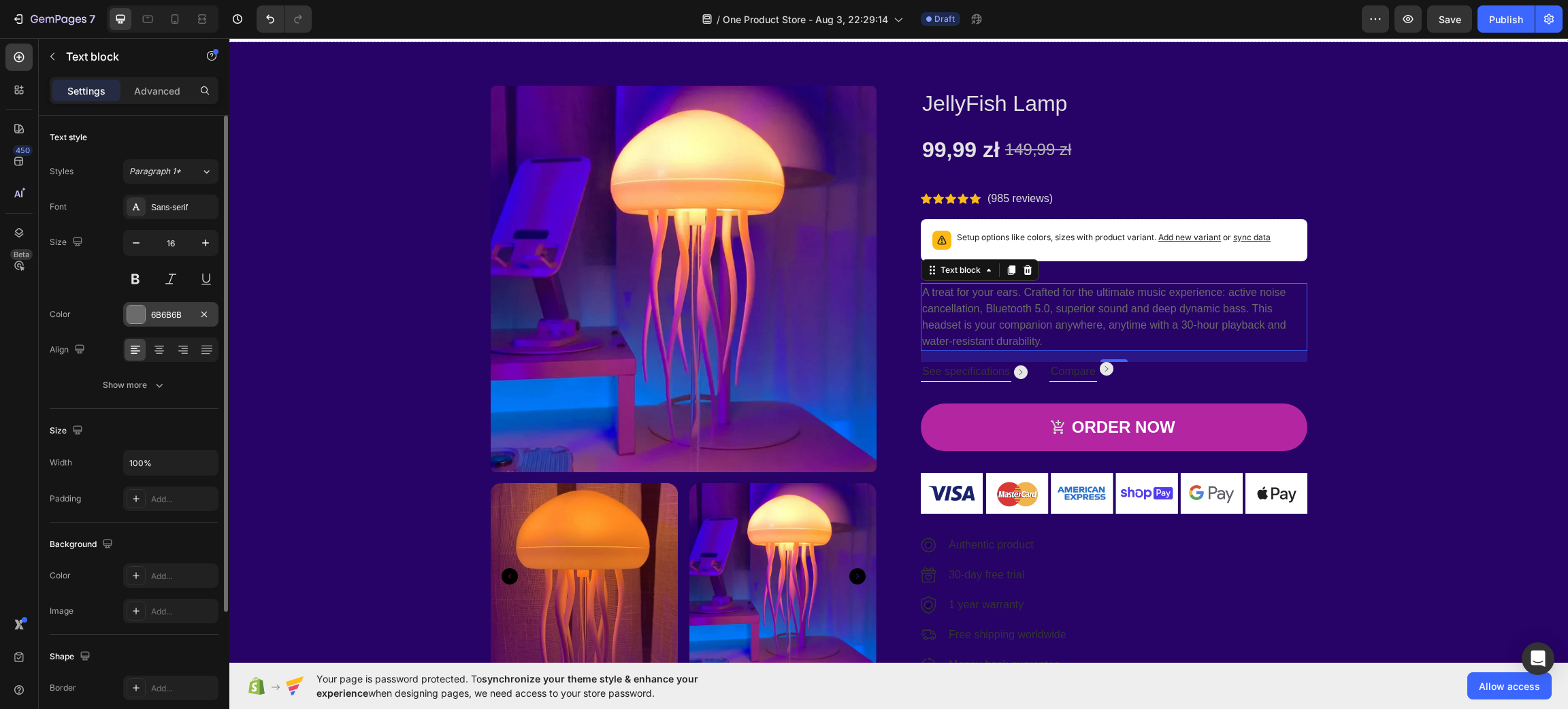 click at bounding box center (136, 314) 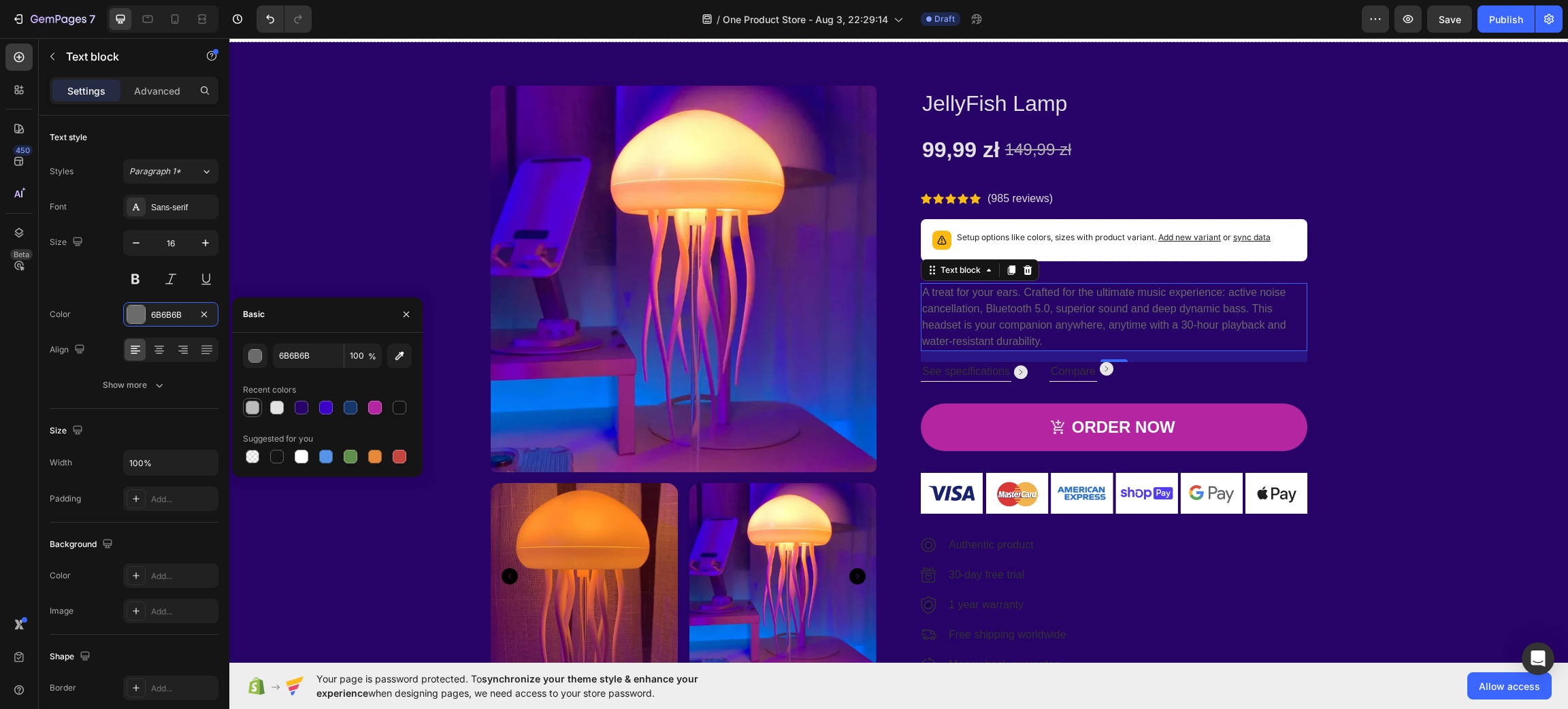 click at bounding box center (252, 408) 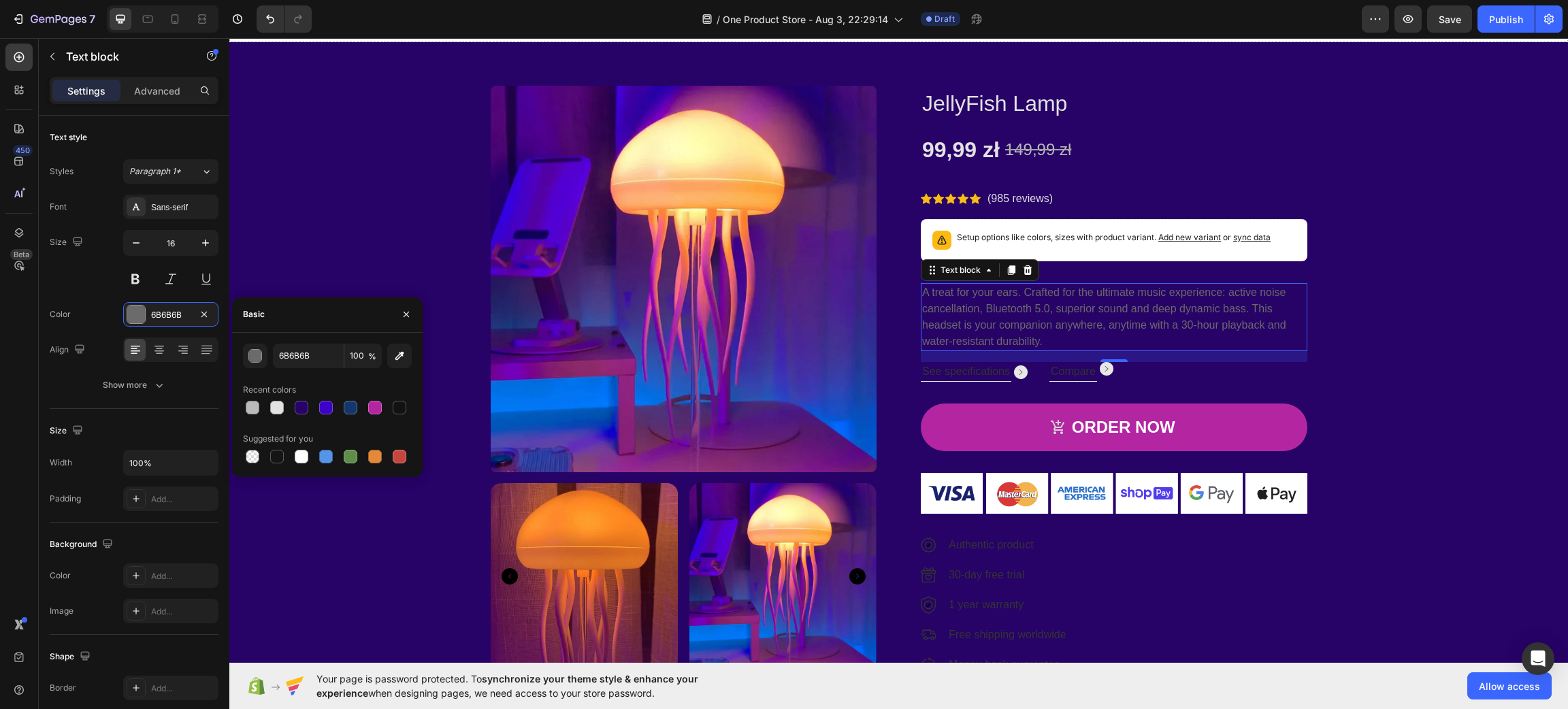 type on "BABABA" 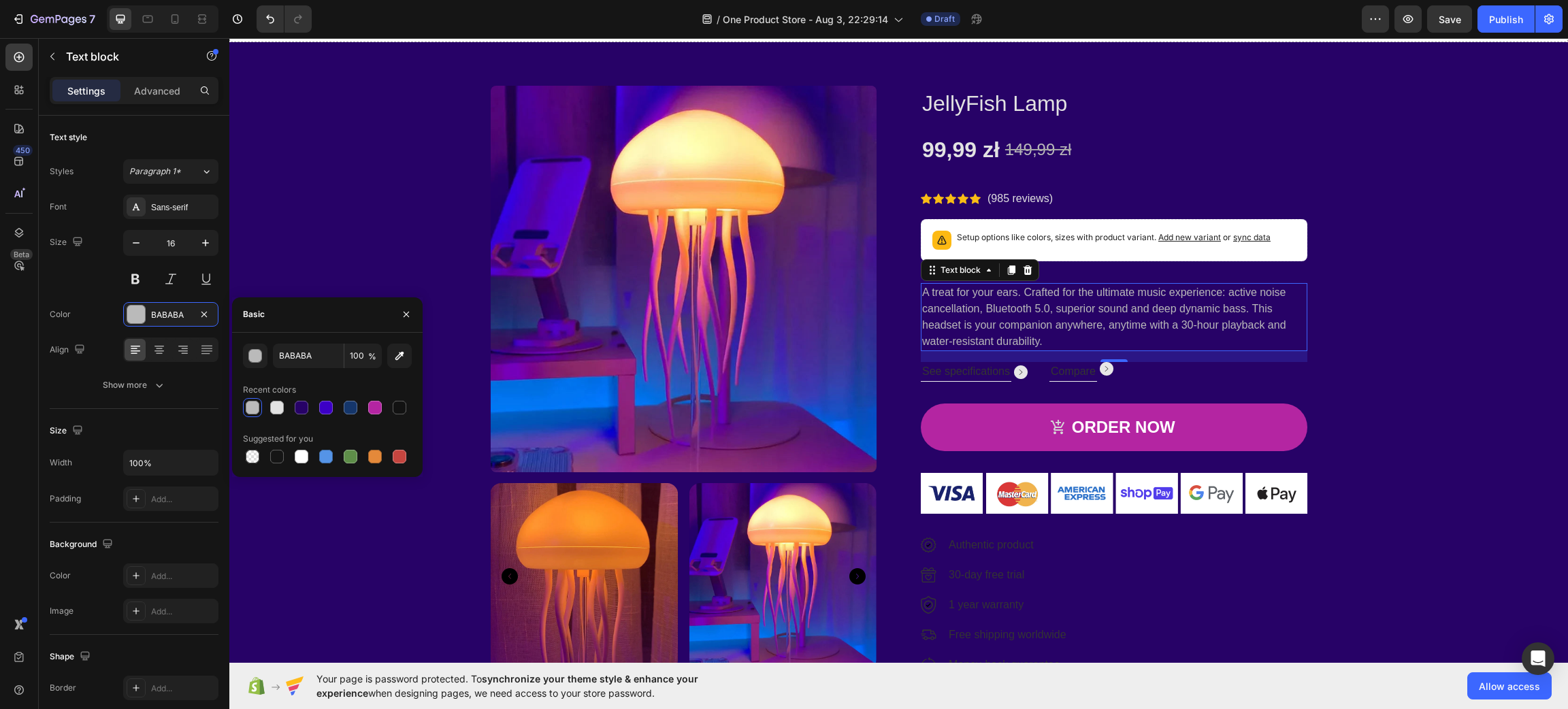 drag, startPoint x: 1082, startPoint y: 282, endPoint x: 1094, endPoint y: 274, distance: 14.422205 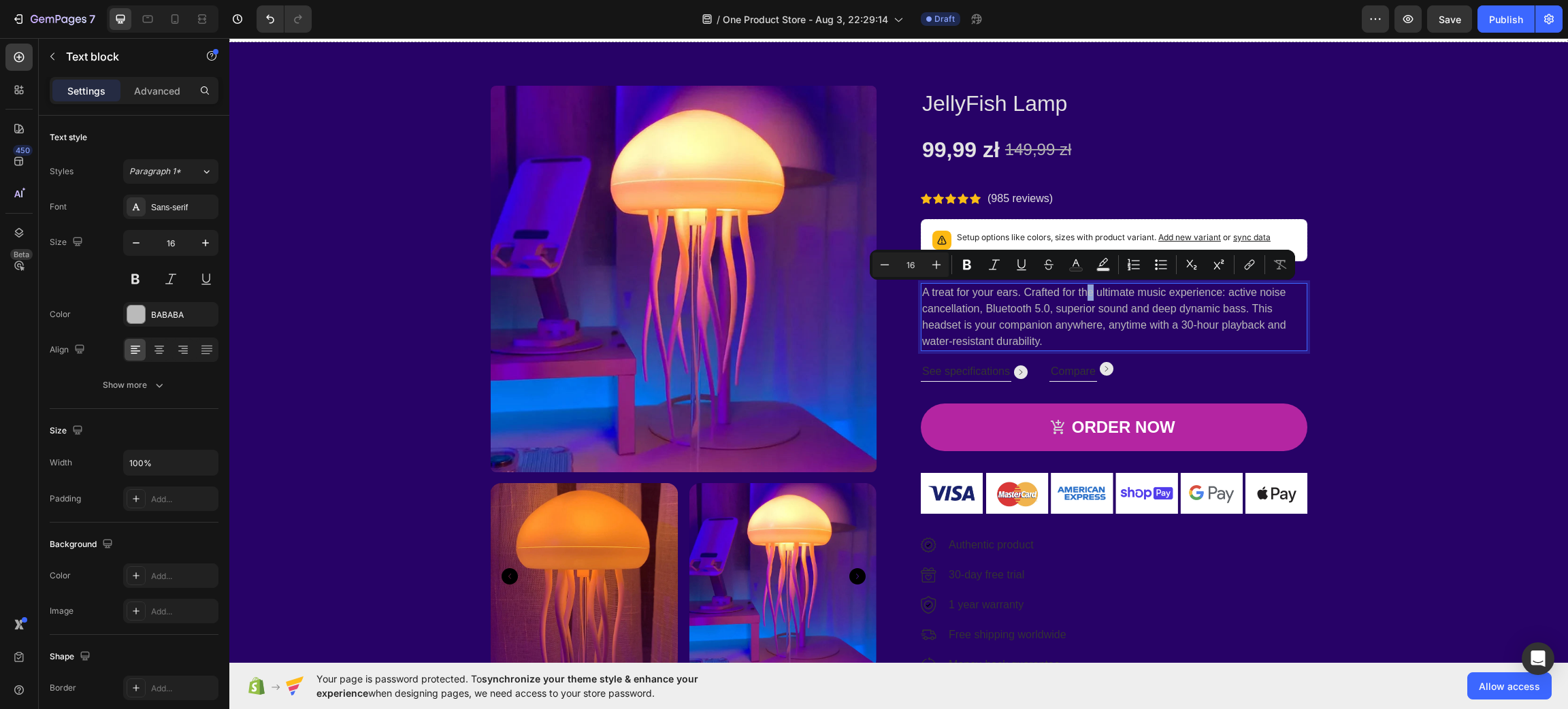 click on "See specifications" at bounding box center [966, 372] 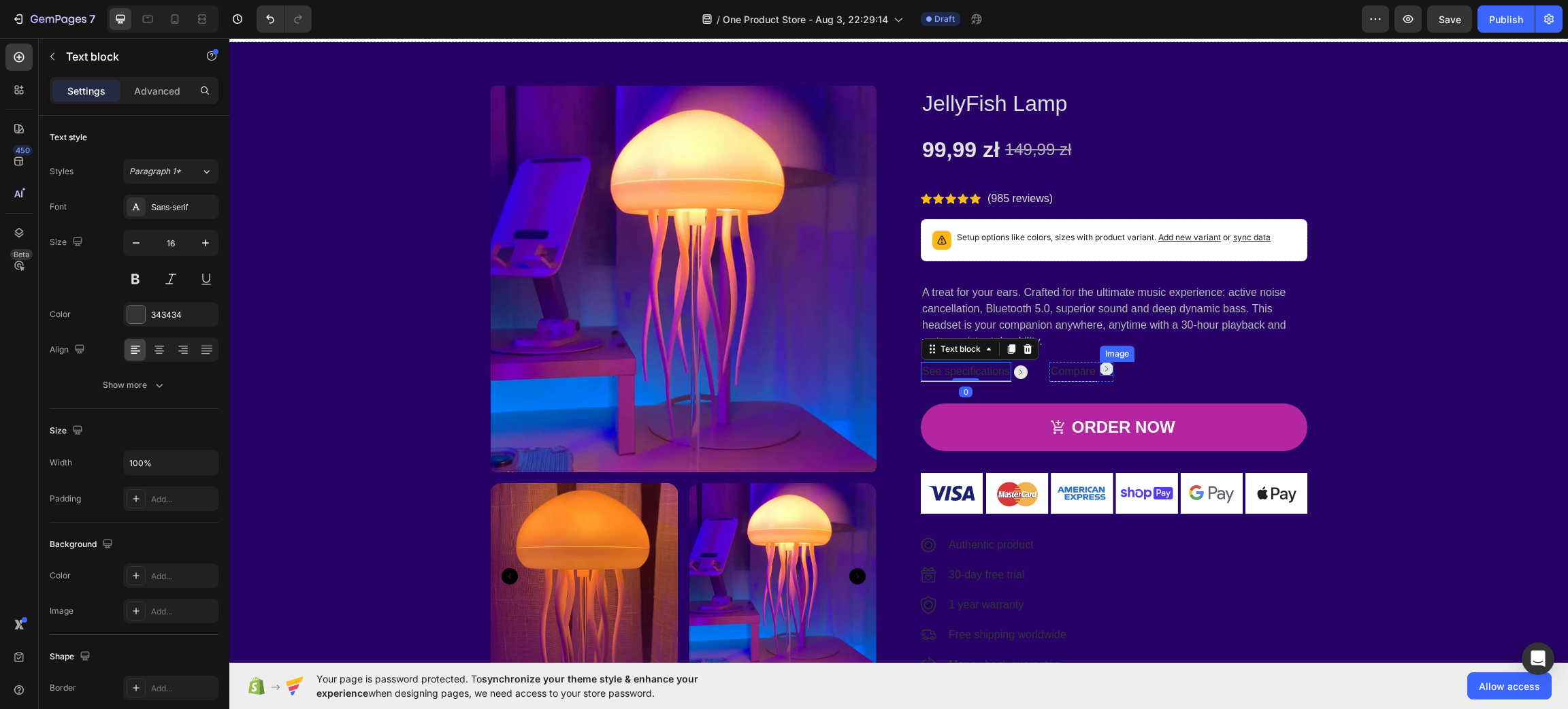 click at bounding box center (1107, 369) 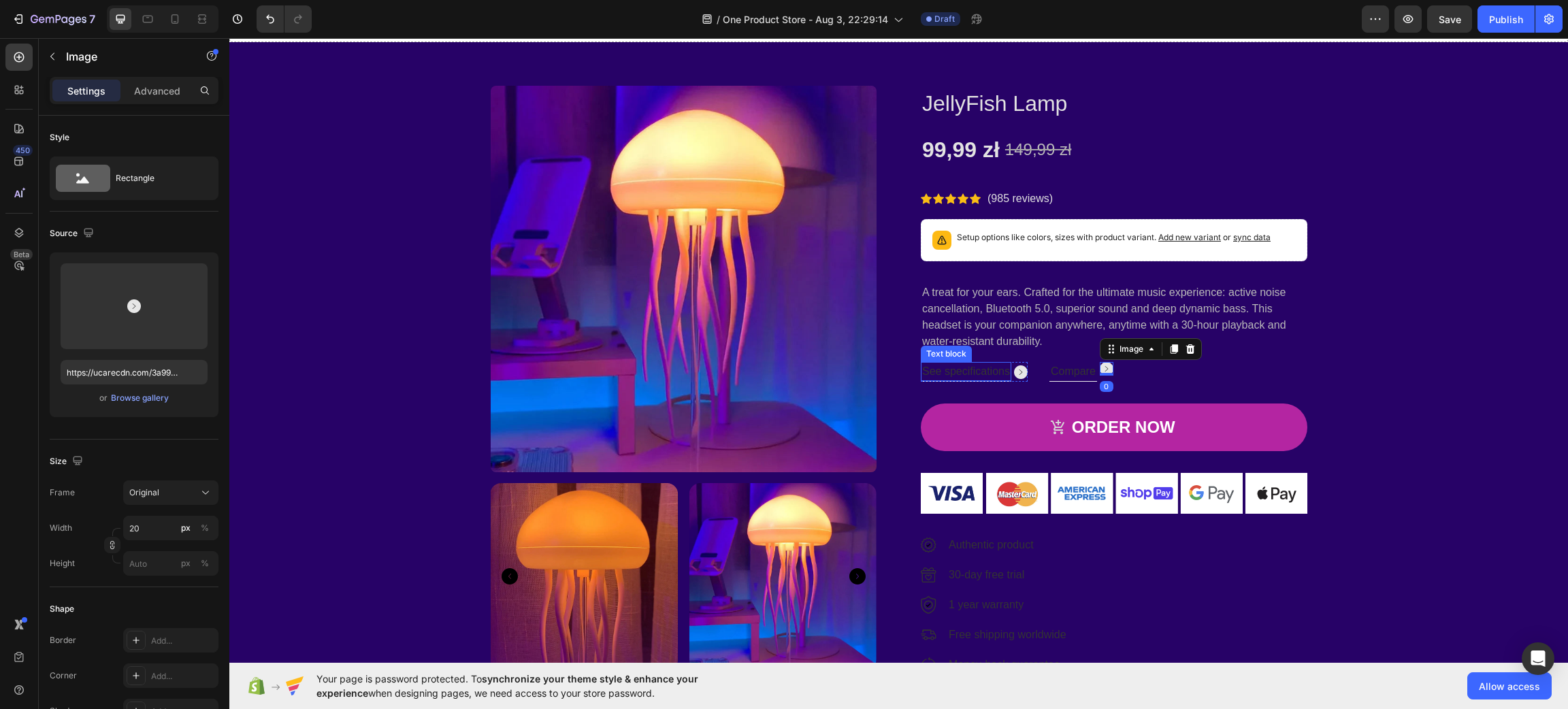 click on "See specifications" at bounding box center [966, 372] 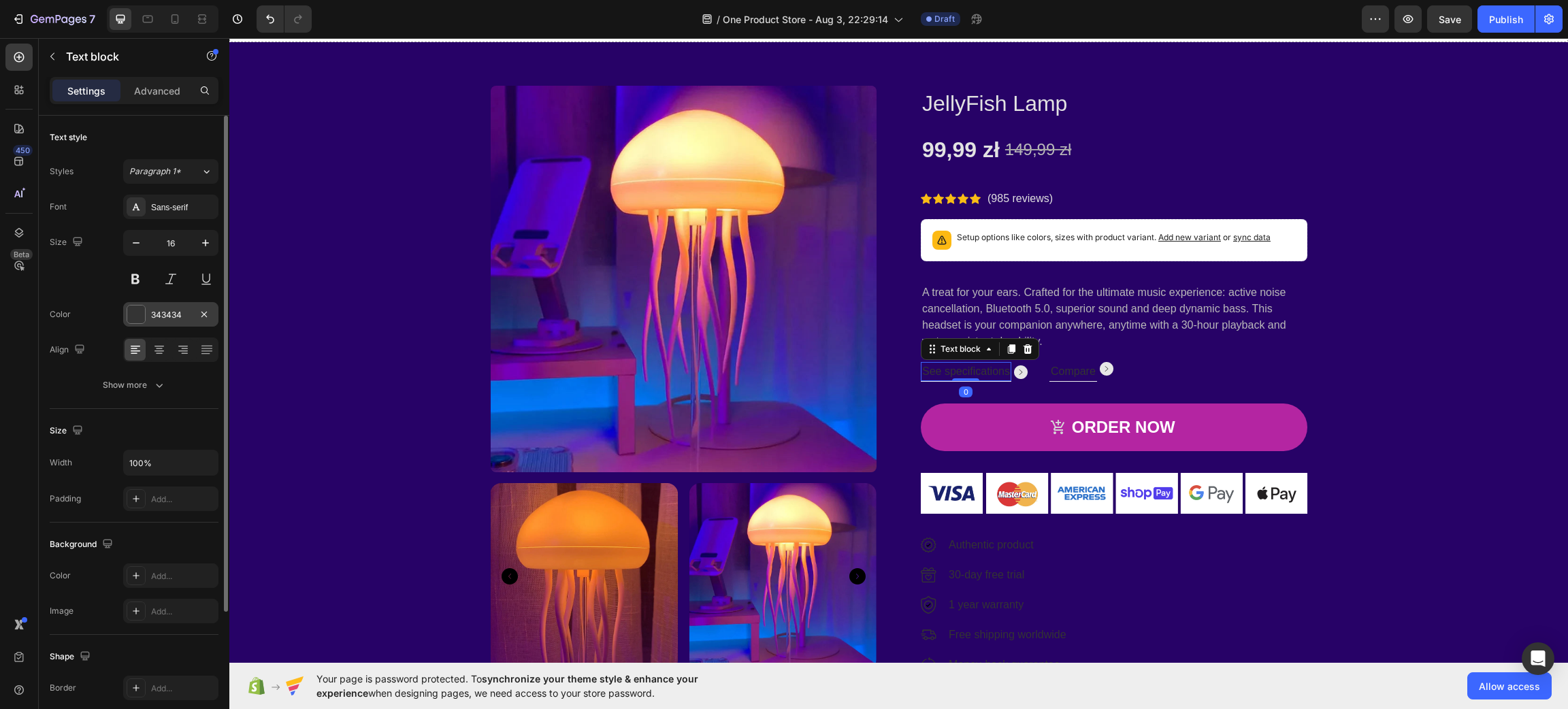 drag, startPoint x: 123, startPoint y: 325, endPoint x: 133, endPoint y: 318, distance: 12.20656 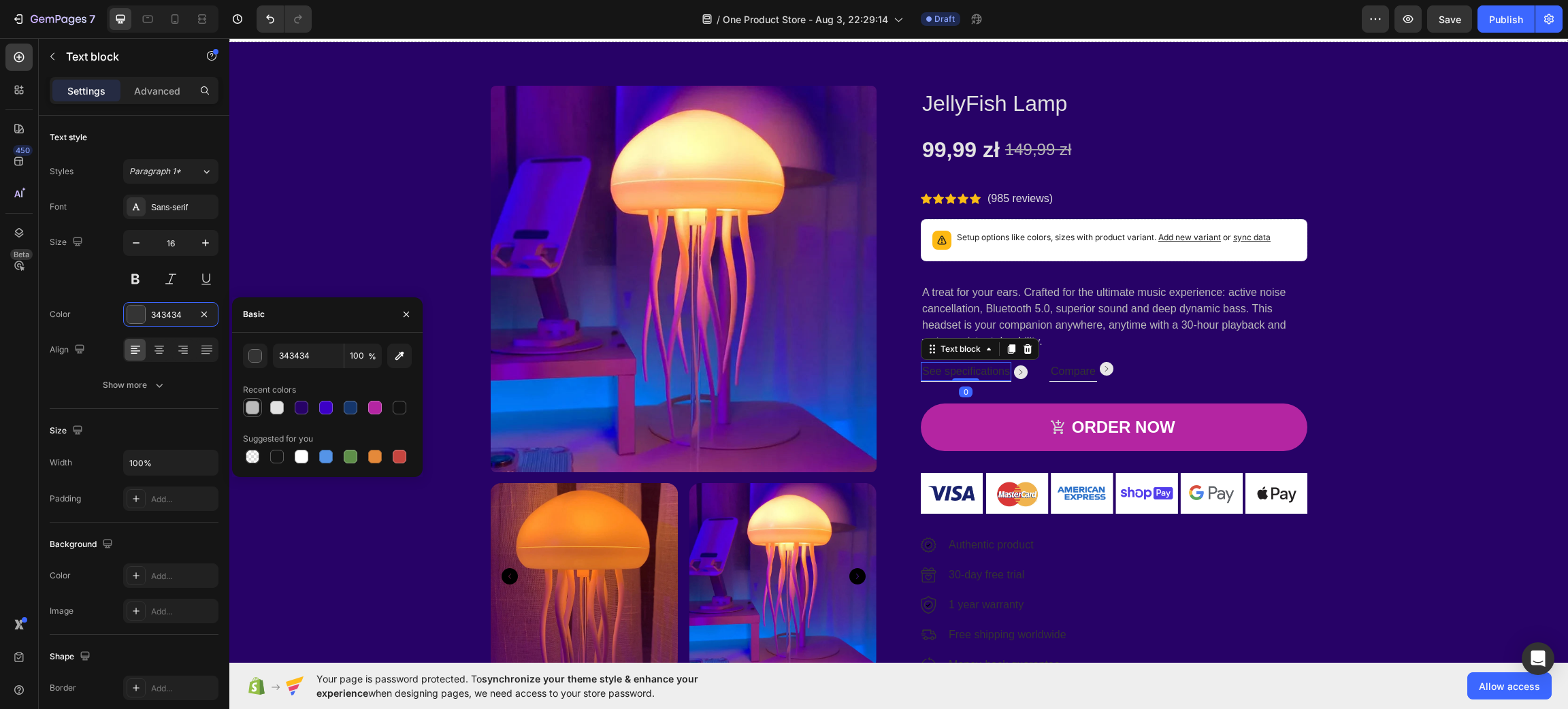 click at bounding box center [252, 408] 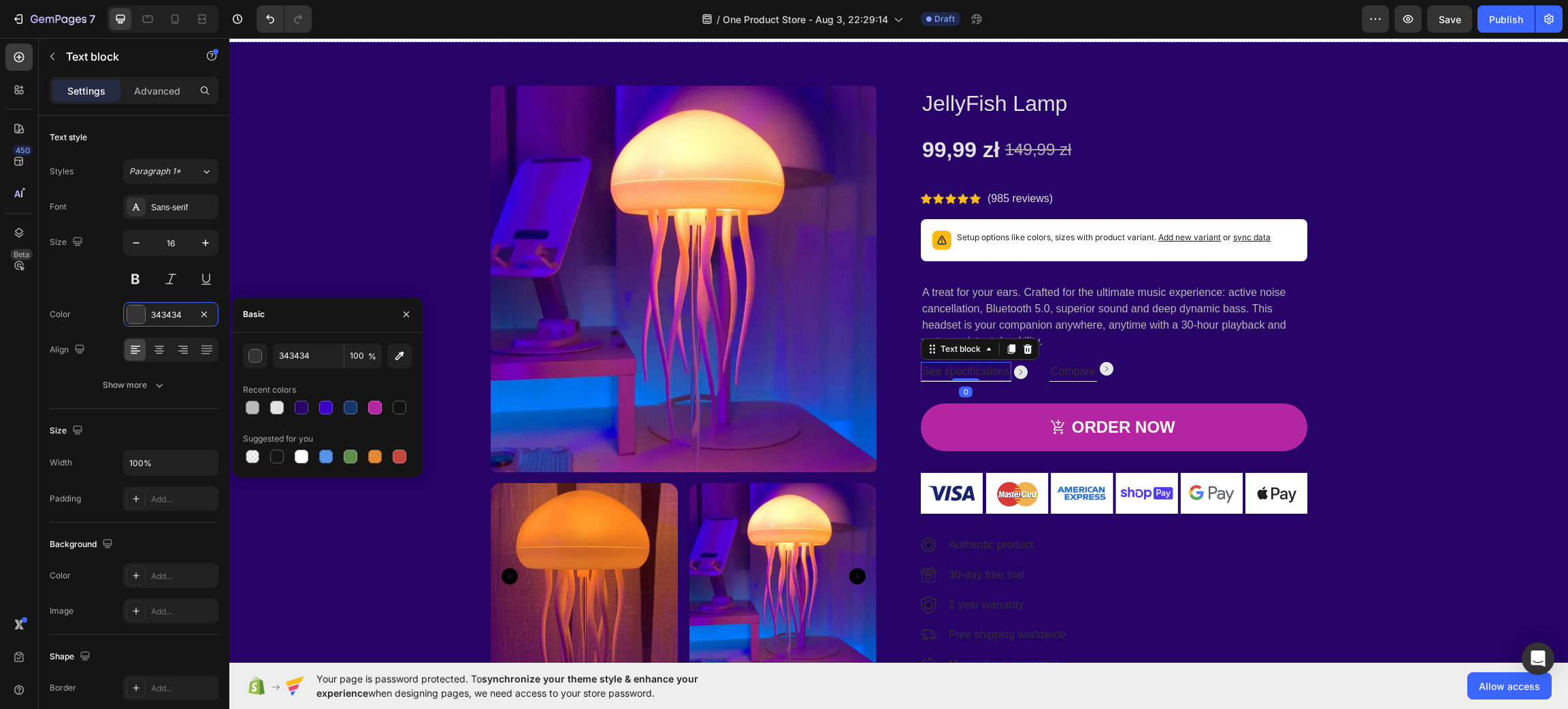 type on "BABABA" 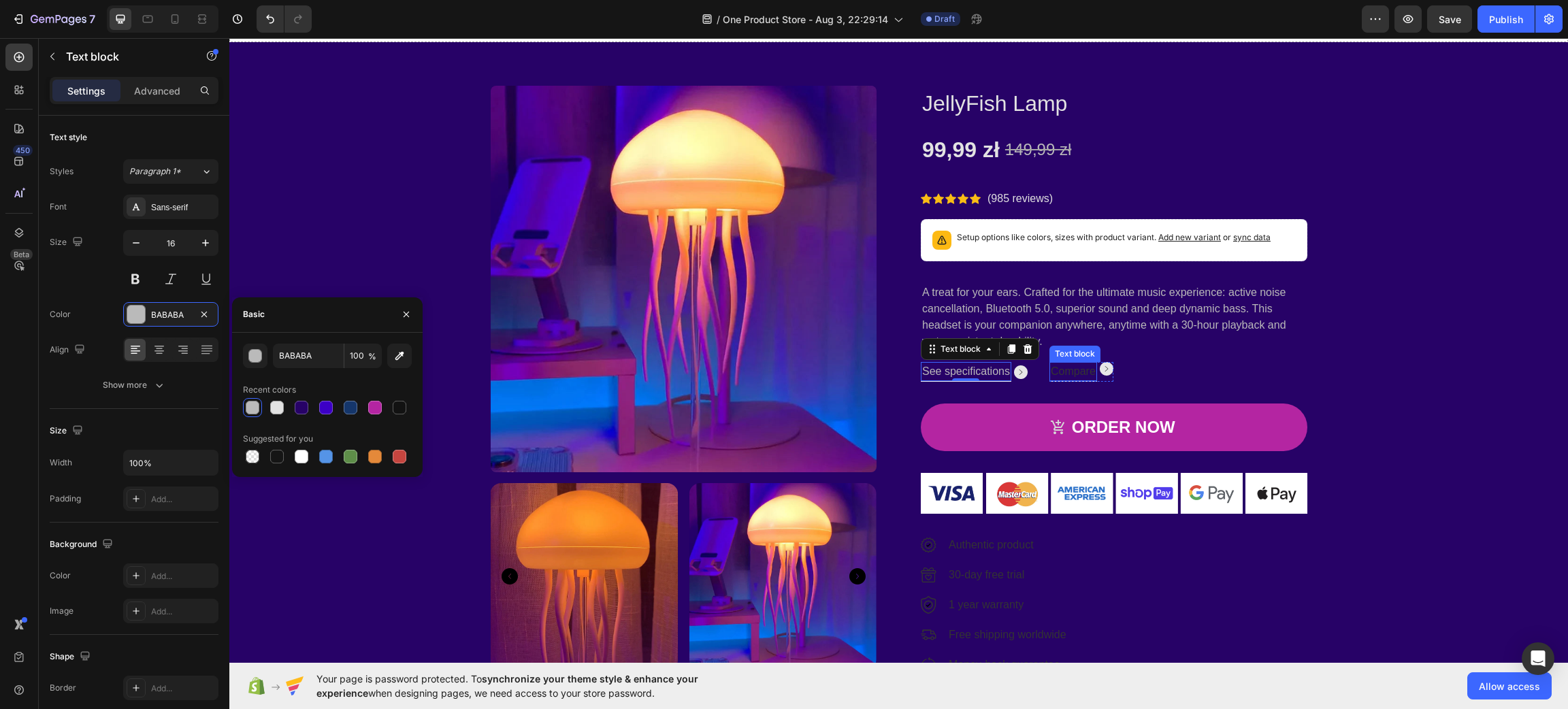 click on "Compare" at bounding box center (1073, 372) 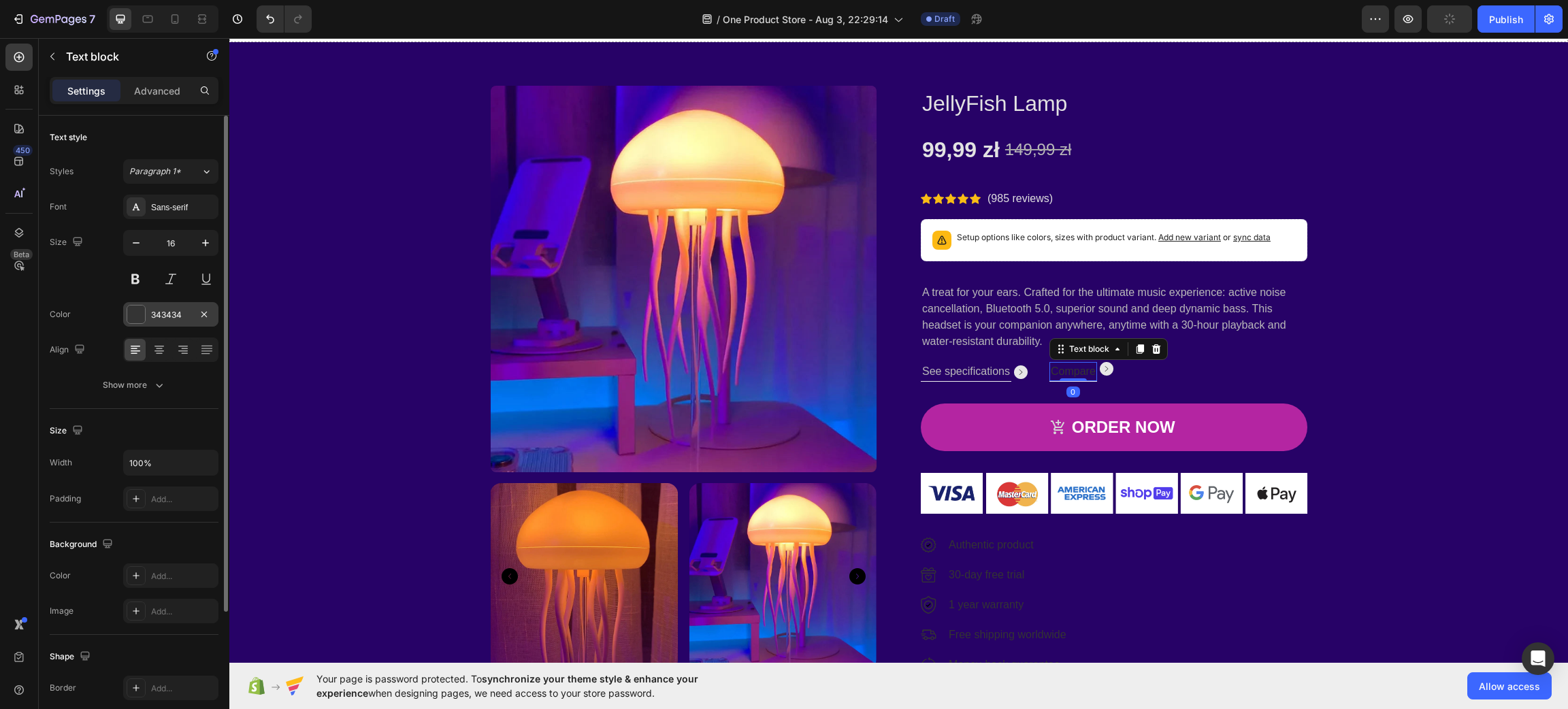 click at bounding box center [136, 314] 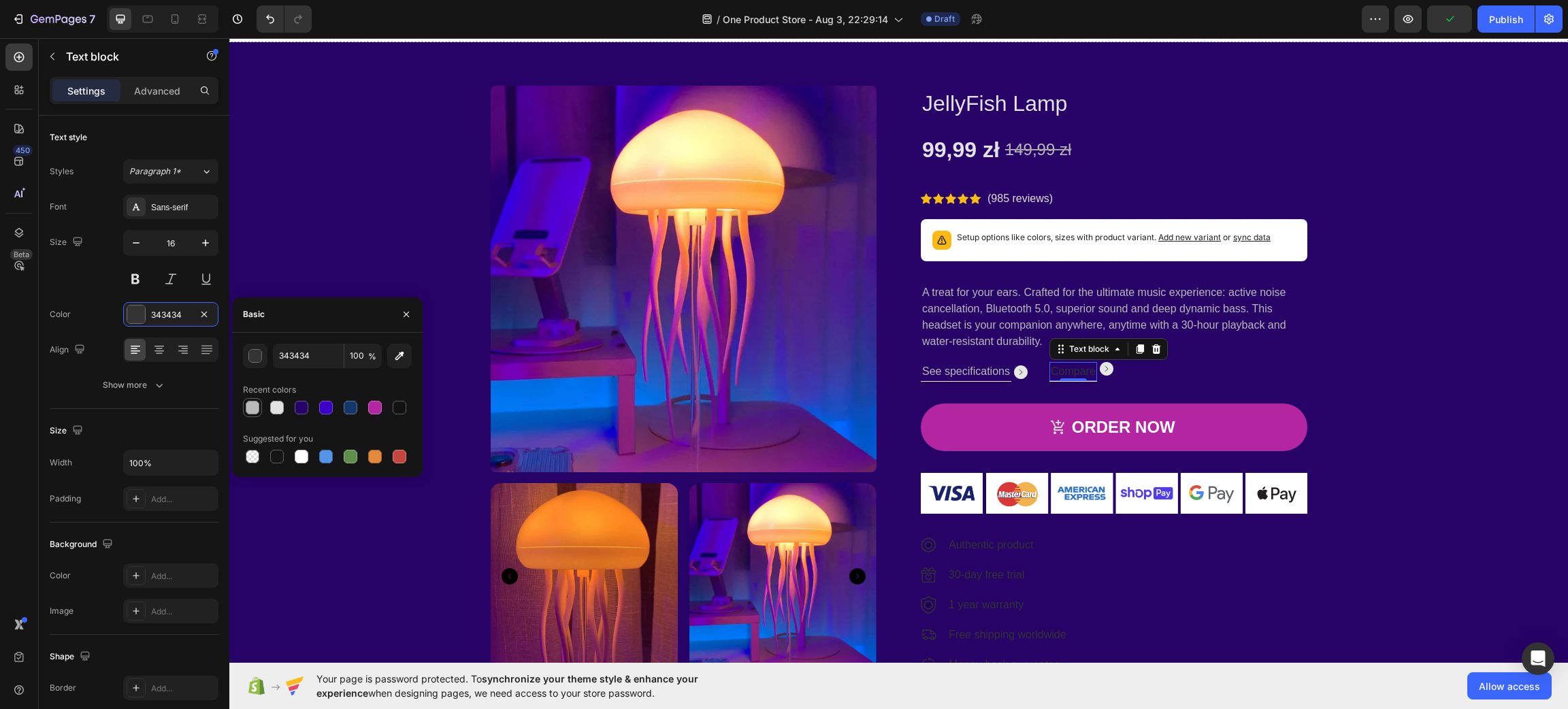 click at bounding box center [252, 408] 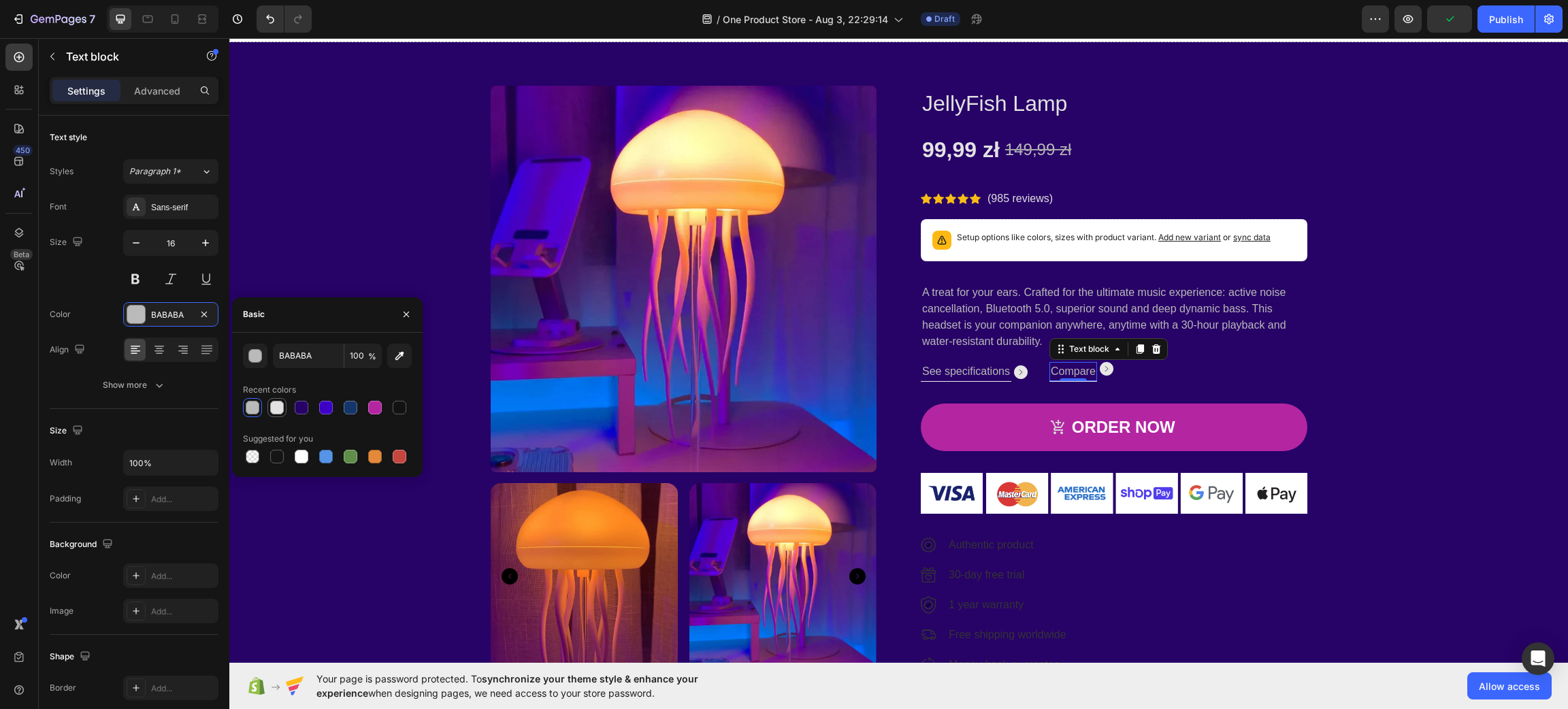 click at bounding box center [277, 408] 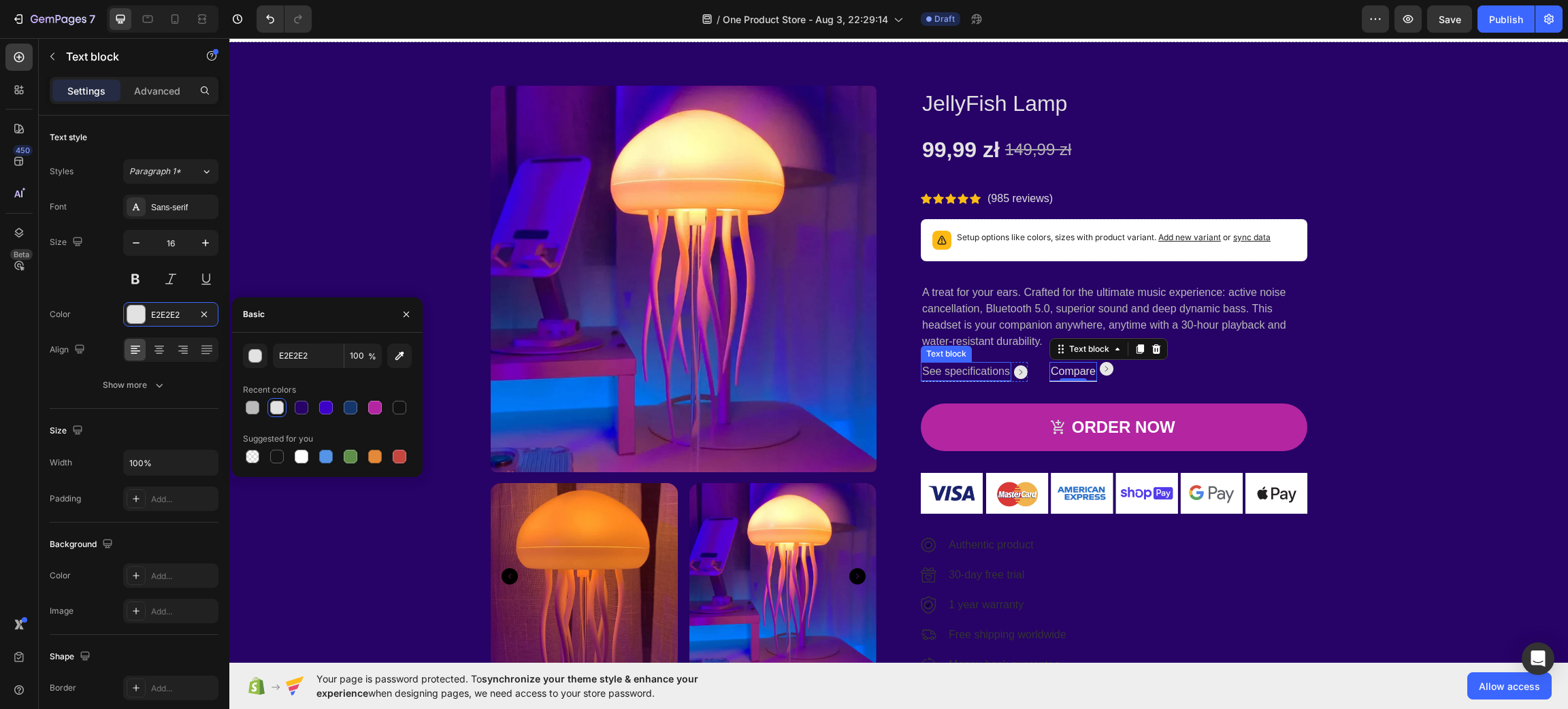 click on "See specifications" at bounding box center [966, 372] 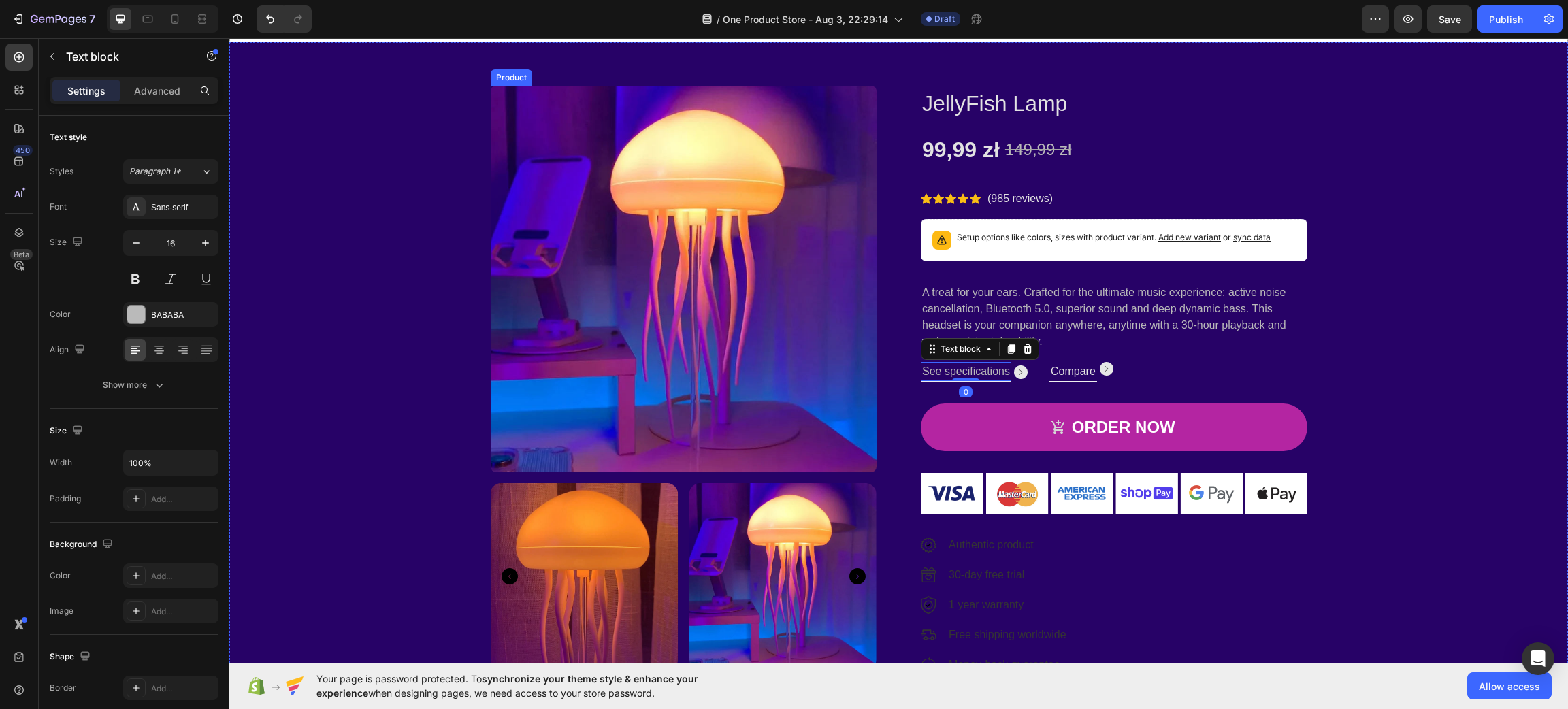 click on "JellyFish Lamp Product Title 99,99 zł Product Price Product Price 149,99 zł Product Price Product Price Row                Icon                Icon                Icon                Icon                Icon Icon List Hoz (985 reviews) Text block Row Setup options like colors, sizes with product variant.       Add new variant   or   sync data Product Variants & Swatches A treat for your ears. Crafted for the ultimate music experience: active noise cancellation, Bluetooth 5.0, superior sound and deep dynamic bass. This headset is your companion anywhere, anytime with a 30-hour playback and water-resistant durability. Text block See specifications Text block   0 Image Row Compare Text block Image Row Row ORDER NOW Product Cart Button Image Image Authentic product Text block Image 30-day free trial Text block Image 1 year warranty Text block Image Free shipping worldwide Text block Image Money-back guarantee Text block Icon List" at bounding box center [1114, 385] 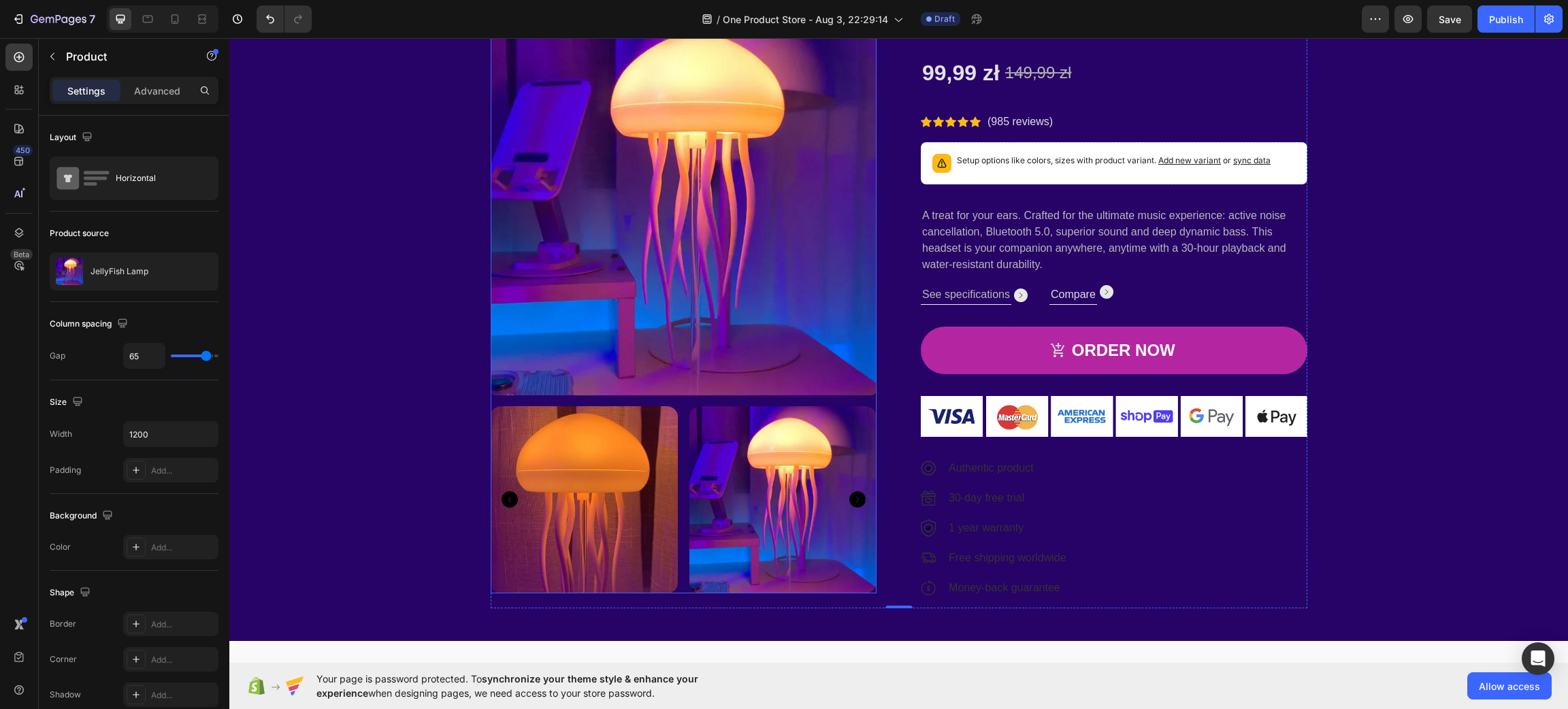 scroll, scrollTop: 167, scrollLeft: 0, axis: vertical 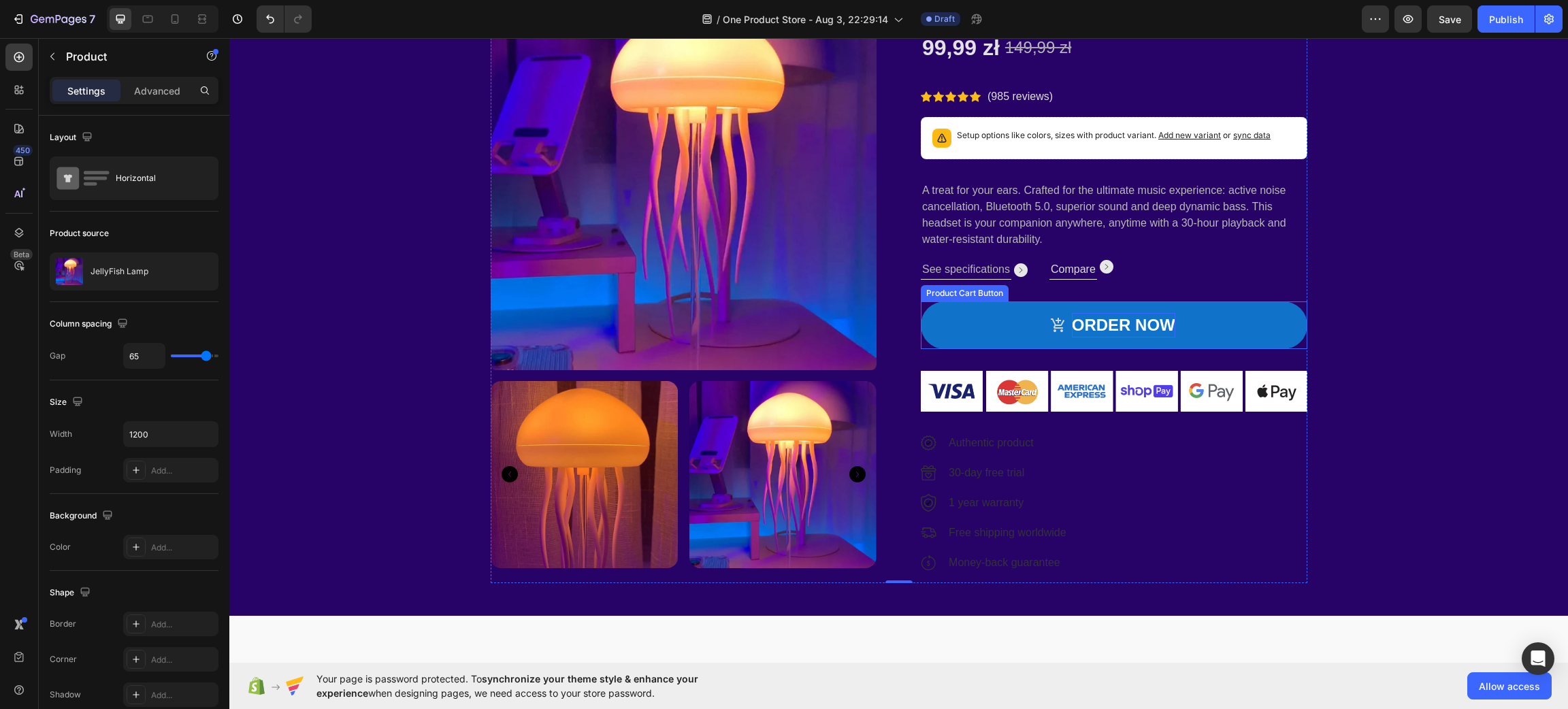click on "ORDER NOW" at bounding box center [1124, 325] 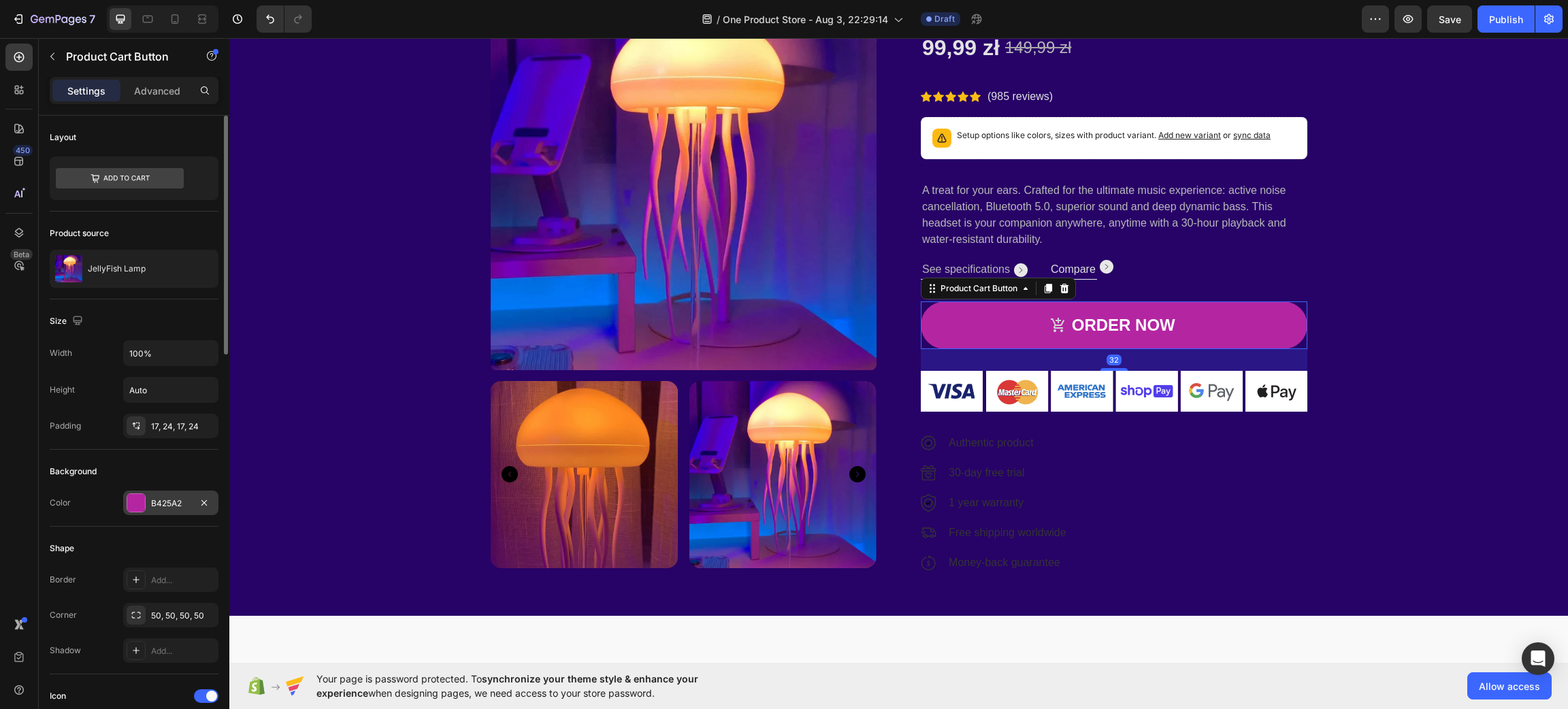 click on "B425A2" at bounding box center [171, 503] 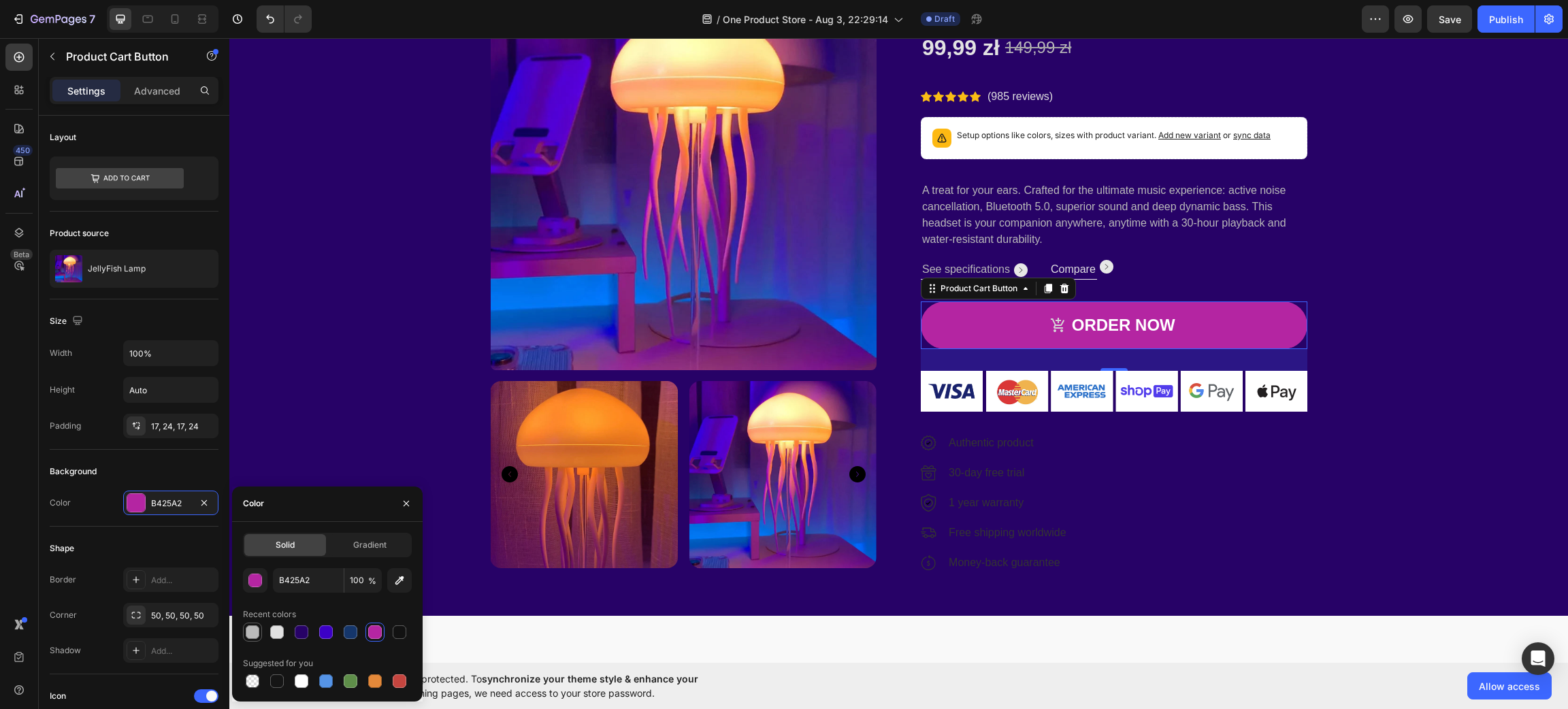 click at bounding box center (252, 632) 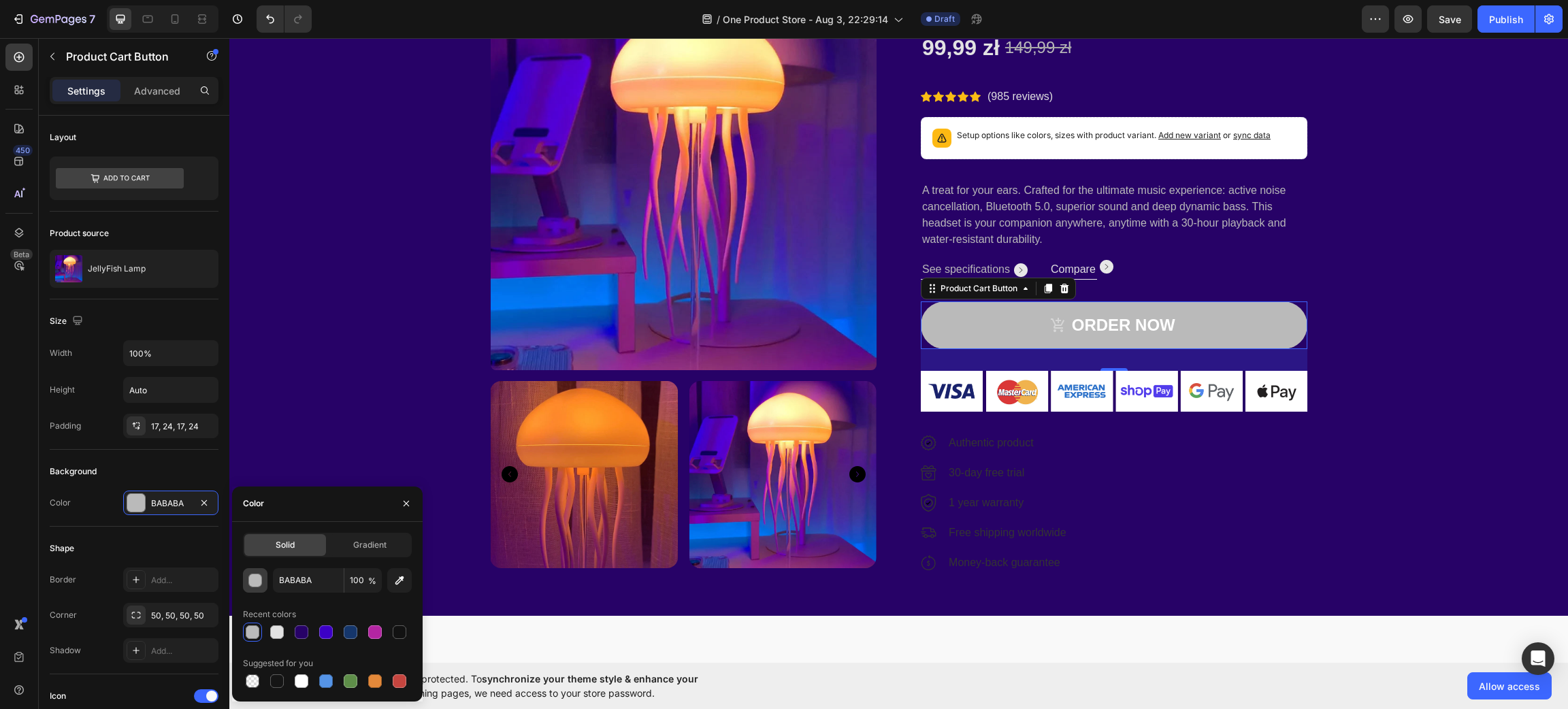 click at bounding box center (255, 580) 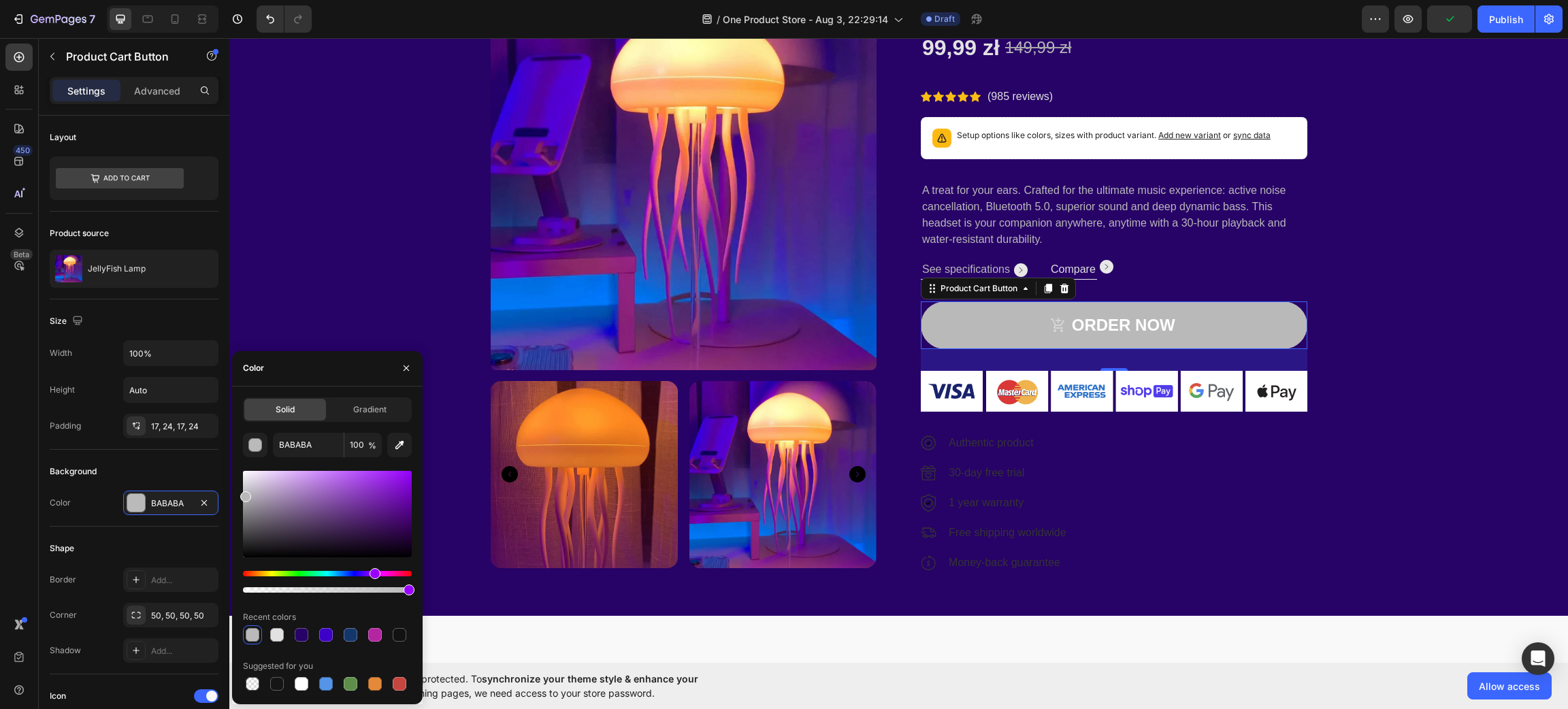 drag, startPoint x: 342, startPoint y: 575, endPoint x: 387, endPoint y: 528, distance: 65.06919 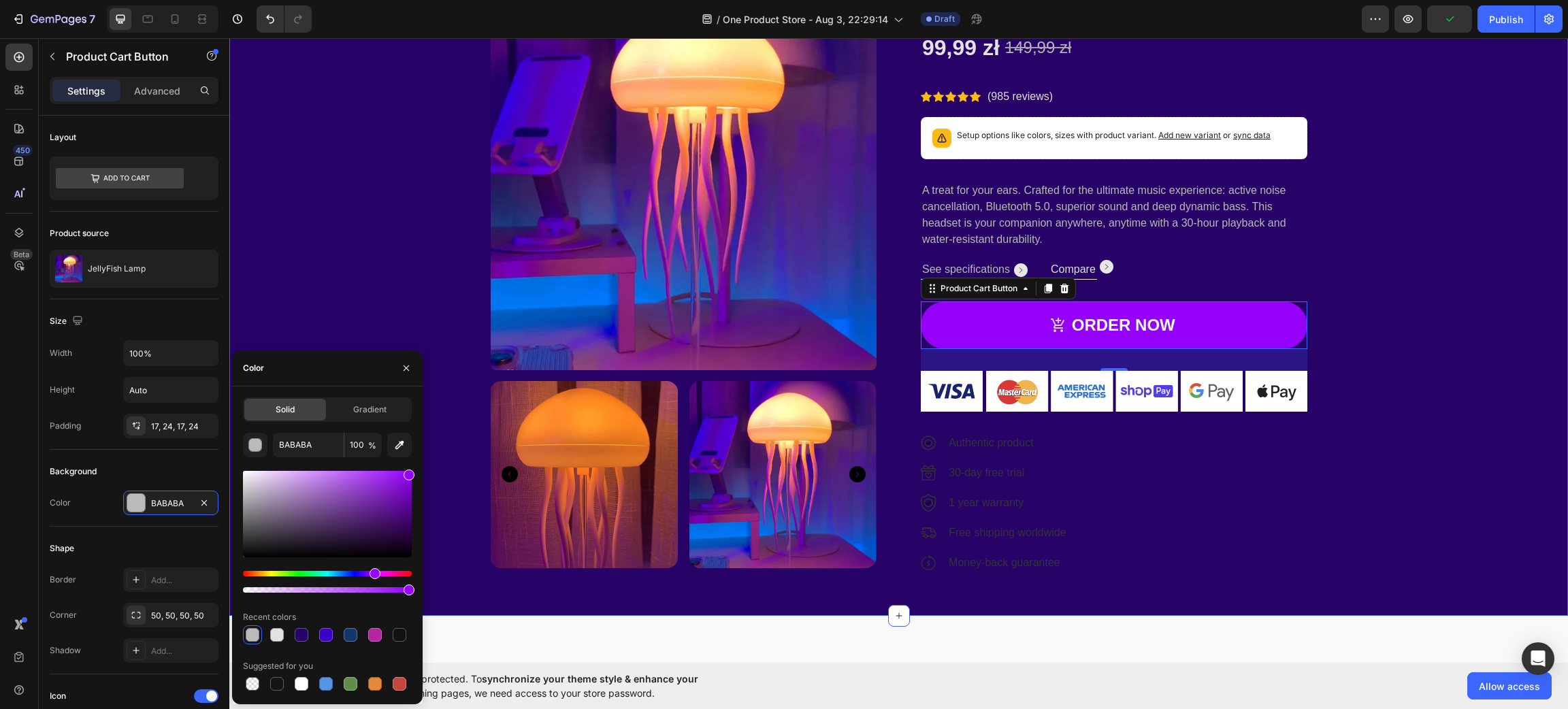 drag, startPoint x: 632, startPoint y: 536, endPoint x: 647, endPoint y: 517, distance: 24.20744 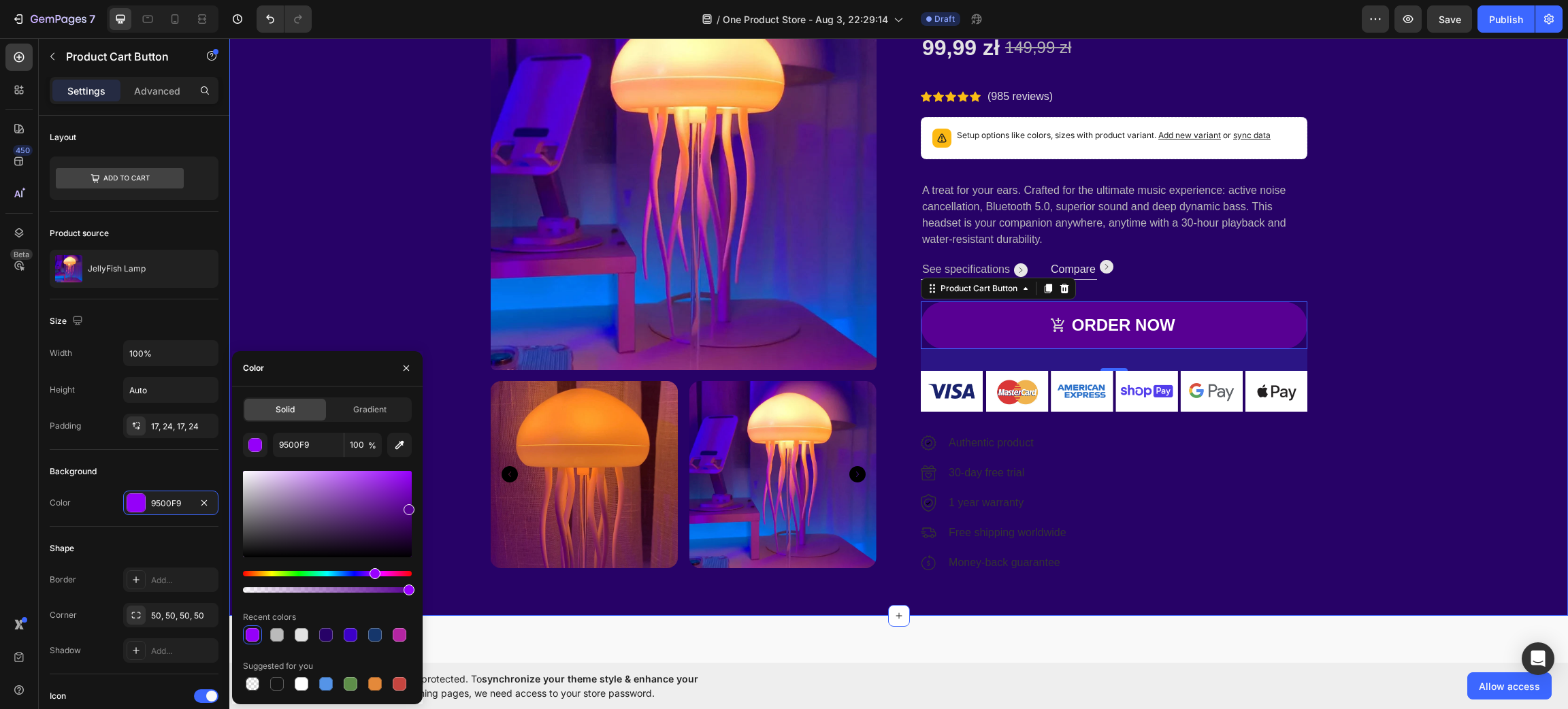 type on "580093" 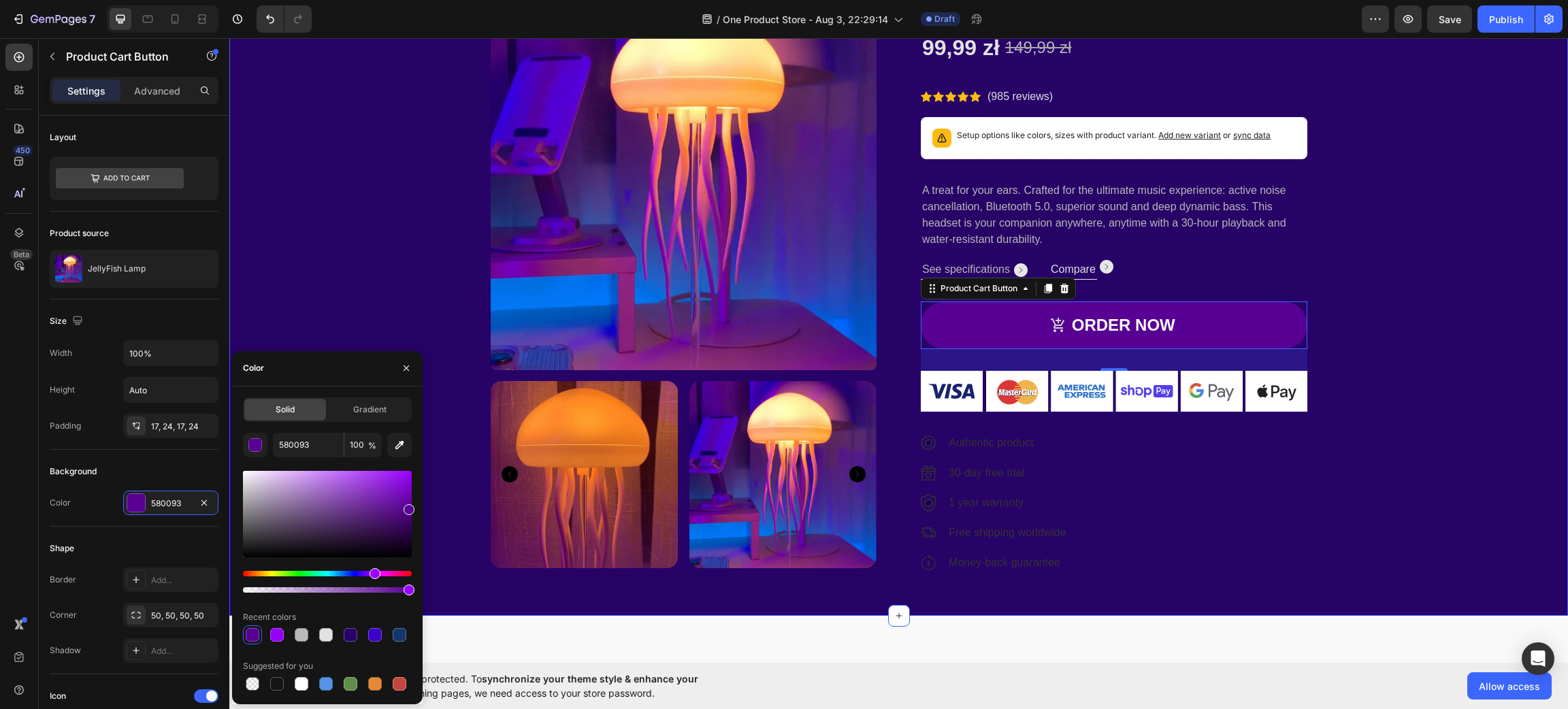 drag, startPoint x: 632, startPoint y: 538, endPoint x: 423, endPoint y: 491, distance: 214.2195 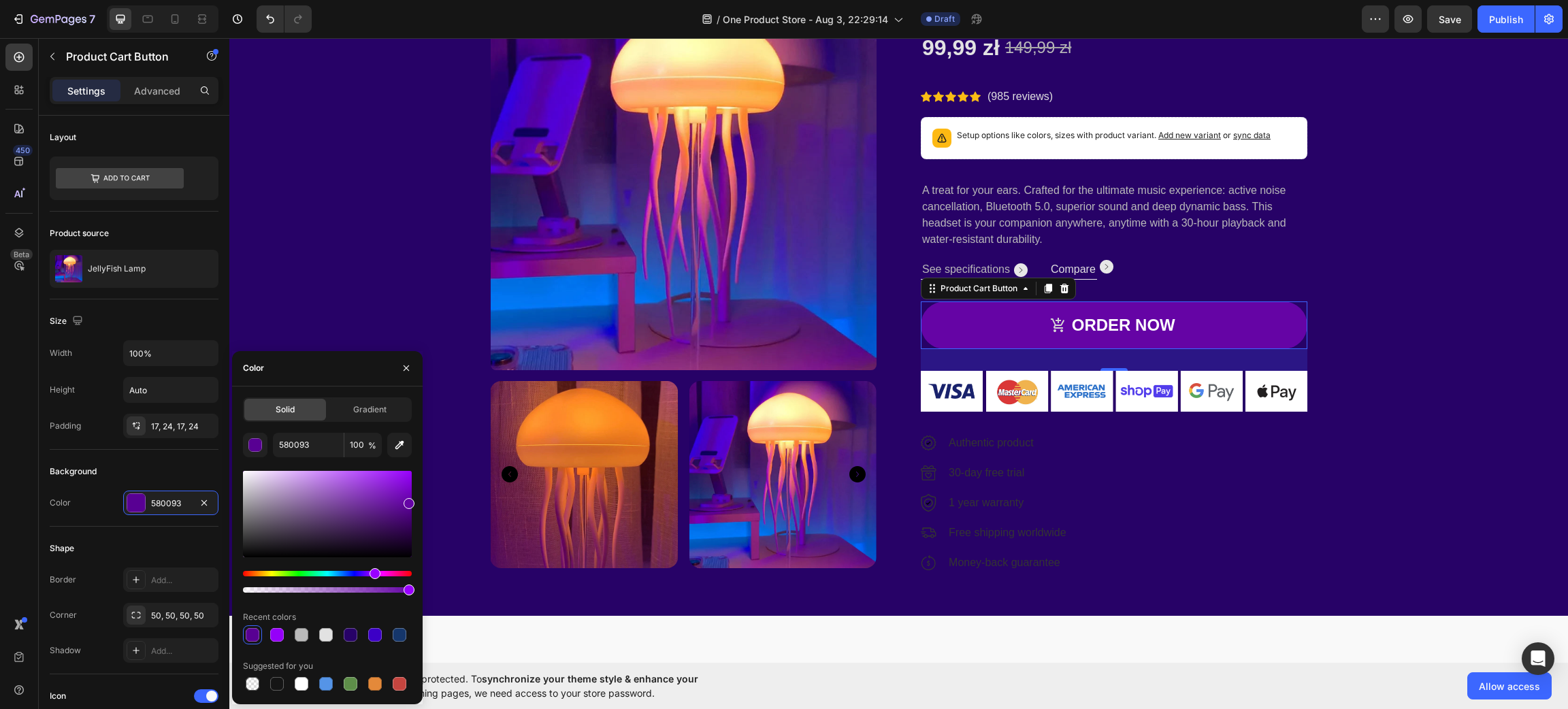 drag, startPoint x: 401, startPoint y: 493, endPoint x: 414, endPoint y: 501, distance: 15.264338 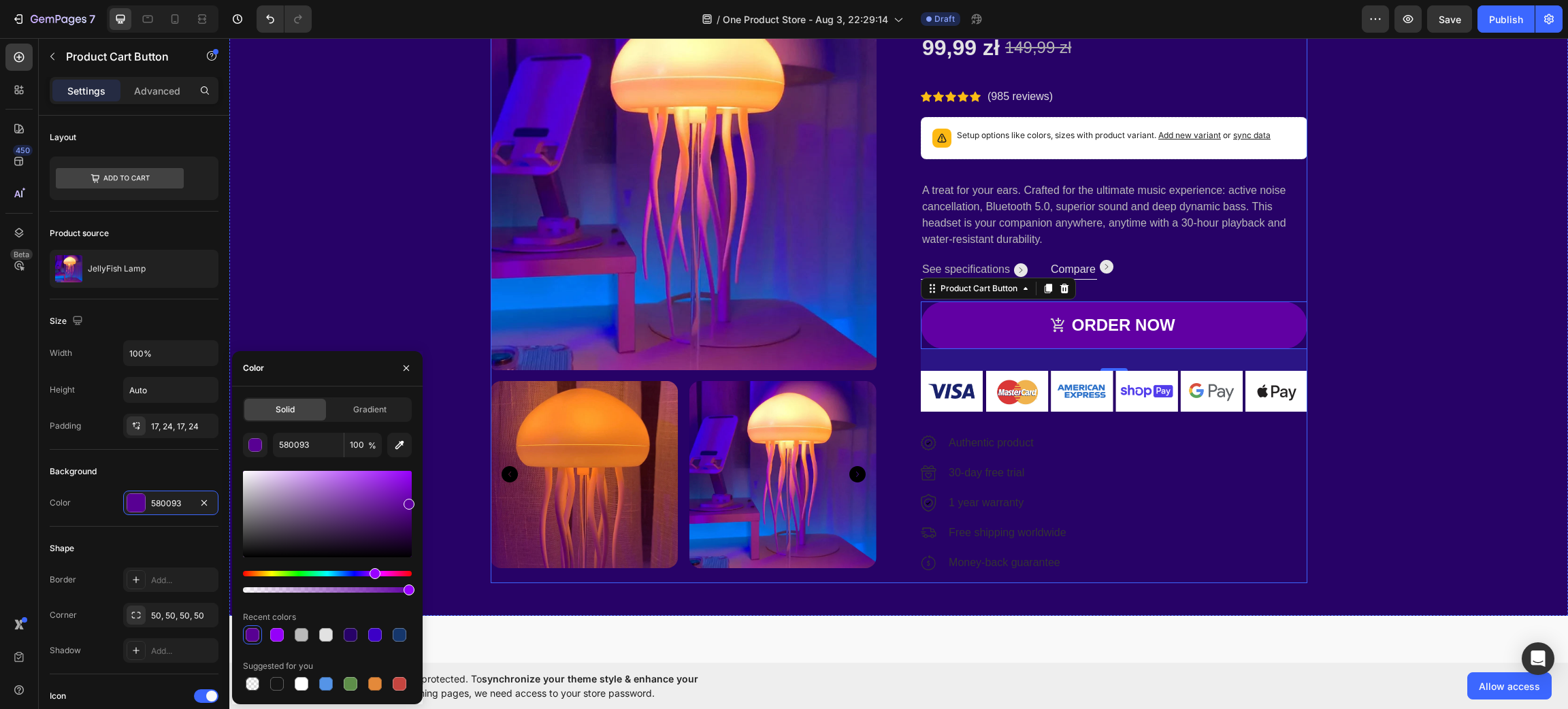 click on "JellyFish Lamp Product Title 99,99 zł Product Price Product Price 149,99 zł Product Price Product Price Row                Icon                Icon                Icon                Icon                Icon Icon List Hoz (985 reviews) Text block Row Setup options like colors, sizes with product variant.       Add new variant   or   sync data Product Variants & Swatches A treat for your ears. Crafted for the ultimate music experience: active noise cancellation, Bluetooth 5.0, superior sound and deep dynamic bass. This headset is your companion anywhere, anytime with a 30-hour playback and water-resistant durability. Text block See specifications Text block Image Row Compare Text block Image Row Row ORDER NOW Product Cart Button   32 Image Image Authentic product Text block Image 30-day free trial Text block Image 1 year warranty Text block Image Free shipping worldwide Text block Image Money-back guarantee Text block Icon List" at bounding box center (1114, 283) 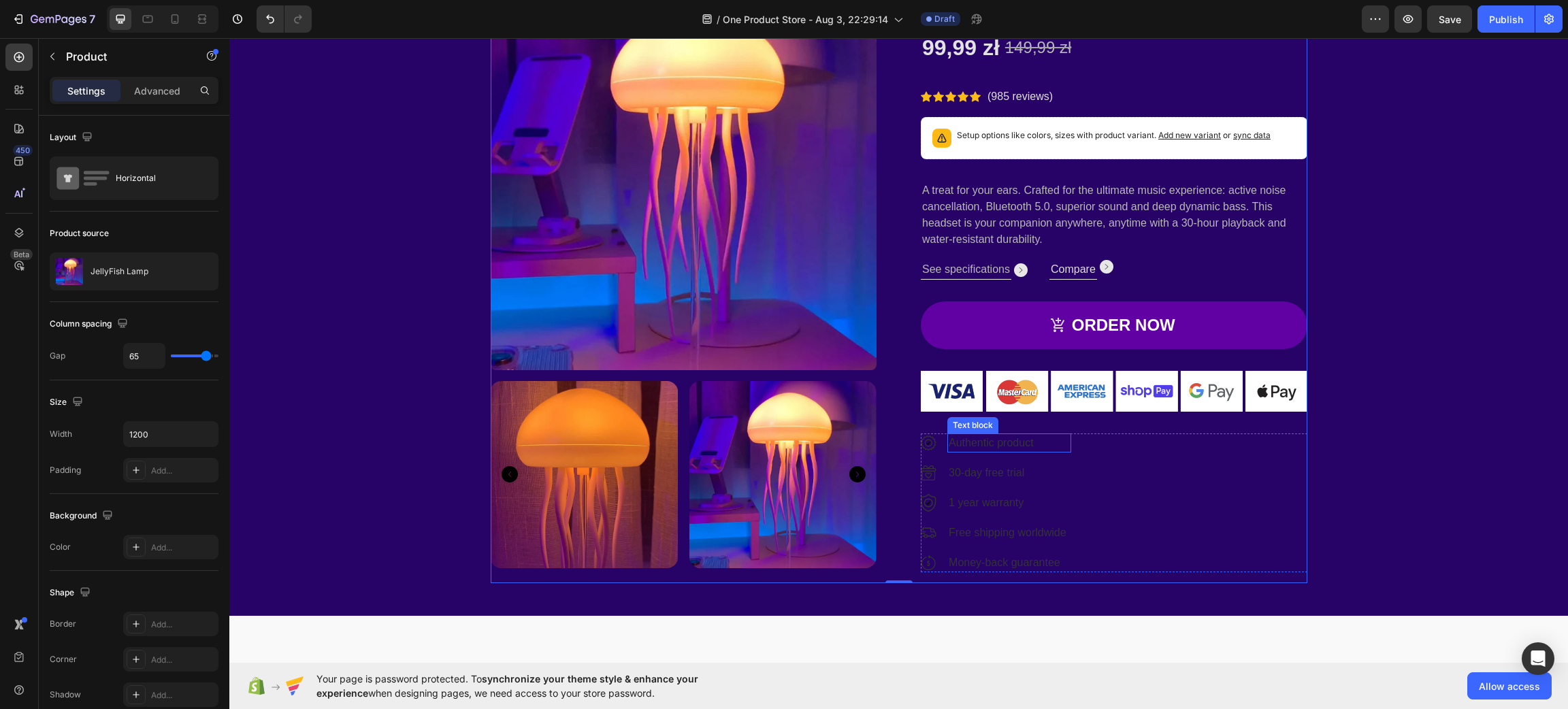 click on "Authentic product" at bounding box center [1009, 443] 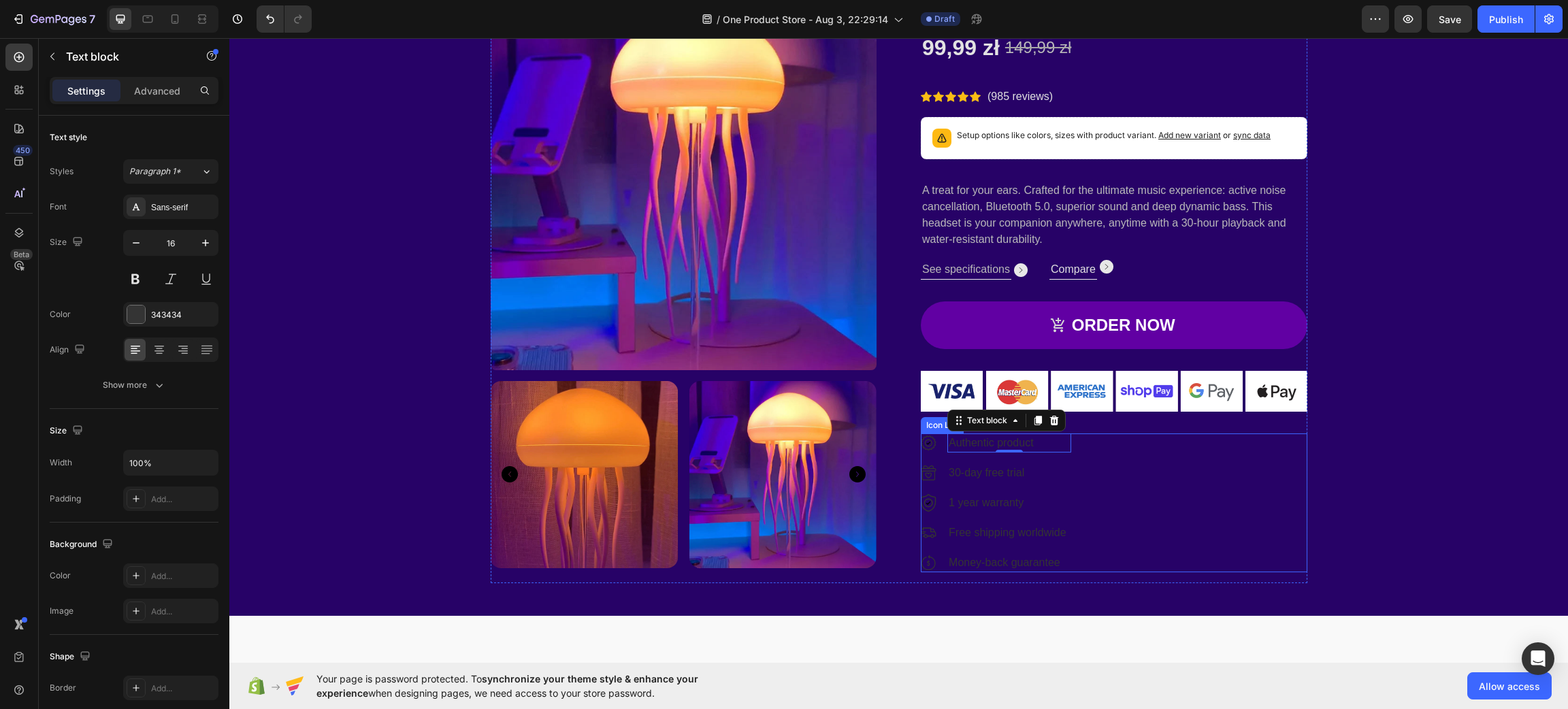click on "Image Authentic product Text block   0" at bounding box center [996, 443] 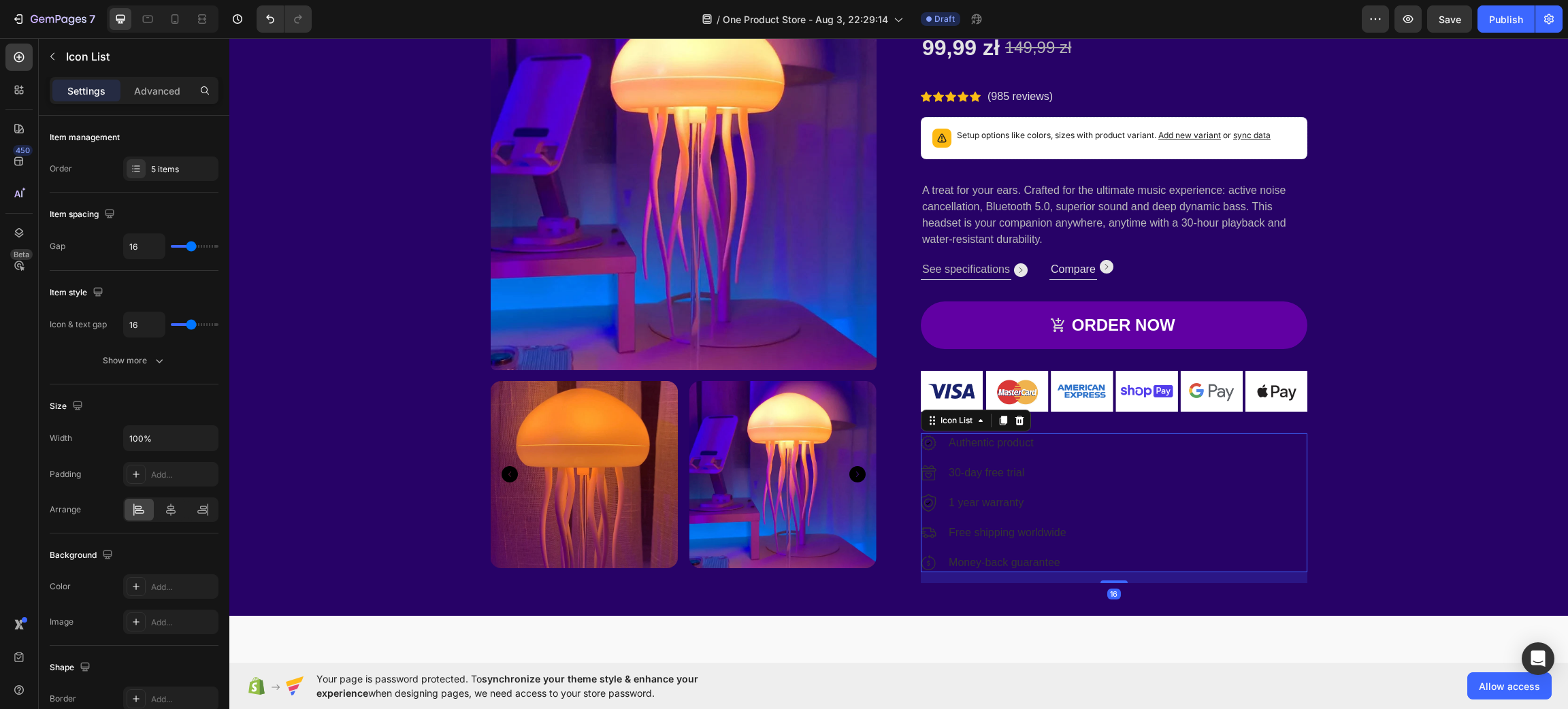 click on "Image Authentic product Text block Image 30-day free trial Text block Image 1 year warranty Text block Image Free shipping worldwide Text block Image Money-back guarantee Text block" at bounding box center (1114, 503) 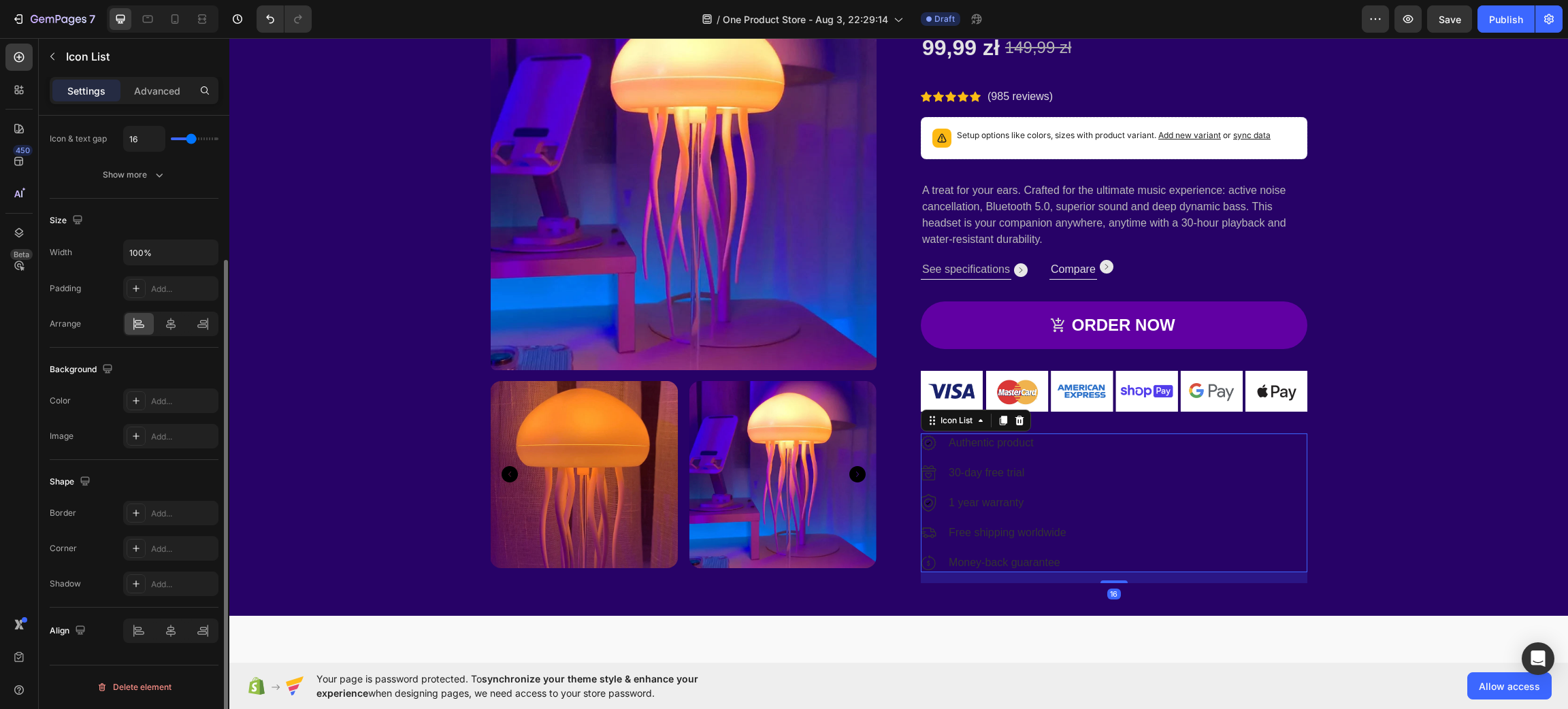 scroll, scrollTop: 0, scrollLeft: 0, axis: both 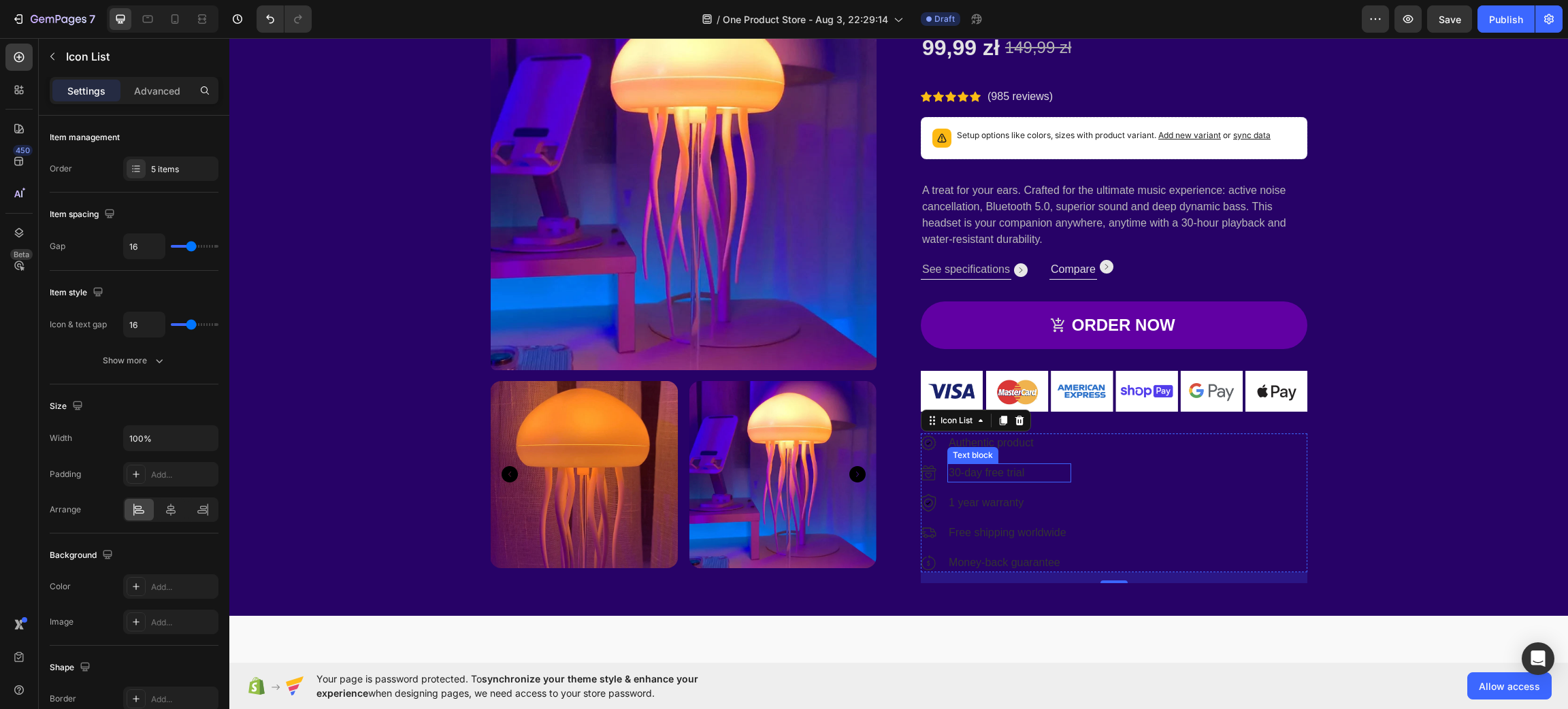 click on "Authentic product" at bounding box center [1009, 443] 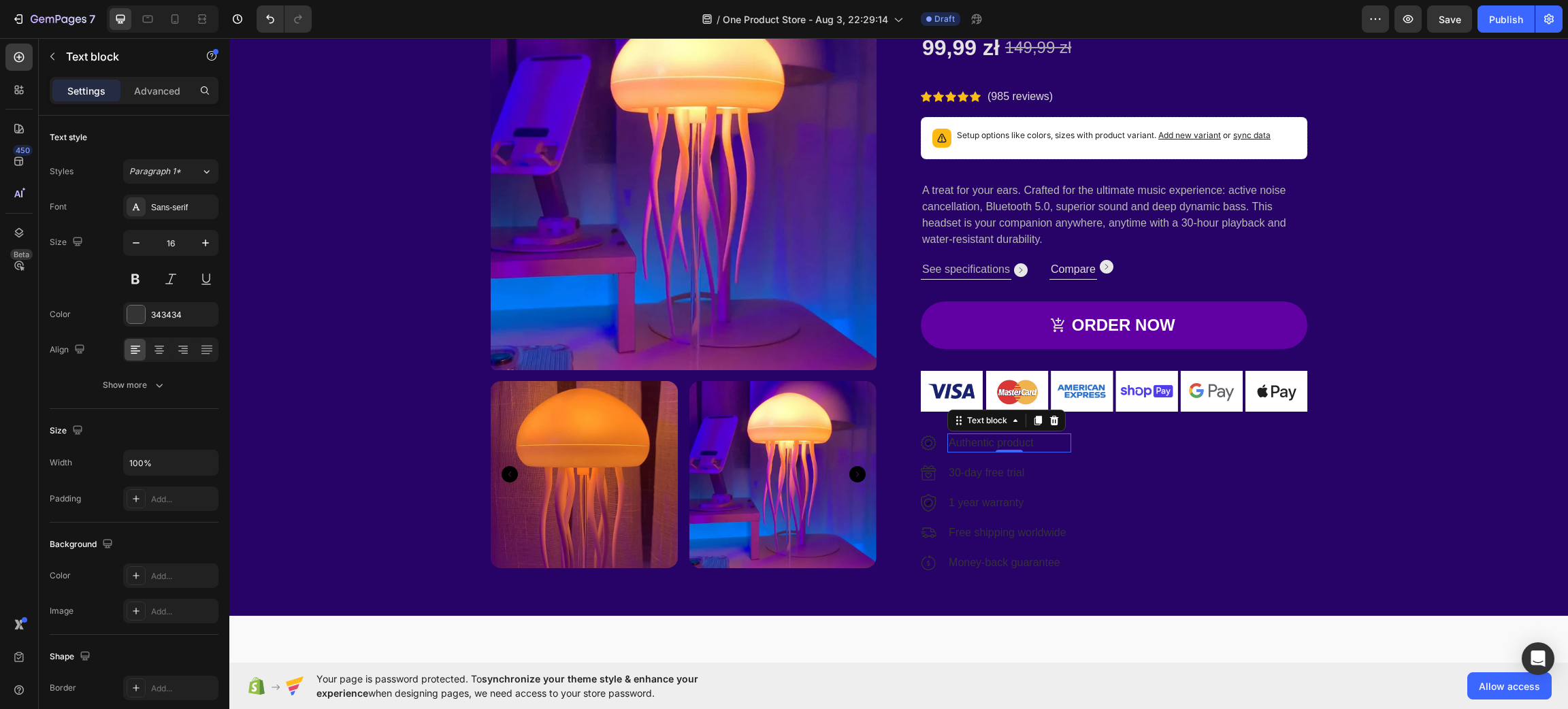 click on "Authentic product" at bounding box center [1009, 443] 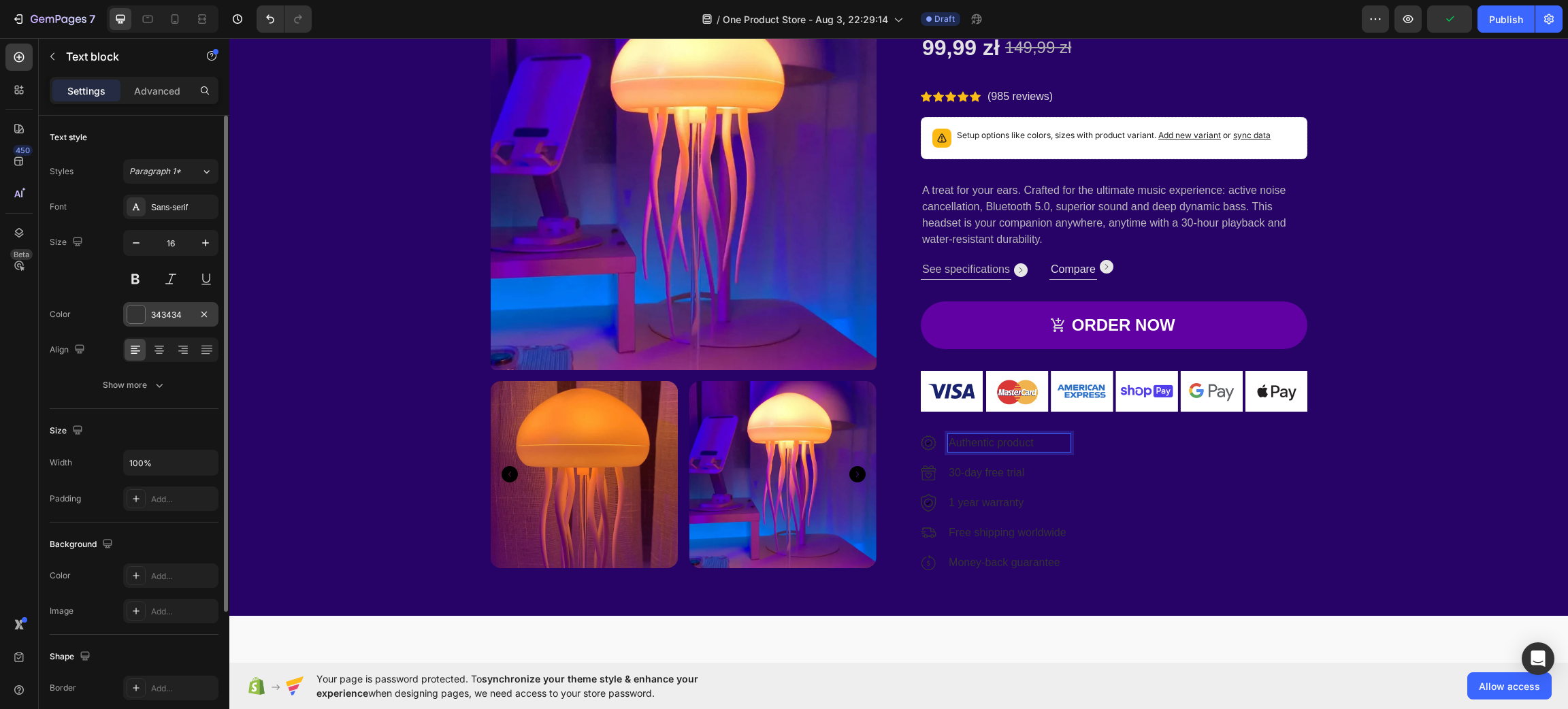 click at bounding box center [136, 314] 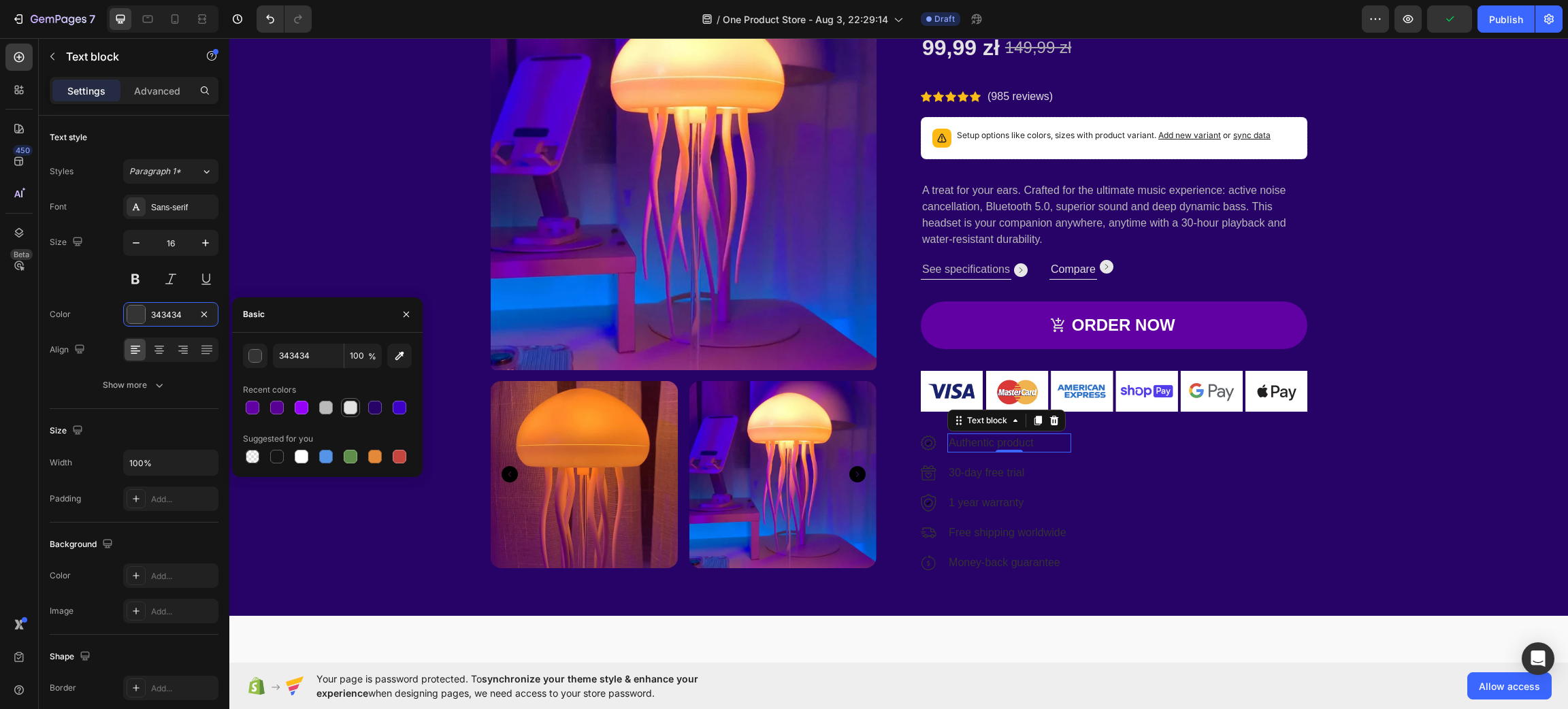 click at bounding box center [350, 408] 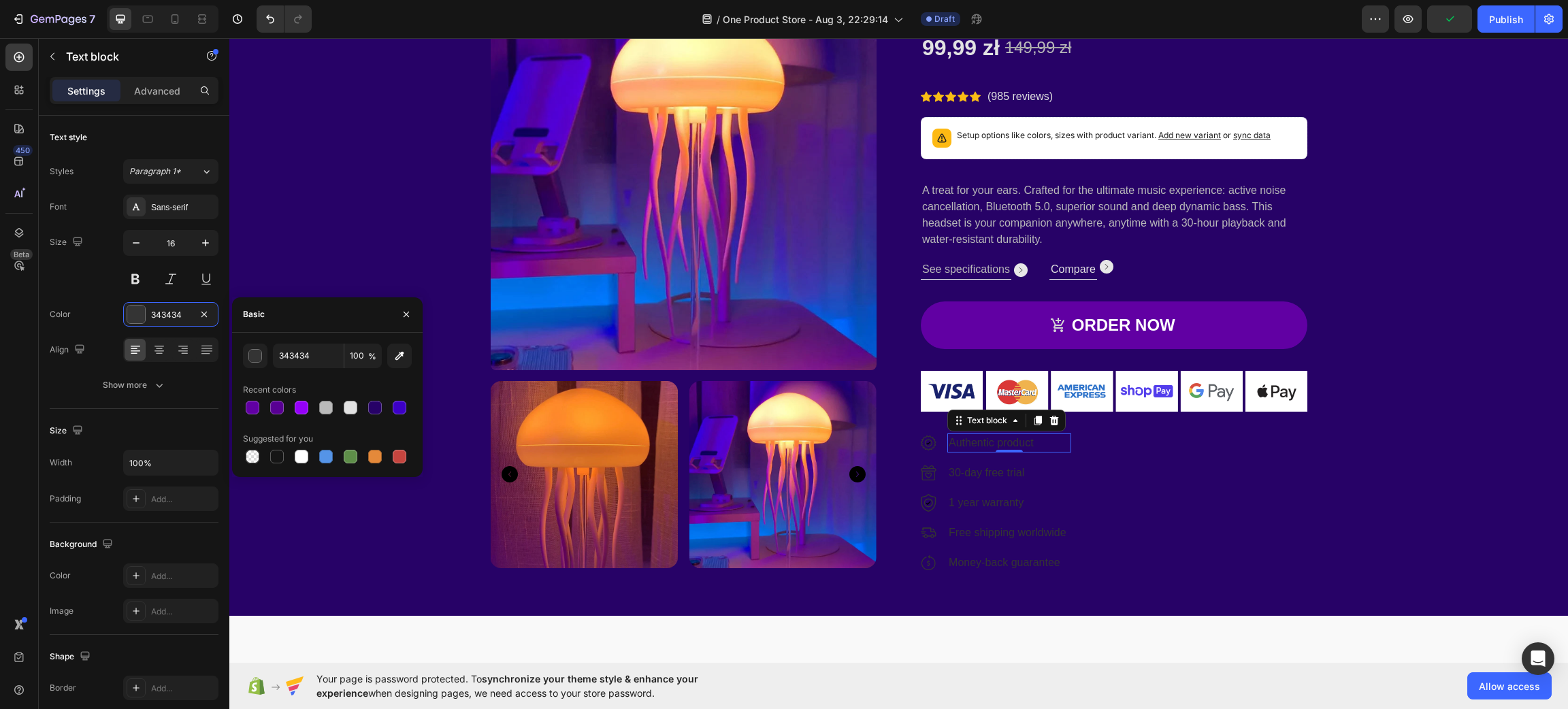 type on "E2E2E2" 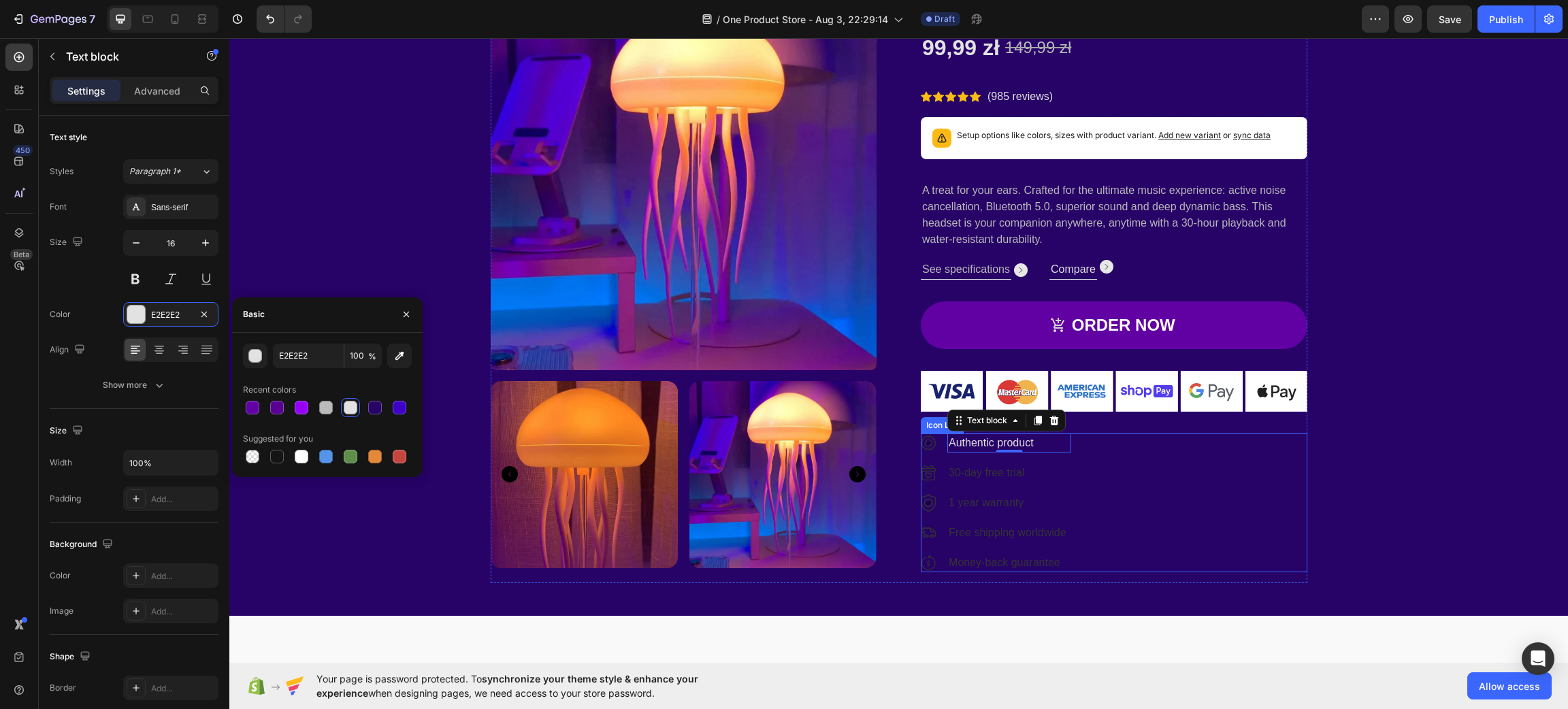 click at bounding box center (928, 443) 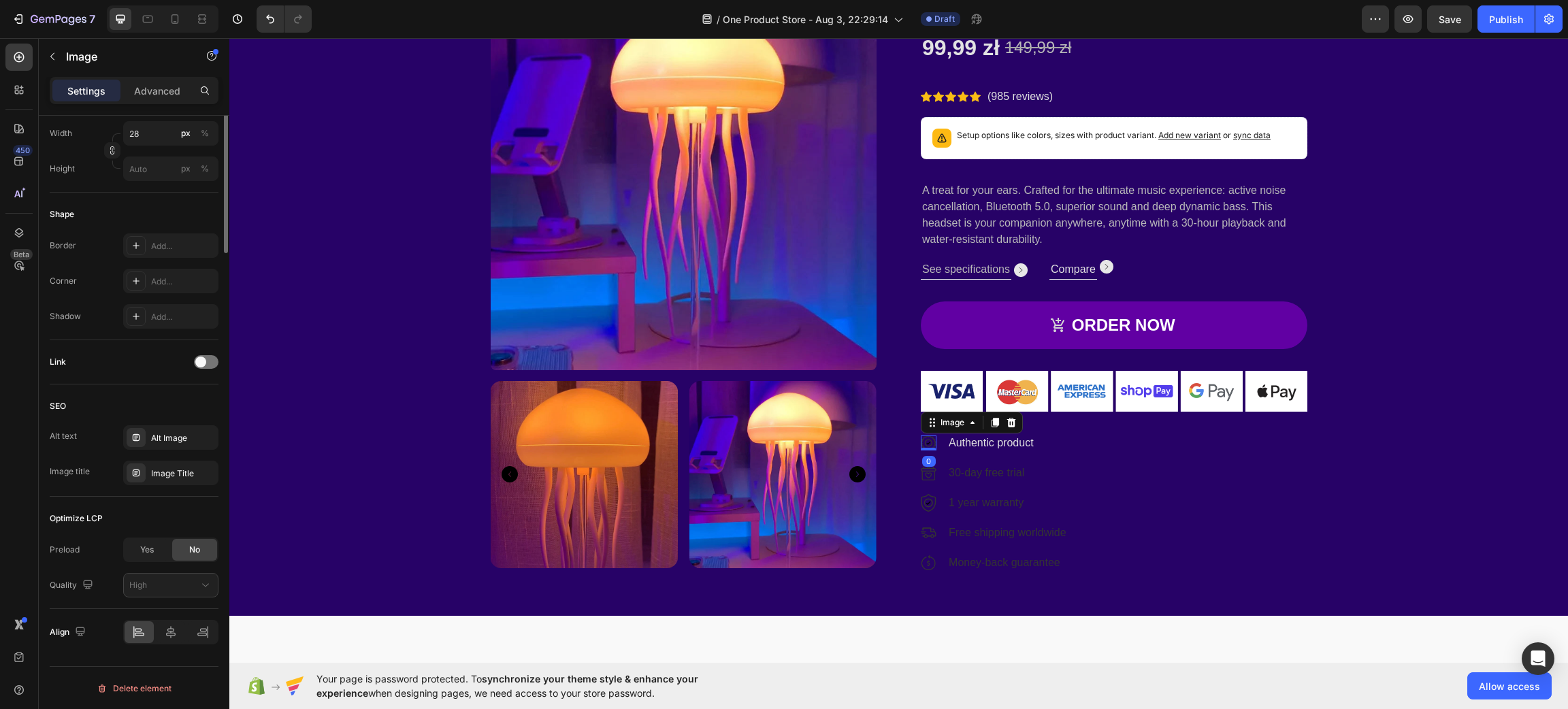 scroll, scrollTop: 0, scrollLeft: 0, axis: both 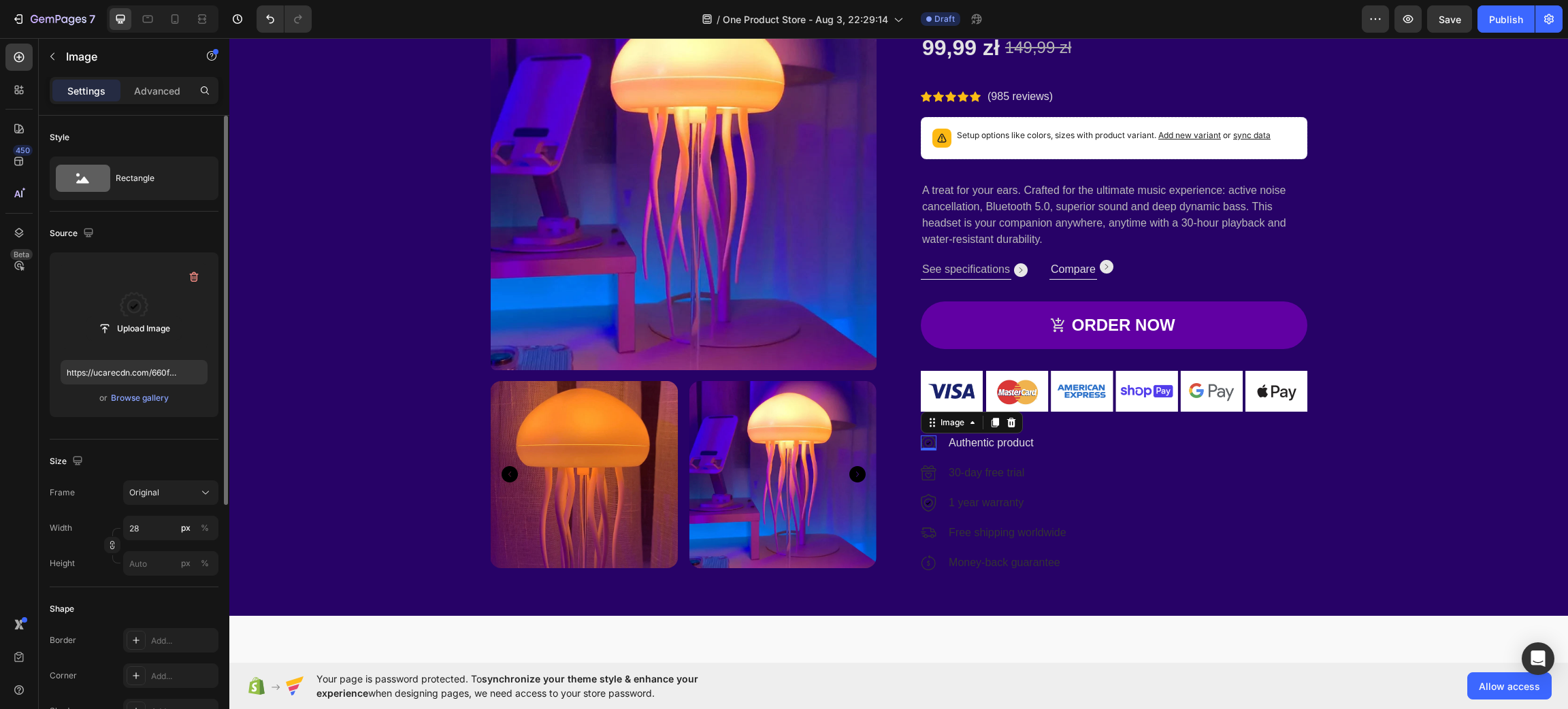 click at bounding box center (134, 306) 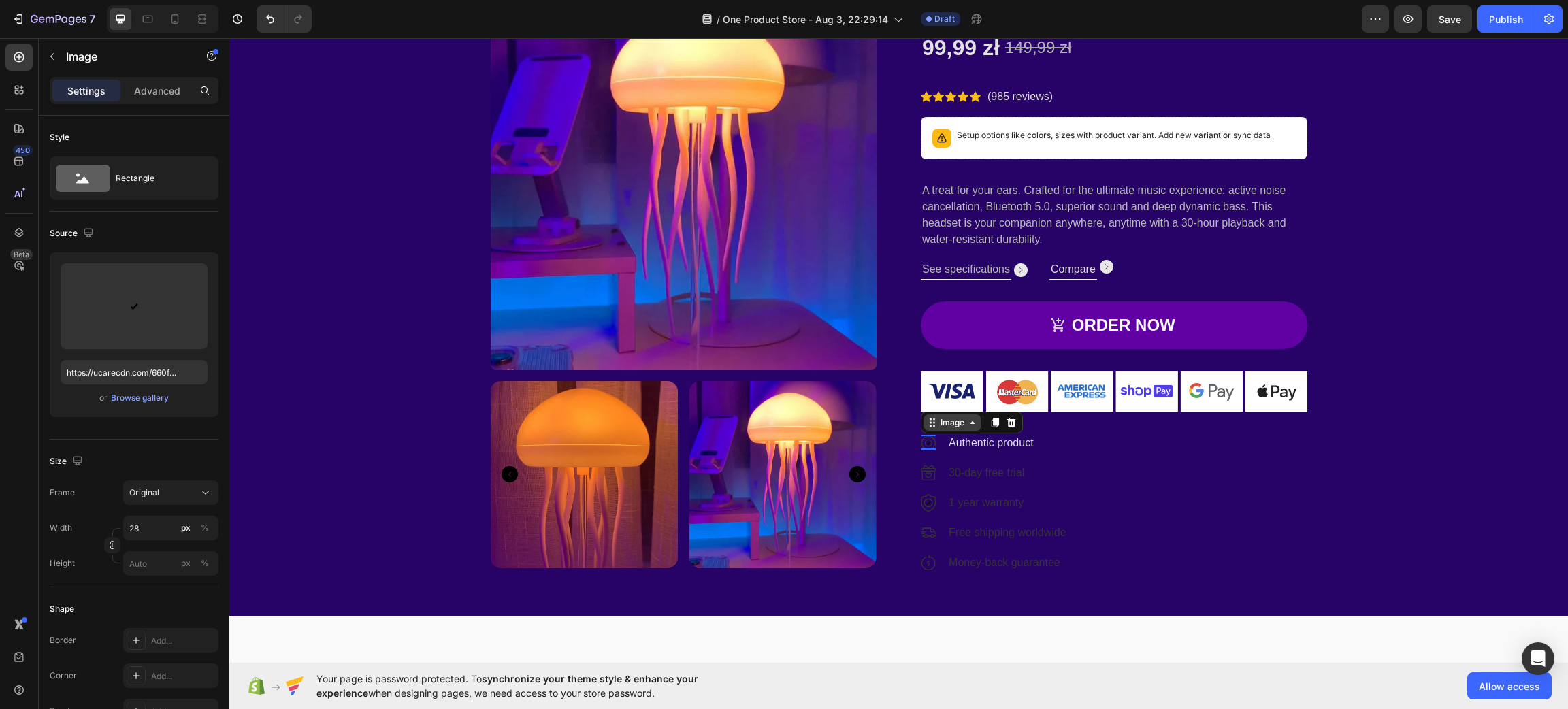 click on "Image" at bounding box center [952, 423] 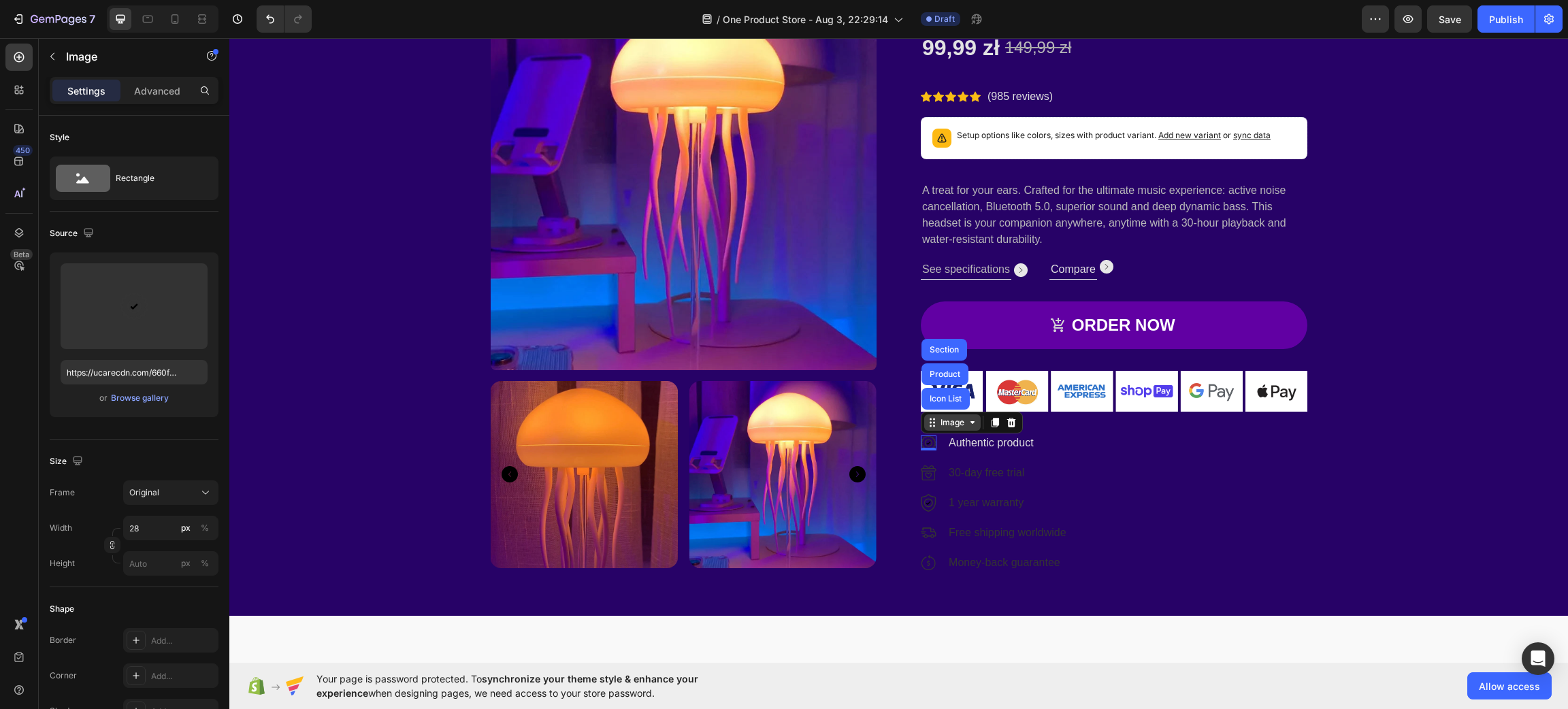 click on "Image" at bounding box center (952, 423) 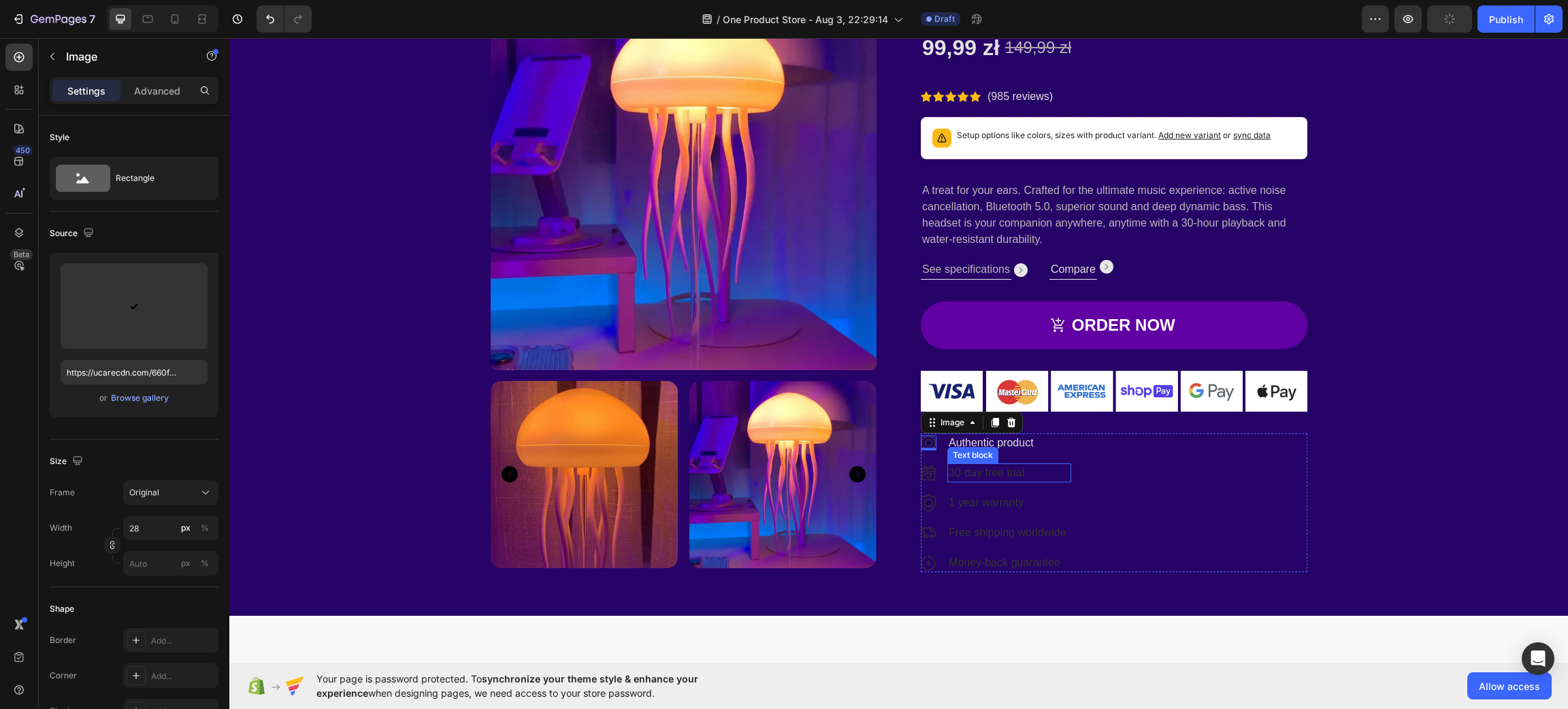 click on "30-day free trial" at bounding box center [1009, 473] 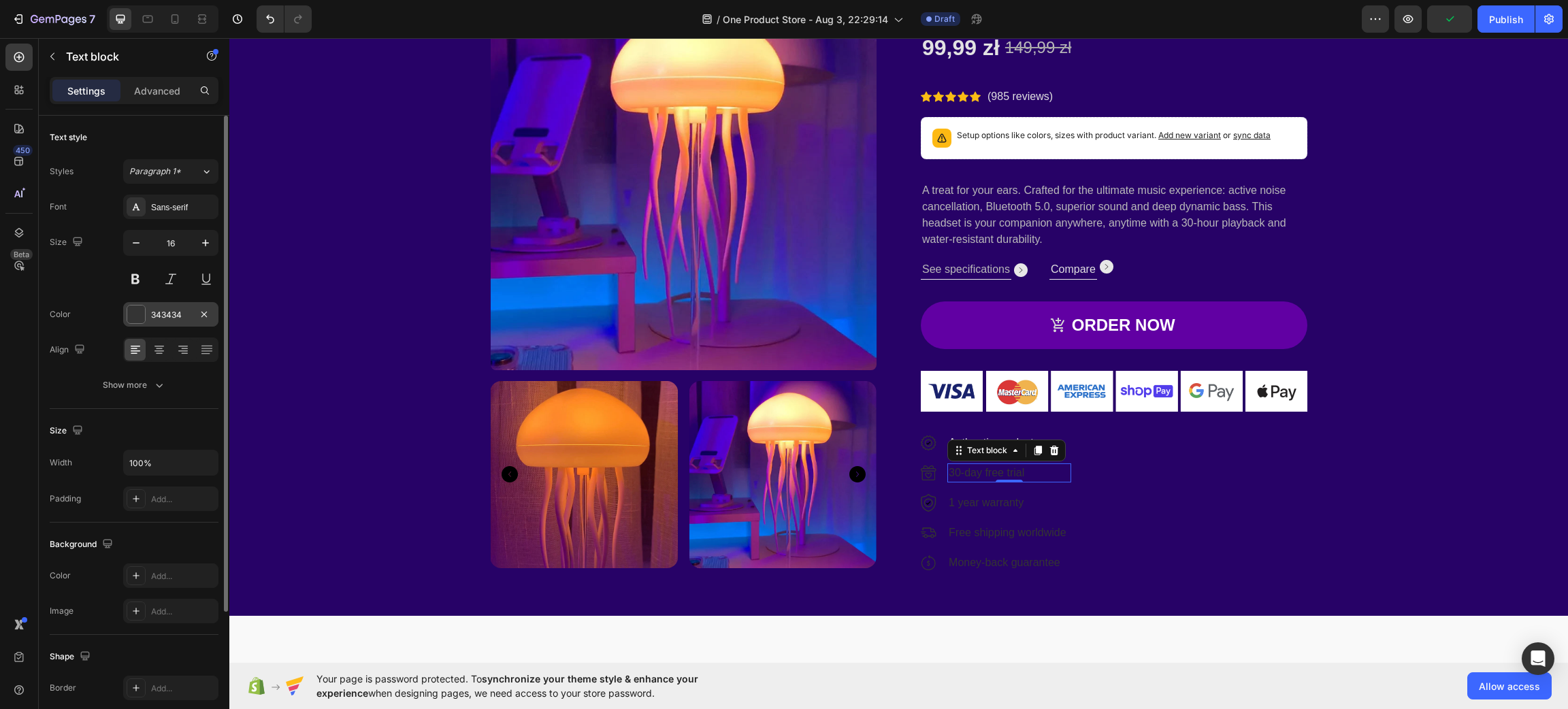 click at bounding box center (136, 314) 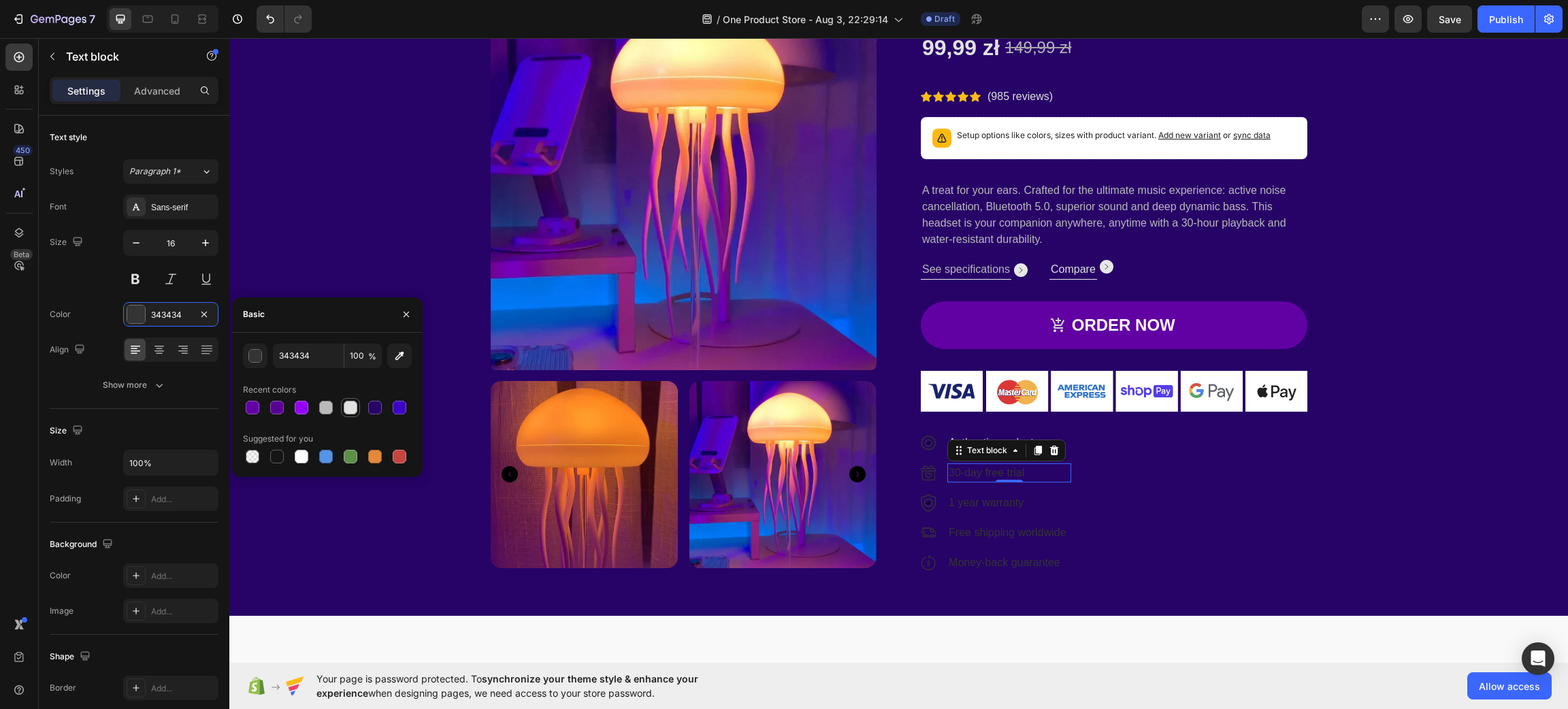 click at bounding box center [350, 408] 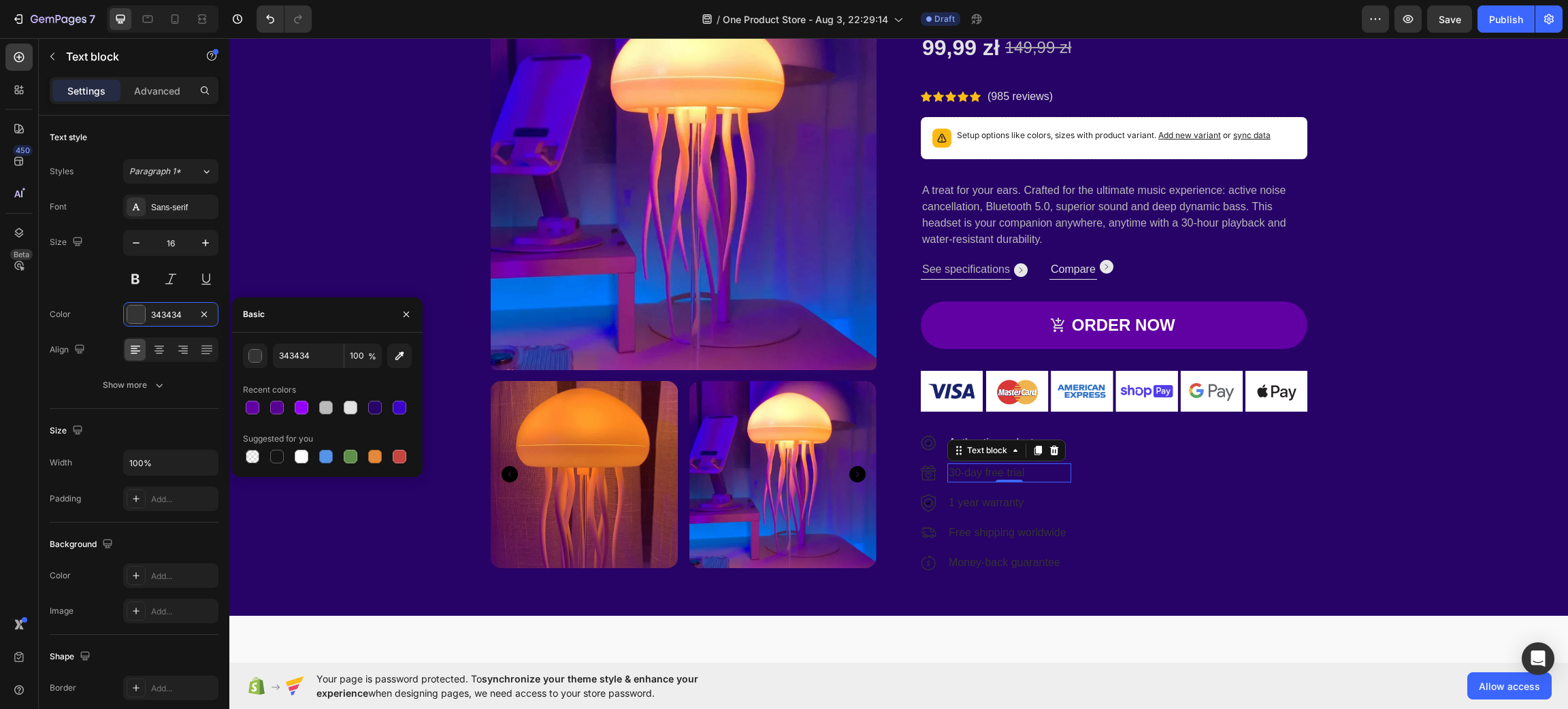 type on "E2E2E2" 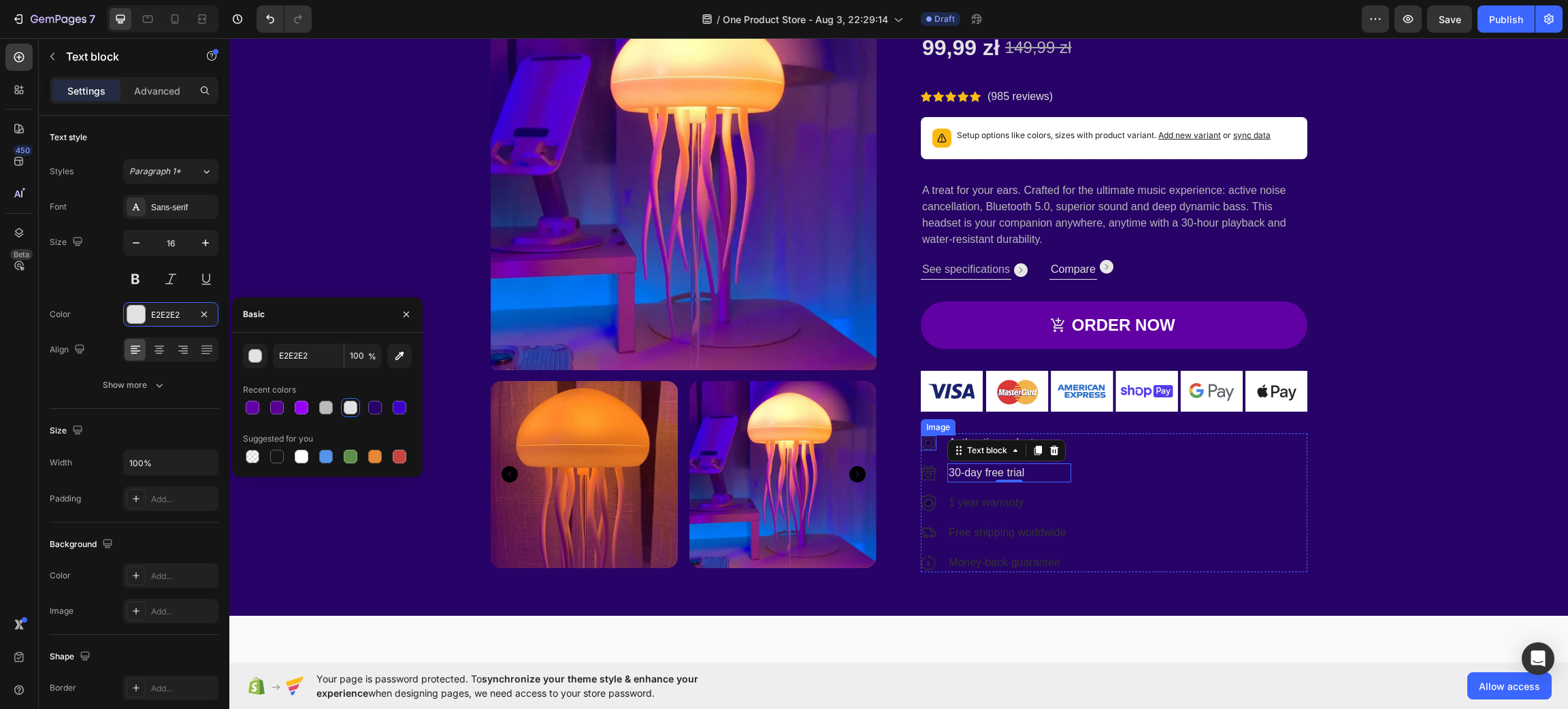 click at bounding box center [928, 443] 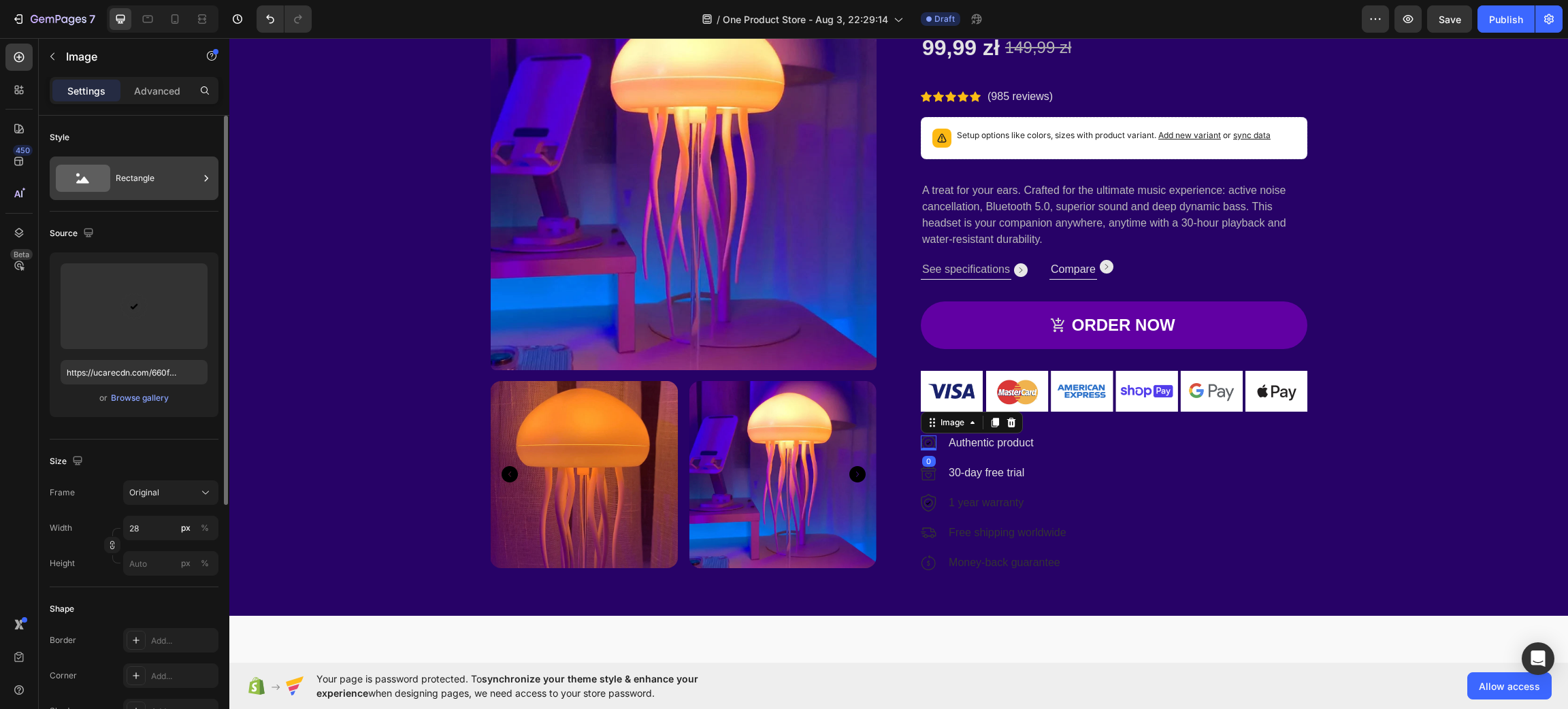 click 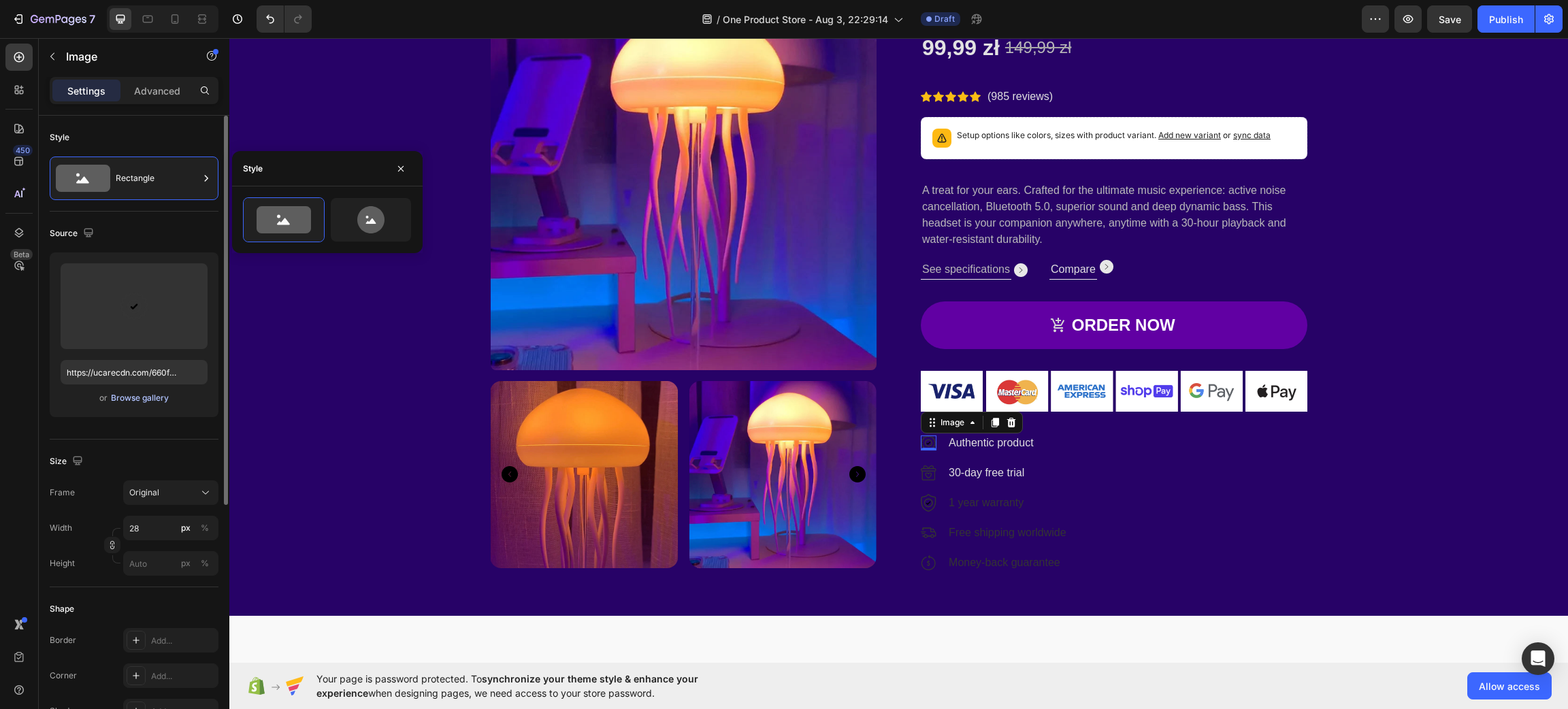 click on "Browse gallery" at bounding box center [140, 398] 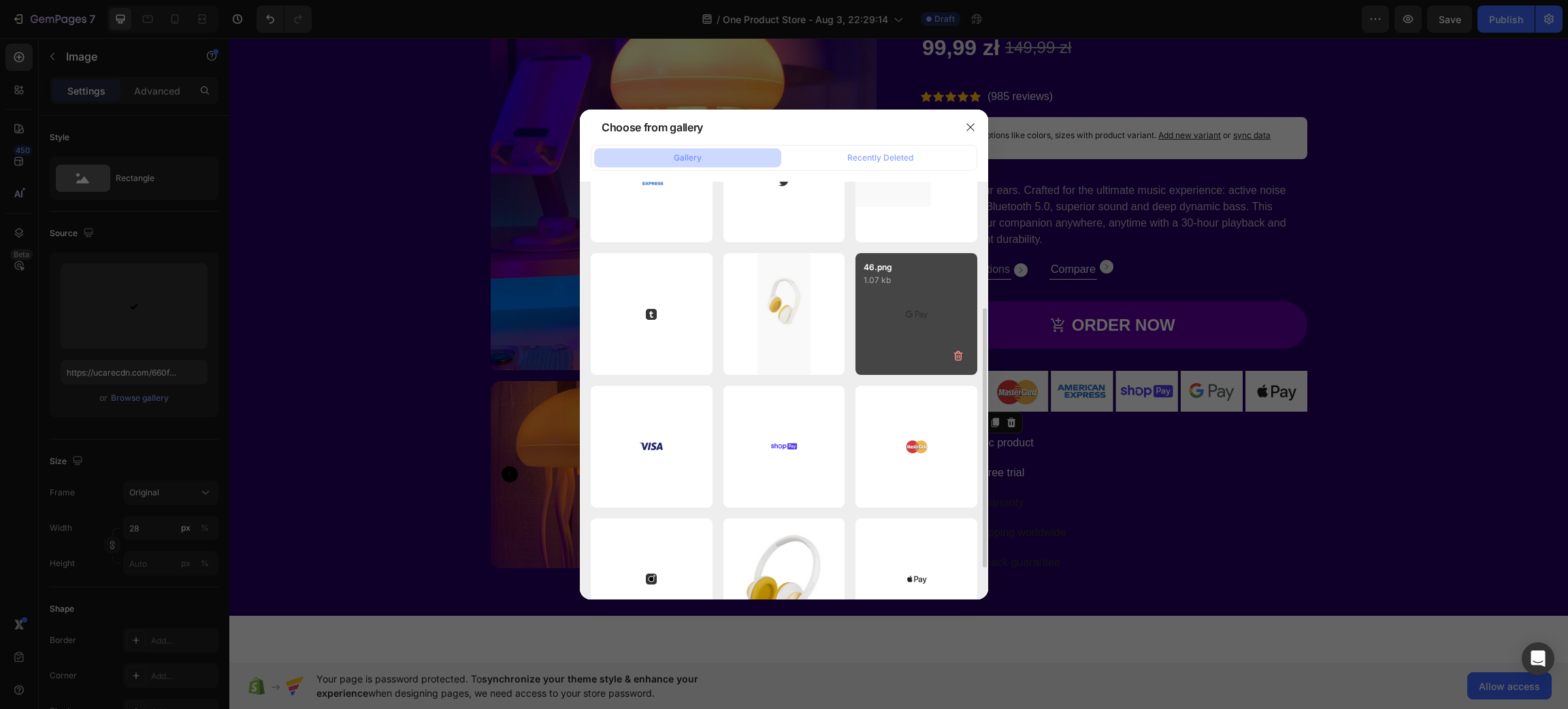 scroll, scrollTop: 254, scrollLeft: 0, axis: vertical 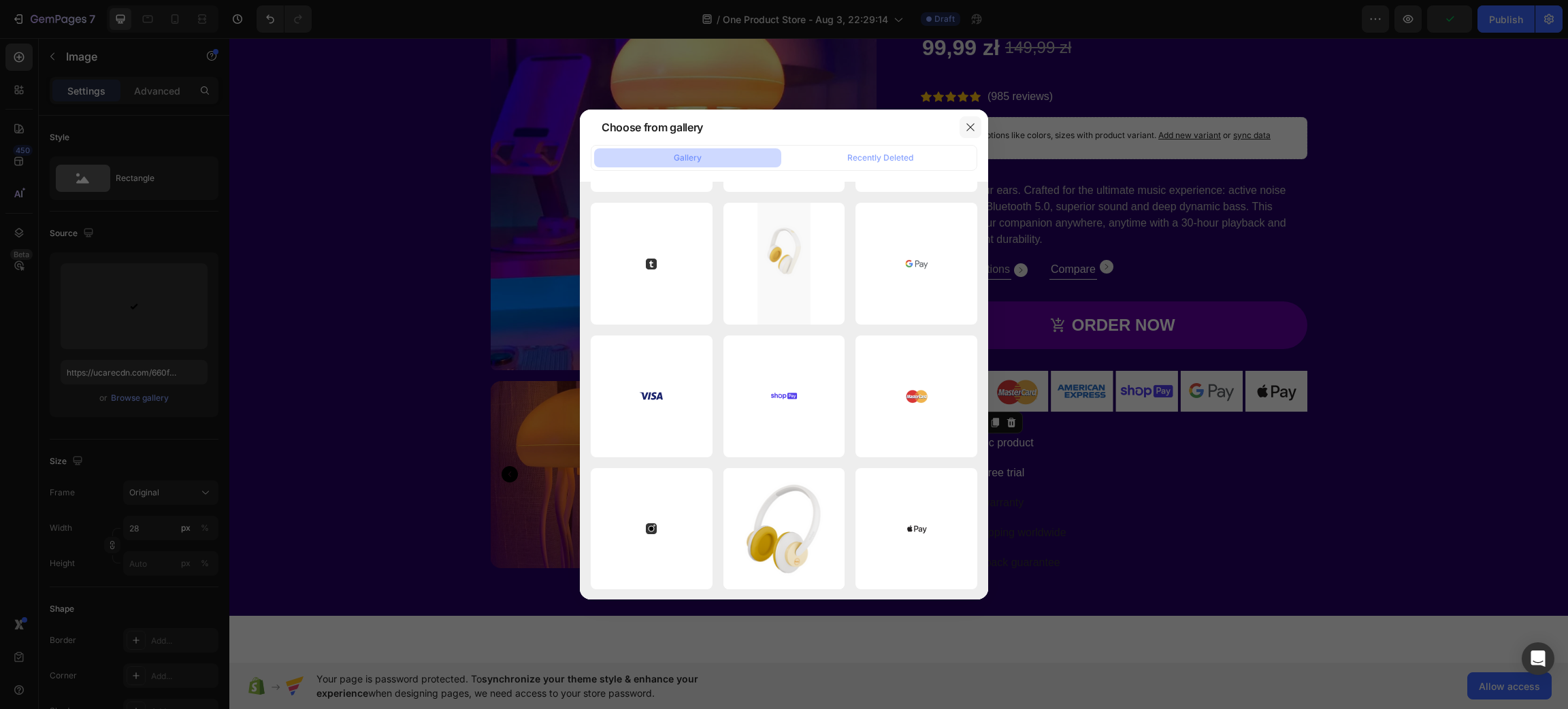click at bounding box center (970, 127) 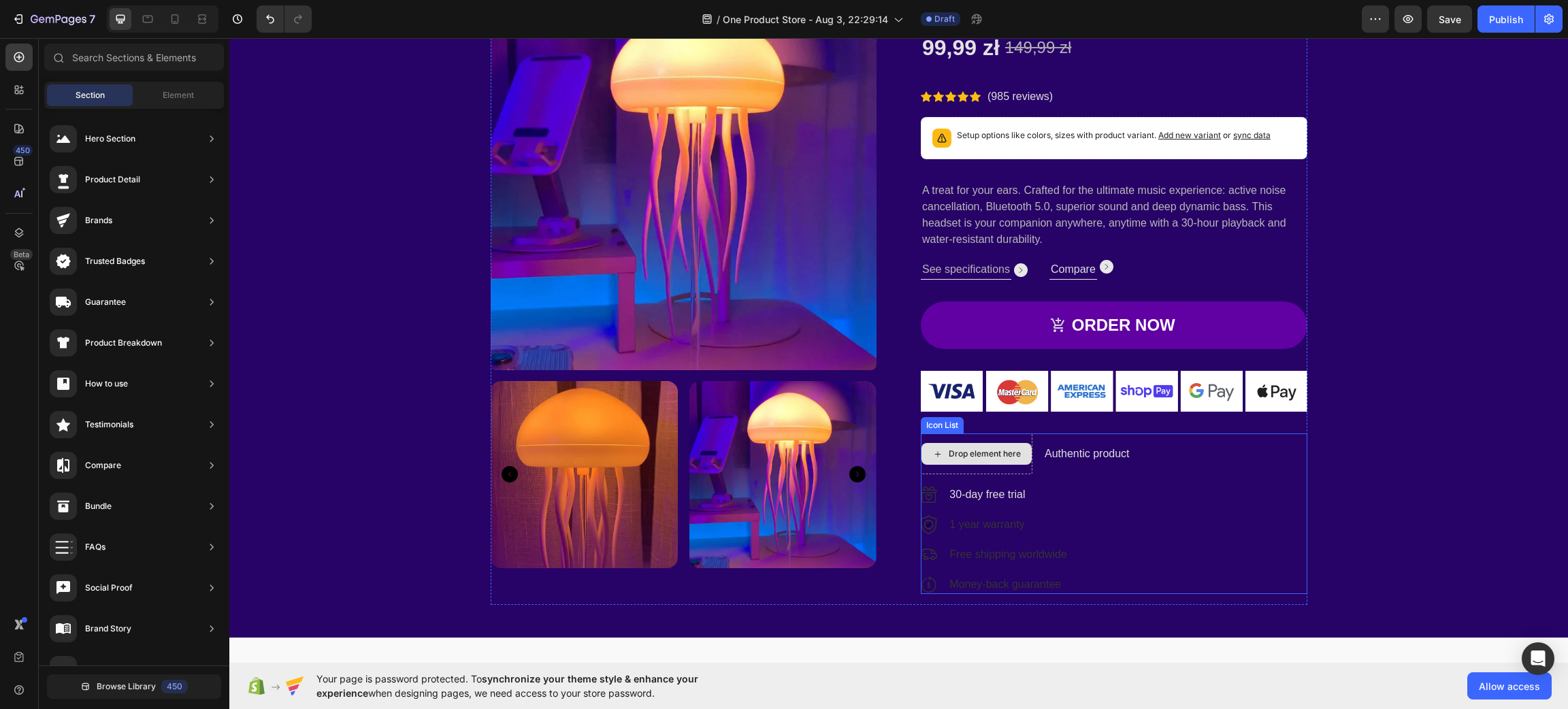 click on "Drop element here" at bounding box center [985, 454] 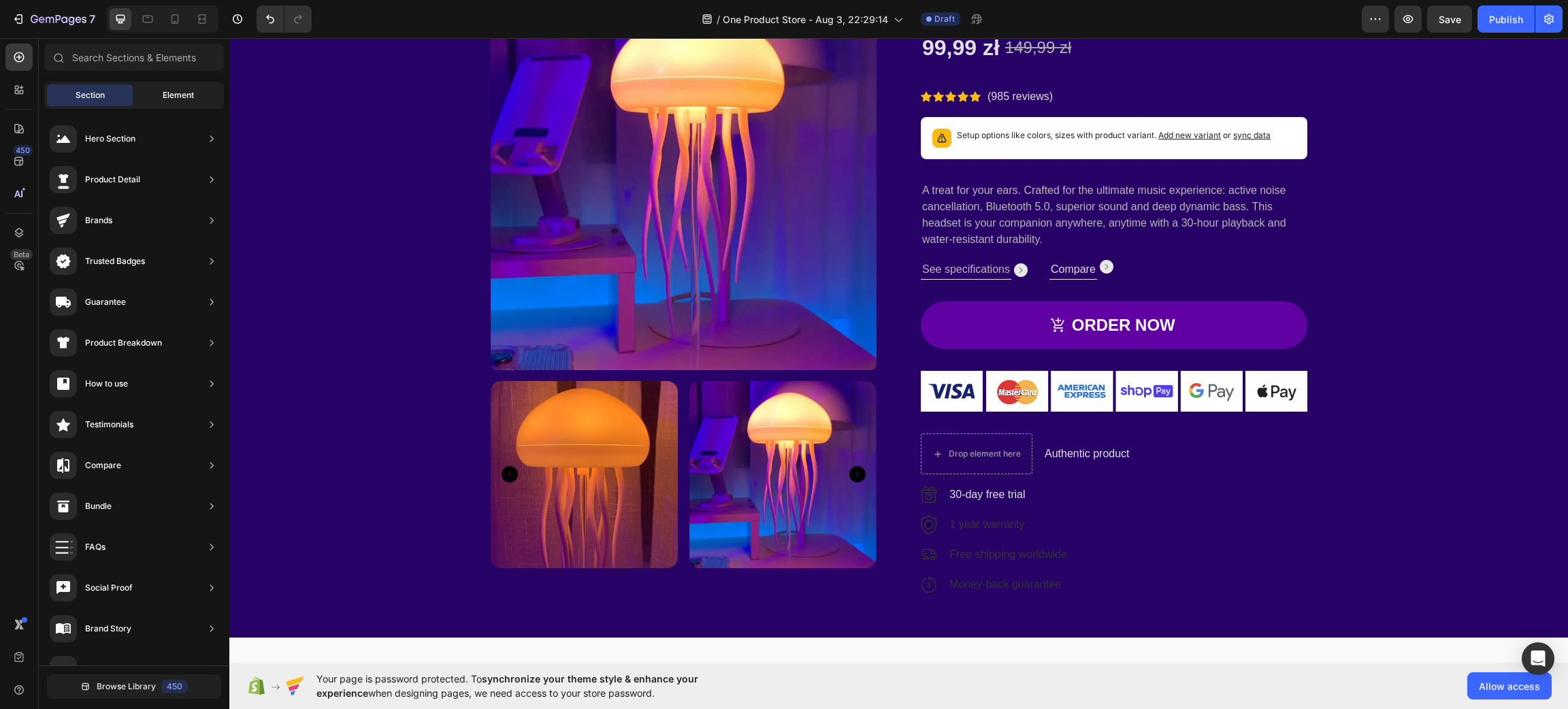 click on "Element" 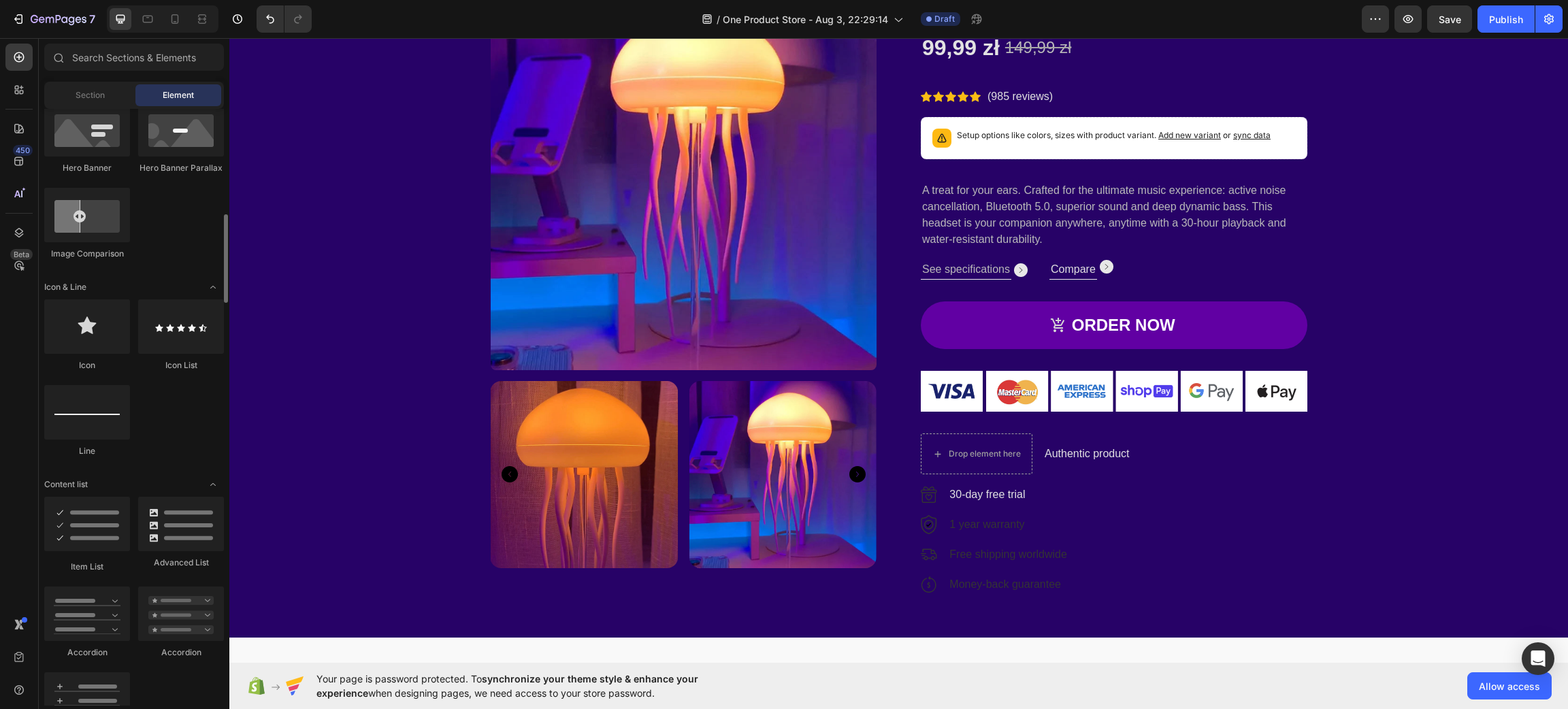 scroll, scrollTop: 1020, scrollLeft: 0, axis: vertical 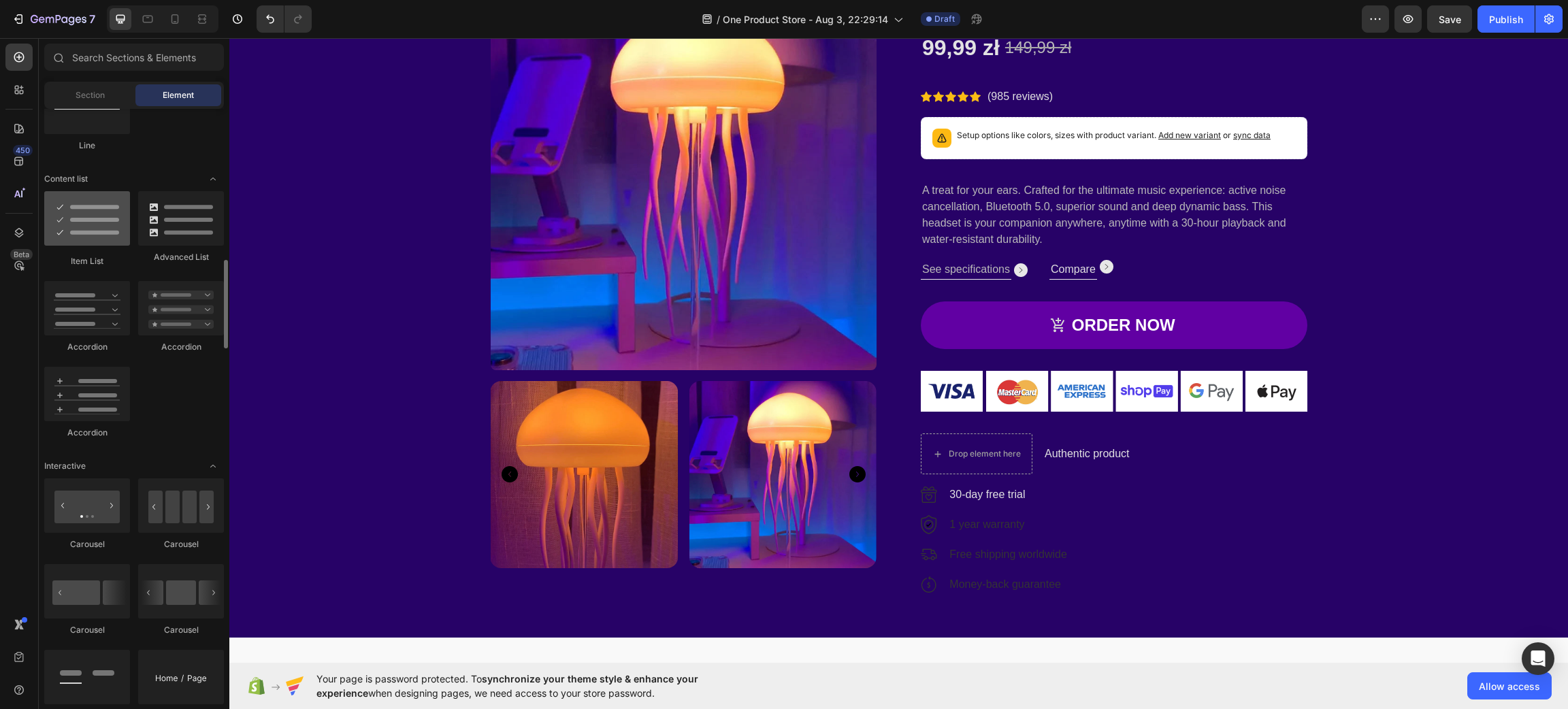 click at bounding box center [87, 218] 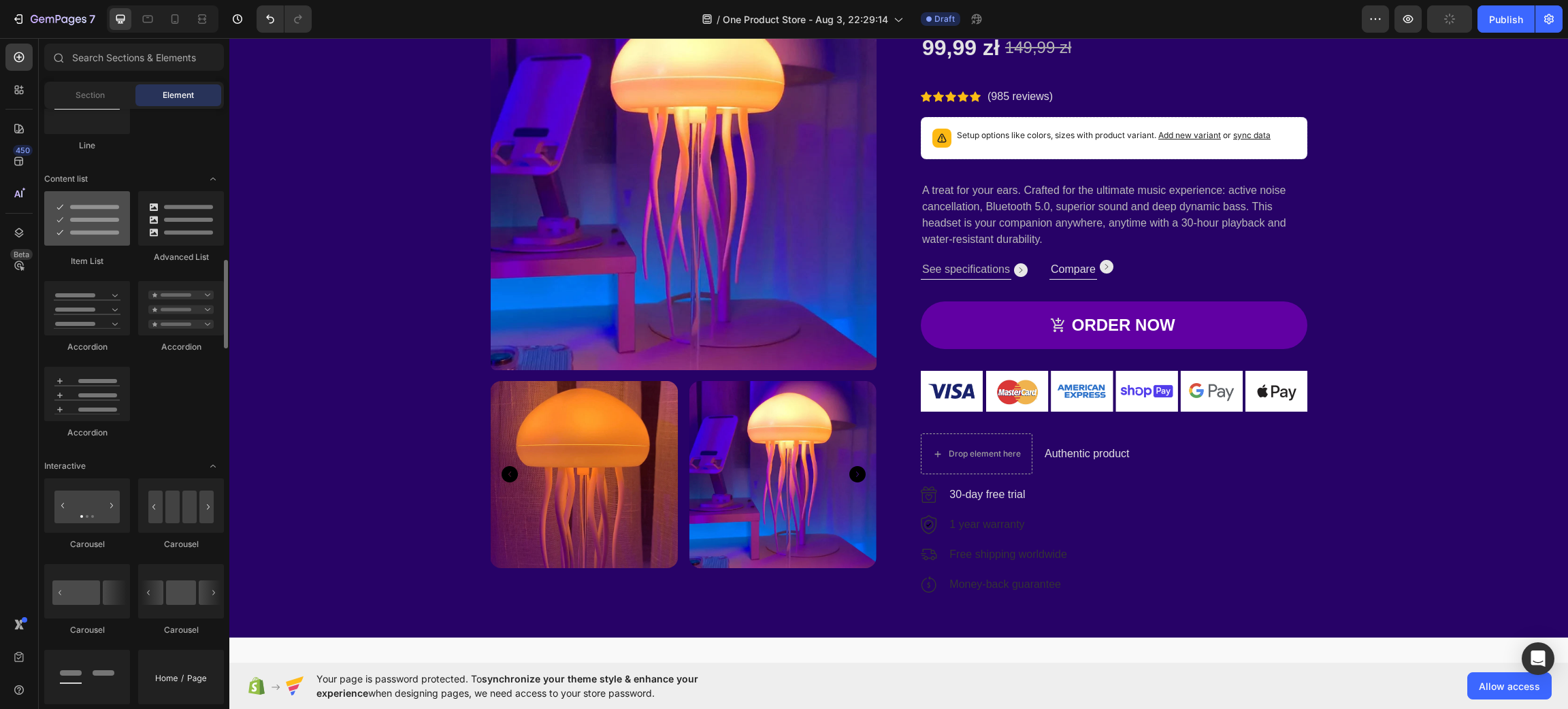 click at bounding box center (87, 218) 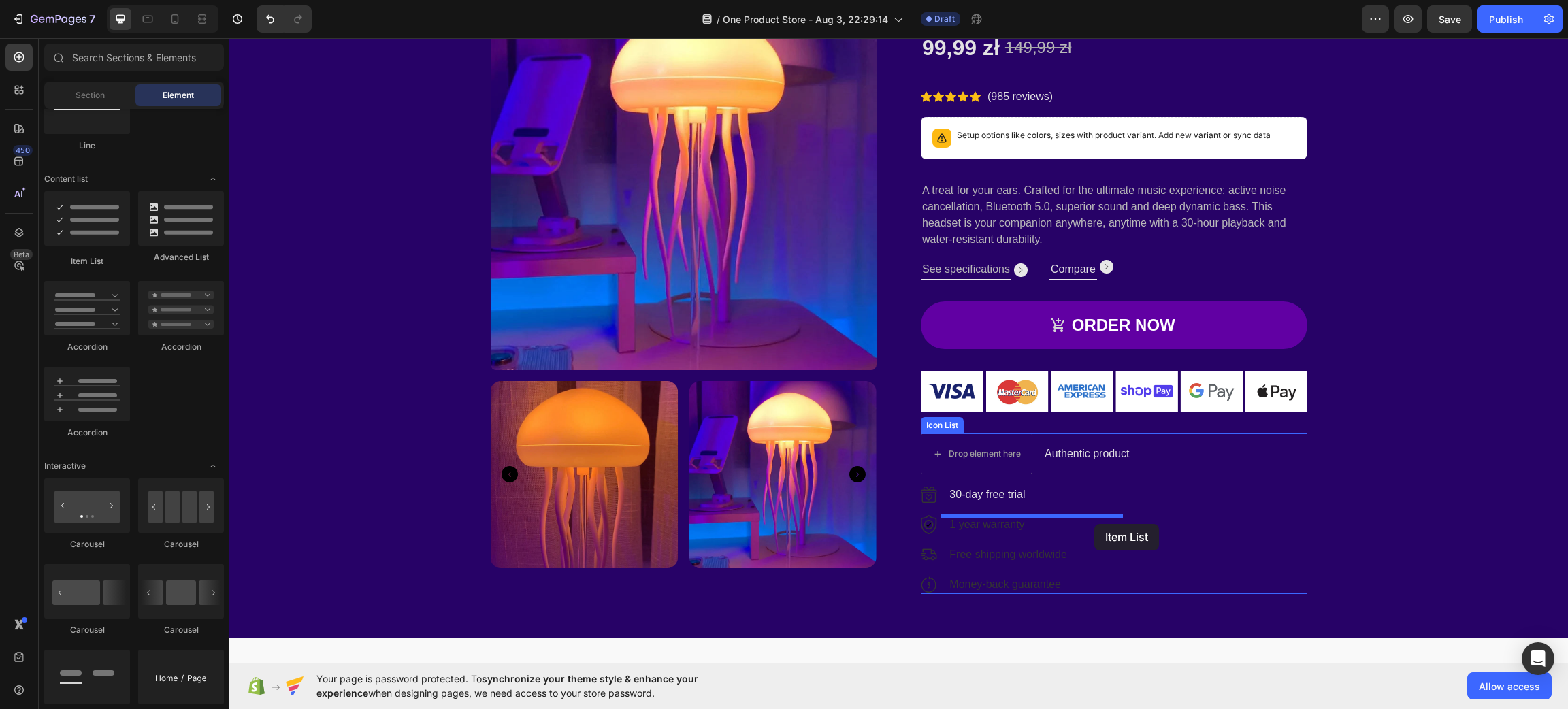 drag, startPoint x: 313, startPoint y: 273, endPoint x: 1094, endPoint y: 524, distance: 820.3426 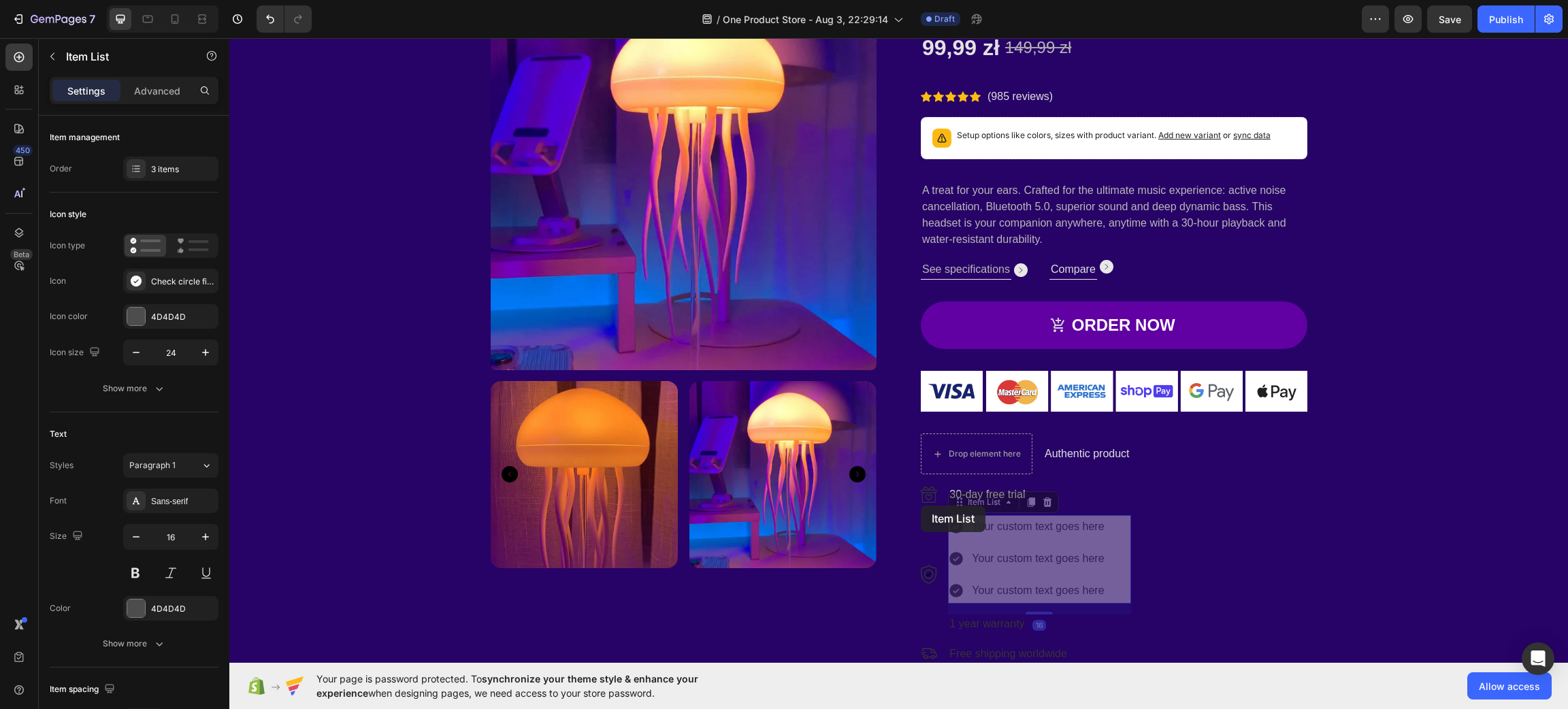 drag, startPoint x: 941, startPoint y: 528, endPoint x: 949, endPoint y: 518, distance: 12.806248 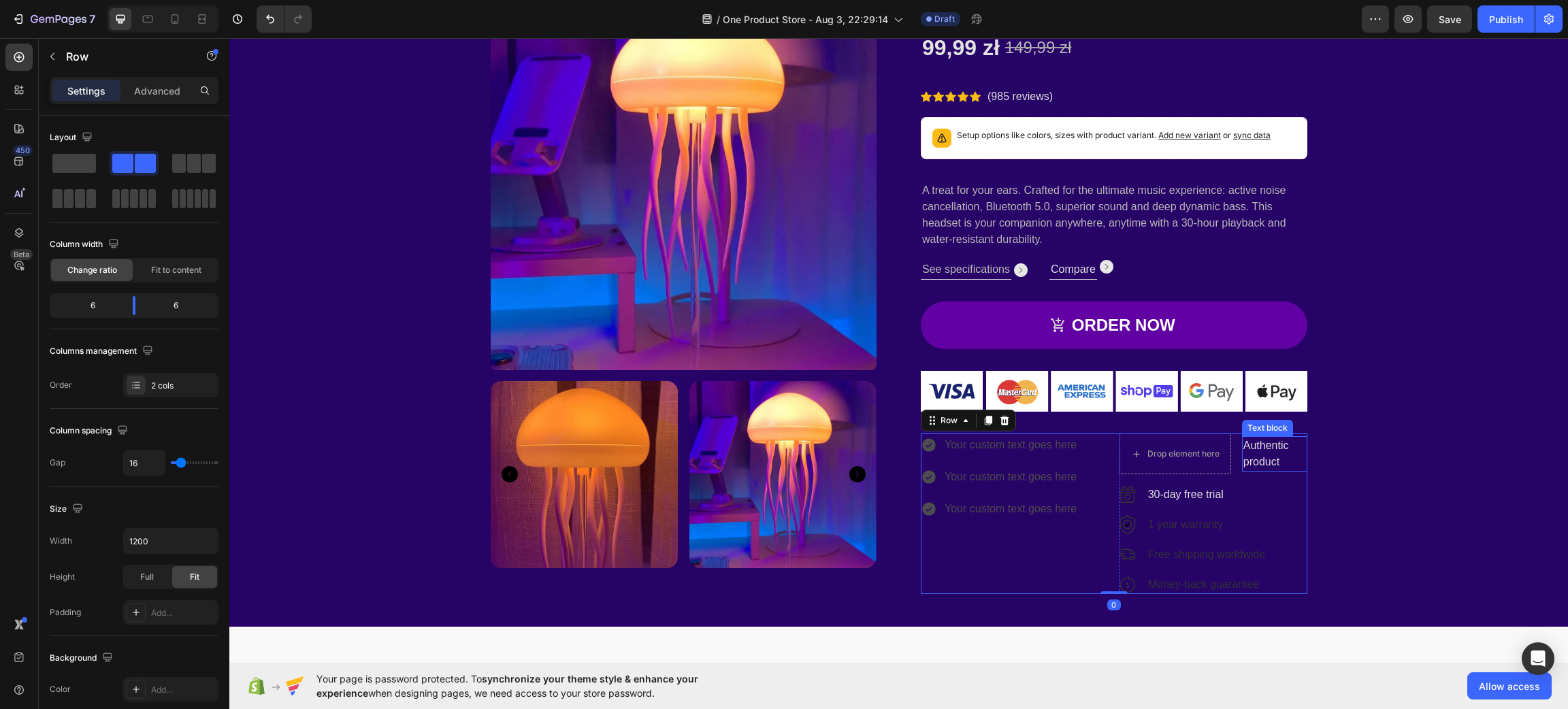 click on "Authentic product" at bounding box center (1275, 454) 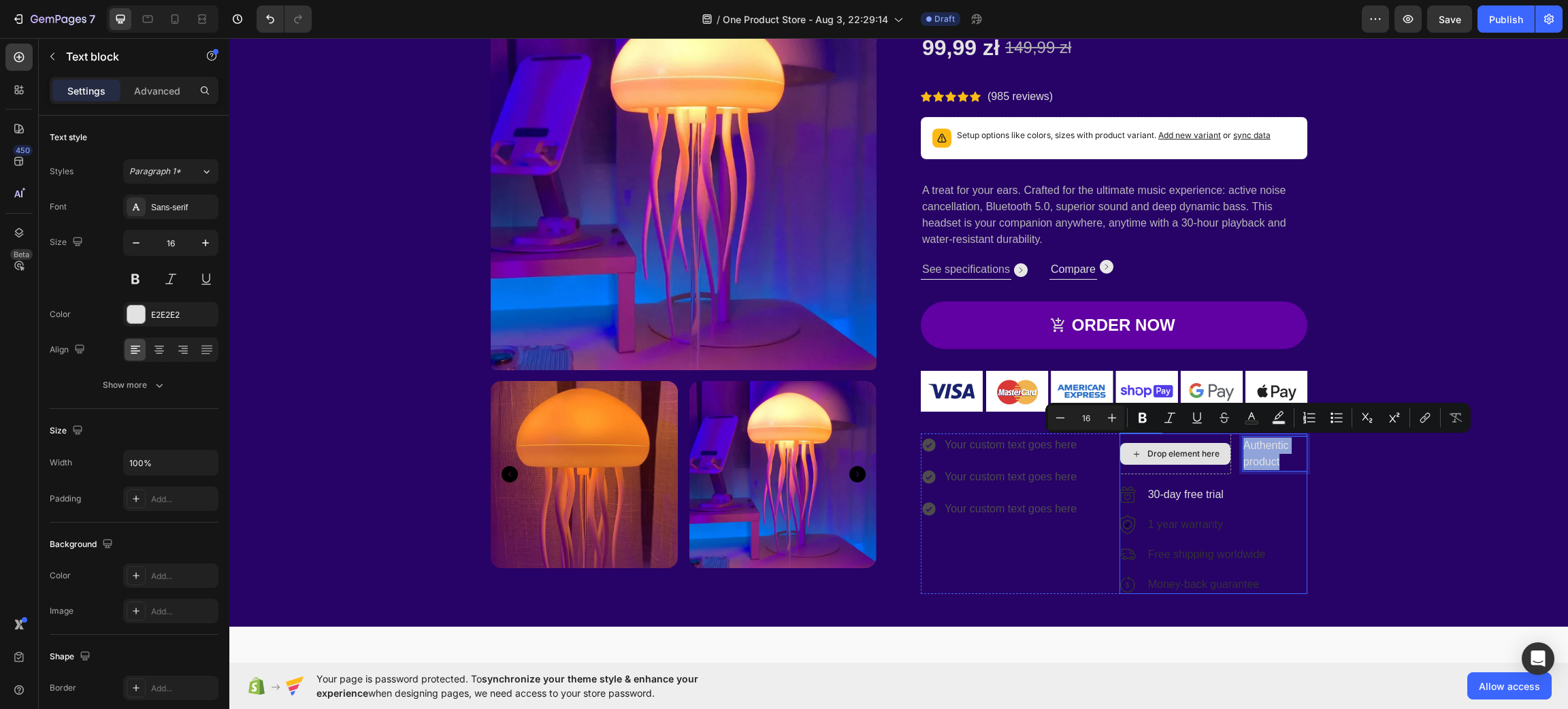copy on "Authentic product" 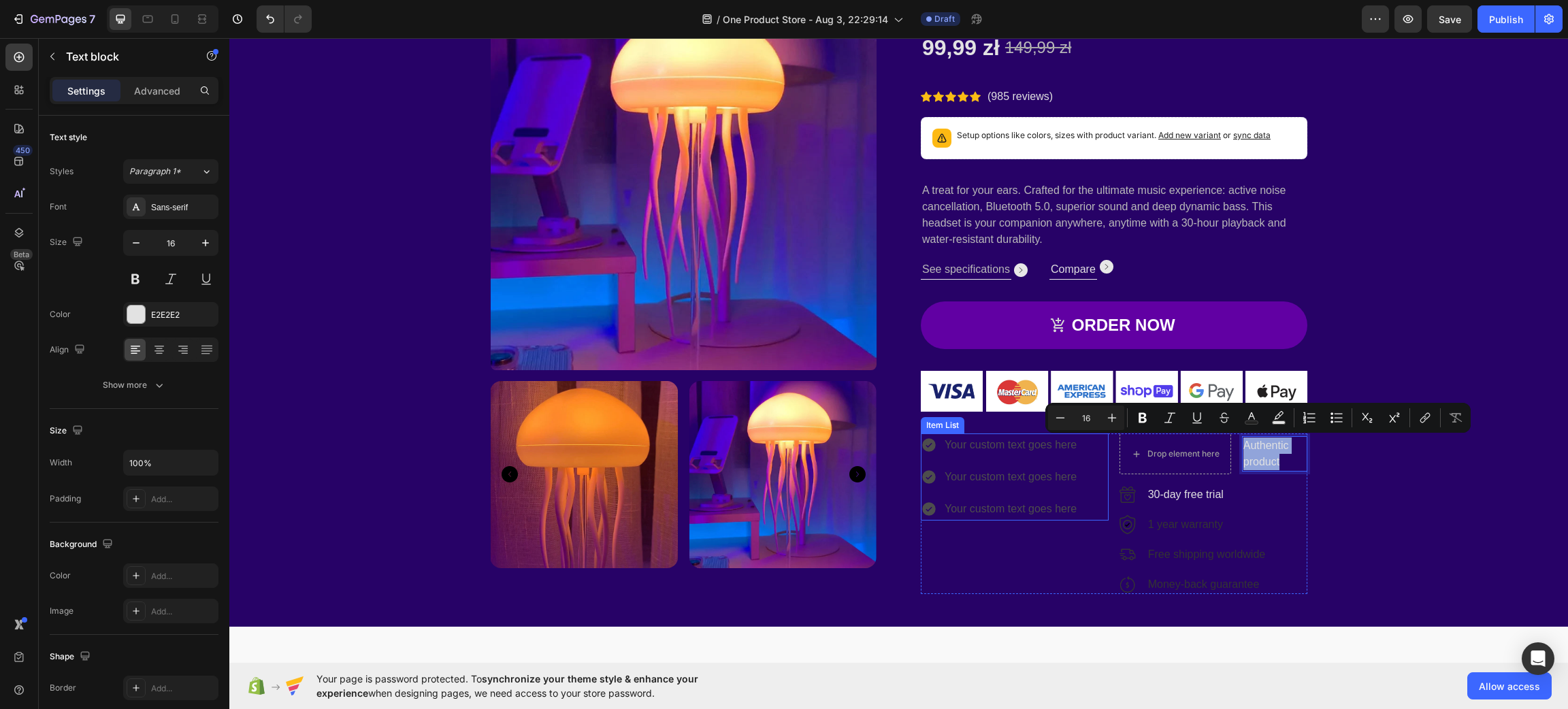 click on "Your custom text goes here" at bounding box center [1011, 445] 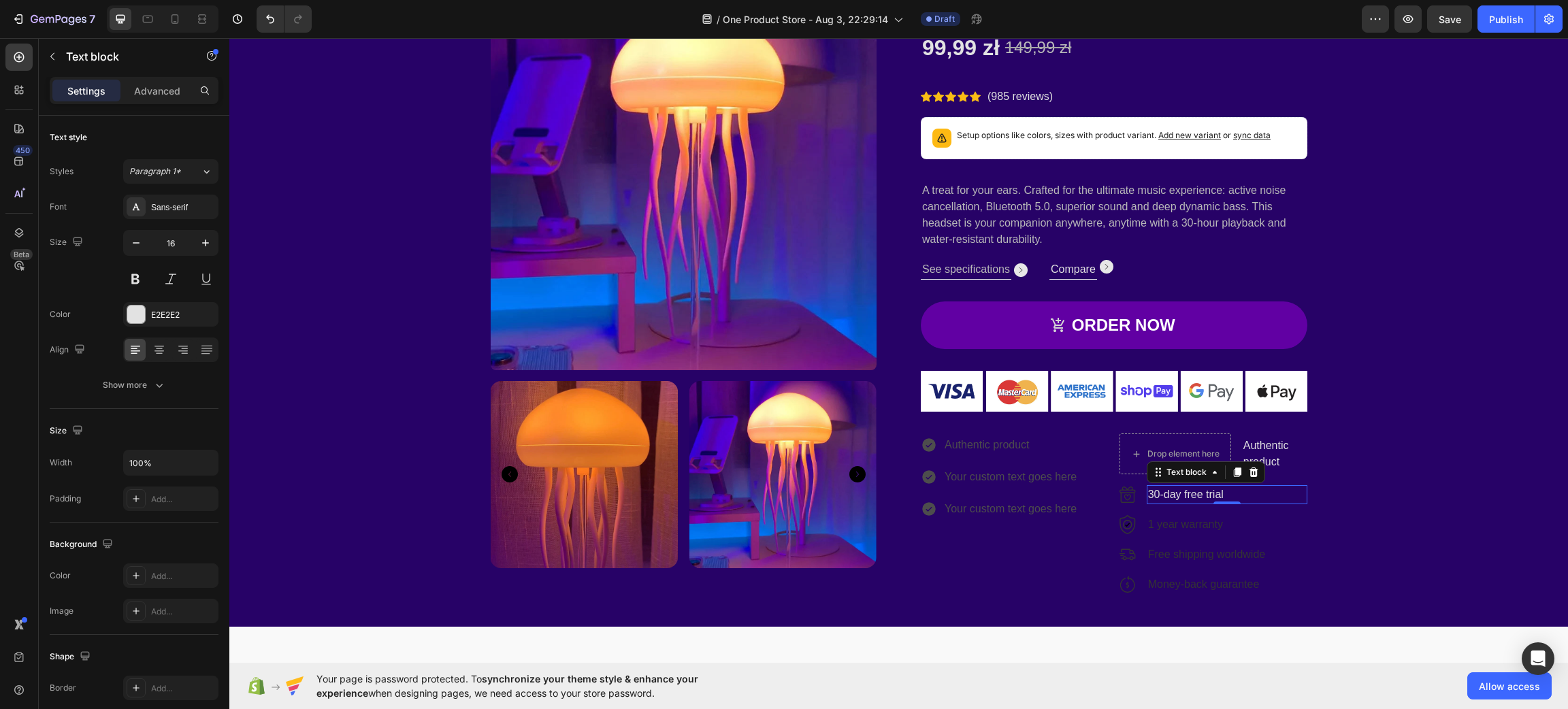 click on "30-day free trial" at bounding box center (1227, 495) 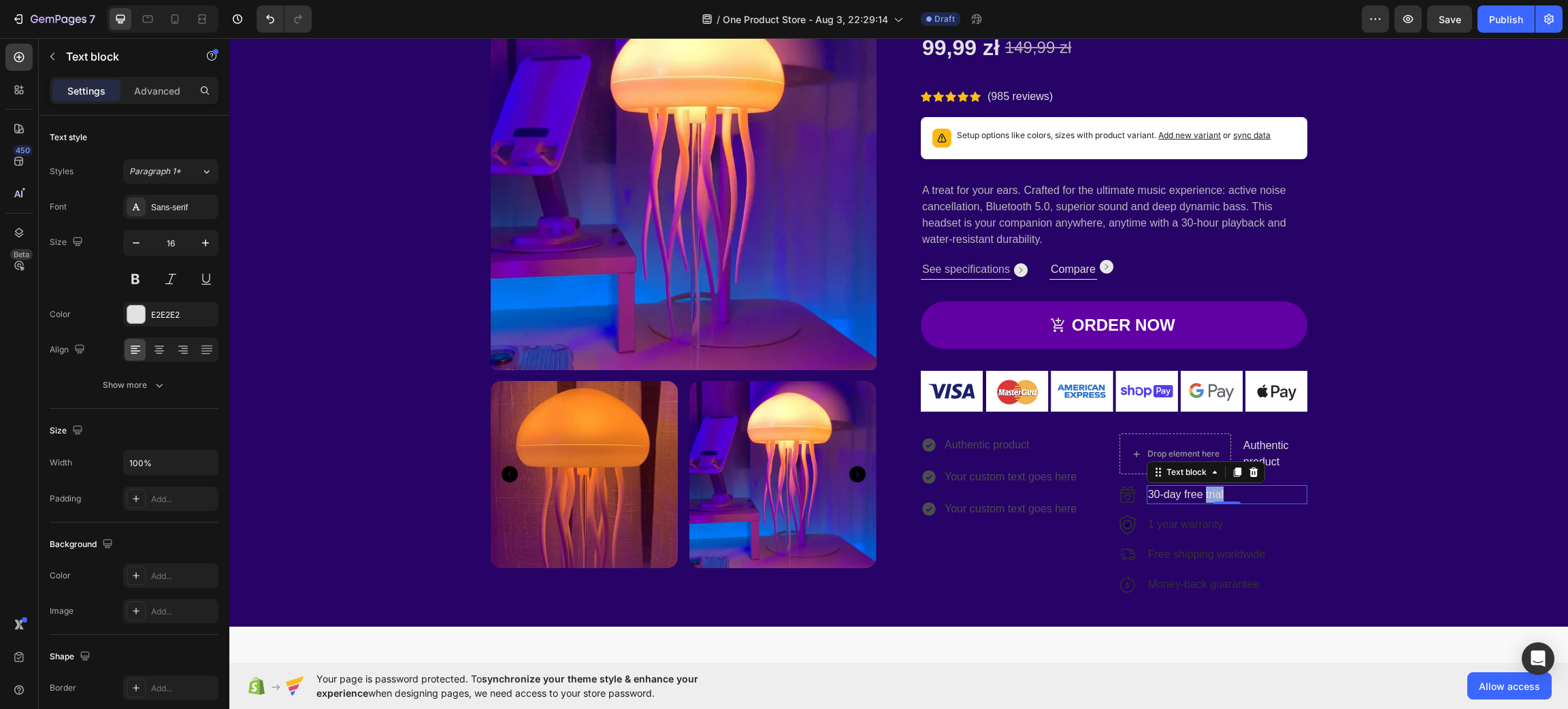 click on "30-day free trial" at bounding box center [1227, 495] 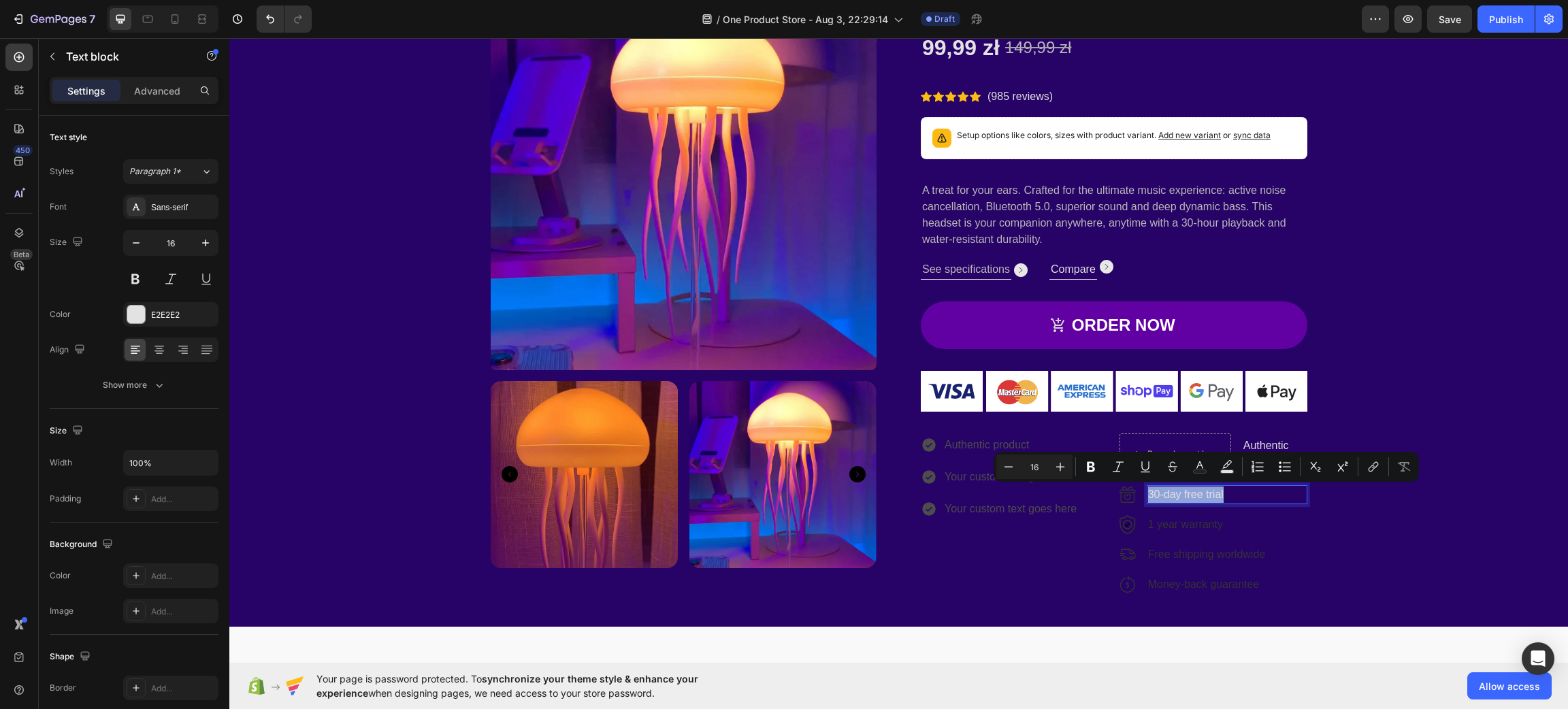 copy on "30-day free trial" 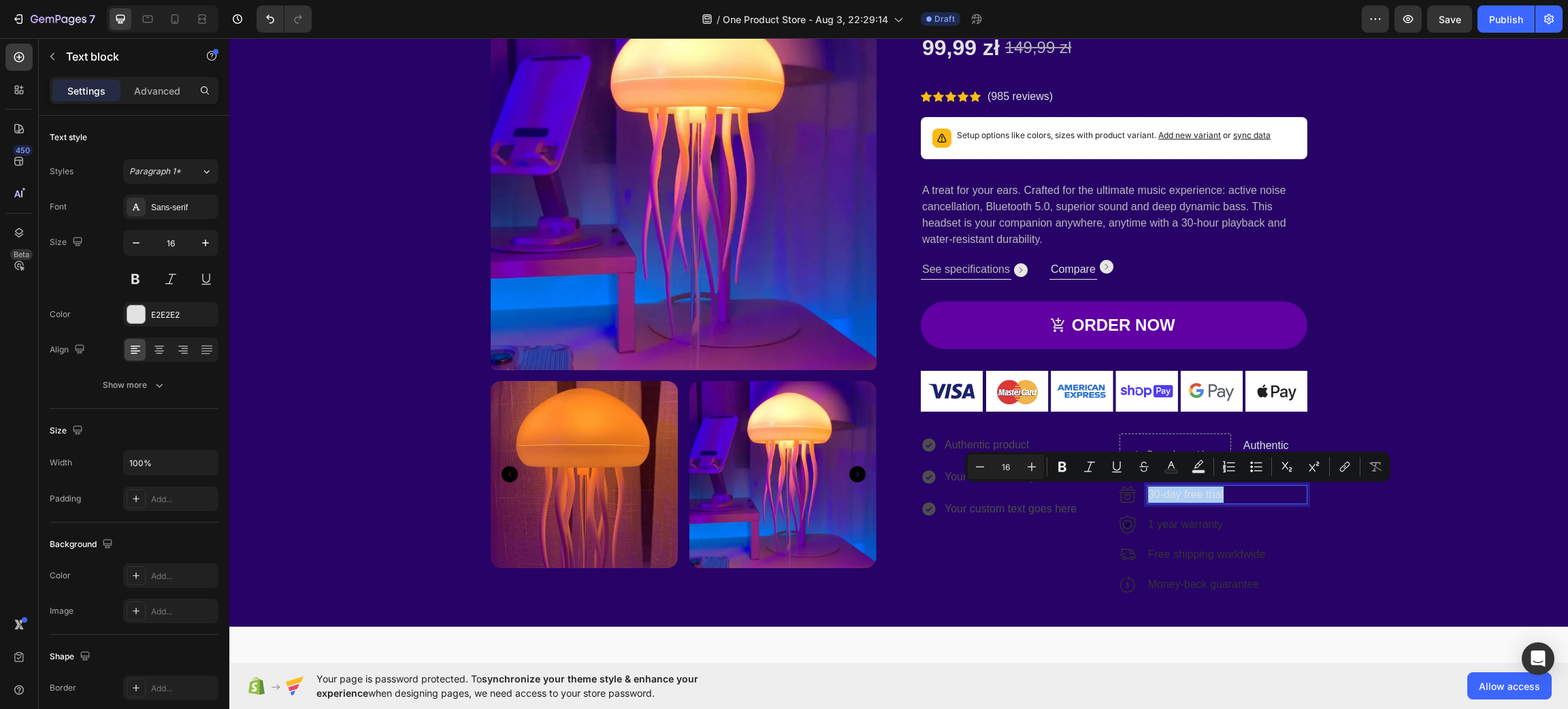 click on "Minus" at bounding box center (980, 467) 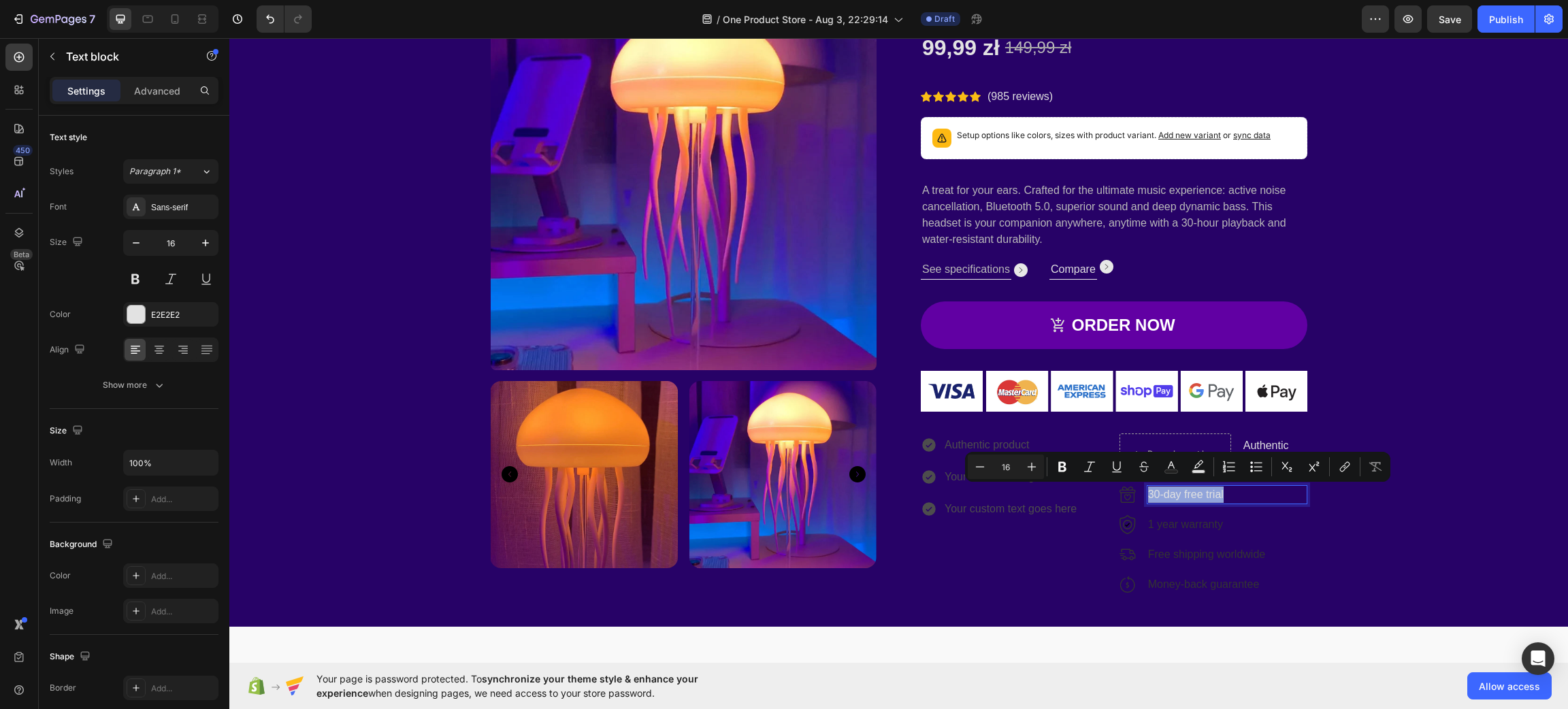 type on "15" 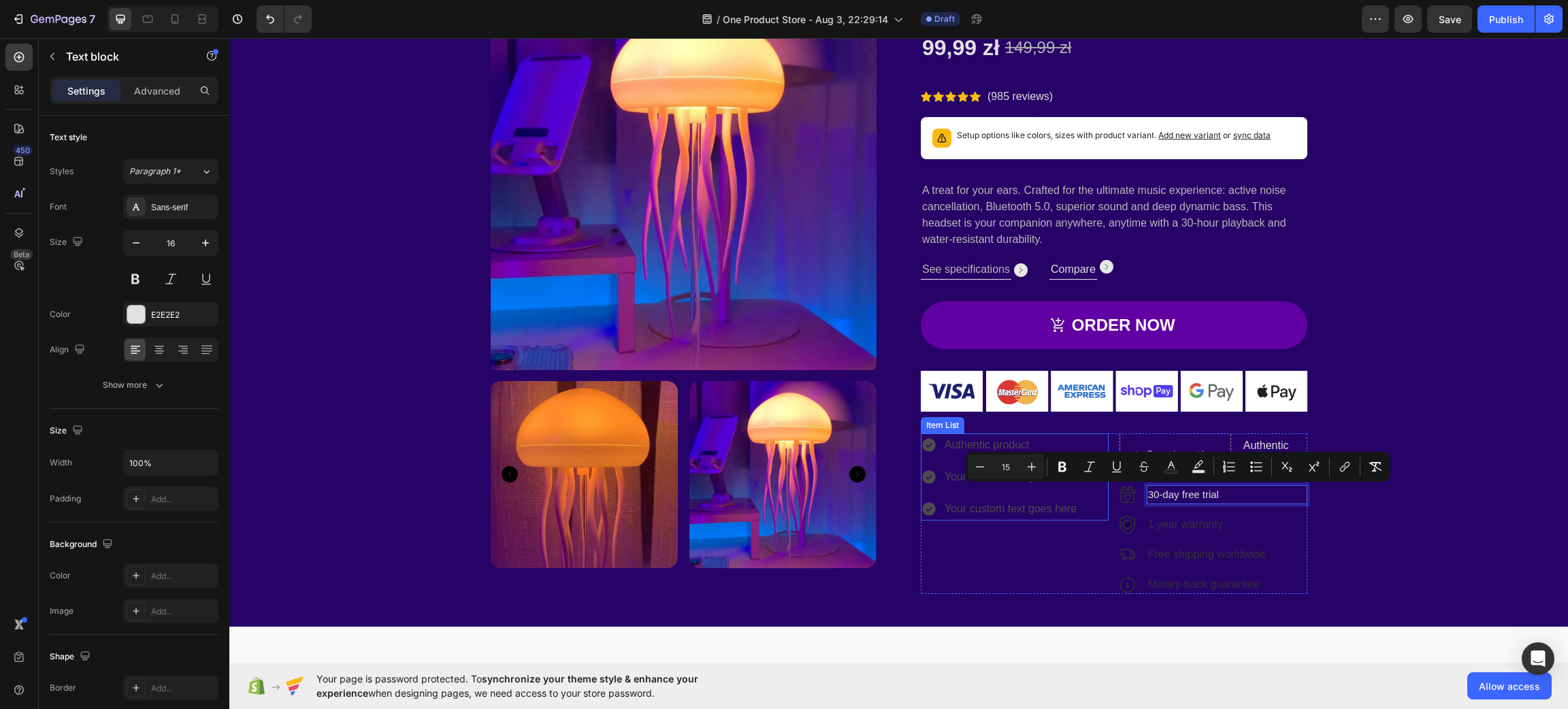 click on "Your custom text goes here" at bounding box center [1011, 477] 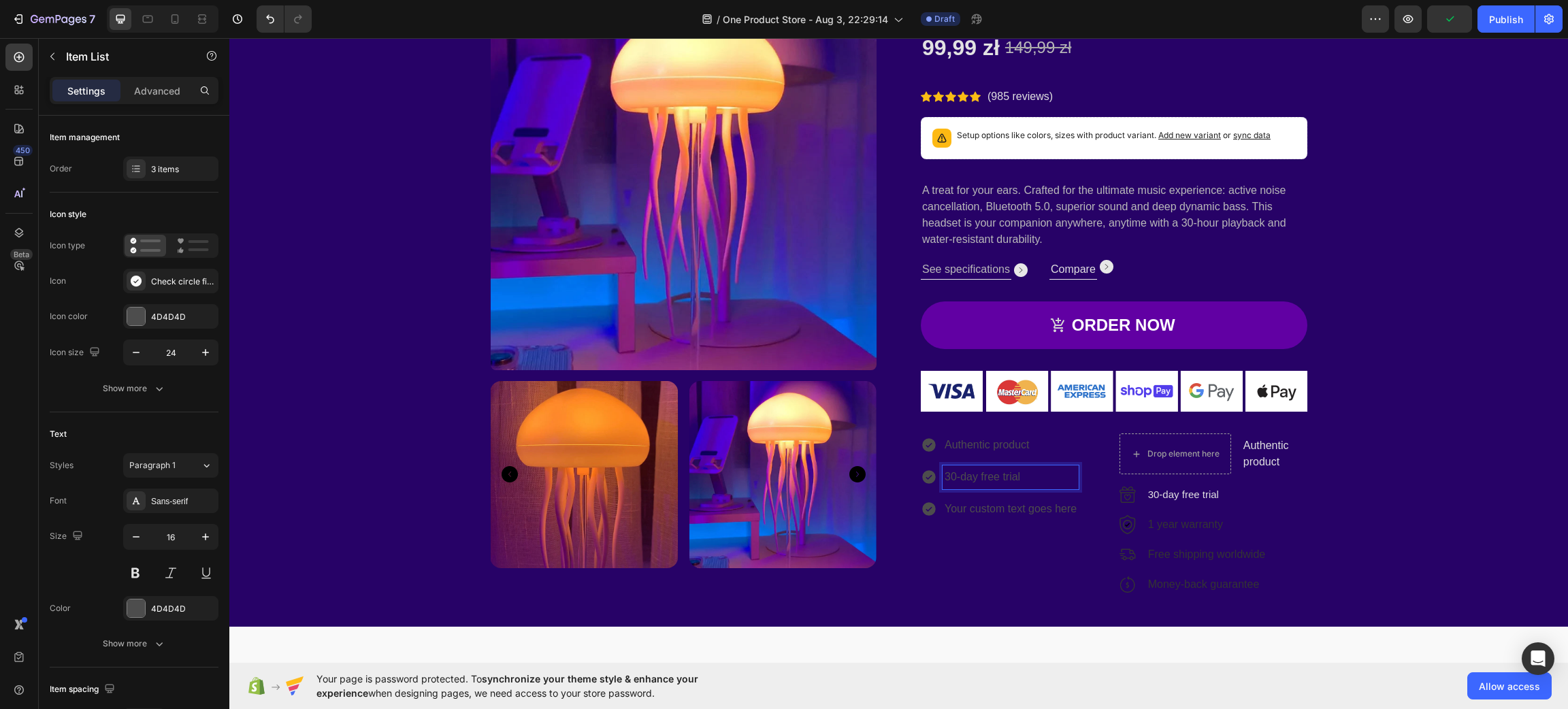 click on "30-day free trial" at bounding box center (1011, 477) 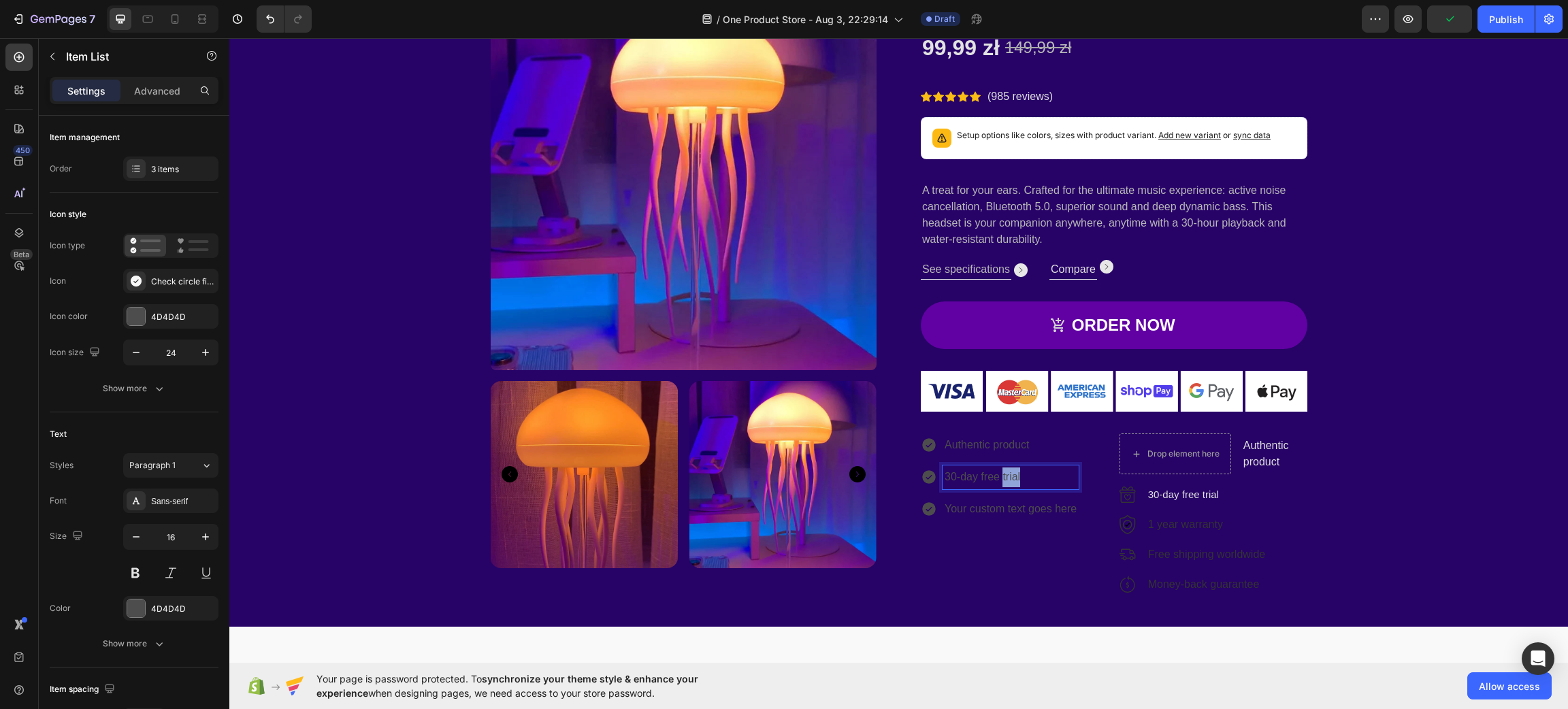 click on "30-day free trial" at bounding box center (1011, 477) 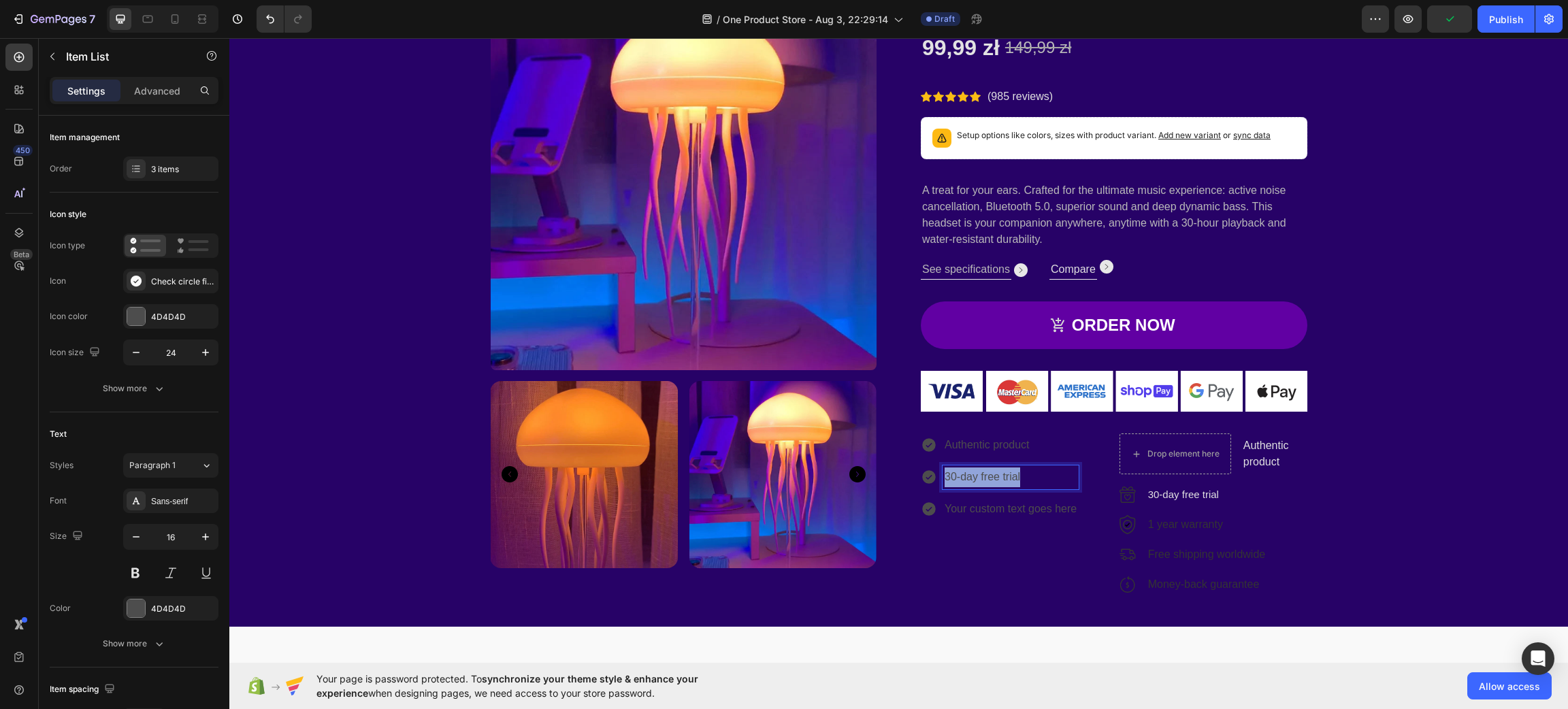 click on "30-day free trial" at bounding box center [1011, 477] 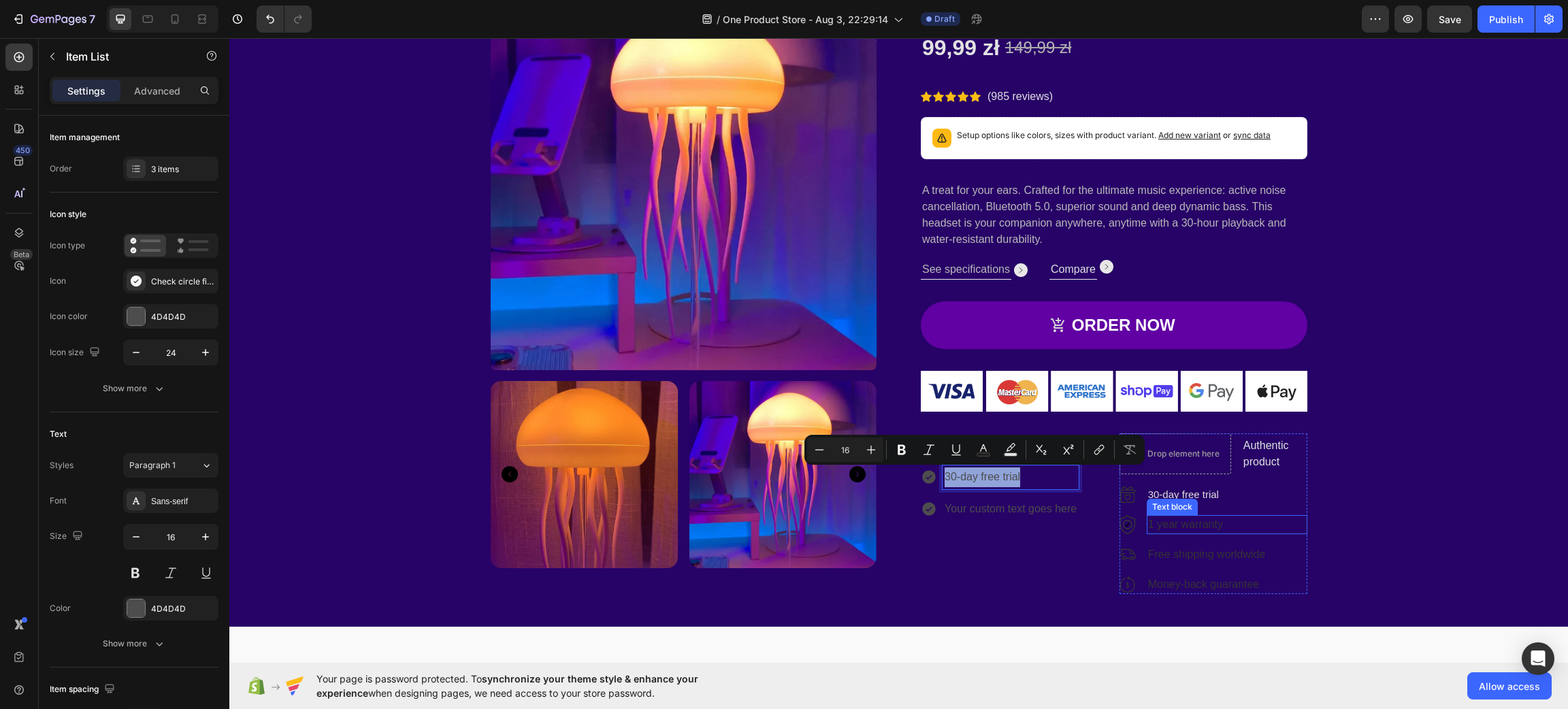 click on "1 year warranty" at bounding box center (1227, 525) 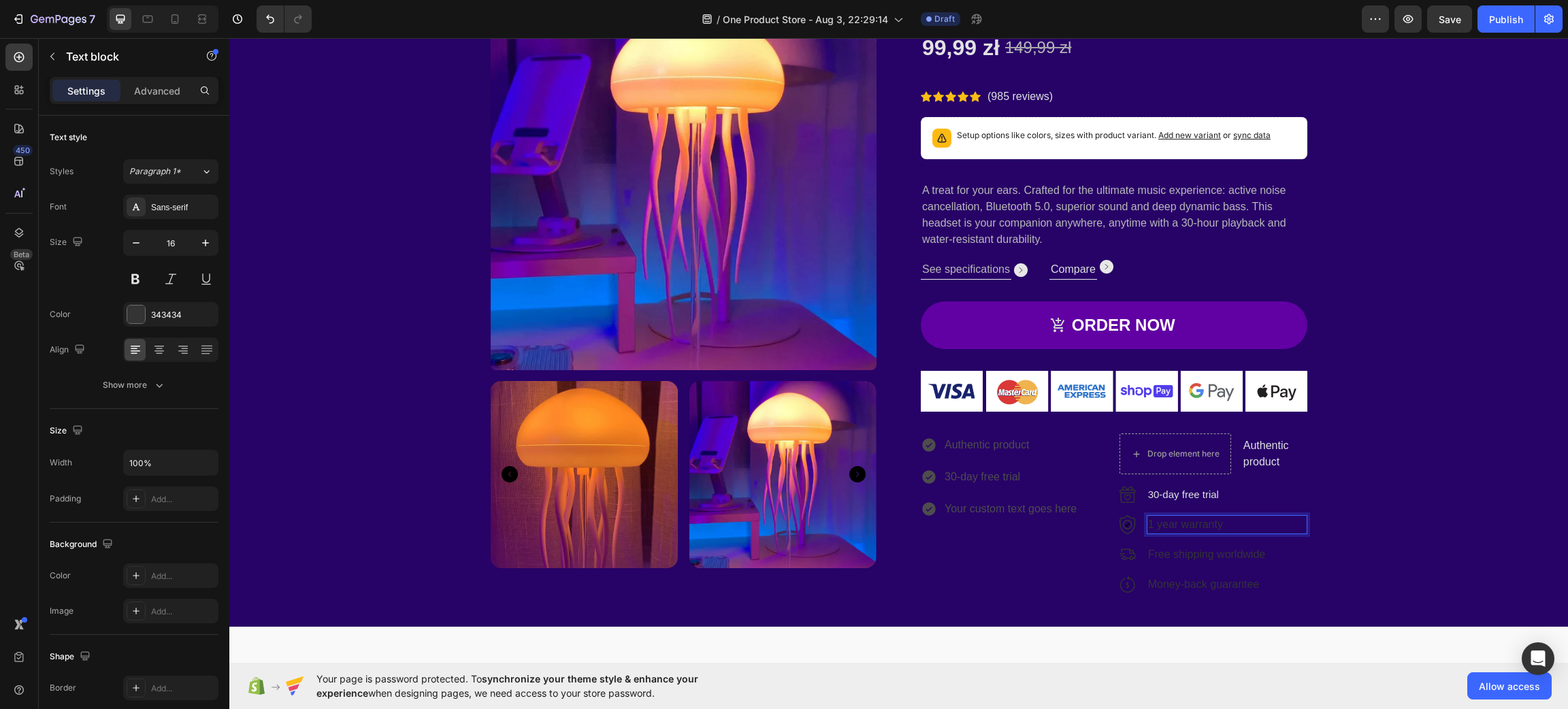 click on "1 year warranty" at bounding box center [1227, 525] 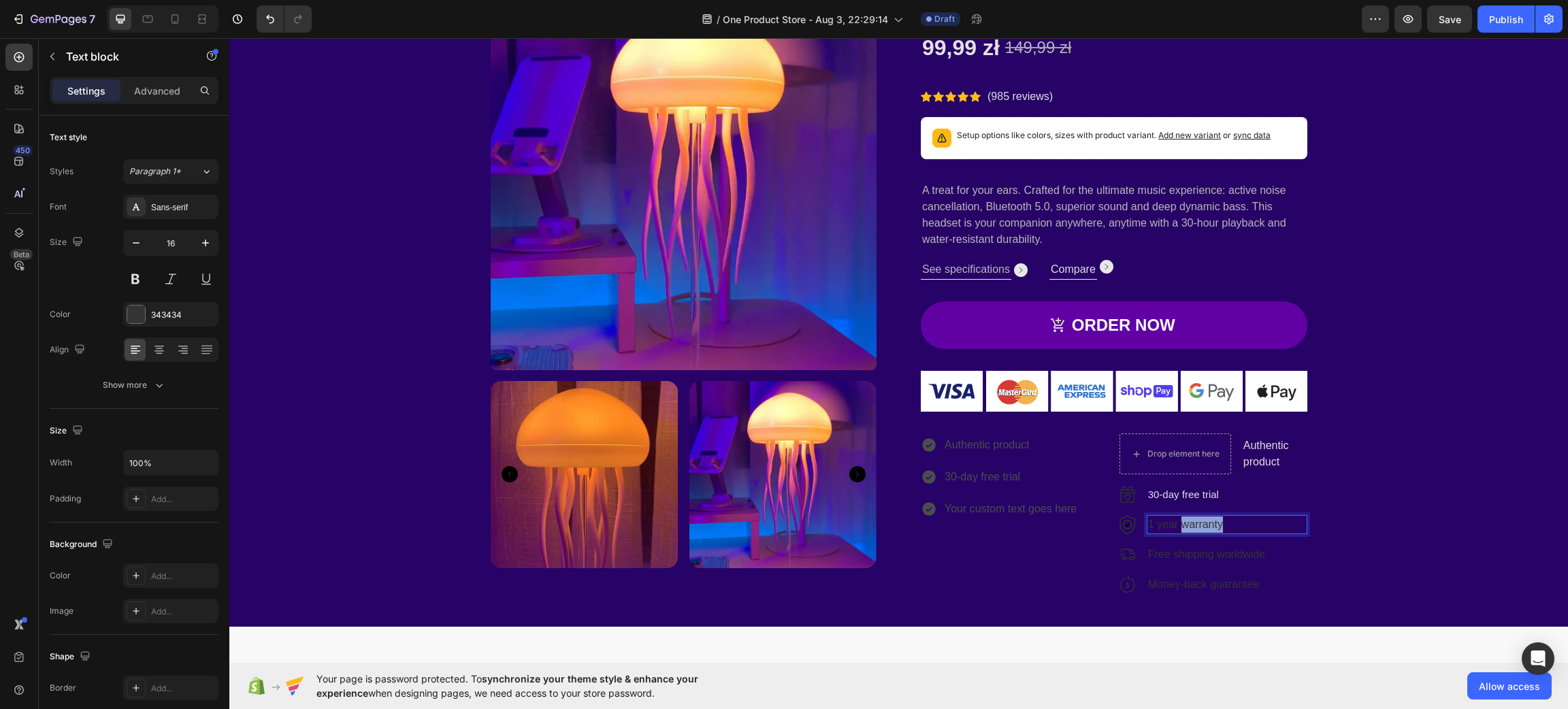 click on "1 year warranty" at bounding box center [1227, 525] 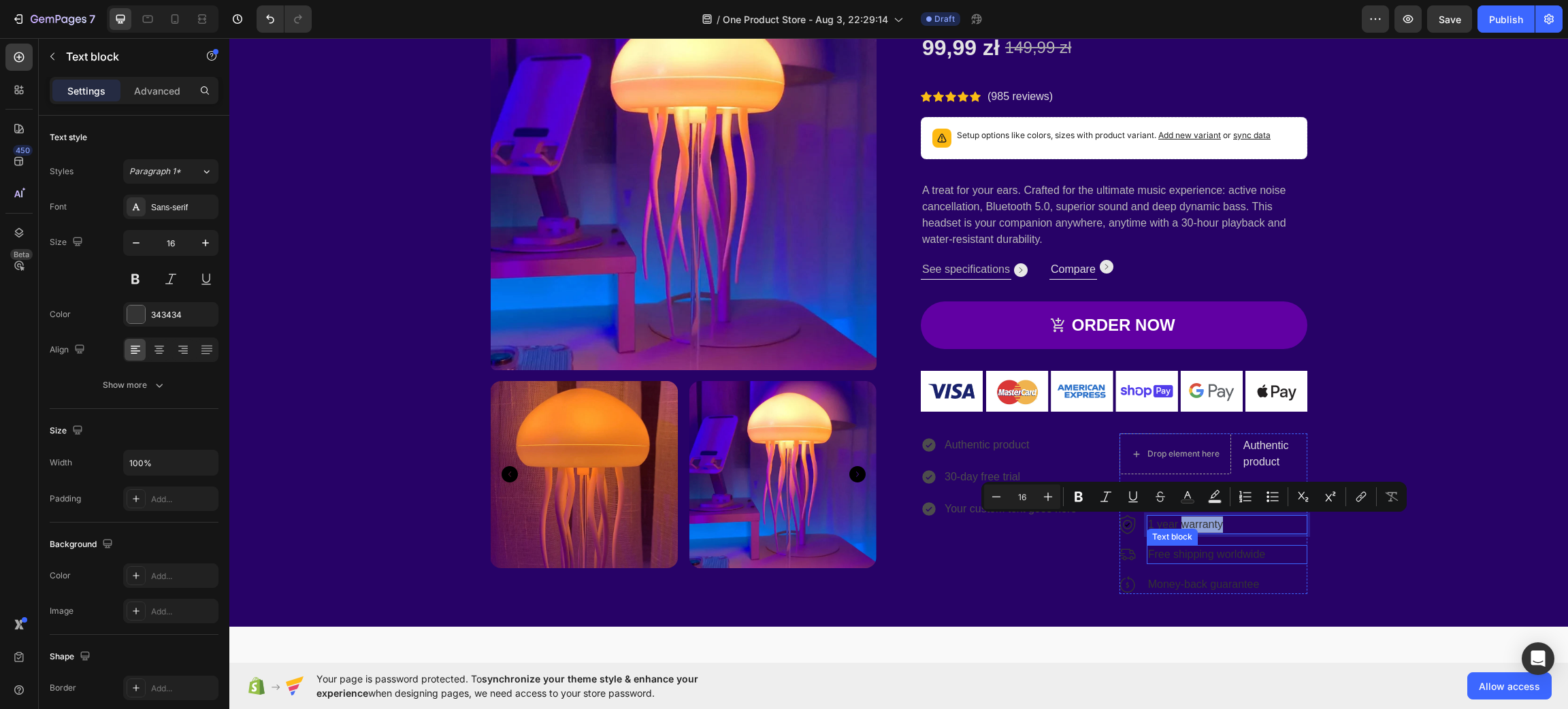 click on "Free shipping worldwide" at bounding box center [1227, 555] 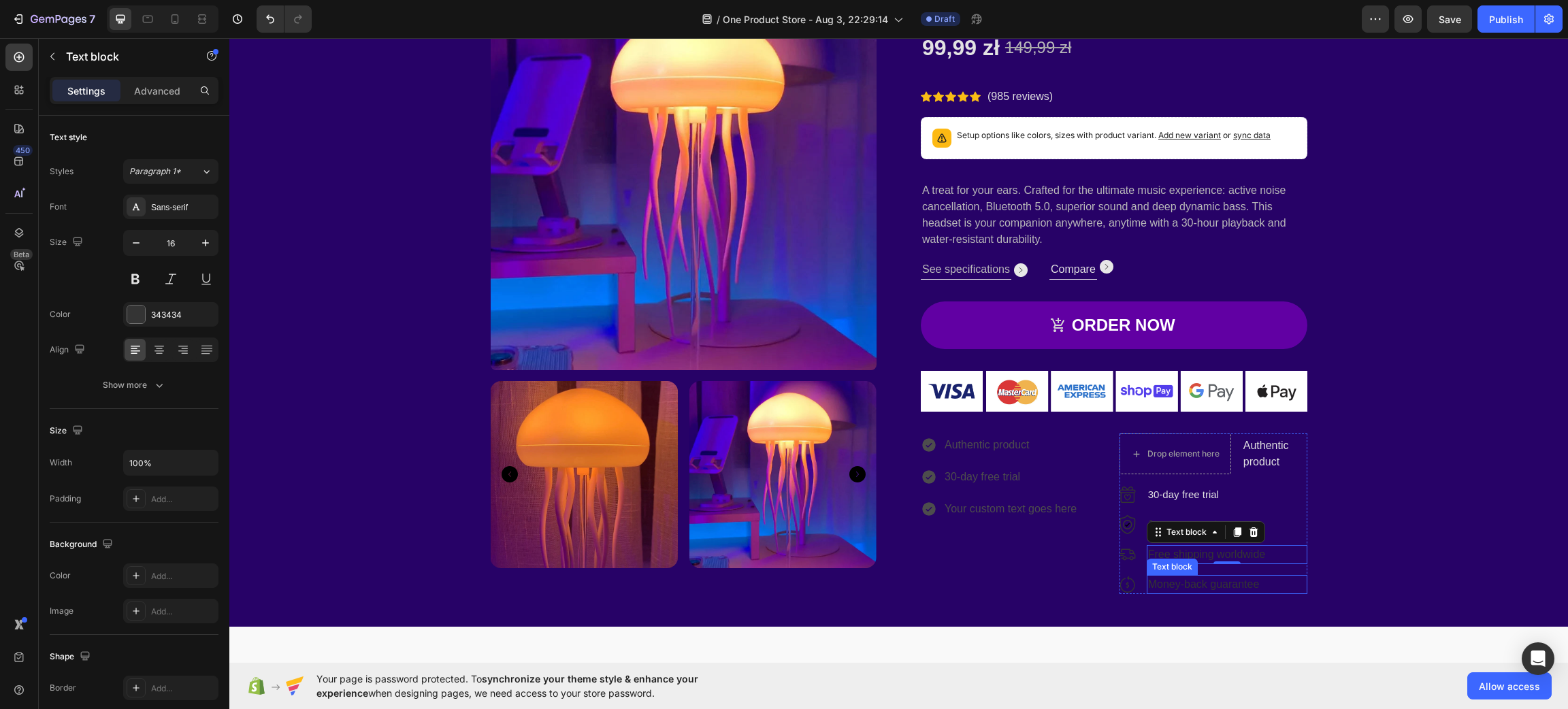 click on "Money-back guarantee" at bounding box center [1227, 584] 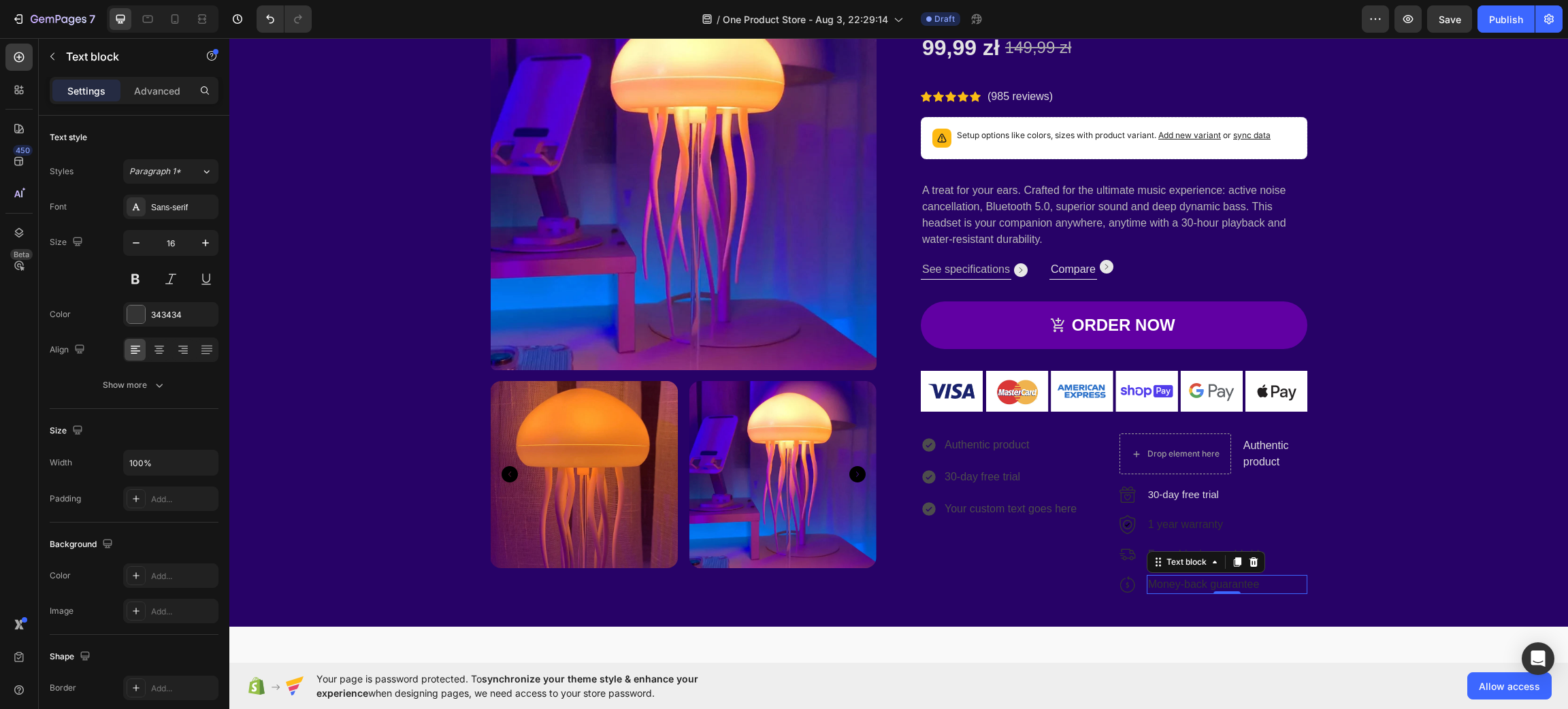 click on "Money-back guarantee" at bounding box center [1227, 584] 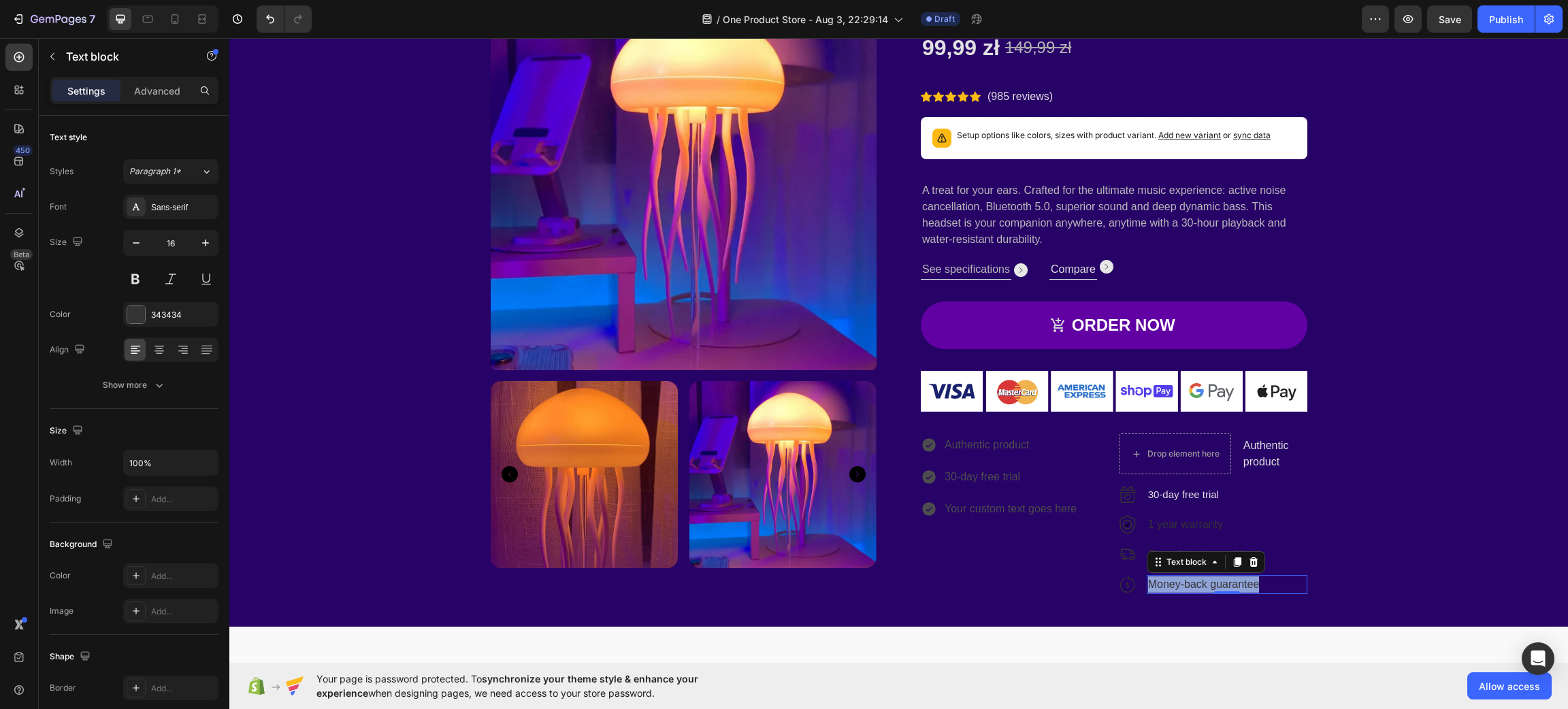 click on "Money-back guarantee" at bounding box center (1227, 584) 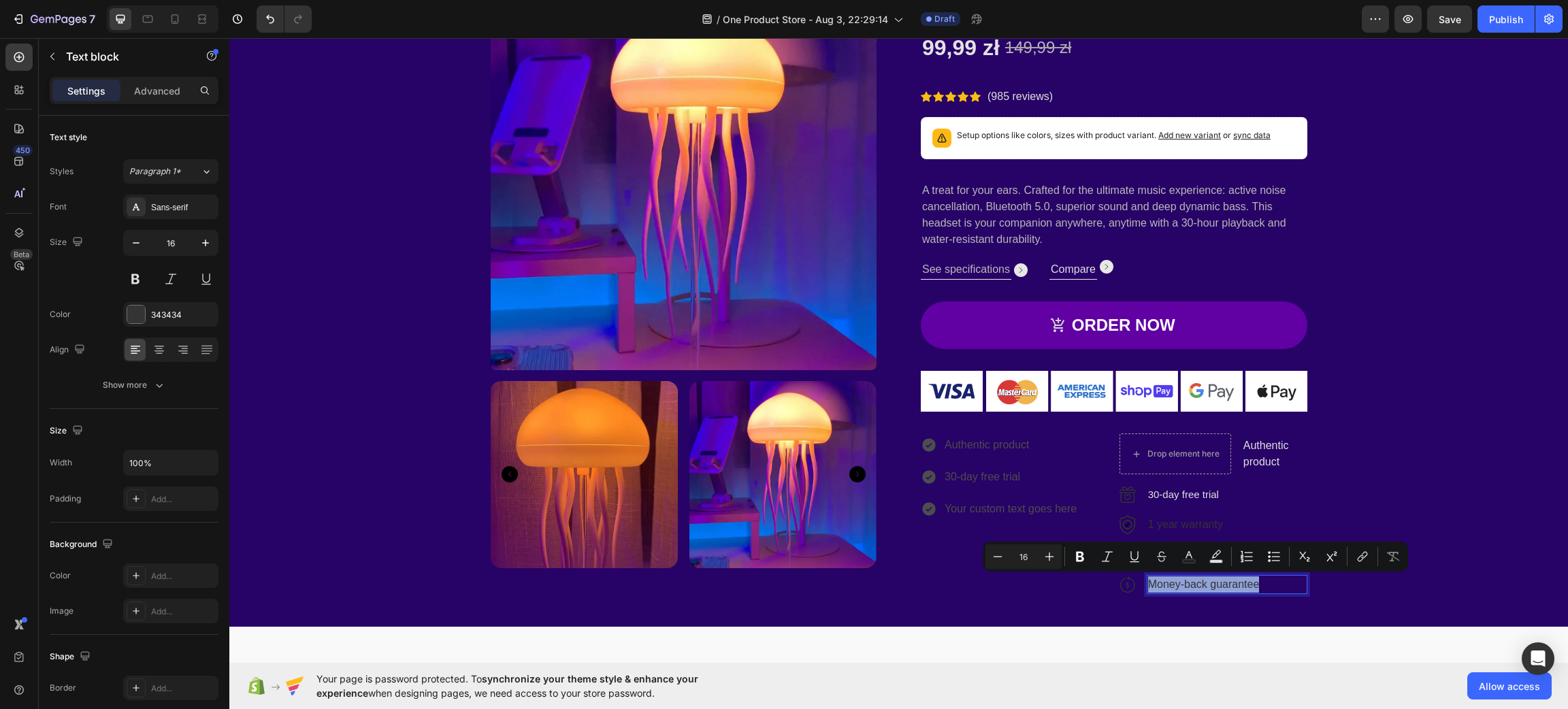 copy on "Money-back guarantee" 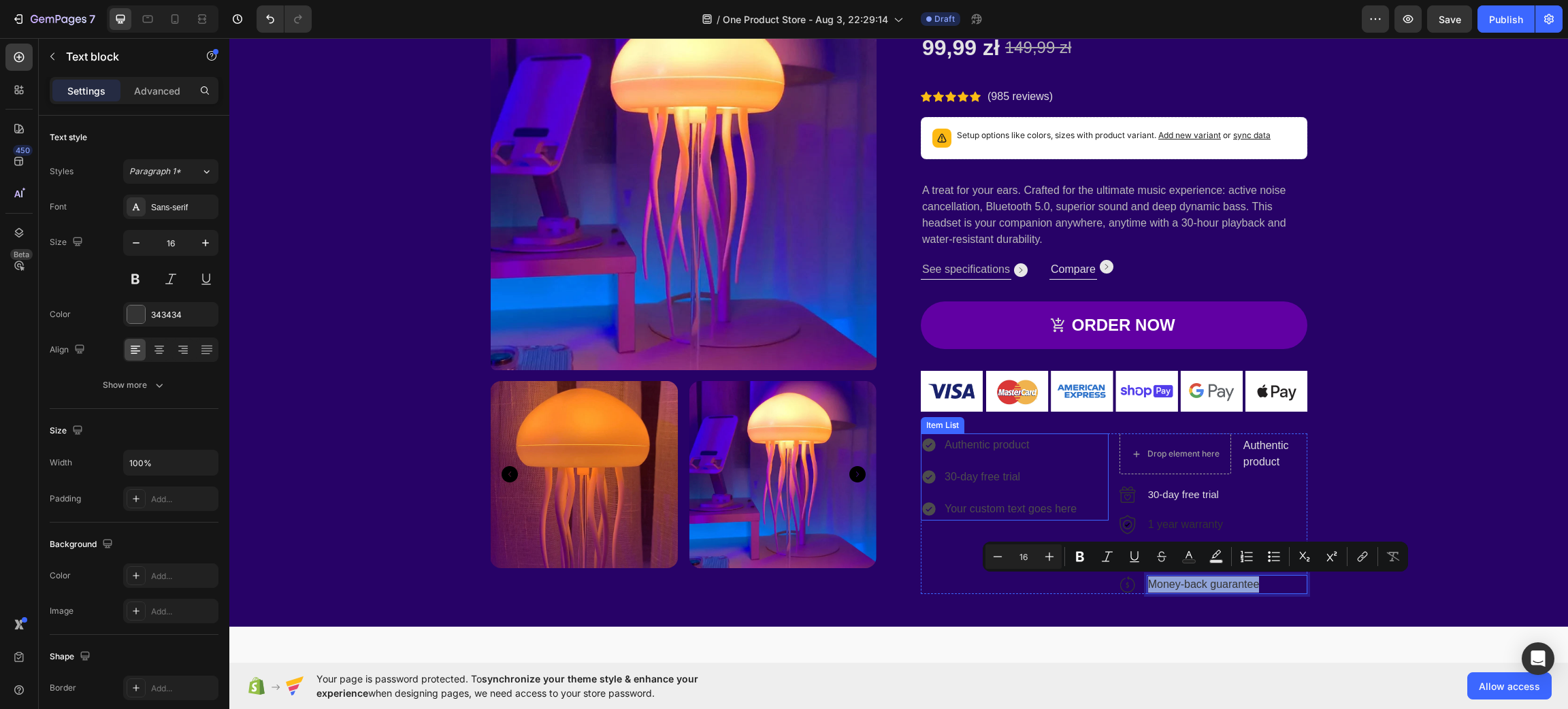 click on "Your custom text goes here" at bounding box center [1011, 509] 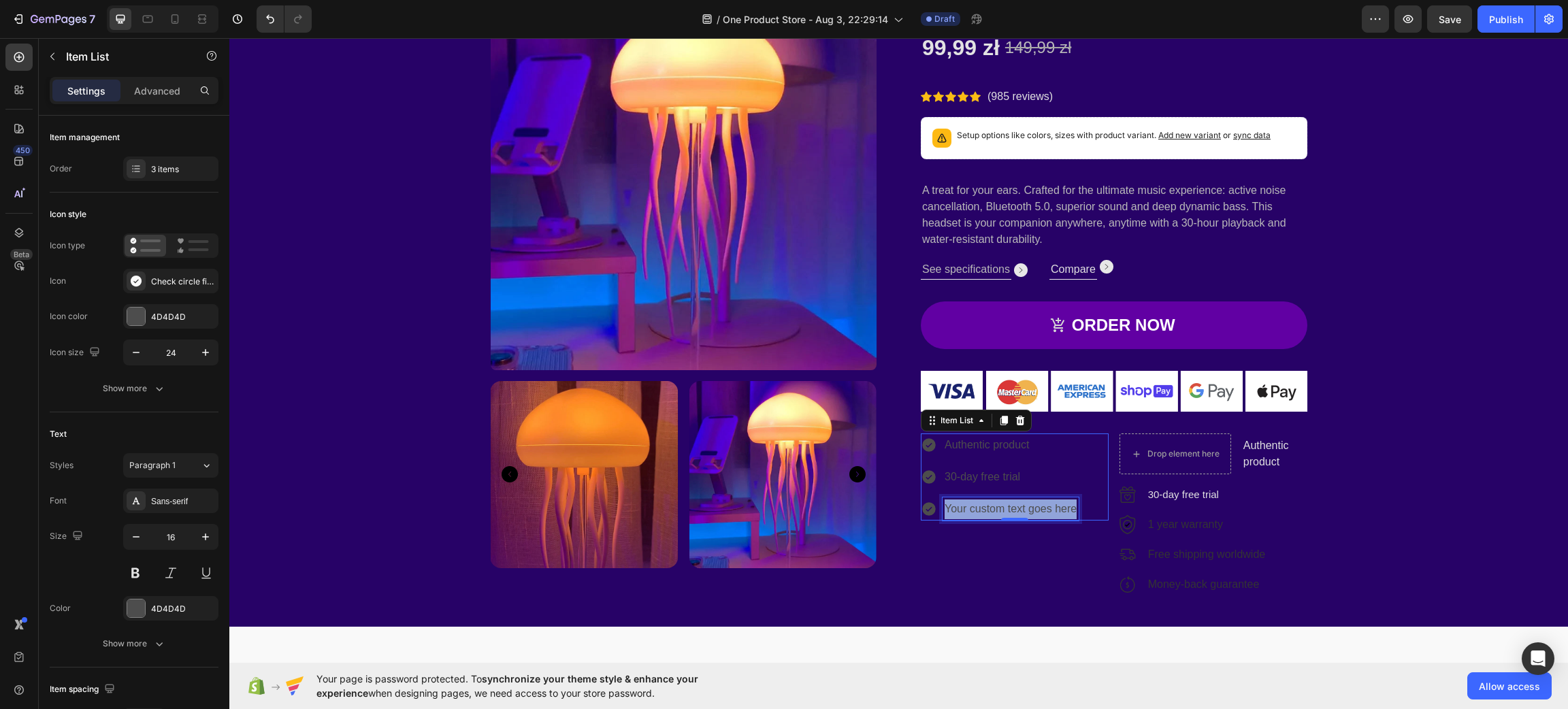 click on "Your custom text goes here" at bounding box center [1011, 509] 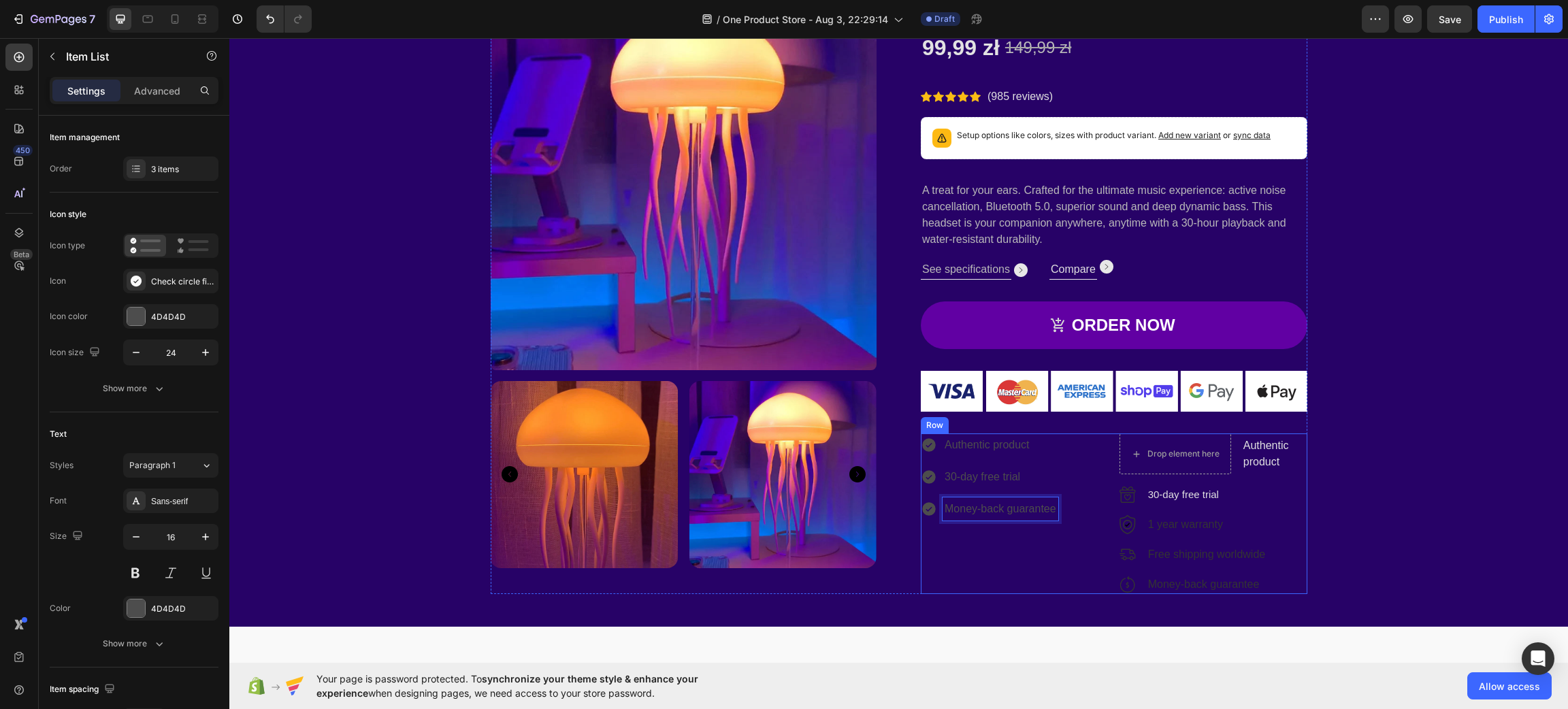 click on "1 year warranty" at bounding box center (1227, 525) 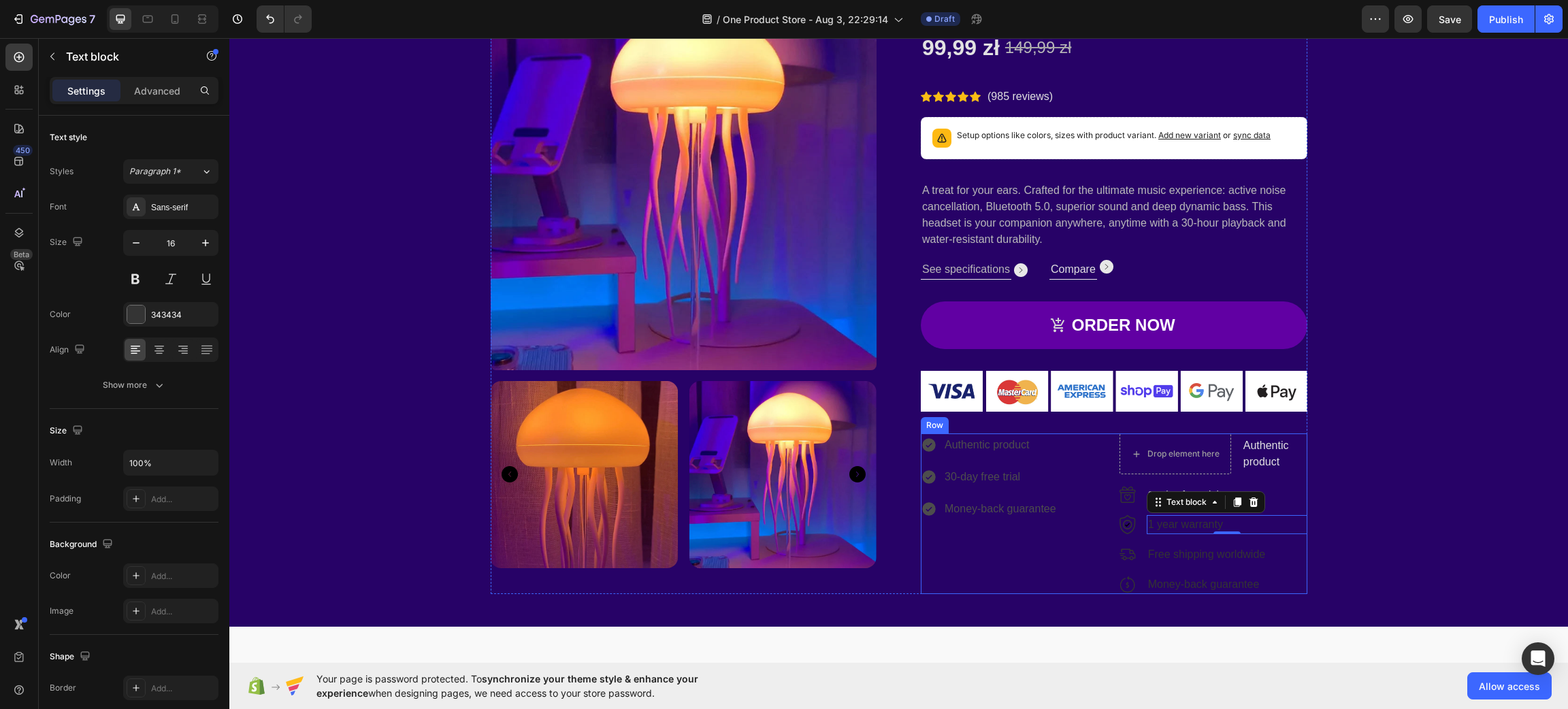 click on "Drop element here Authentic product Text block Image 30-day free trial Text block Image 1 year warranty Text block   0 Image Free shipping worldwide Text block Image Money-back guarantee Text block" at bounding box center [1213, 514] 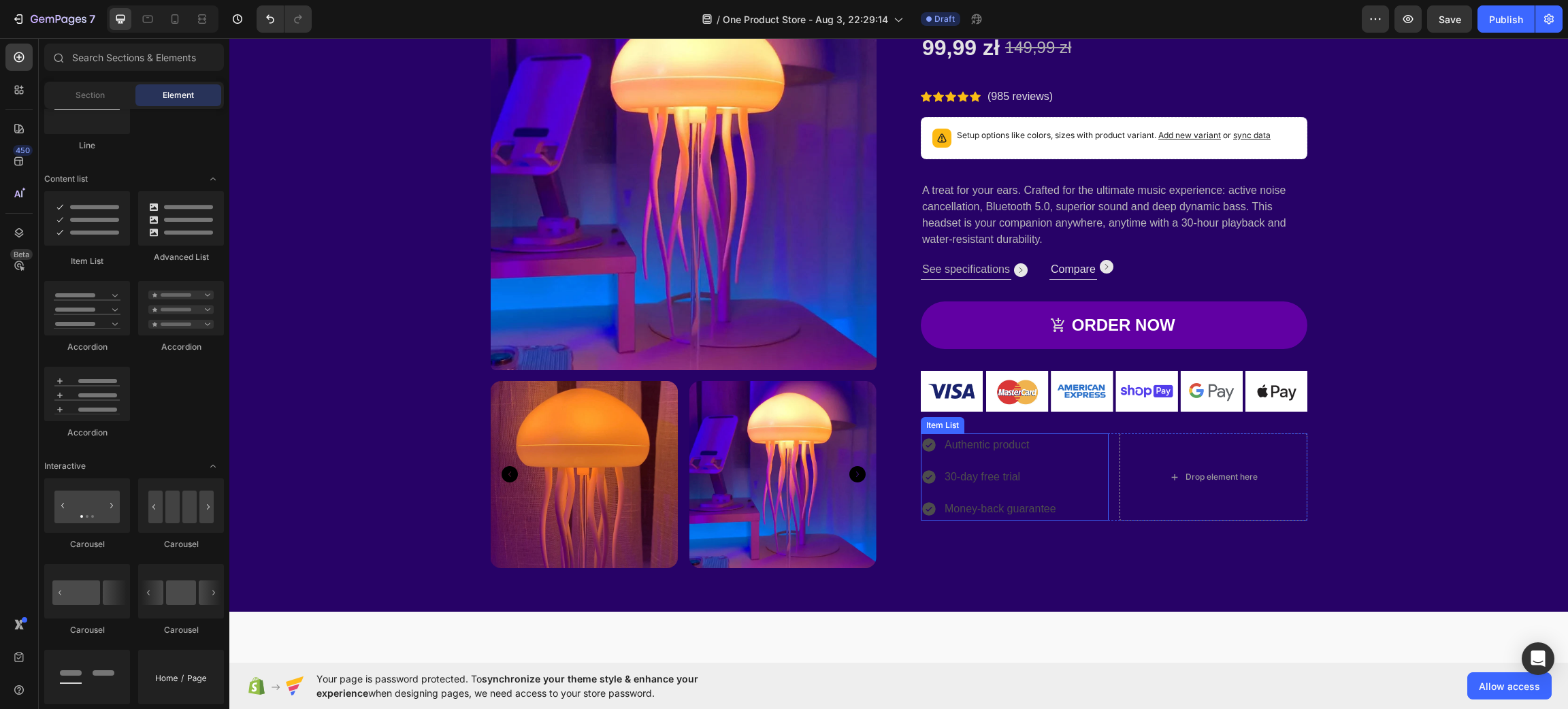 click on "Authentic product 30-day free trial Money-back guarantee" at bounding box center [1015, 477] 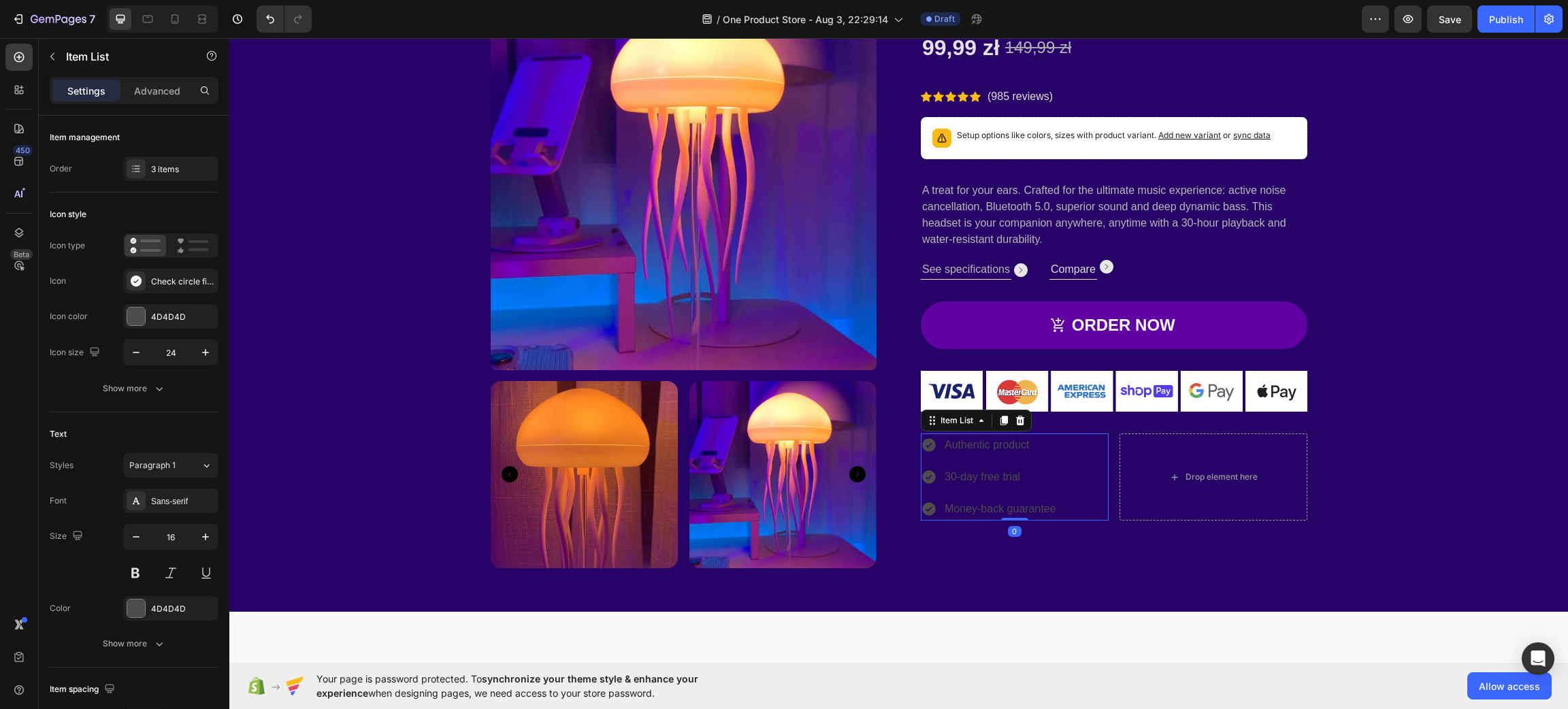 click on "Authentic product 30-day free trial Money-back guarantee" at bounding box center [1015, 477] 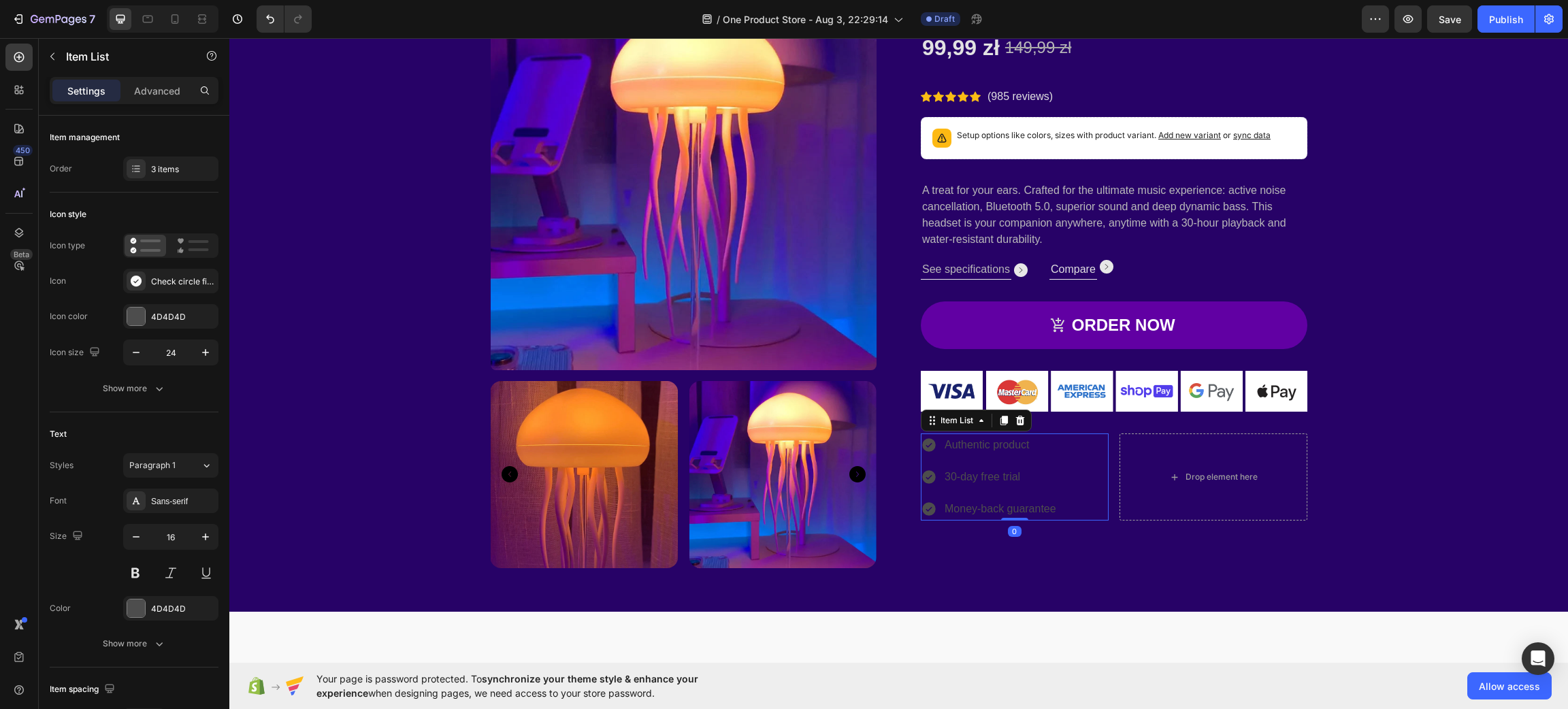 click on "Authentic product 30-day free trial Money-back guarantee" at bounding box center (990, 477) 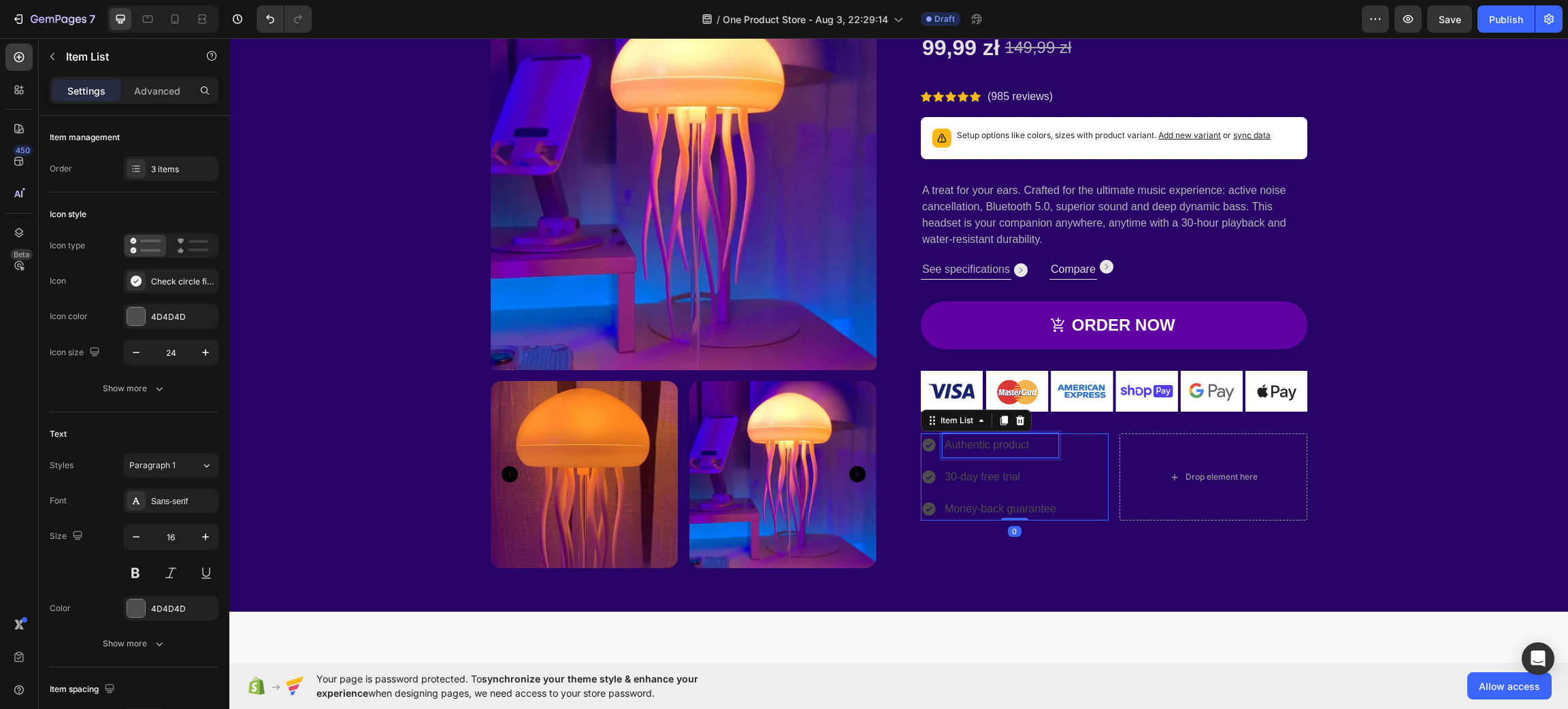 click on "Authentic product" at bounding box center (1000, 445) 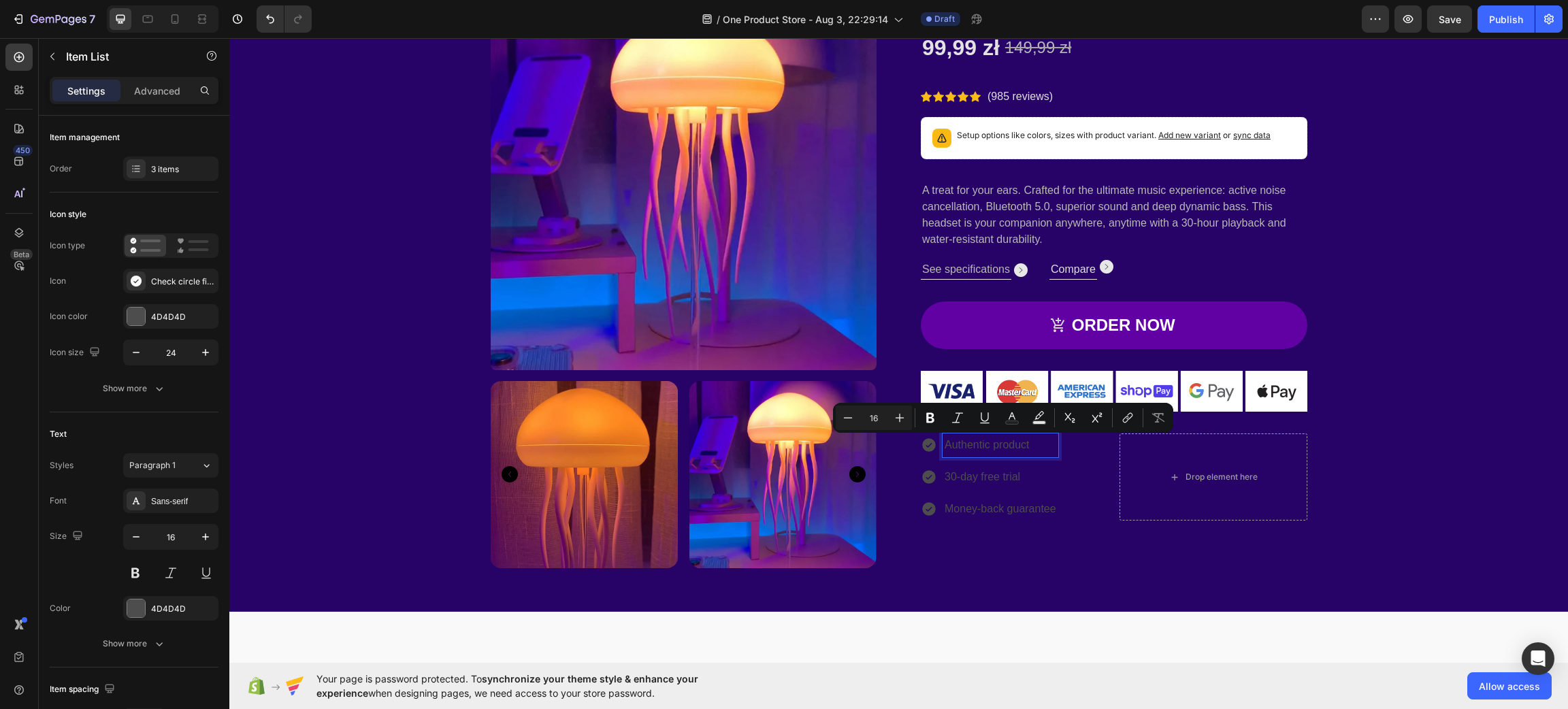 click on "Authentic product" at bounding box center (990, 445) 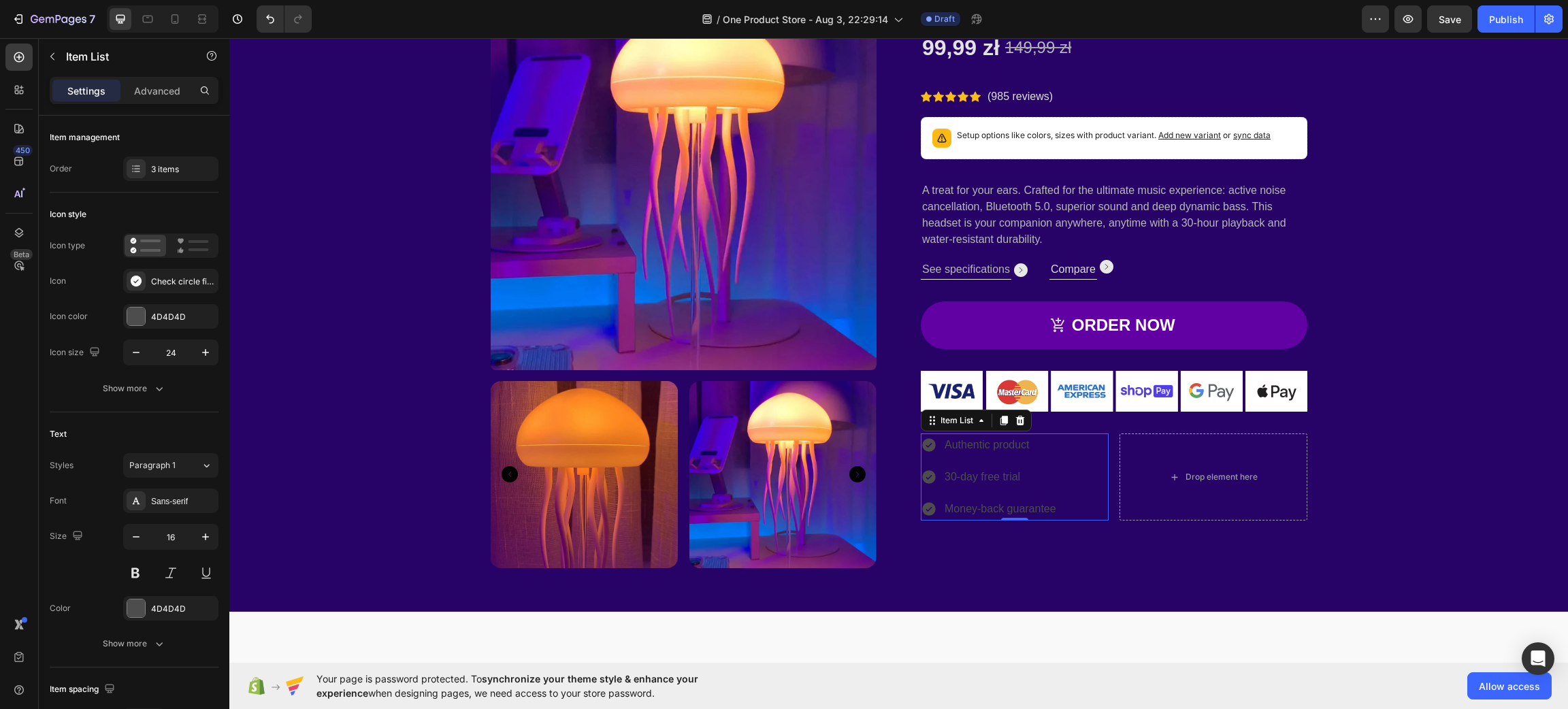 click 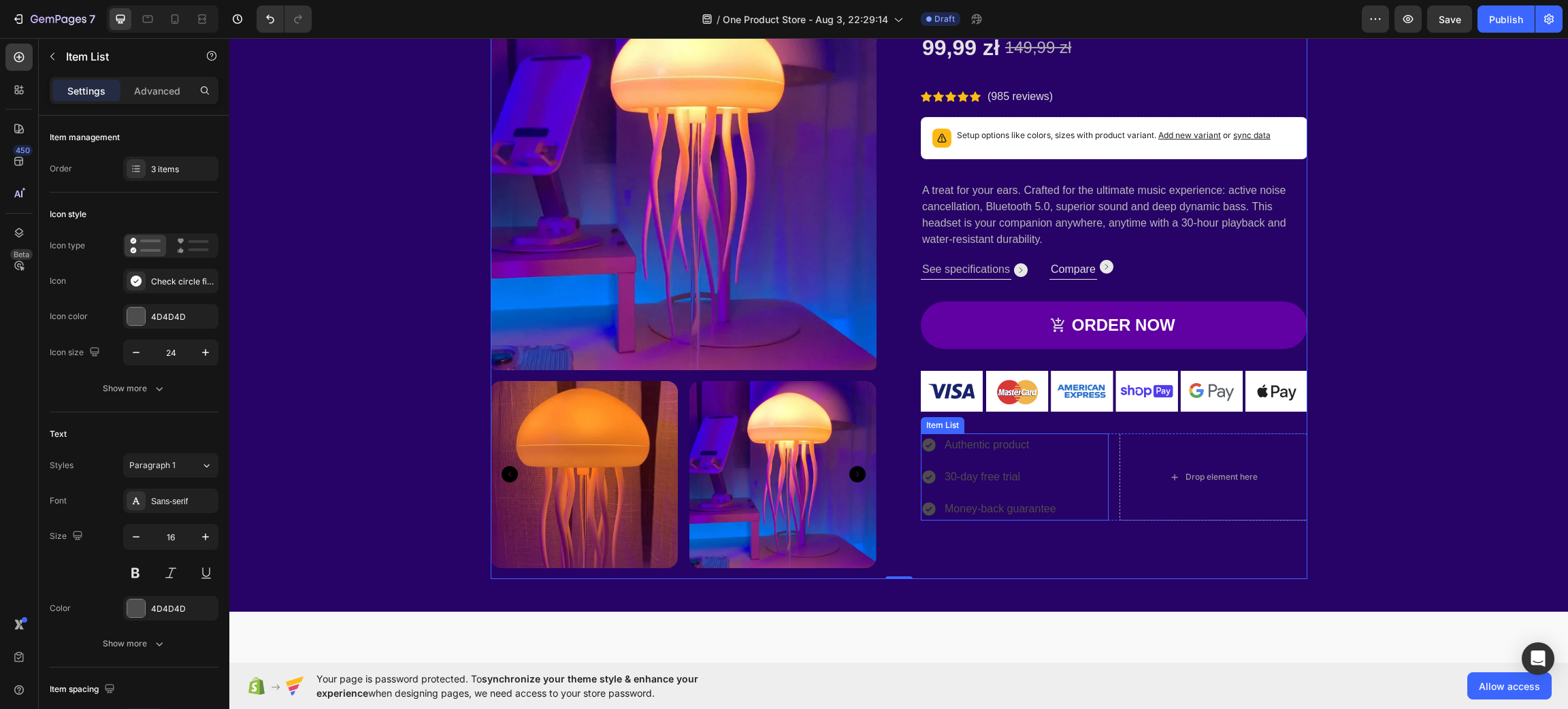 click on "Authentic product" at bounding box center (1000, 445) 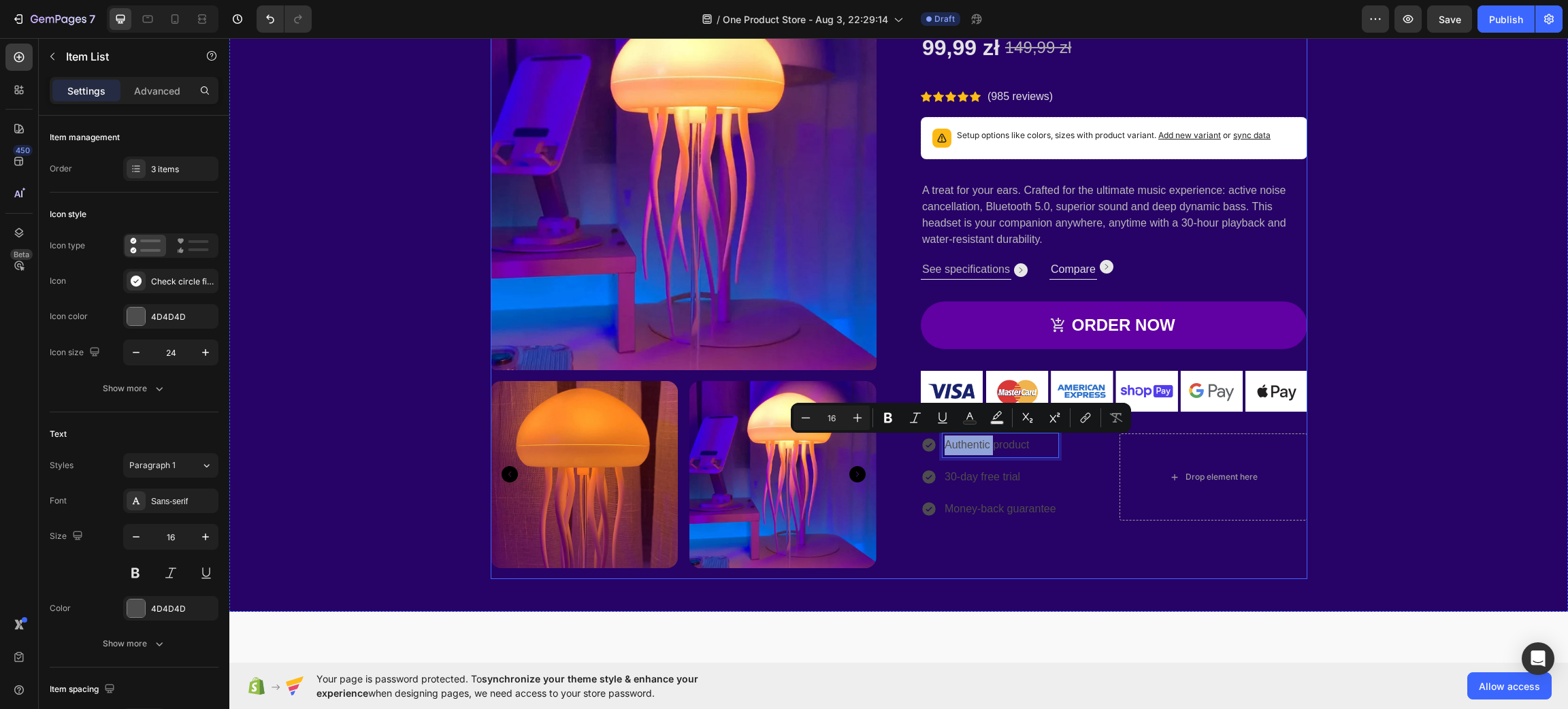 click on "Product Images JellyFish Lamp Product Title 99,99 zł Product Price Product Price 149,99 zł Product Price Product Price Row                Icon                Icon                Icon                Icon                Icon Icon List Hoz (985 reviews) Text block Row Setup options like colors, sizes with product variant.       Add new variant   or   sync data Product Variants & Swatches A treat for your ears. Crafted for the ultimate music experience: active noise cancellation, Bluetooth 5.0, superior sound and deep dynamic bass. This headset is your companion anywhere, anytime with a 30-hour playback and water-resistant durability. Text block See specifications Text block Image Row Compare Text block Image Row Row ORDER NOW Product Cart Button Image Authentic product 30-day free trial Money-back guarantee Item List   0
Drop element here Row Product" at bounding box center [899, 281] 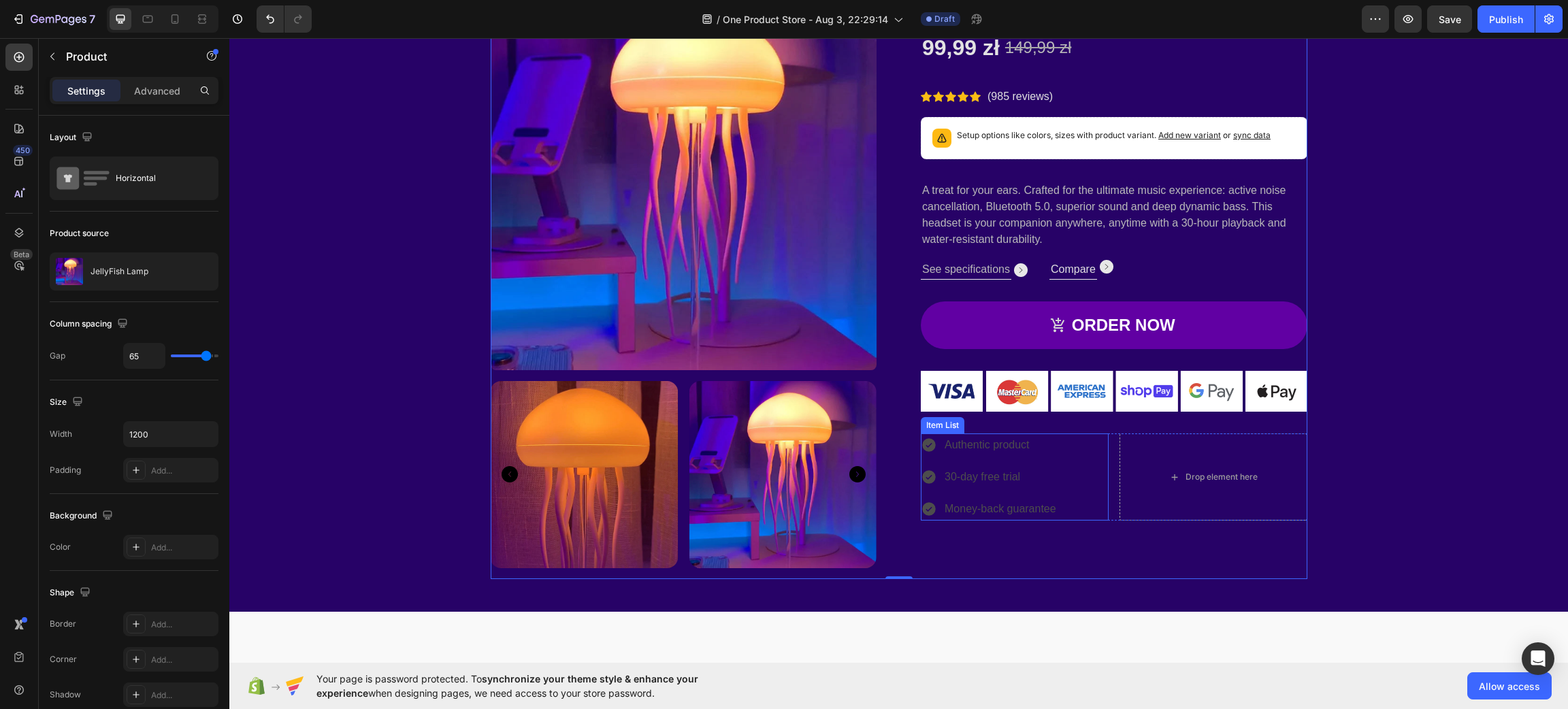 click on "Authentic product 30-day free trial Money-back guarantee" at bounding box center (990, 477) 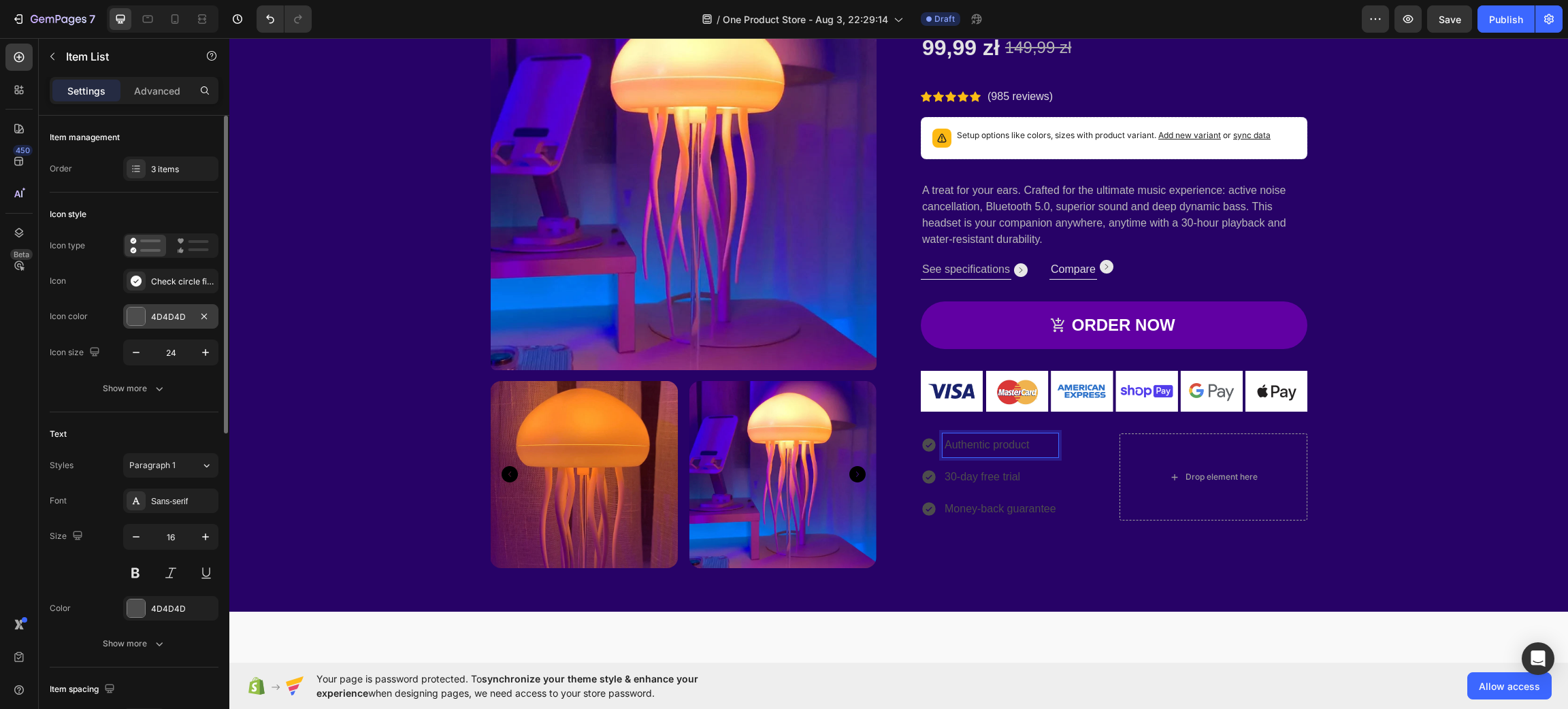 click at bounding box center [136, 316] 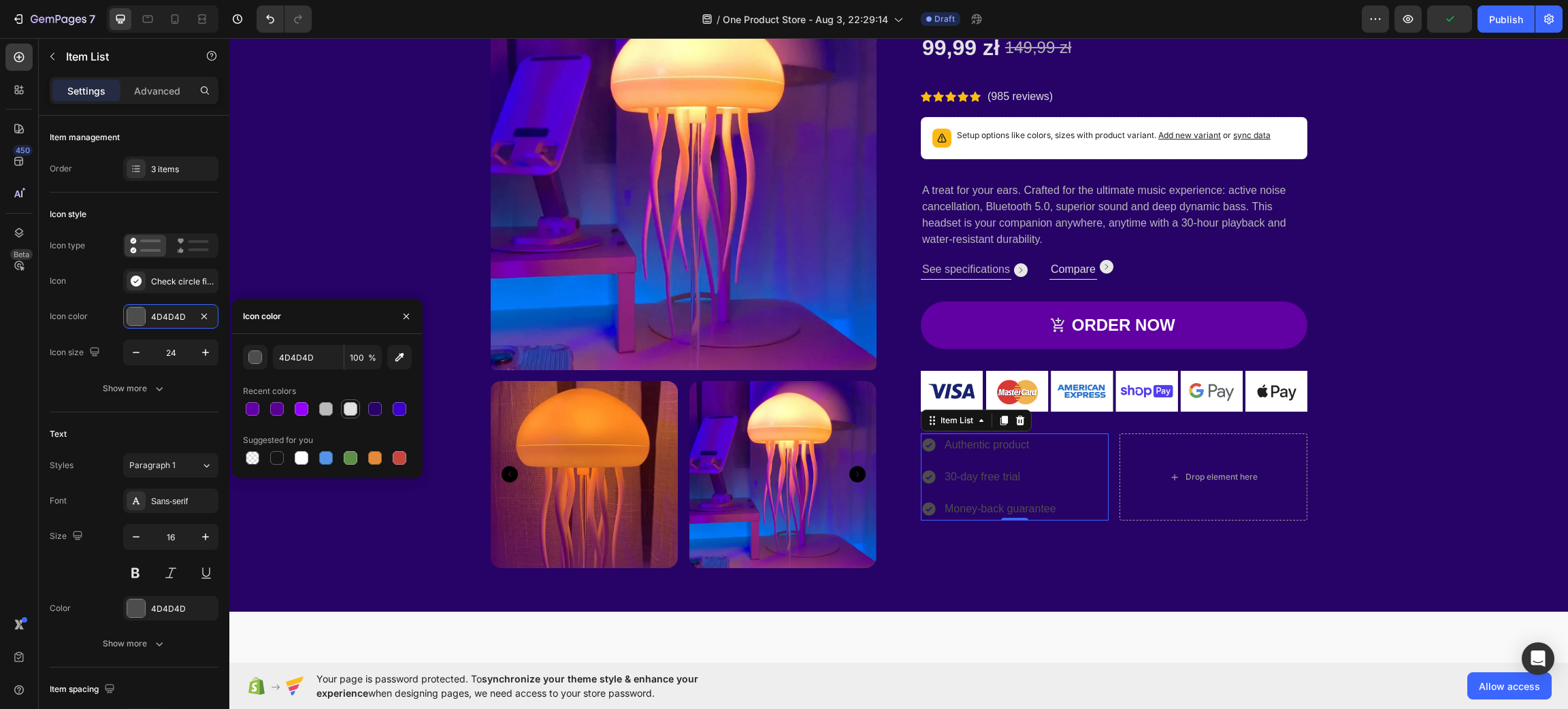click at bounding box center [350, 409] 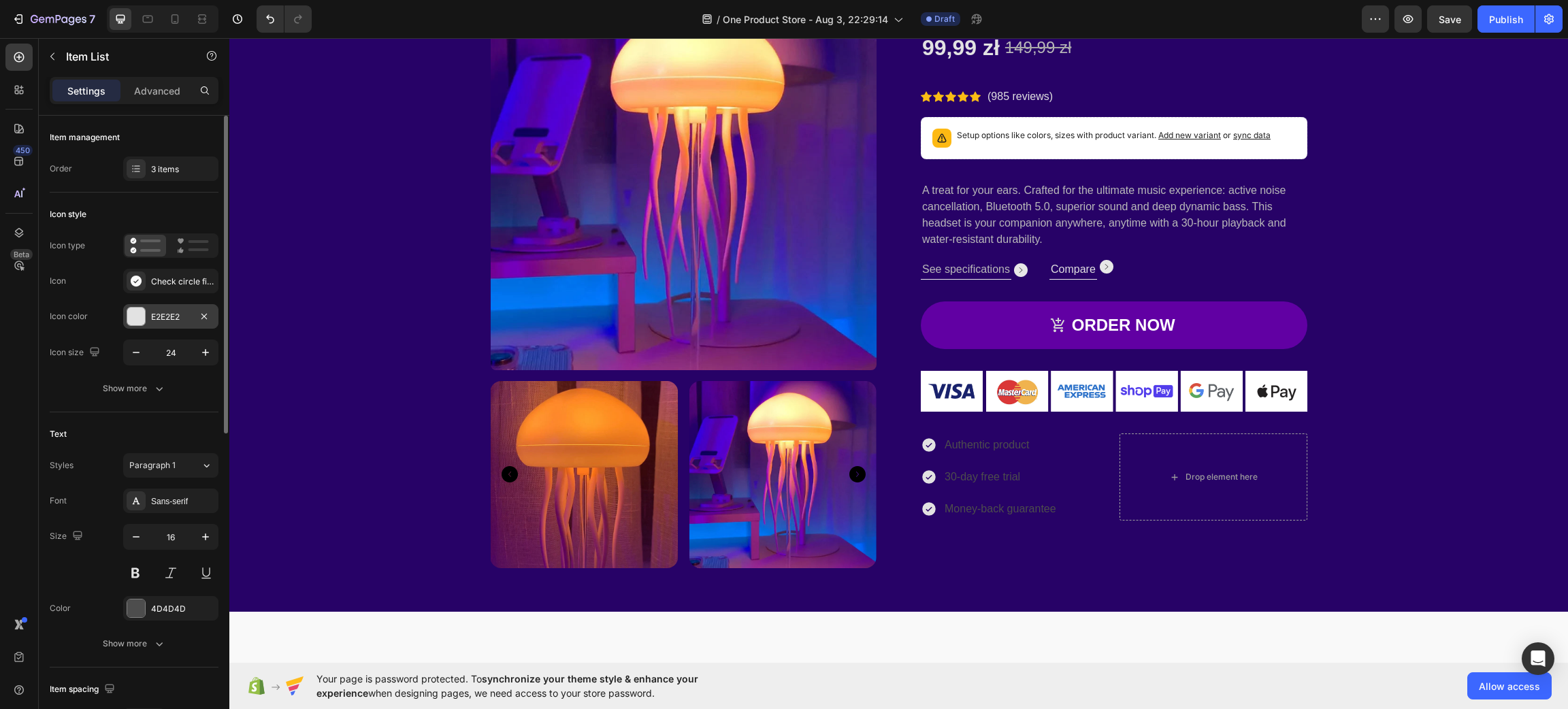 click on "E2E2E2" at bounding box center (171, 316) 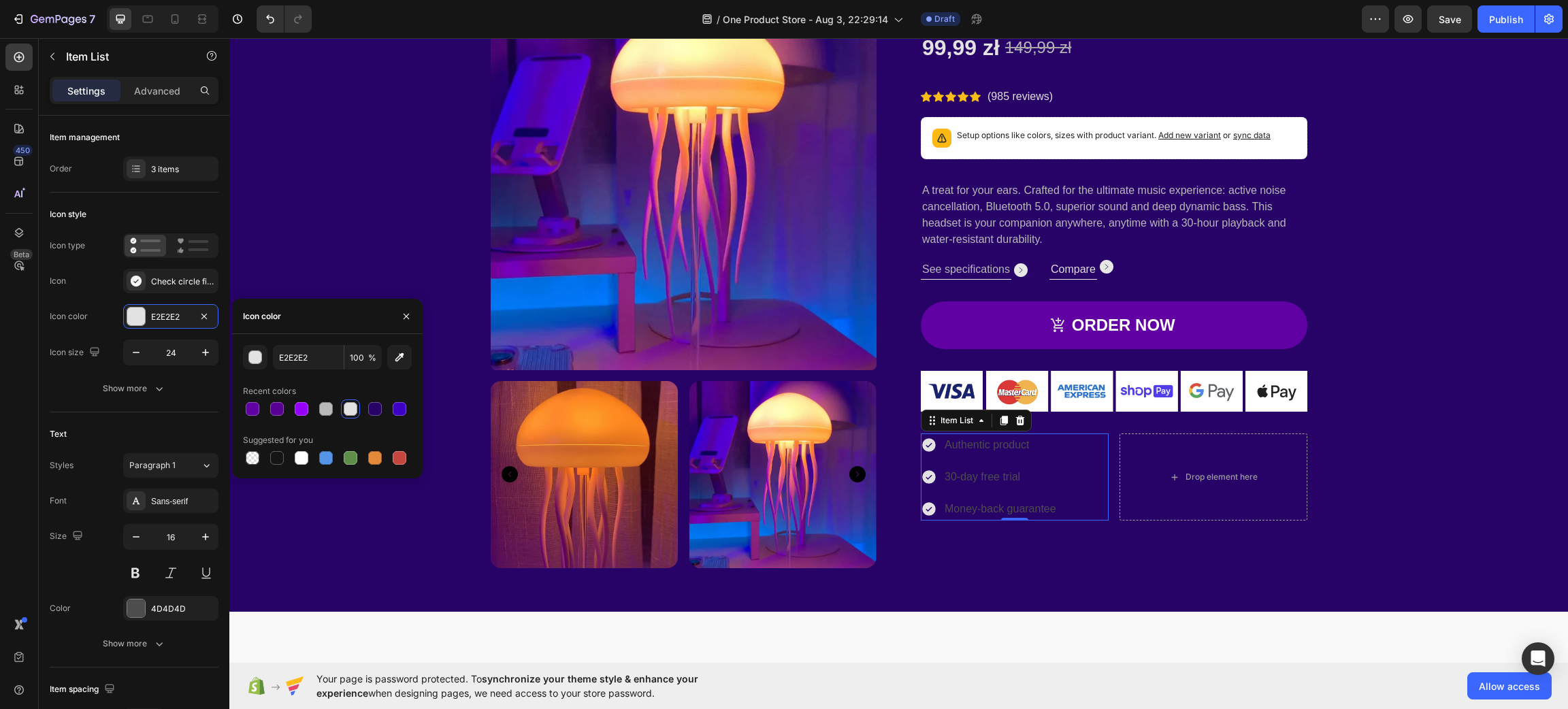click 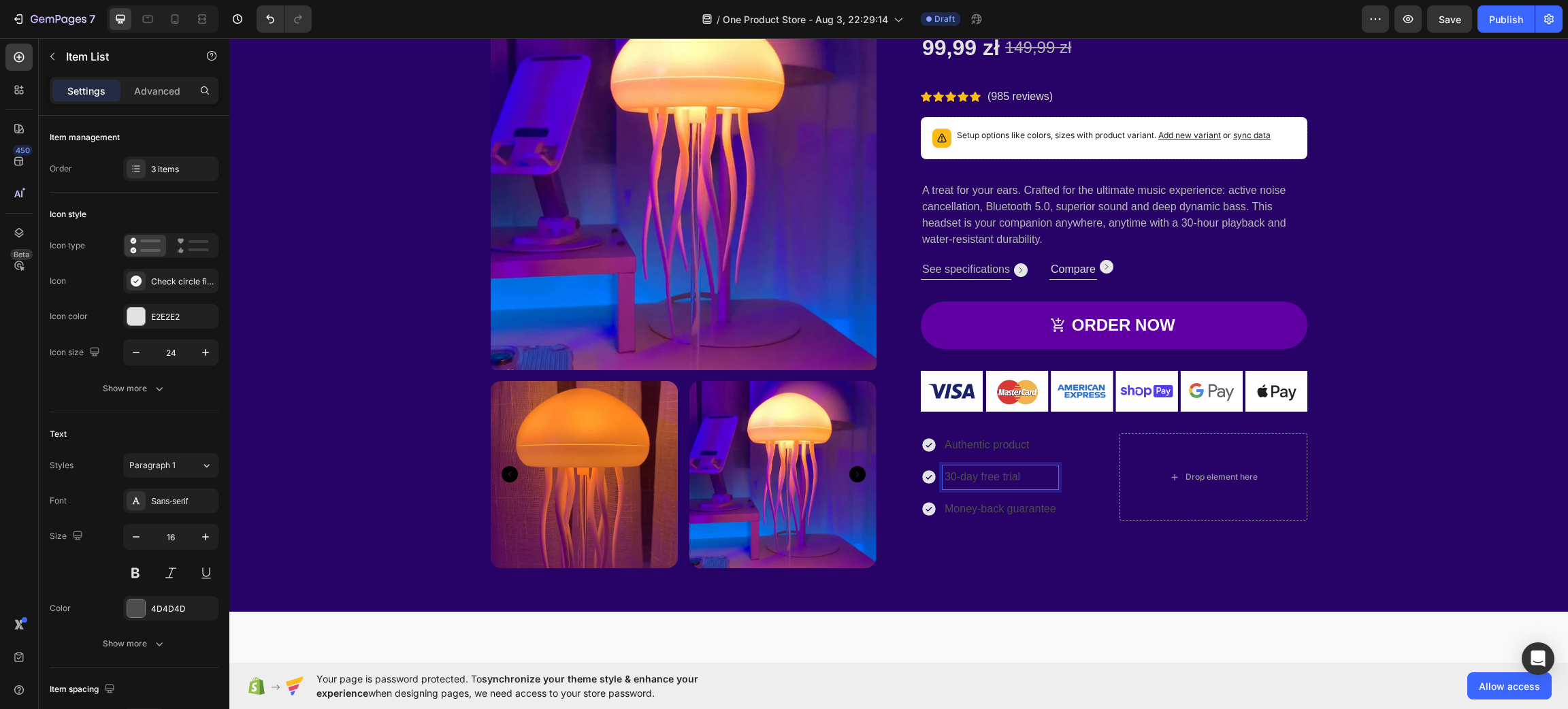click on "30-day free trial" at bounding box center [1000, 477] 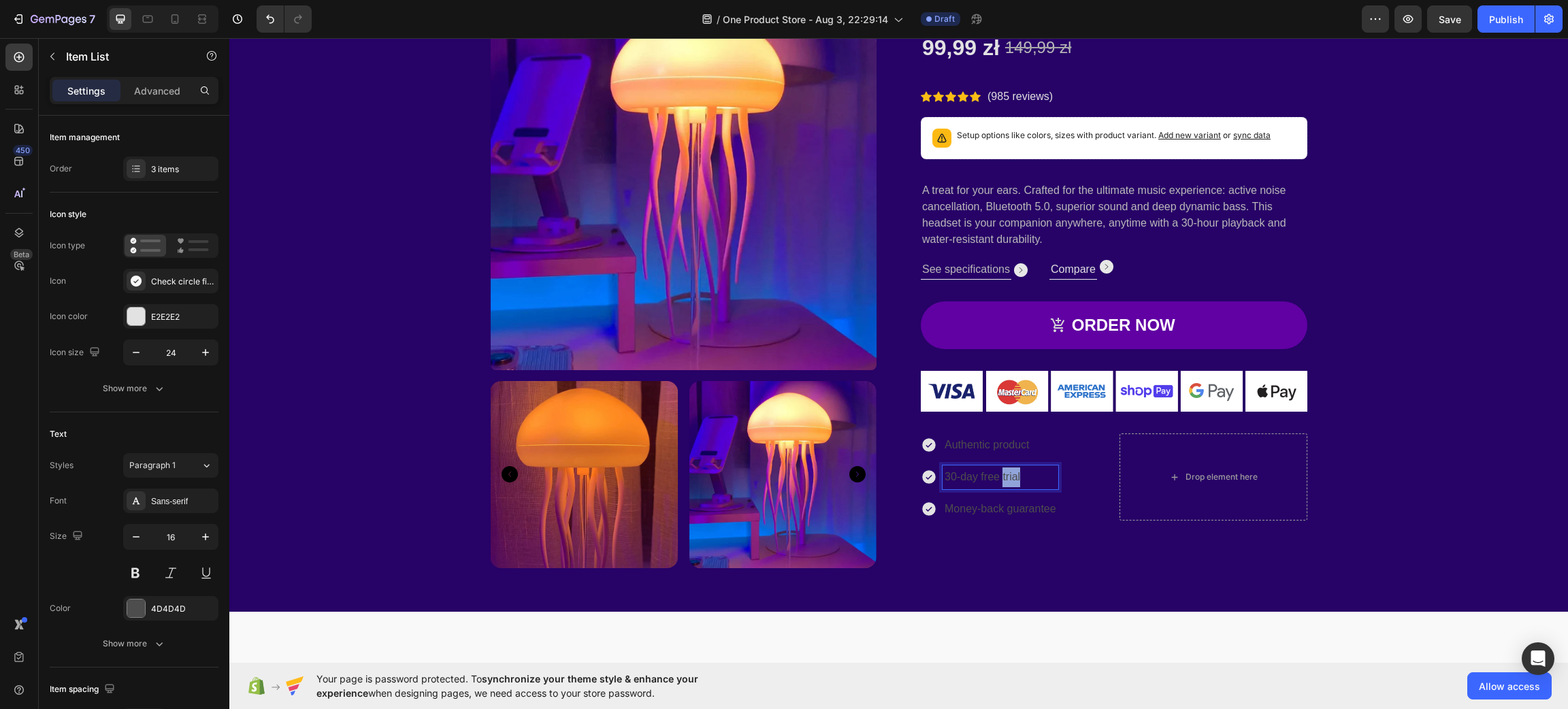click on "30-day free trial" at bounding box center (1000, 477) 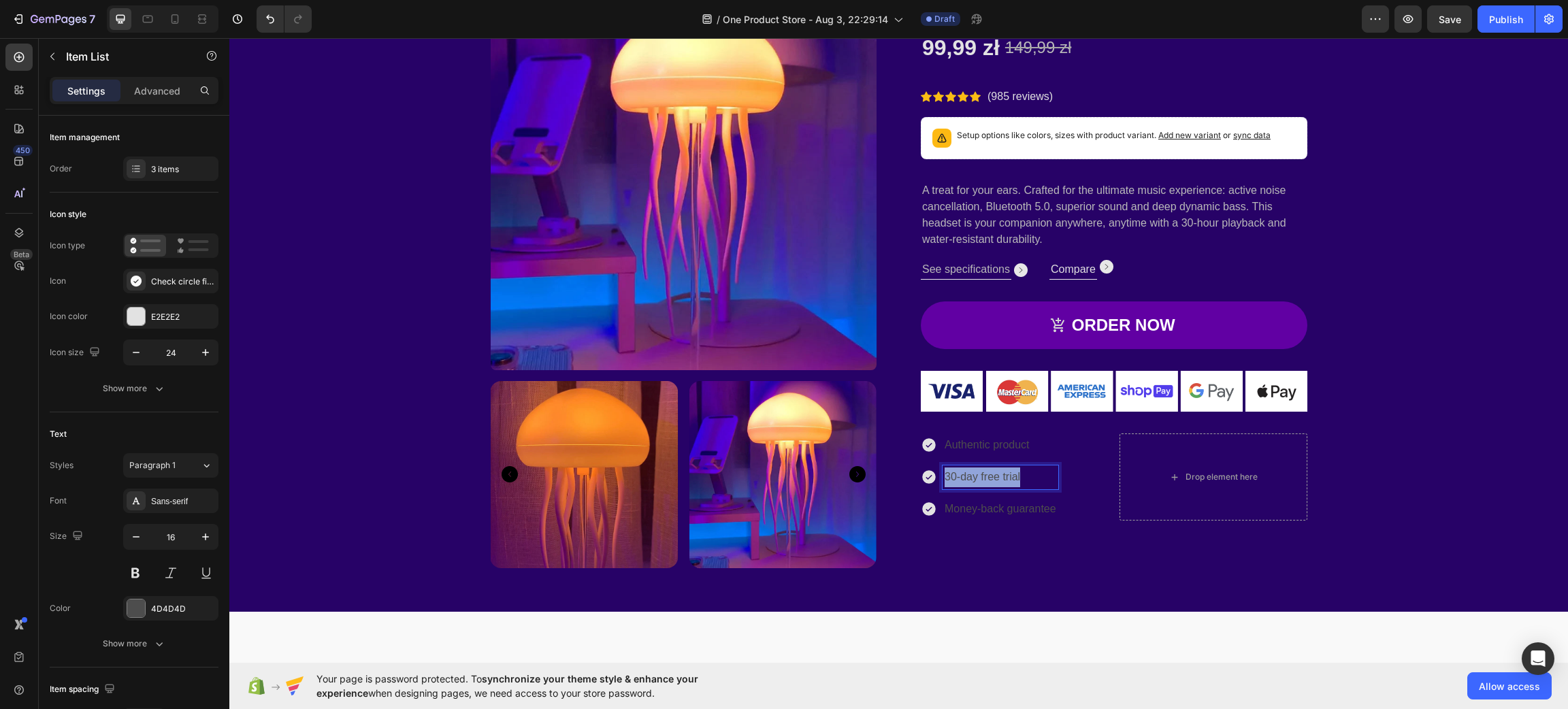 click on "30-day free trial" at bounding box center [1000, 477] 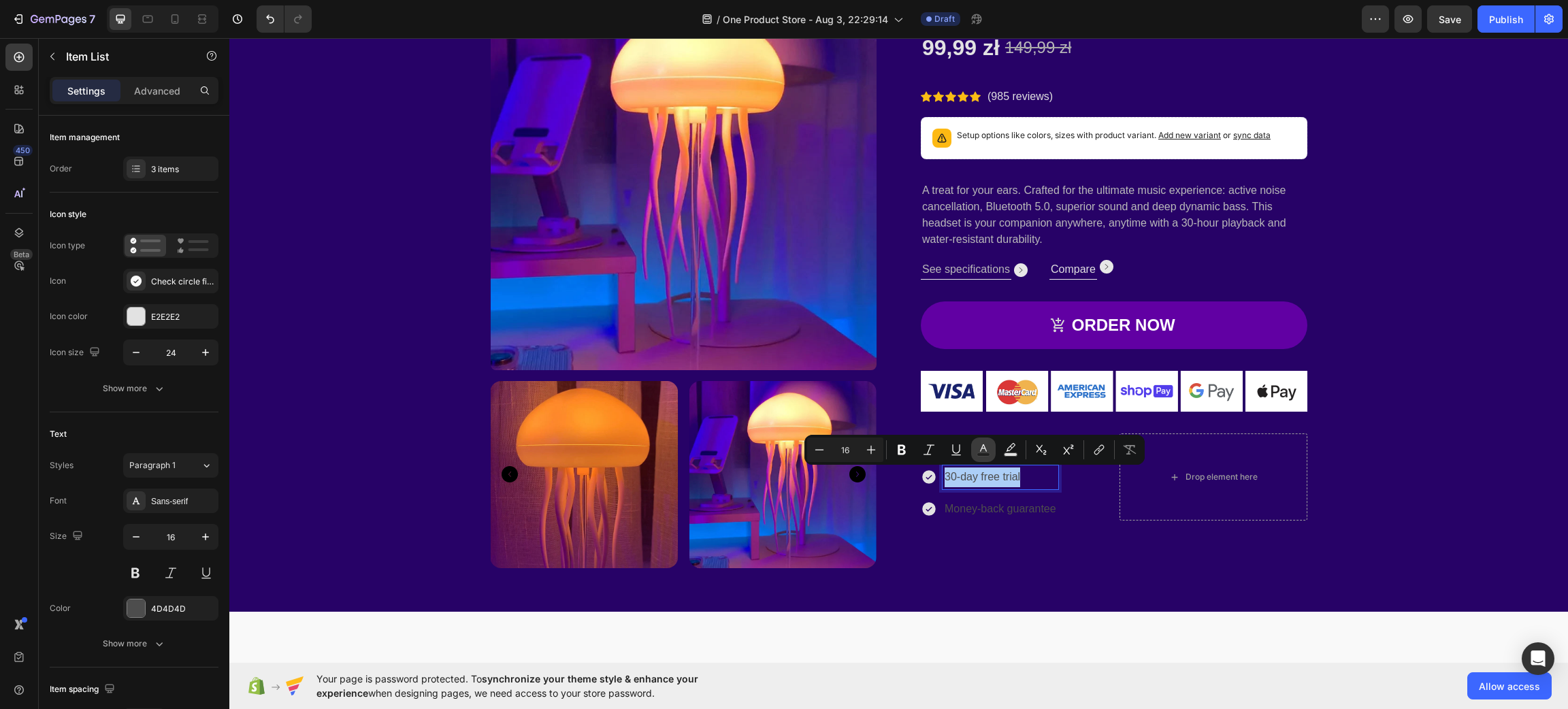 click on "Text Color" at bounding box center (983, 450) 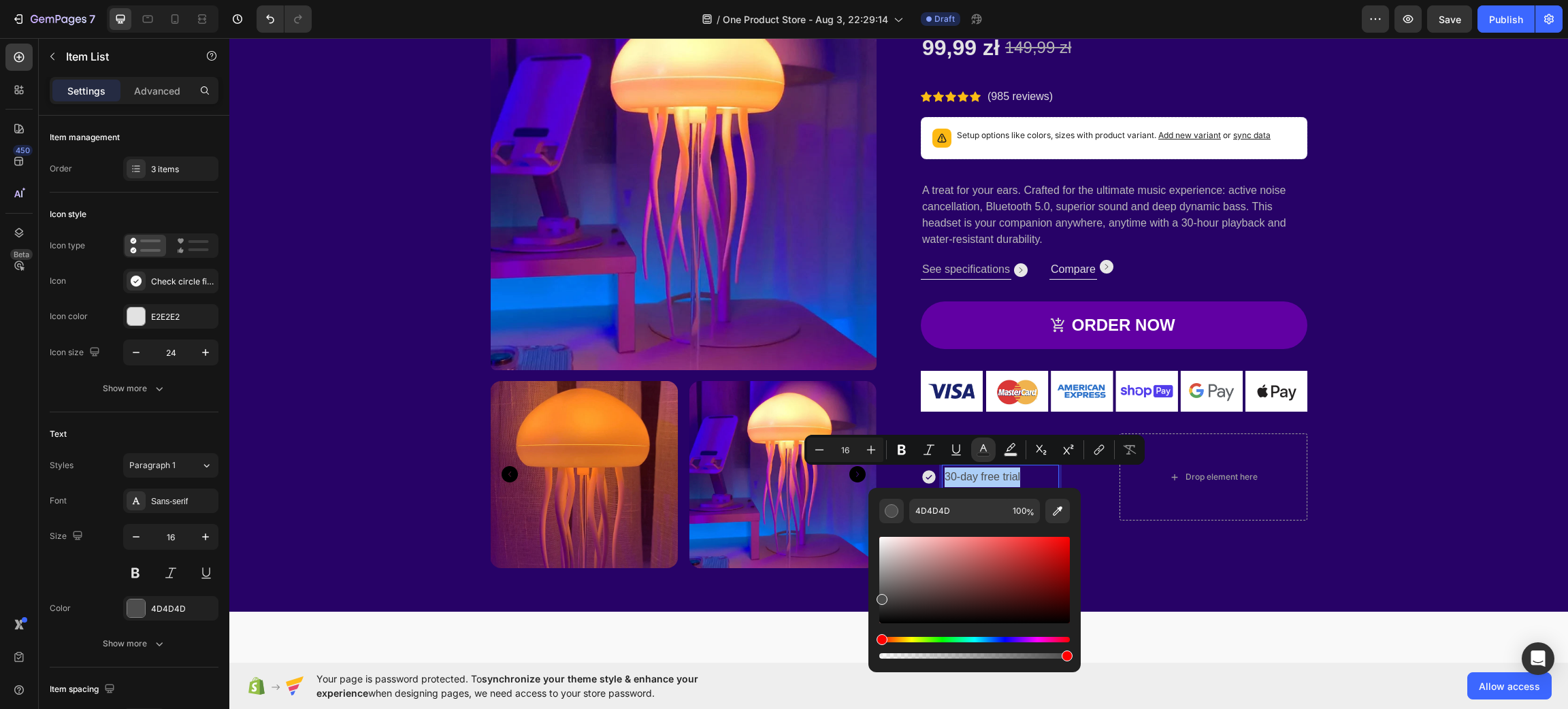 drag, startPoint x: 1102, startPoint y: 591, endPoint x: 803, endPoint y: 418, distance: 345.44175 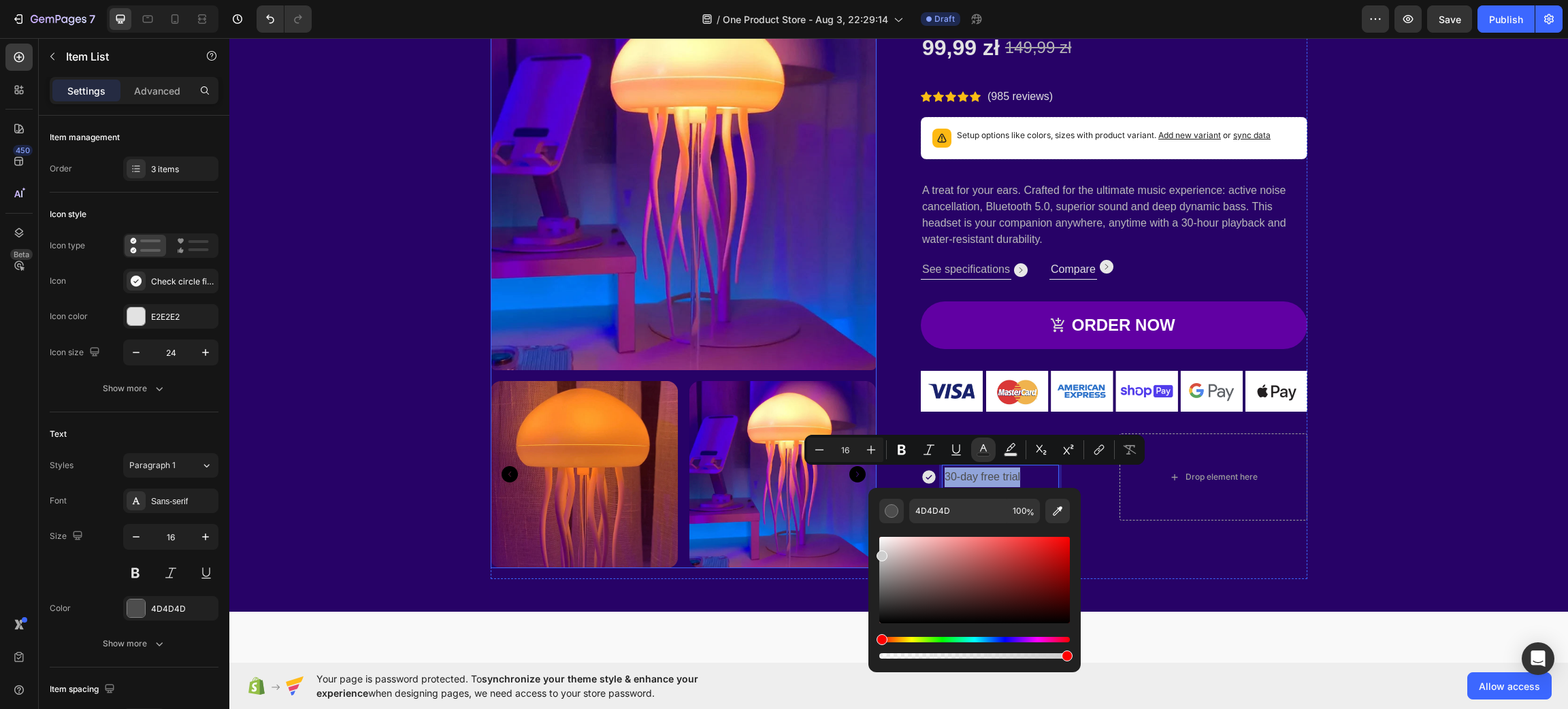 type on "CECECE" 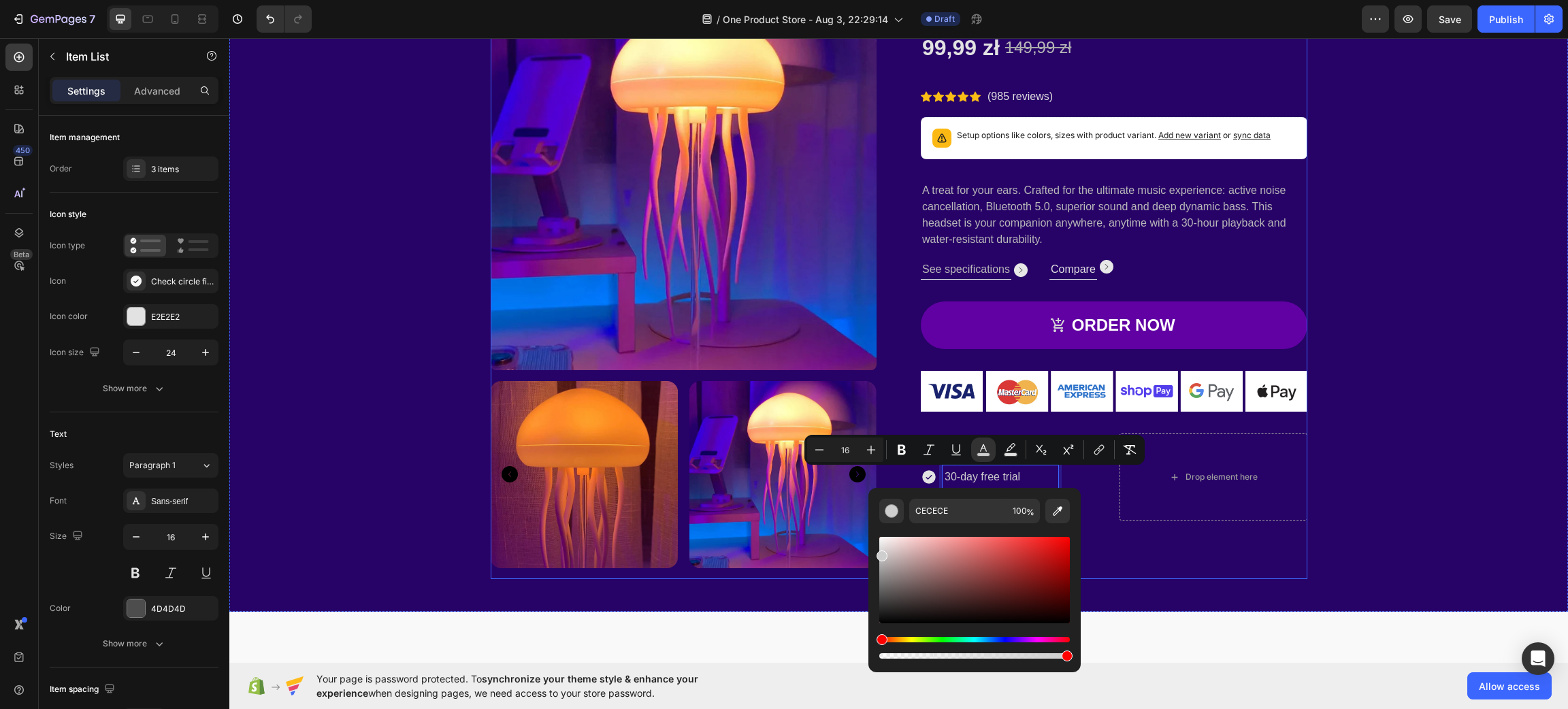 click on "JellyFish Lamp Product Title 99,99 zł Product Price Product Price 149,99 zł Product Price Product Price Row                Icon                Icon                Icon                Icon                Icon Icon List Hoz (985 reviews) Text block Row Setup options like colors, sizes with product variant.       Add new variant   or   sync data Product Variants & Swatches A treat for your ears. Crafted for the ultimate music experience: active noise cancellation, Bluetooth 5.0, superior sound and deep dynamic bass. This headset is your companion anywhere, anytime with a 30-hour playback and water-resistant durability. Text block See specifications Text block Image Row Compare Text block Image Row Row ORDER NOW Product Cart Button Image Authentic product 30-day free trial Money-back guarantee Item List   0
Drop element here Row" at bounding box center (1114, 281) 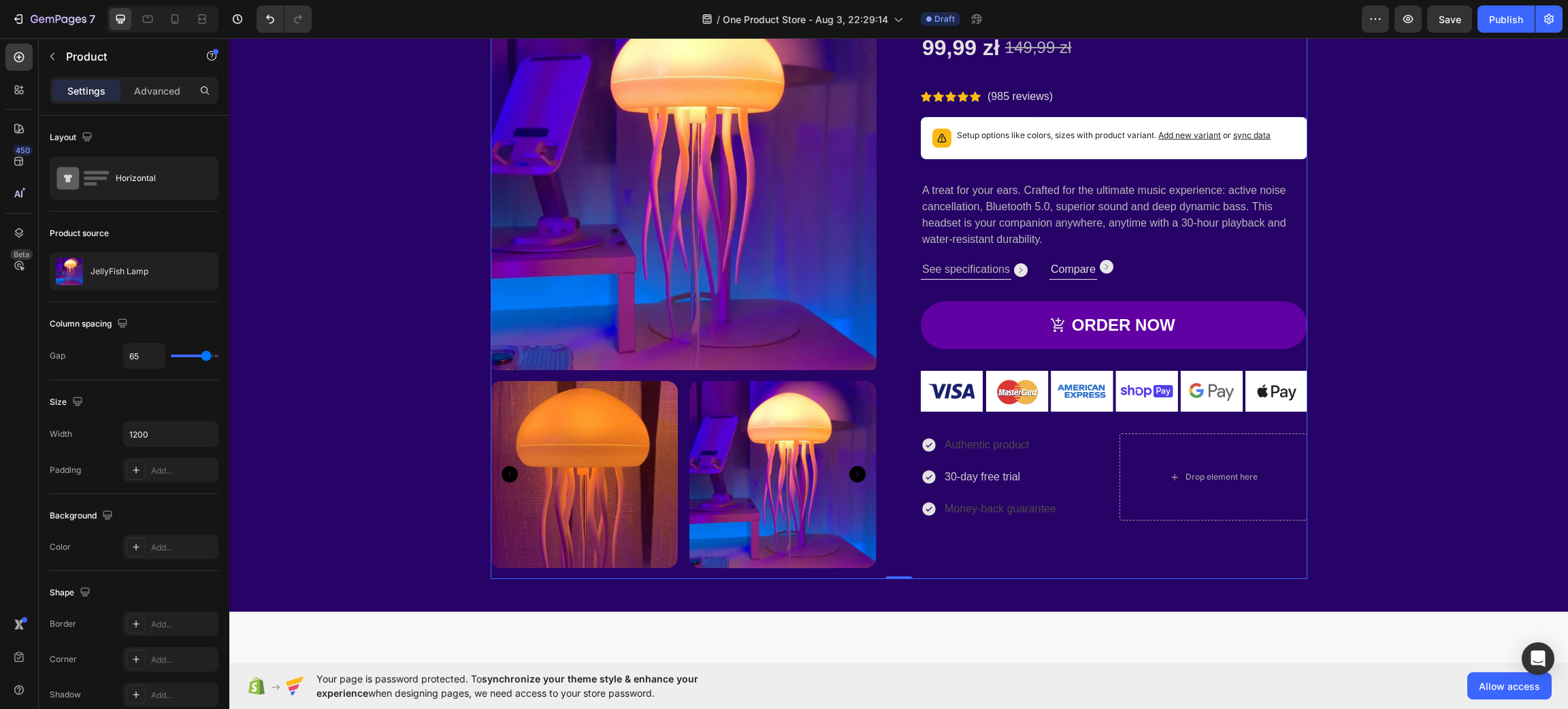 click on "Authentic product" at bounding box center (1000, 445) 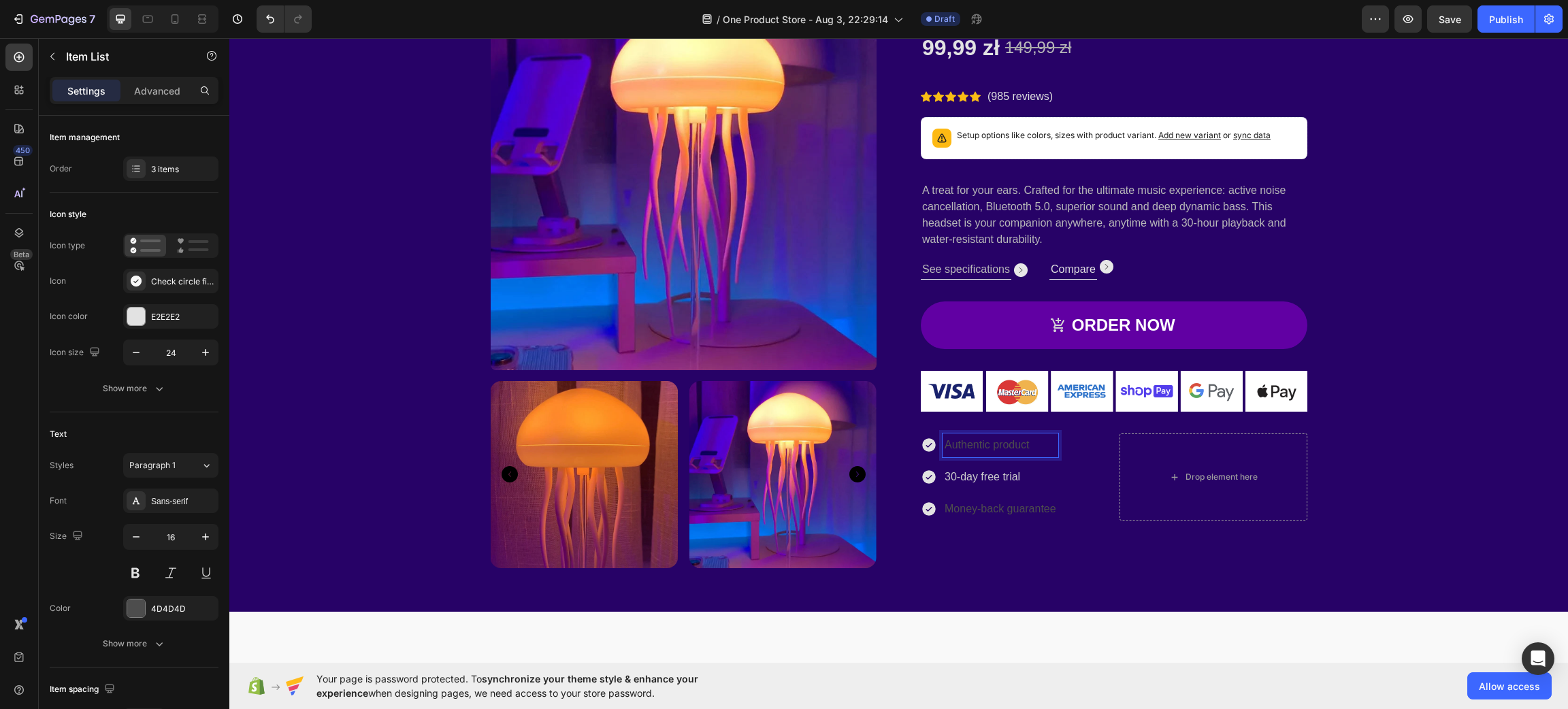click on "Authentic product" at bounding box center [1000, 445] 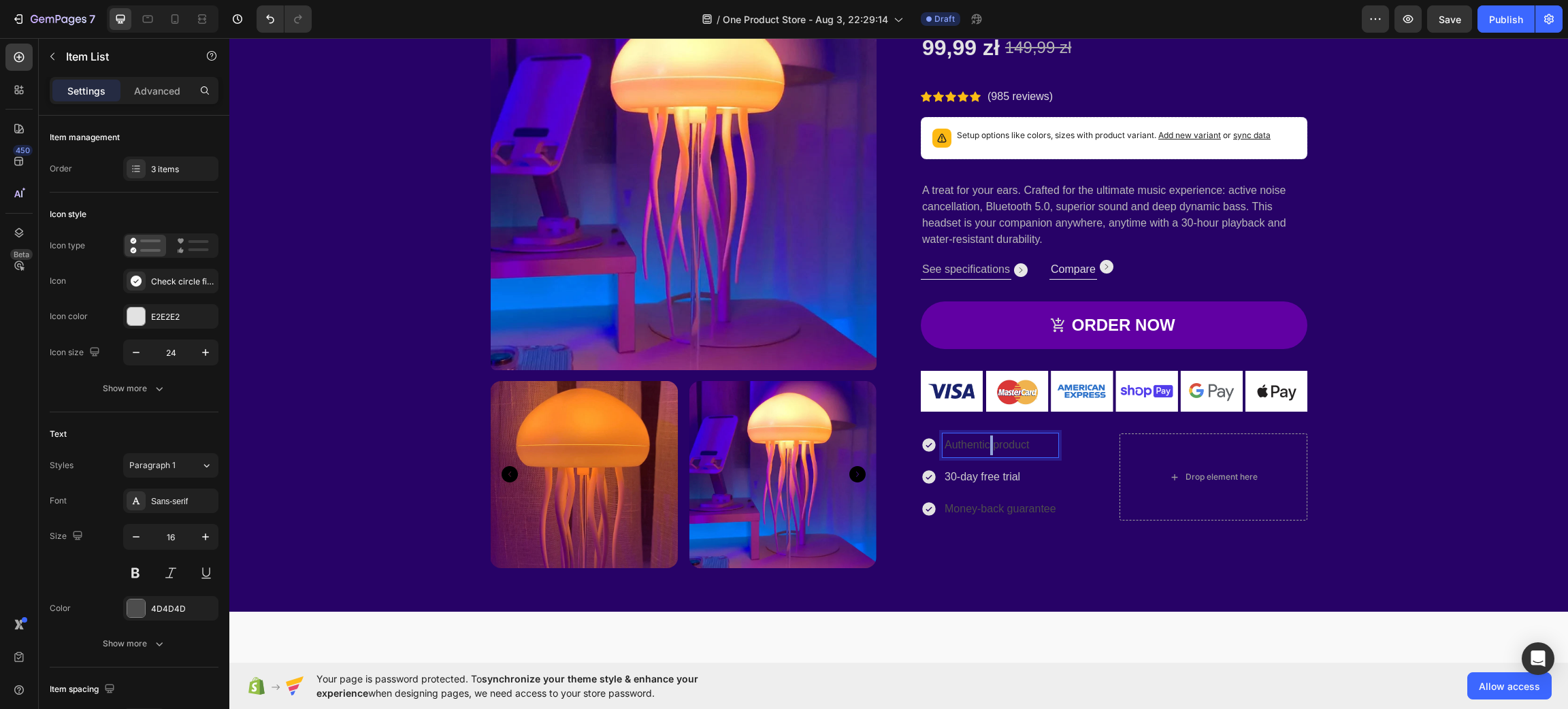 click on "Authentic product" at bounding box center [1000, 445] 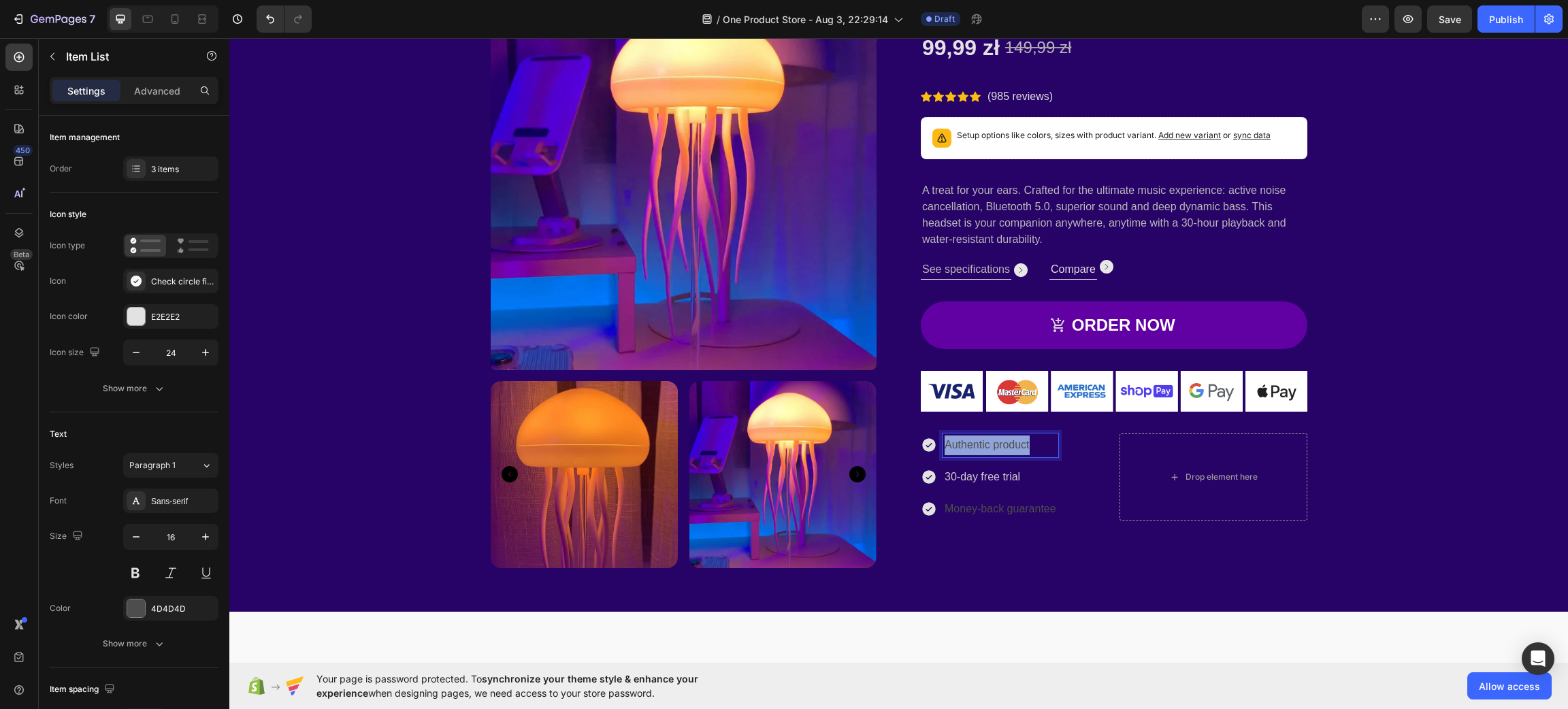 click on "Authentic product" at bounding box center (1000, 445) 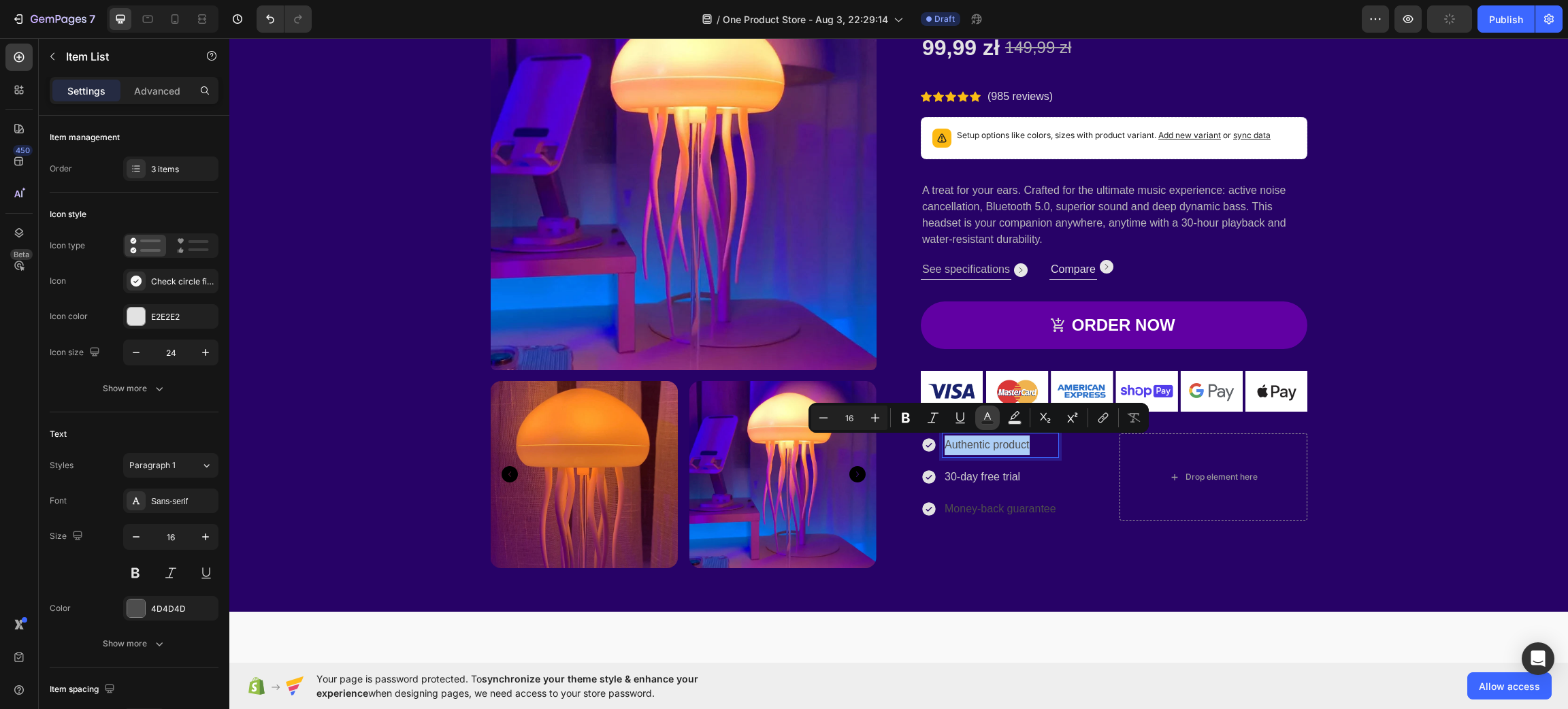 click 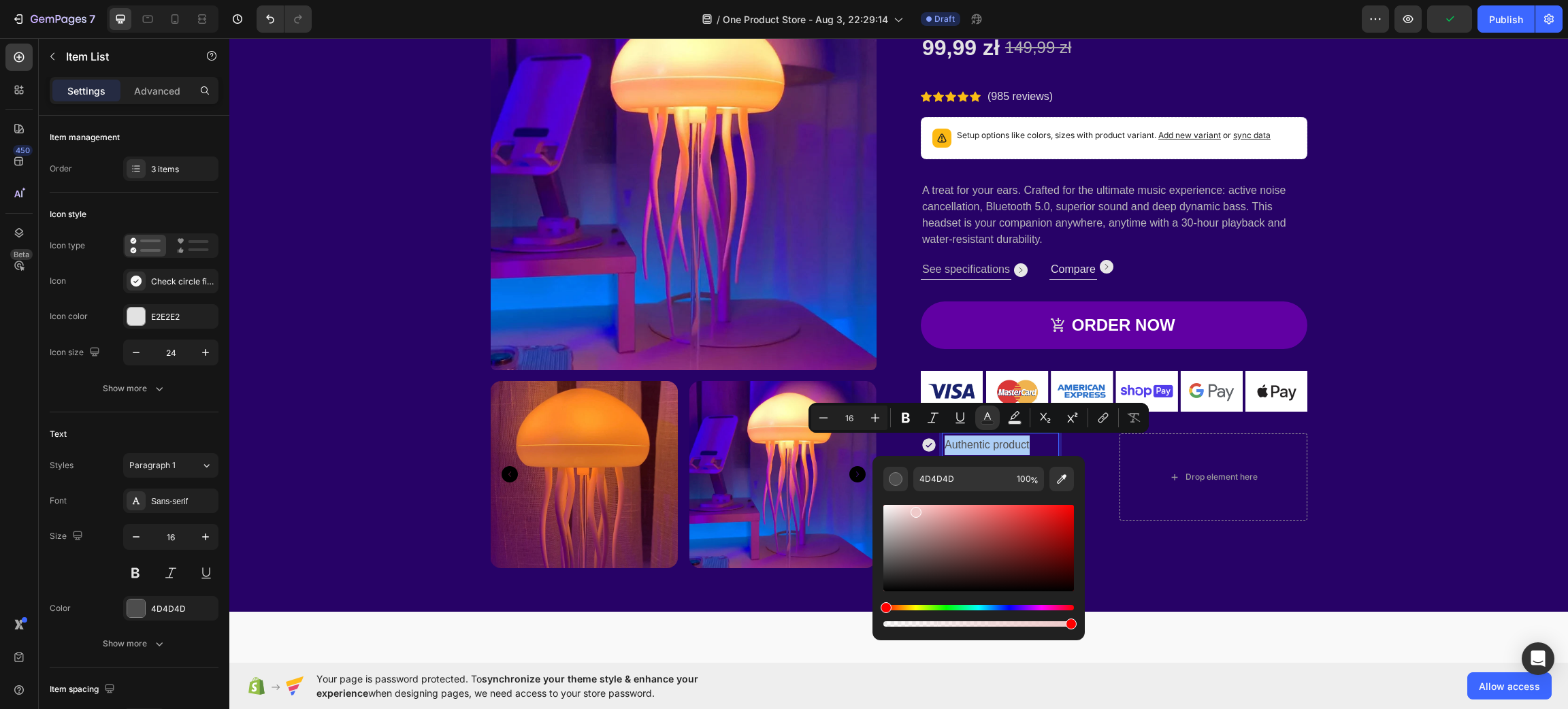 drag, startPoint x: 1180, startPoint y: 567, endPoint x: 940, endPoint y: 453, distance: 265.69908 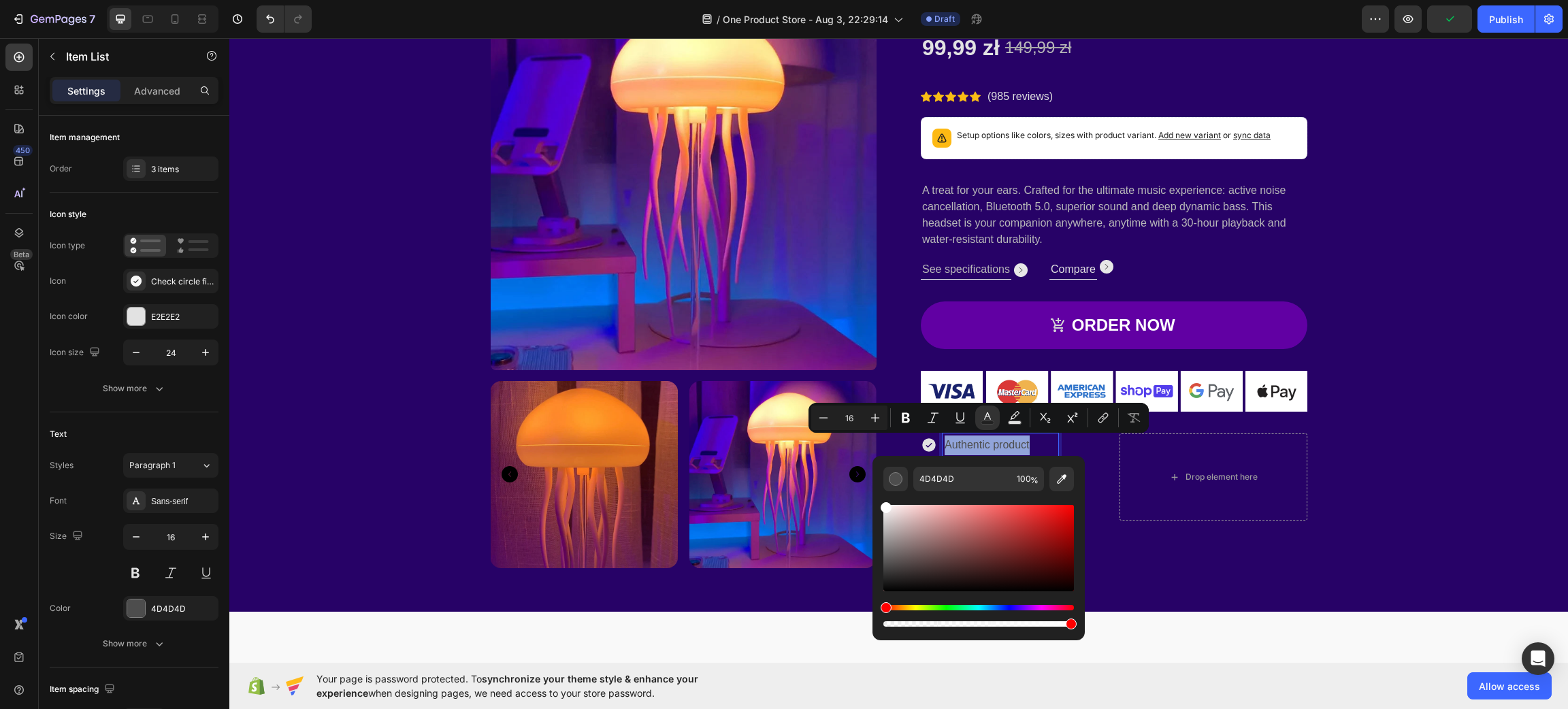 type on "FFFFFF" 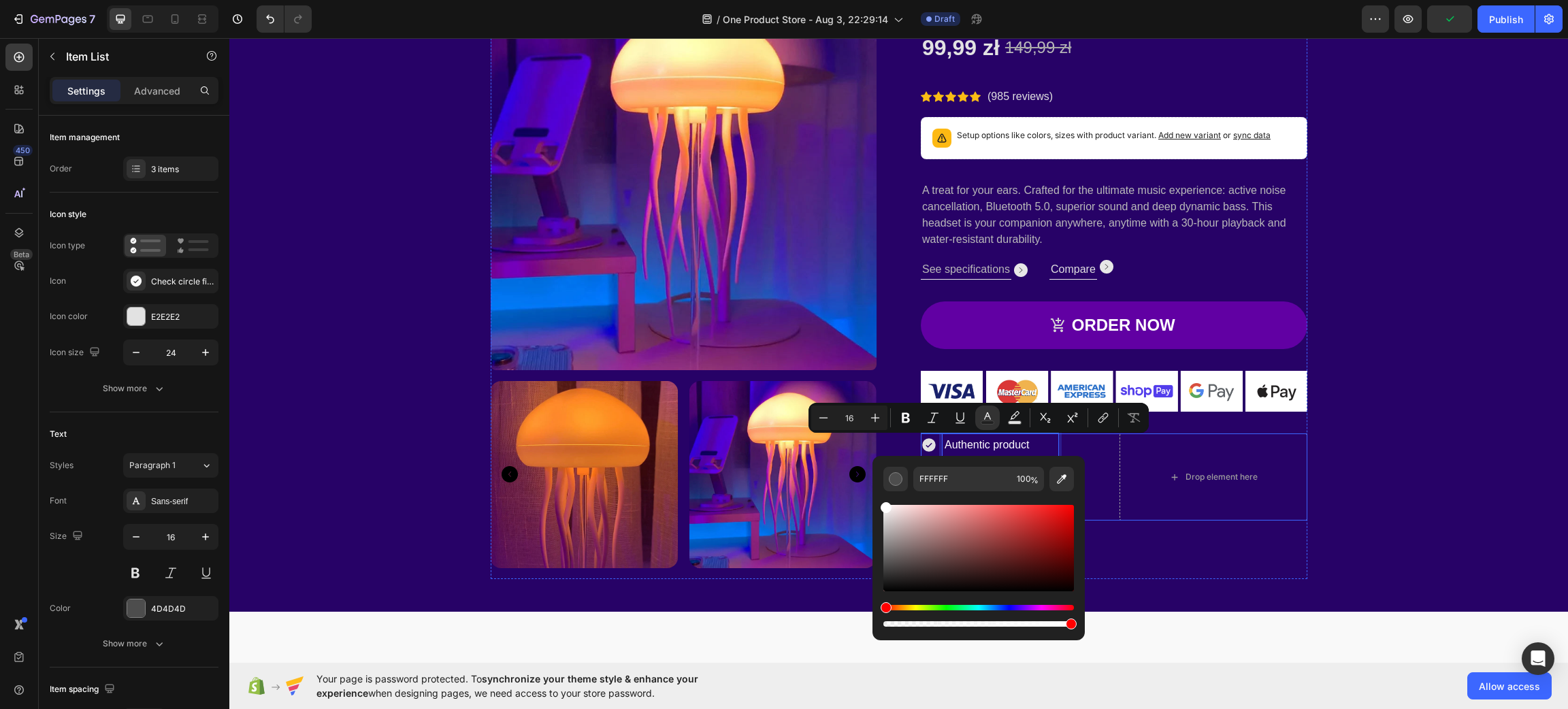 click on "Drop element here" at bounding box center [1213, 477] 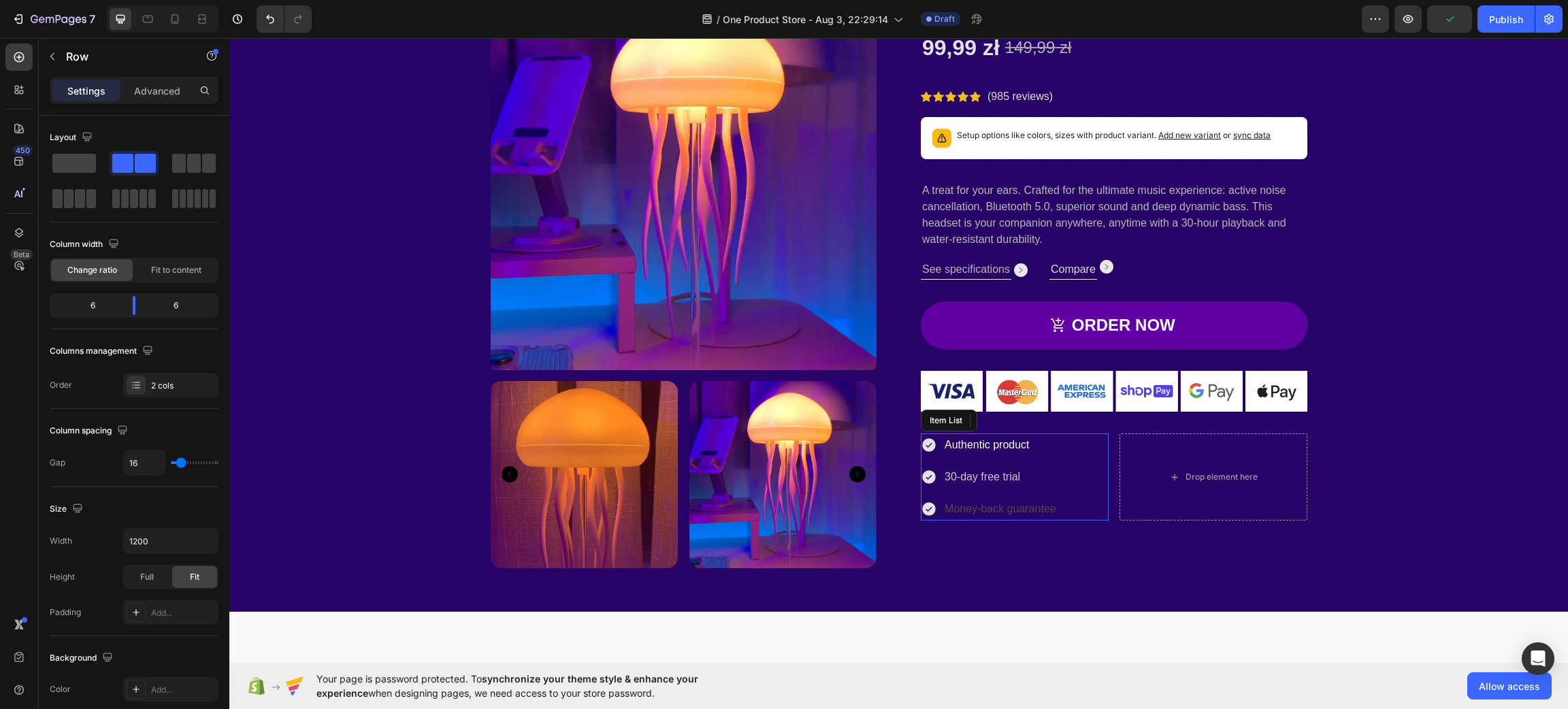 click on "Money-back guarantee" at bounding box center (1000, 509) 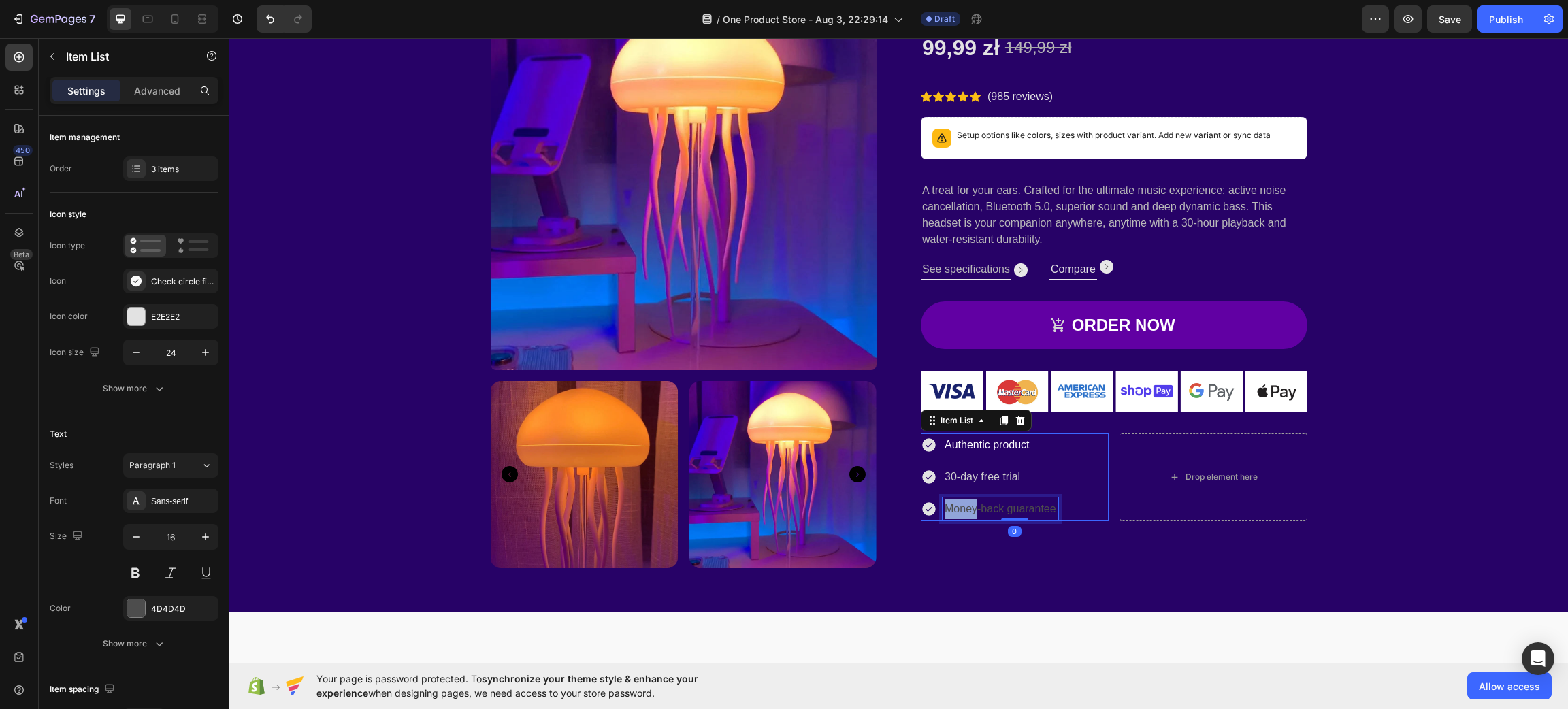 click on "Money-back guarantee" at bounding box center (1000, 509) 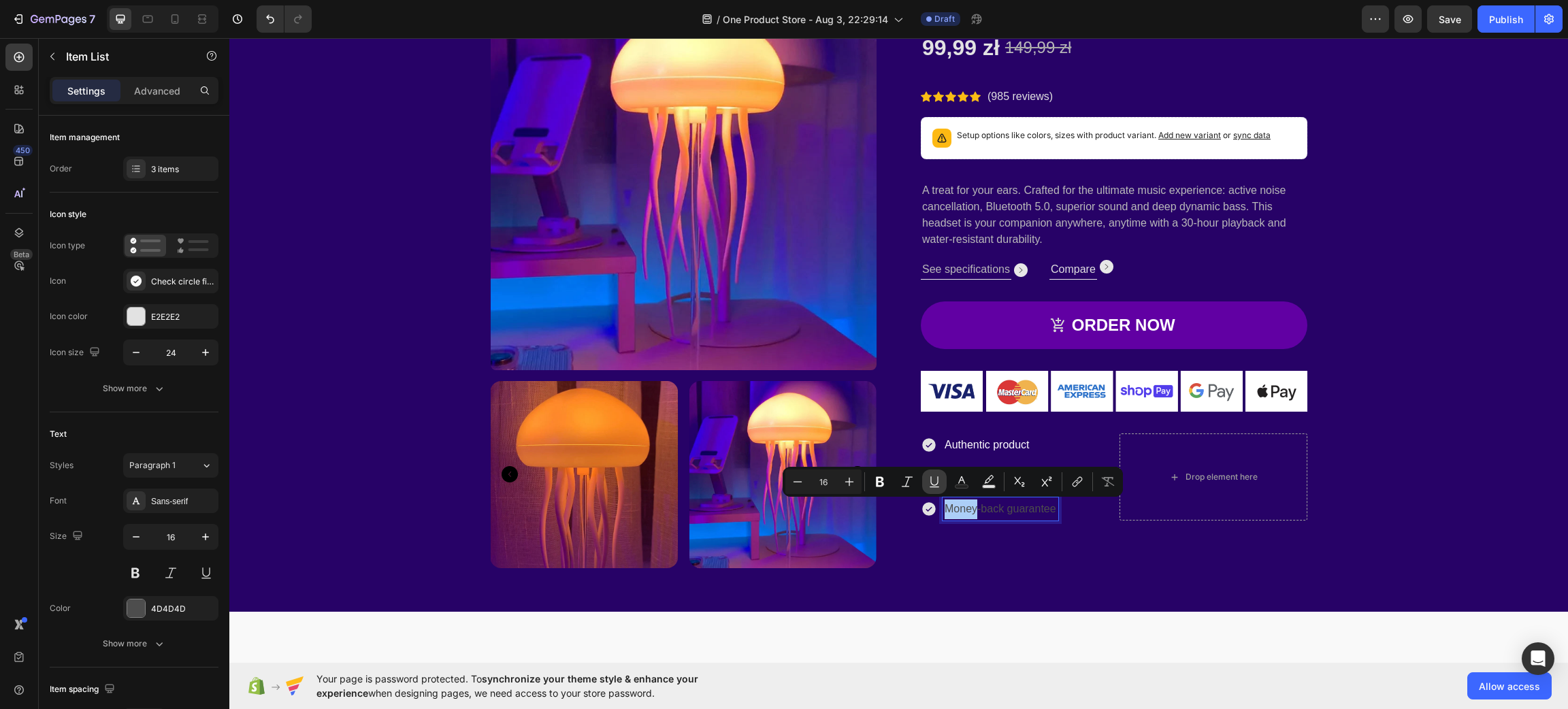 click on "Underline" at bounding box center [934, 482] 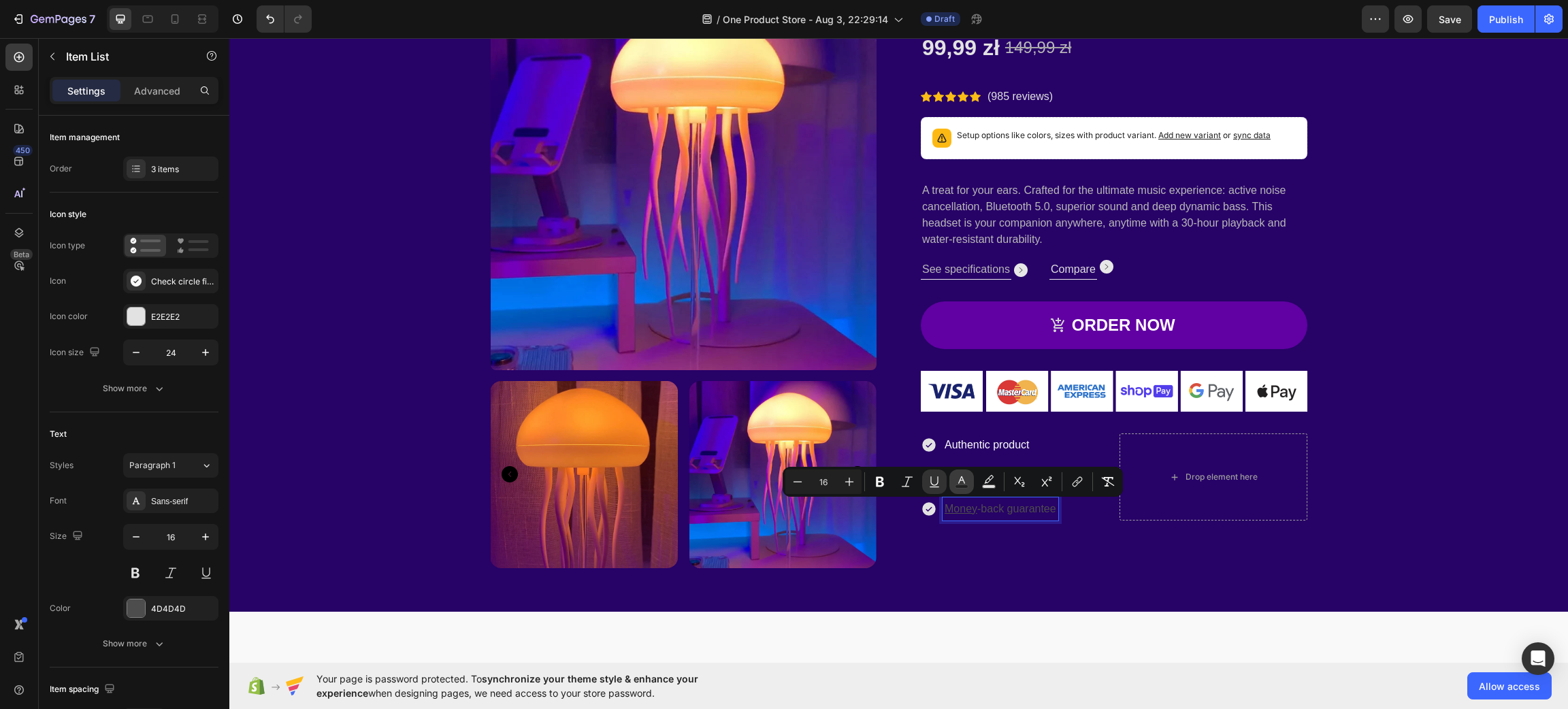 click 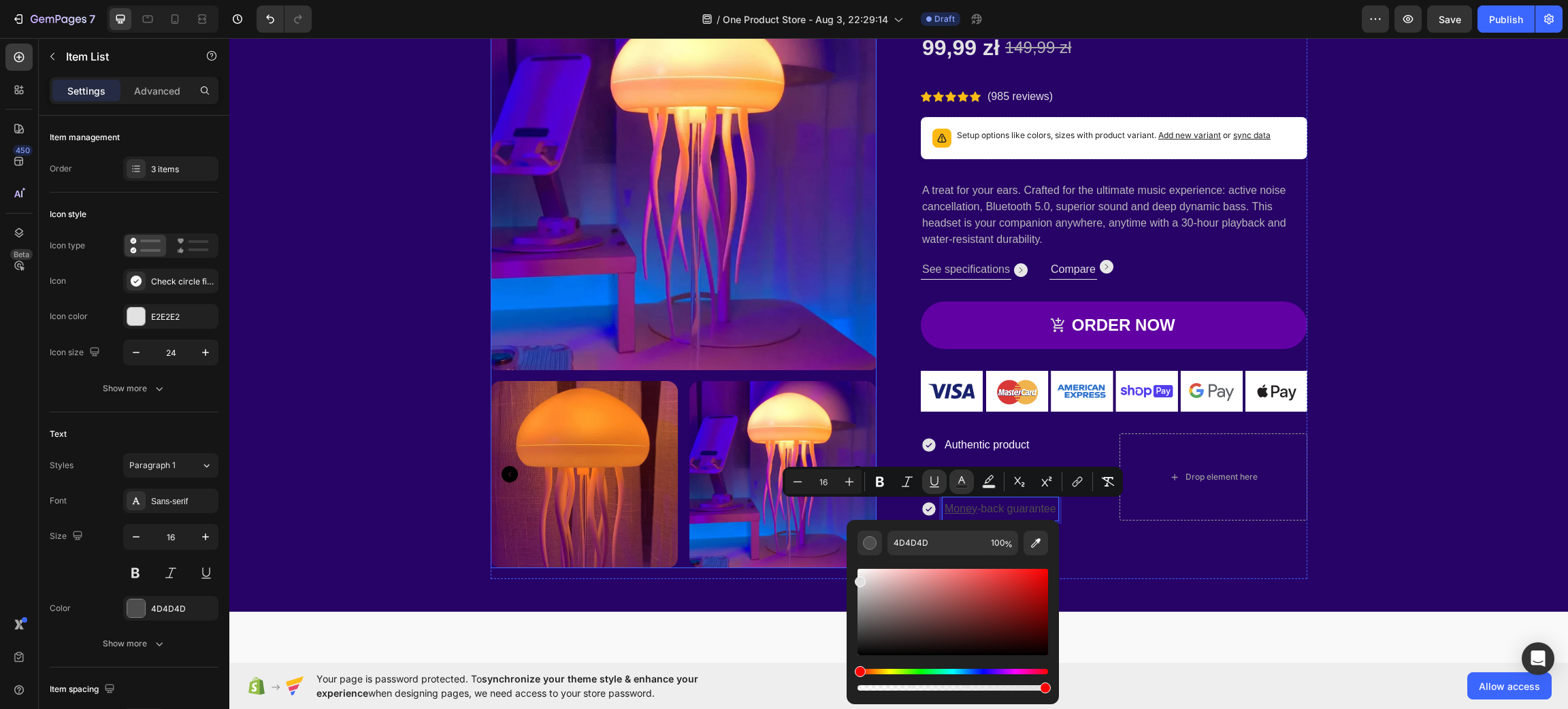 drag, startPoint x: 852, startPoint y: 583, endPoint x: 855, endPoint y: 518, distance: 65.069194 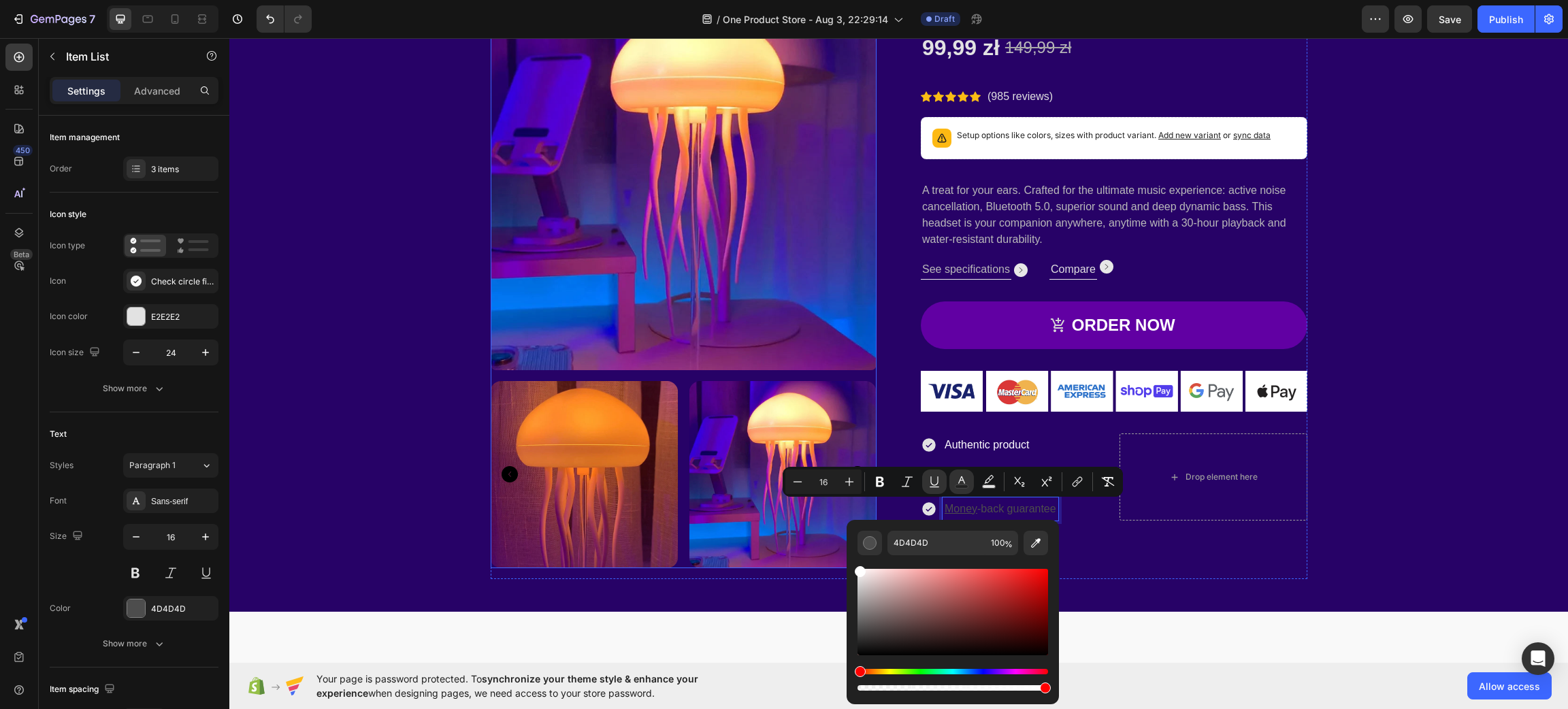 type on "FFFFFF" 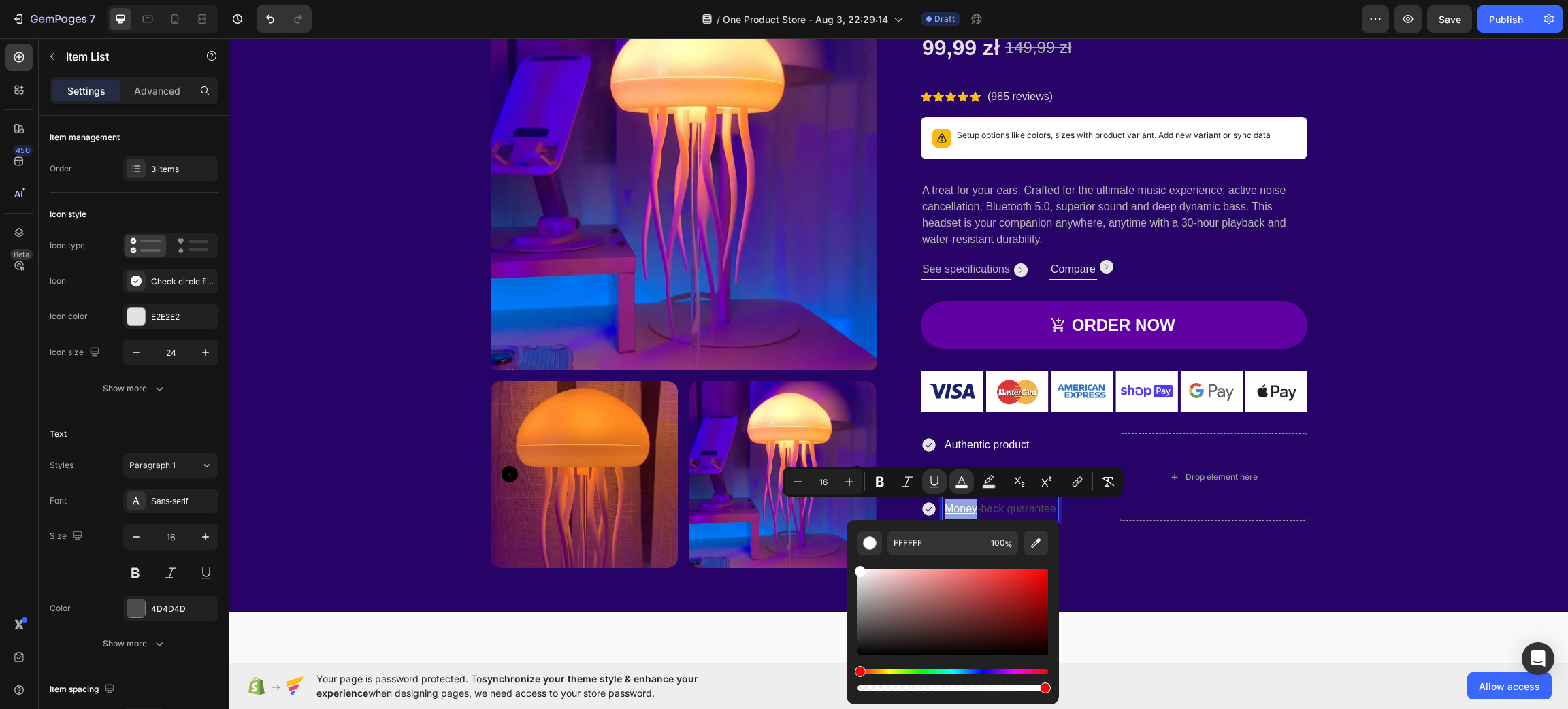 click on "JellyFish Lamp Product Title 99,99 zł Product Price Product Price 149,99 zł Product Price Product Price Row                Icon                Icon                Icon                Icon                Icon Icon List Hoz (985 reviews) Text block Row Setup options like colors, sizes with product variant.       Add new variant   or   sync data Product Variants & Swatches A treat for your ears. Crafted for the ultimate music experience: active noise cancellation, Bluetooth 5.0, superior sound and deep dynamic bass. This headset is your companion anywhere, anytime with a 30-hour playback and water-resistant durability. Text block See specifications Text block Image Row Compare Text block Image Row Row ORDER NOW Product Cart Button Image Authentic product 30-day free trial Money -back guarantee Item List   0
Drop element here Row" at bounding box center [1114, 281] 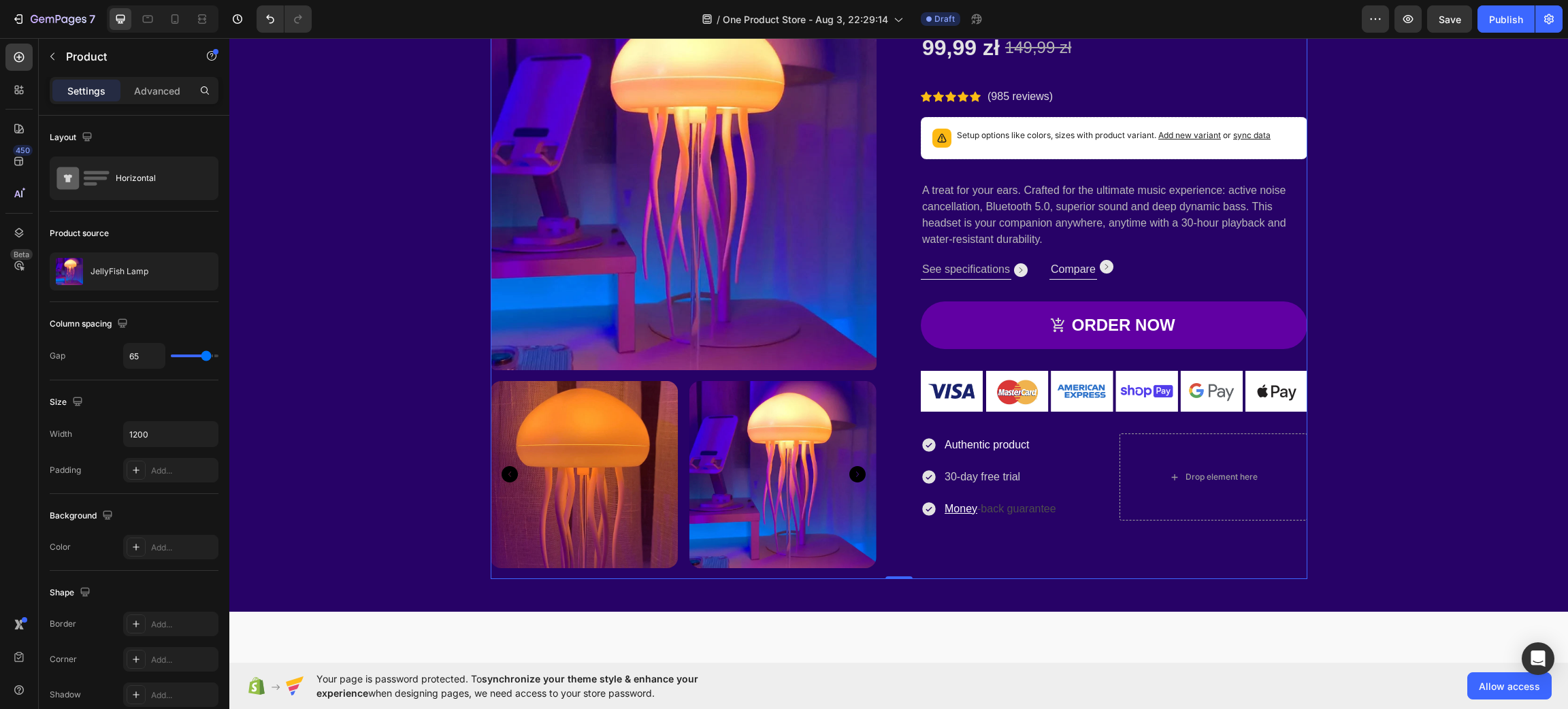 click on "JellyFish Lamp Product Title 99,99 zł Product Price Product Price 149,99 zł Product Price Product Price Row                Icon                Icon                Icon                Icon                Icon Icon List Hoz (985 reviews) Text block Row Setup options like colors, sizes with product variant.       Add new variant   or   sync data Product Variants & Swatches A treat for your ears. Crafted for the ultimate music experience: active noise cancellation, Bluetooth 5.0, superior sound and deep dynamic bass. This headset is your companion anywhere, anytime with a 30-hour playback and water-resistant durability. Text block See specifications Text block Image Row Compare Text block Image Row Row ORDER NOW Product Cart Button Image Authentic product 30-day free trial Money -back guarantee Item List
Drop element here Row" at bounding box center [1114, 281] 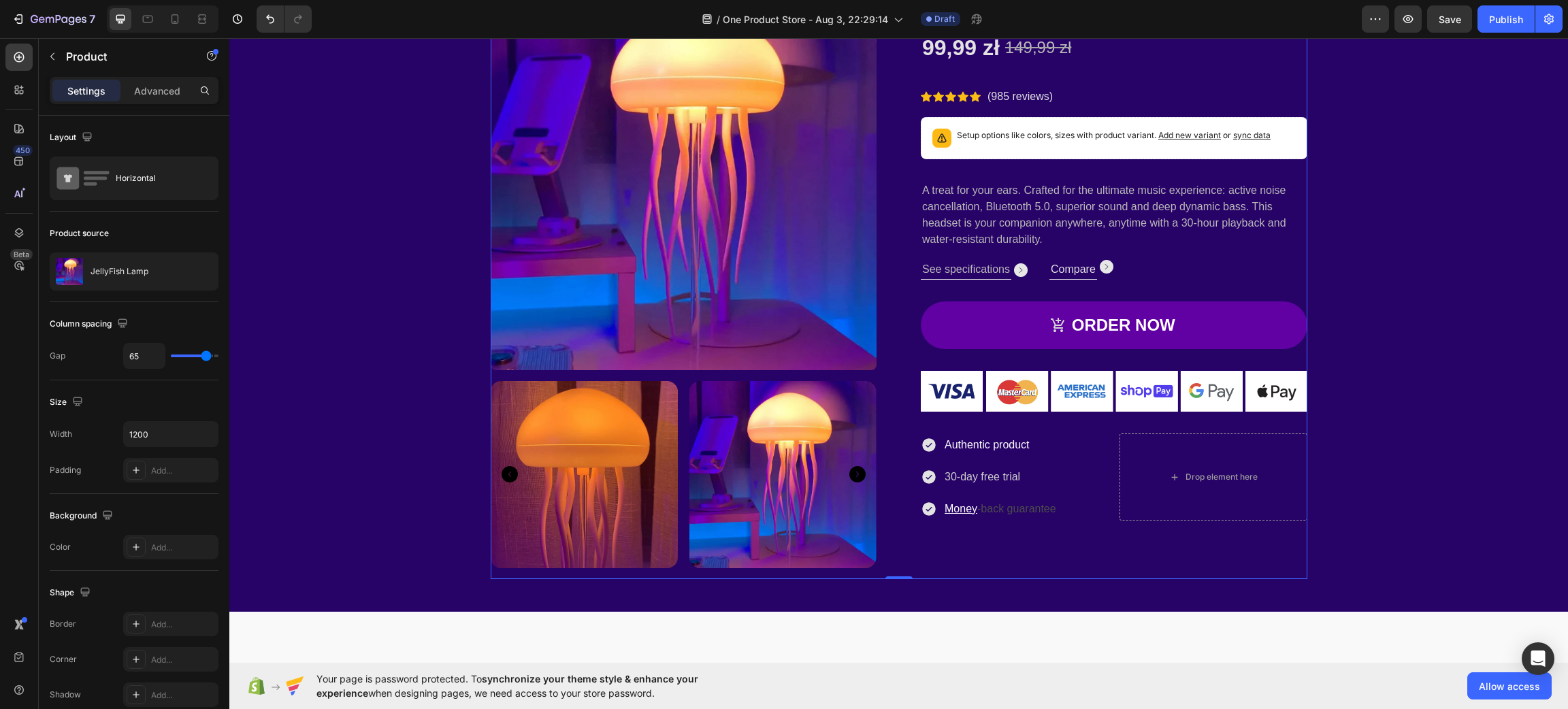 click on "Money -back guarantee" at bounding box center (1000, 509) 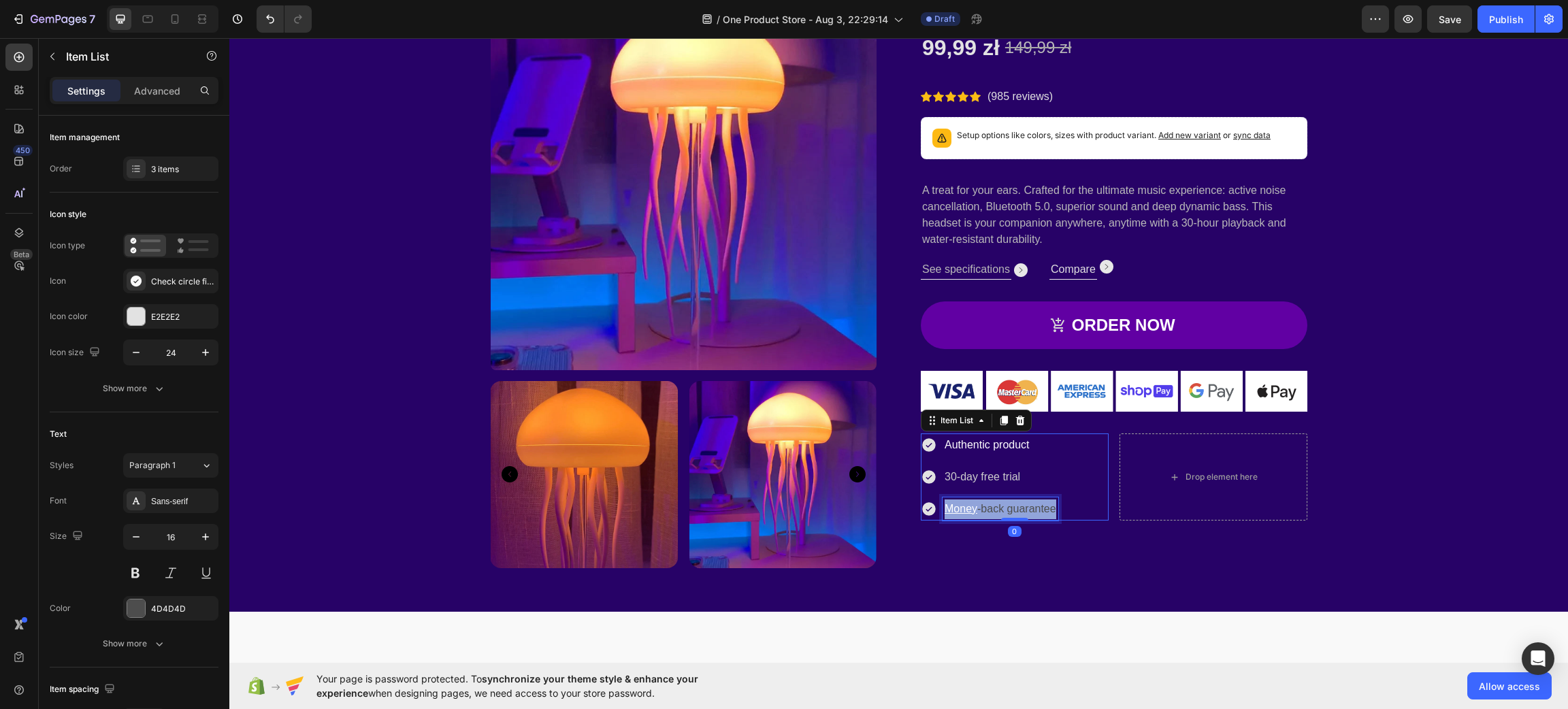 click on "Money -back guarantee" at bounding box center [1000, 509] 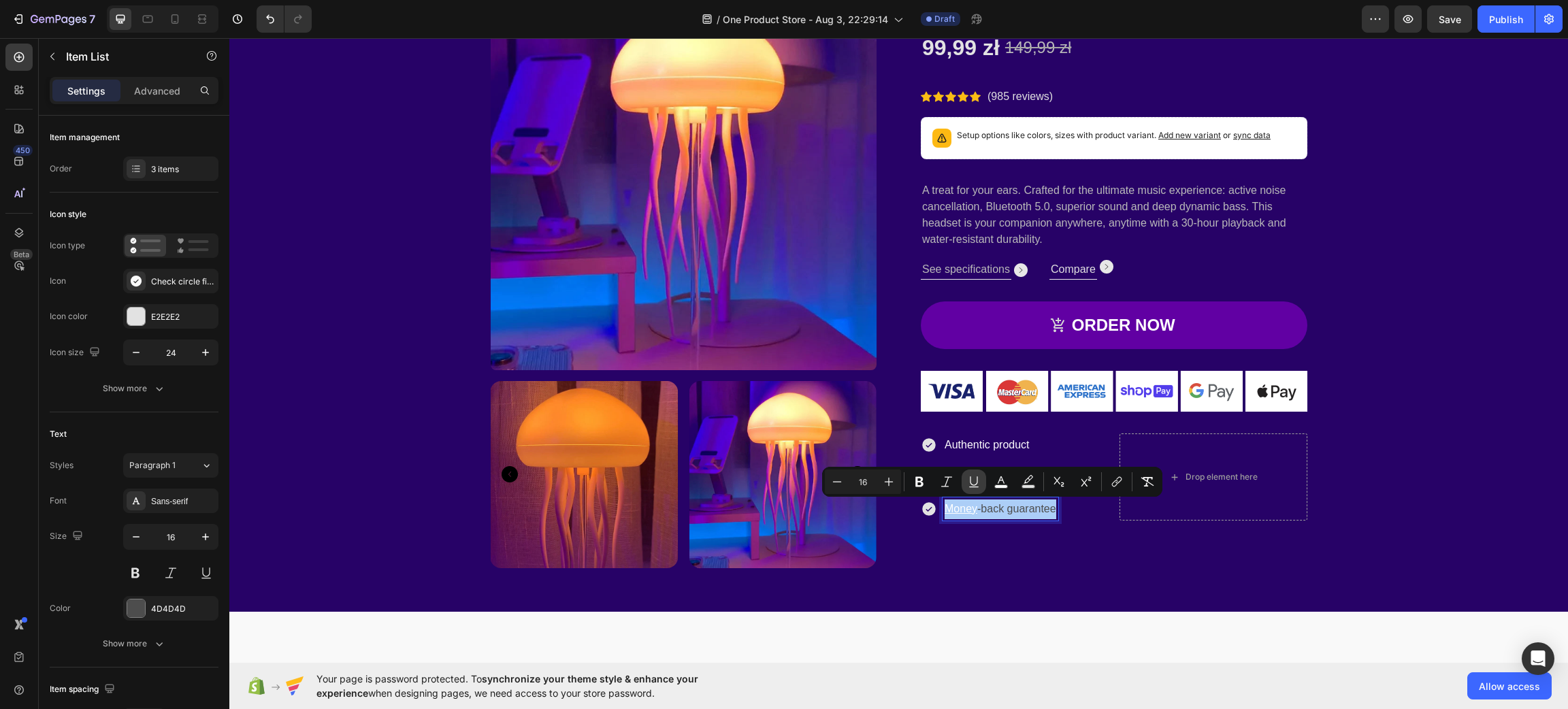 click 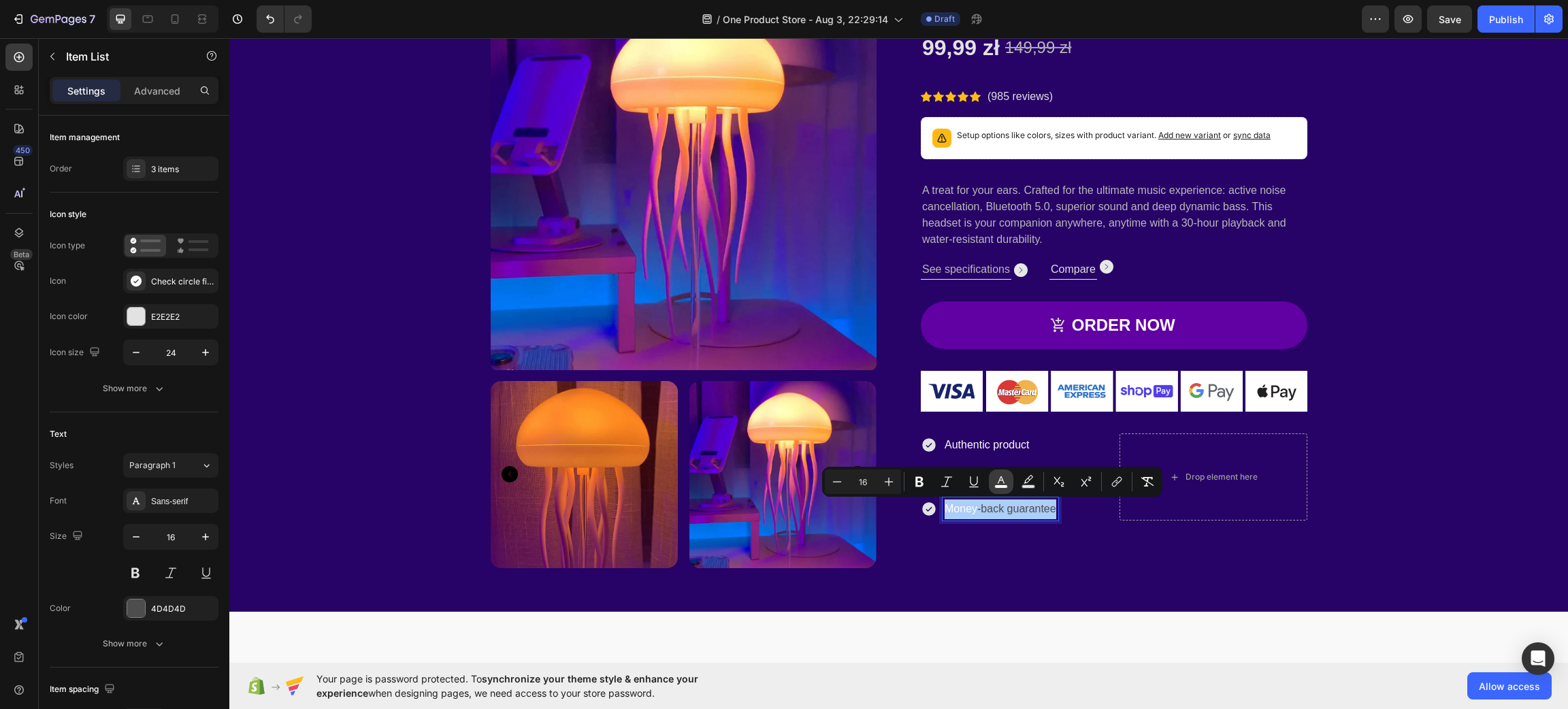 click on "color" at bounding box center [1001, 482] 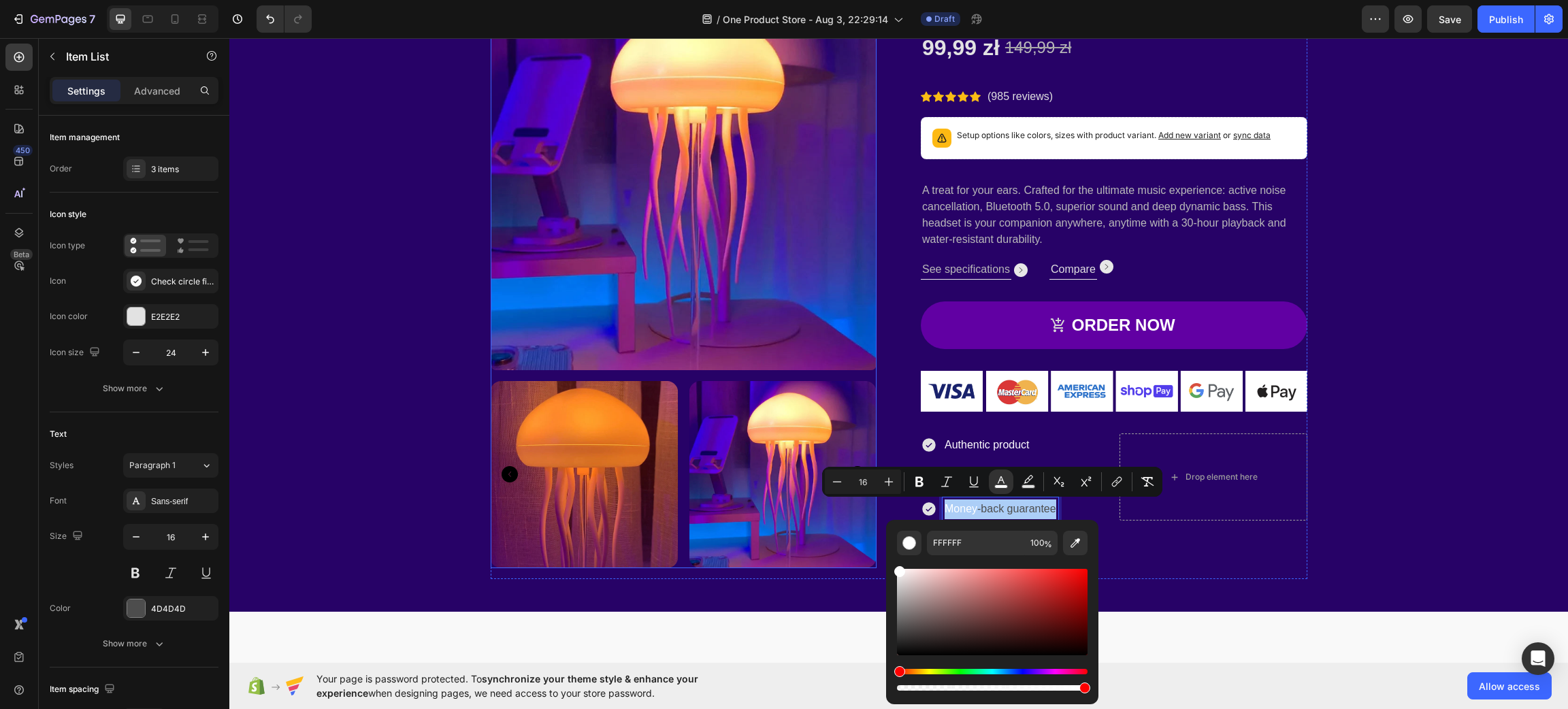 drag, startPoint x: 907, startPoint y: 584, endPoint x: 968, endPoint y: 496, distance: 107.07474 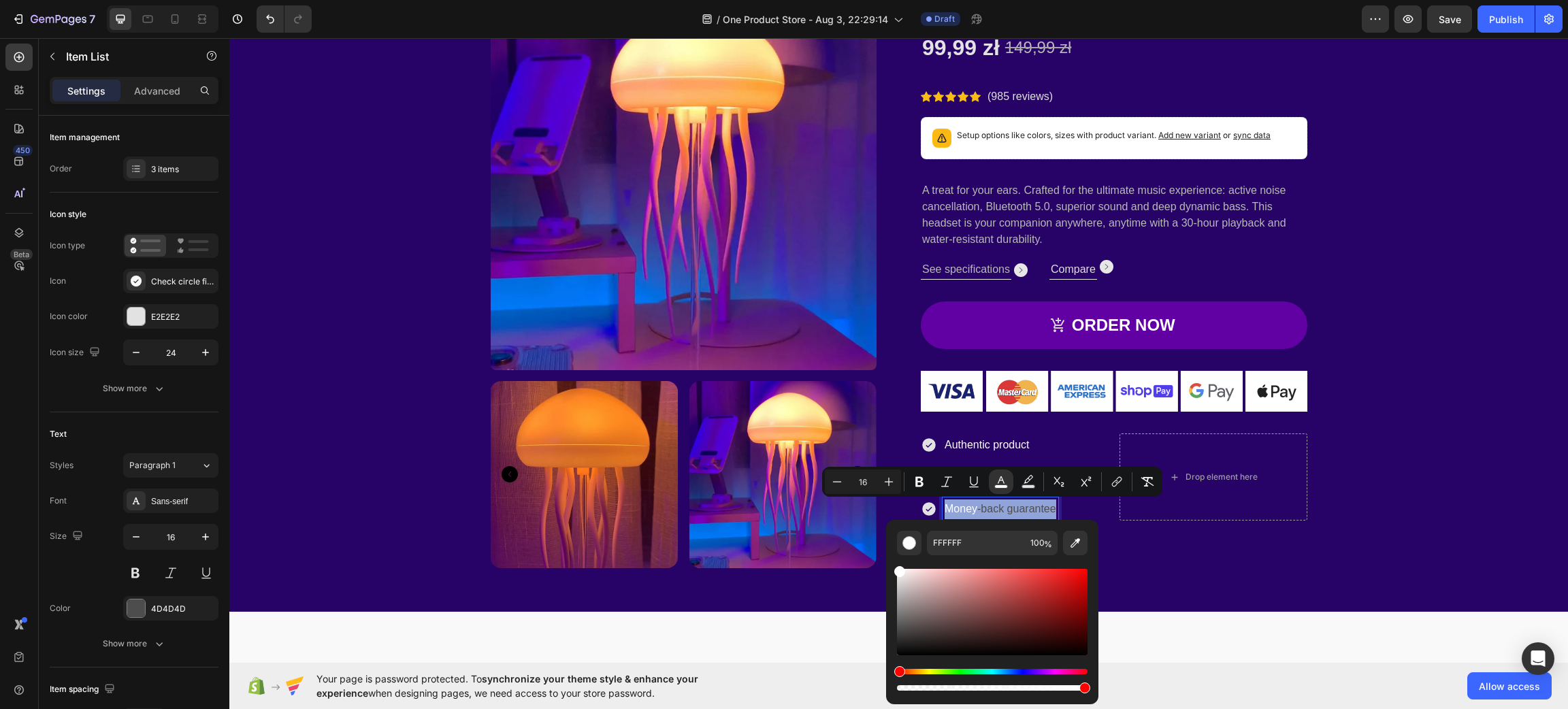 drag, startPoint x: 1256, startPoint y: 555, endPoint x: 838, endPoint y: 194, distance: 552.30879 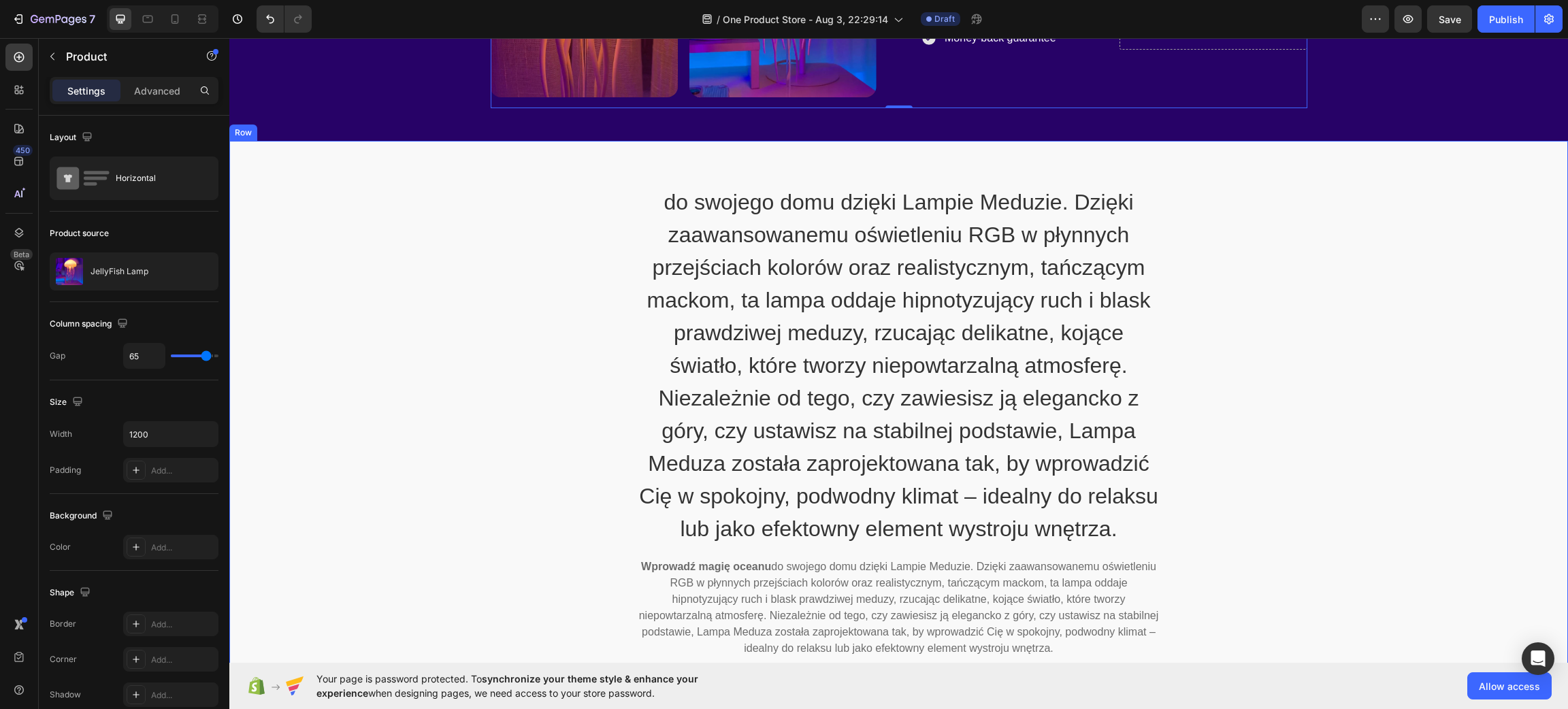 scroll, scrollTop: 677, scrollLeft: 0, axis: vertical 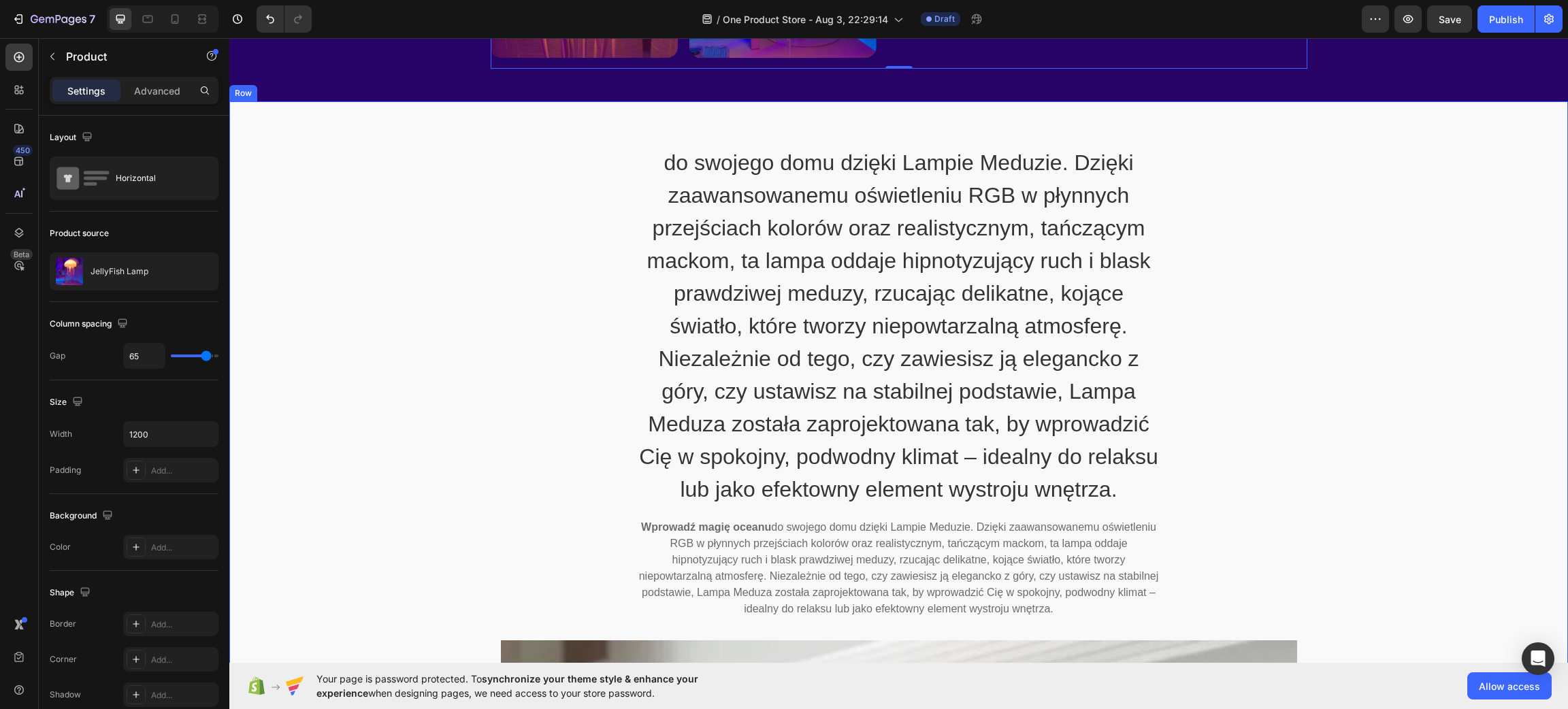 click on "do swojego domu dzięki Lampie Meduzie. Dzięki zaawansowanemu oświetleniu RGB w płynnych przejściach kolorów oraz realistycznym, tańczącym mackom, ta lampa oddaje hipnotyzujący ruch i blask prawdziwej meduzy, rzucając delikatne, kojące światło, które tworzy niepowtarzalną atmosferę. Niezależnie od tego, czy zawiesisz ją elegancko z góry, czy ustawisz na stabilnej podstawie, Lampa Meduza została zaprojektowana tak, by wprowadzić Cię w spokojny, podwodny klimat – idealny do relaksu lub jako efektowny element wystroju wnętrza. Heading Wprowadź magię oceanu Text block Row Row" at bounding box center [898, 485] 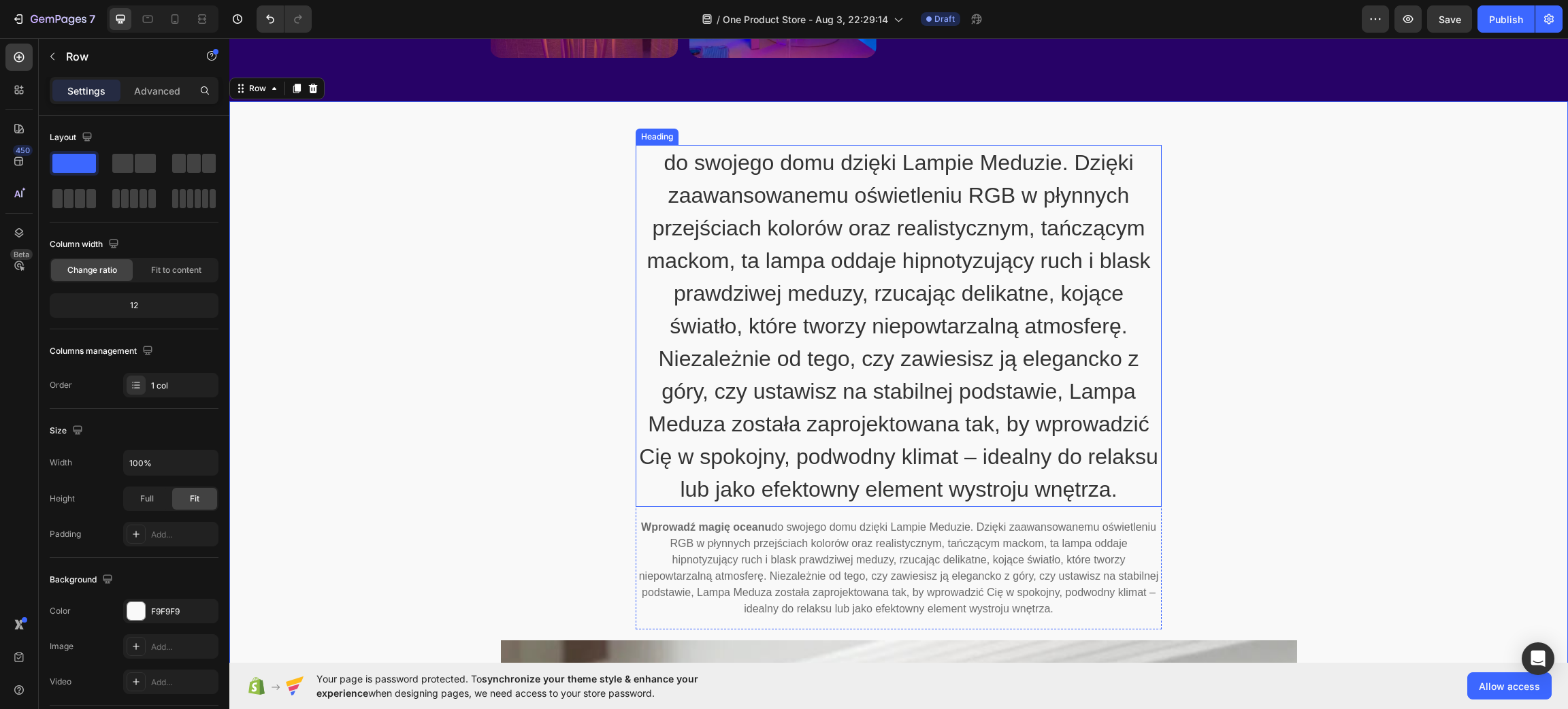 click on "do swojego domu dzięki Lampie Meduzie. Dzięki zaawansowanemu oświetleniu RGB w płynnych przejściach kolorów oraz realistycznym, tańczącym mackom, ta lampa oddaje hipnotyzujący ruch i blask prawdziwej meduzy, rzucając delikatne, kojące światło, które tworzy niepowtarzalną atmosferę. Niezależnie od tego, czy zawiesisz ją elegancko z góry, czy ustawisz na stabilnej podstawie, Lampa Meduza została zaprojektowana tak, by wprowadzić Cię w spokojny, podwodny klimat – idealny do relaksu lub jako efektowny element wystroju wnętrza." at bounding box center [898, 326] 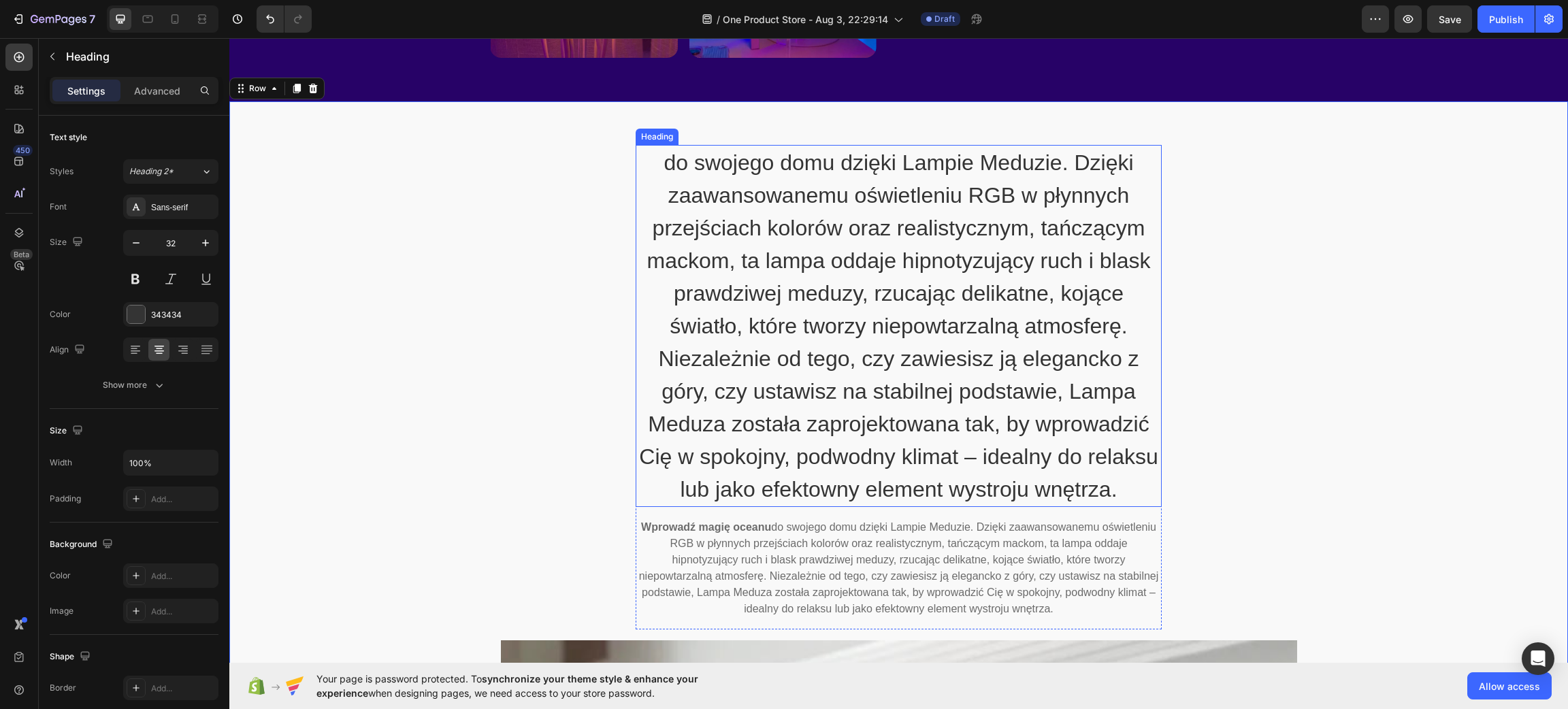 click on "do swojego domu dzięki Lampie Meduzie. Dzięki zaawansowanemu oświetleniu RGB w płynnych przejściach kolorów oraz realistycznym, tańczącym mackom, ta lampa oddaje hipnotyzujący ruch i blask prawdziwej meduzy, rzucając delikatne, kojące światło, które tworzy niepowtarzalną atmosferę. Niezależnie od tego, czy zawiesisz ją elegancko z góry, czy ustawisz na stabilnej podstawie, Lampa Meduza została zaprojektowana tak, by wprowadzić Cię w spokojny, podwodny klimat – idealny do relaksu lub jako efektowny element wystroju wnętrza." at bounding box center (898, 326) 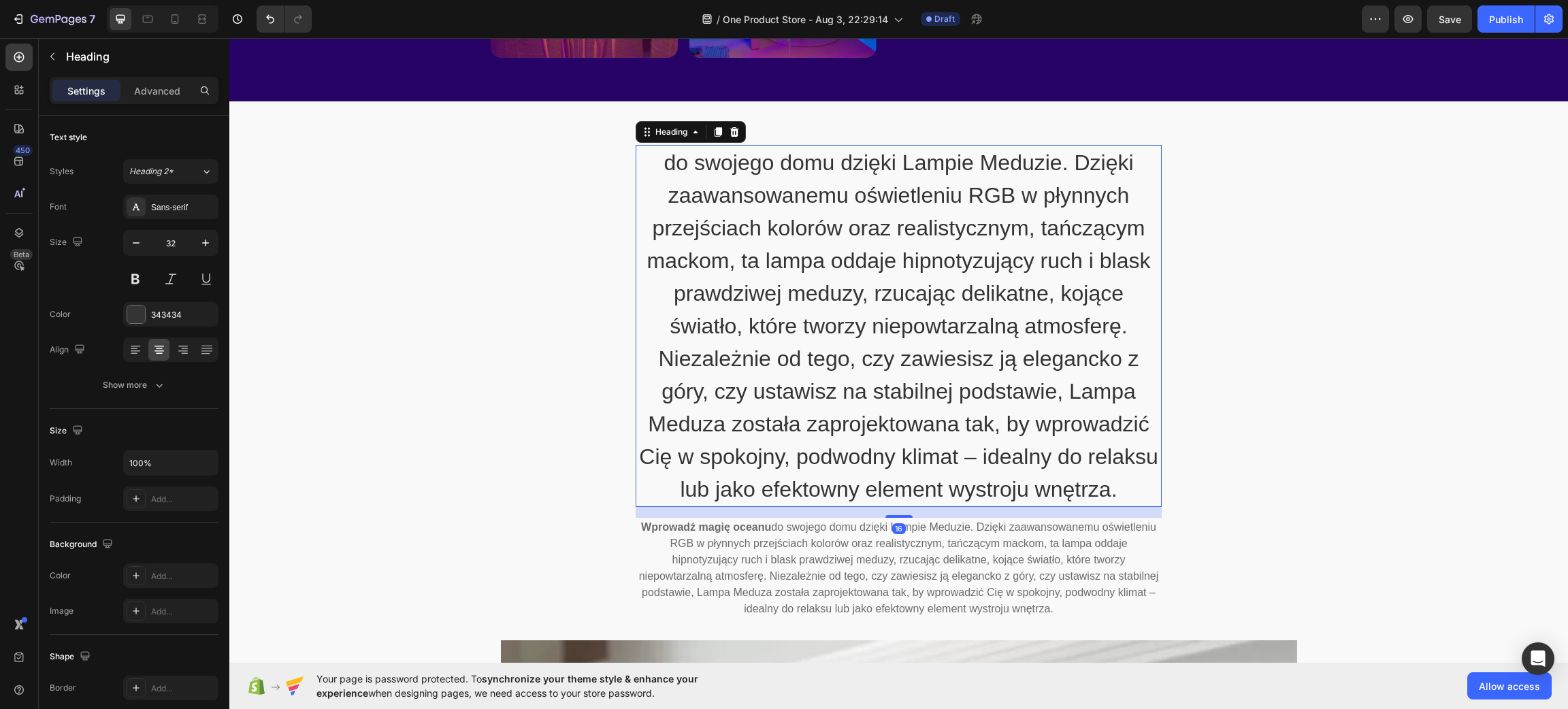 click on "do swojego domu dzięki Lampie Meduzie. Dzięki zaawansowanemu oświetleniu RGB w płynnych przejściach kolorów oraz realistycznym, tańczącym mackom, ta lampa oddaje hipnotyzujący ruch i blask prawdziwej meduzy, rzucając delikatne, kojące światło, które tworzy niepowtarzalną atmosferę. Niezależnie od tego, czy zawiesisz ją elegancko z góry, czy ustawisz na stabilnej podstawie, Lampa Meduza została zaprojektowana tak, by wprowadzić Cię w spokojny, podwodny klimat – idealny do relaksu lub jako efektowny element wystroju wnętrza." at bounding box center (898, 326) 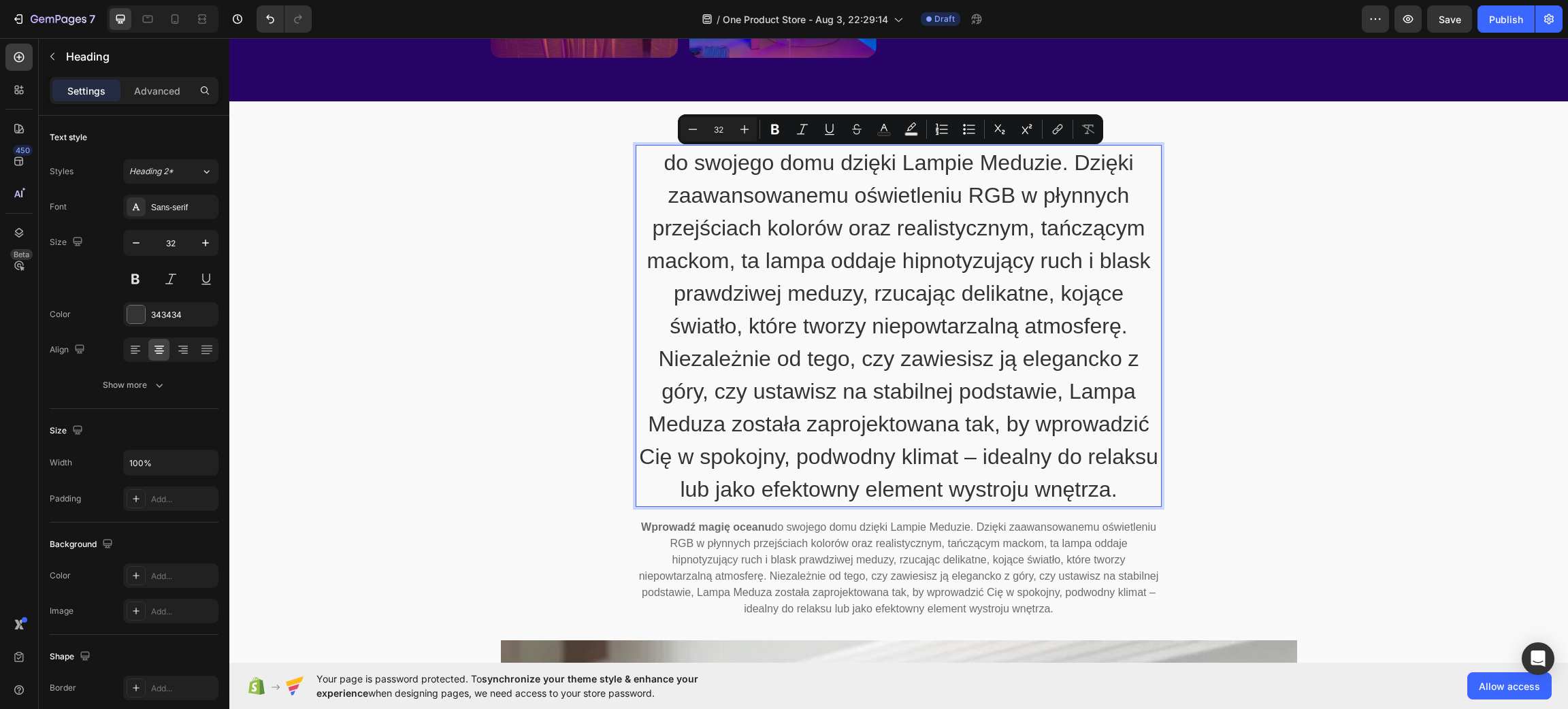 click on "do swojego domu dzięki Lampie Meduzie. Dzięki zaawansowanemu oświetleniu RGB w płynnych przejściach kolorów oraz realistycznym, tańczącym mackom, ta lampa oddaje hipnotyzujący ruch i blask prawdziwej meduzy, rzucając delikatne, kojące światło, które tworzy niepowtarzalną atmosferę. Niezależnie od tego, czy zawiesisz ją elegancko z góry, czy ustawisz na stabilnej podstawie, Lampa Meduza została zaprojektowana tak, by wprowadzić Cię w spokojny, podwodny klimat – idealny do relaksu lub jako efektowny element wystroju wnętrza." at bounding box center (898, 326) 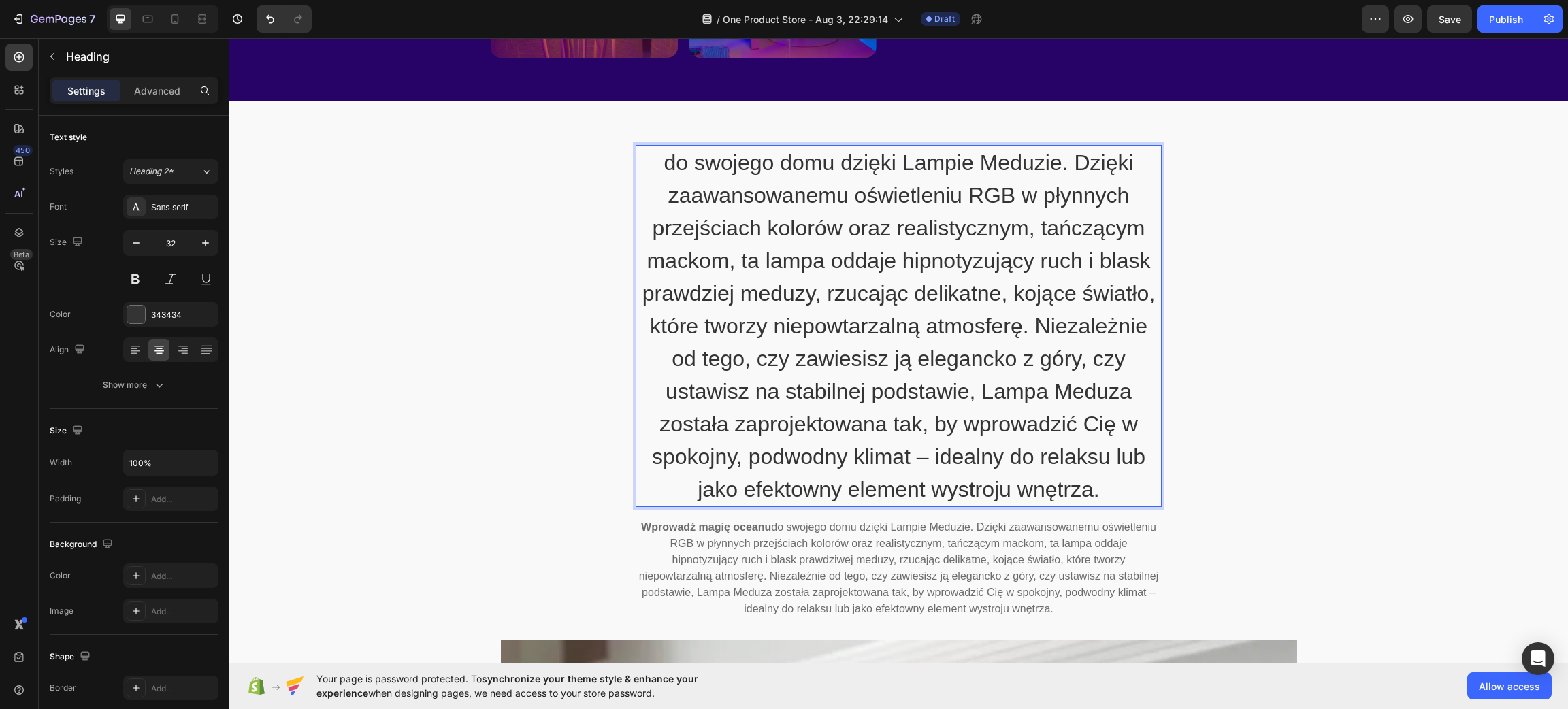click on "do swojego domu dzięki Lampie Meduzie. Dzięki zaawansowanemu oświetleniu RGB w płynnych przejściach kolorów oraz realistycznym, tańczącym mackom, ta lampa oddaje hipnotyzujący ruch i blask prawdziej meduzy, rzucając delikatne, kojące światło, które tworzy niepowtarzalną atmosferę. Niezależnie od tego, czy zawiesisz ją elegancko z góry, czy ustawisz na stabilnej podstawie, Lampa Meduza została zaprojektowana tak, by wprowadzić Cię w spokojny, podwodny klimat – idealny do relaksu lub jako efektowny element wystroju wnętrza." at bounding box center [898, 326] 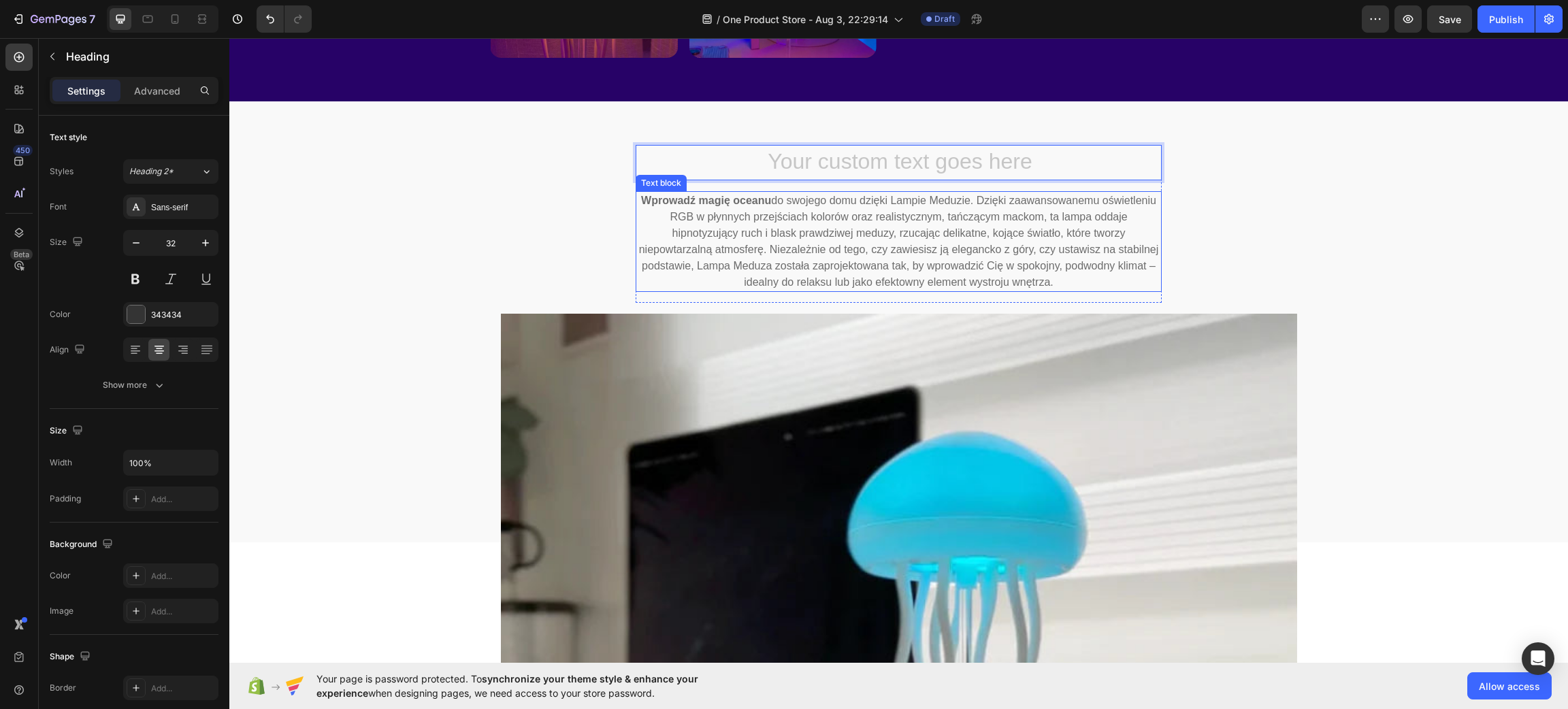 click on "Wprowadź magię oceanu" at bounding box center [706, 200] 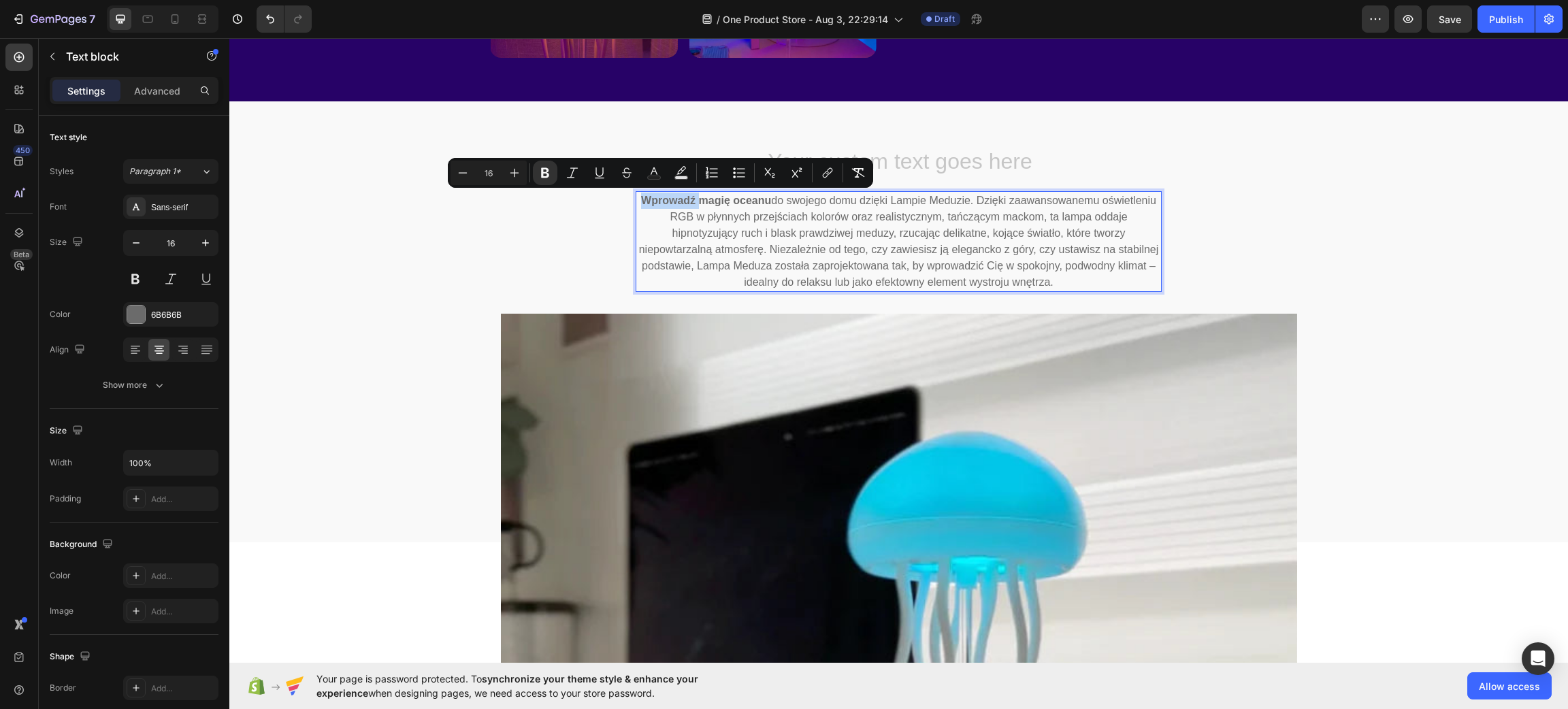 click on "Wprowadź magię oceanu" at bounding box center (706, 200) 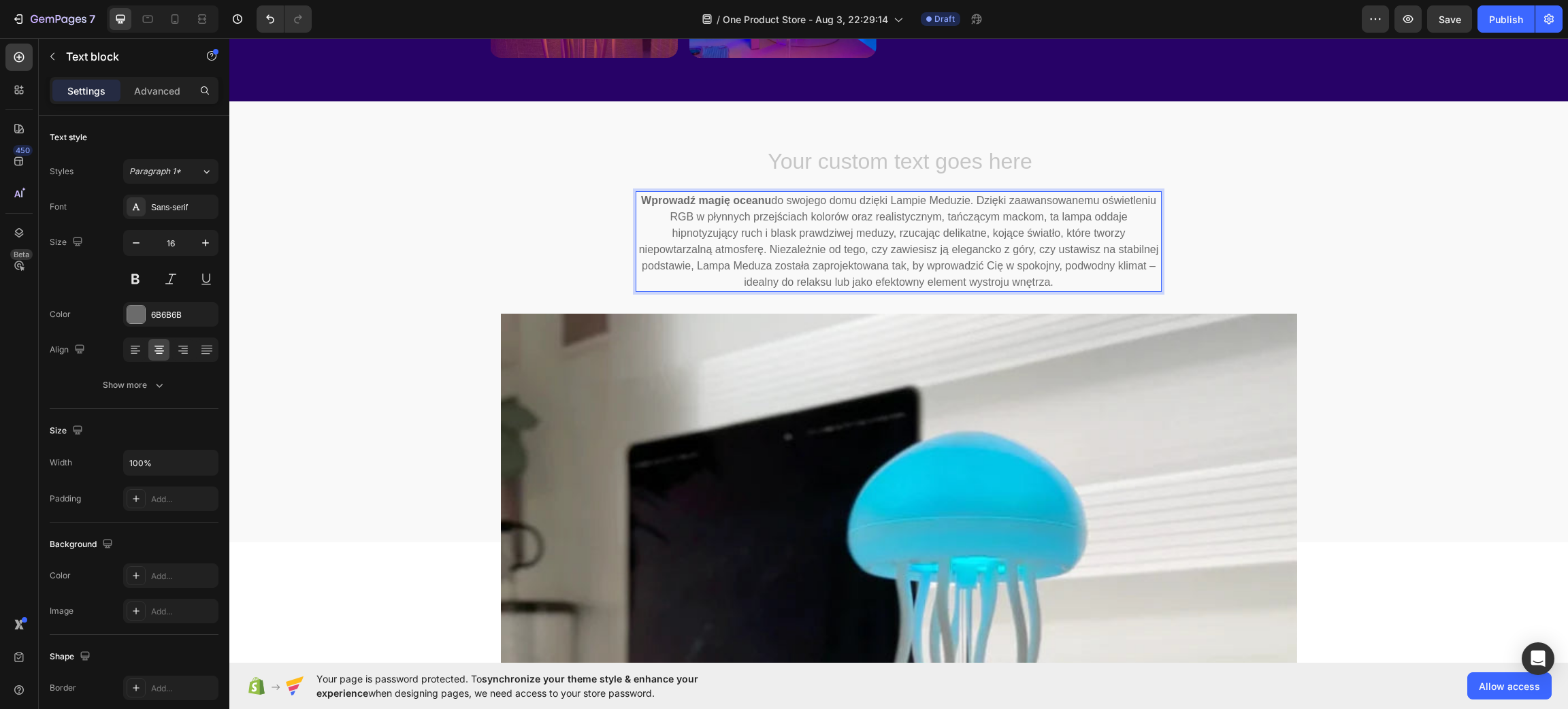 click on "Wprowadź magię oceanu" at bounding box center (706, 200) 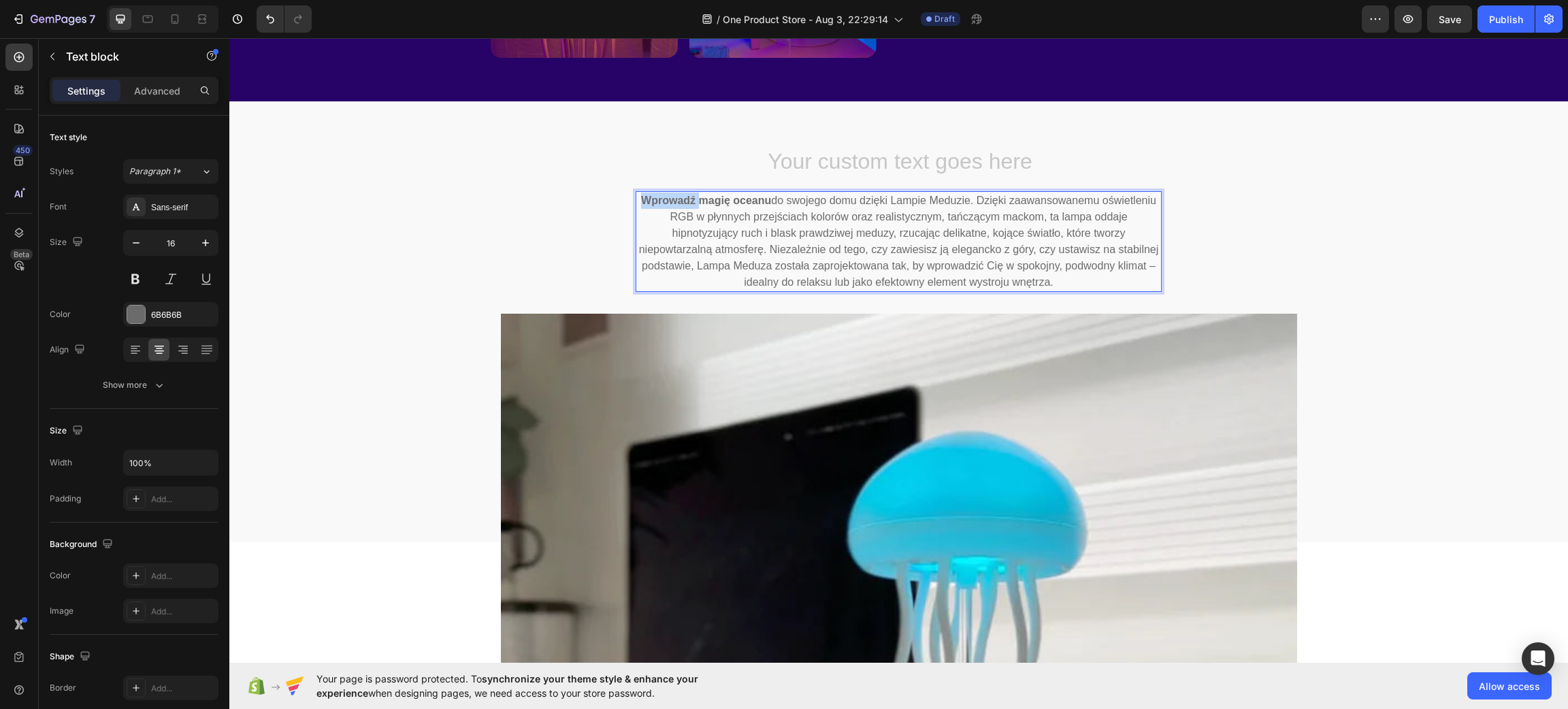 click on "Wprowadź magię oceanu" at bounding box center [706, 200] 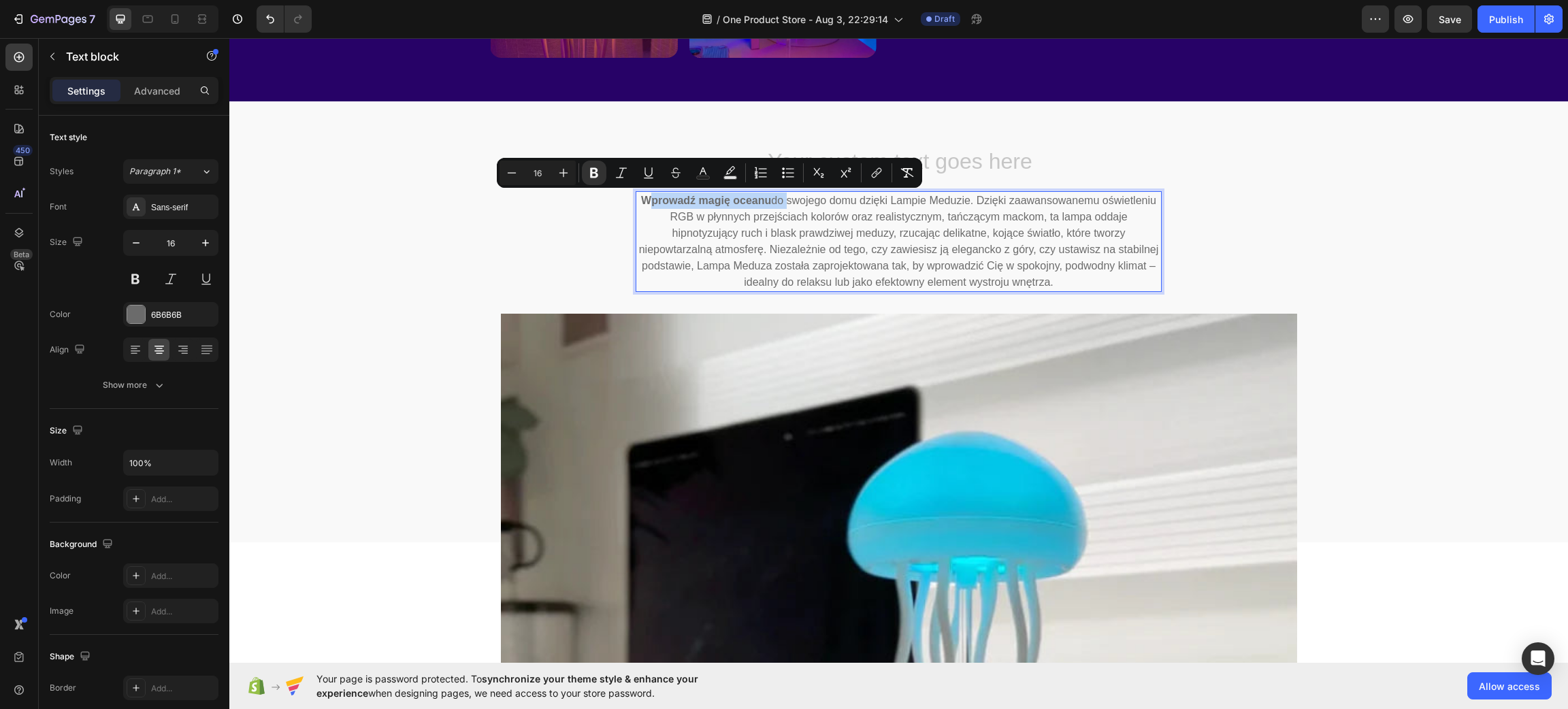 drag, startPoint x: 637, startPoint y: 196, endPoint x: 769, endPoint y: 200, distance: 132.06059 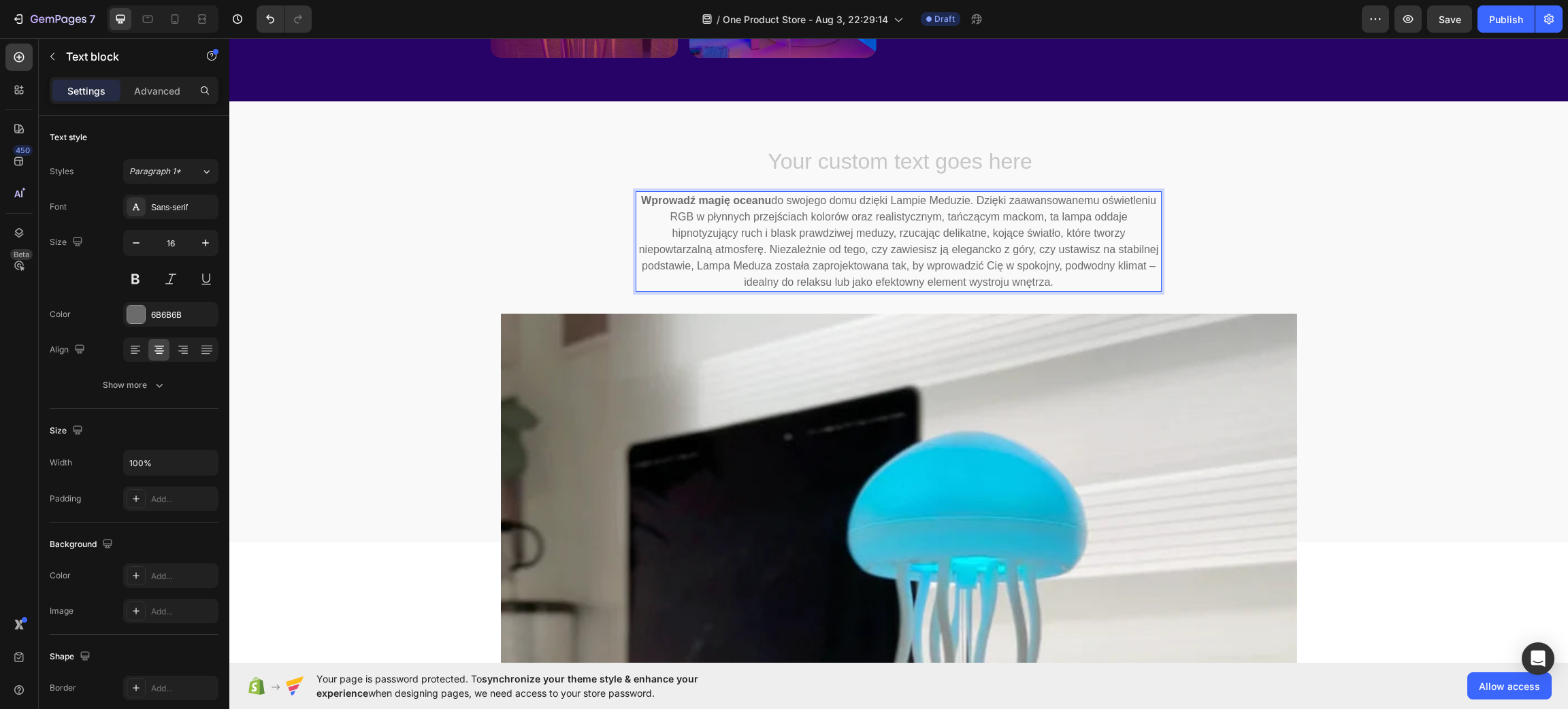 click on "Wprowadź magię oceanu  do swojego domu dzięki Lampie Meduzie. Dzięki zaawansowanemu oświetleniu RGB w płynnych przejściach kolorów oraz realistycznym, tańczącym mackom, ta lampa oddaje hipnotyzujący ruch i blask prawdziwej meduzy, rzucając delikatne, kojące światło, które tworzy niepowtarzalną atmosferę. Niezależnie od tego, czy zawiesisz ją elegancko z góry, czy ustawisz na stabilnej podstawie, Lampa Meduza została zaprojektowana tak, by wprowadzić Cię w spokojny, podwodny klimat – idealny do relaksu lub jako efektowny element wystroju wnętrza." at bounding box center [898, 242] 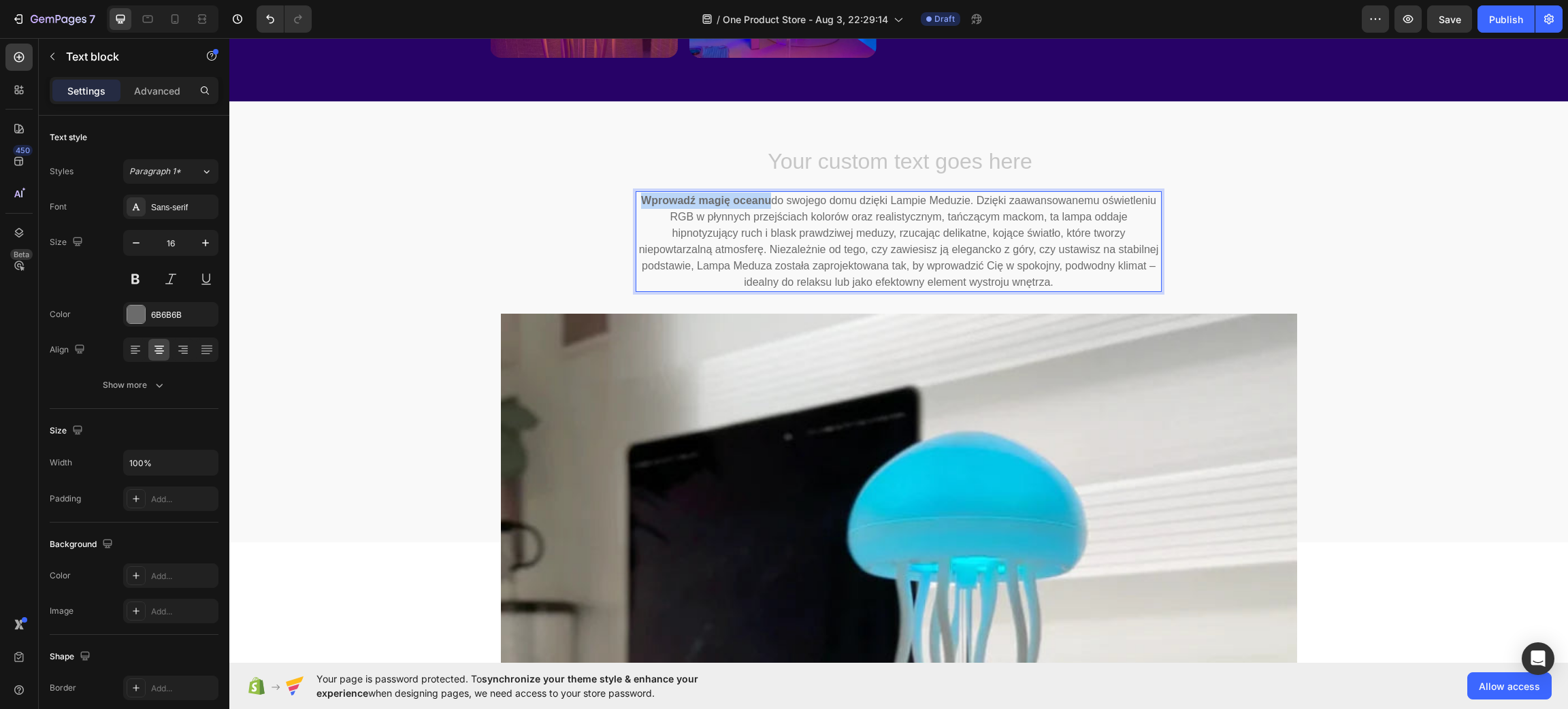 drag, startPoint x: 762, startPoint y: 203, endPoint x: 633, endPoint y: 208, distance: 129.09686 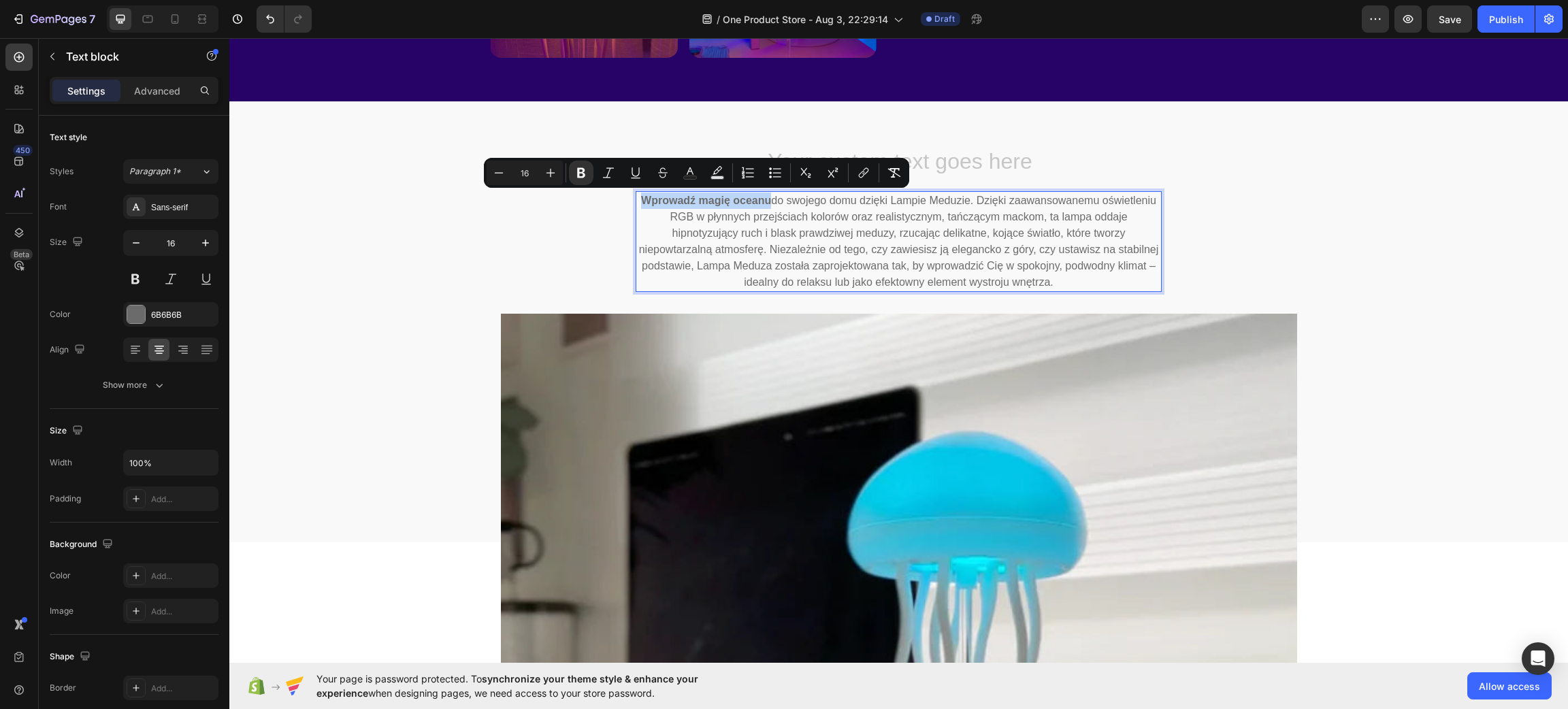 copy on "Wprowadź magię oceanu" 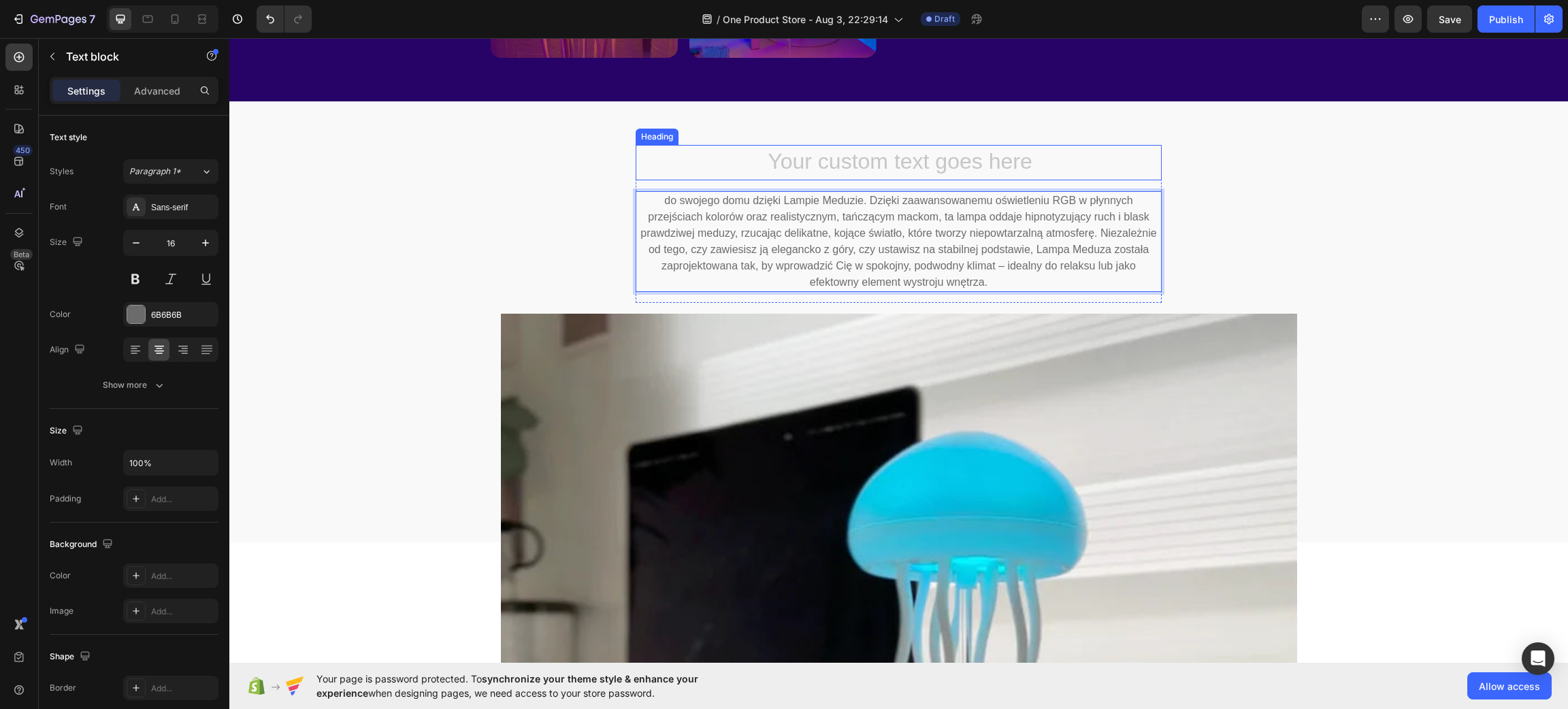 click at bounding box center [898, 163] 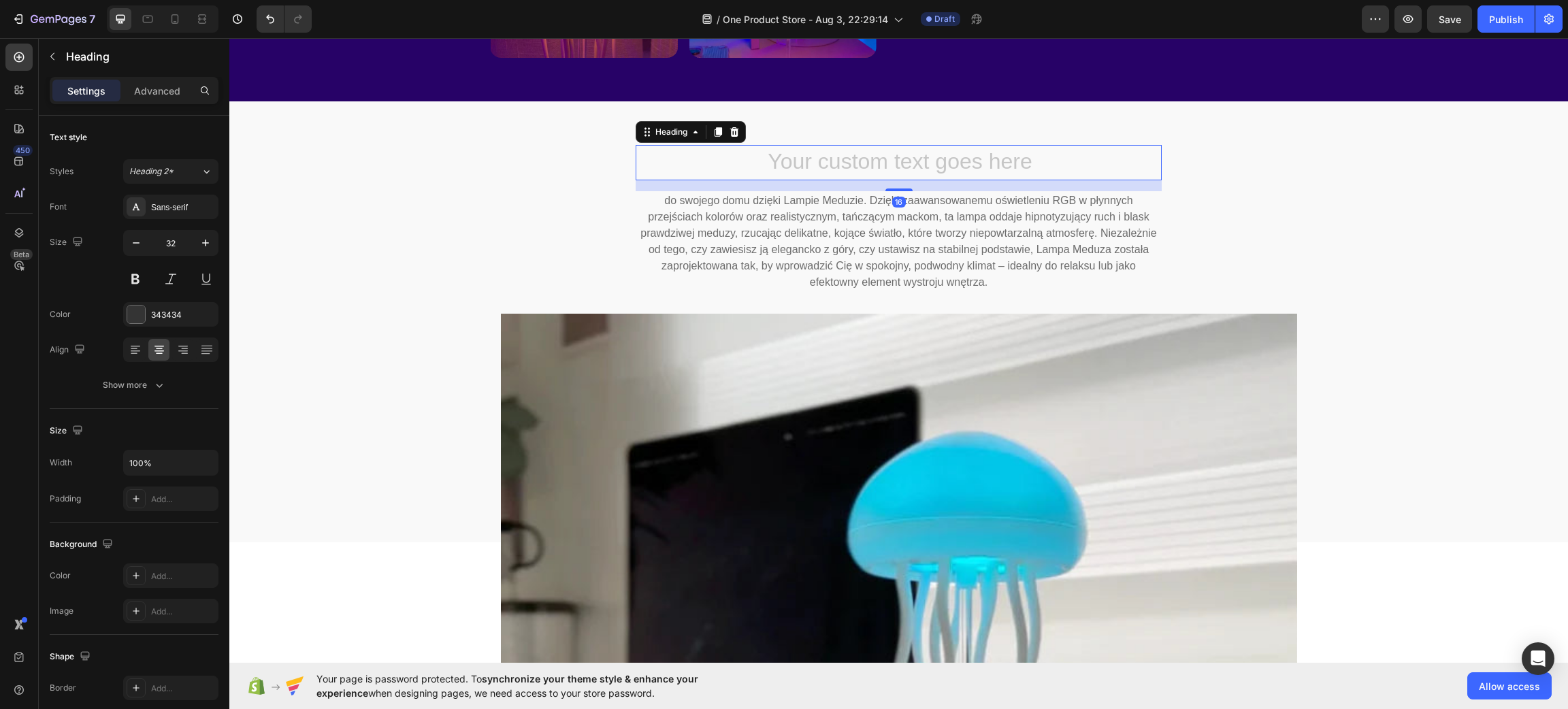 click at bounding box center (898, 163) 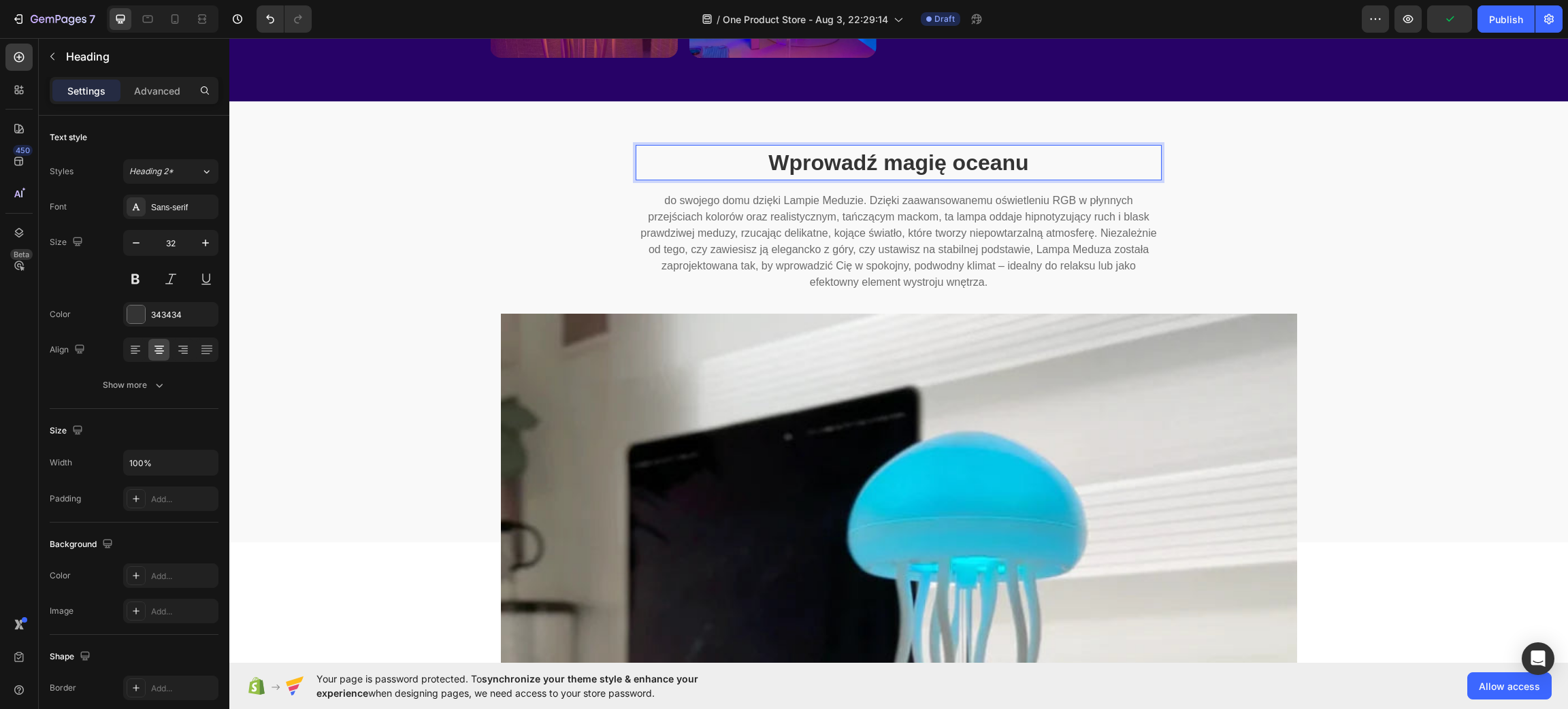 click on "Wprowadź magię oceanu" at bounding box center [898, 163] 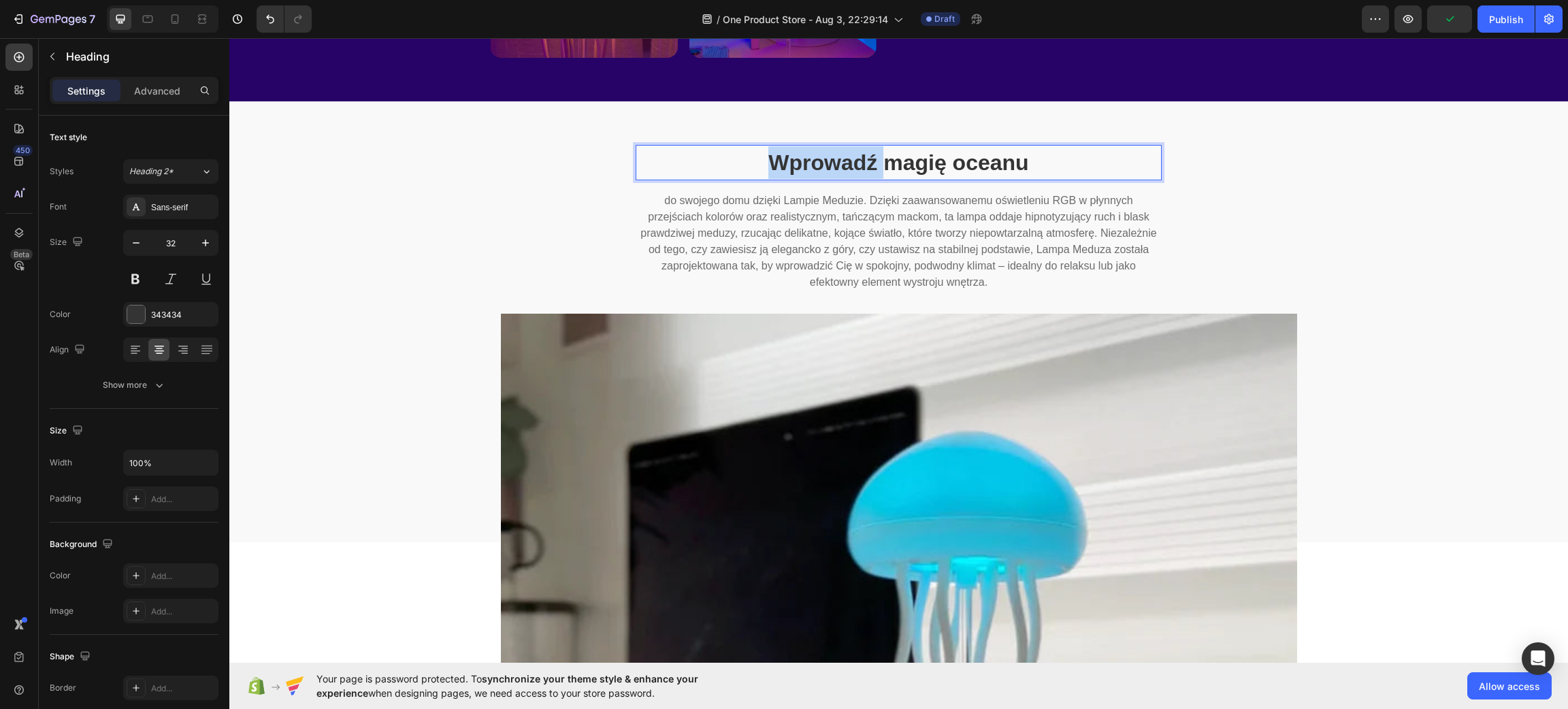 click on "Wprowadź magię oceanu" at bounding box center [898, 163] 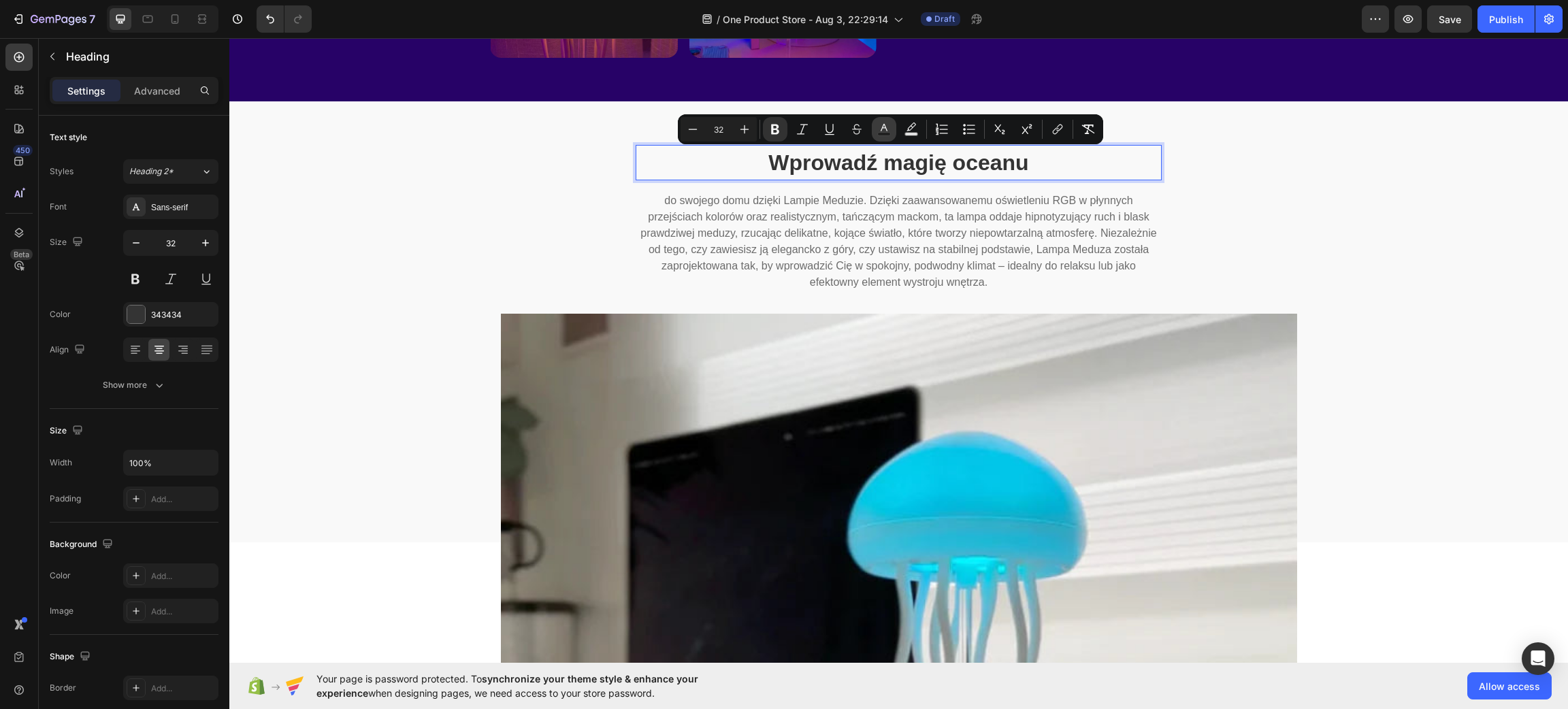click on "Text Color" at bounding box center [884, 129] 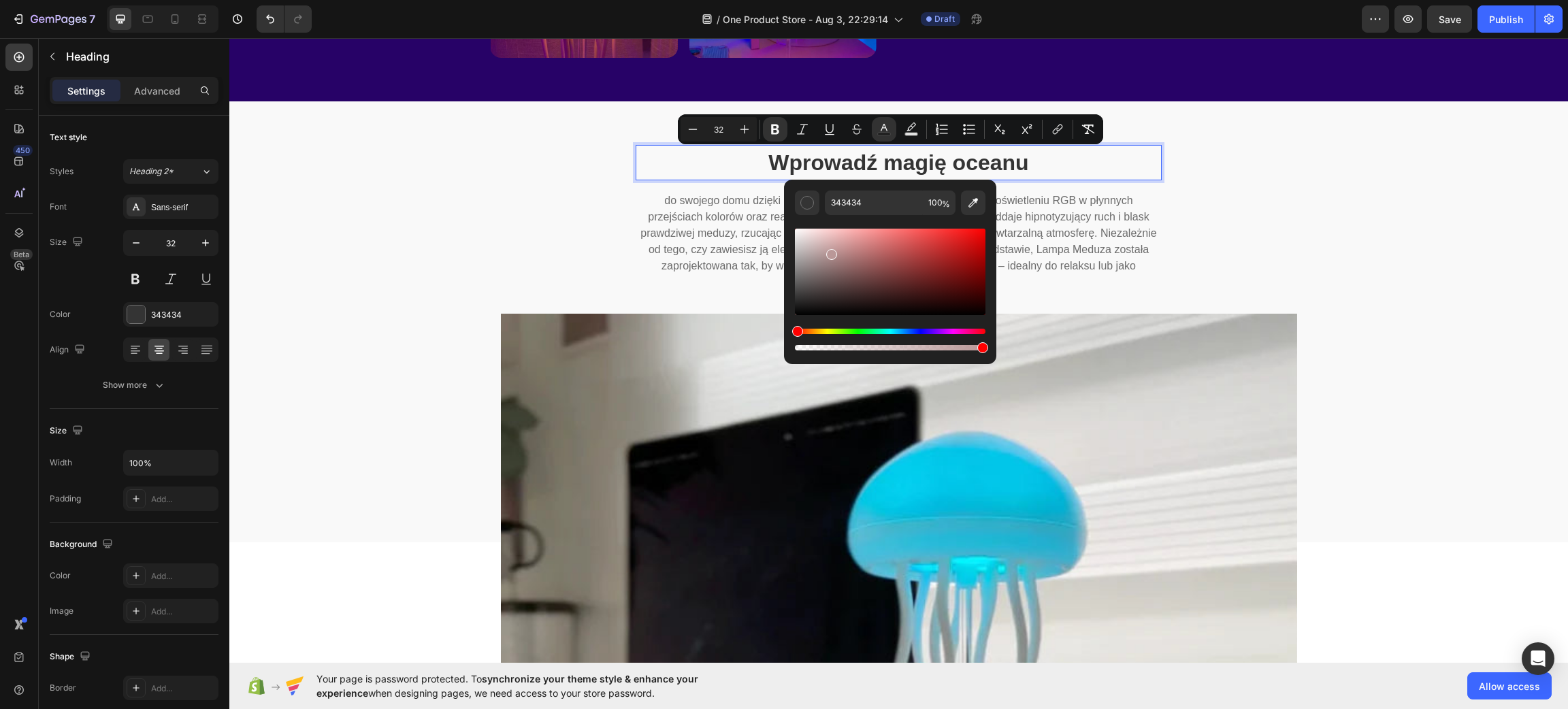 drag, startPoint x: 831, startPoint y: 251, endPoint x: 734, endPoint y: 142, distance: 145.9109 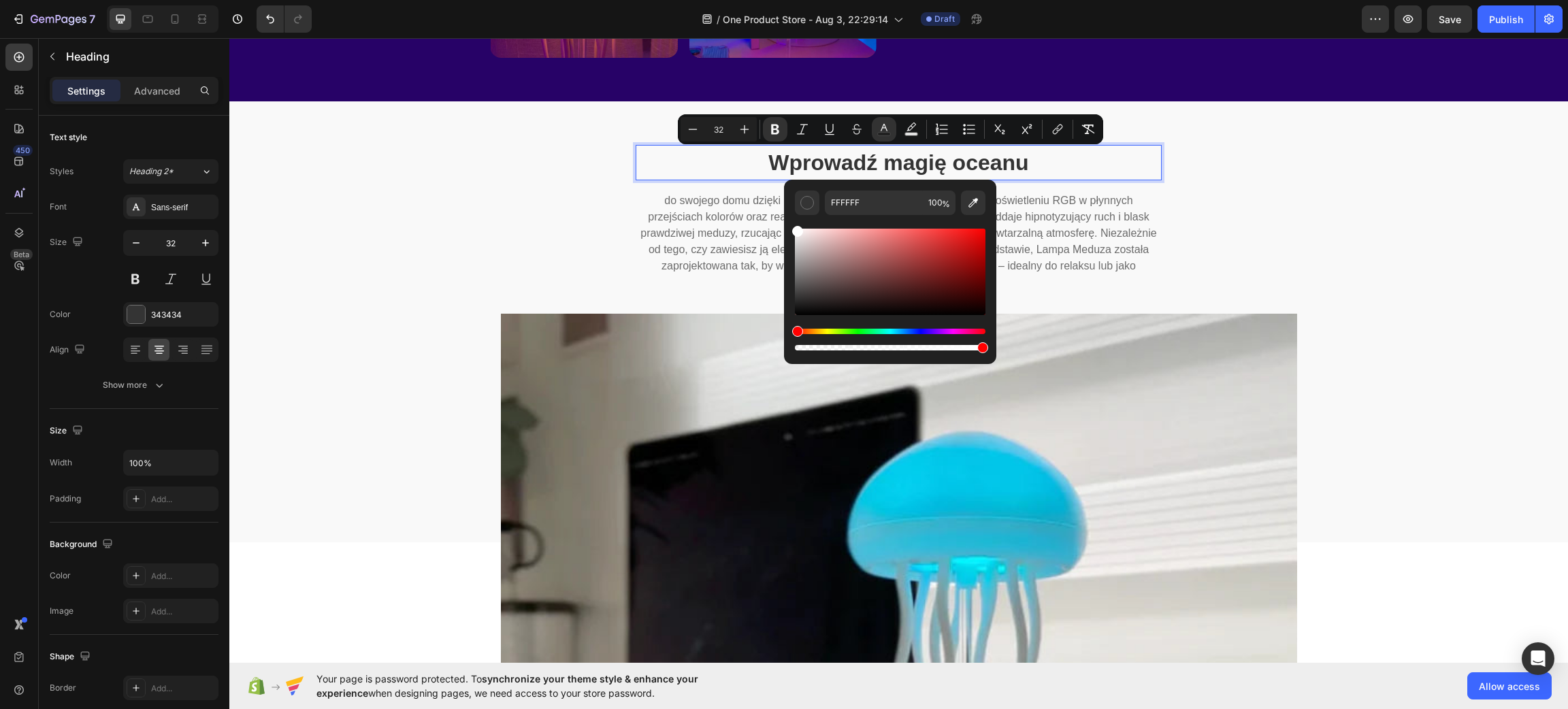 click on "do swojego domu dzięki Lampie Meduzie. Dzięki zaawansowanemu oświetleniu RGB w płynnych przejściach kolorów oraz realistycznym, tańczącym mackom, ta lampa oddaje hipnotyzujący ruch i blask prawdziwej meduzy, rzucając delikatne, kojące światło, które tworzy niepowtarzalną atmosferę. Niezależnie od tego, czy zawiesisz ją elegancko z góry, czy ustawisz na stabilnej podstawie, Lampa Meduza została zaprojektowana tak, by wprowadzić Cię w spokojny, podwodny klimat – idealny do relaksu lub jako efektowny element wystroju wnętrza." at bounding box center (898, 242) 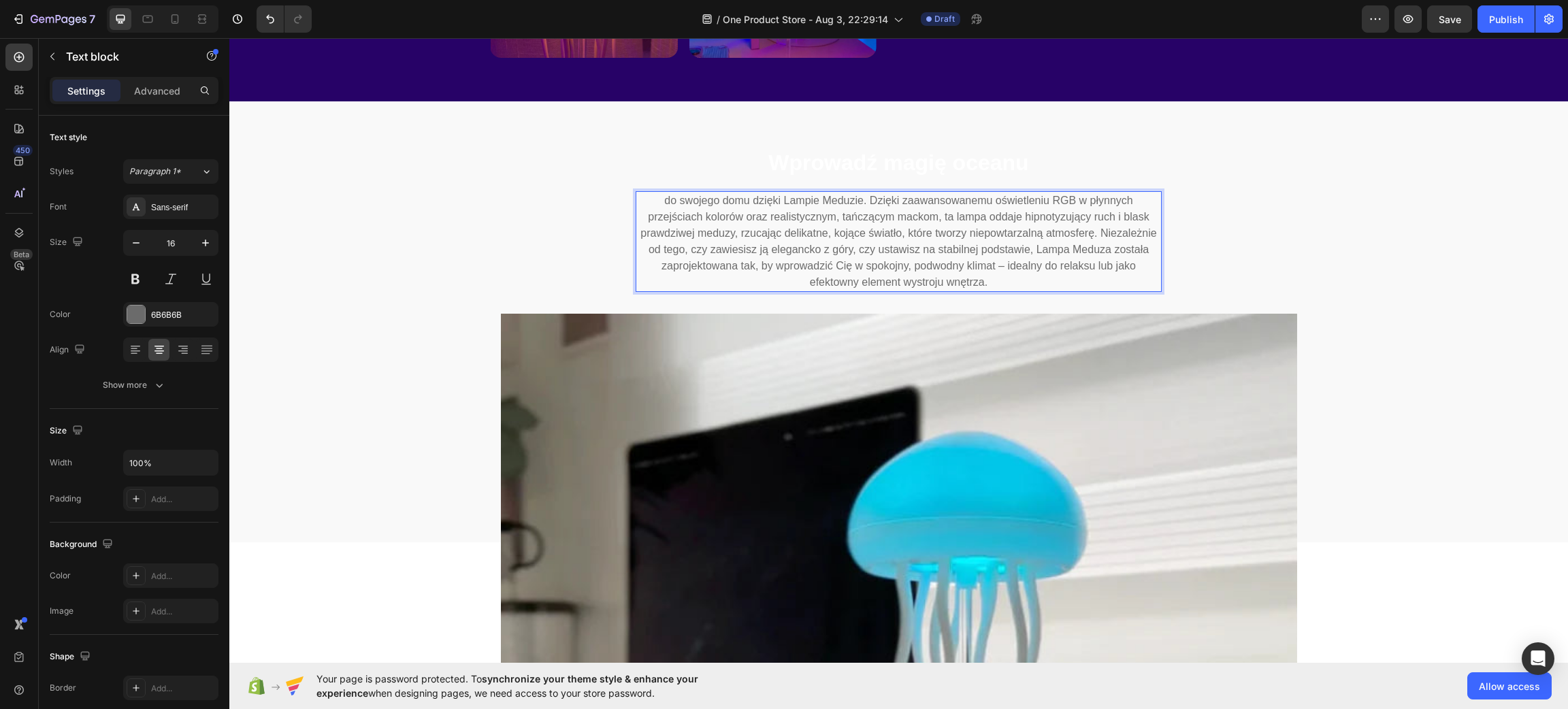 click on "do swojego domu dzięki Lampie Meduzie. Dzięki zaawansowanemu oświetleniu RGB w płynnych przejściach kolorów oraz realistycznym, tańczącym mackom, ta lampa oddaje hipnotyzujący ruch i blask prawdziwej meduzy, rzucając delikatne, kojące światło, które tworzy niepowtarzalną atmosferę. Niezależnie od tego, czy zawiesisz ją elegancko z góry, czy ustawisz na stabilnej podstawie, Lampa Meduza została zaprojektowana tak, by wprowadzić Cię w spokojny, podwodny klimat – idealny do relaksu lub jako efektowny element wystroju wnętrza." at bounding box center (898, 242) 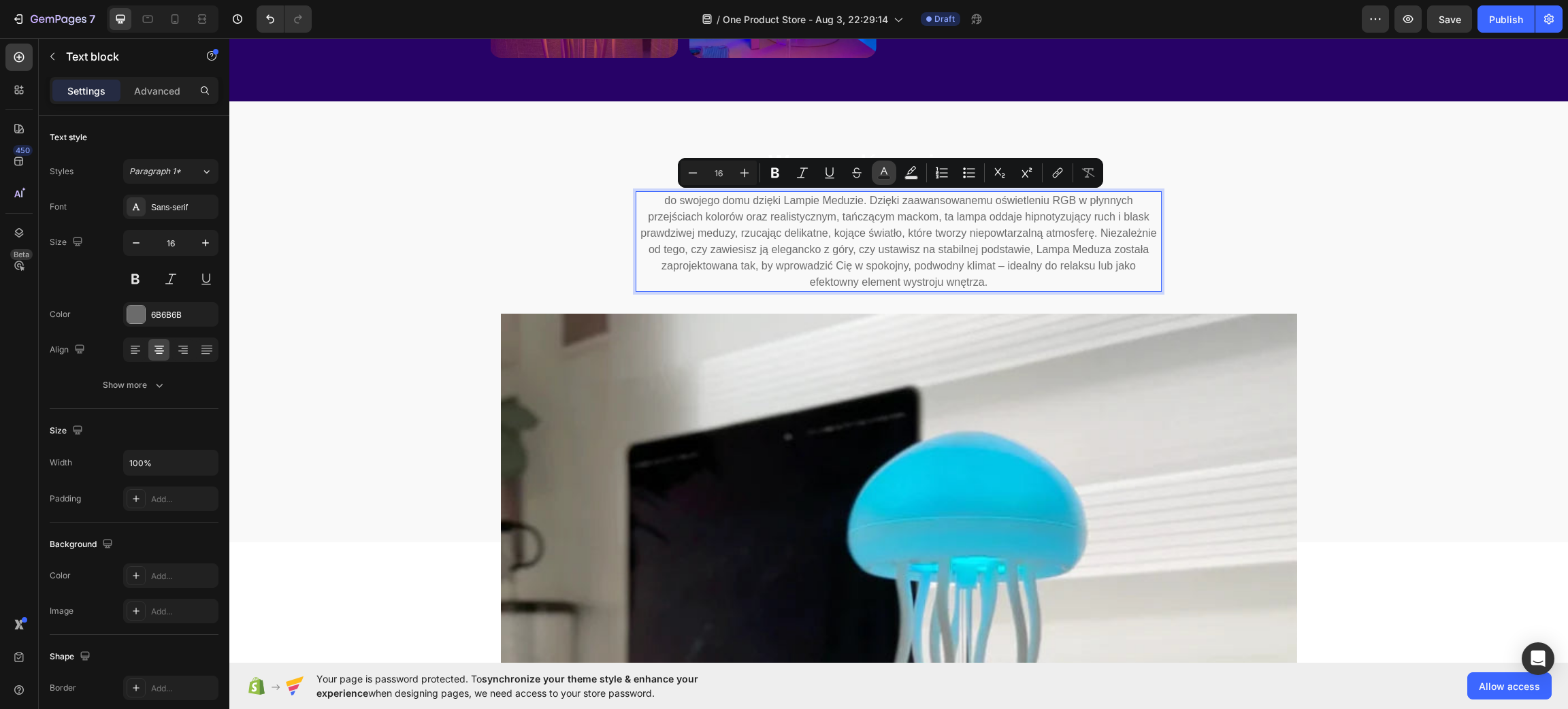 click 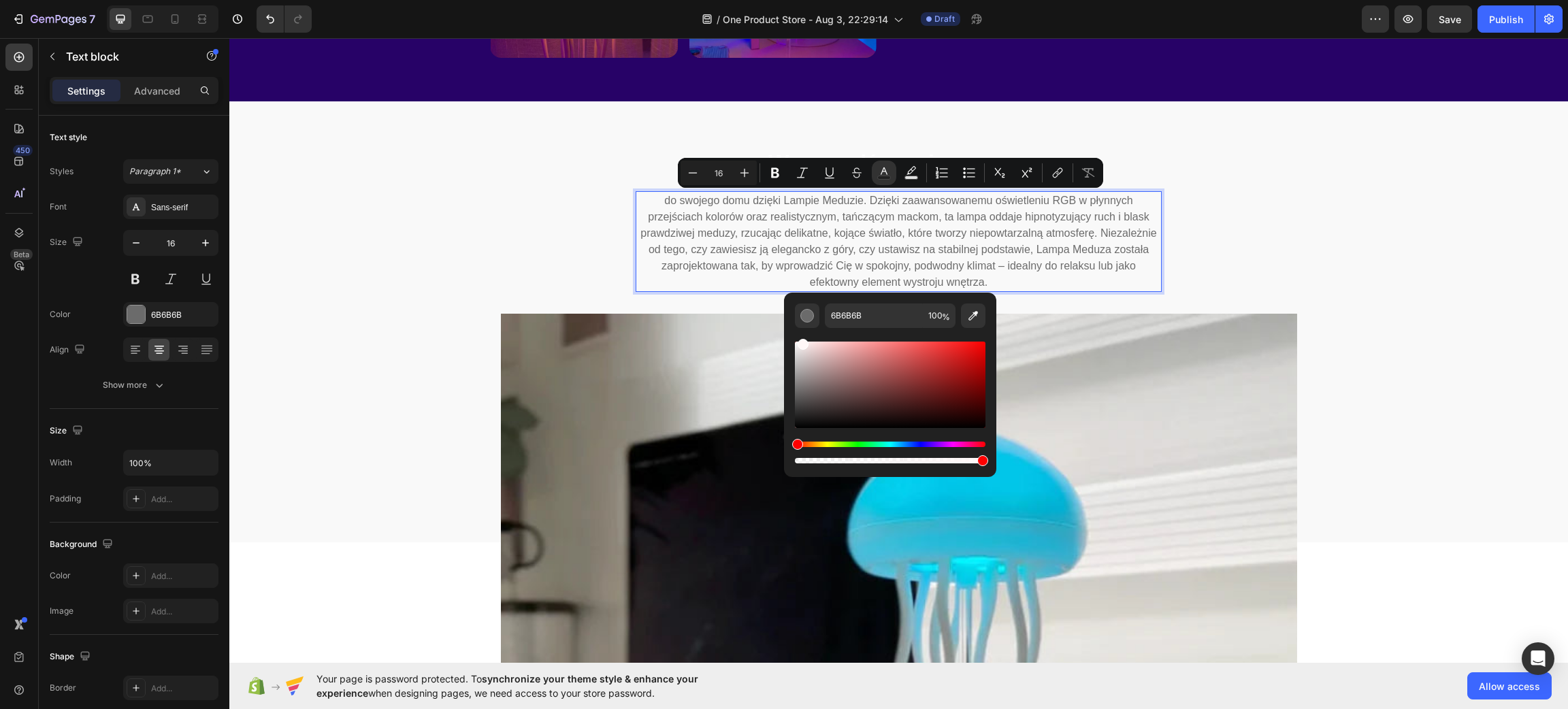 drag, startPoint x: 1065, startPoint y: 397, endPoint x: 630, endPoint y: 131, distance: 509.88332 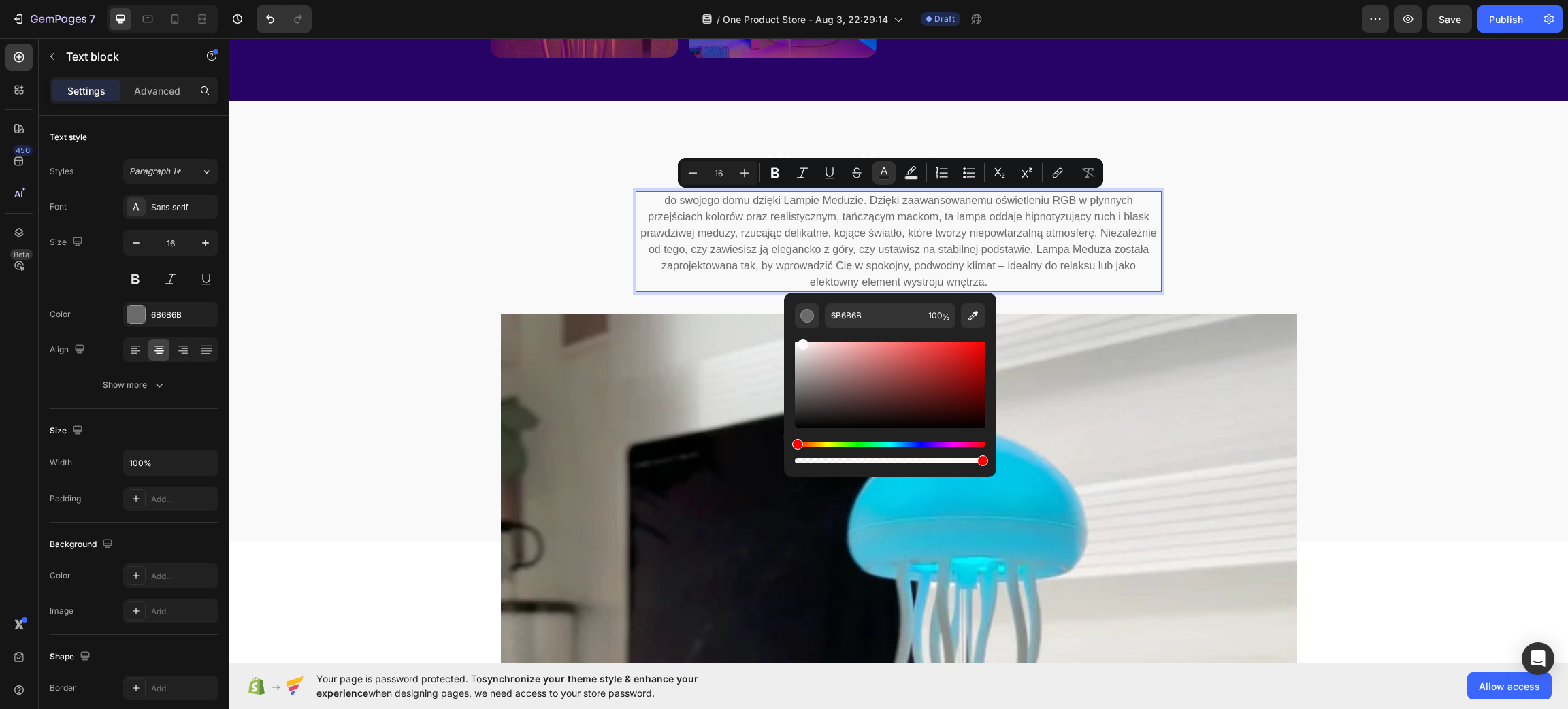 type on "FFFFFF" 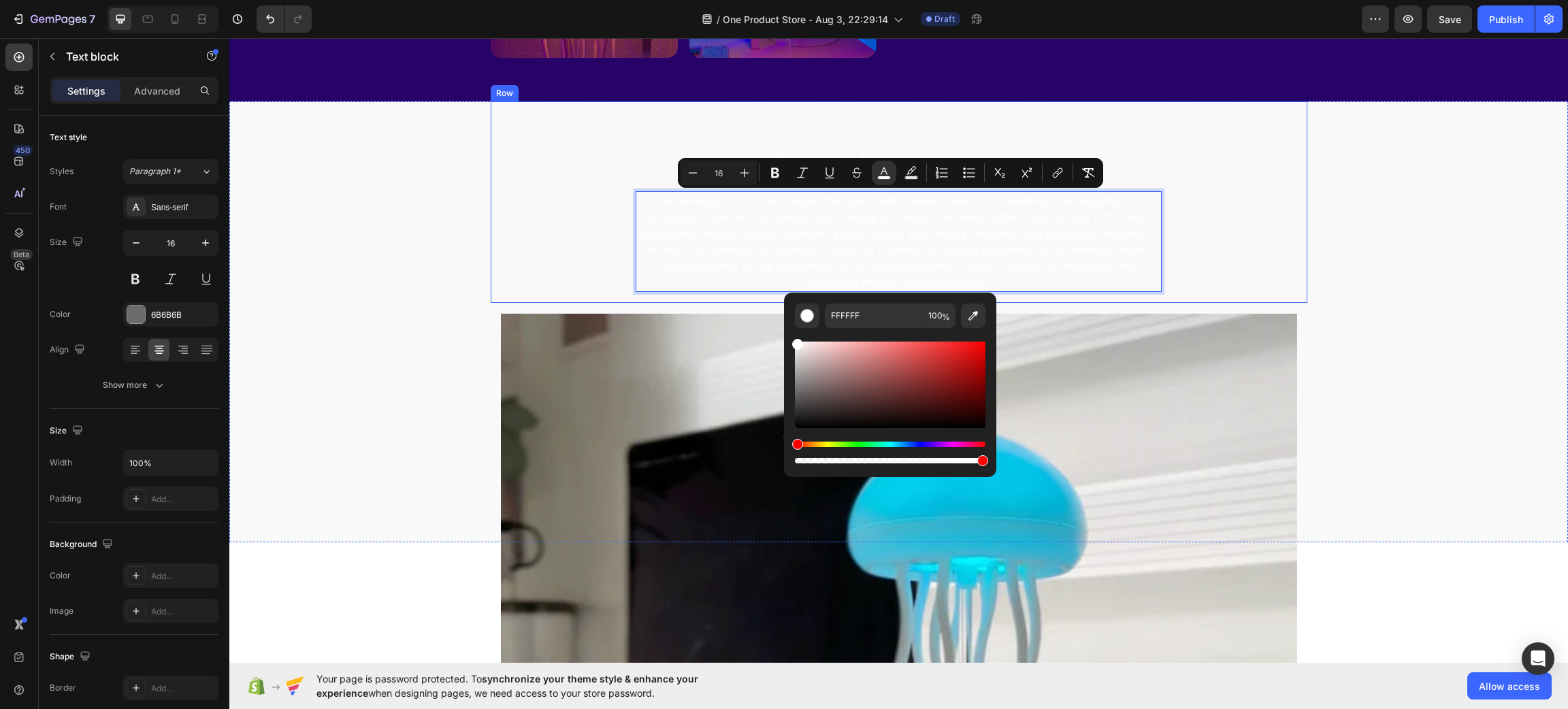 click on "⁠⁠⁠⁠⁠⁠⁠ Wprowadź magię oceanu Heading  do swojego domu dzięki Lampie Meduzie. Dzięki zaawansowanemu oświetleniu RGB w płynnych przejściach kolorów oraz realistycznym, tańczącym mackom, ta lampa oddaje hipnotyzujący ruch i blask prawdziwej meduzy, rzucając delikatne, kojące światło, które tworzy niepowtarzalną atmosferę. Niezależnie od tego, czy zawiesisz ją elegancko z góry, czy ustawisz na stabilnej podstawie, Lampa Meduza została zaprojektowana tak, by wprowadzić Cię w spokojny, podwodny klimat – idealny do relaksu lub jako efektowny element wystroju wnętrza. Text block   16 Row Row" at bounding box center [899, 202] 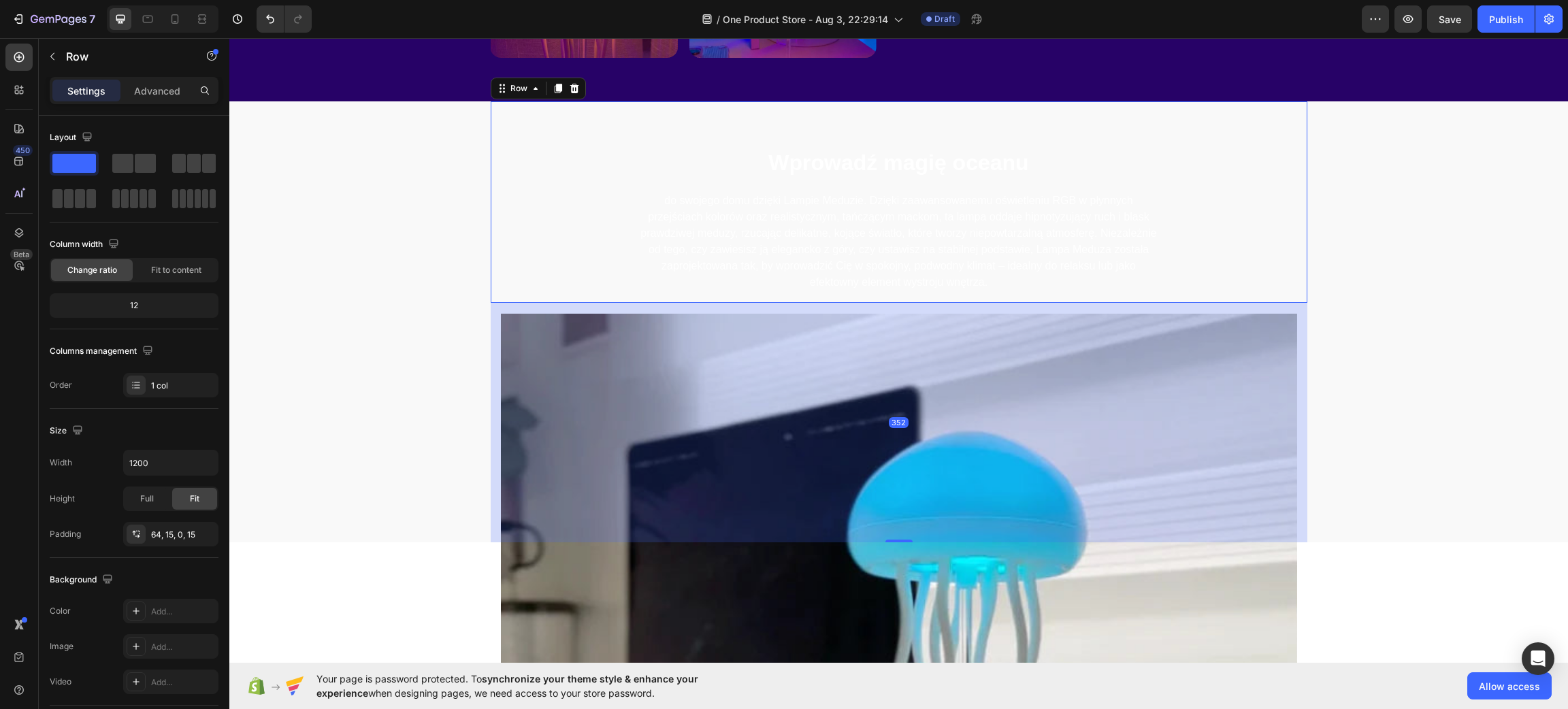 click on "Product Images JellyFish Lamp Product Title 99,99 zł Product Price Product Price 149,99 zł Product Price Product Price Row                Icon                Icon                Icon                Icon                Icon Icon List Hoz (985 reviews) Text block Row Setup options like colors, sizes with product variant.       Add new variant   or   sync data Product Variants & Swatches A treat for your ears. Crafted for the ultimate music experience: active noise cancellation, Bluetooth 5.0, superior sound and deep dynamic bass. This headset is your companion anywhere, anytime with a 30-hour playback and water-resistant durability. Text block See specifications Text block Image Row Compare Text block Image Row Row ORDER NOW Product Cart Button Image Authentic product 30-day free trial Money-back guarantee Item List
Drop element here Row Product Section 2" at bounding box center (898, -235) 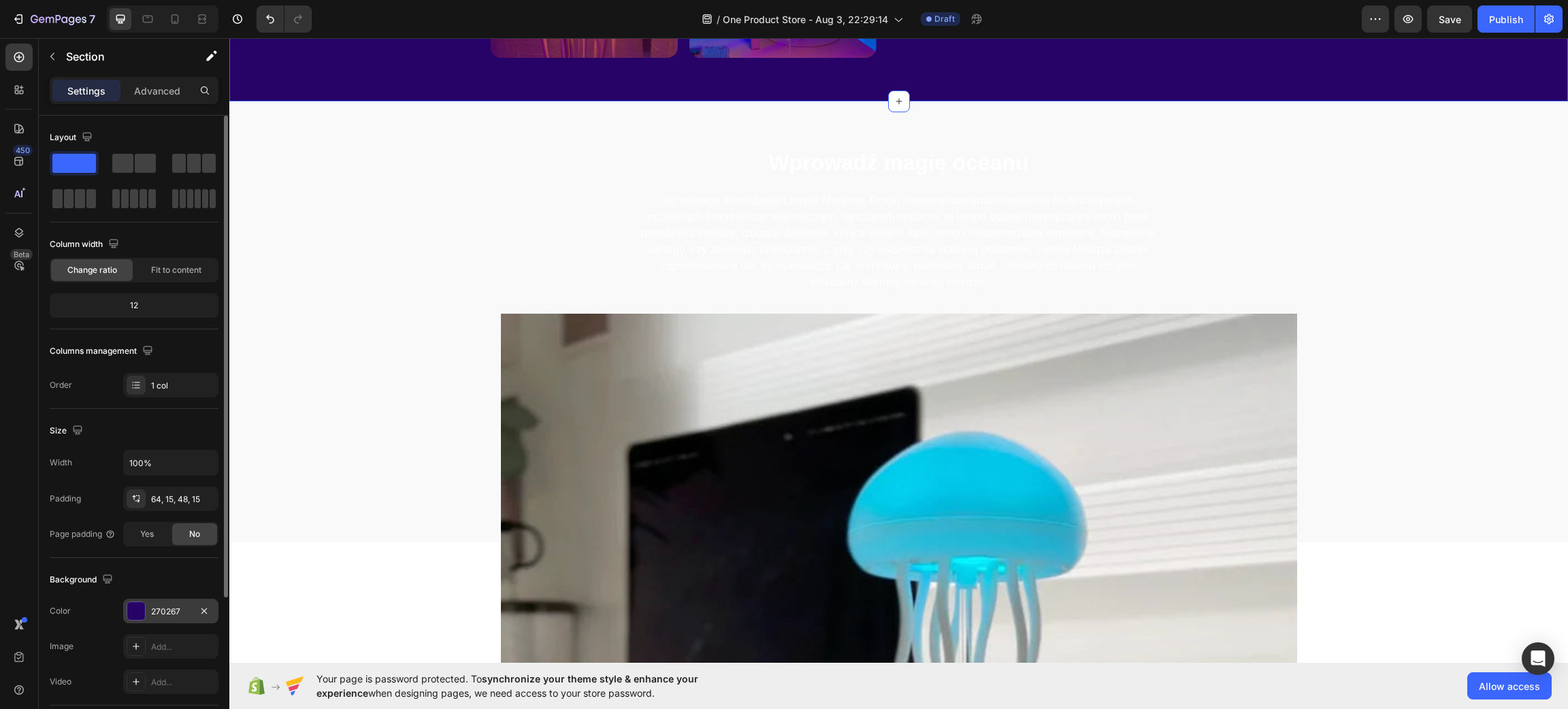 click at bounding box center [136, 611] 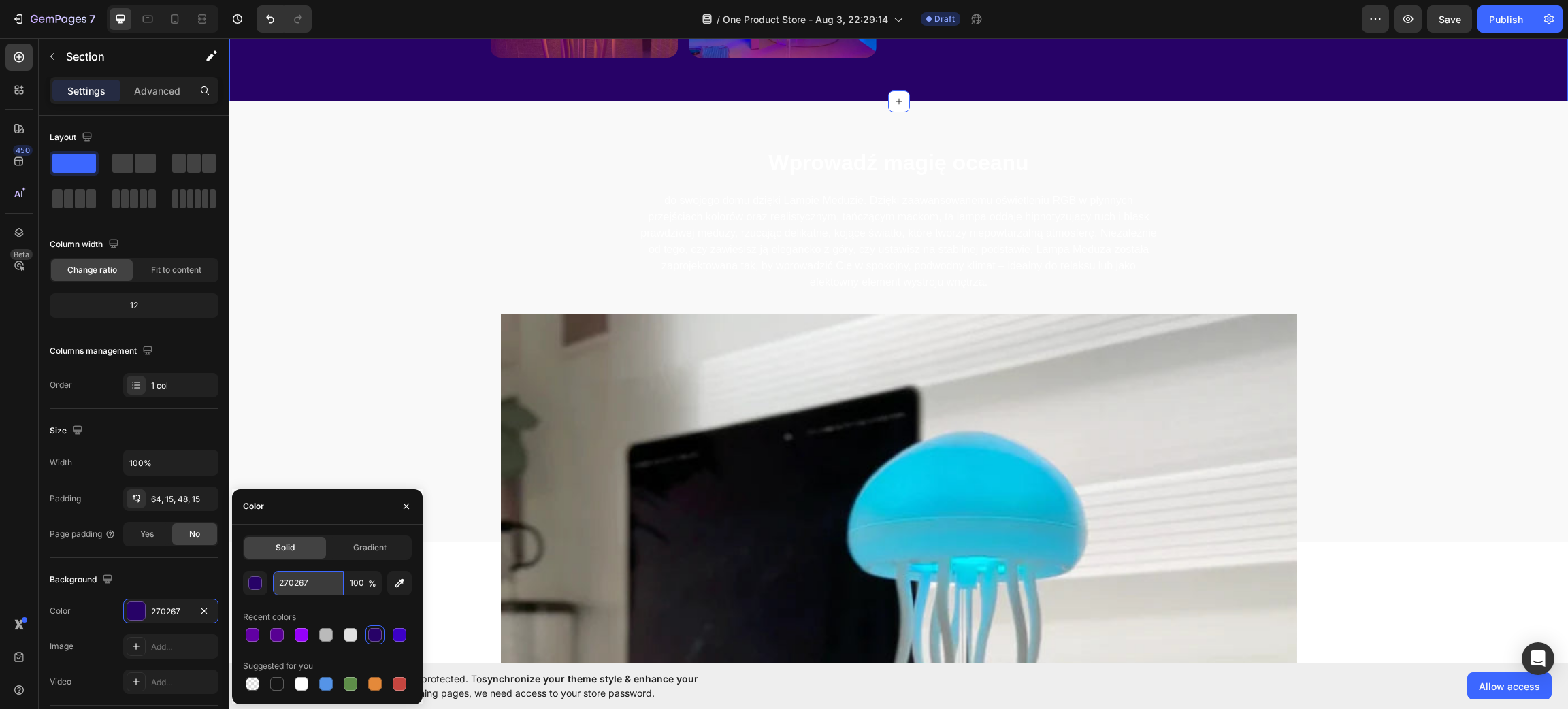 click on "270267" at bounding box center (308, 583) 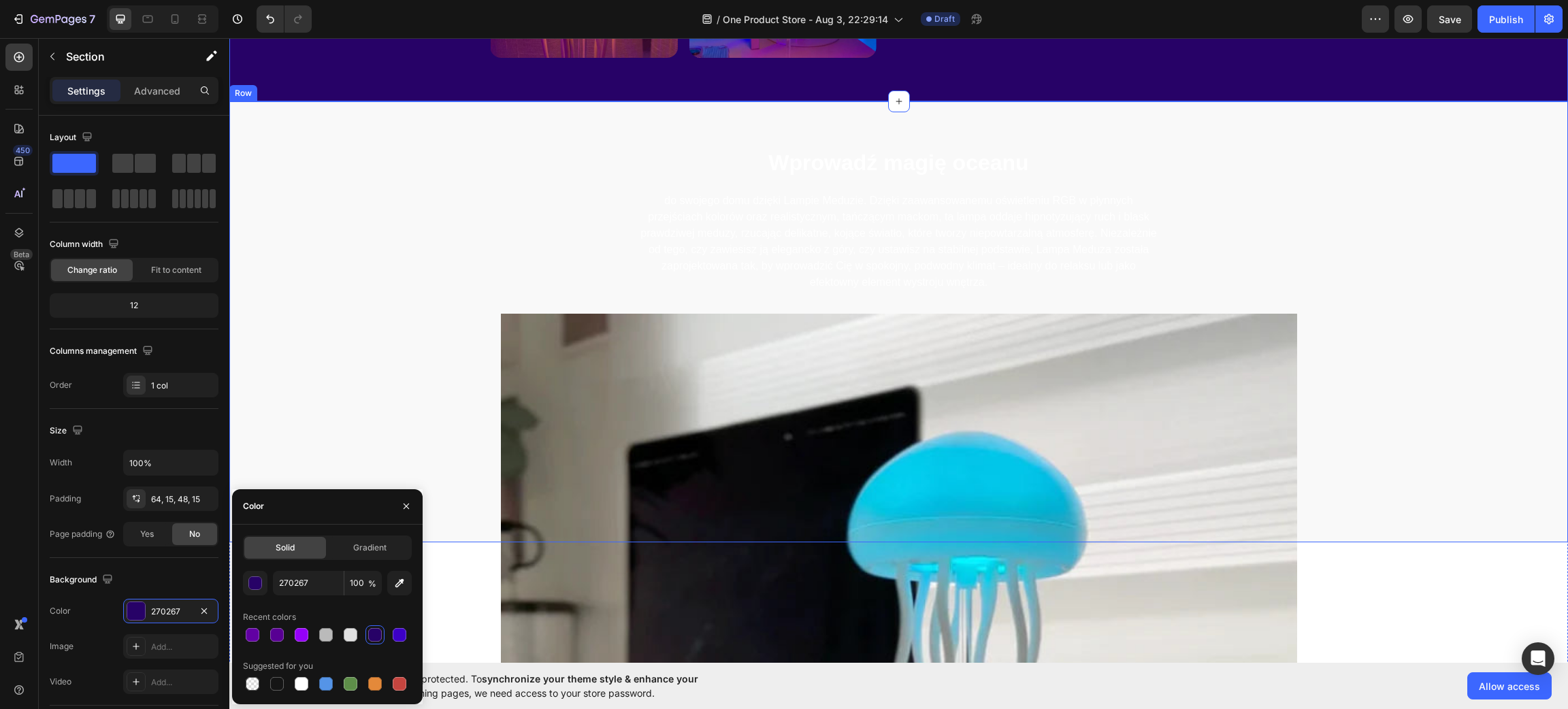 click on "⁠⁠⁠⁠⁠⁠⁠ Wprowadź magię oceanu Heading  do swojego domu dzięki Lampie Meduzie. Dzięki zaawansowanemu oświetleniu RGB w płynnych przejściach kolorów oraz realistycznym, tańczącym mackom, ta lampa oddaje hipnotyzujący ruch i blask prawdziwej meduzy, rzucając delikatne, kojące światło, które tworzy niepowtarzalną atmosferę. Niezależnie od tego, czy zawiesisz ją elegancko z góry, czy ustawisz na stabilnej podstawie, Lampa Meduza została zaprojektowana tak, by wprowadzić Cię w spokojny, podwodny klimat – idealny do relaksu lub jako efektowny element wystroju wnętrza. Text block Row Row" at bounding box center [898, 322] 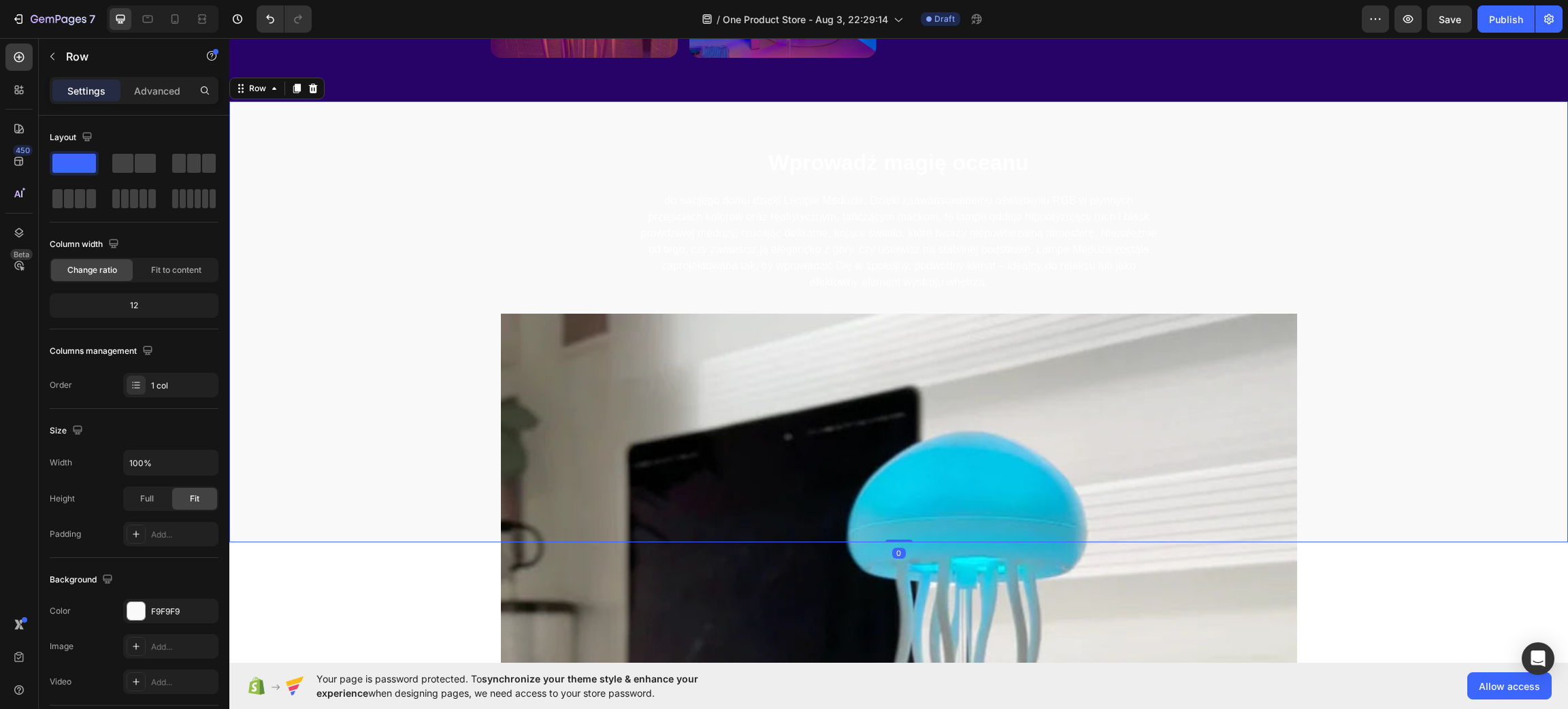 click on "⁠⁠⁠⁠⁠⁠⁠ Wprowadź magię oceanu Heading  do swojego domu dzięki Lampie Meduzie. Dzięki zaawansowanemu oświetleniu RGB w płynnych przejściach kolorów oraz realistycznym, tańczącym mackom, ta lampa oddaje hipnotyzujący ruch i blask prawdziwej meduzy, rzucając delikatne, kojące światło, które tworzy niepowtarzalną atmosferę. Niezależnie od tego, czy zawiesisz ją elegancko z góry, czy ustawisz na stabilnej podstawie, Lampa Meduza została zaprojektowana tak, by wprowadzić Cię w spokojny, podwodny klimat – idealny do relaksu lub jako efektowny element wystroju wnętrza. Text block Row Row" at bounding box center [898, 322] 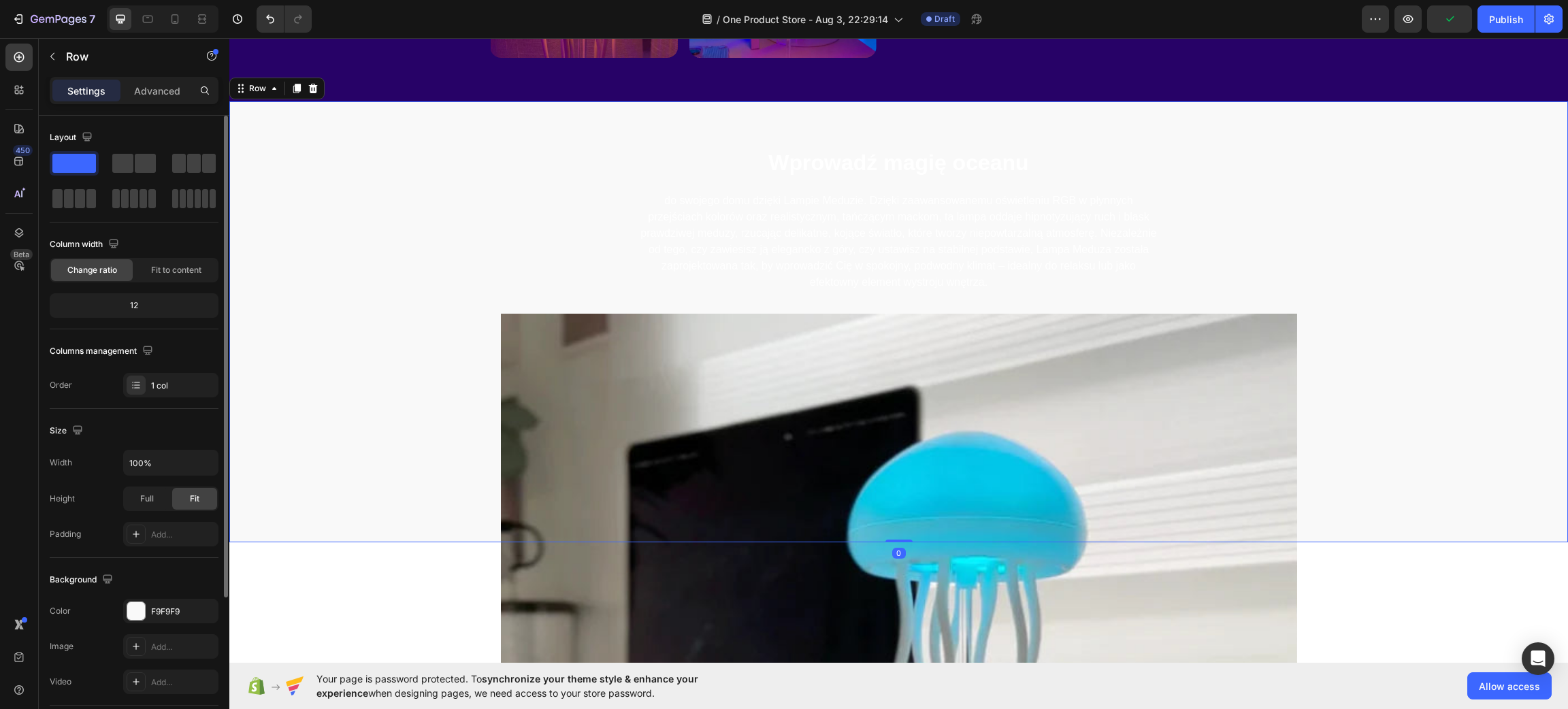 click on "Background The changes might be hidden by  the video. Color F9F9F9 Image Add... Video Add..." 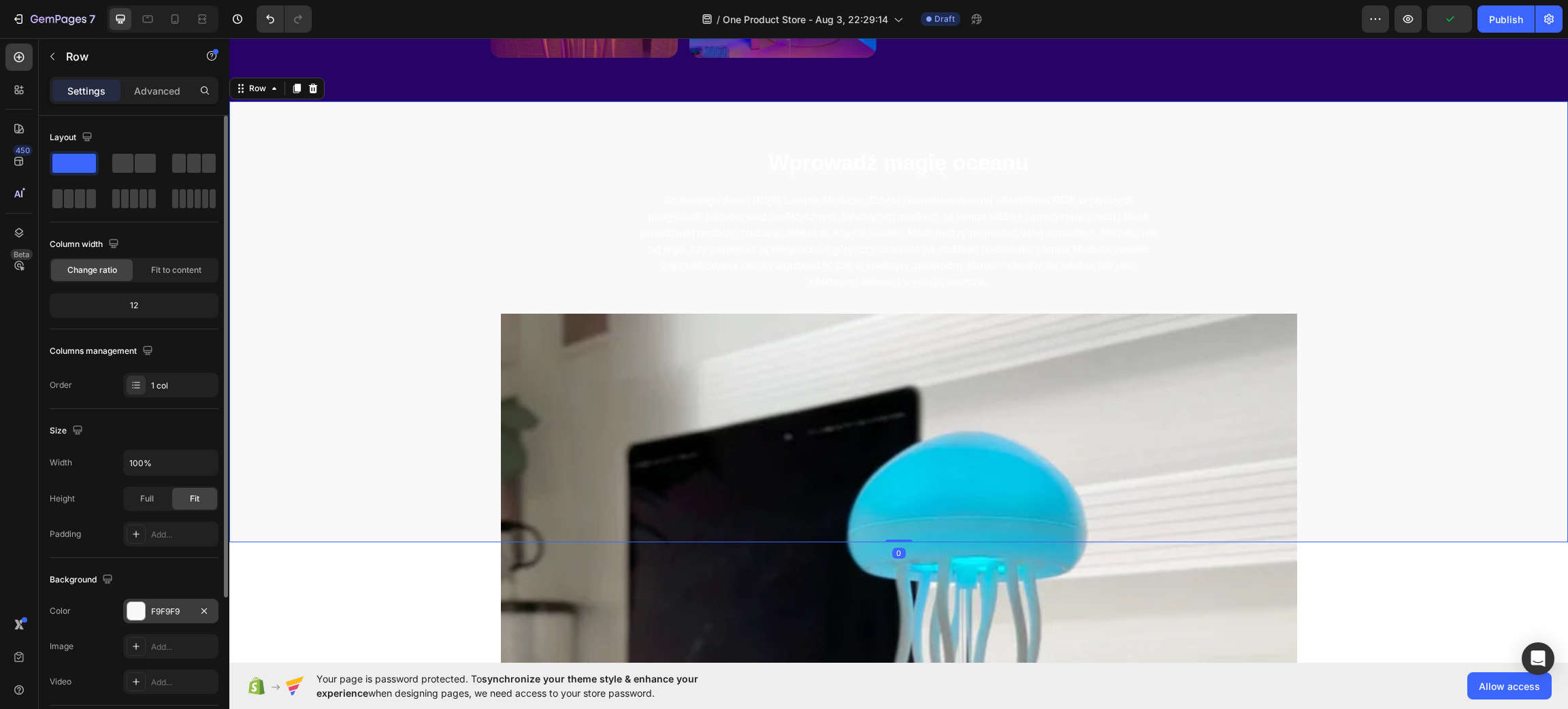 click at bounding box center (136, 611) 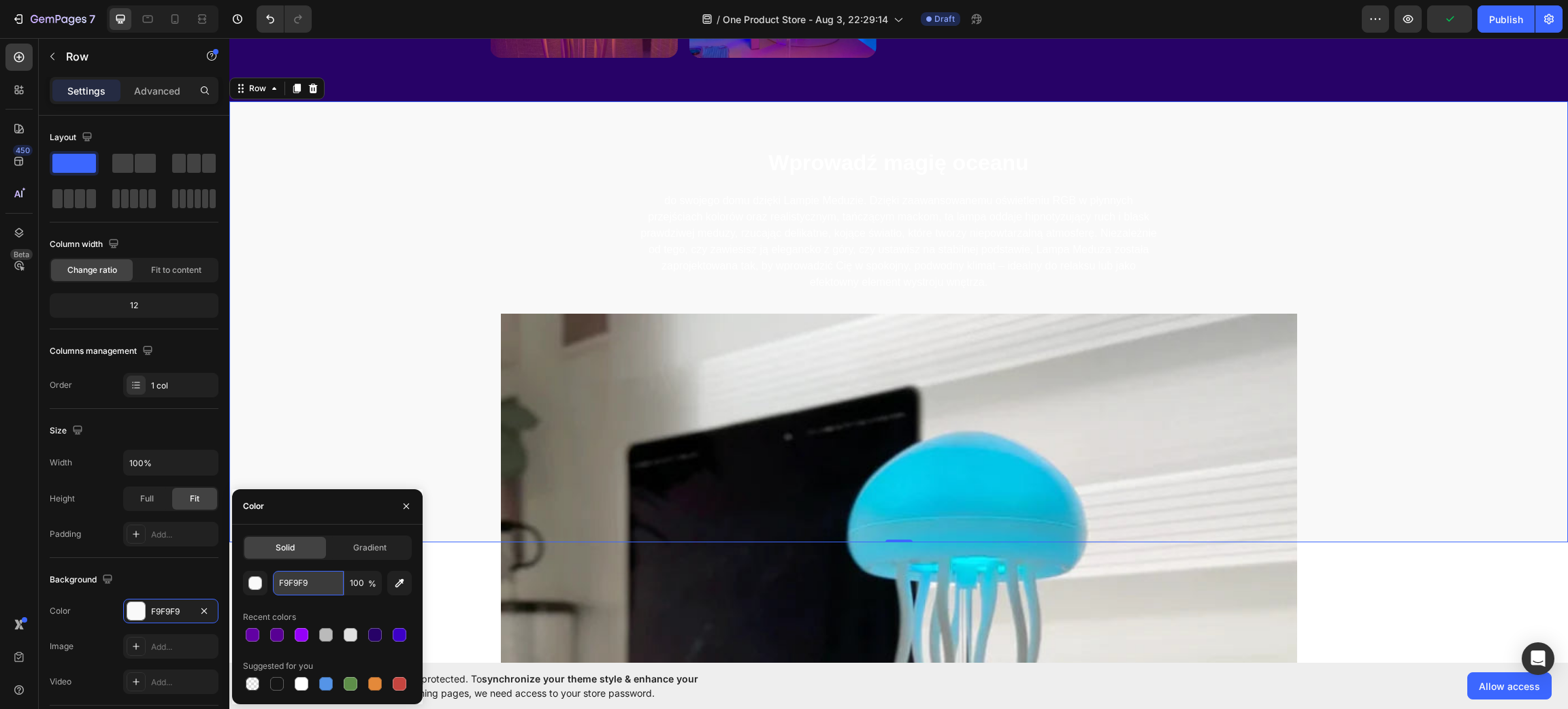 click on "F9F9F9" at bounding box center (308, 583) 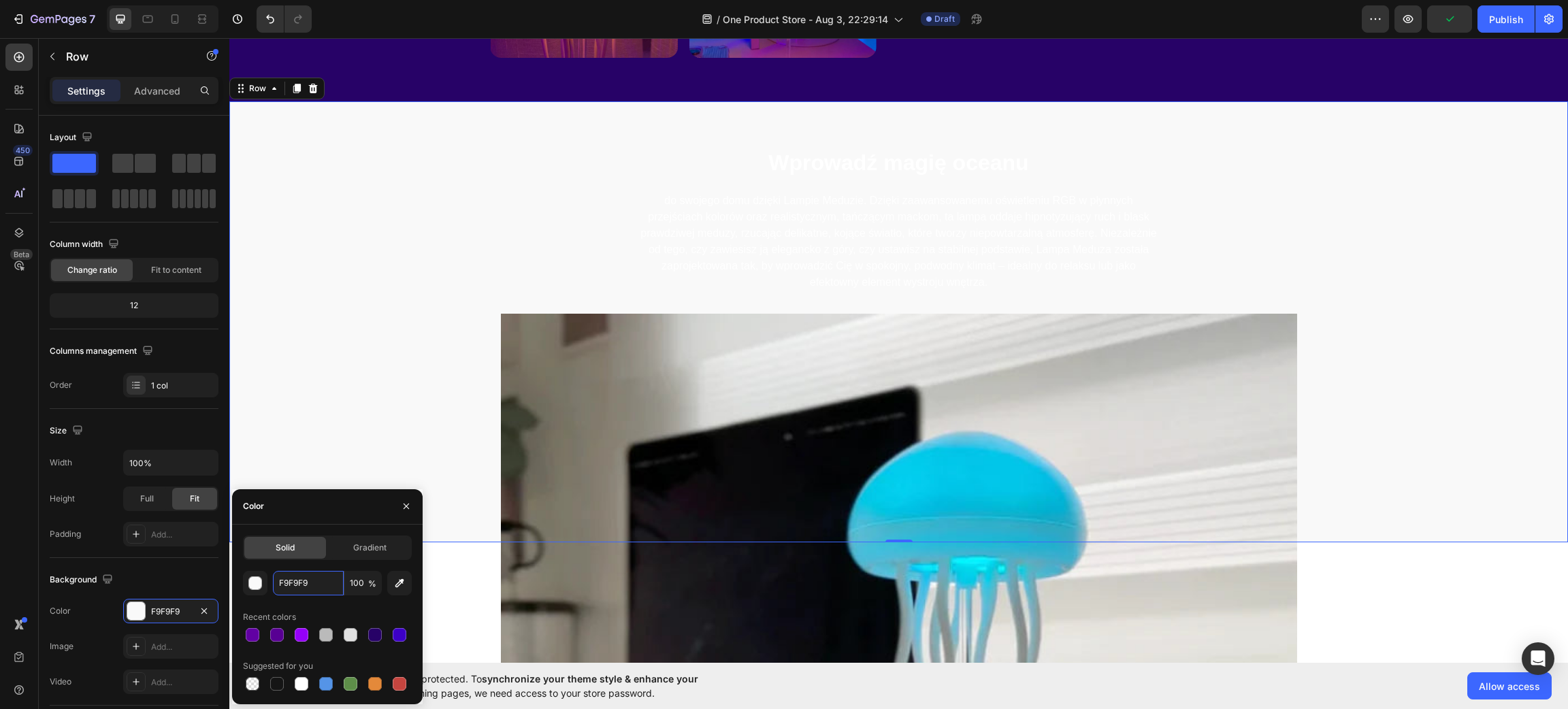 paste on "270267" 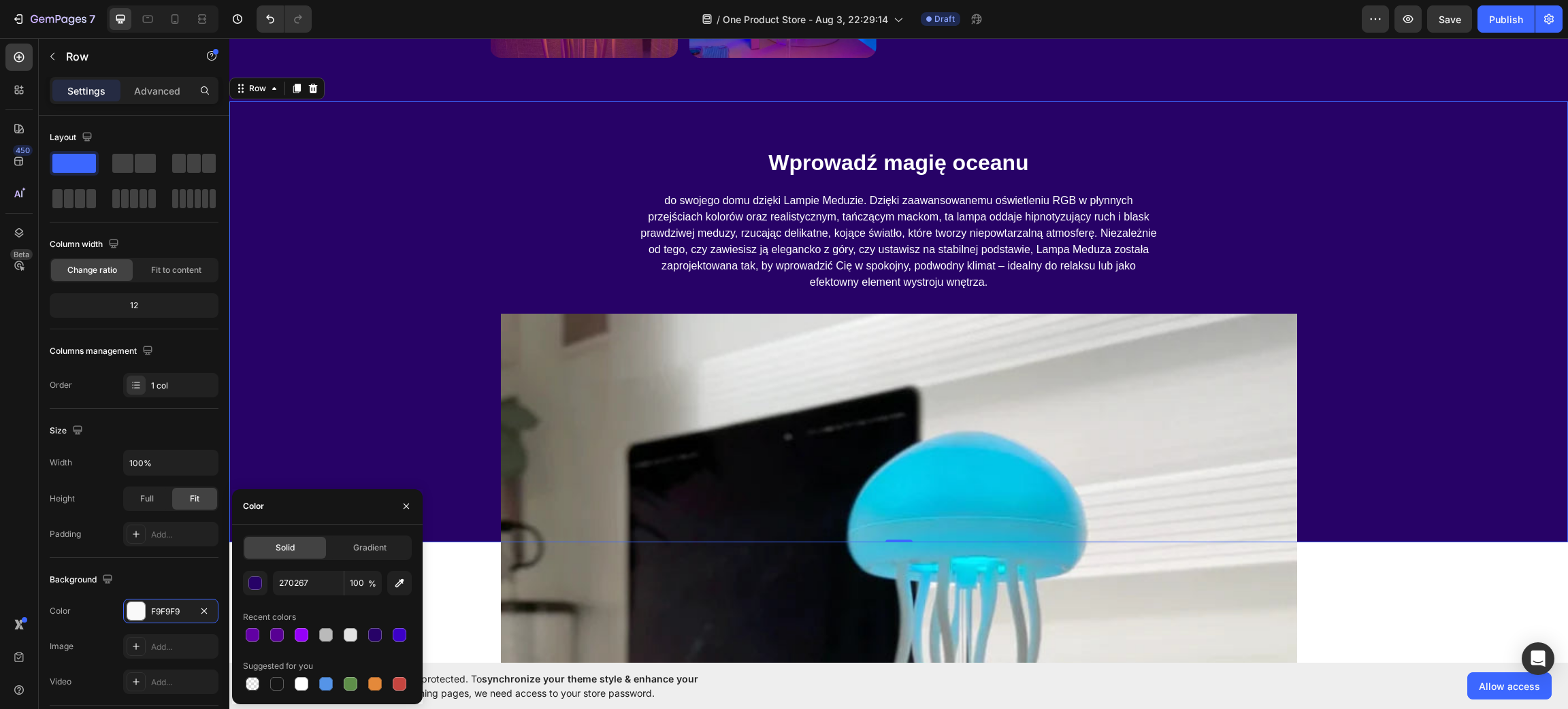 click on "⁠⁠⁠⁠⁠⁠⁠ Wprowadź magię oceanu Heading  do swojego domu dzięki Lampie Meduzie. Dzięki zaawansowanemu oświetleniu RGB w płynnych przejściach kolorów oraz realistycznym, tańczącym mackom, ta lampa oddaje hipnotyzujący ruch i blask prawdziwej meduzy, rzucając delikatne, kojące światło, które tworzy niepowtarzalną atmosferę. Niezależnie od tego, czy zawiesisz ją elegancko z góry, czy ustawisz na stabilnej podstawie, Lampa Meduza została zaprojektowana tak, by wprowadzić Cię w spokojny, podwodny klimat – idealny do relaksu lub jako efektowny element wystroju wnętrza. Text block Row Row" at bounding box center (898, 322) 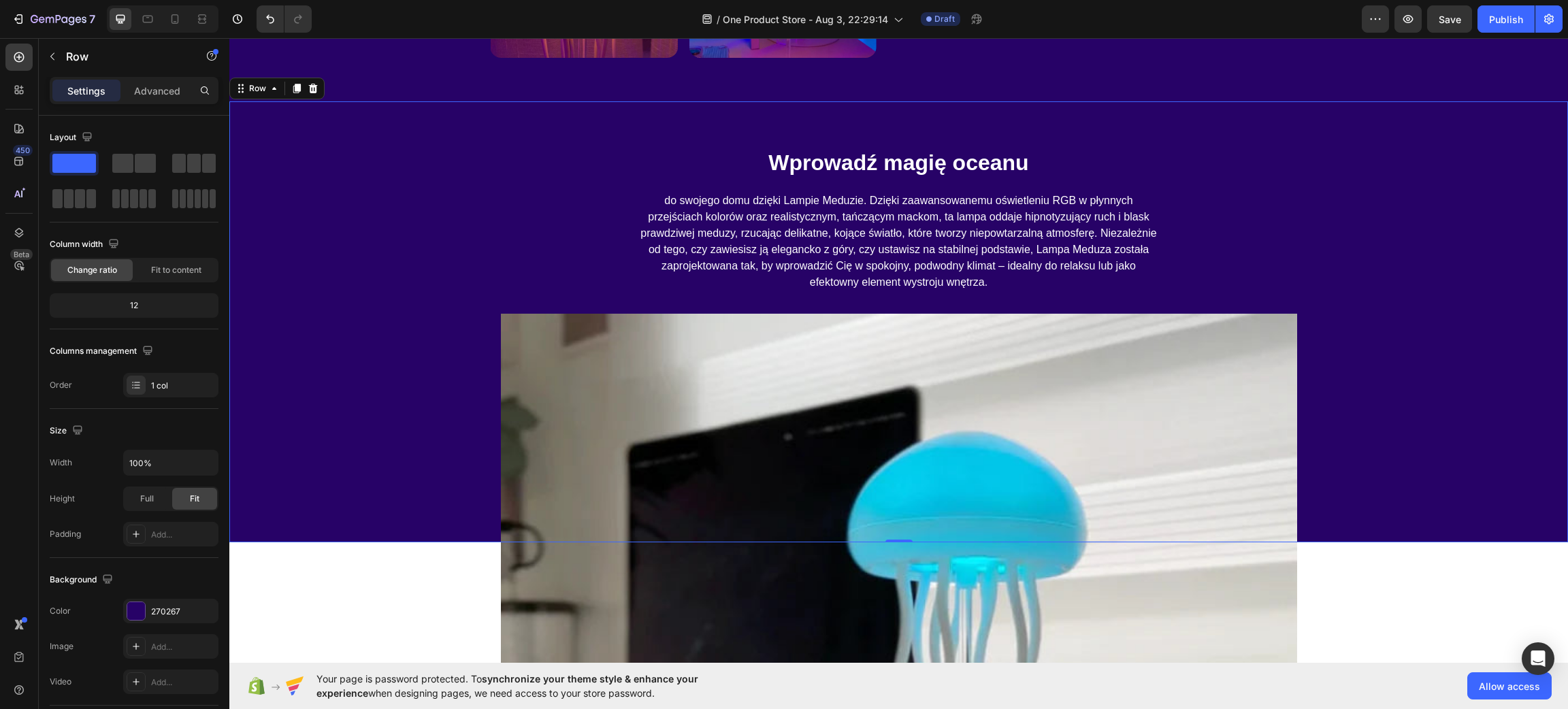 scroll, scrollTop: 983, scrollLeft: 0, axis: vertical 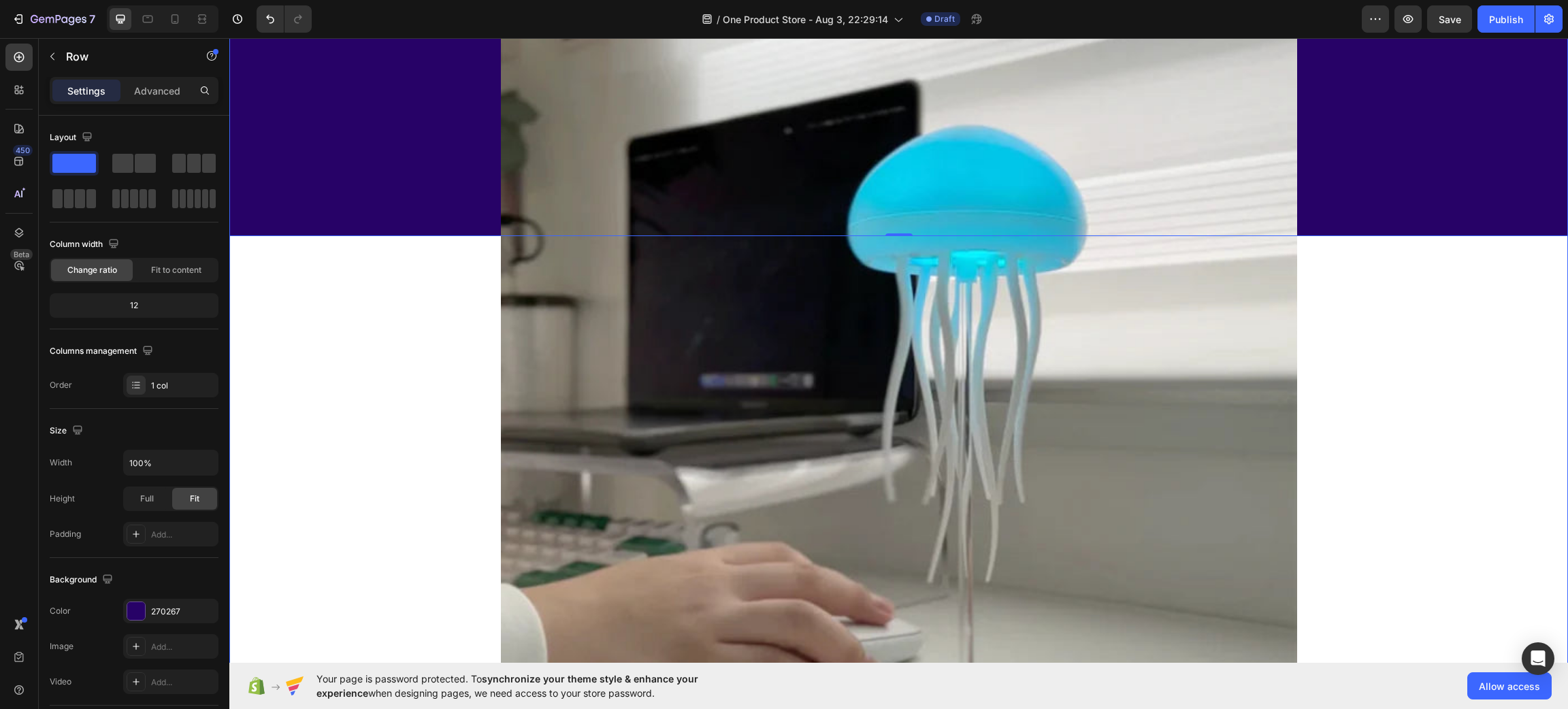 click on "⁠⁠⁠⁠⁠⁠⁠ Wprowadź magię oceanu Heading  do swojego domu dzięki Lampie Meduzie. Dzięki zaawansowanemu oświetleniu RGB w płynnych przejściach kolorów oraz realistycznym, tańczącym mackom, ta lampa oddaje hipnotyzujący ruch i blask prawdziwej meduzy, rzucając delikatne, kojące światło, które tworzy niepowtarzalną atmosferę. Niezależnie od tego, czy zawiesisz ją elegancko z góry, czy ustawisz na stabilnej podstawie, Lampa Meduza została zaprojektowana tak, by wprowadzić Cię w spokojny, podwodny klimat – idealny do relaksu lub jako efektowny element wystroju wnętrza. Text block Row Row Row   0 Image Row Cancel out noise for a distraction-free experience Heading With active noise cancellation and closed-back design, the Gemo Wireless Headphones V2 capture every audio detail and deliver them without any exterior interference.  Just hit the noise cancellation button and truly immerse in music wherever you are - in the subway, a busy workplace or a crowded restaurant. Row Row" at bounding box center [898, 822] 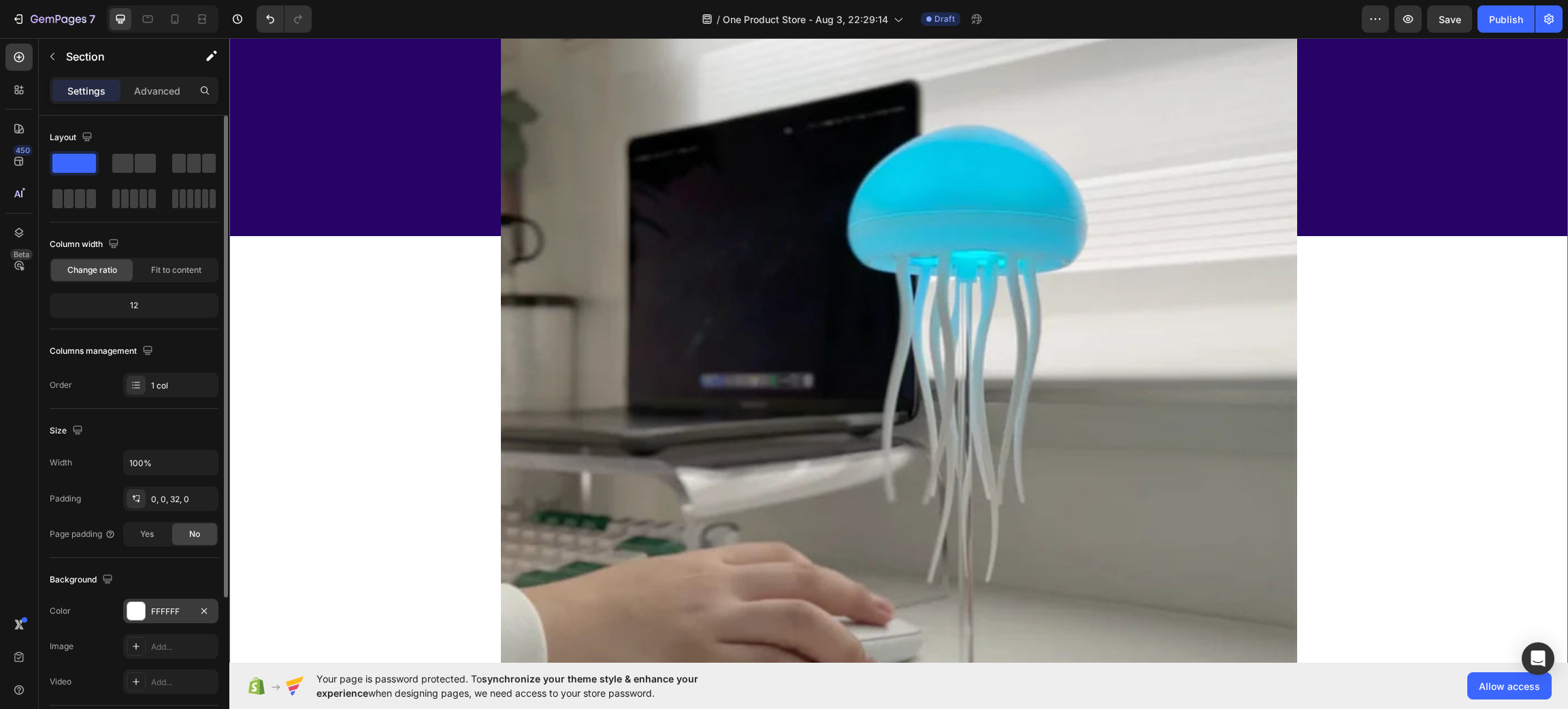 click 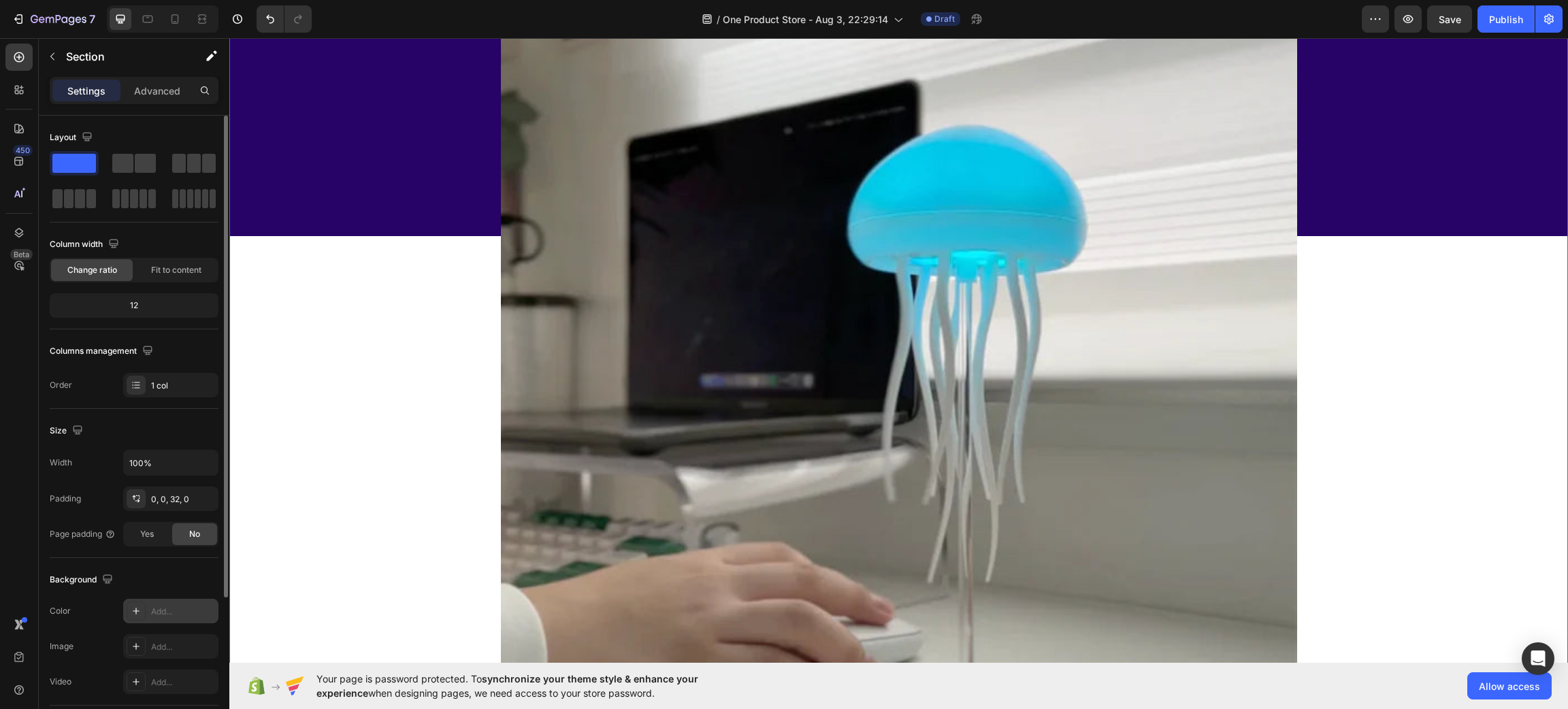 click on "Add..." at bounding box center [183, 612] 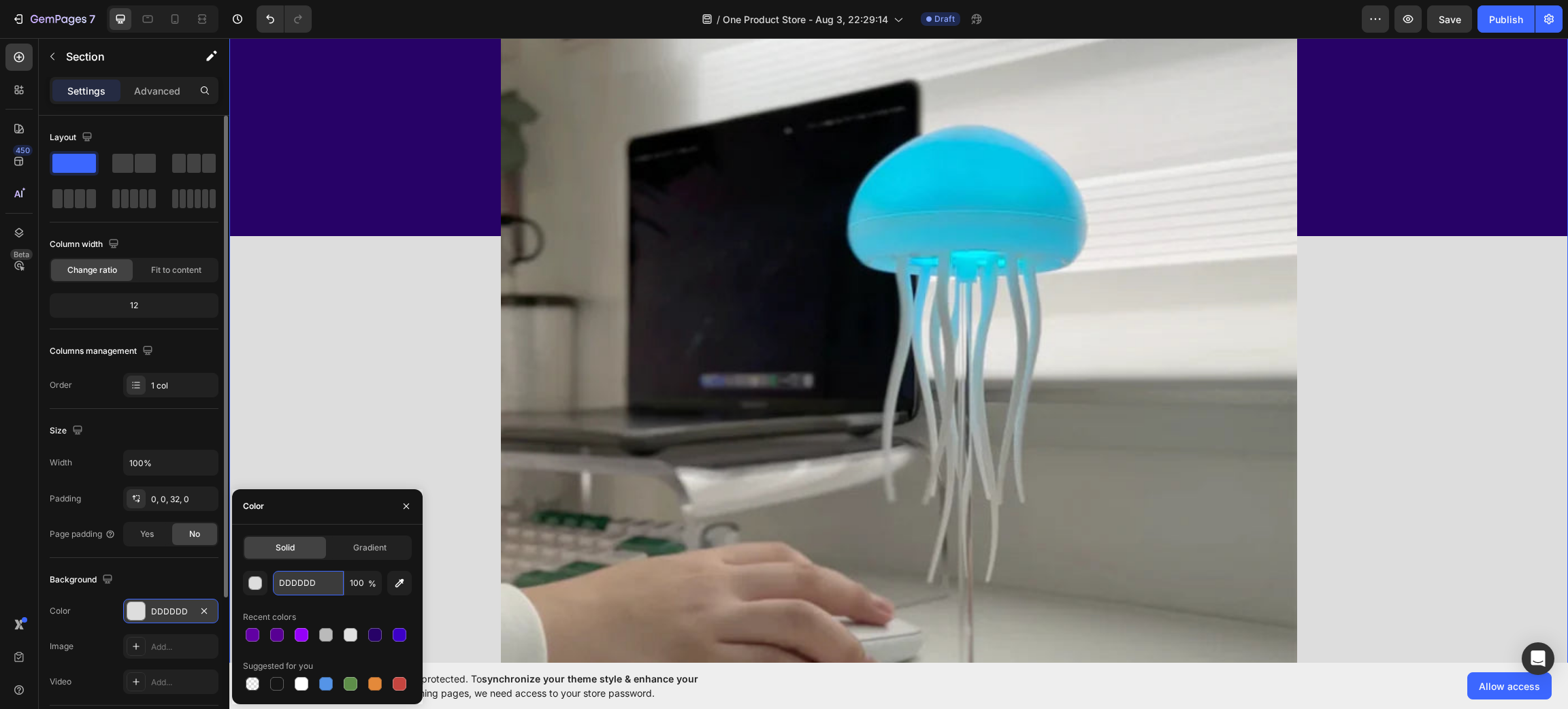 click on "DDDDDD" at bounding box center (308, 583) 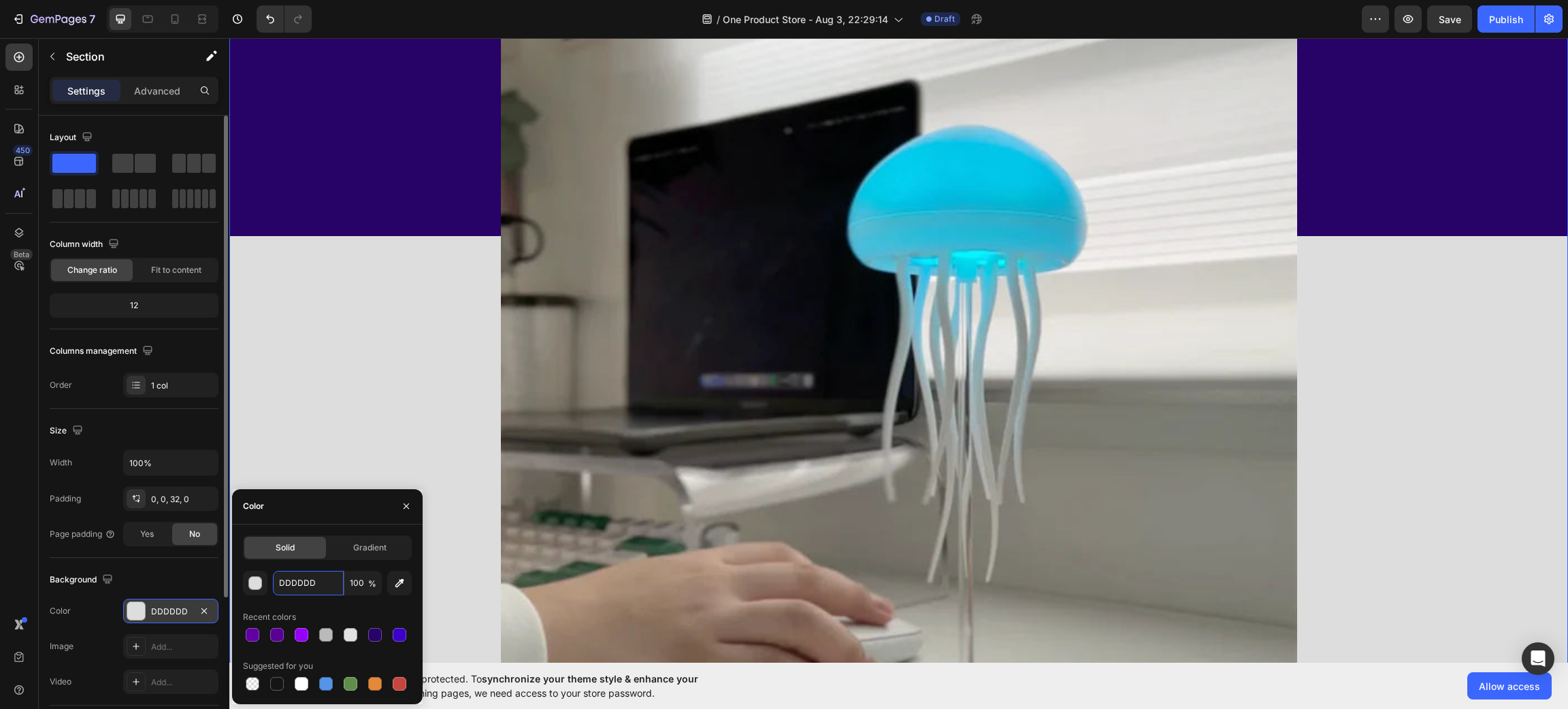 paste on "270267" 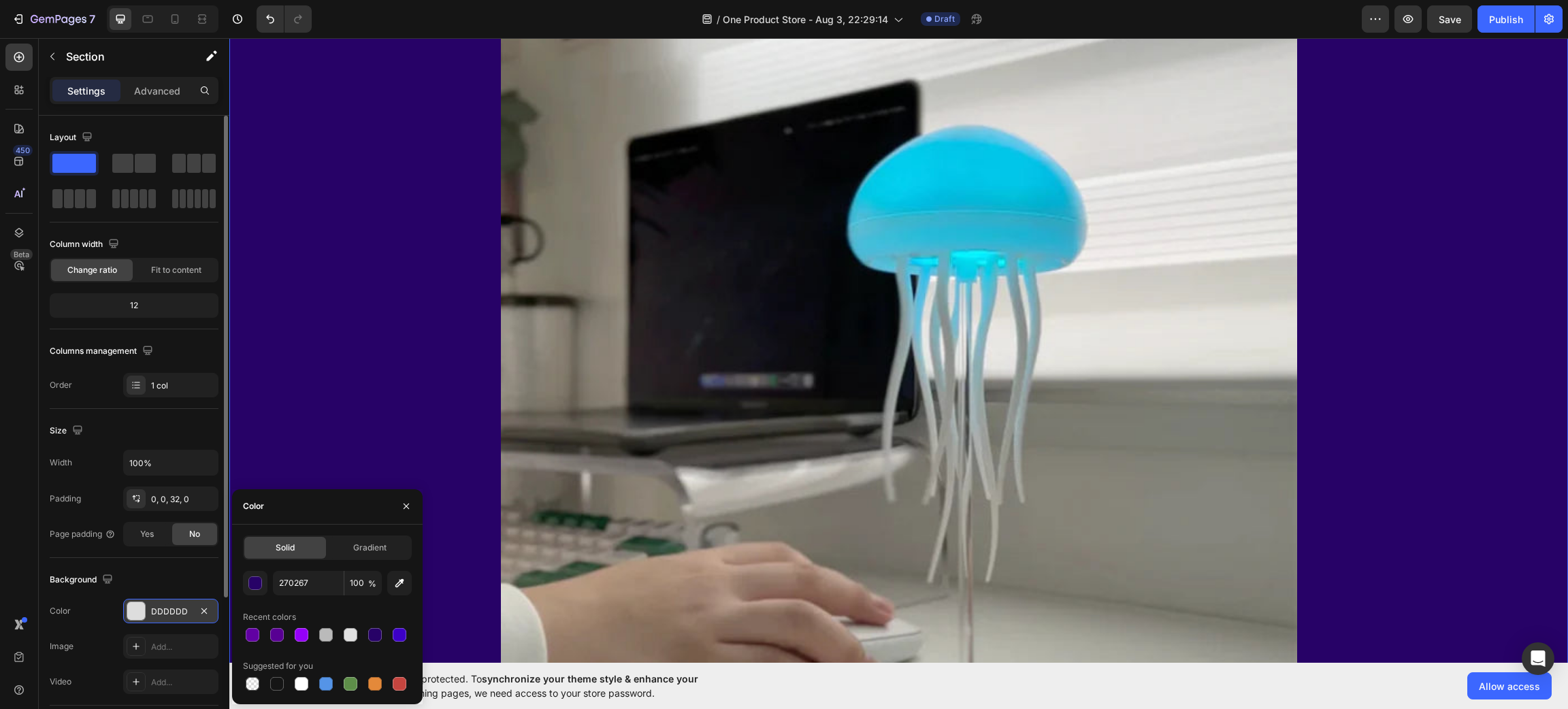 click on "⁠⁠⁠⁠⁠⁠⁠ Wprowadź magię oceanu Heading  do swojego domu dzięki Lampie Meduzie. Dzięki zaawansowanemu oświetleniu RGB w płynnych przejściach kolorów oraz realistycznym, tańczącym mackom, ta lampa oddaje hipnotyzujący ruch i blask prawdziwej meduzy, rzucając delikatne, kojące światło, które tworzy niepowtarzalną atmosferę. Niezależnie od tego, czy zawiesisz ją elegancko z góry, czy ustawisz na stabilnej podstawie, Lampa Meduza została zaprojektowana tak, by wprowadzić Cię w spokojny, podwodny klimat – idealny do relaksu lub jako efektowny element wystroju wnętrza. Text block Row Row Row Image Row Cancel out noise for a distraction-free experience Heading With active noise cancellation and closed-back design, the Gemo Wireless Headphones V2 capture every audio detail and deliver them without any exterior interference.  Just hit the noise cancellation button and truly immerse in music wherever you are - in the subway, a busy workplace or a crowded restaurant. Text block" at bounding box center (898, 822) 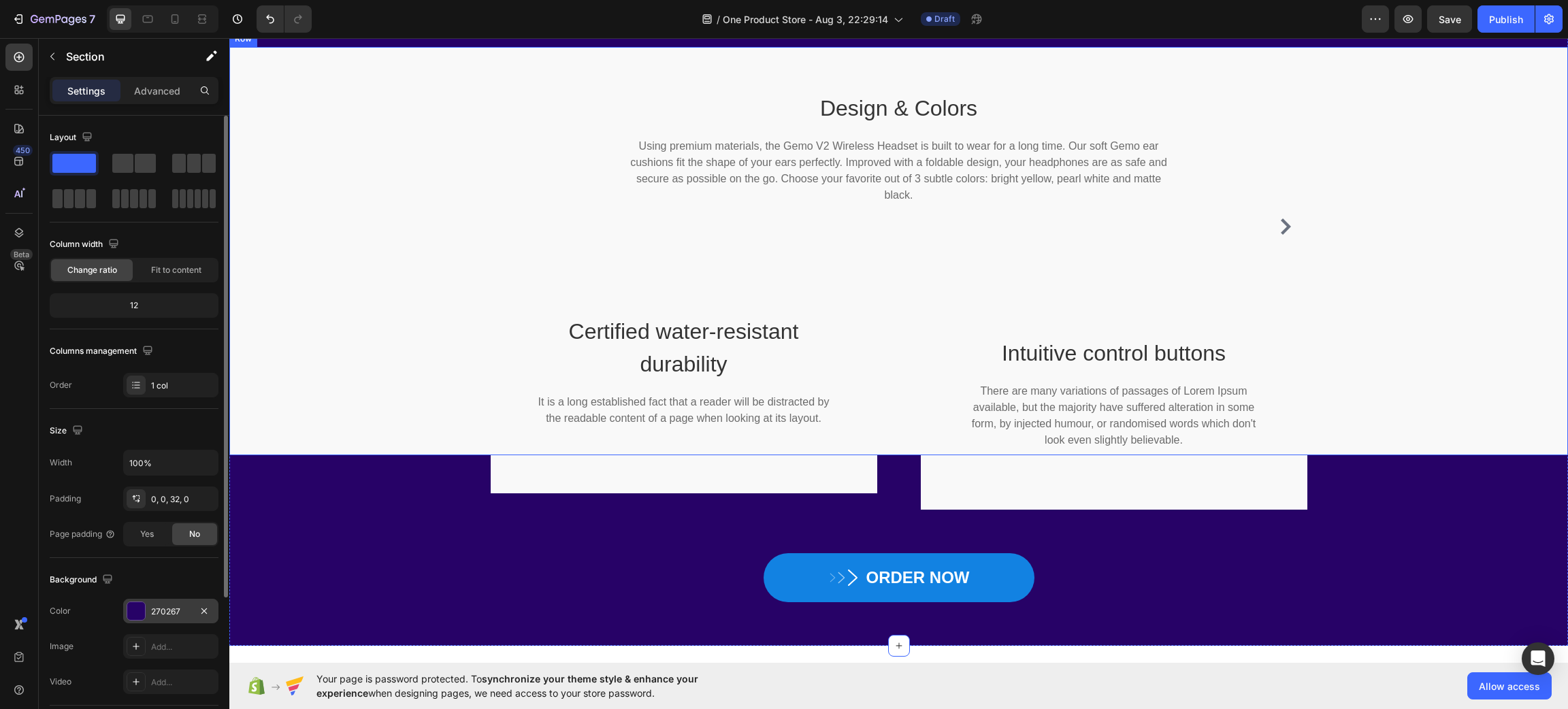 click on "Design & Colors Heading Using premium materials, the Gemo V2 Wireless Headset is built to wear for a long time. Our soft Gemo ear cushions fit the shape of your ears perfectly. Improved with a foldable design, your headphones are as safe and secure as possible on the go. Choose your favorite out of 3 subtle colors: bright yellow, pearl white and matte black. Text block Row Row" at bounding box center [898, 251] 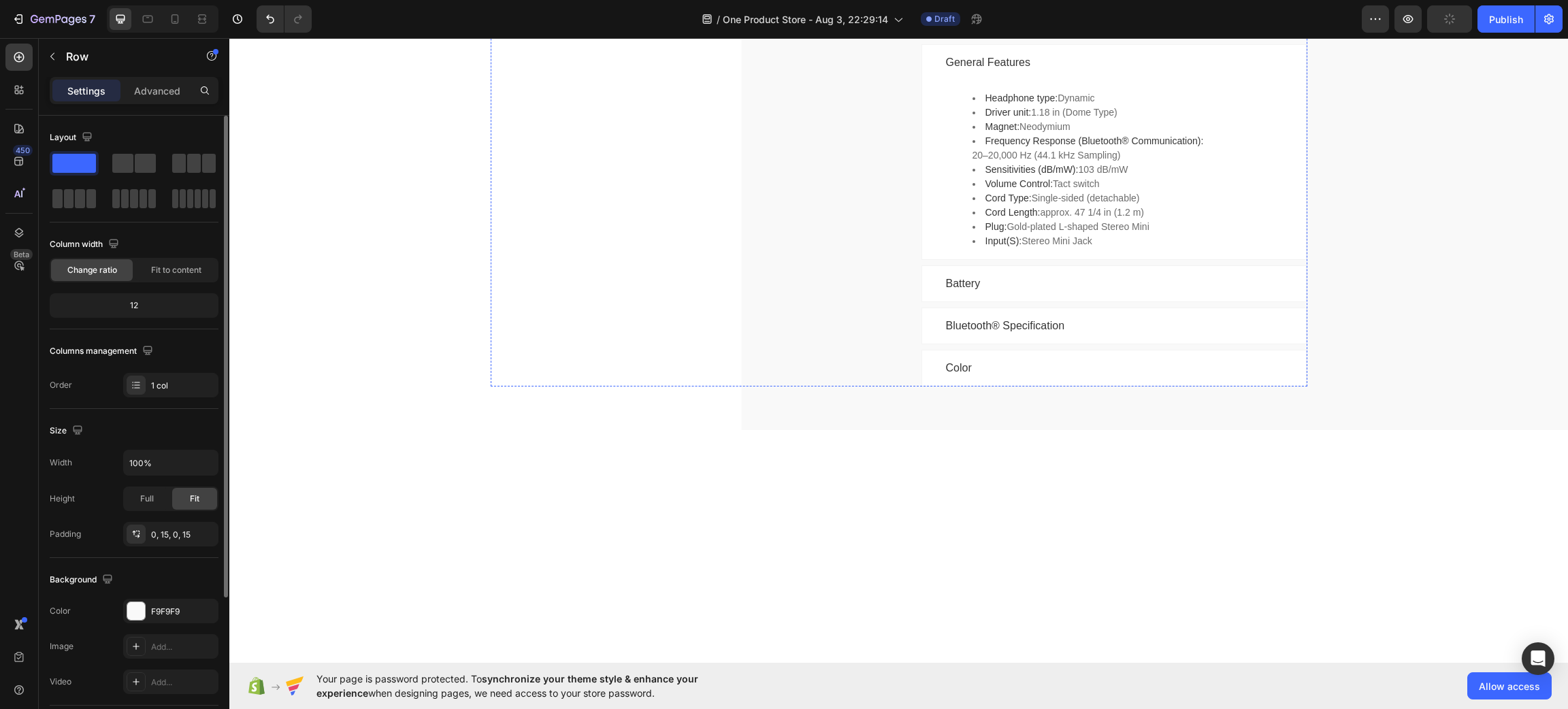 scroll, scrollTop: 3331, scrollLeft: 0, axis: vertical 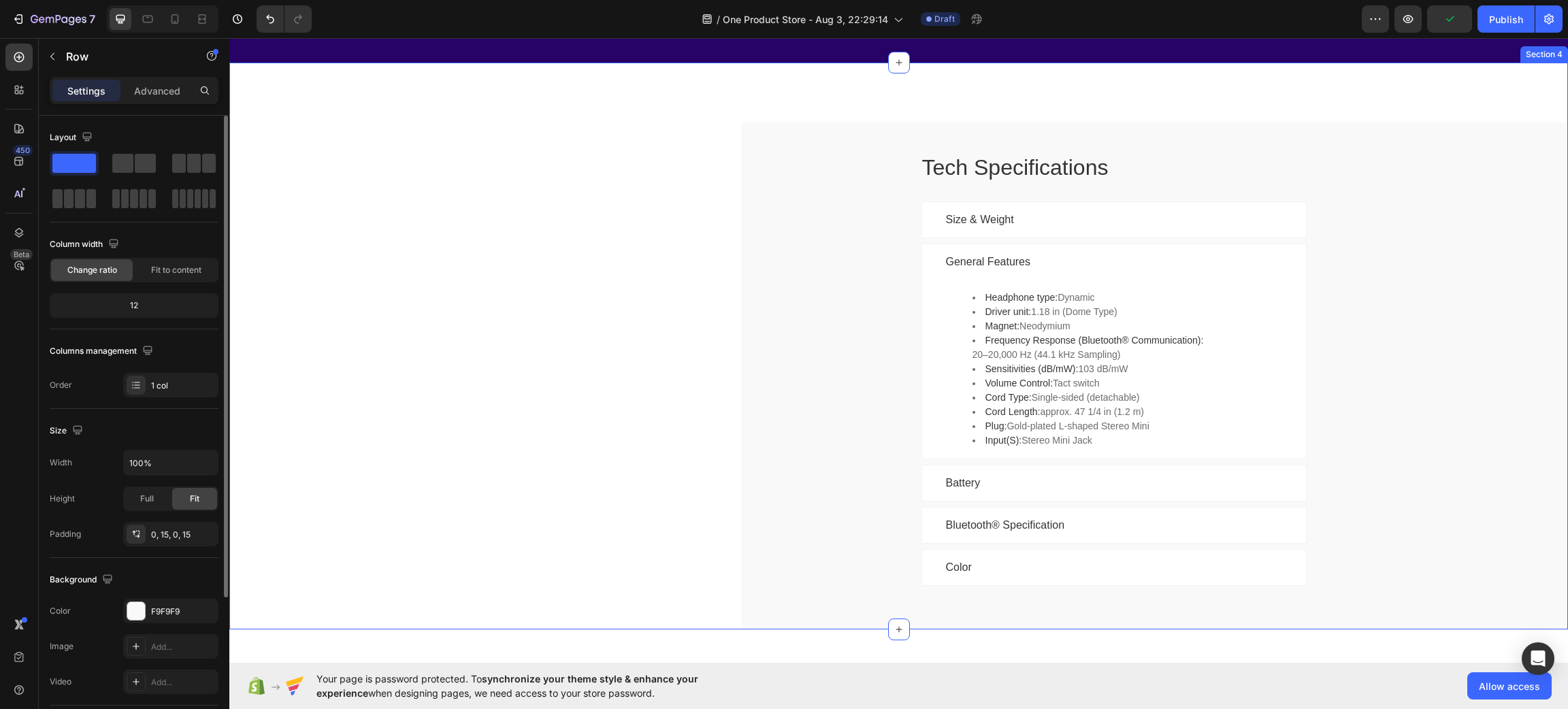 click on "Tech Specifications Heading Image Tech Specifications Heading Size & Weight General Features Headphone type:  Dynamic Driver unit:  1.18 in (Dome Type) Magnet:  Neodymium Frequency Response (Bluetooth® Communication): 20–20,000 Hz (44.1 kHz Sampling) Sensitivities (dB/mW):  103 dB/mW Volume Control:  Tact switch Cord Type:  Single-sided (detachable) Cord Length:  approx. 47 1/4 in (1.2 m) Plug:  Gold-plated L-shaped Stereo Mini Input(S):  Stereo Mini Jack Text block Row Battery Bluetooth® Specification Color Accordion Row" at bounding box center (898, 369) 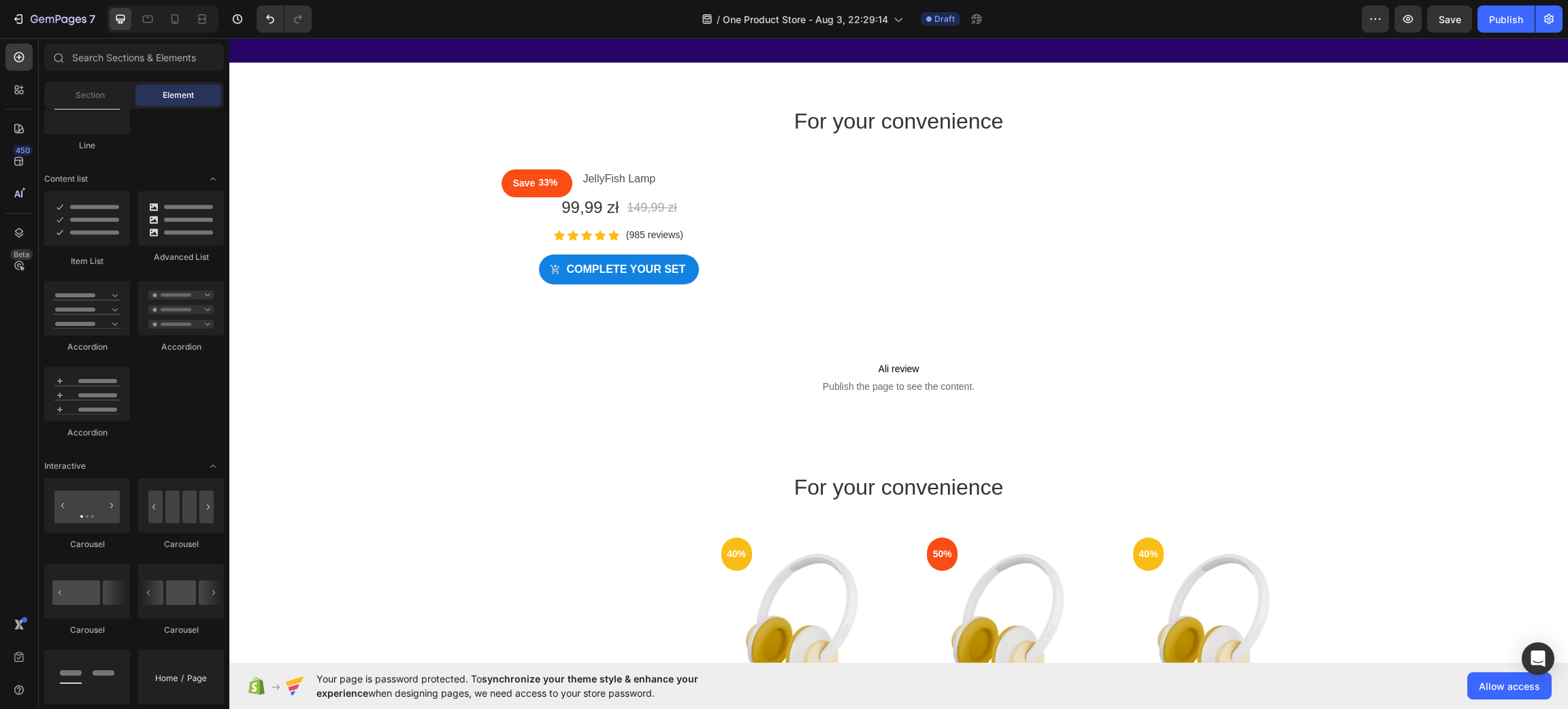 scroll, scrollTop: 3433, scrollLeft: 0, axis: vertical 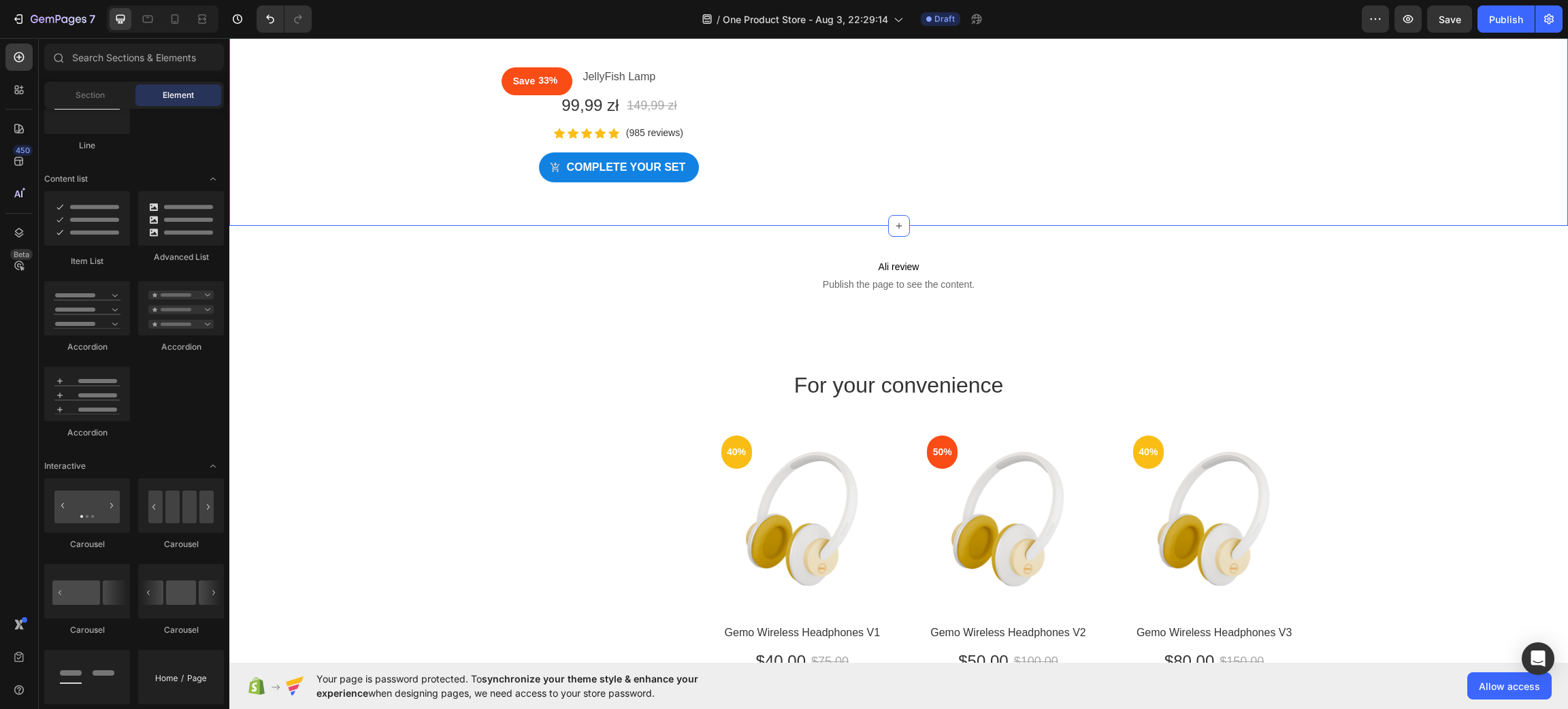 click on "For your convenience Heading Save 33% Product Tag Row JellyFish Lamp Product Title 99,99 zł Product Price Product Price 149,99 zł Product Price Product Price Row                Icon                Icon                Icon                Icon                Icon Icon List Hoz (985 reviews) Text block Row Complete your set Product Cart Button Row Product List Product List Row Section 4" at bounding box center (898, 93) 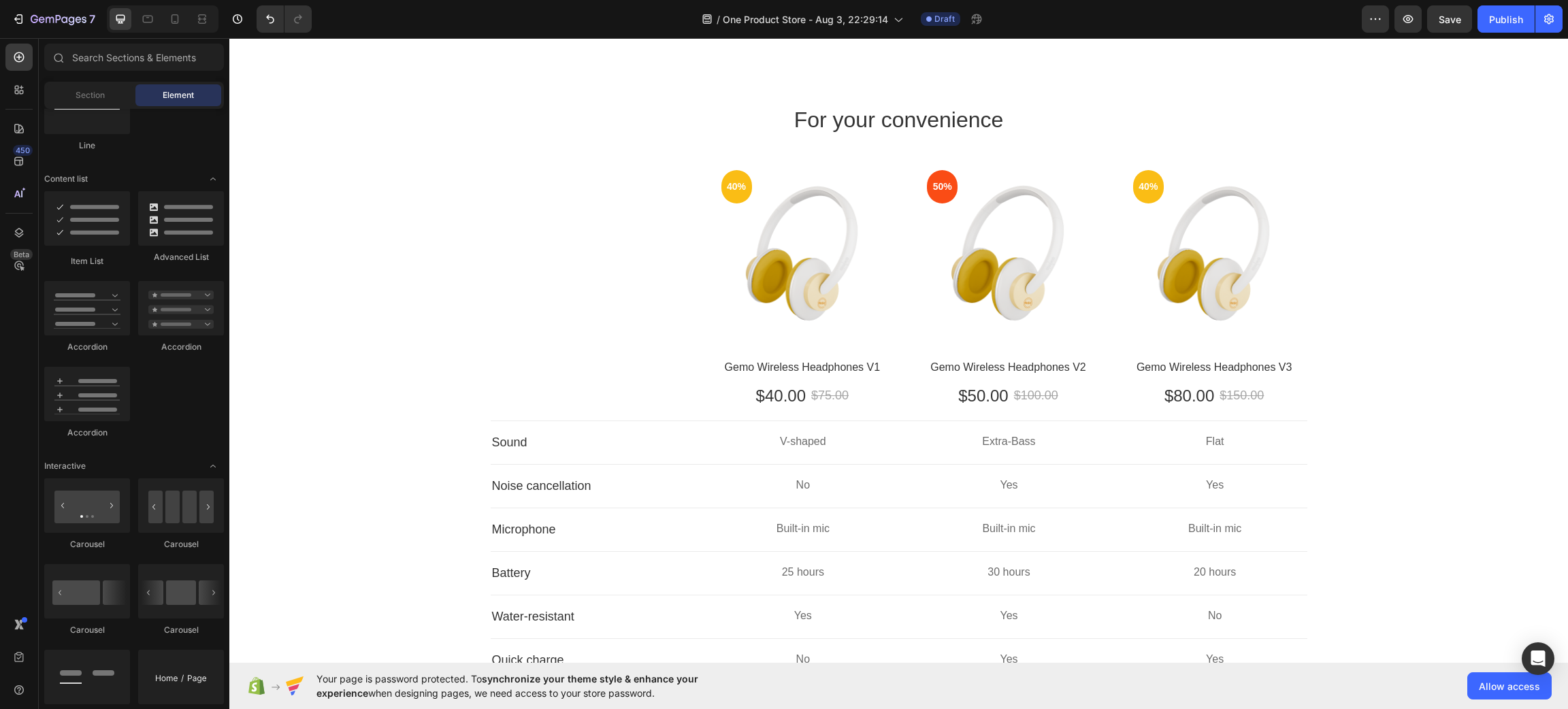 click on "For your convenience Heading Row 40% Text block Row Hero Banner Gemo Wireless Headphones V1 Text block $40.00 Text block $75.00 Text block Row 50% Text block Row Hero Banner Gemo Wireless Headphones V2 Text block $50.00 Text block $100.00 Text block Row 40% Text block Row Hero Banner Gemo Wireless Headphones V3 Text block $80.00 Text block $150.00 Text block Row Row Row Sound Text block V-shaped Text block Extra-Bass Text block Flat Text block Row Row Noise cancellation Text block No Text block Yes Text block Yes Text block Row Row Microphone Text block Built-in mic Text block Built-in mic Text block Built-in mic Text block Row Row Battery Text block 25 hours Text block 30 hours Text block 20 hours Text block Row Row Water-resistant Text block Yes Text block Yes Text block No Text block Row Row Quick charge Text block No Text block Yes Text block Yes Text block Row Row Color Text block                Title Line Setup options like colors, sizes with product variant.       Add new variant   or   sync data Title" at bounding box center (898, 474) 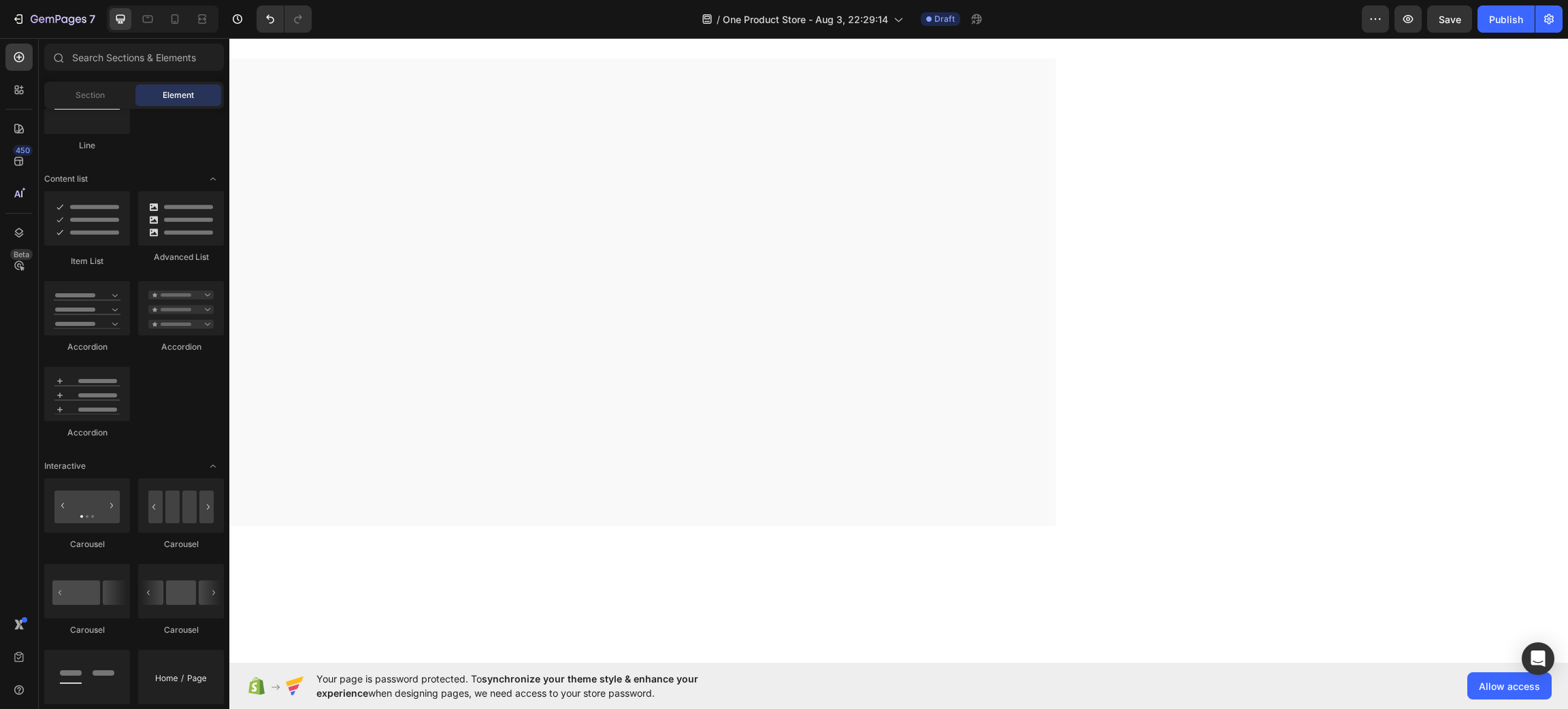 click at bounding box center (898, 297) 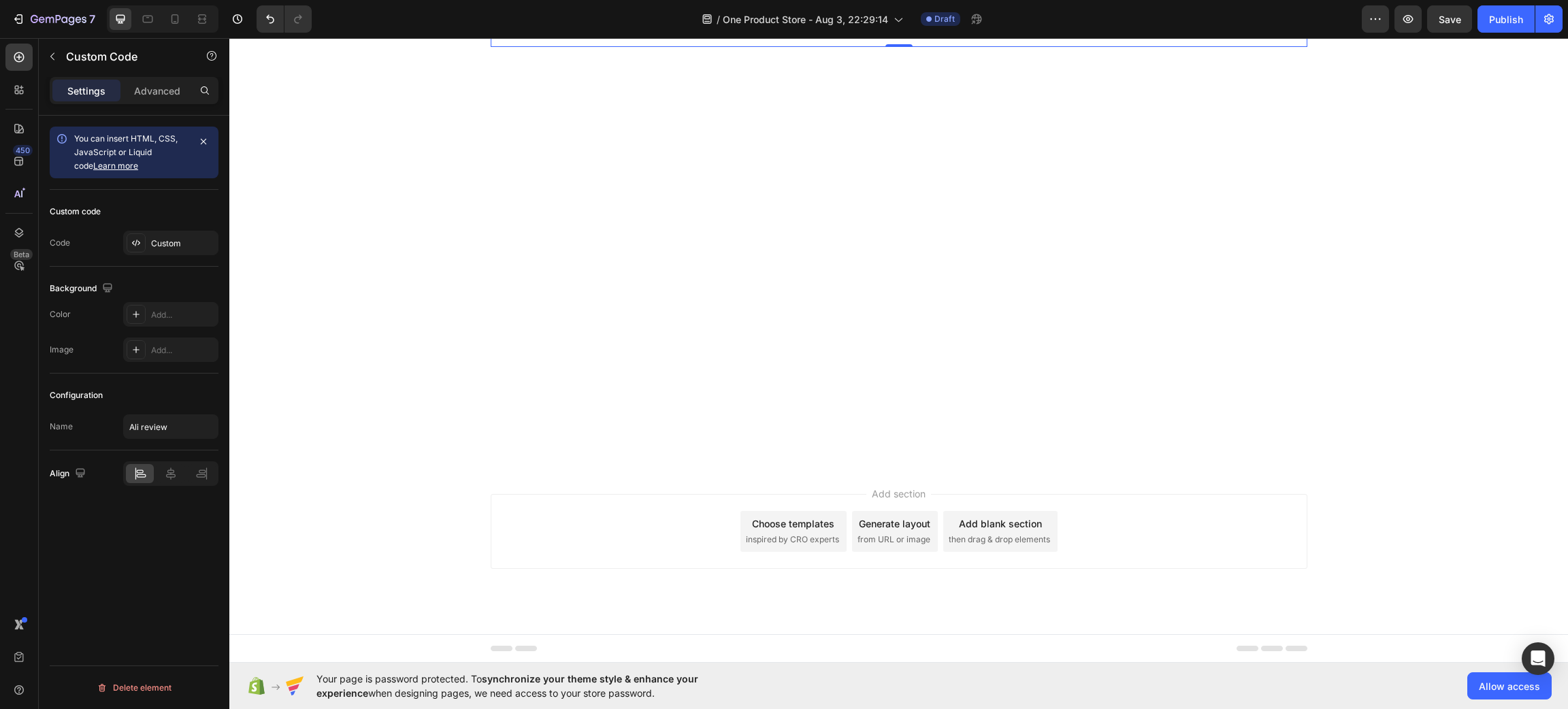 click on "Publish the page to see the content." at bounding box center (899, 29) 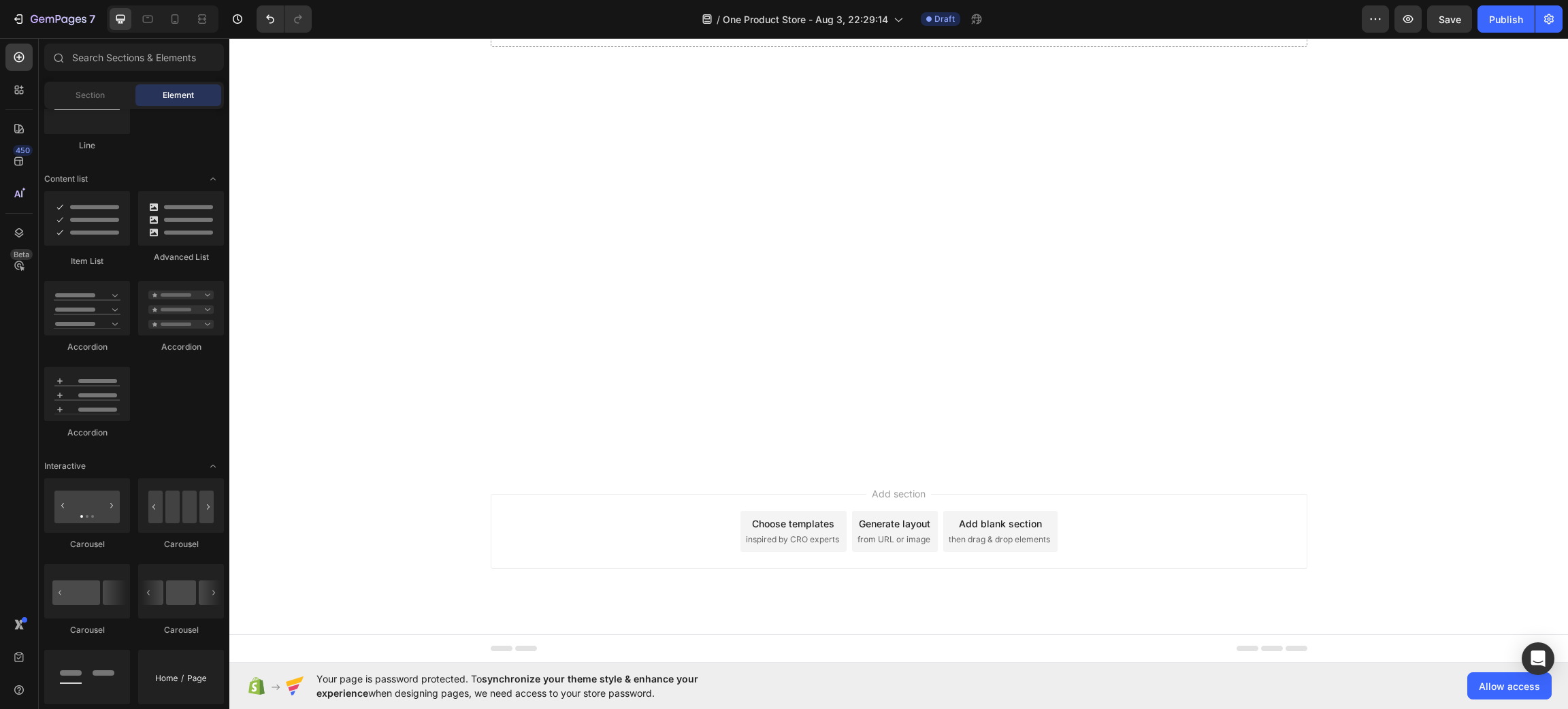 click at bounding box center (898, 141) 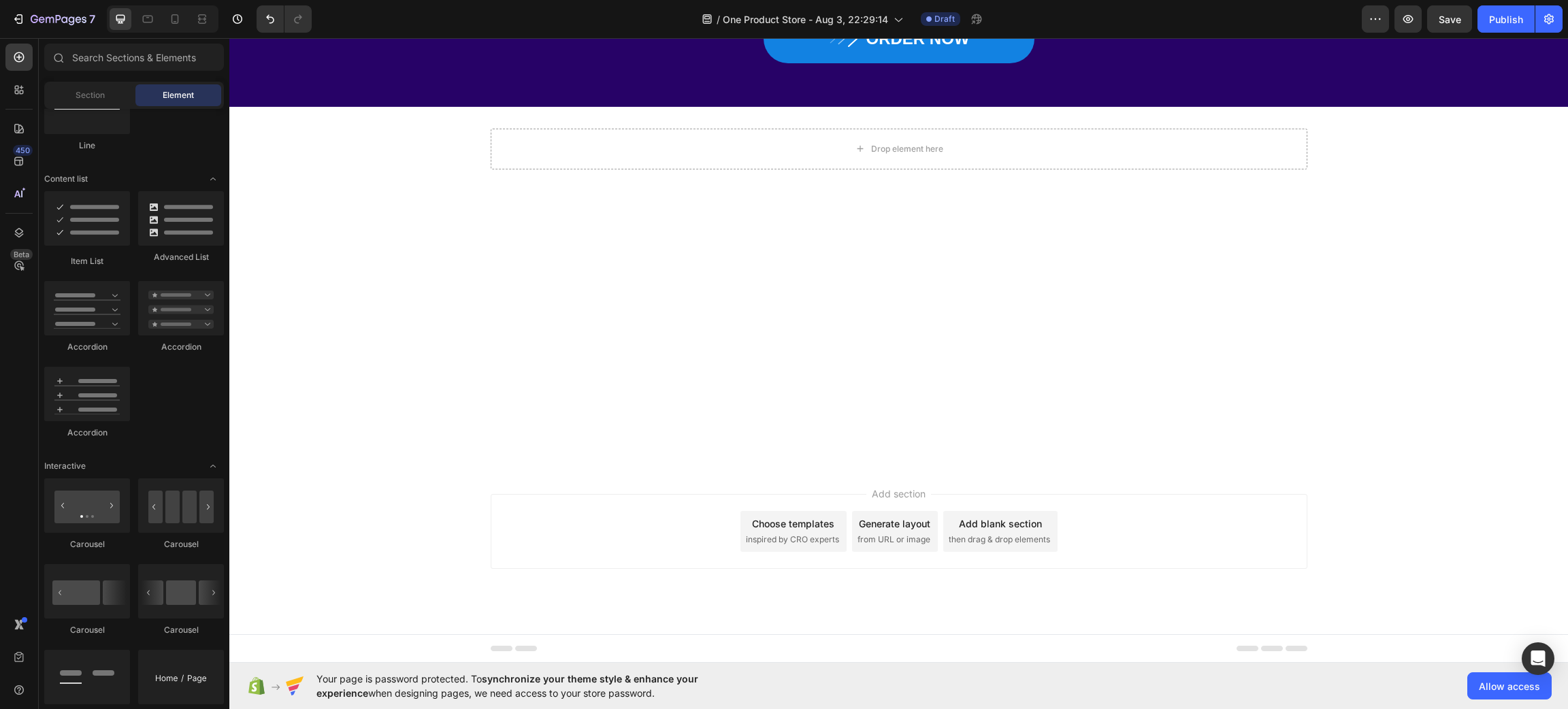 click at bounding box center (898, 329) 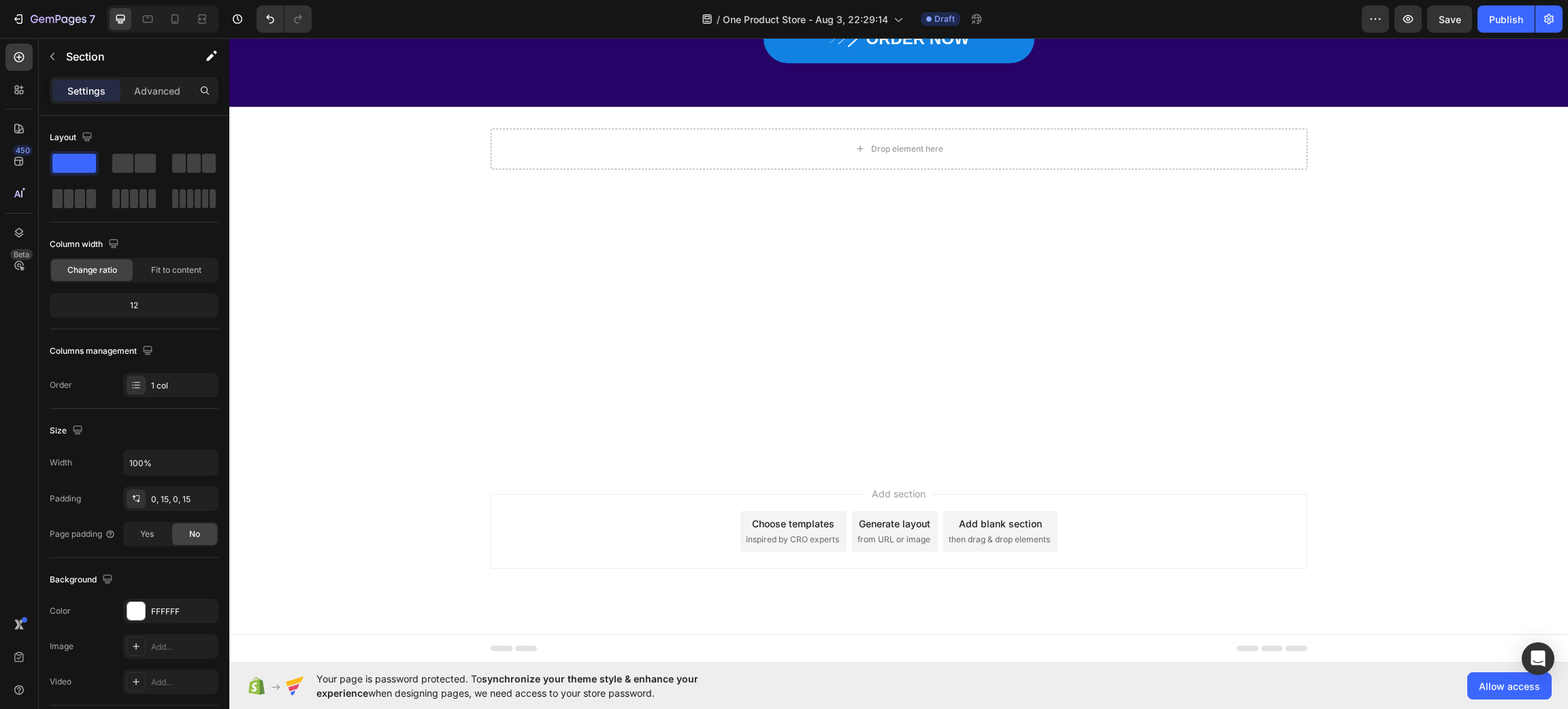 scroll, scrollTop: 3163, scrollLeft: 0, axis: vertical 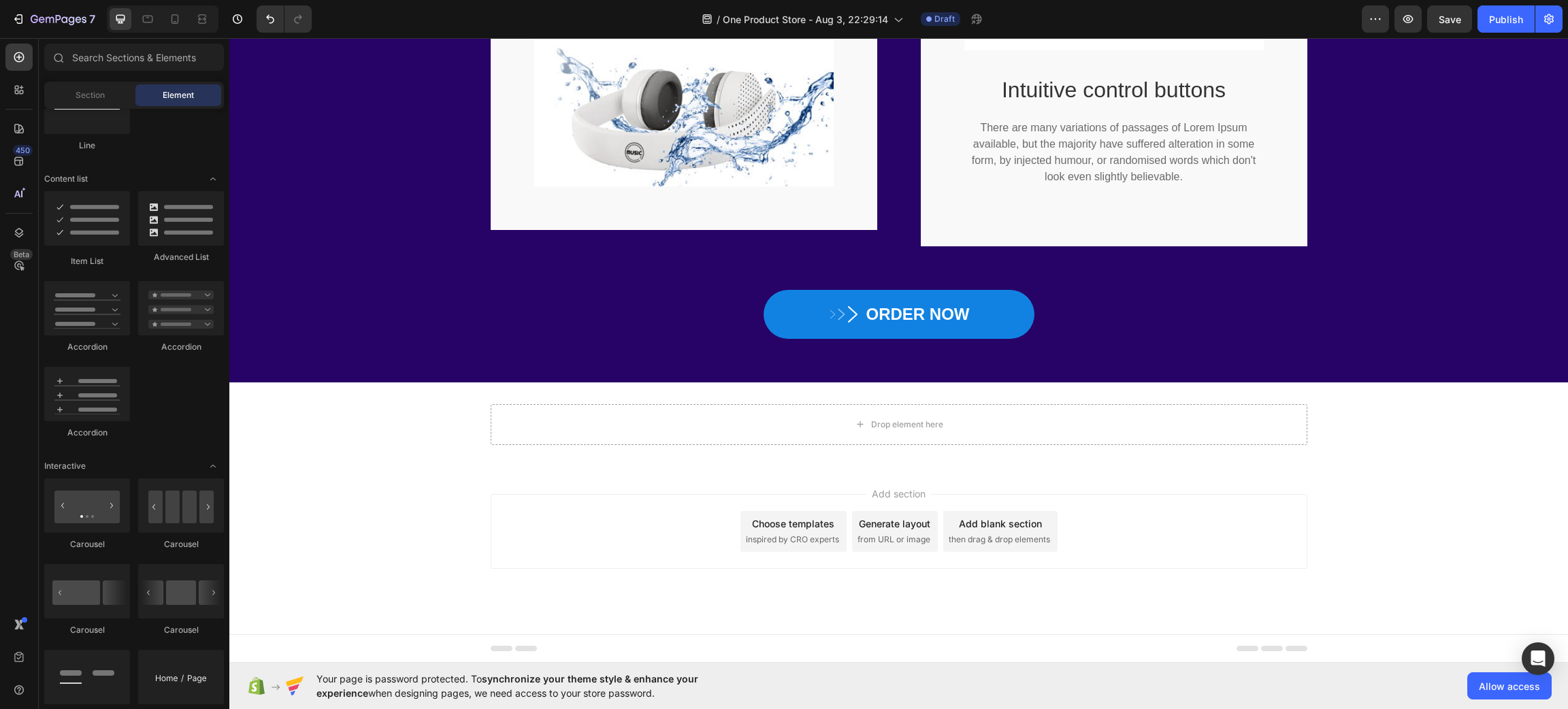 click on "Add section Choose templates inspired by CRO experts Generate layout from URL or image Add blank section then drag & drop elements" at bounding box center [898, 550] 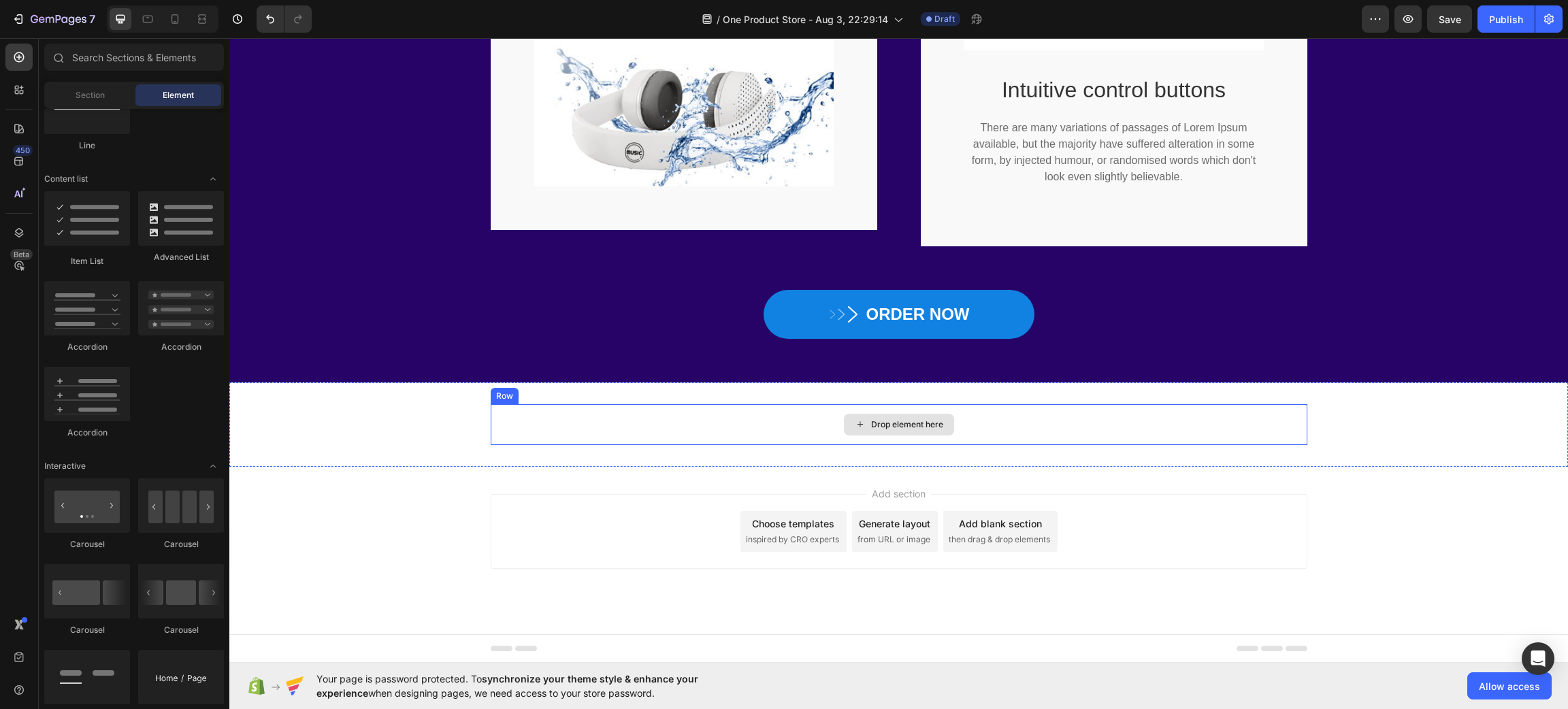 click on "Drop element here" at bounding box center [899, 425] 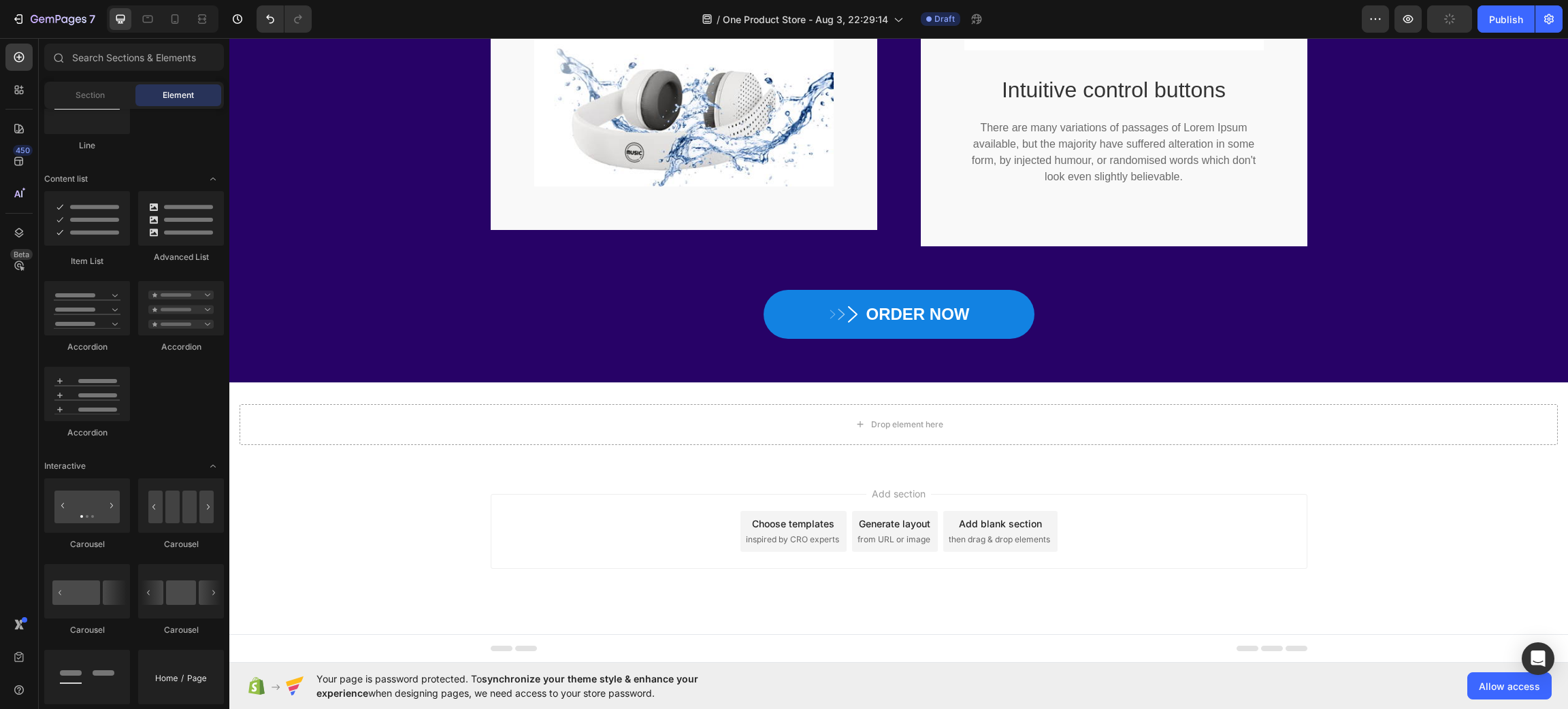 click on "Add section Choose templates inspired by CRO experts Generate layout from URL or image Add blank section then drag & drop elements" at bounding box center (898, 550) 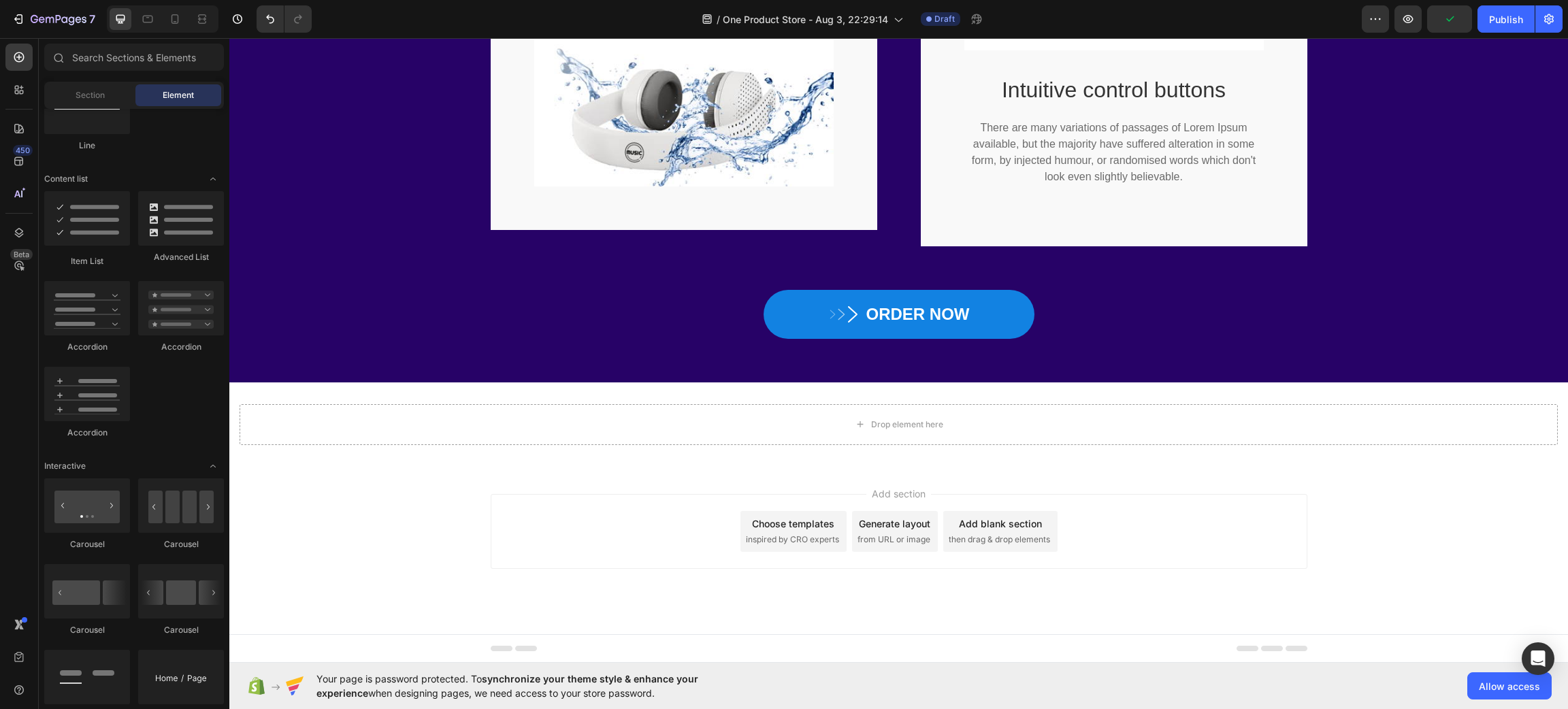 click on "Drop element here" at bounding box center [898, 425] 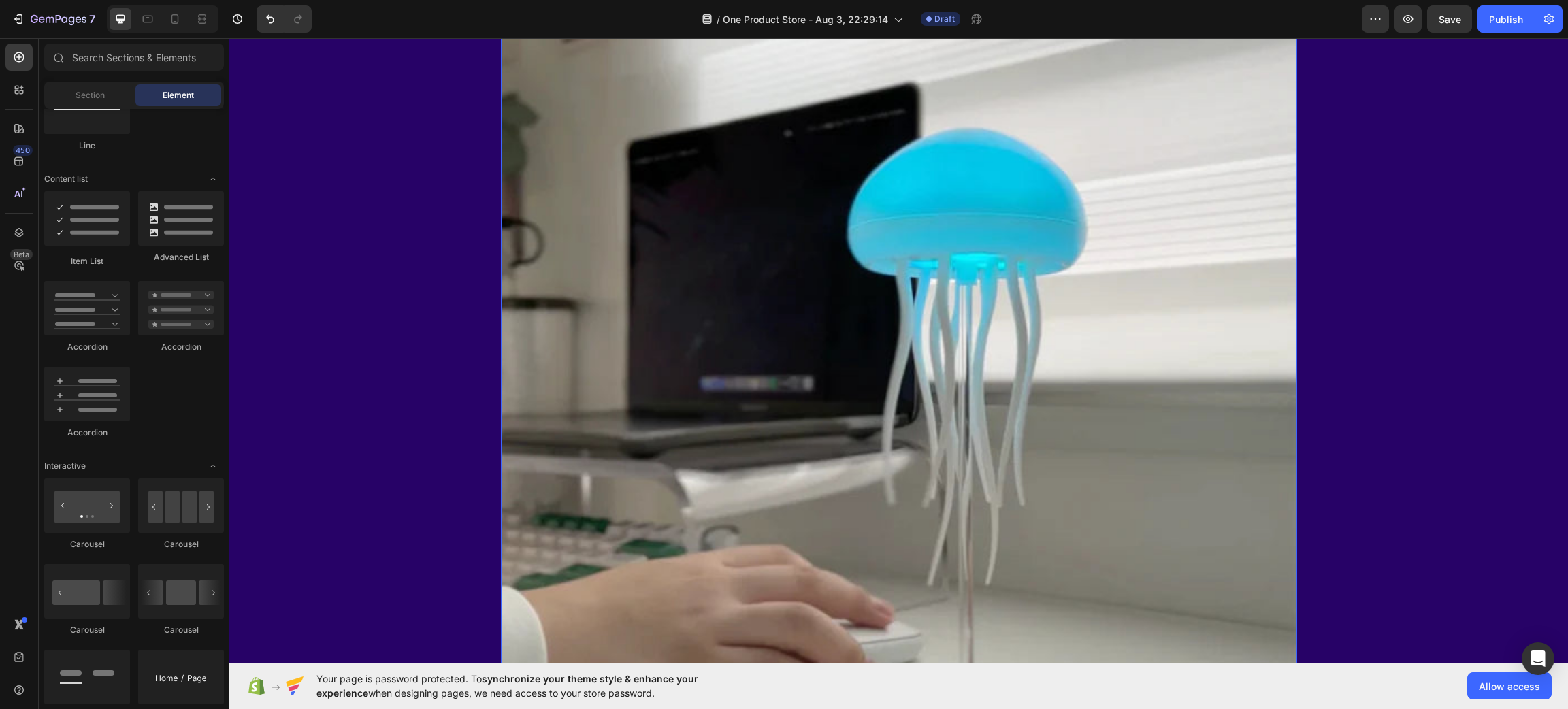 scroll, scrollTop: 221, scrollLeft: 0, axis: vertical 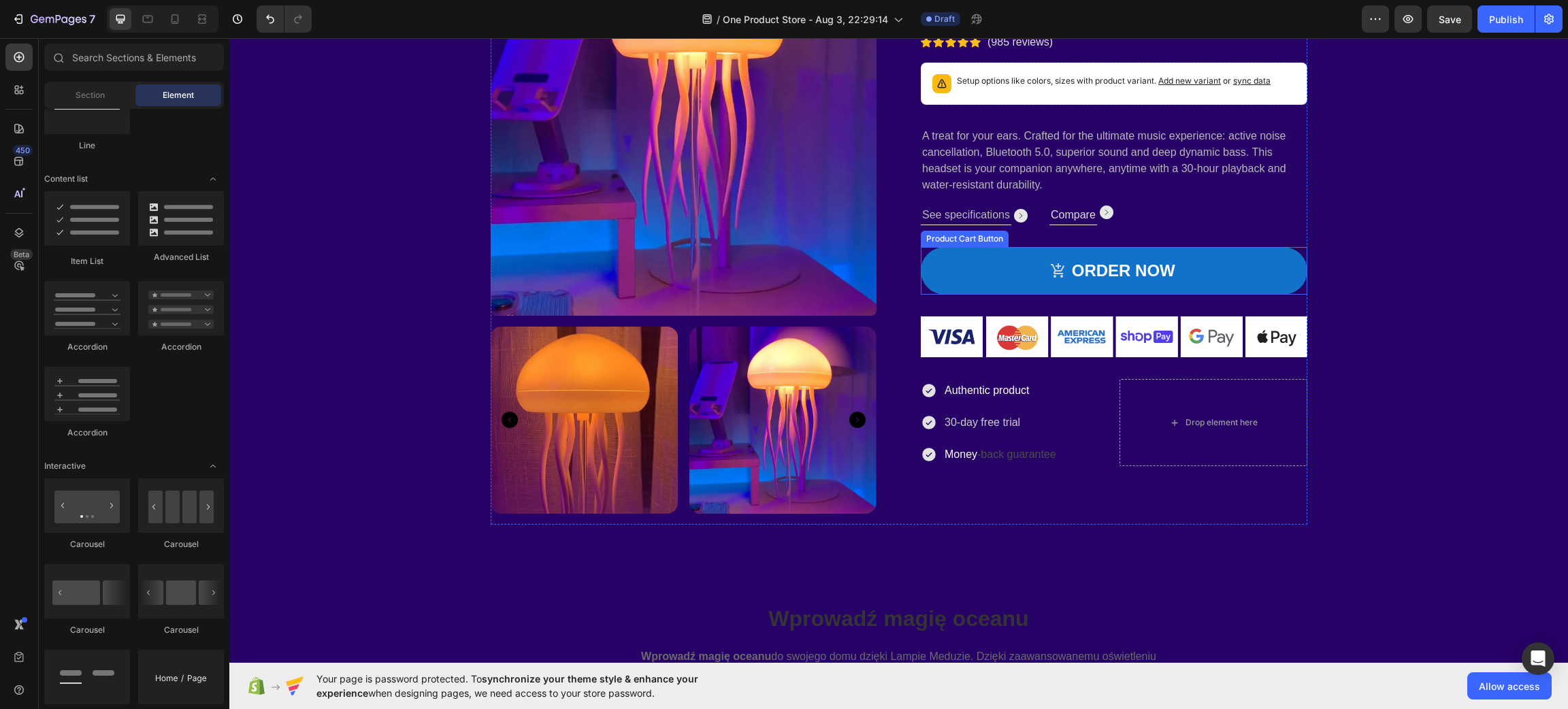 click on "ORDER NOW" at bounding box center (1114, 271) 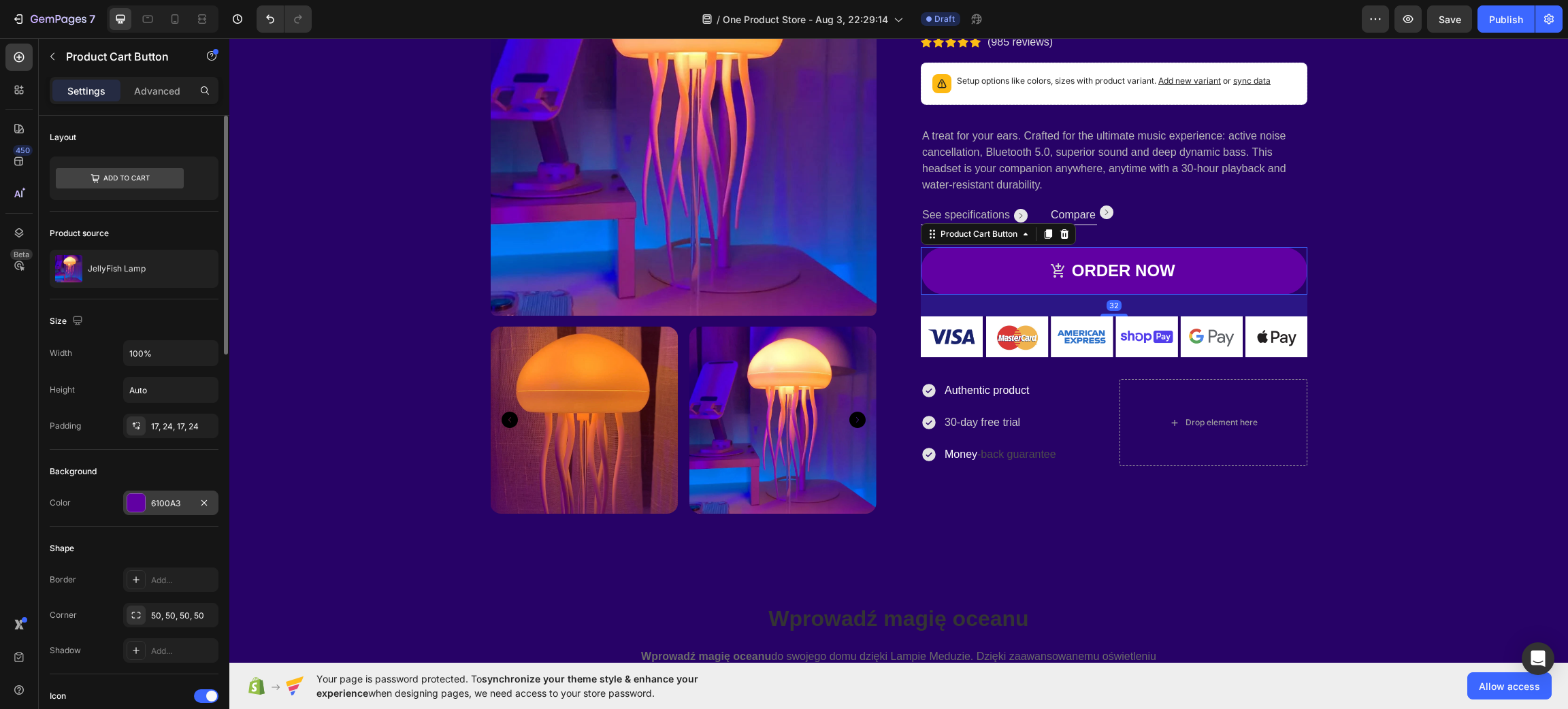 click on "6100A3" at bounding box center (171, 504) 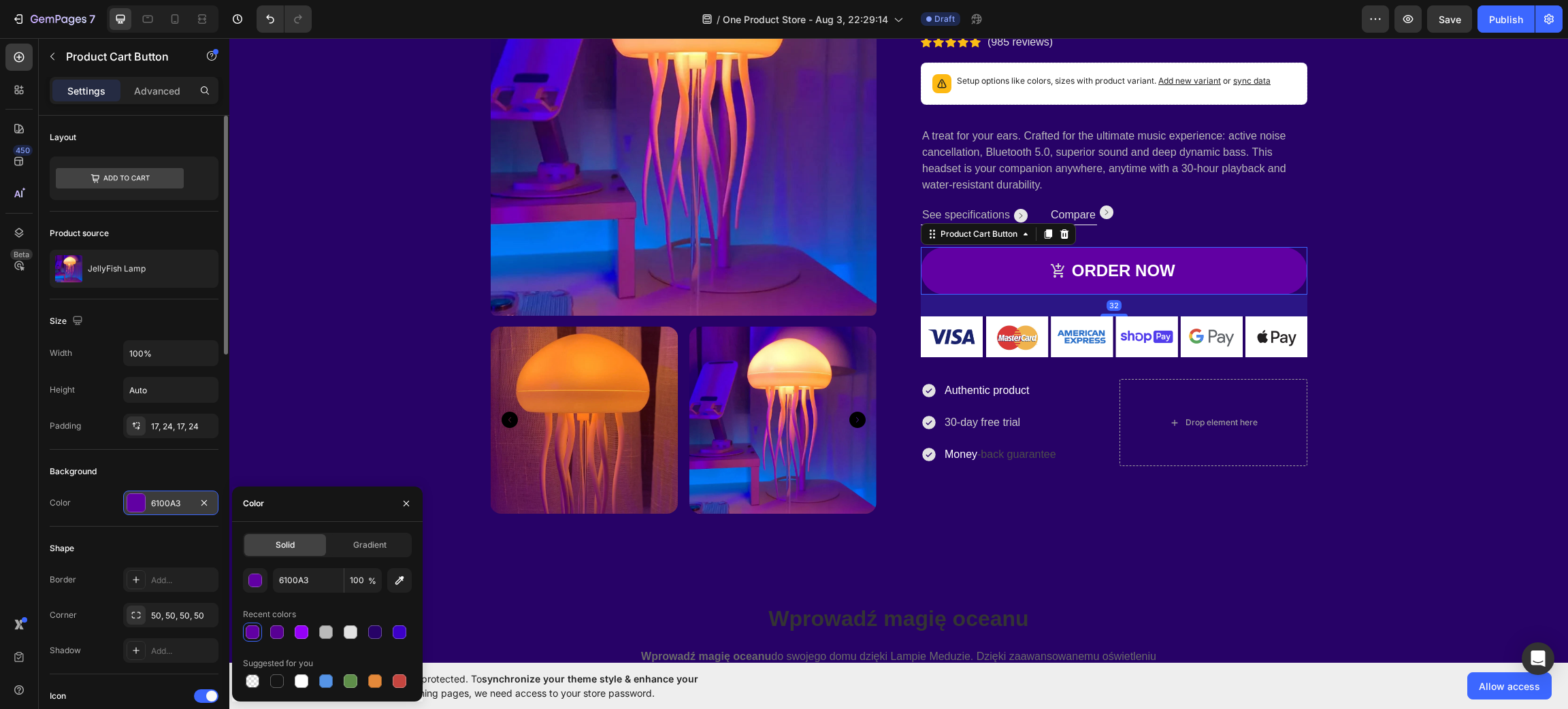 click on "6100A3" at bounding box center (171, 504) 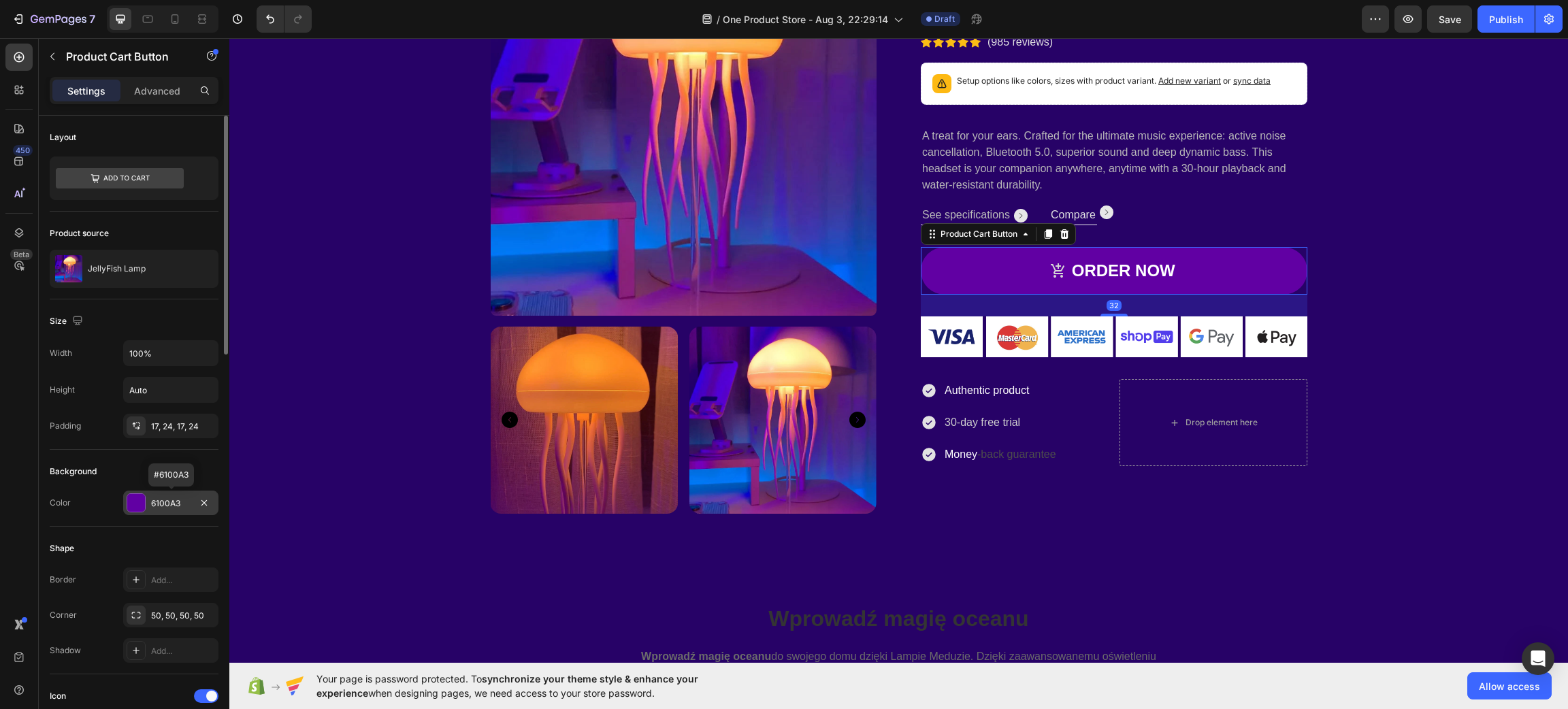 click on "6100A3" at bounding box center (171, 504) 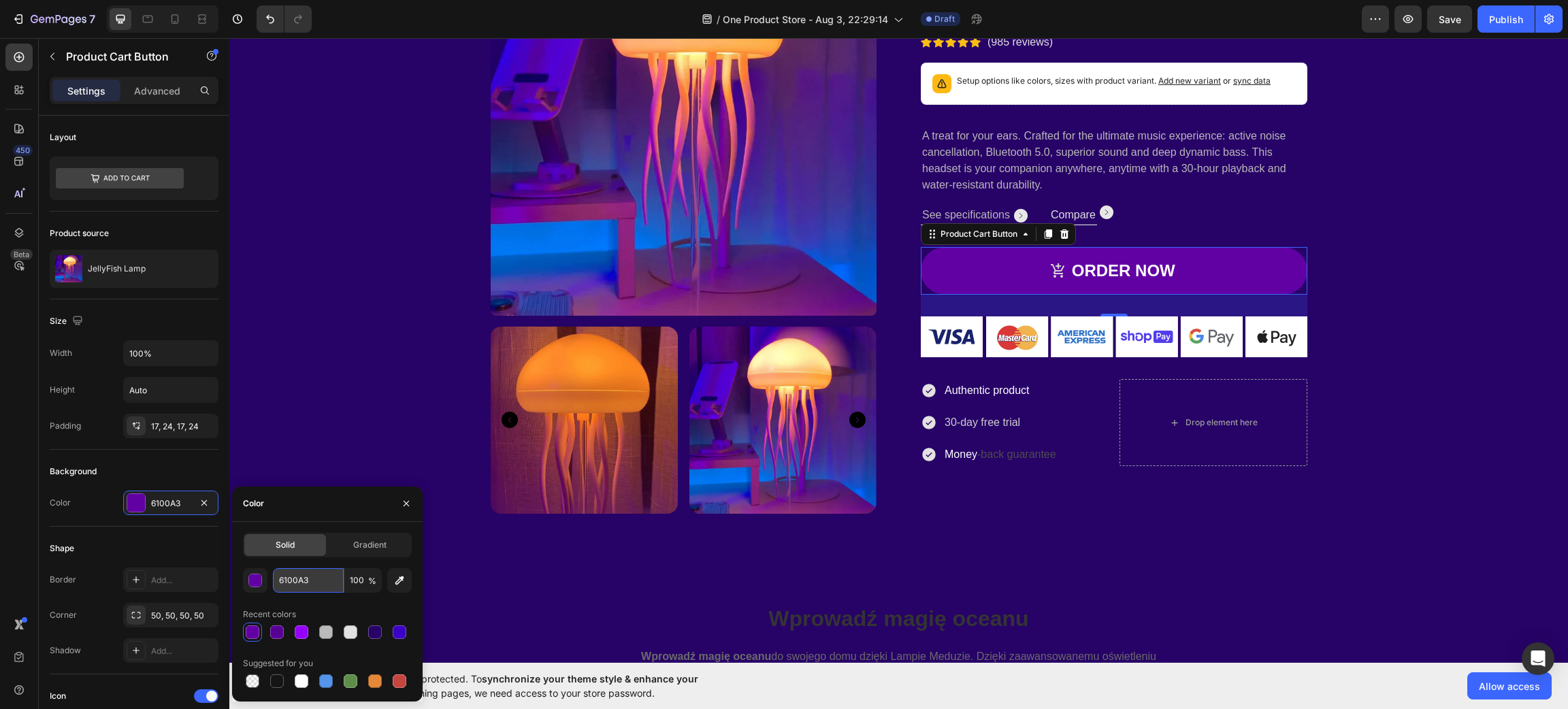 click on "6100A3" at bounding box center (308, 580) 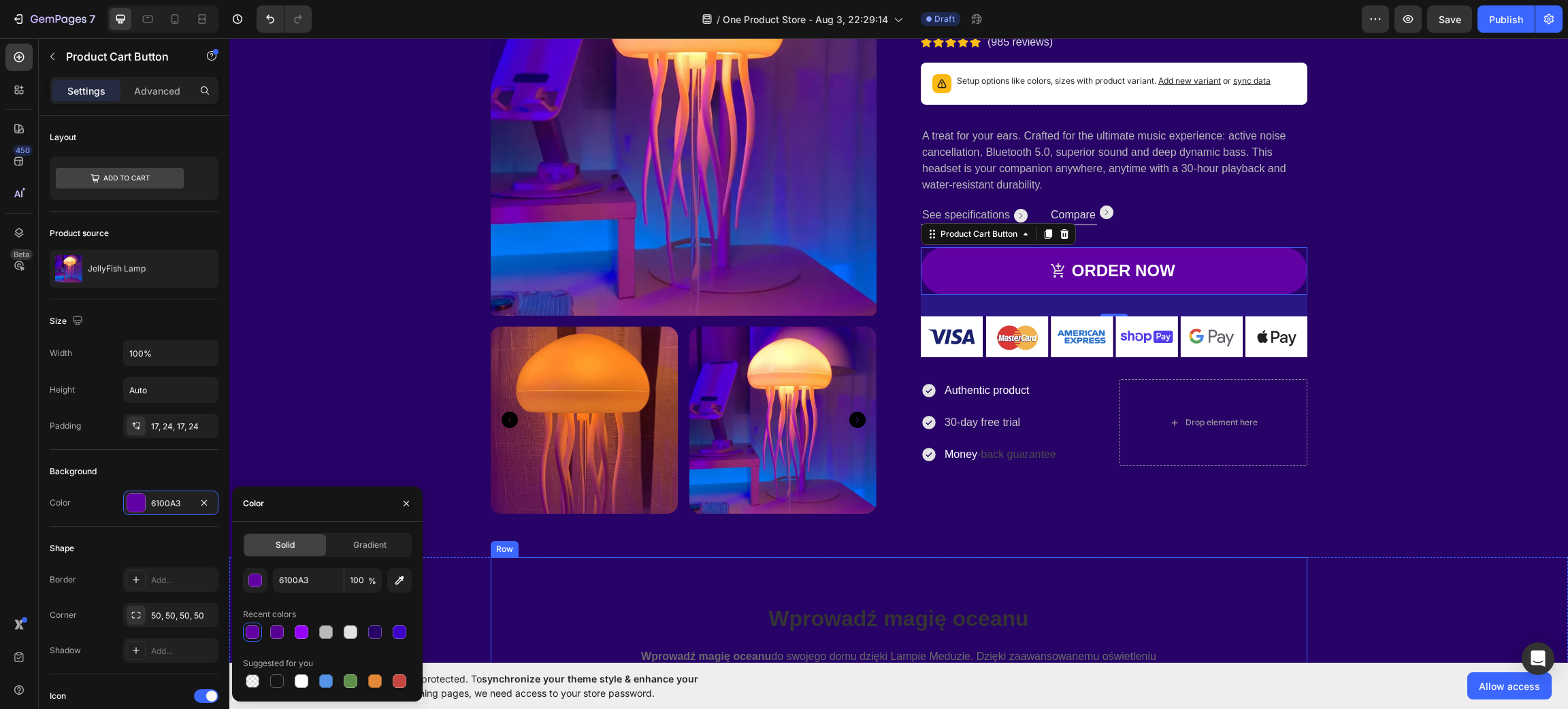 click on "Wprowadź magię oceanu Heading Wprowadź magię oceanu  do swojego domu dzięki Lampie Meduzie. Dzięki zaawansowanemu oświetleniu RGB w płynnych przejściach kolorów oraz realistycznym, tańczącym mackom, ta lampa oddaje hipnotyzujący ruch i blask prawdziwej meduzy, rzucając delikatne, kojące światło, które tworzy niepowtarzalną atmosferę. Niezależnie od tego, czy zawiesisz ją elegancko z góry, czy ustawisz na stabilnej podstawie, Lampa Meduza została zaprojektowana tak, by wprowadzić Cię w spokojny, podwodny klimat – idealny do relaksu lub jako efektowny element wystroju wnętrza. Text block Row Row" at bounding box center (899, 658) 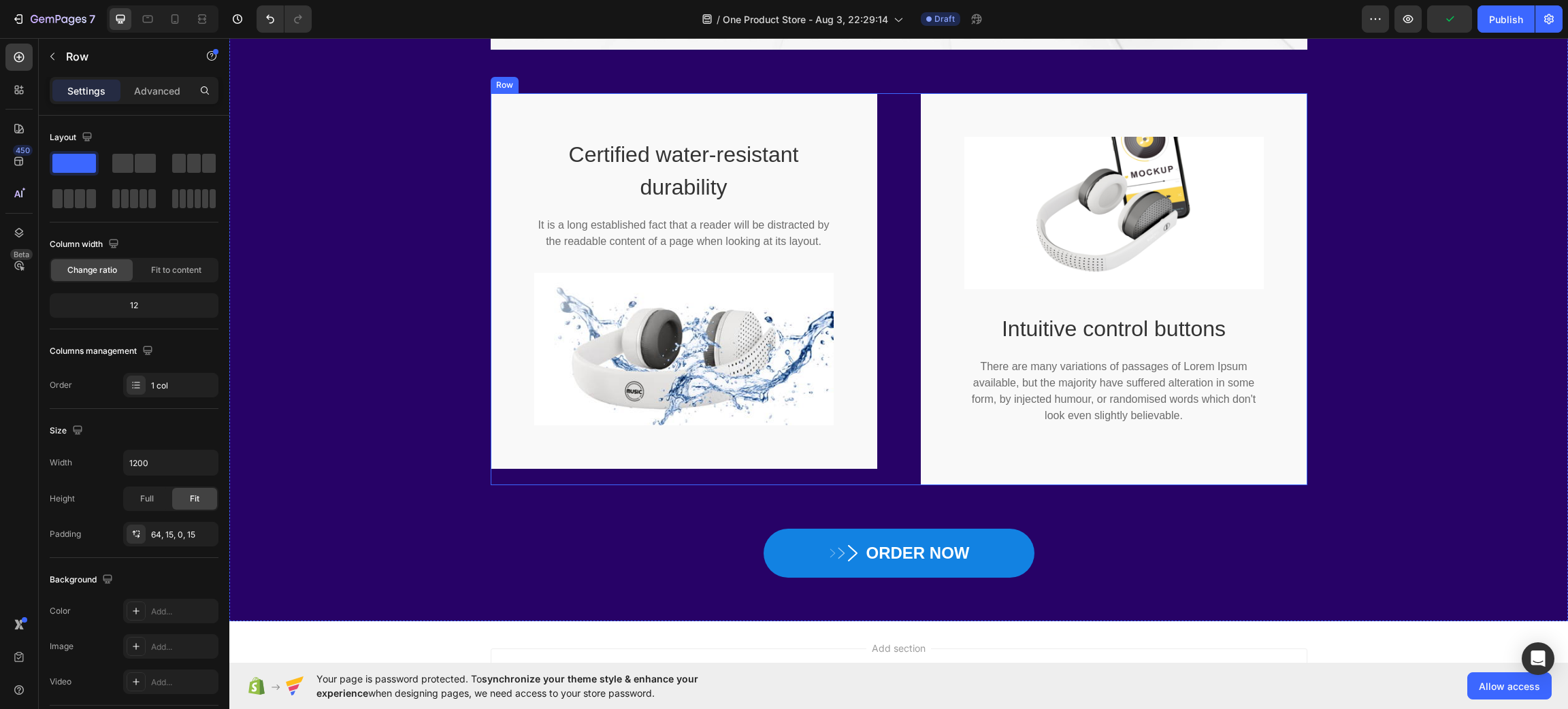 scroll, scrollTop: 3079, scrollLeft: 0, axis: vertical 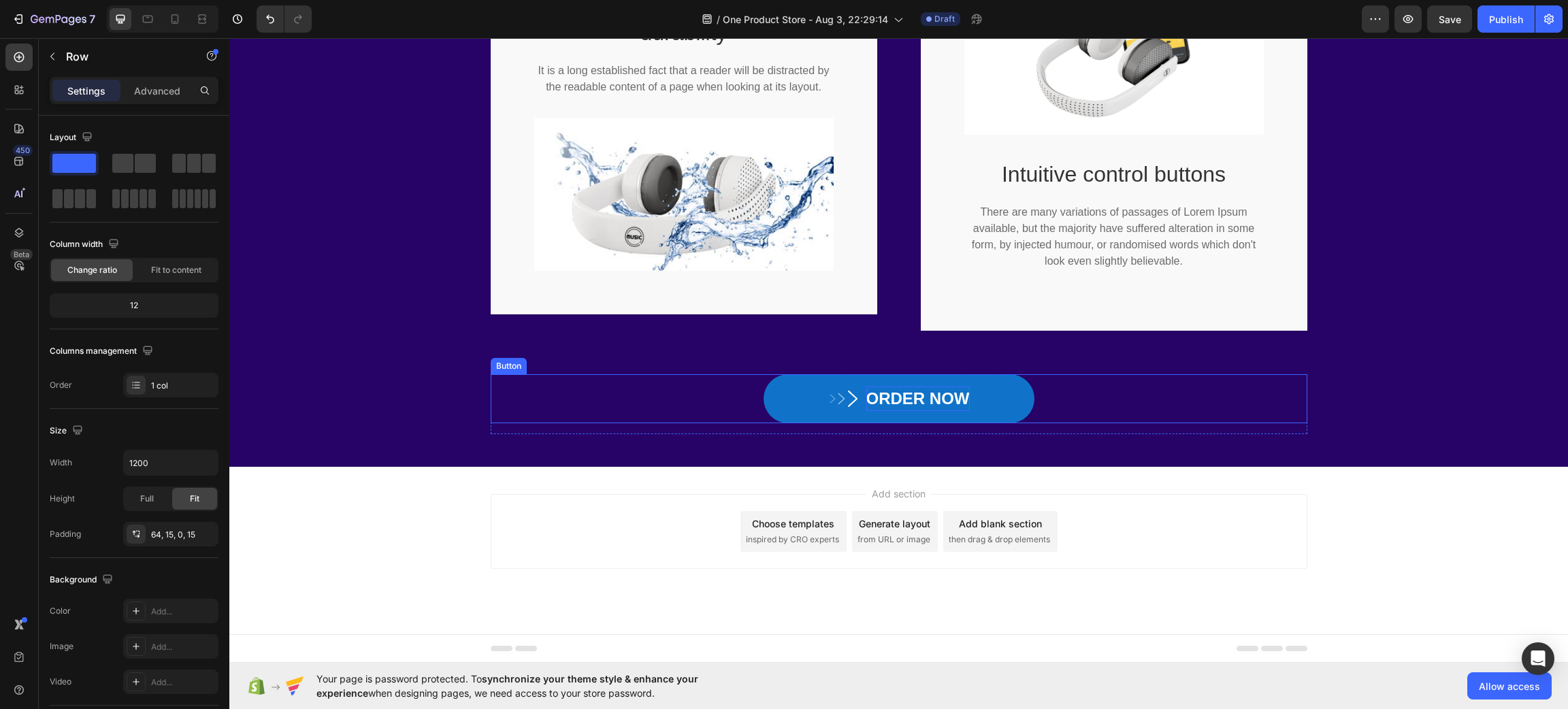 click on "ORDER NOW" at bounding box center (918, 399) 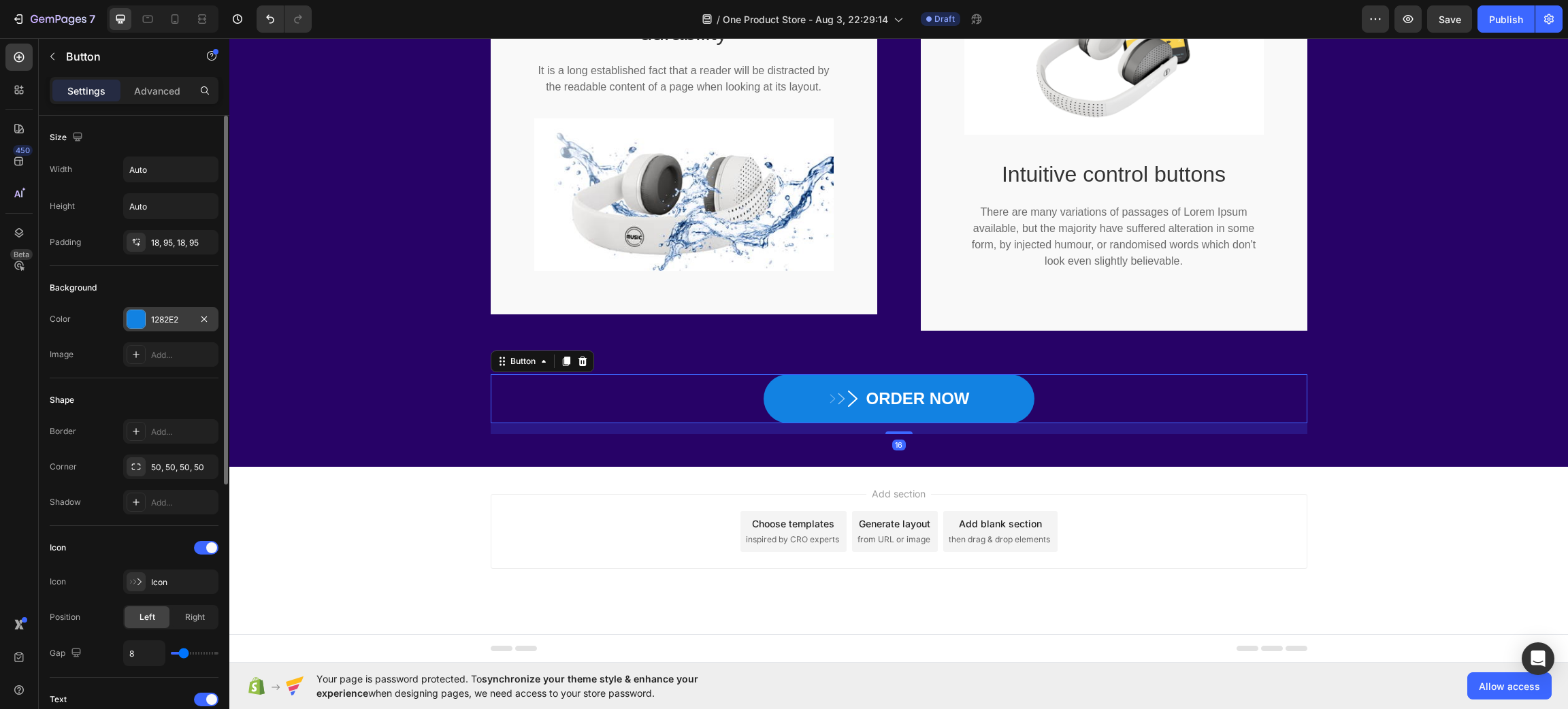 click on "1282E2" at bounding box center [171, 319] 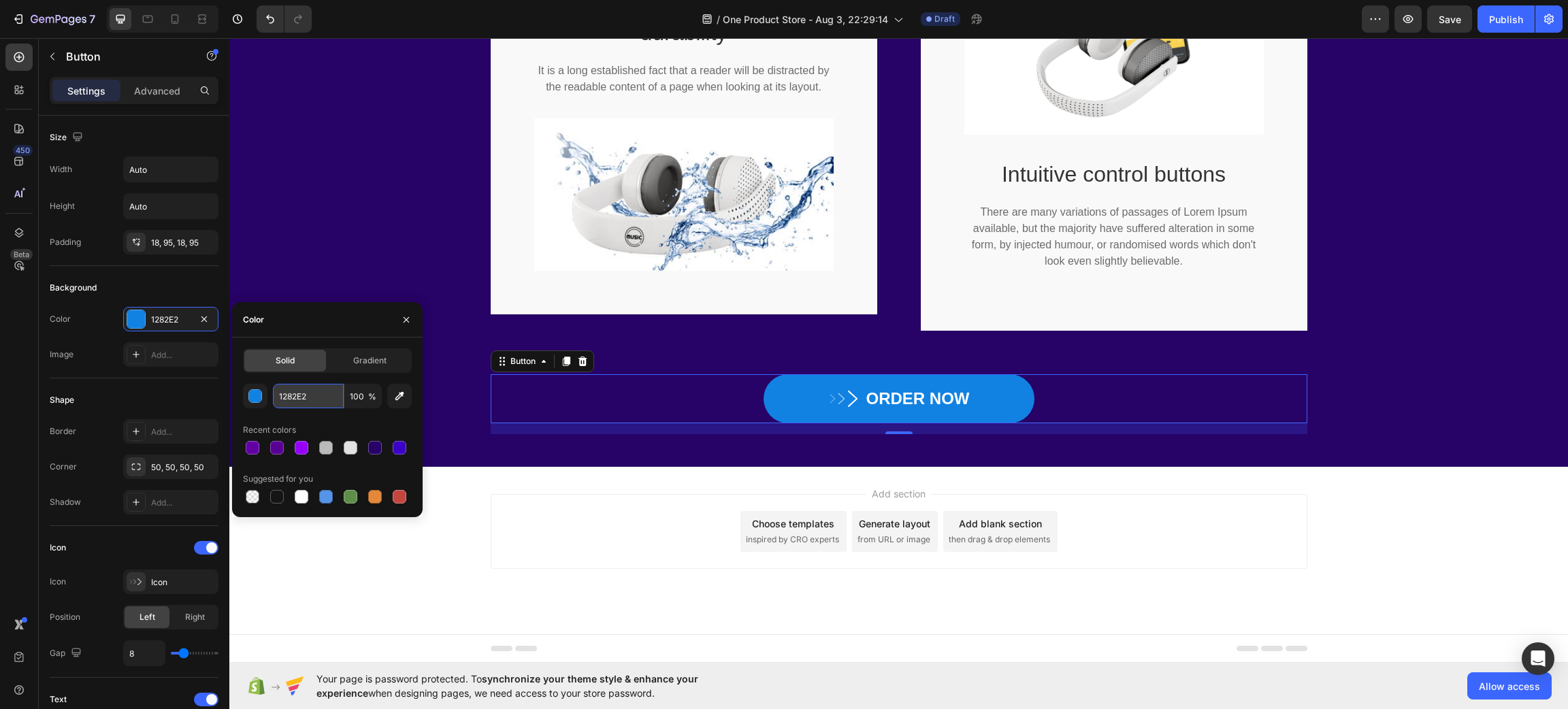 click on "1282E2" at bounding box center (308, 396) 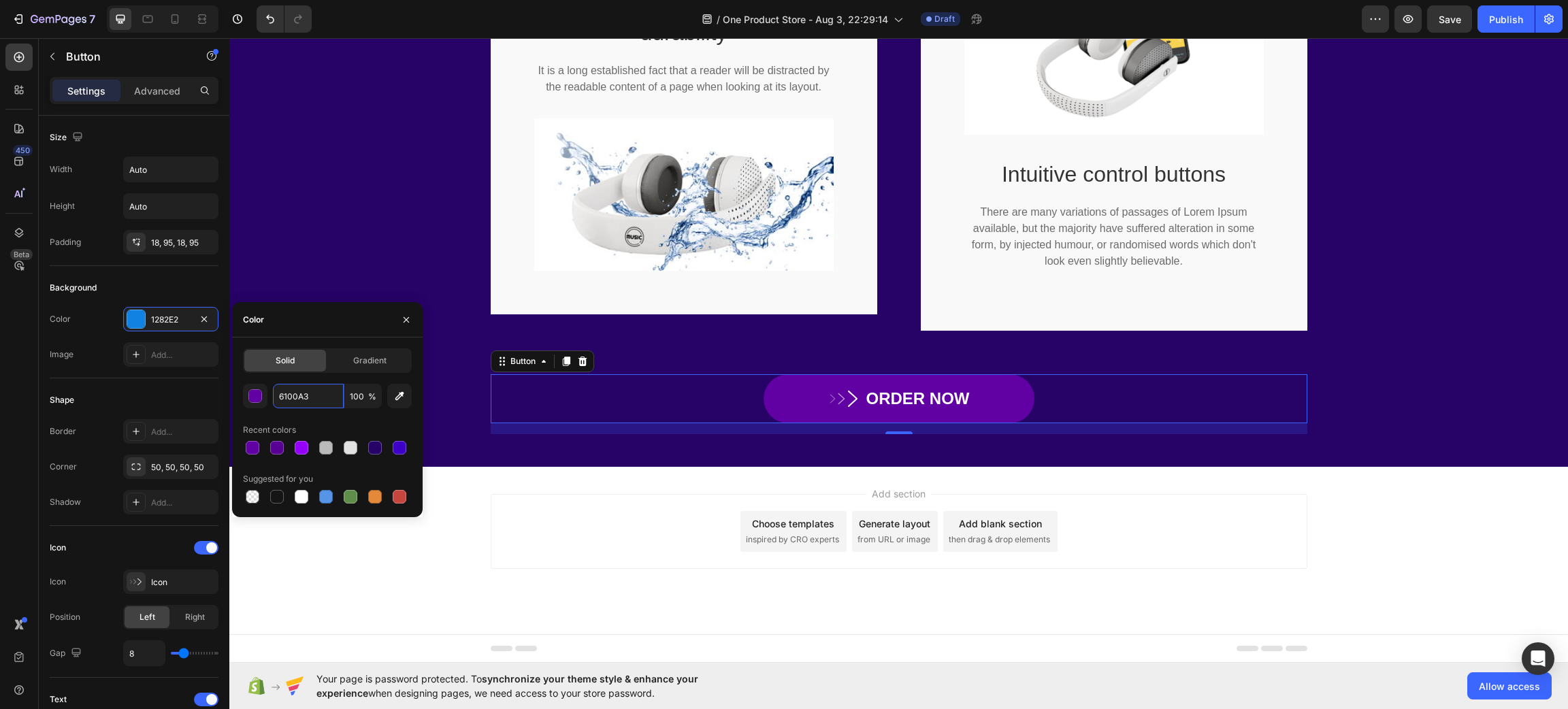 type on "6100A3" 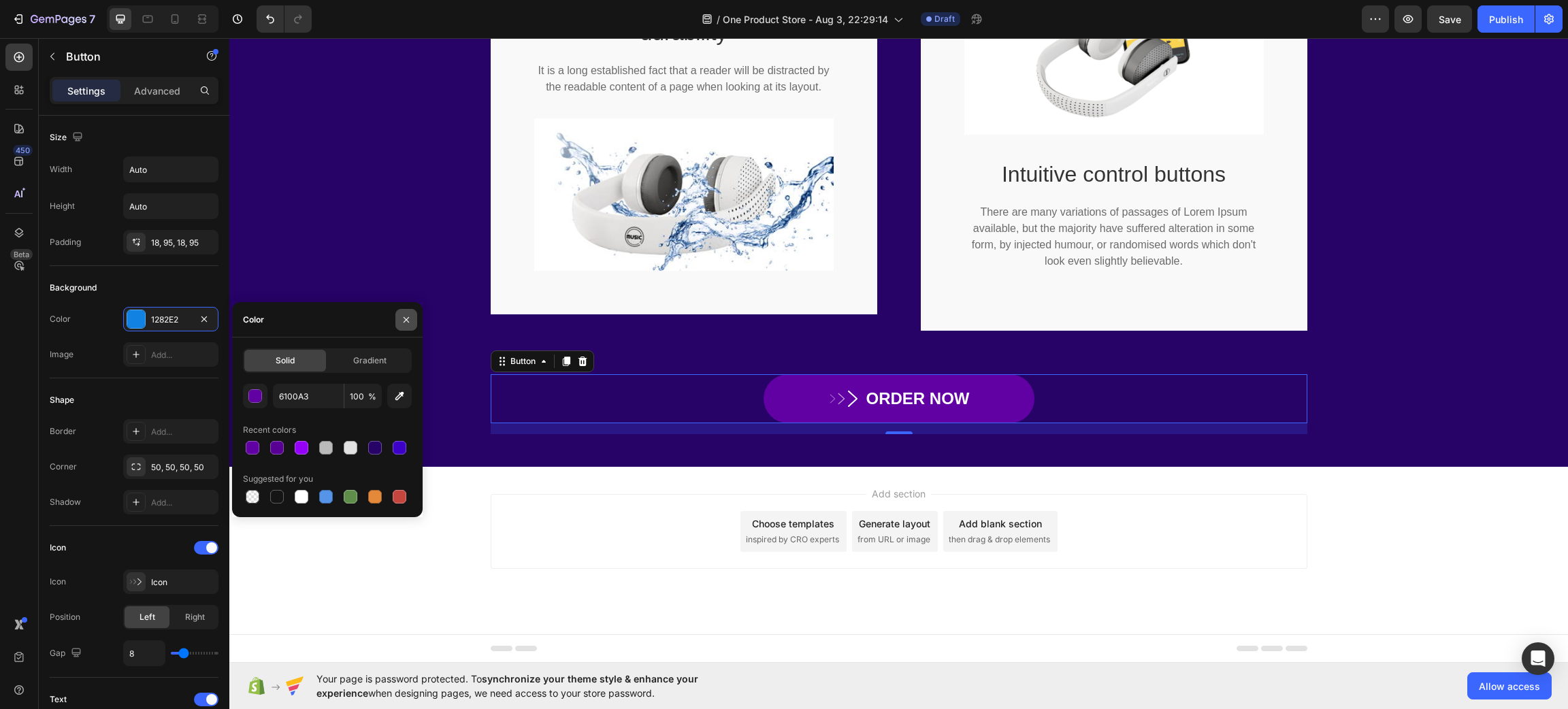 click at bounding box center (406, 319) 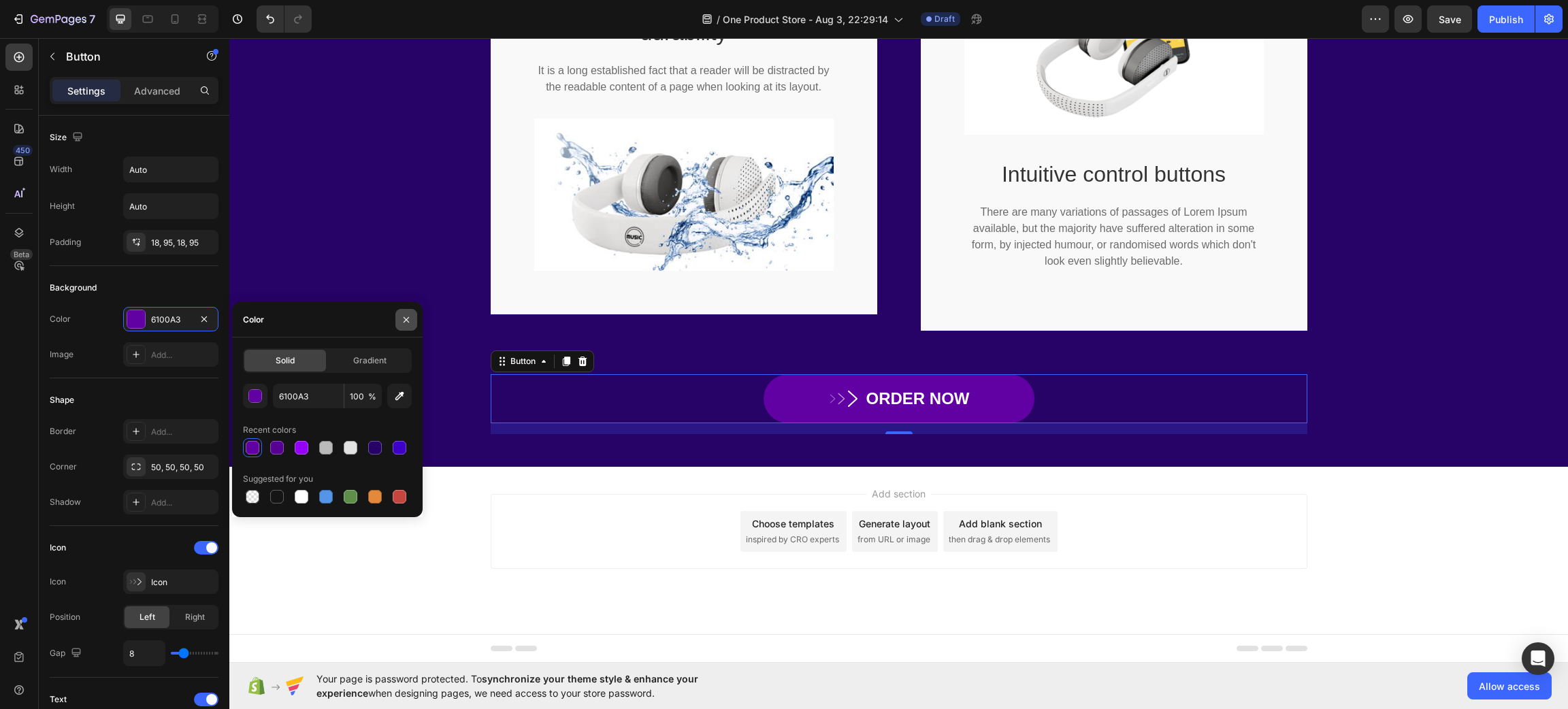 click at bounding box center [406, 320] 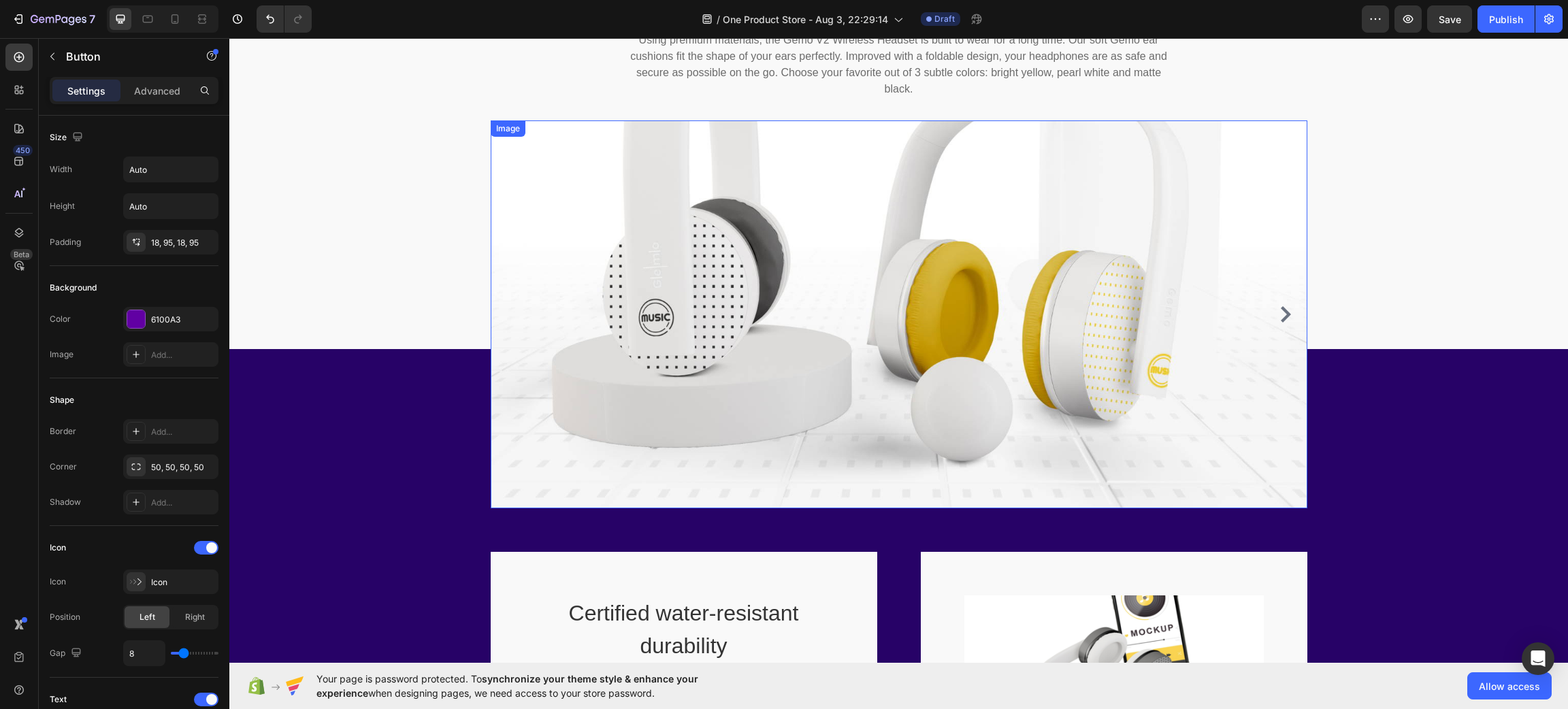 scroll, scrollTop: 1956, scrollLeft: 0, axis: vertical 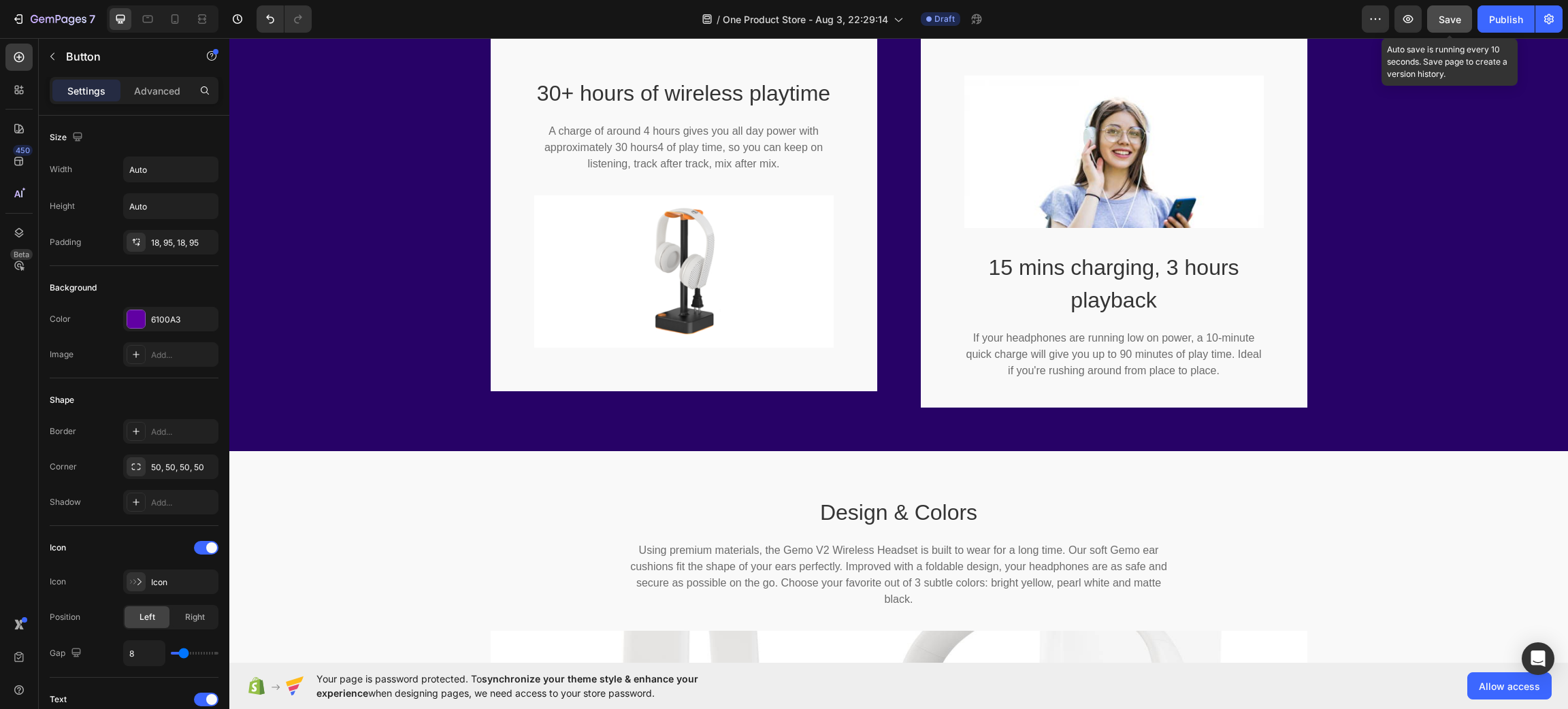 click on "Save" 